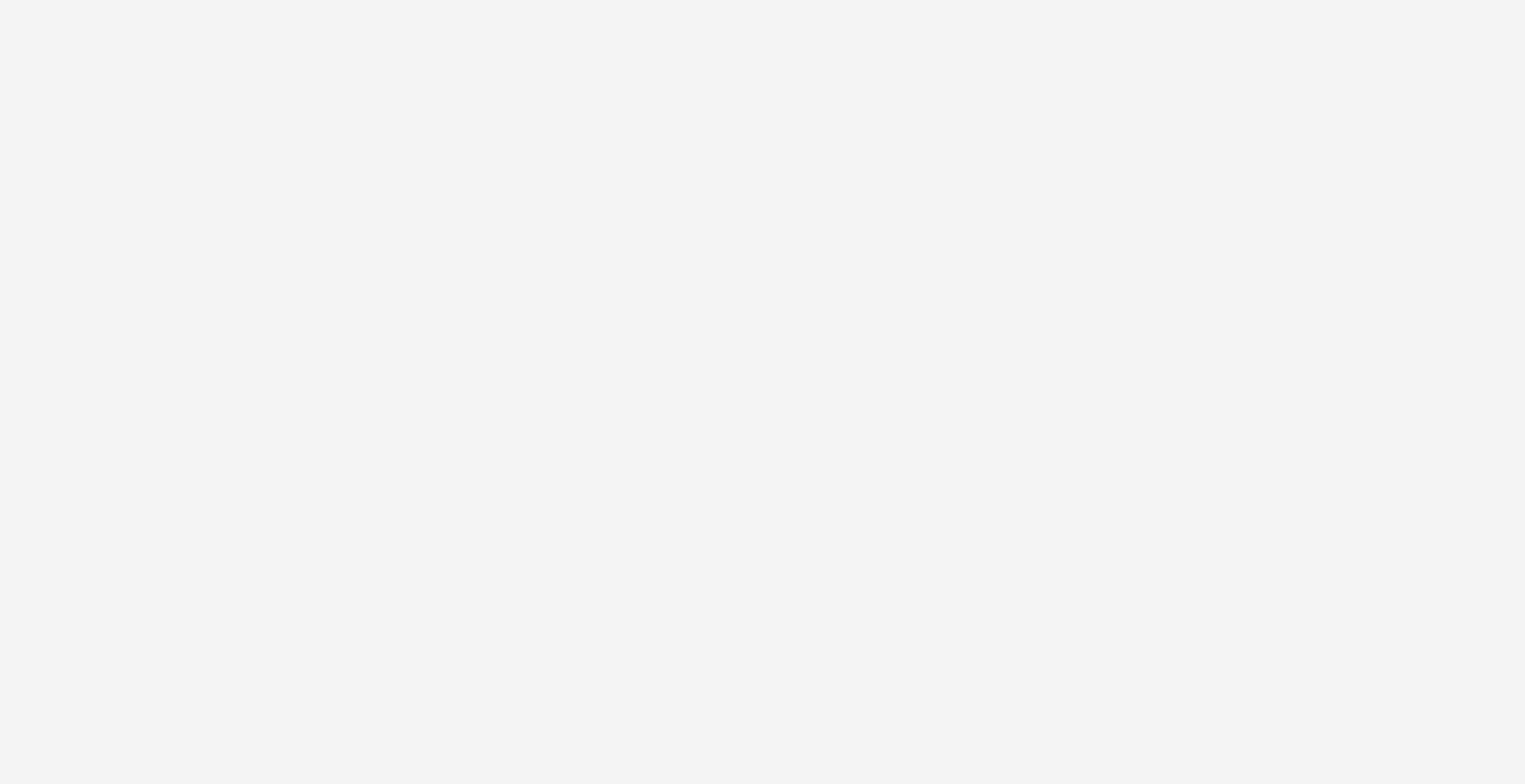 scroll, scrollTop: 0, scrollLeft: 0, axis: both 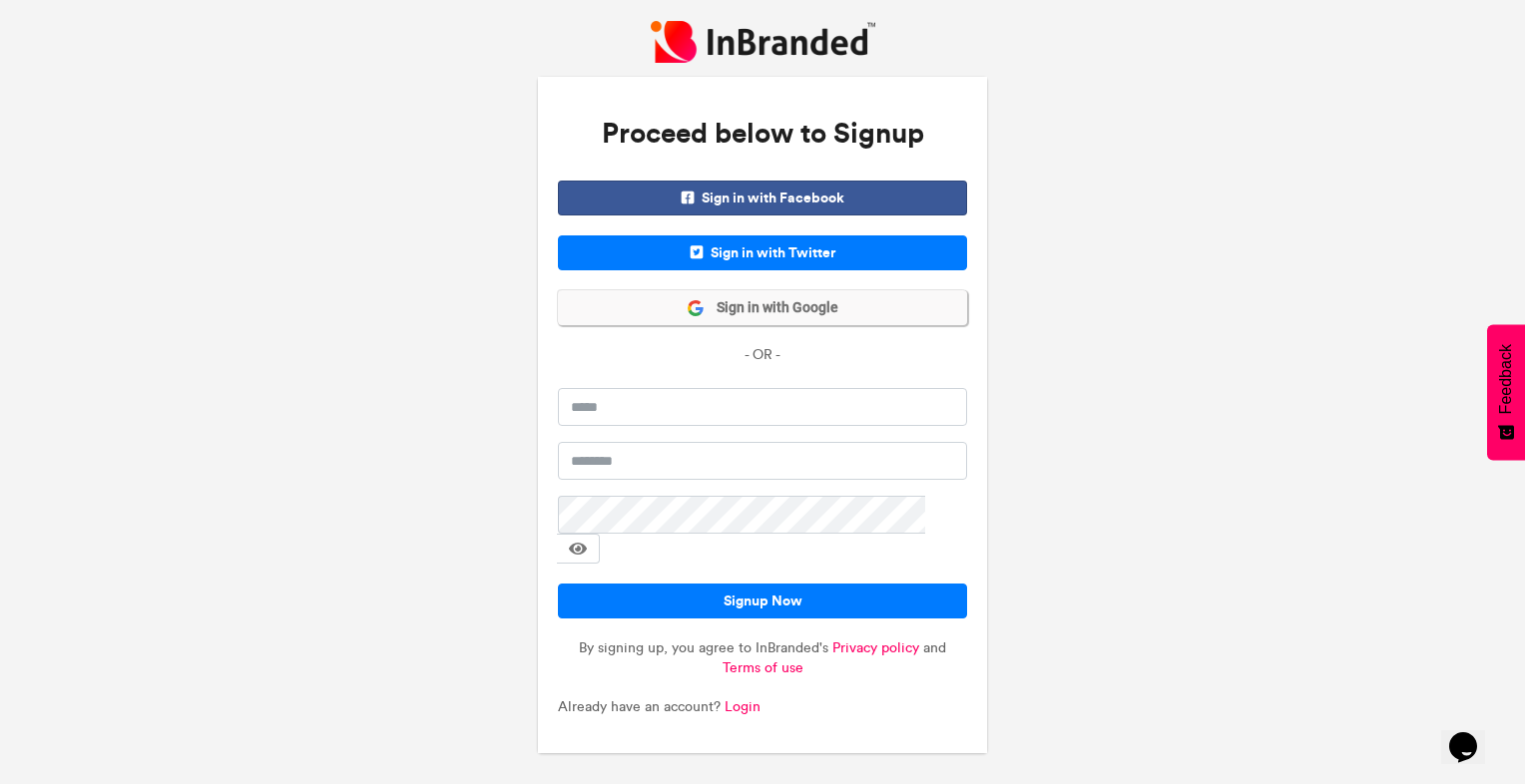 click on "Sign in with Google" at bounding box center [771, 308] 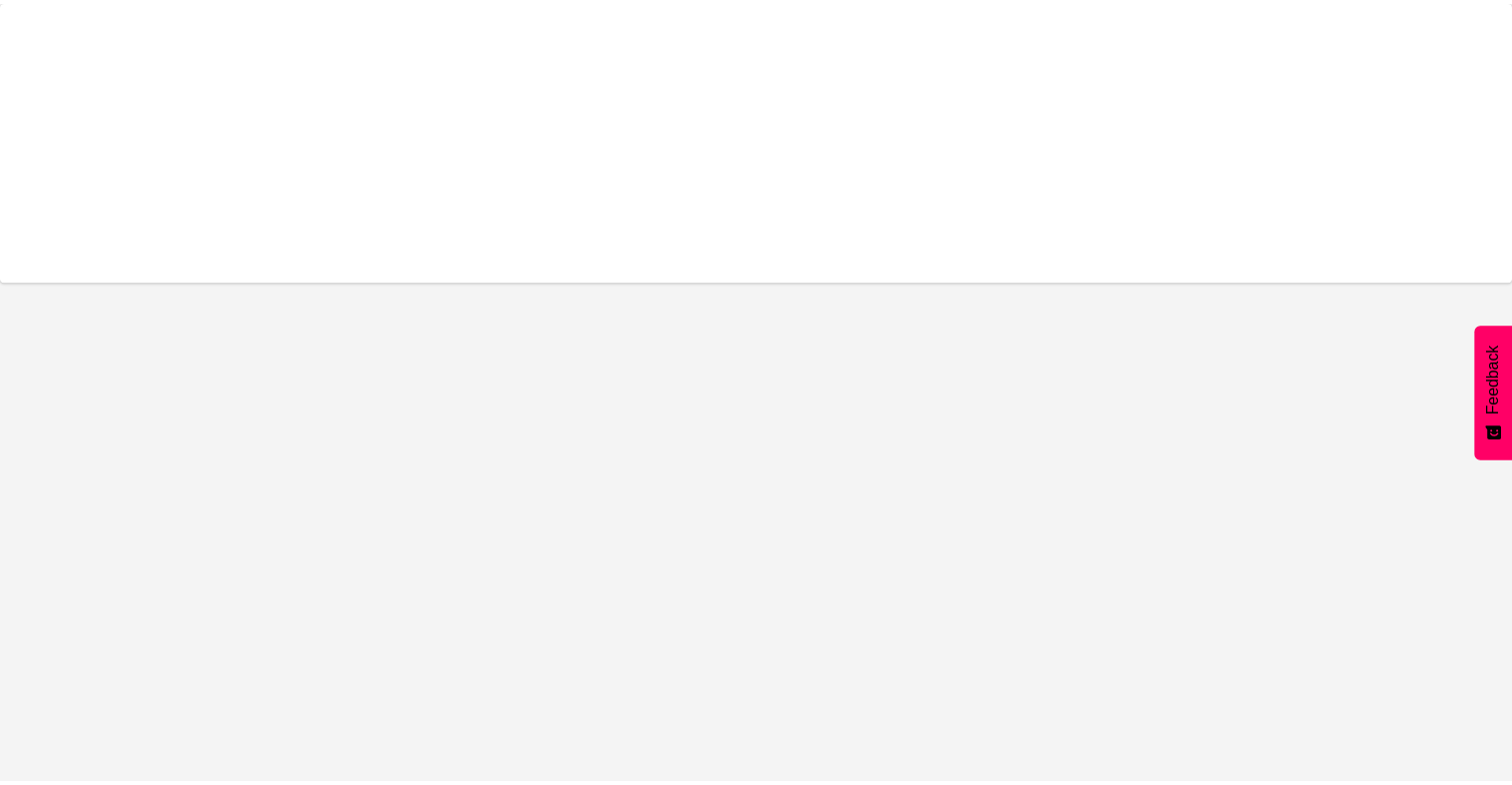 scroll, scrollTop: 0, scrollLeft: 0, axis: both 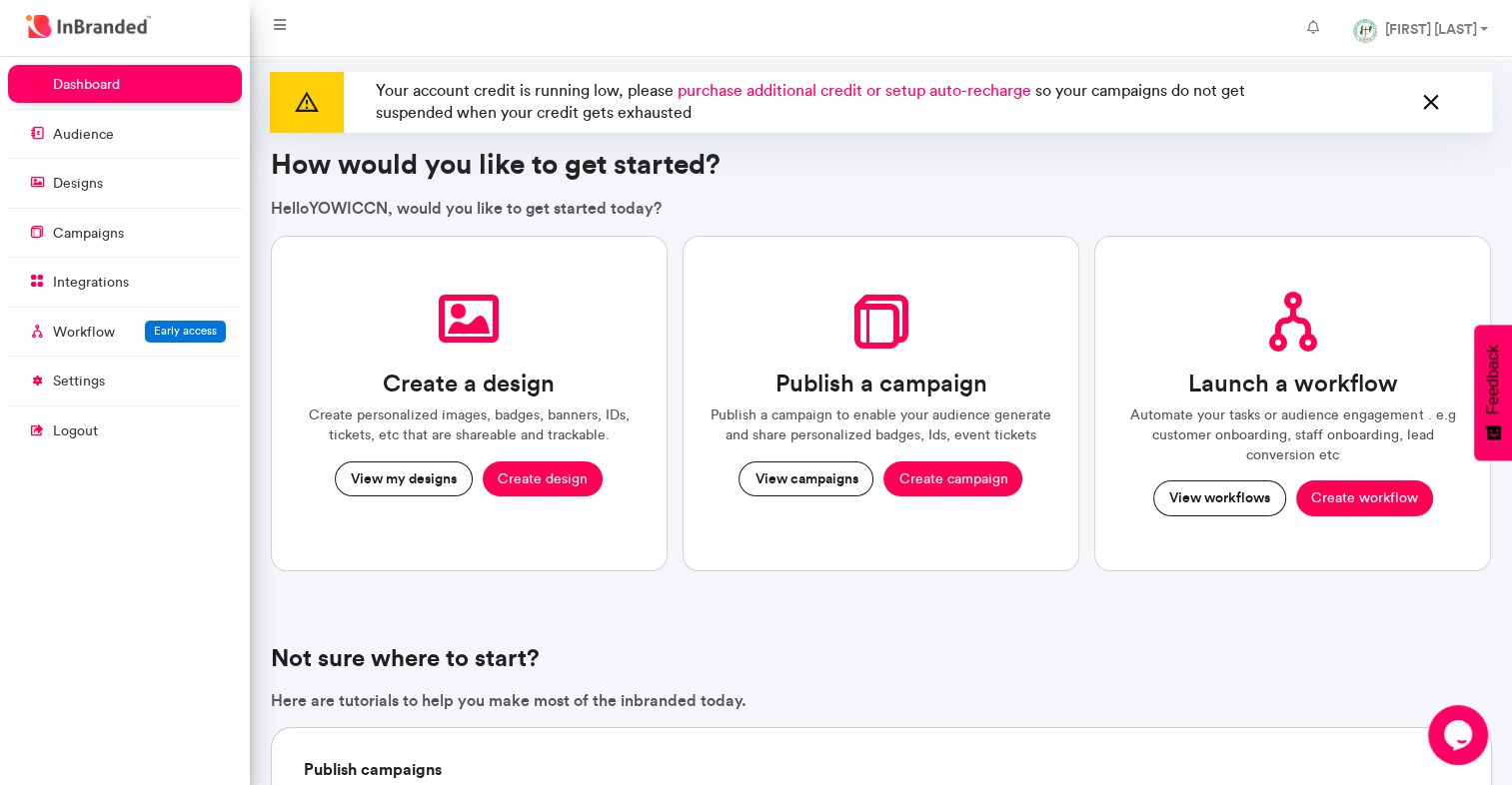 click at bounding box center (1431, 103) 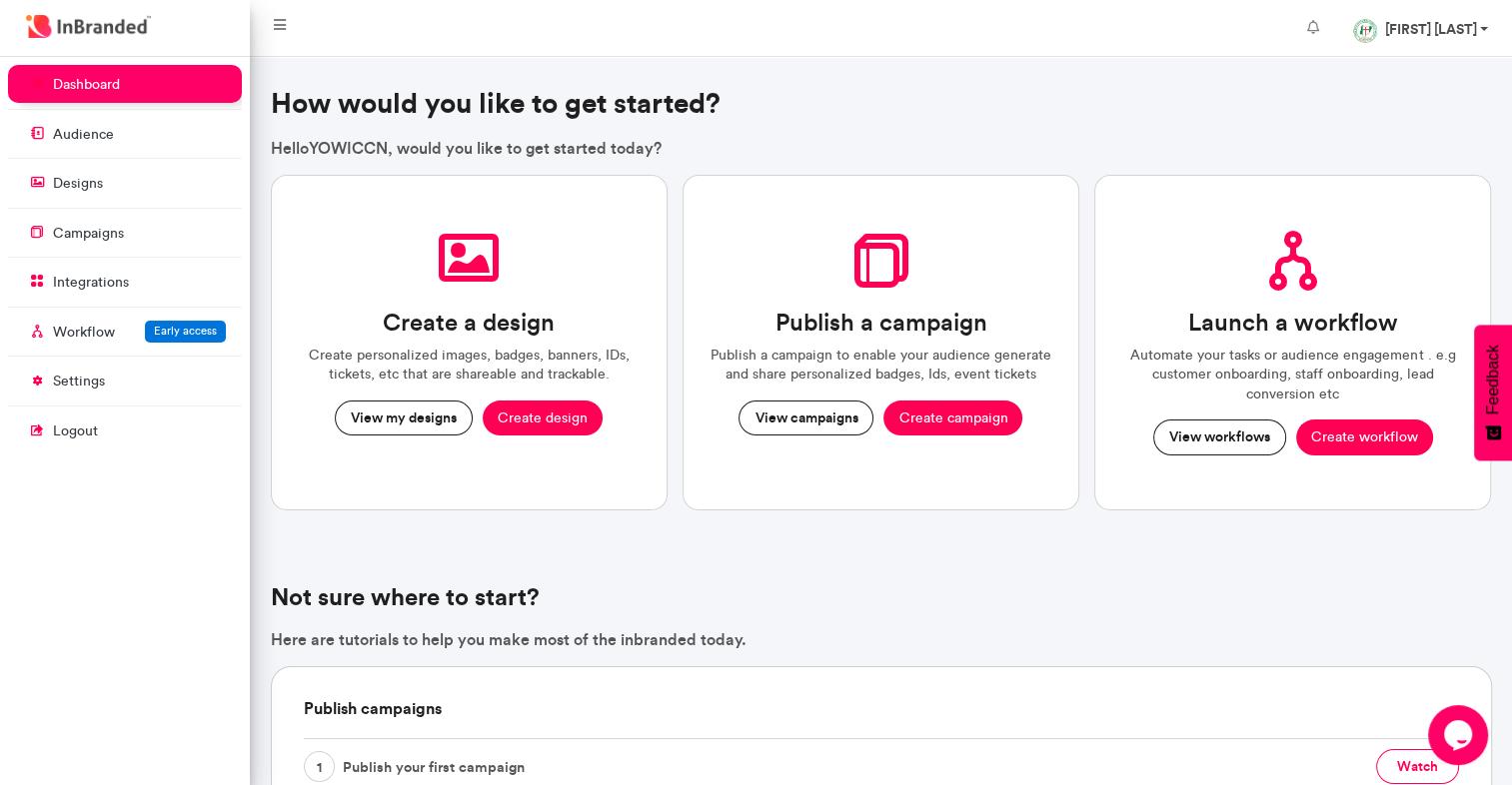click on "YOWICCN YOWICCN" at bounding box center (1430, 29) 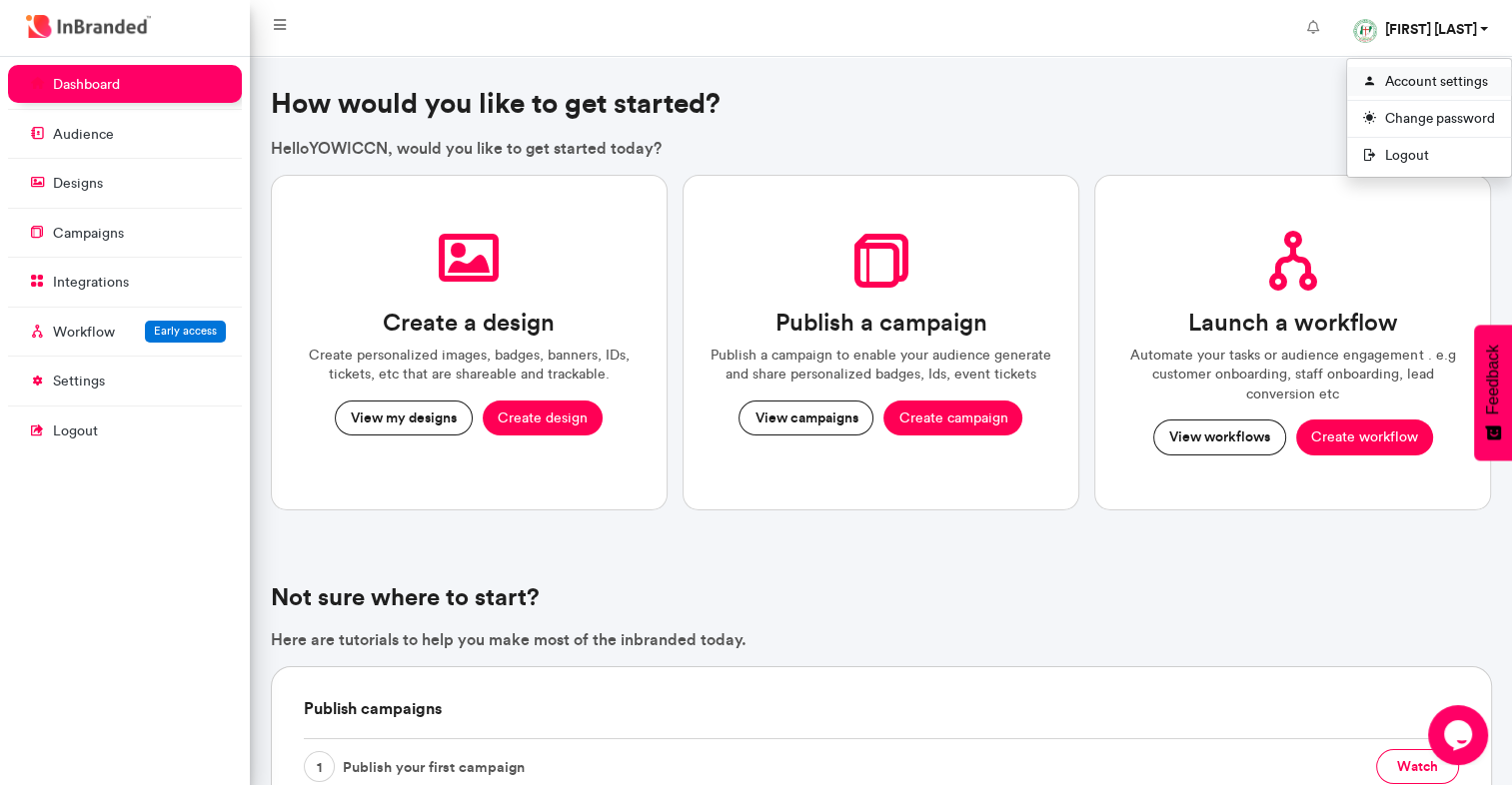 click on "Account settings" at bounding box center [1429, 81] 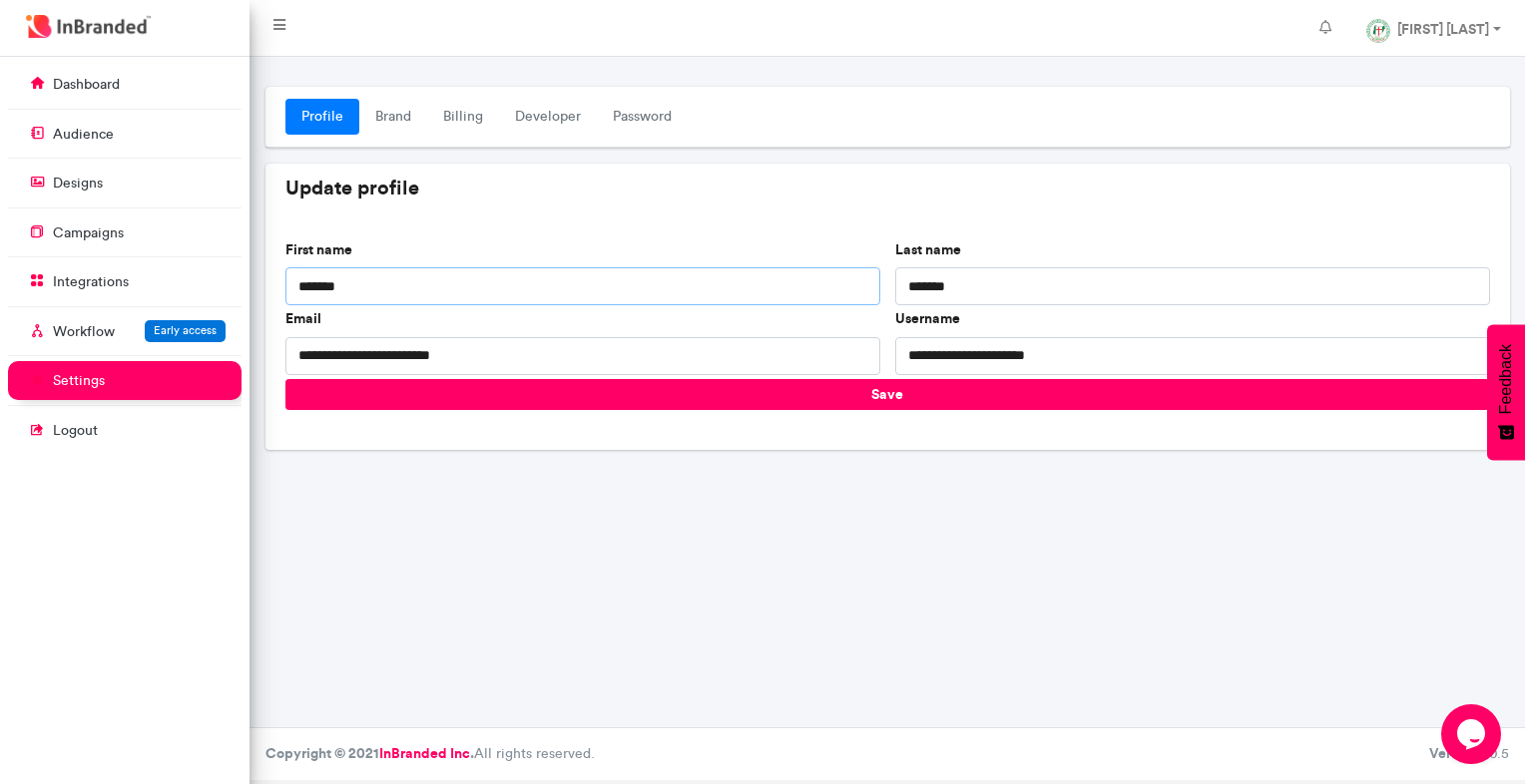 click on "*******" at bounding box center [583, 286] 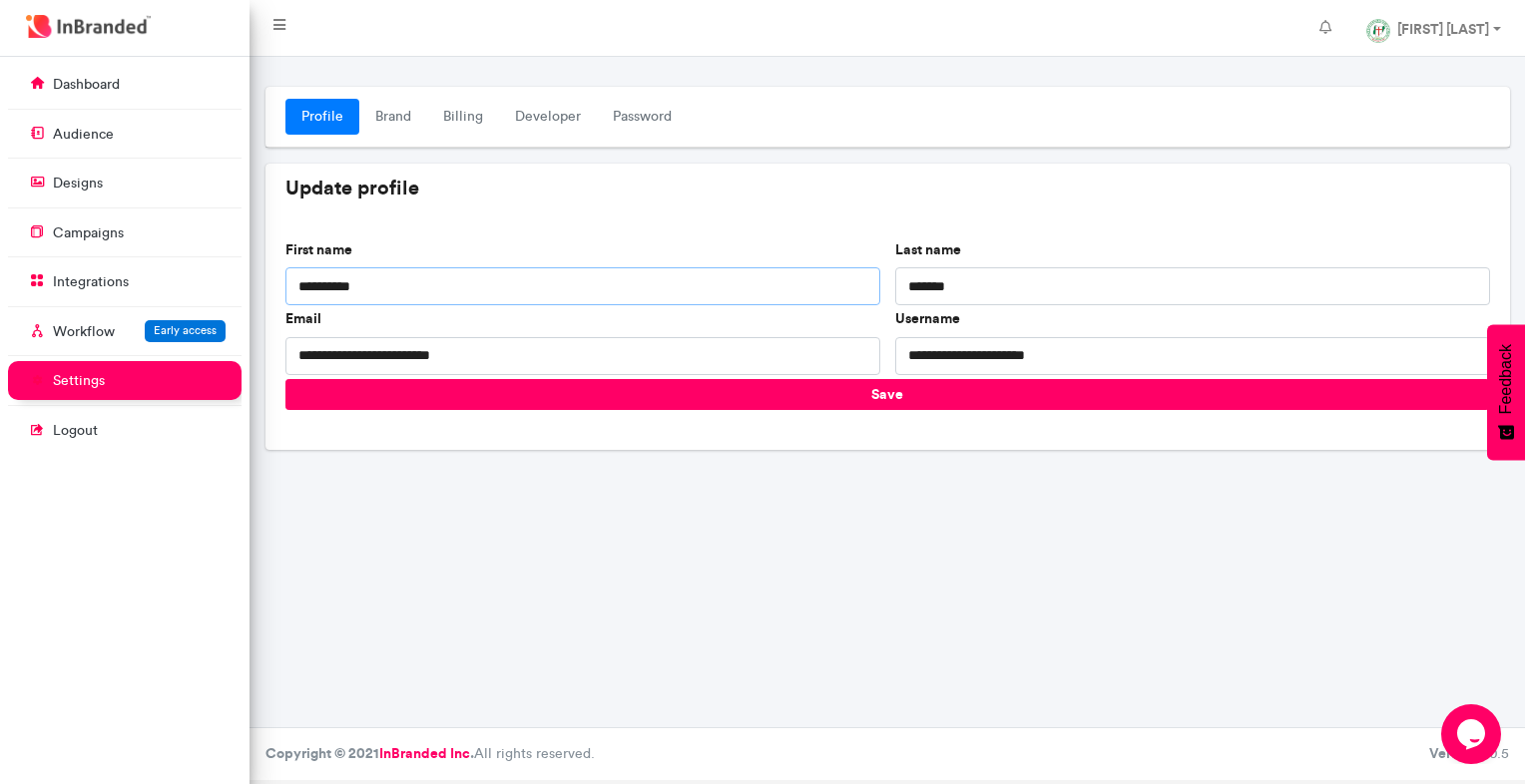 type on "**********" 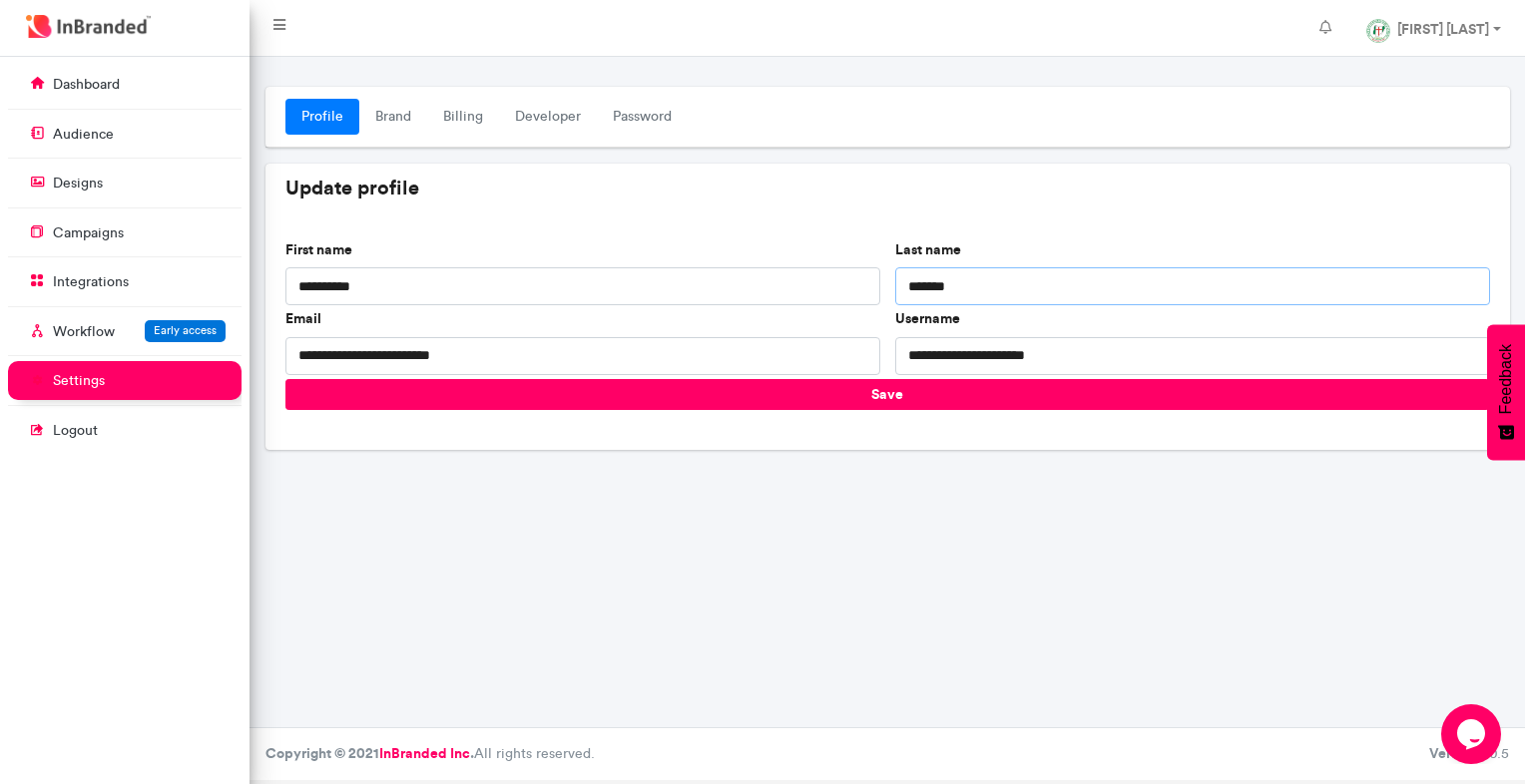 drag, startPoint x: 978, startPoint y: 287, endPoint x: 880, endPoint y: 285, distance: 98.02041 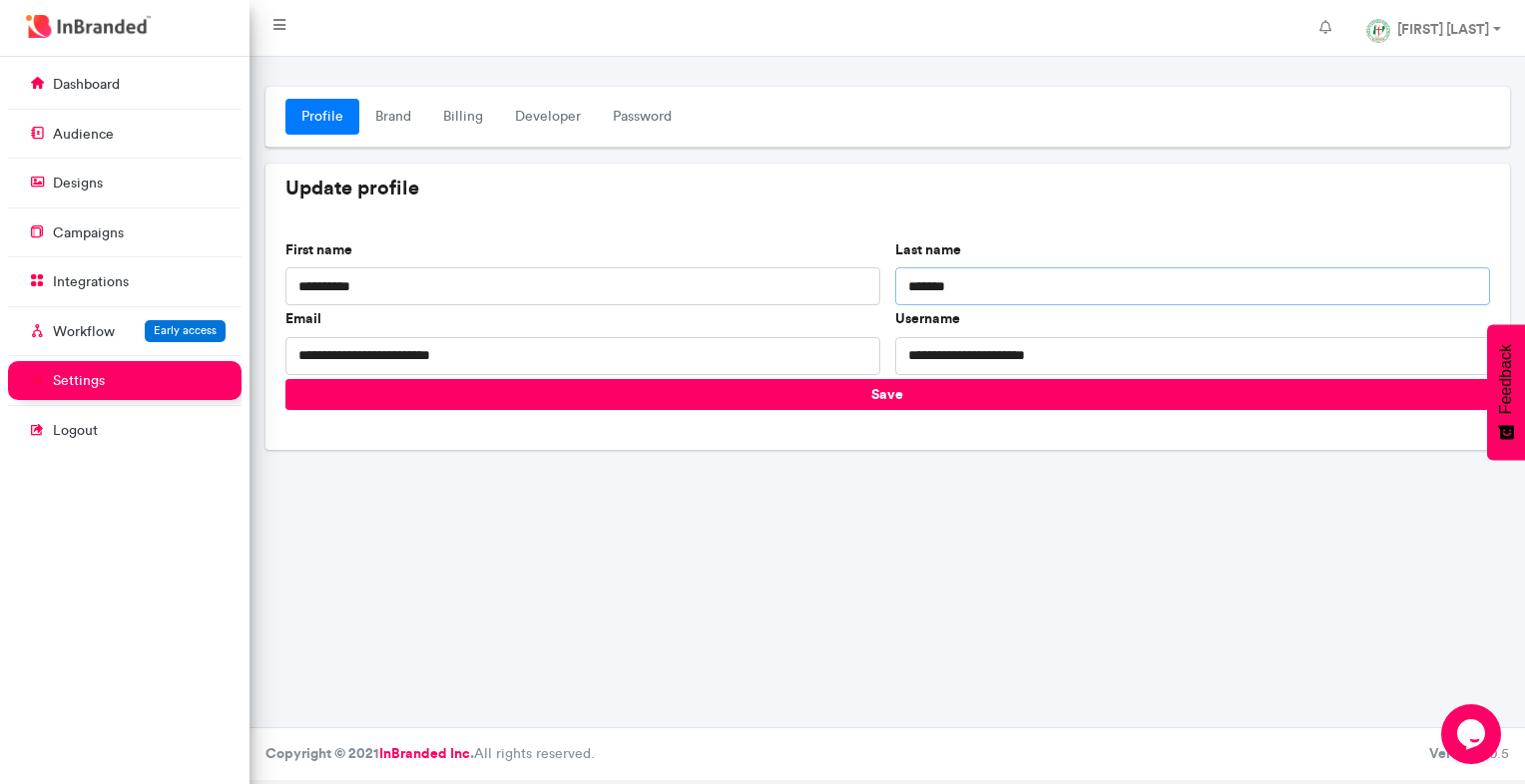 type on "*" 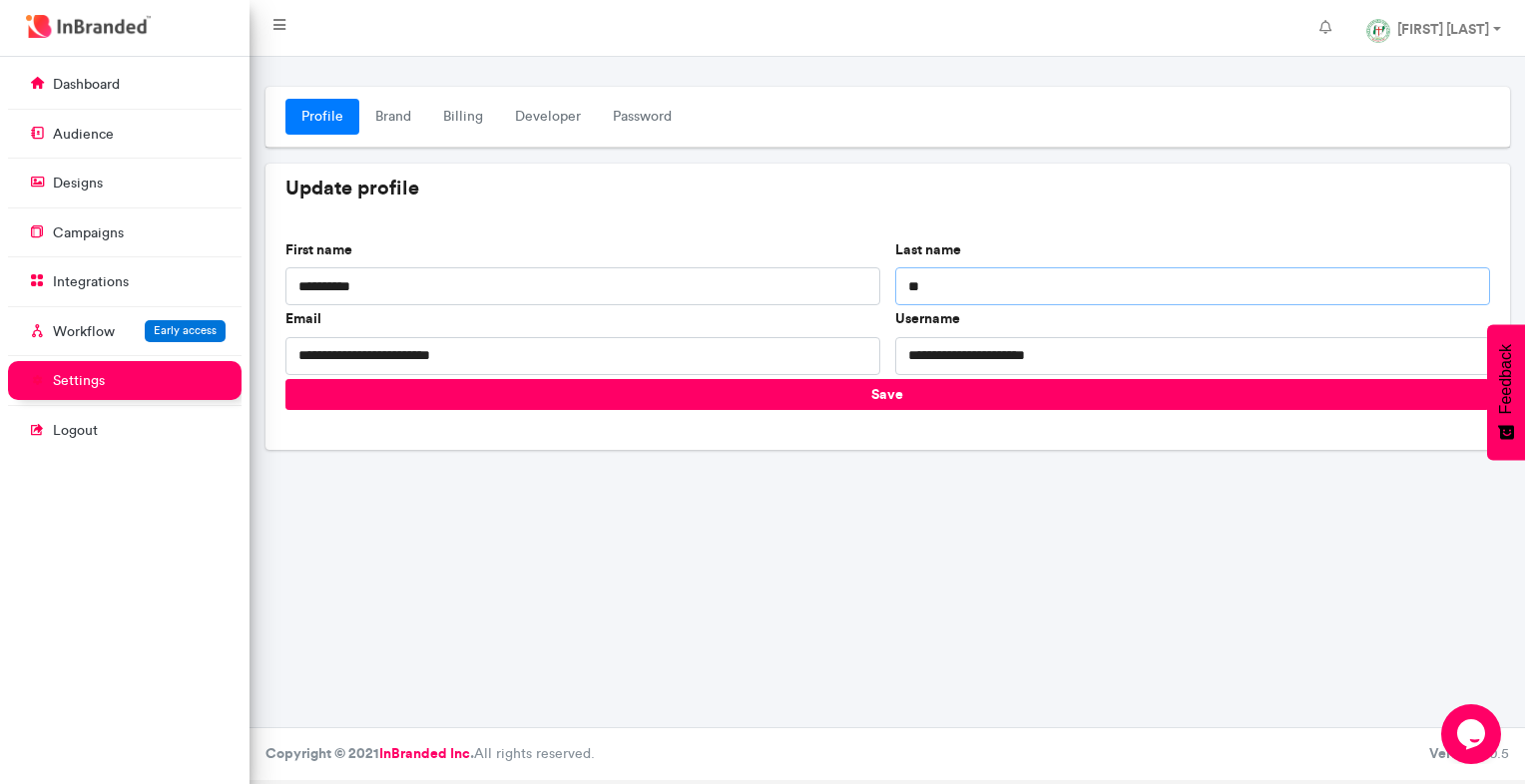 type on "*" 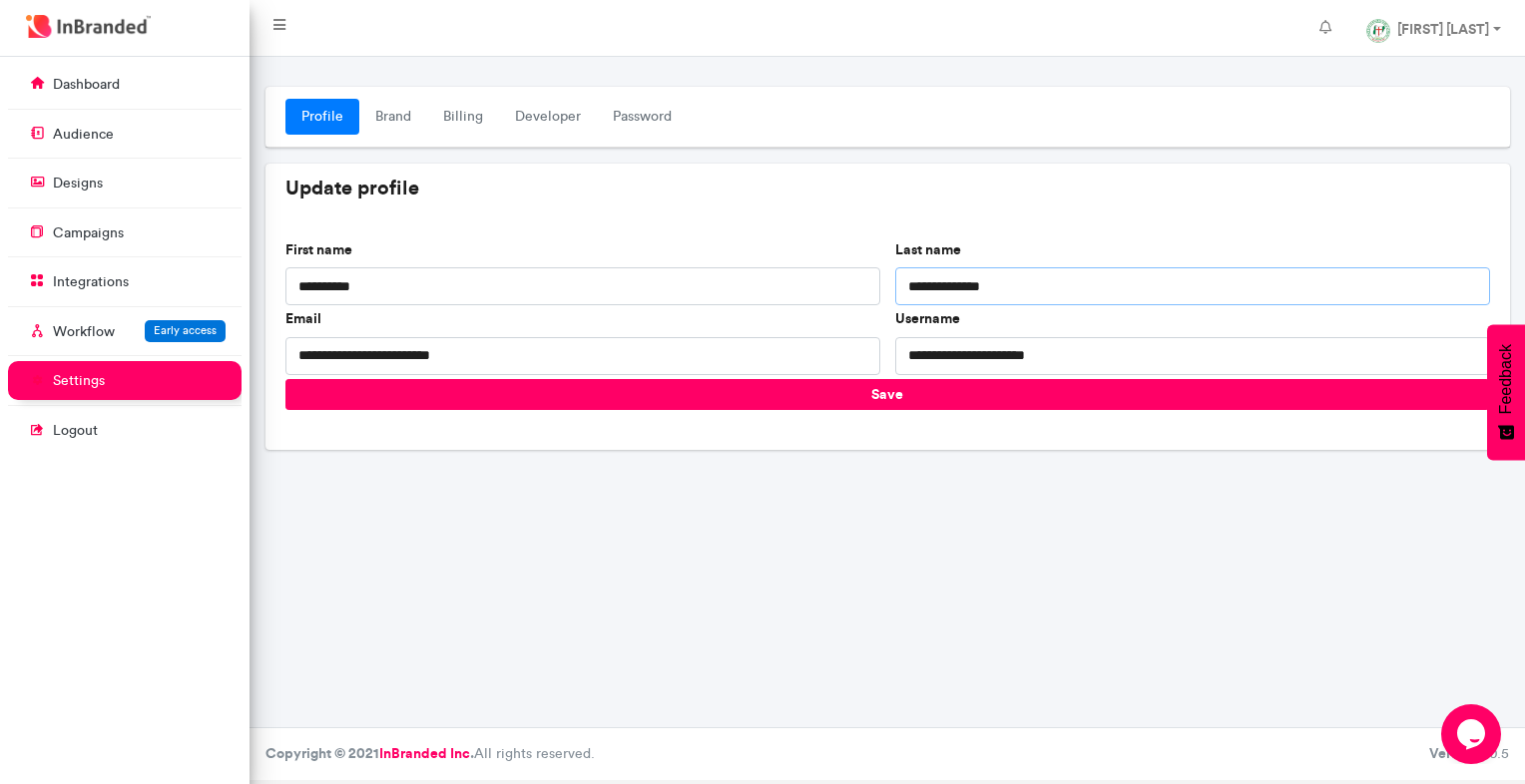type on "**********" 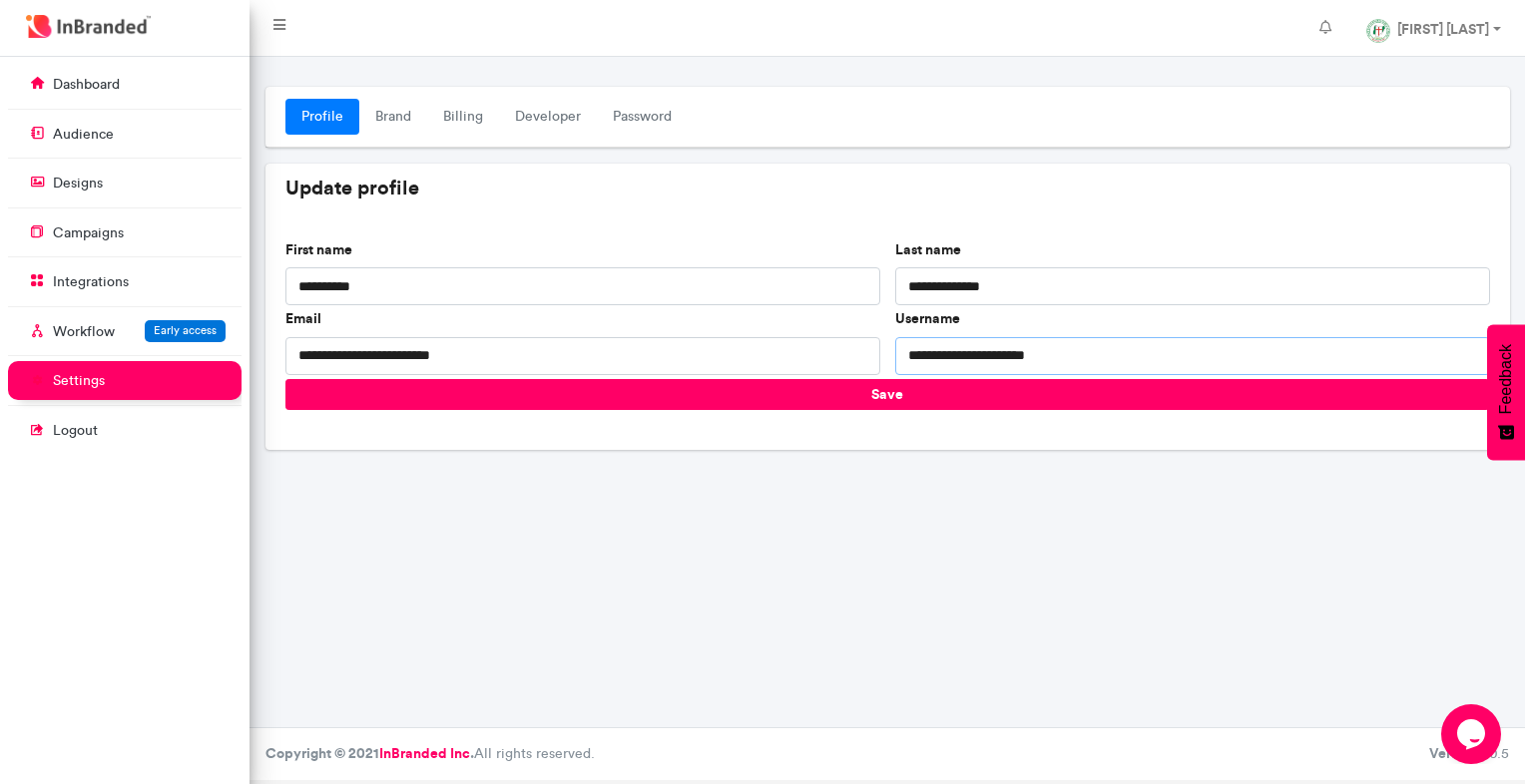 drag, startPoint x: 1091, startPoint y: 358, endPoint x: 895, endPoint y: 377, distance: 196.91876 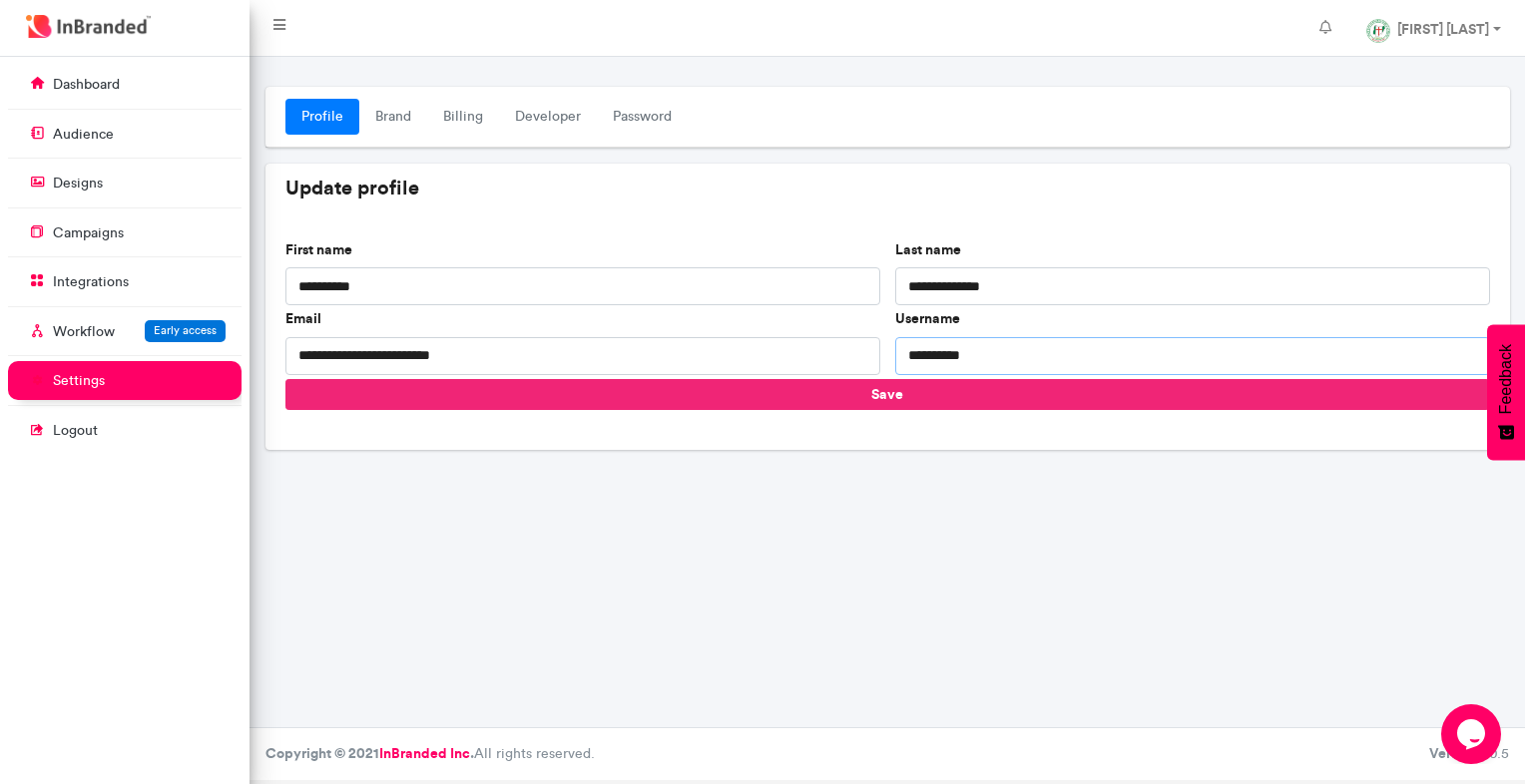 type on "**********" 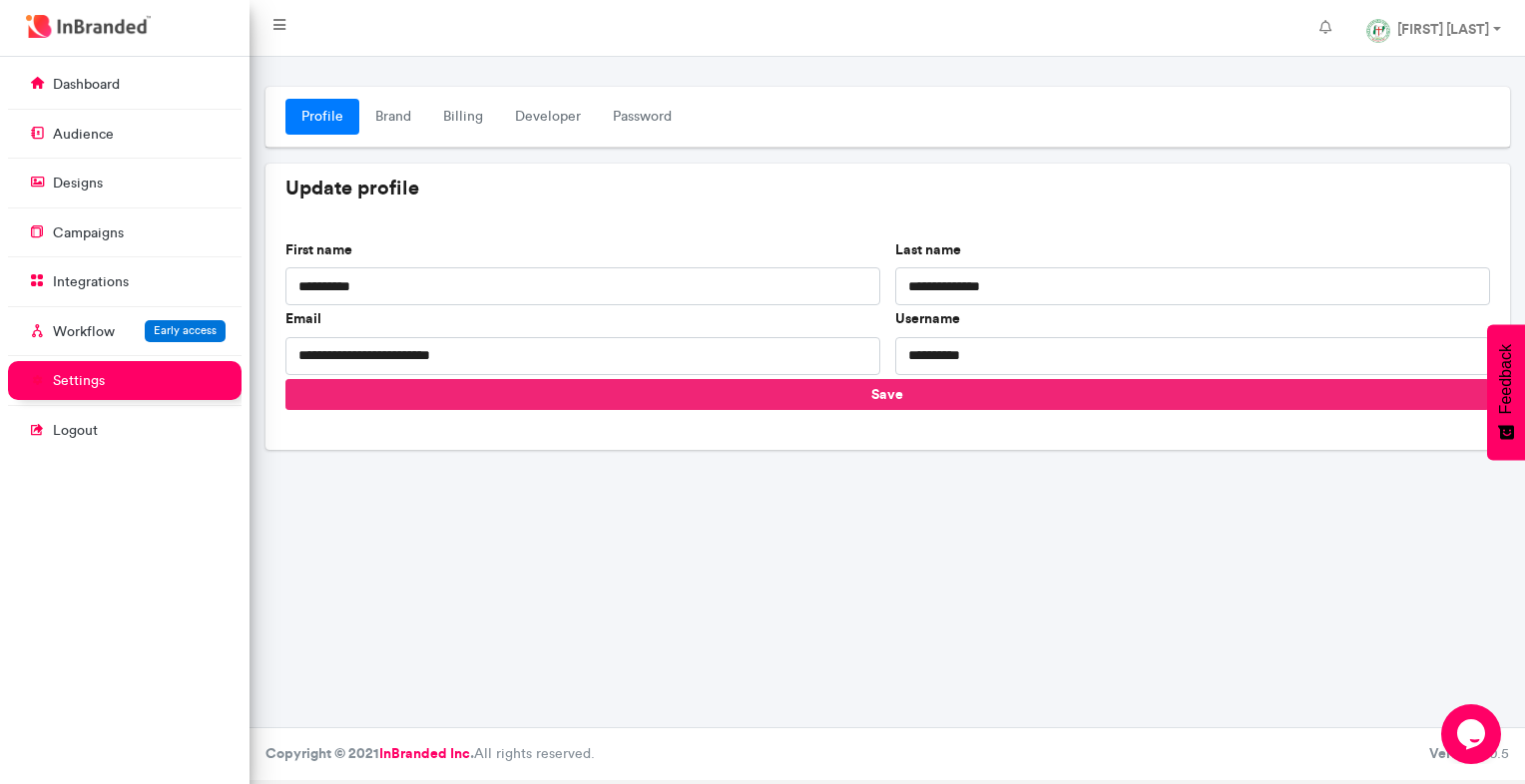 click on "Save" at bounding box center [887, 394] 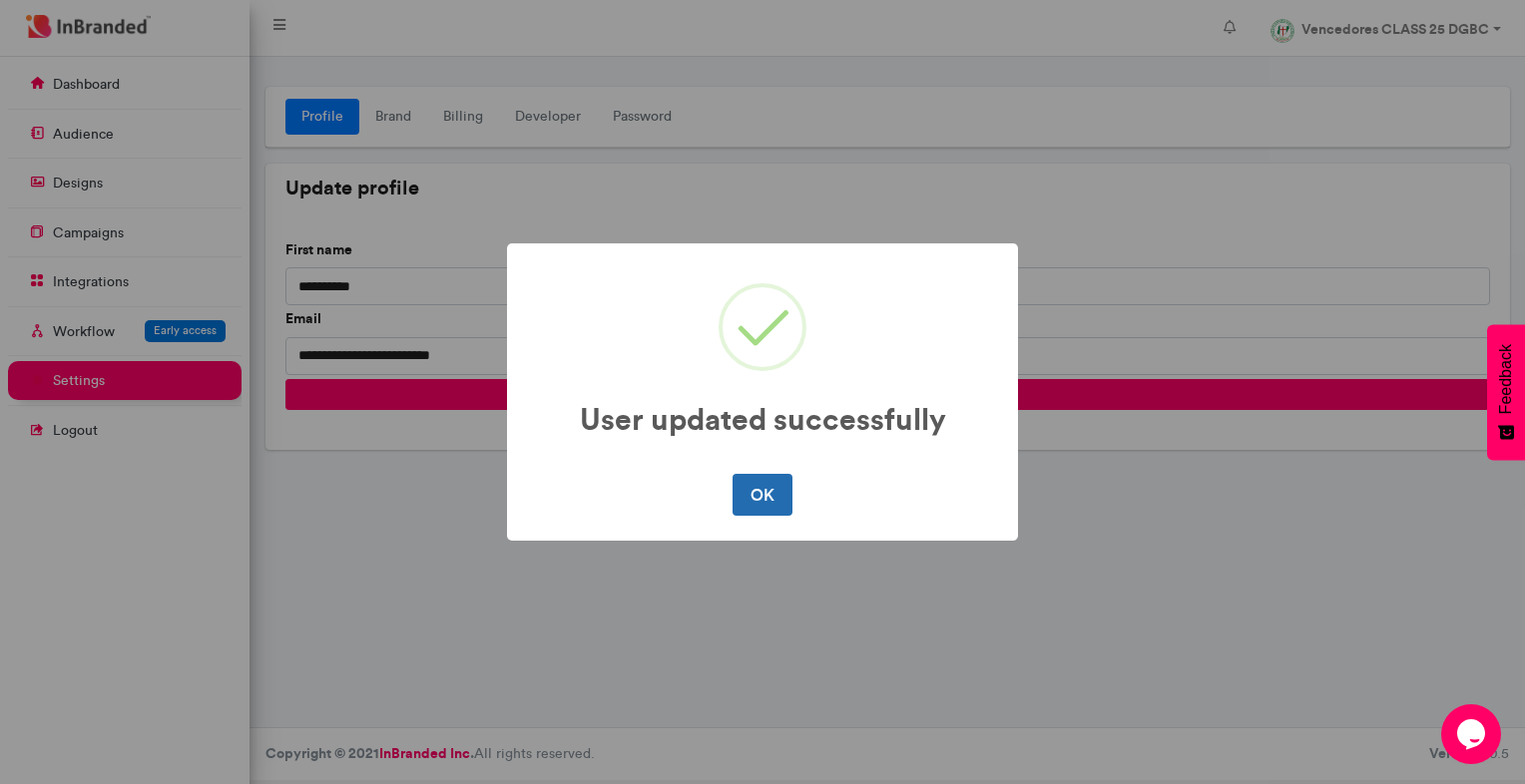 click on "OK" at bounding box center (762, 495) 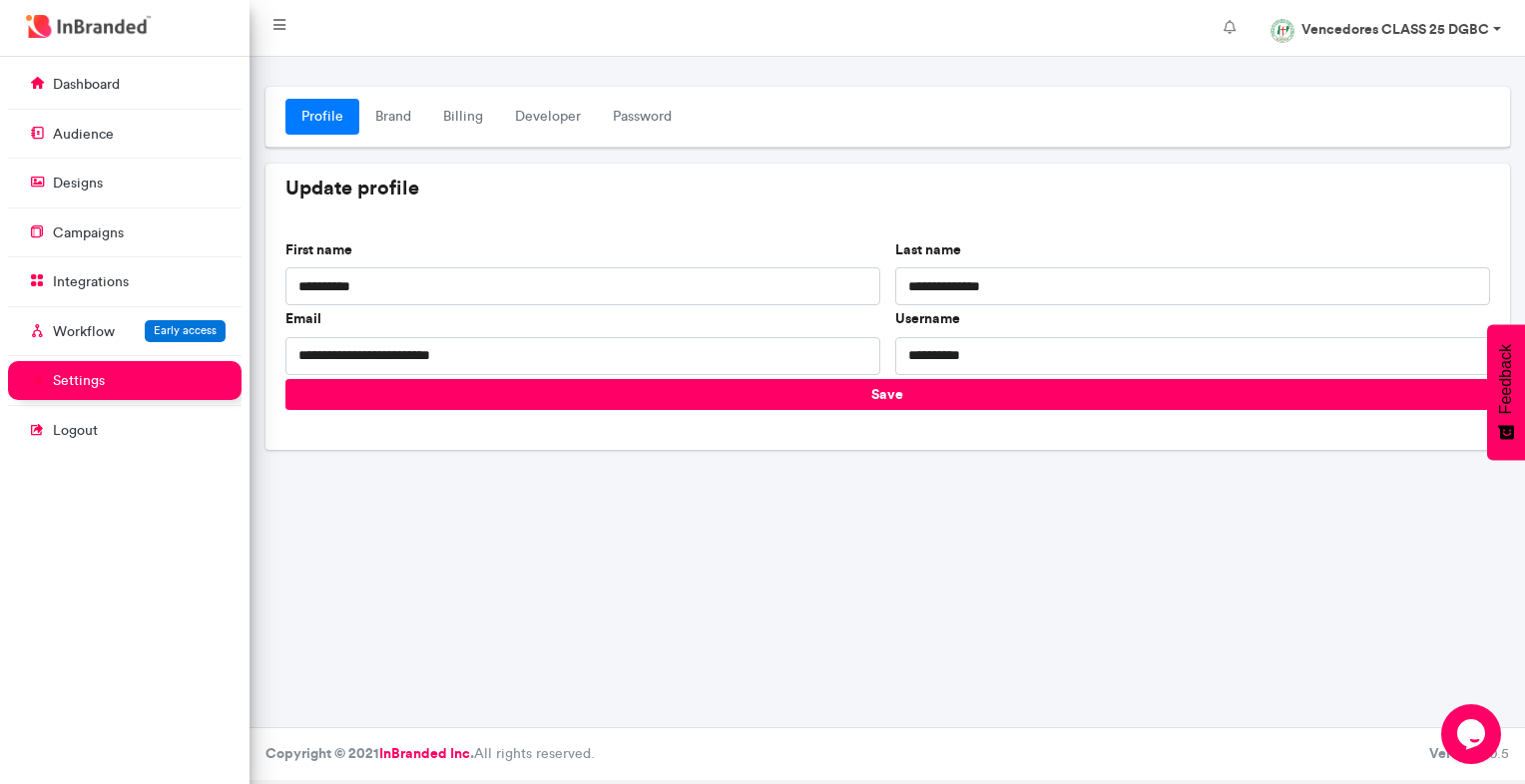 click at bounding box center (1282, 31) 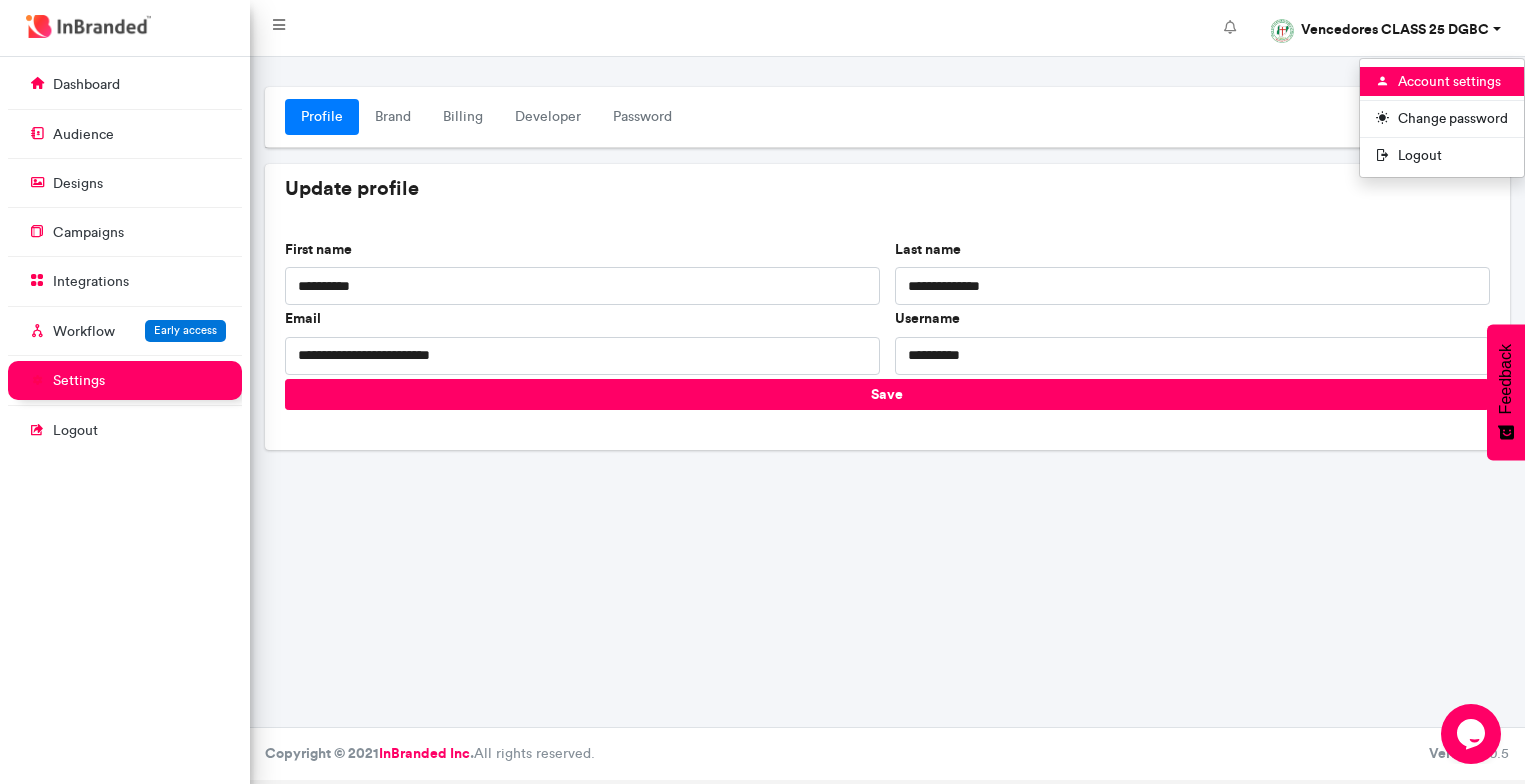 click on "**********" at bounding box center (887, 392) 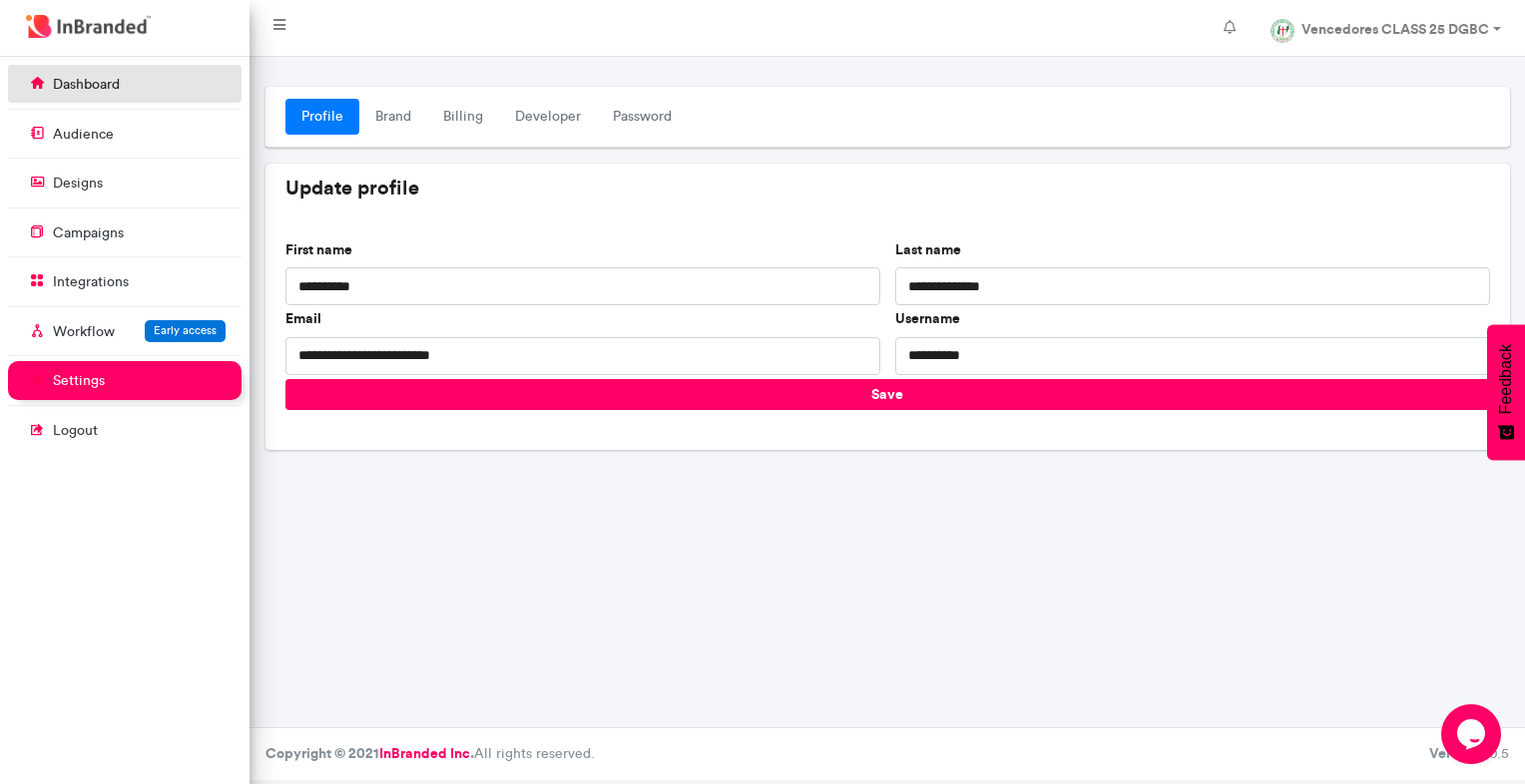 click on "dashboard" at bounding box center [86, 85] 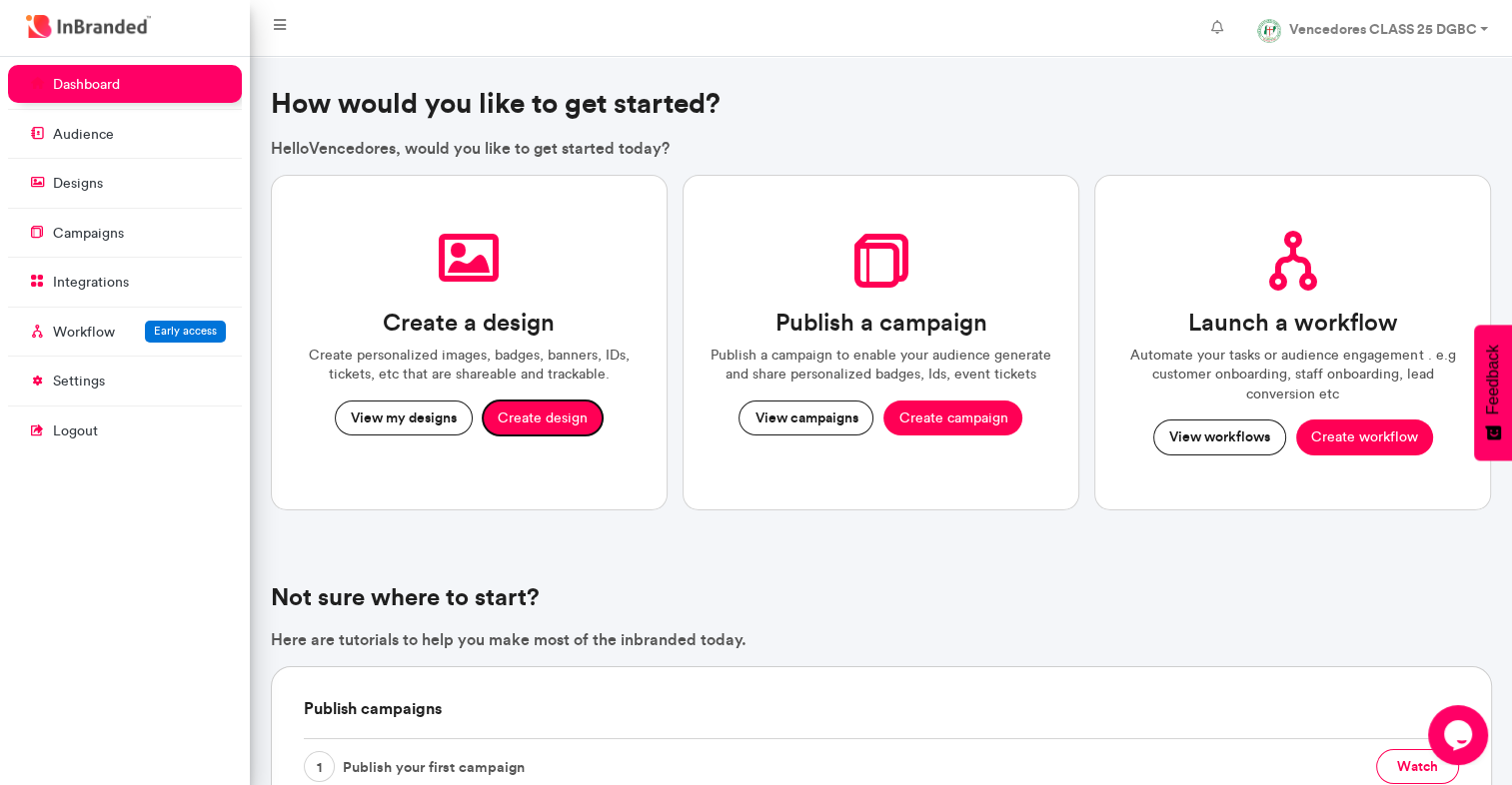 click on "Create design" at bounding box center [543, 418] 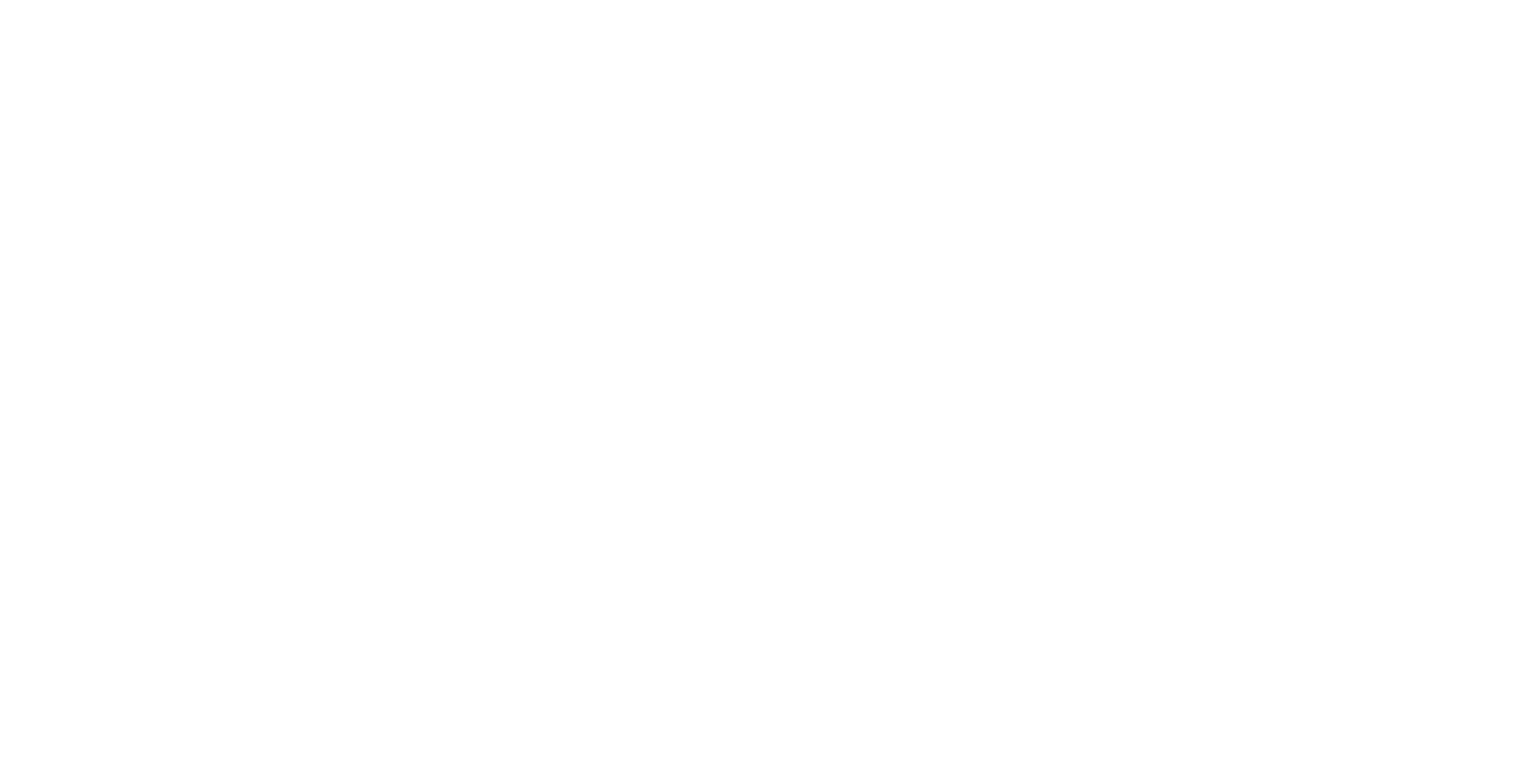 scroll, scrollTop: 0, scrollLeft: 0, axis: both 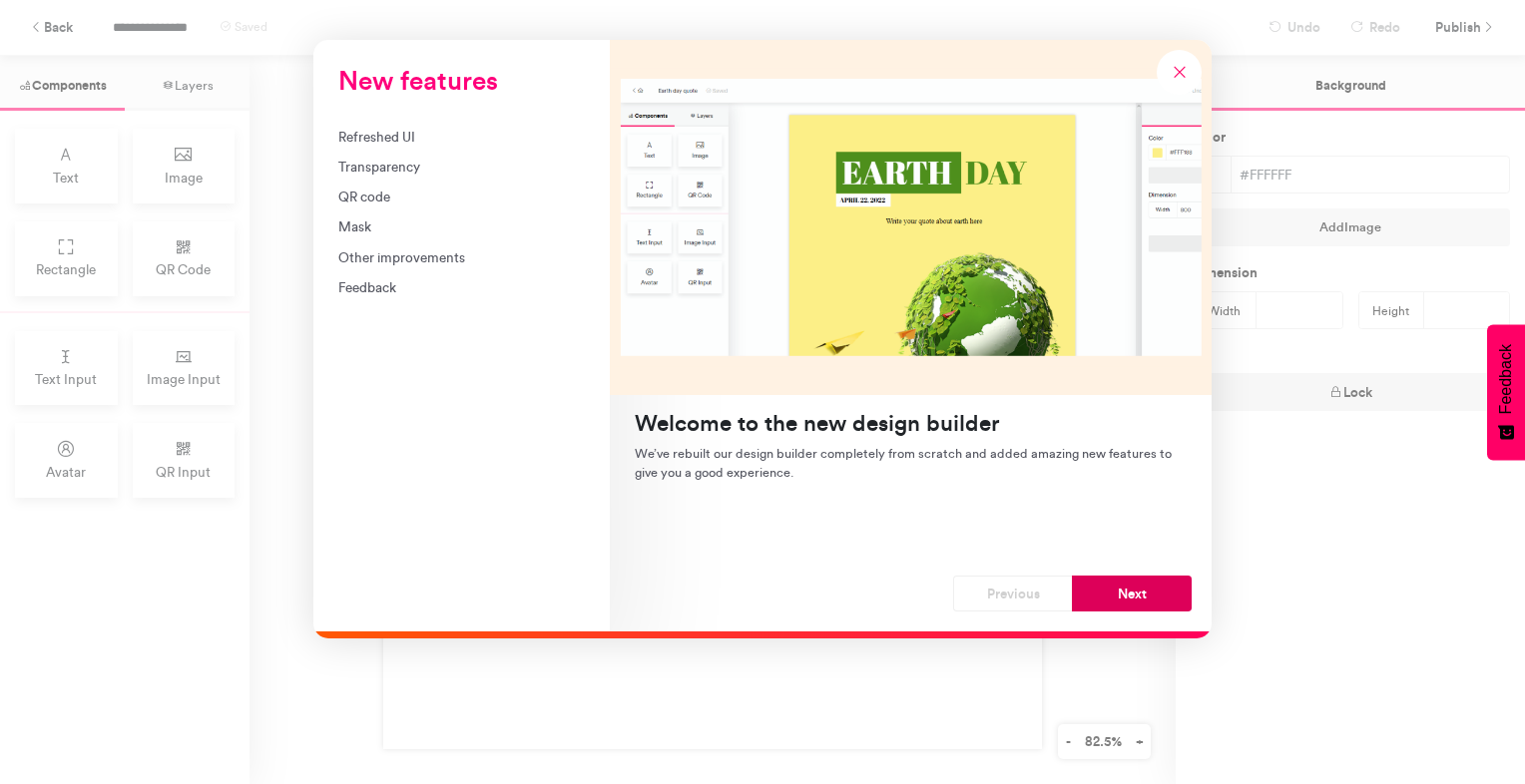 click on "Next" at bounding box center (1132, 593) 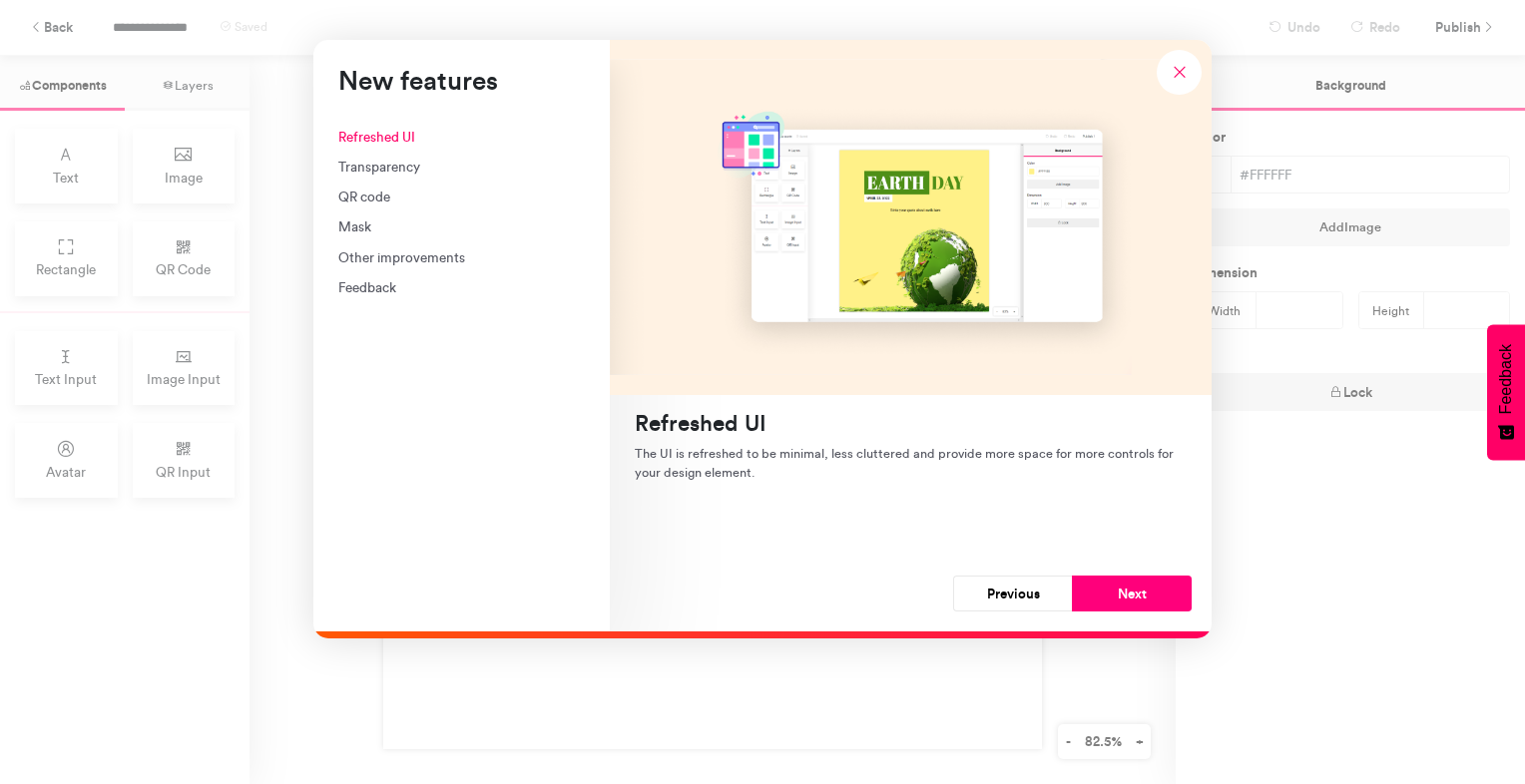 click on "Next" at bounding box center (1132, 593) 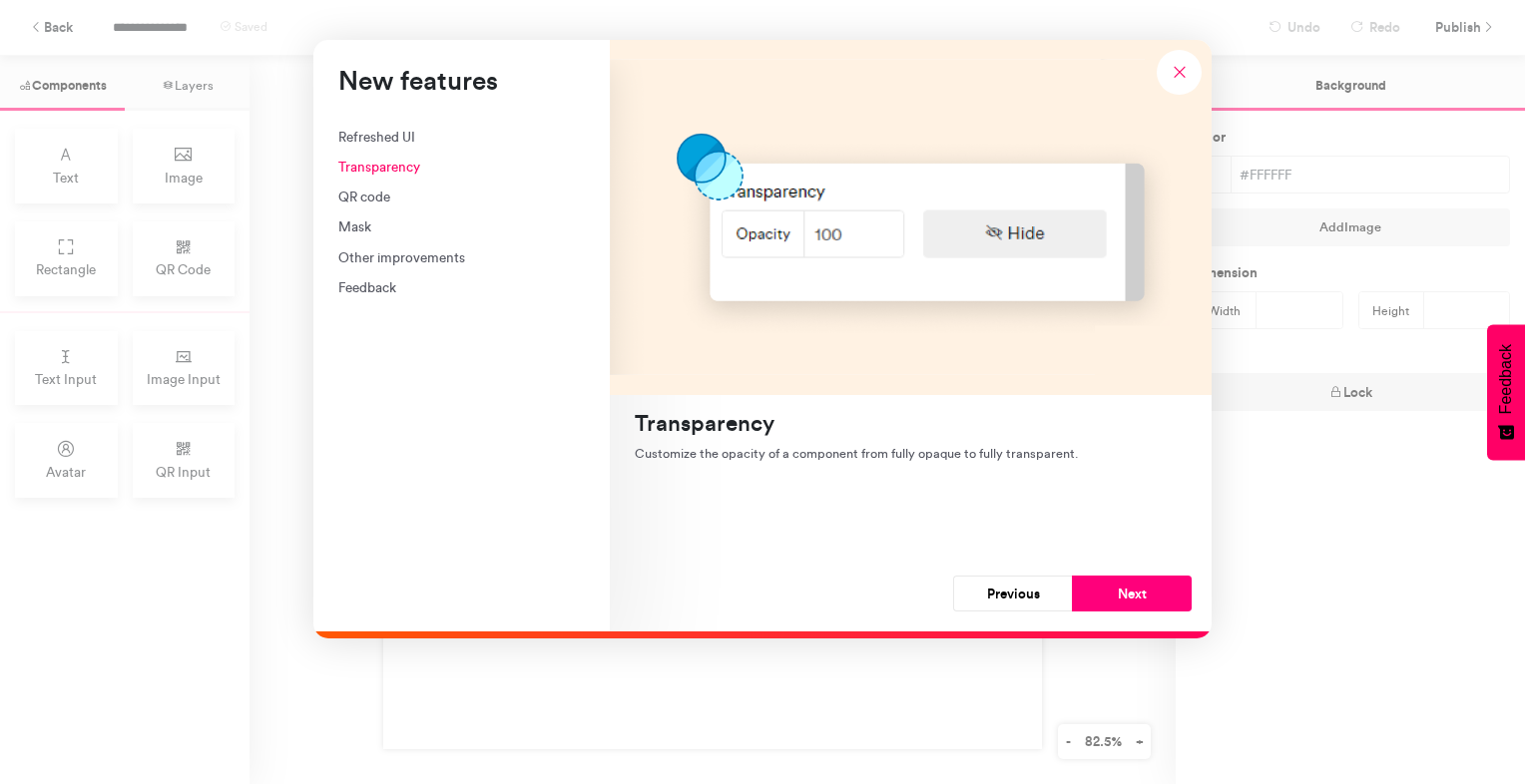 click on "Next" at bounding box center (1132, 593) 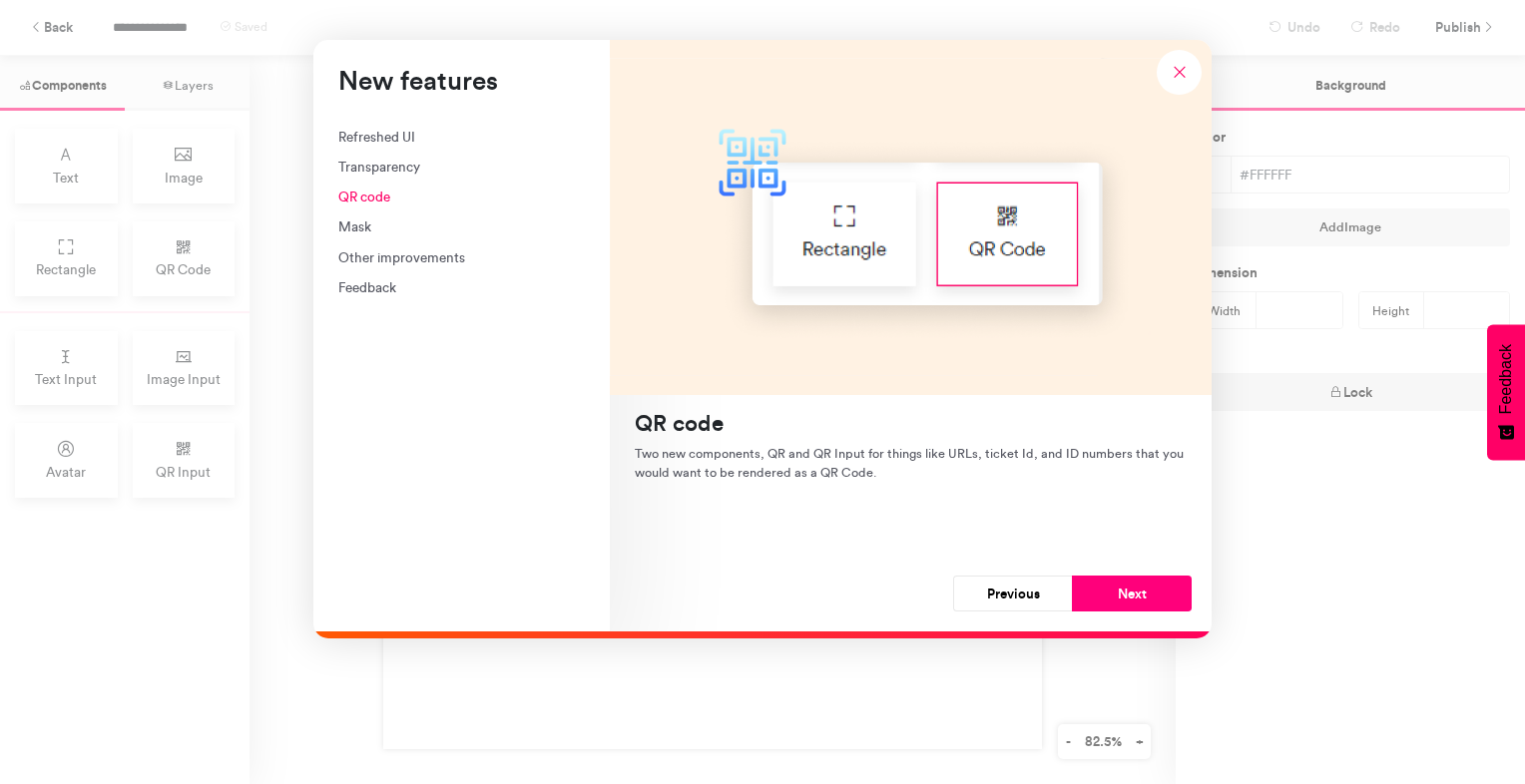 click on "Next" at bounding box center [1132, 593] 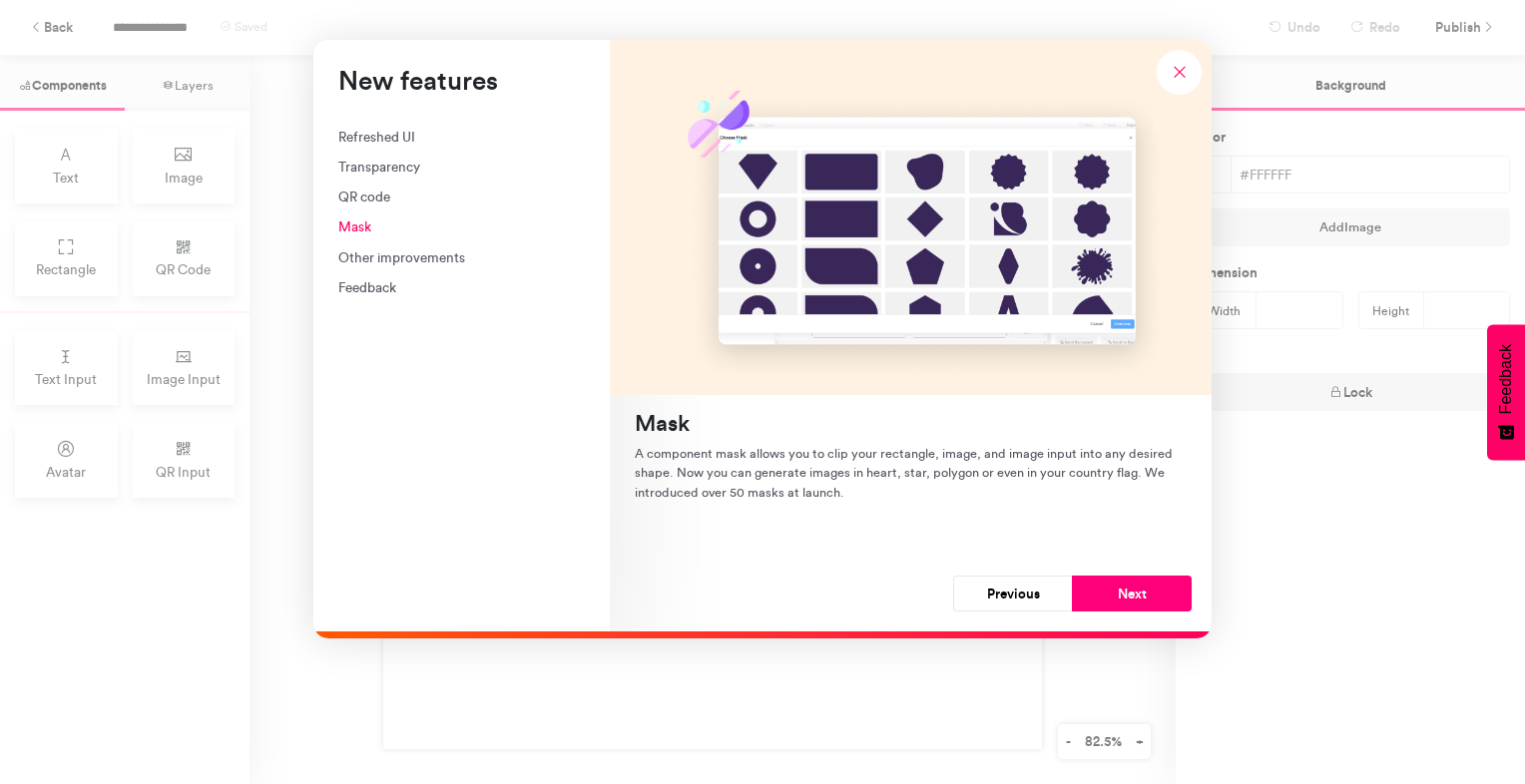 click on "Next" at bounding box center [1132, 593] 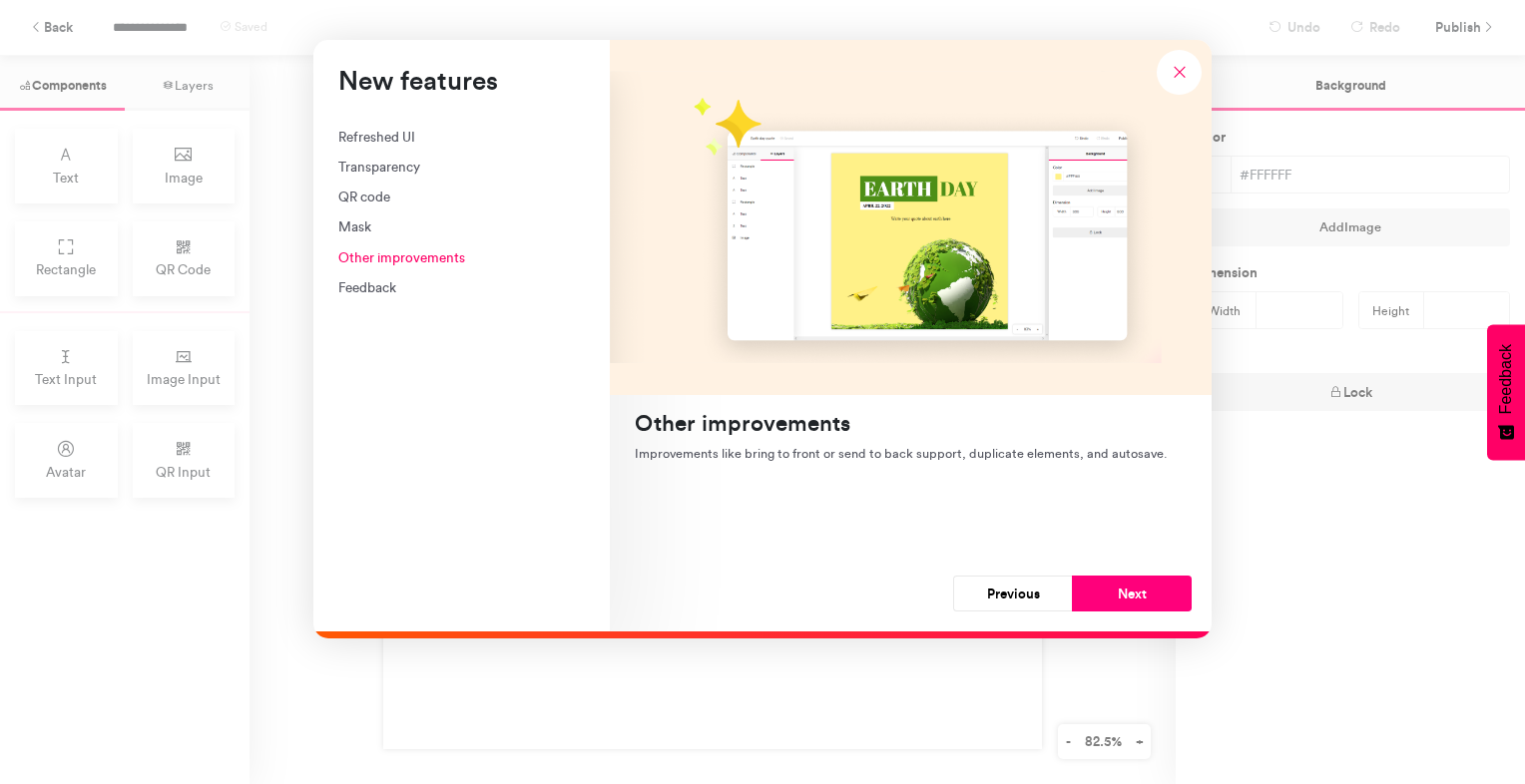 click on "Next" at bounding box center (1132, 593) 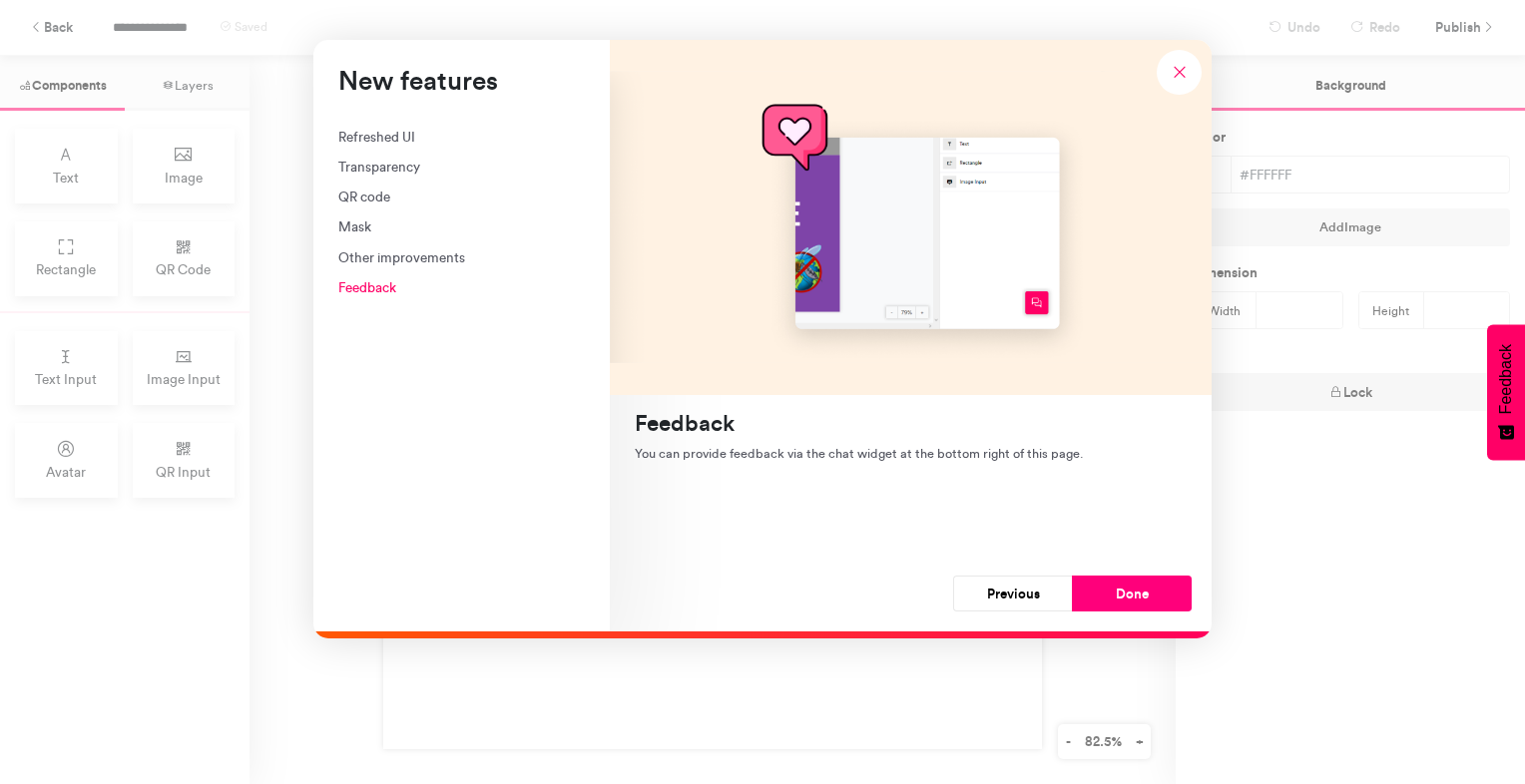 click on "Done" at bounding box center [1132, 593] 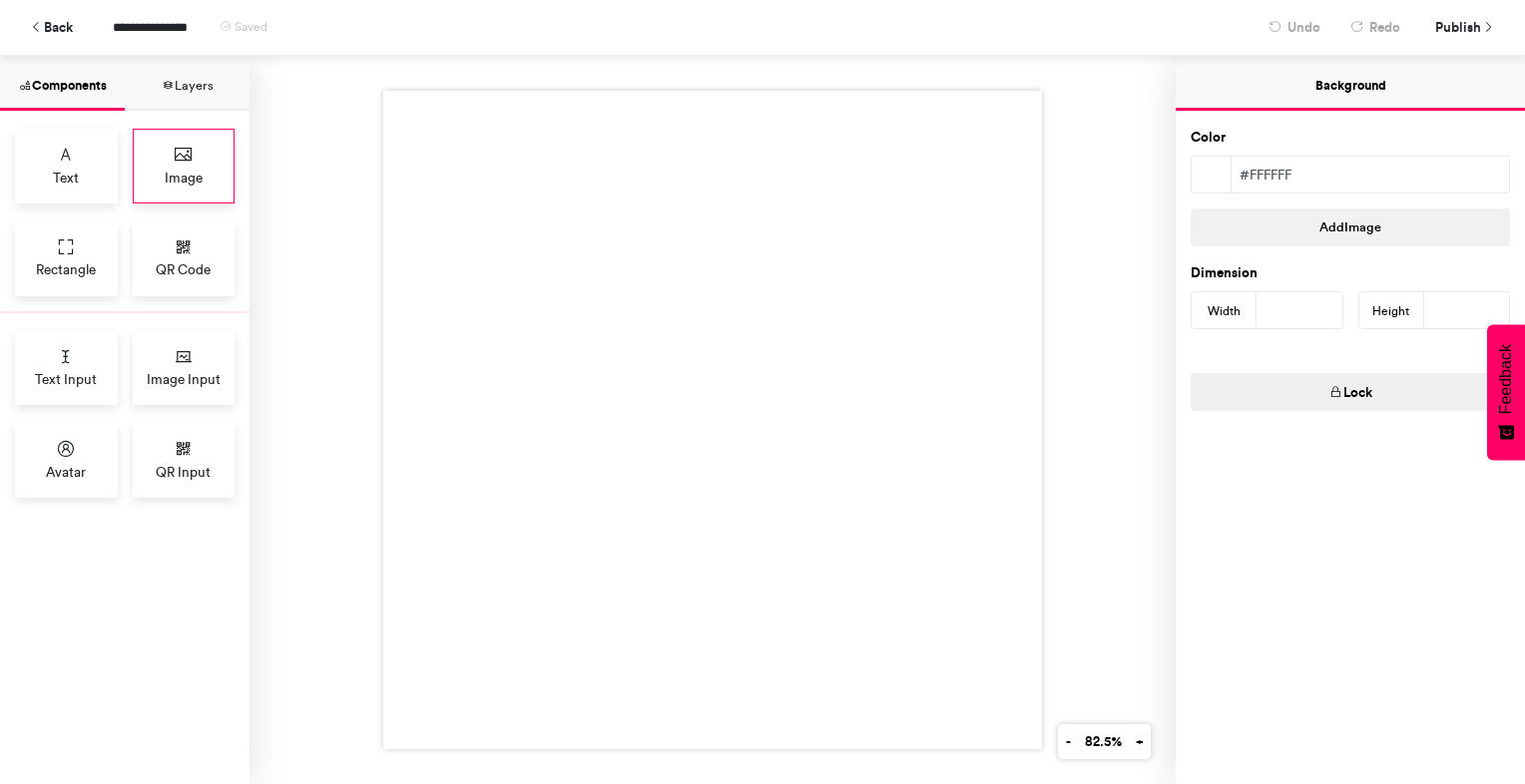 click at bounding box center [184, 155] 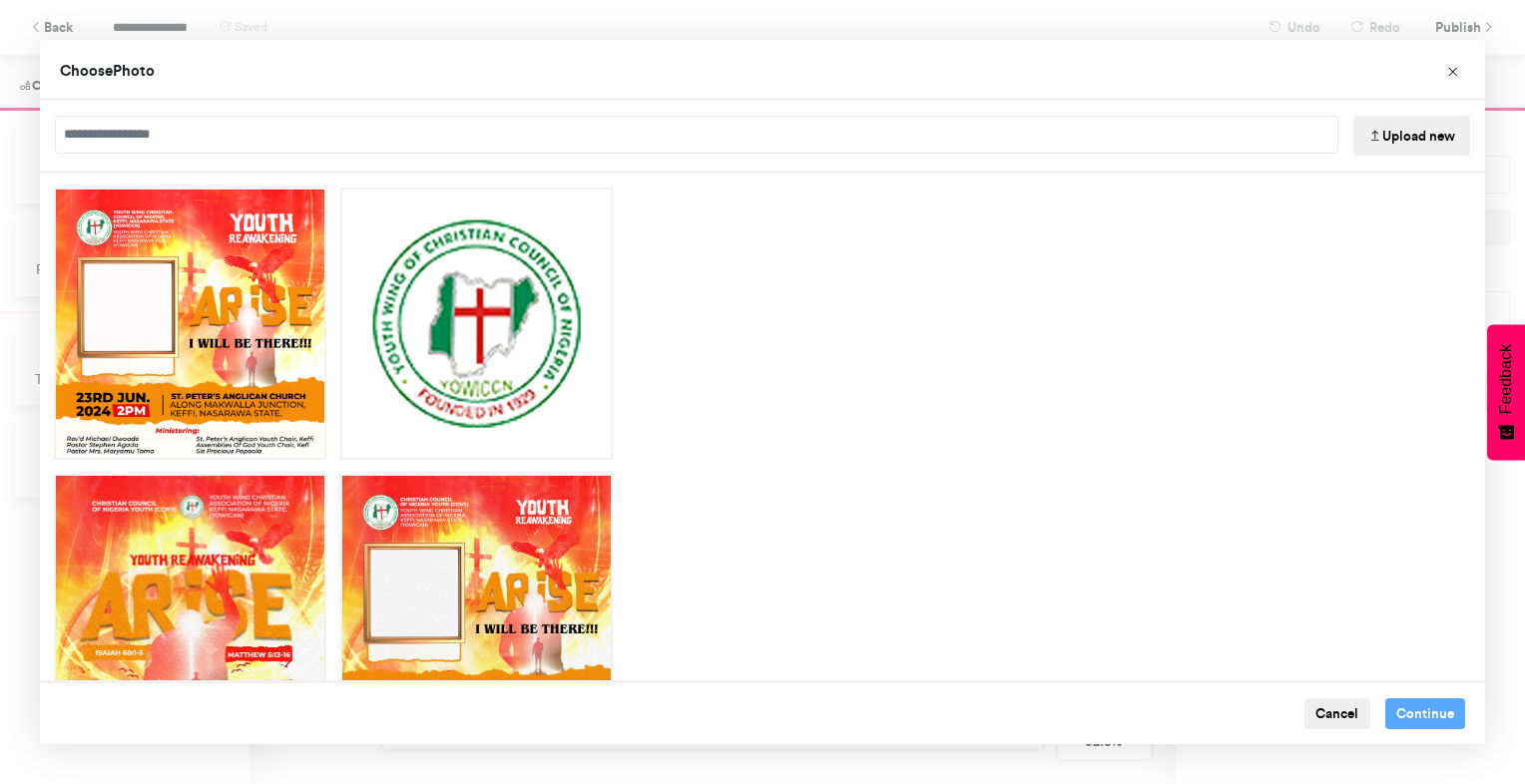 click on "Upload new" at bounding box center (1411, 136) 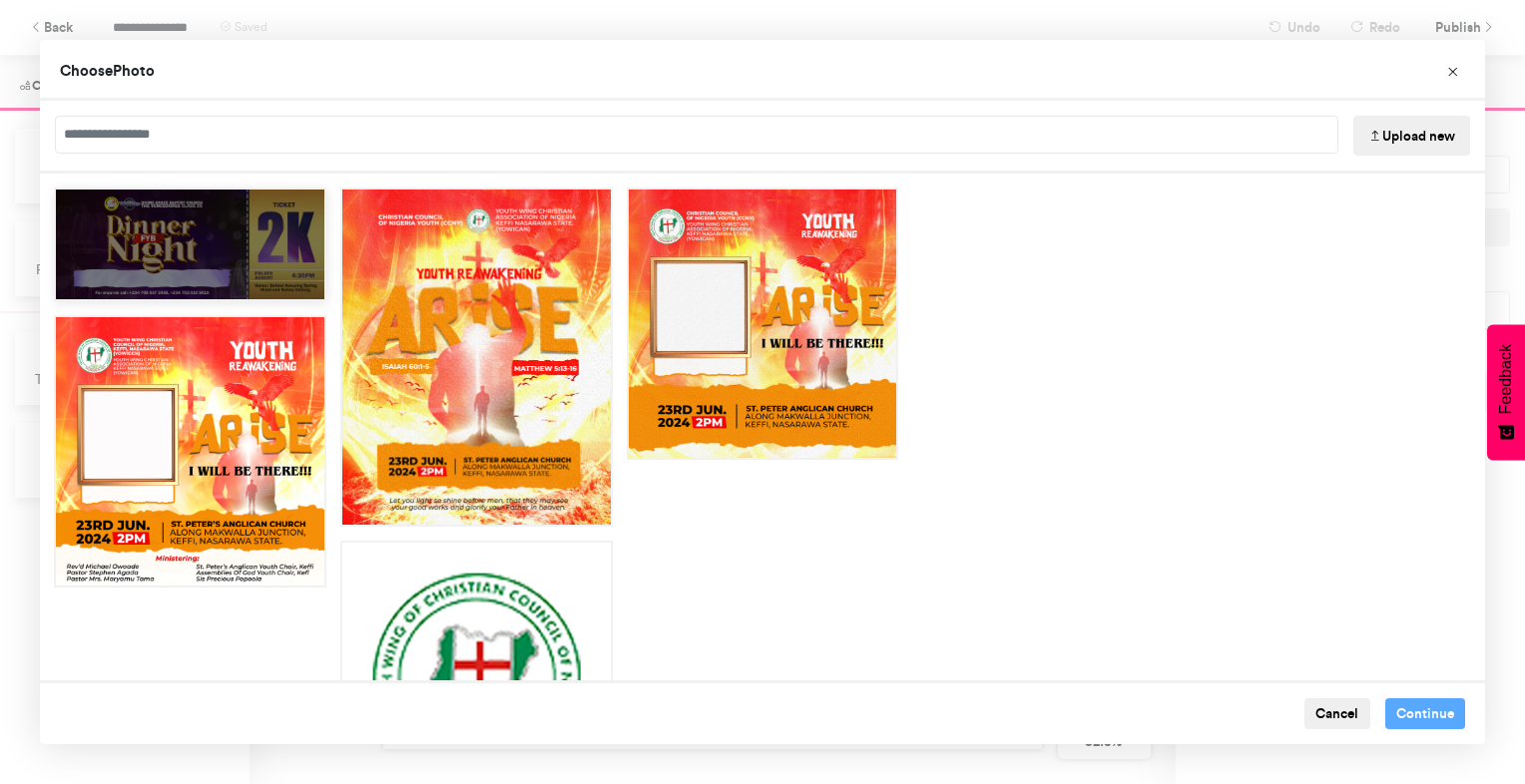 click at bounding box center (190, 244) 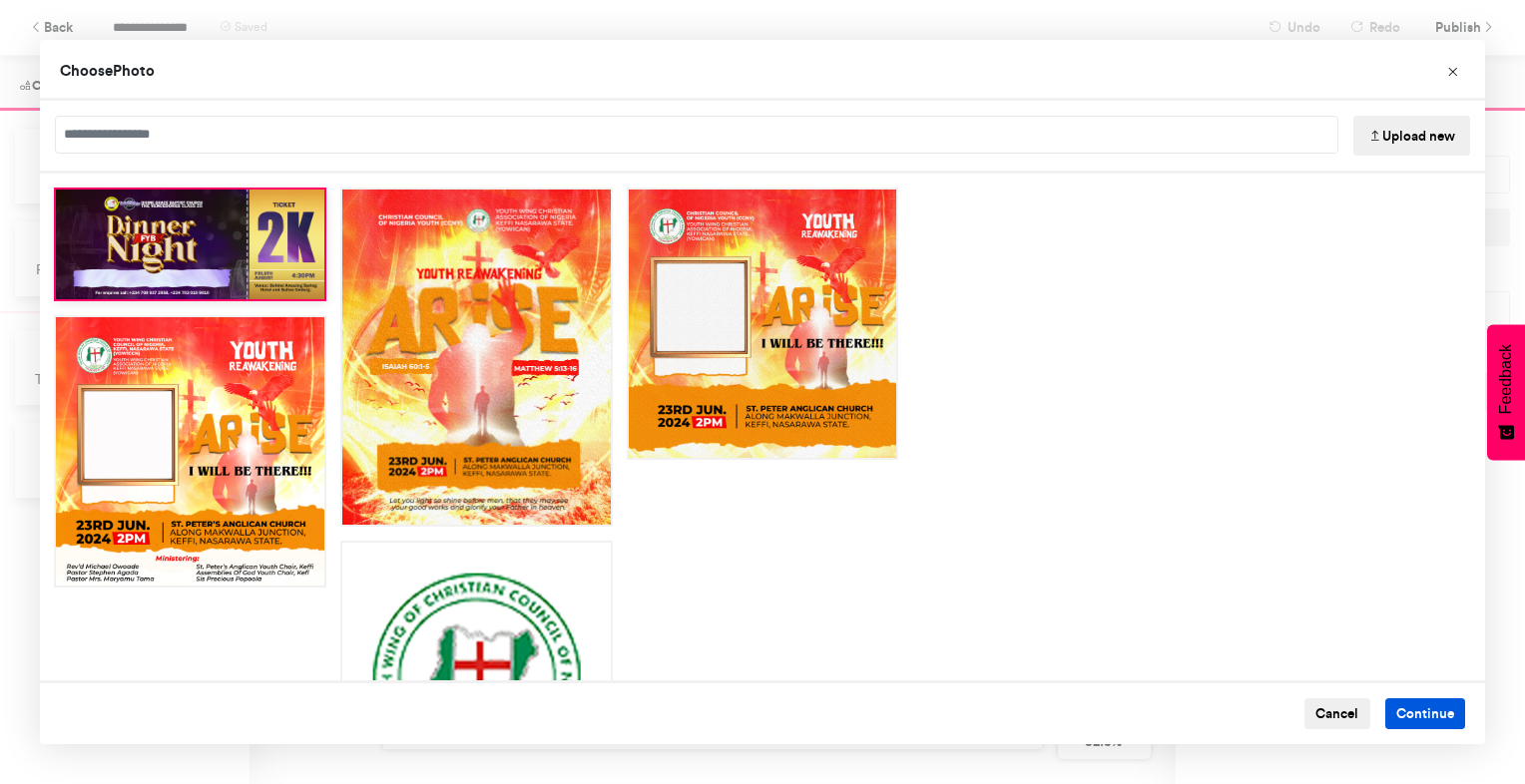 click on "Continue" at bounding box center [1425, 714] 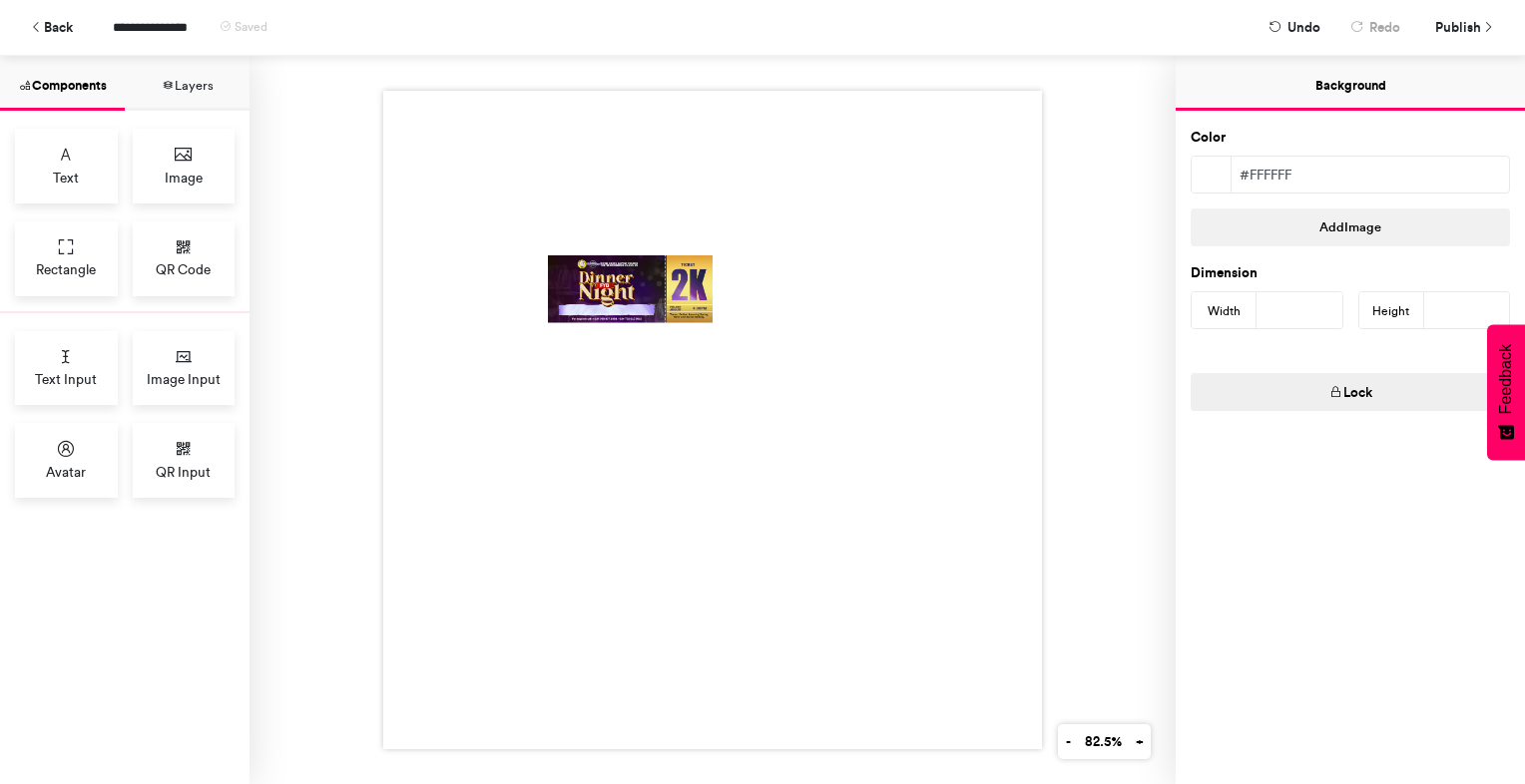 click at bounding box center [713, 420] 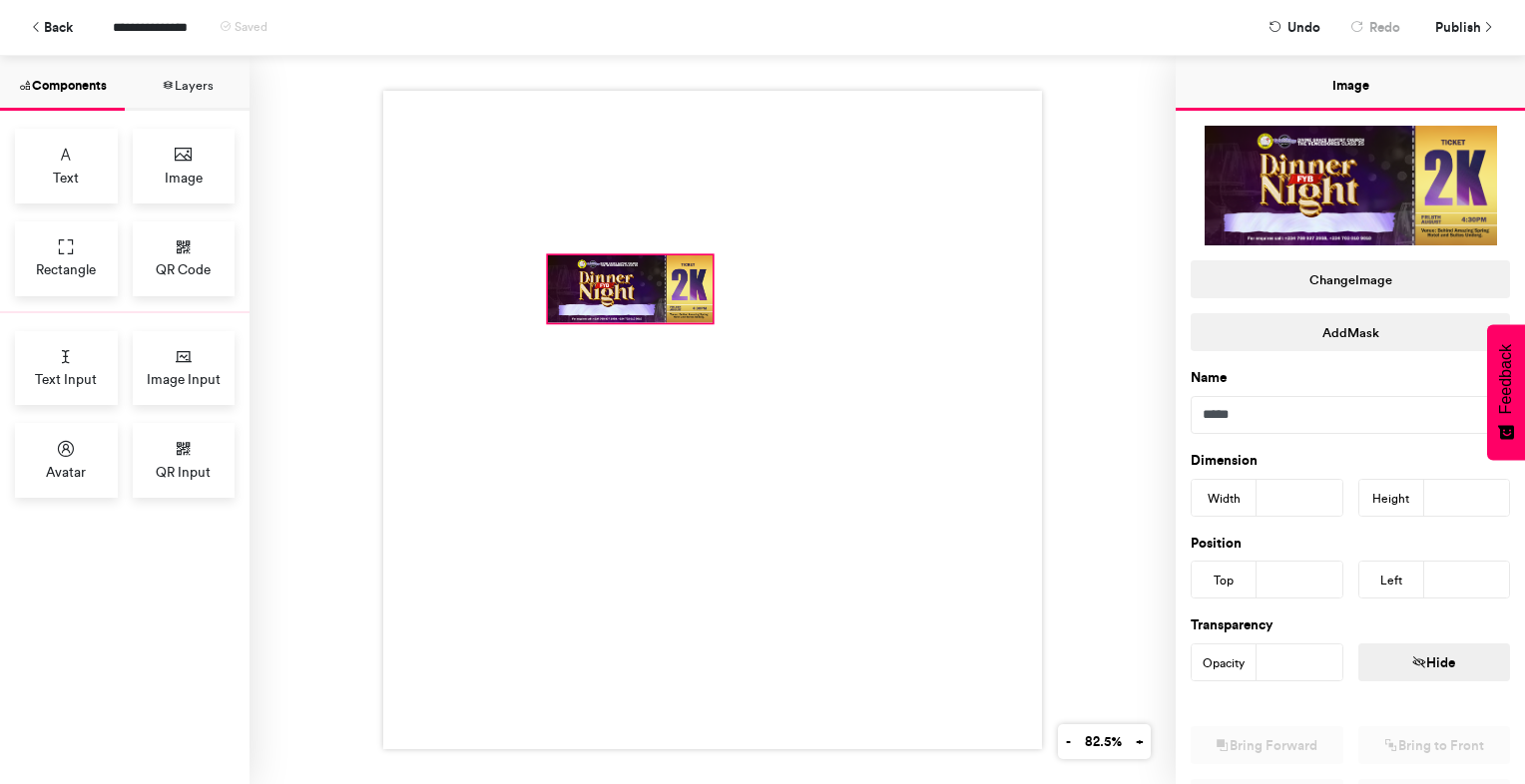 click at bounding box center [630, 289] 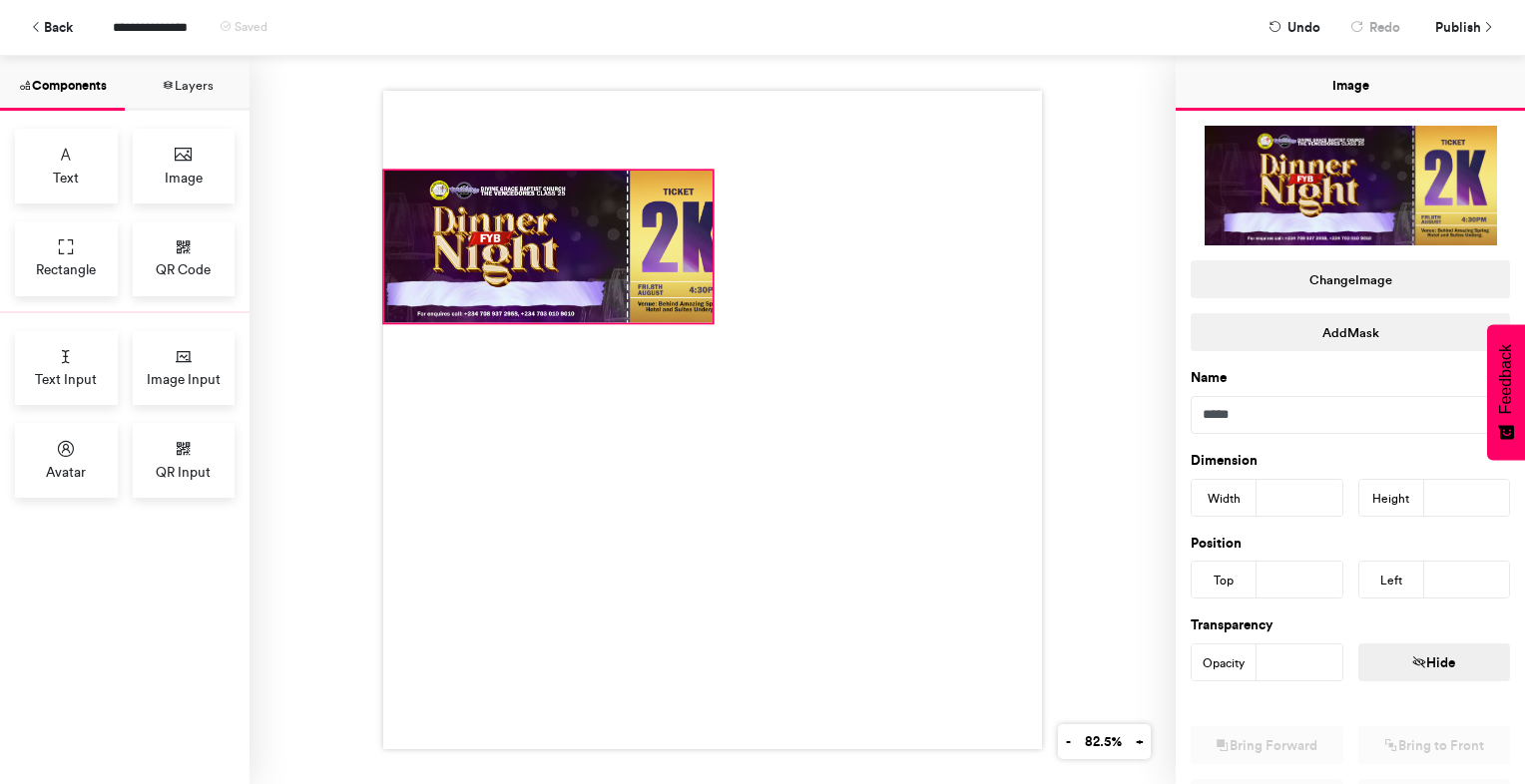 drag, startPoint x: 542, startPoint y: 249, endPoint x: 378, endPoint y: 165, distance: 184.2607 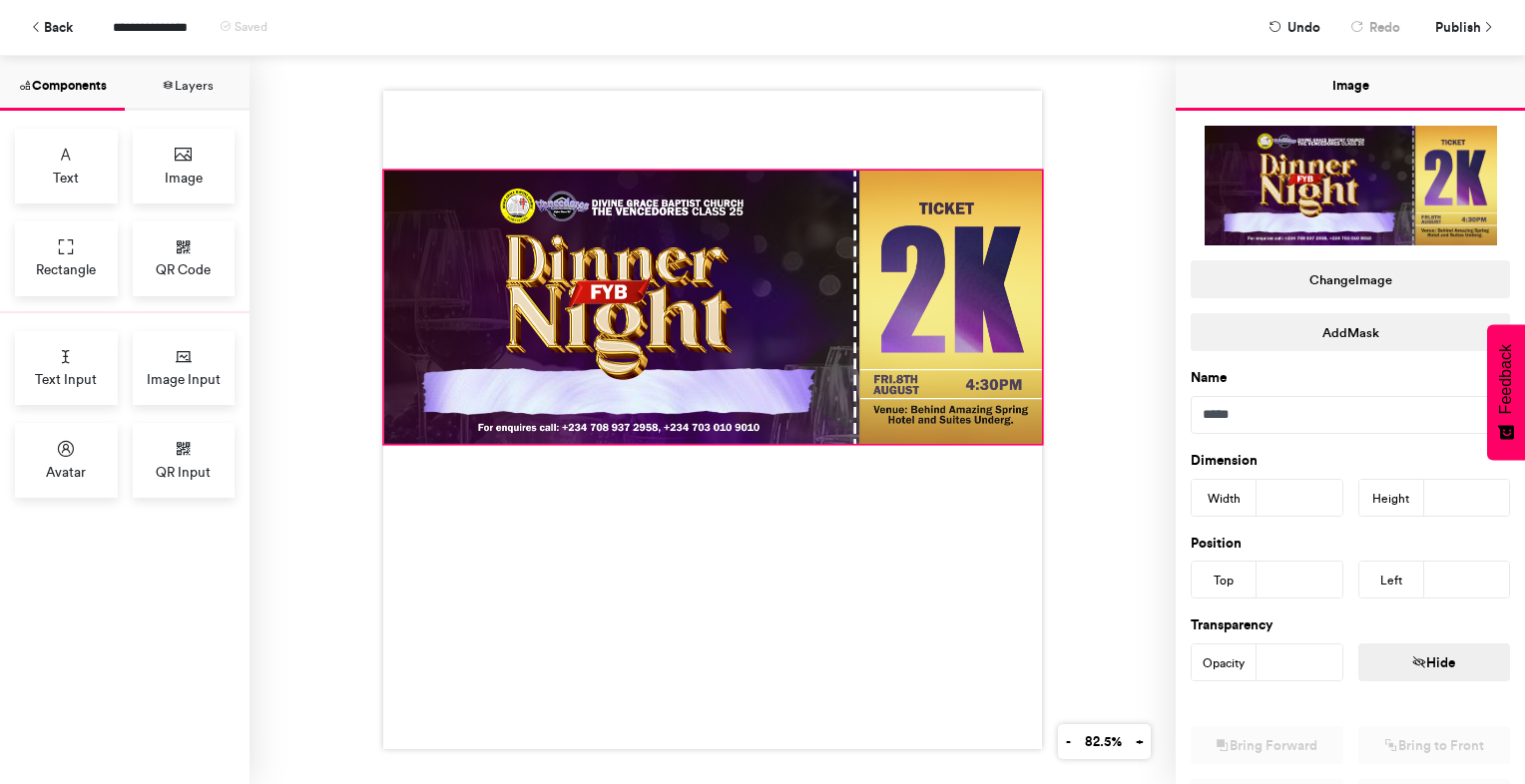 drag, startPoint x: 706, startPoint y: 317, endPoint x: 1035, endPoint y: 438, distance: 350.545 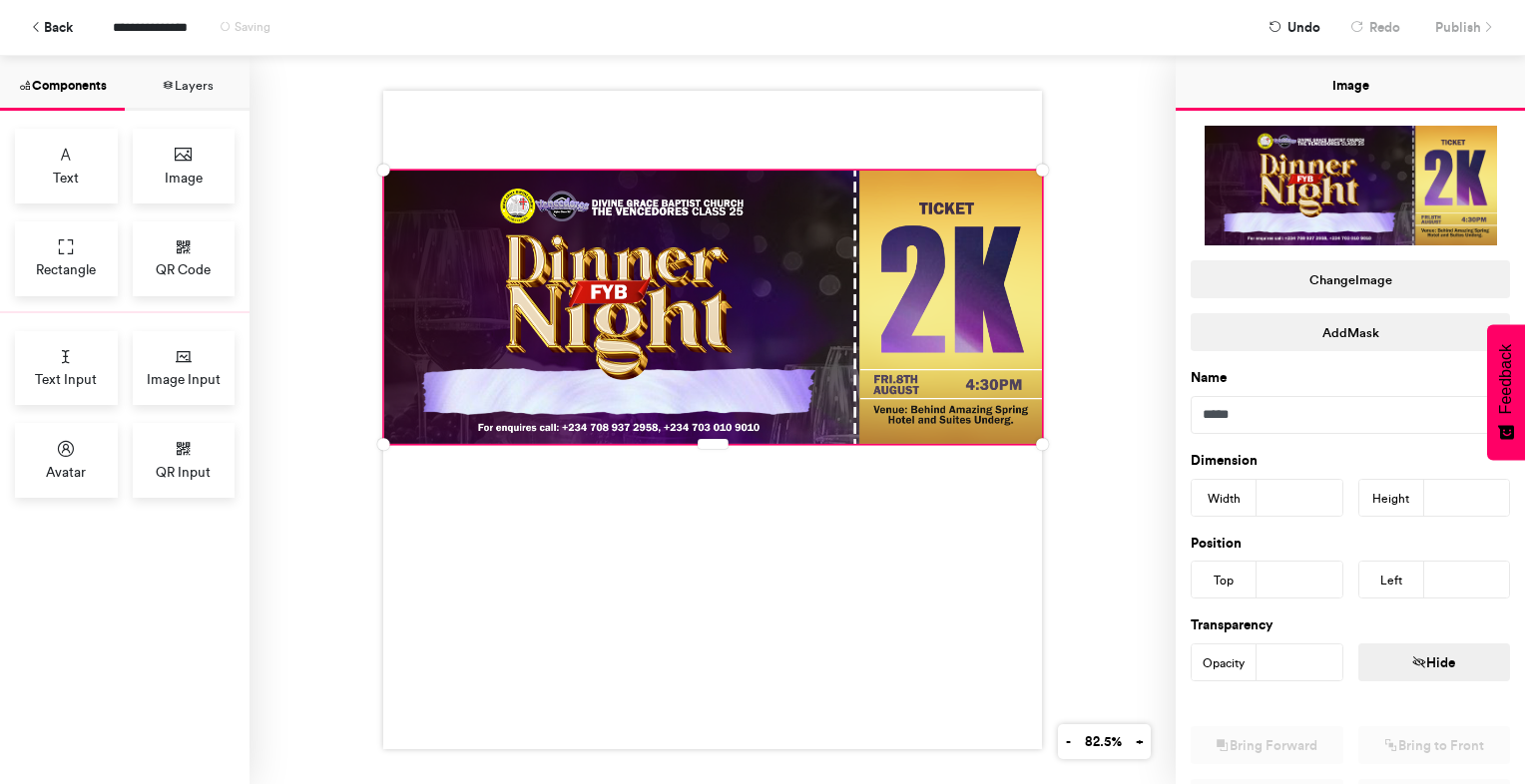 click at bounding box center (713, 307) 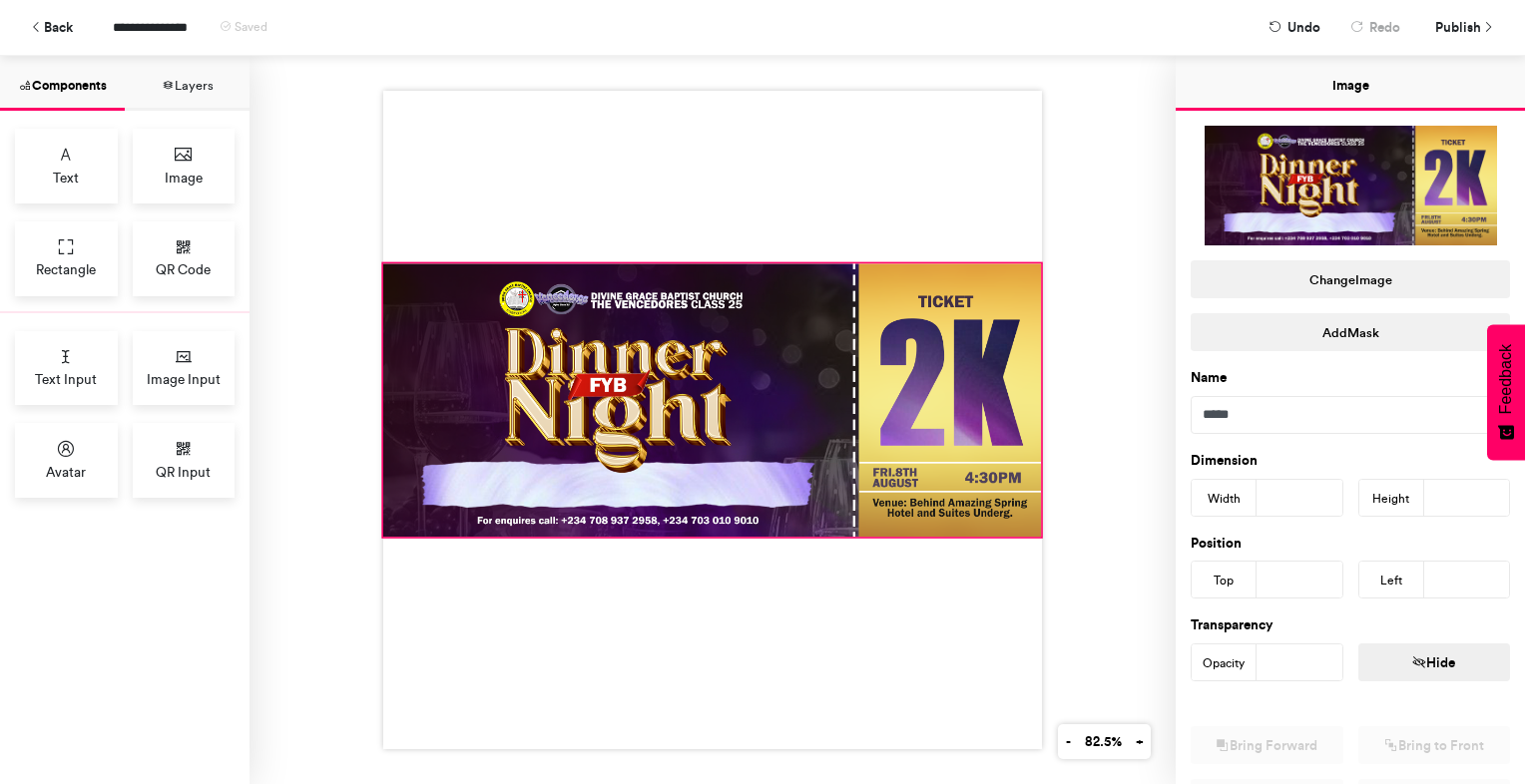 drag, startPoint x: 798, startPoint y: 201, endPoint x: 797, endPoint y: 294, distance: 93.00538 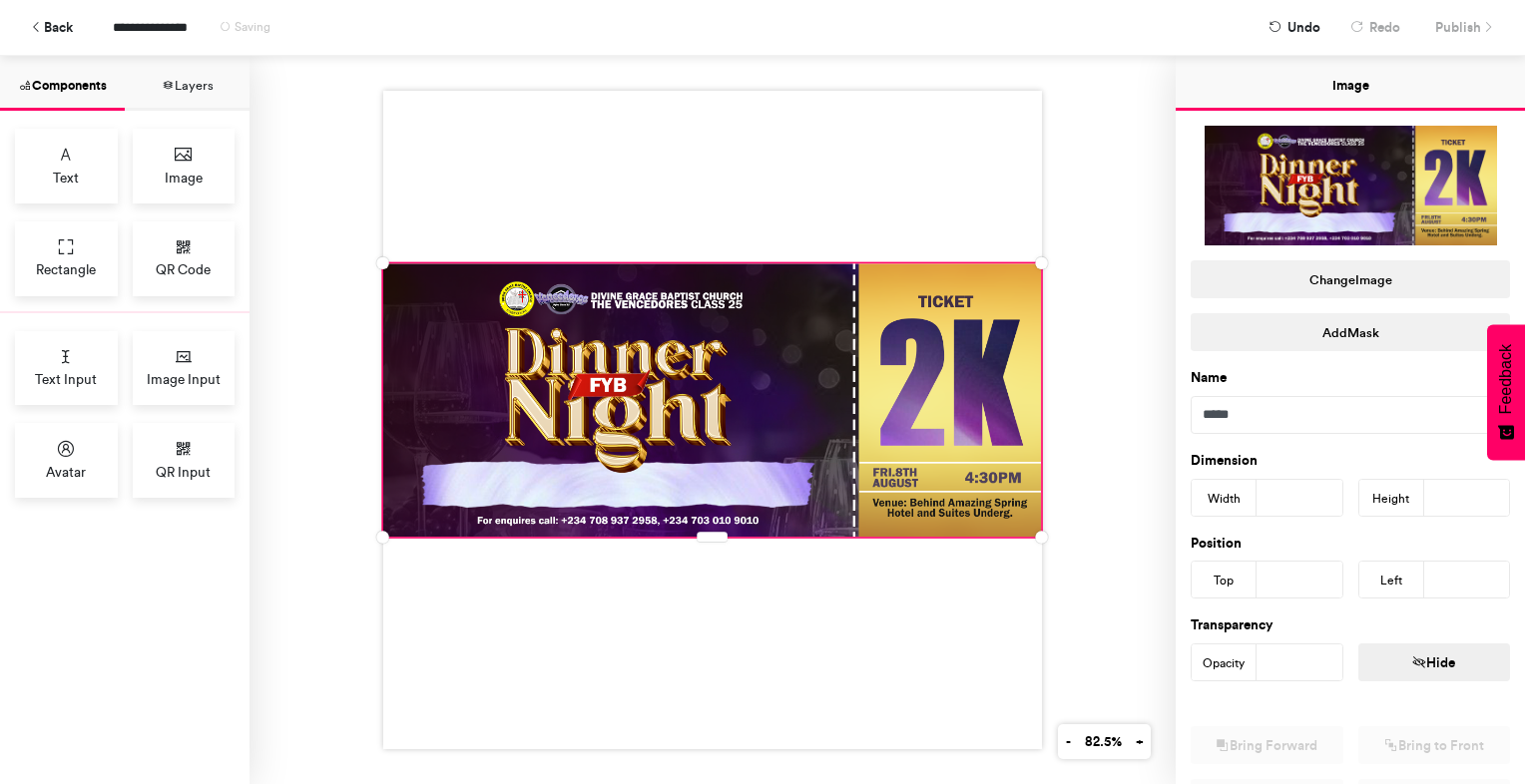 click at bounding box center [713, 420] 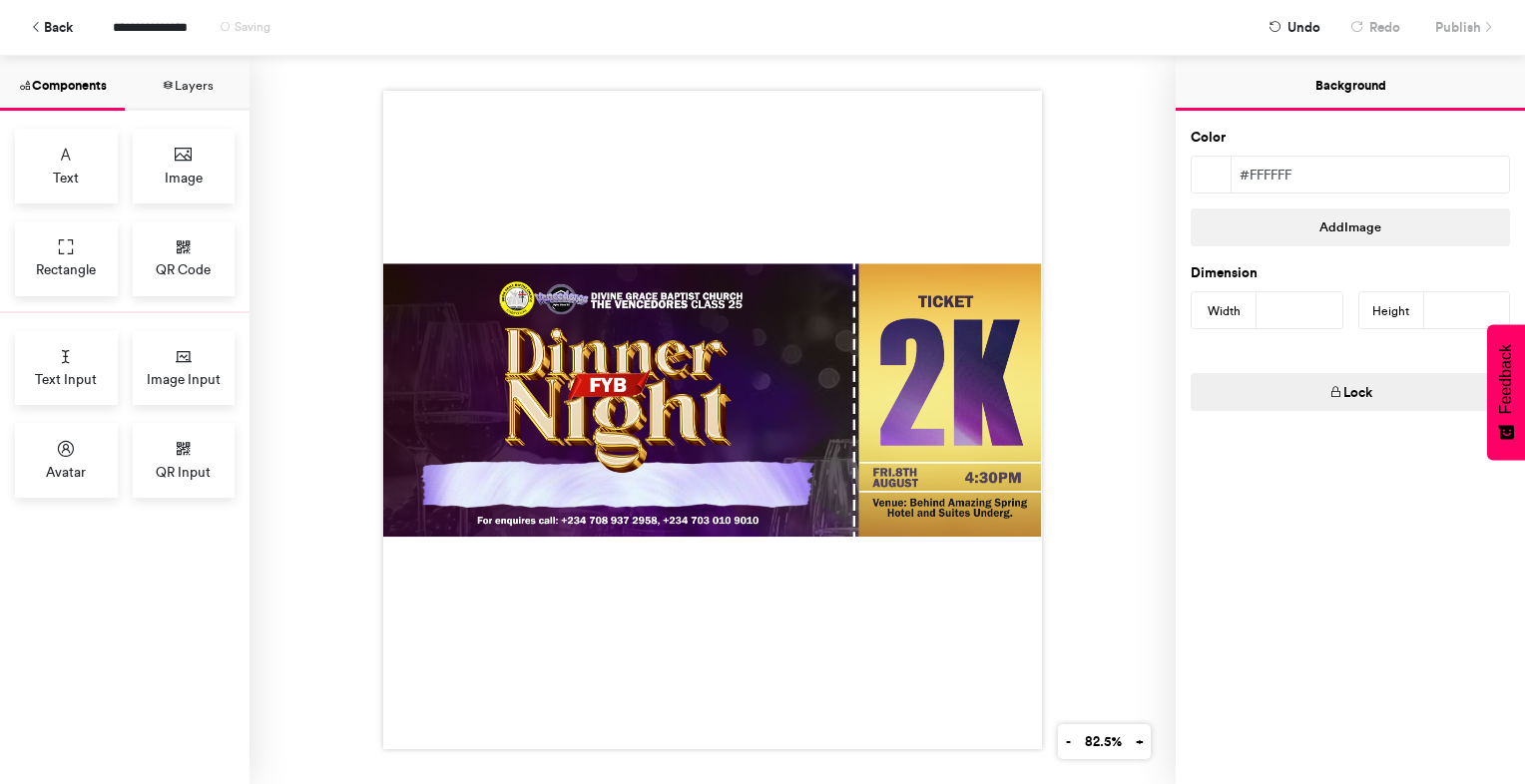 click at bounding box center [1211, 176] 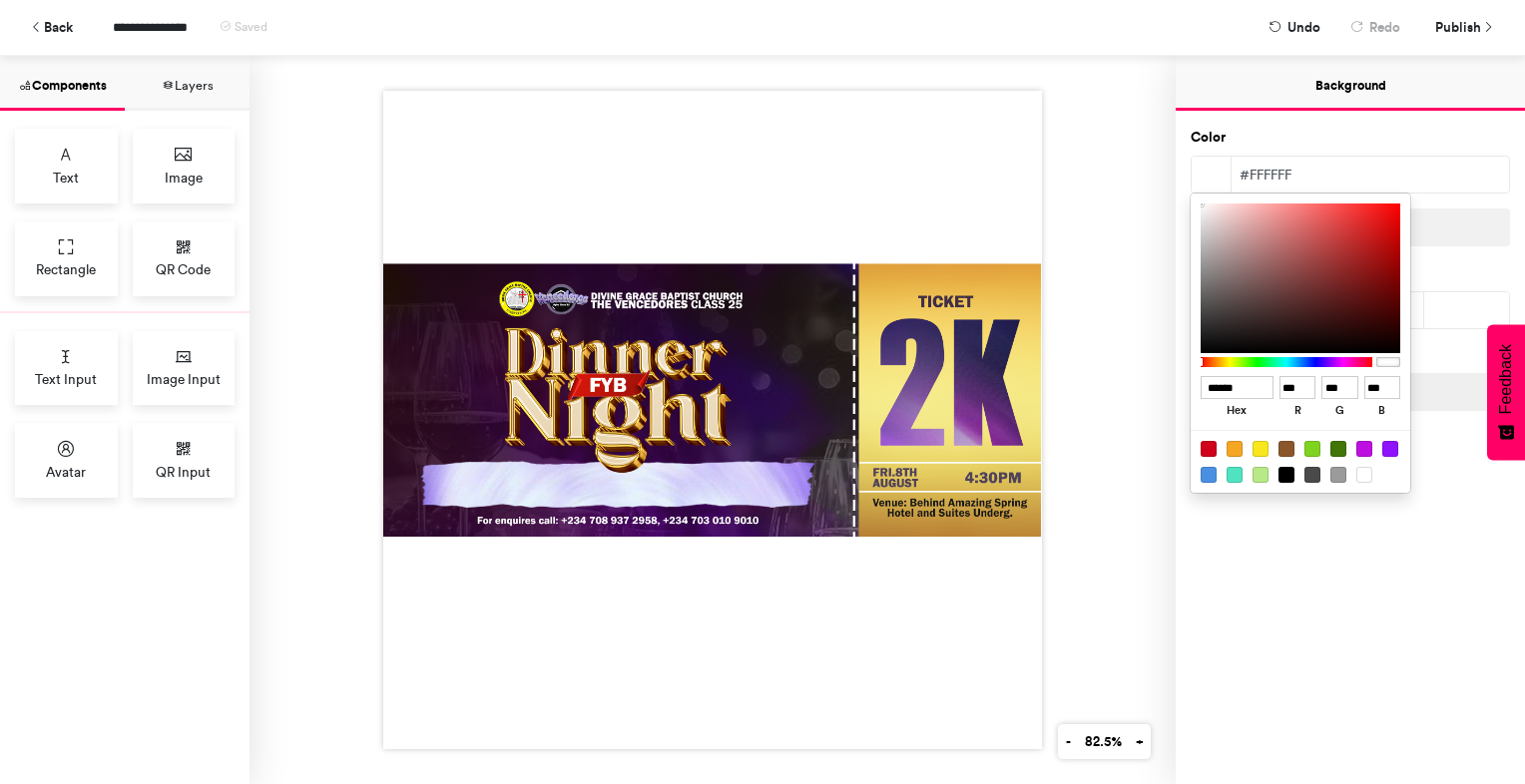 click at bounding box center [1300, 461] 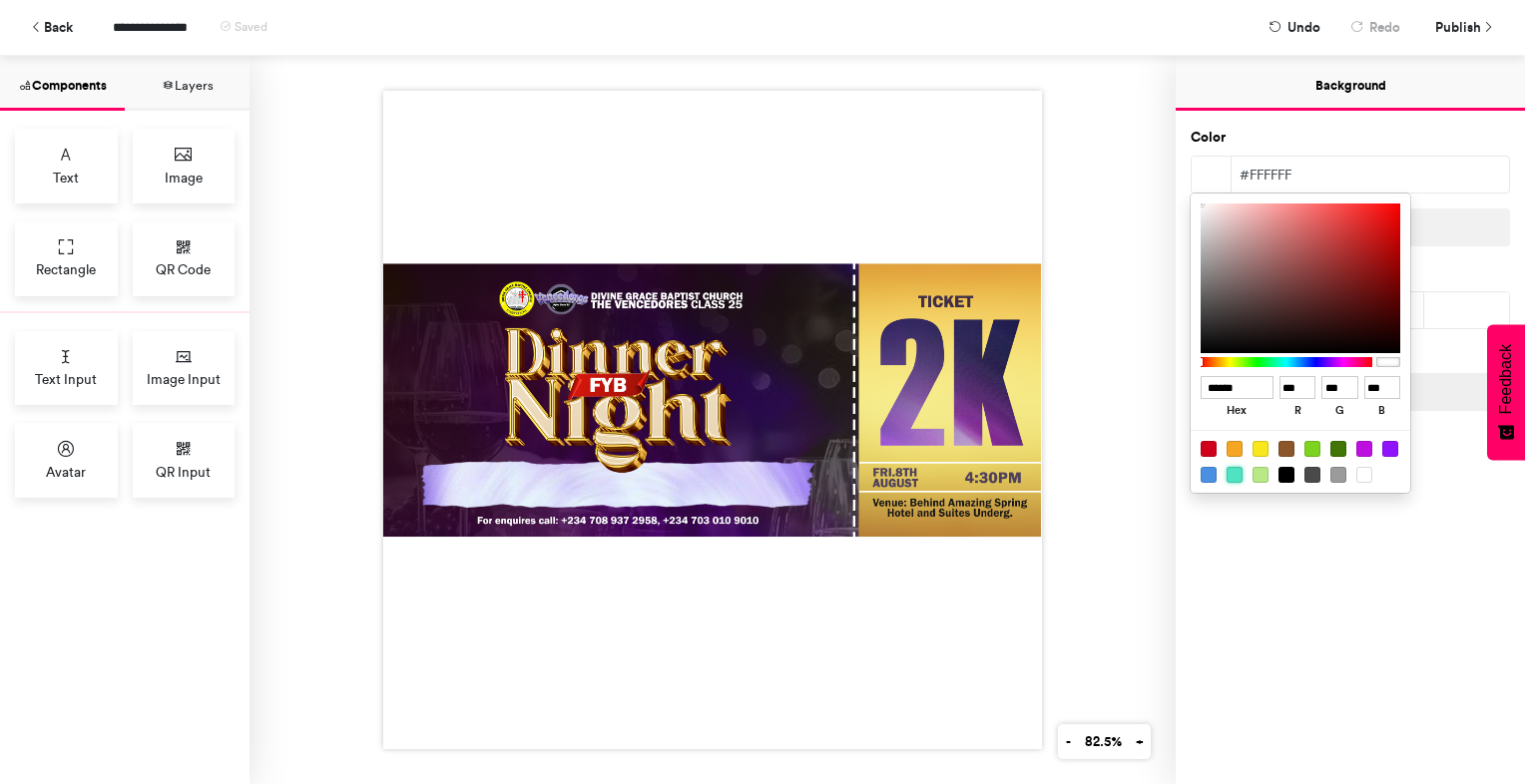 click at bounding box center (1235, 475) 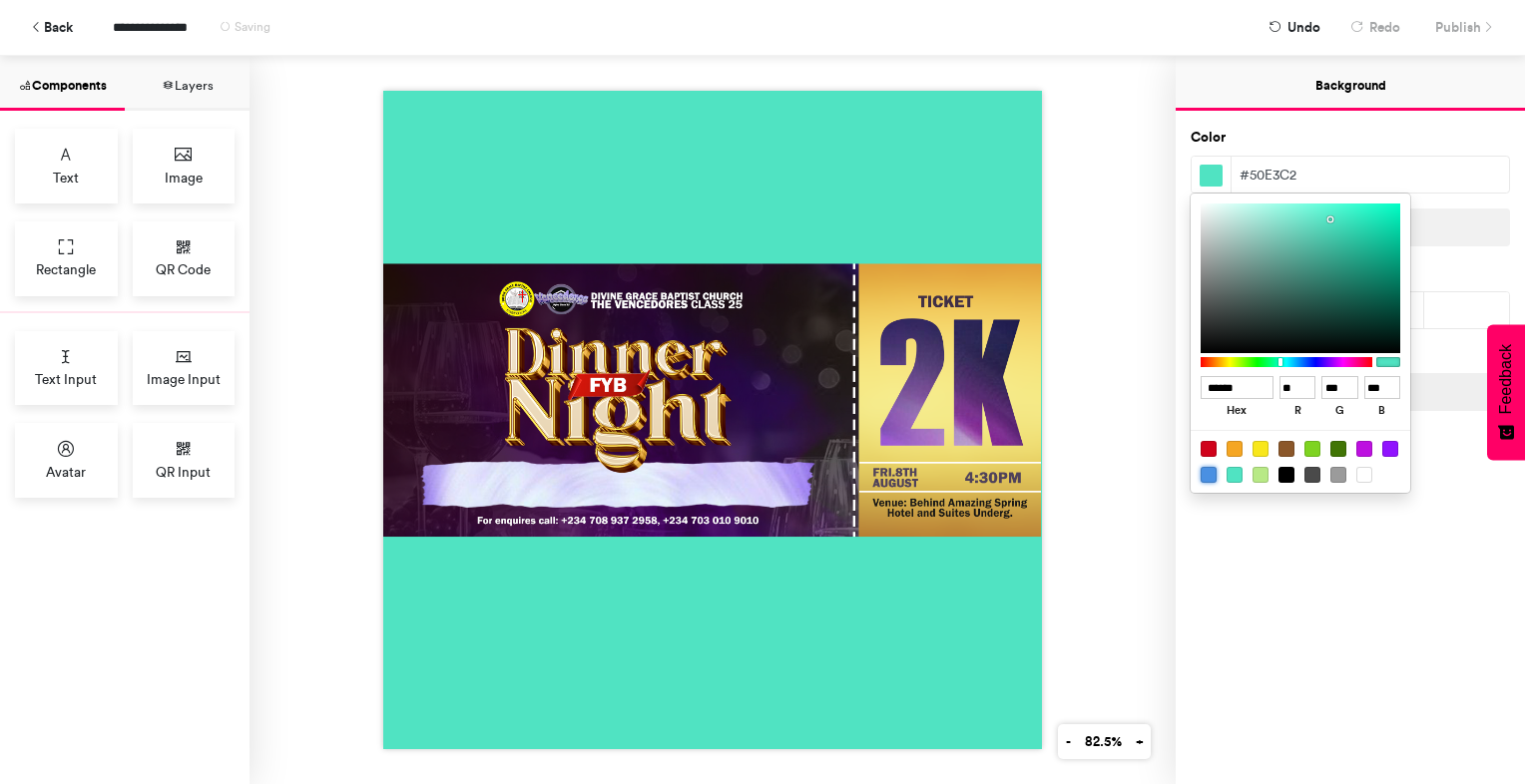 click at bounding box center [1209, 475] 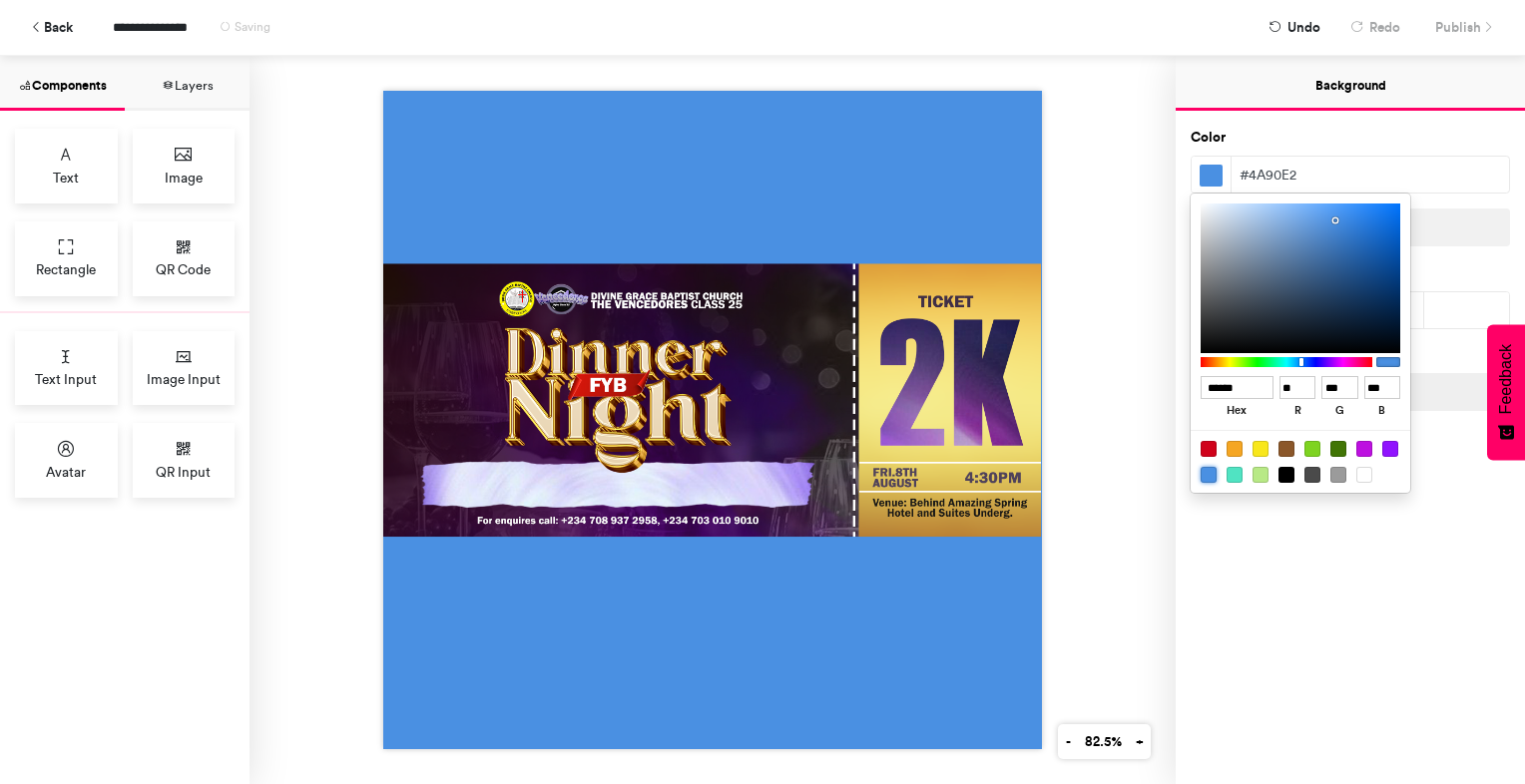 click at bounding box center [1209, 475] 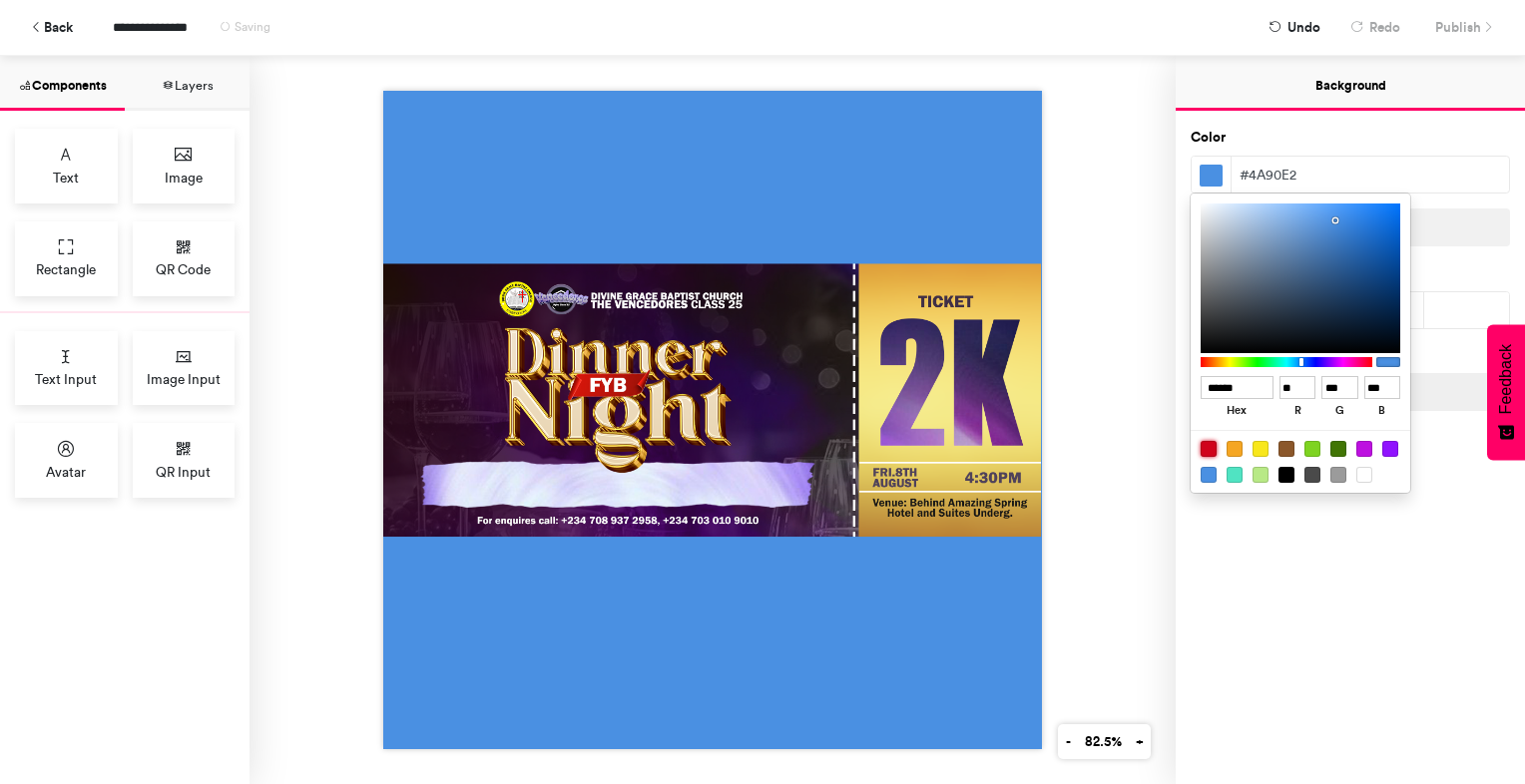 click at bounding box center [1209, 449] 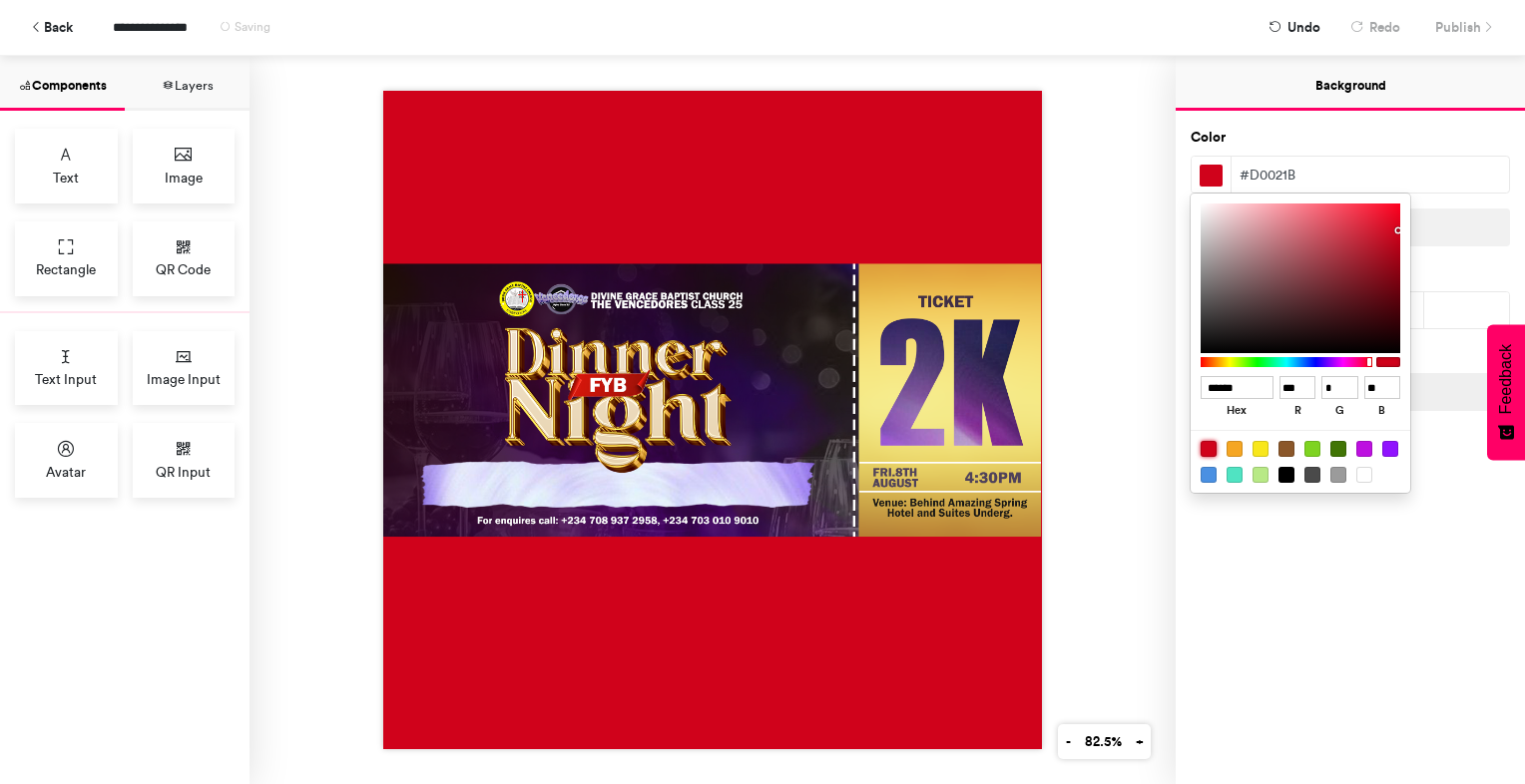 click at bounding box center (1286, 475) 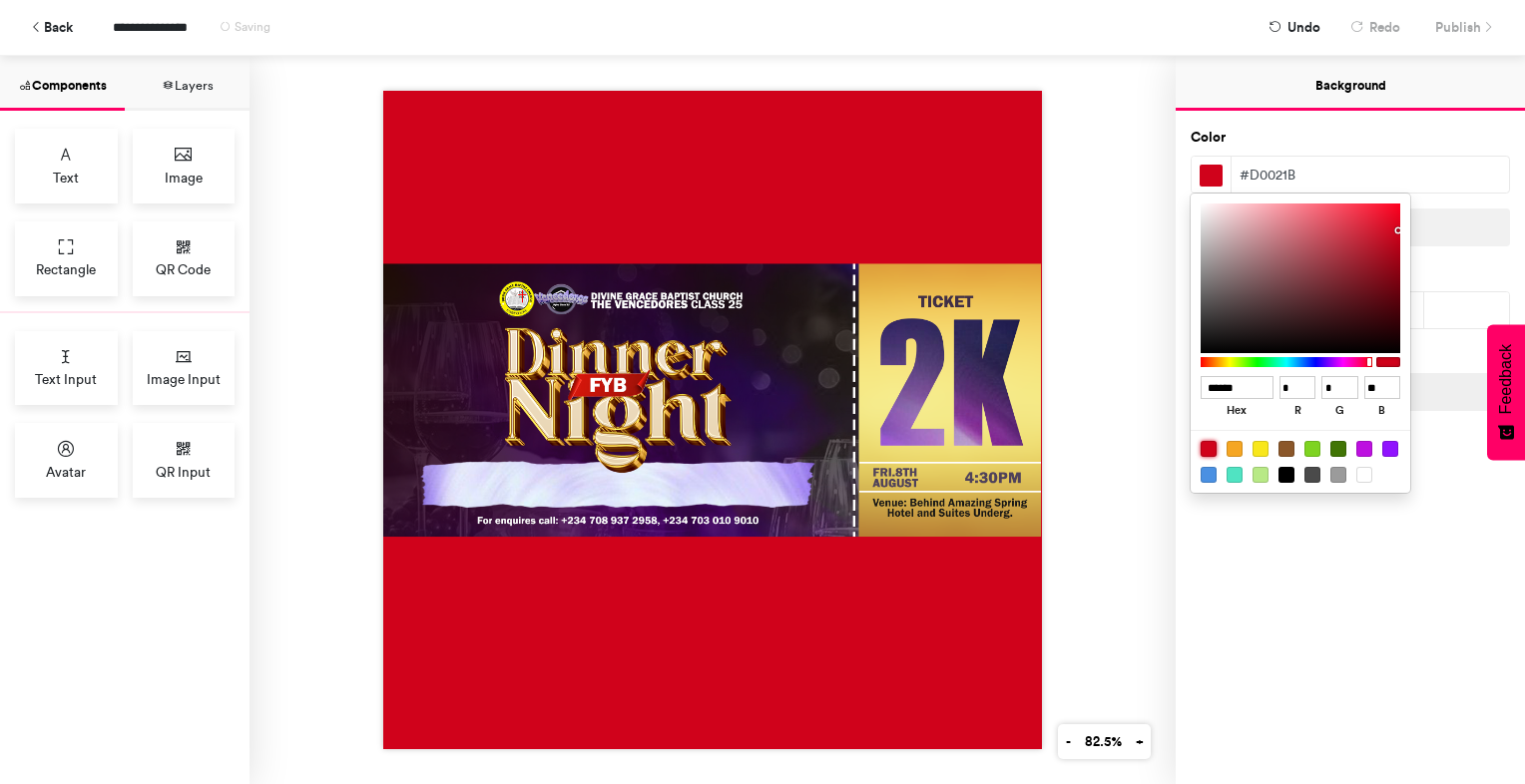 type on "*" 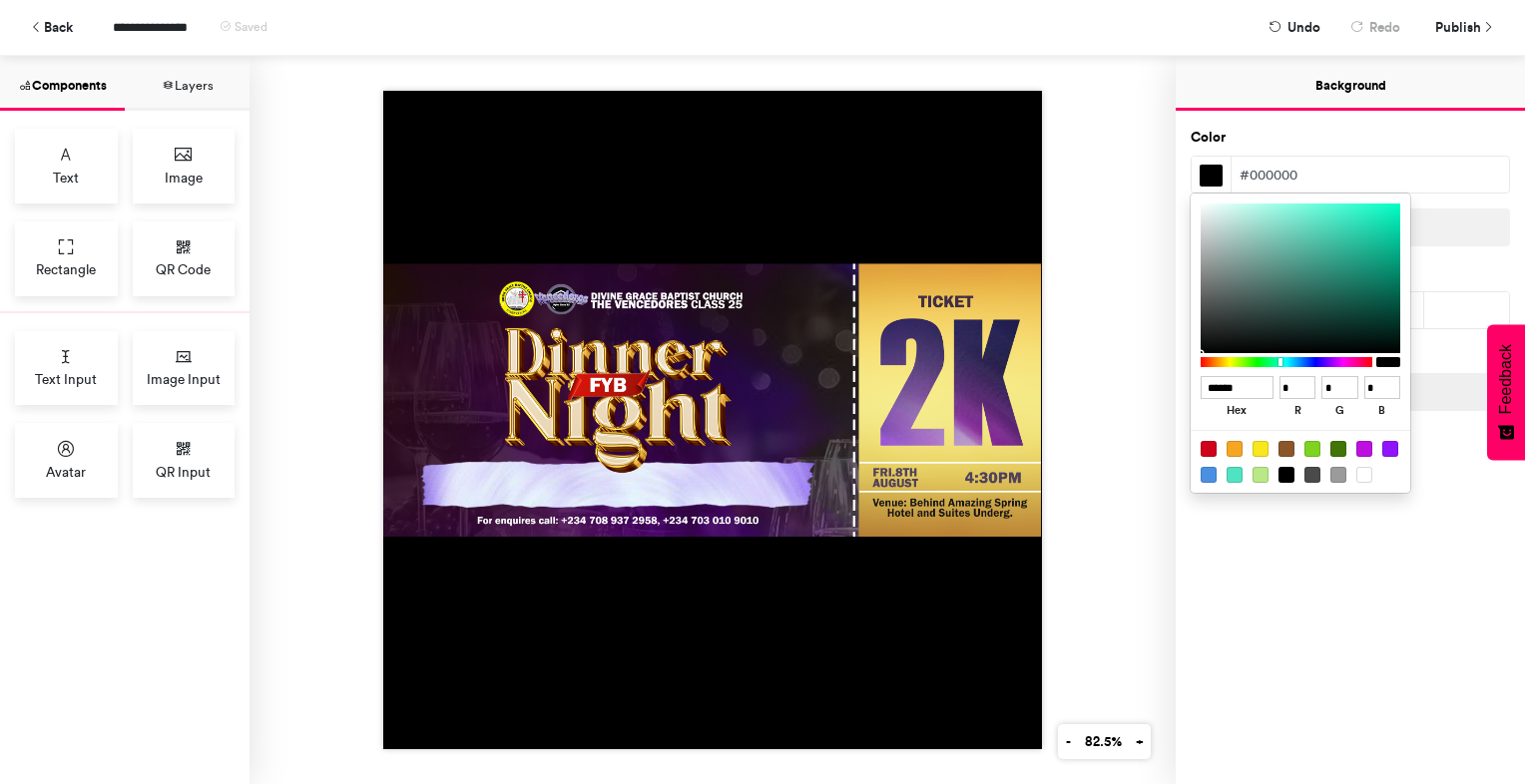 click at bounding box center (1300, 461) 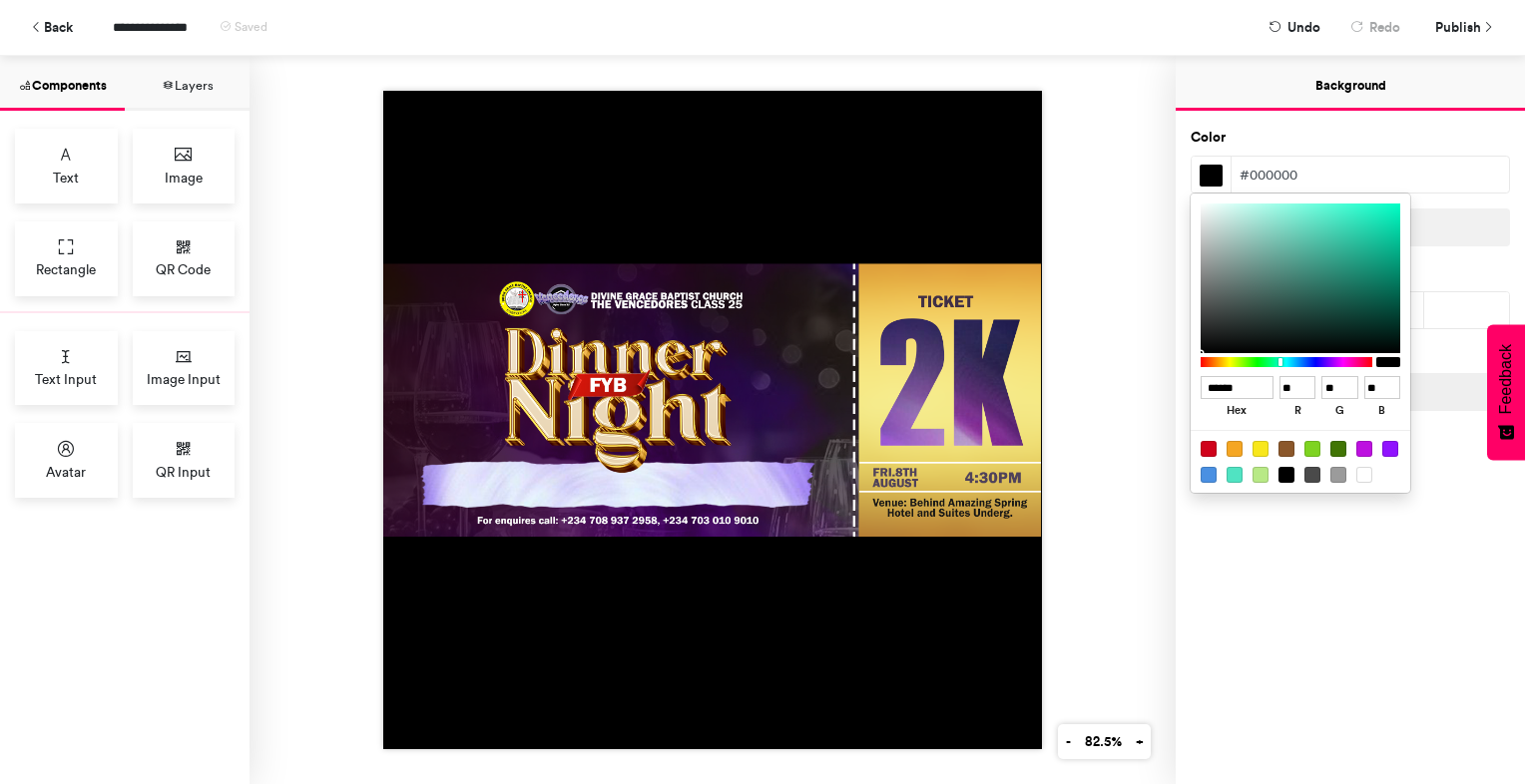 type on "******" 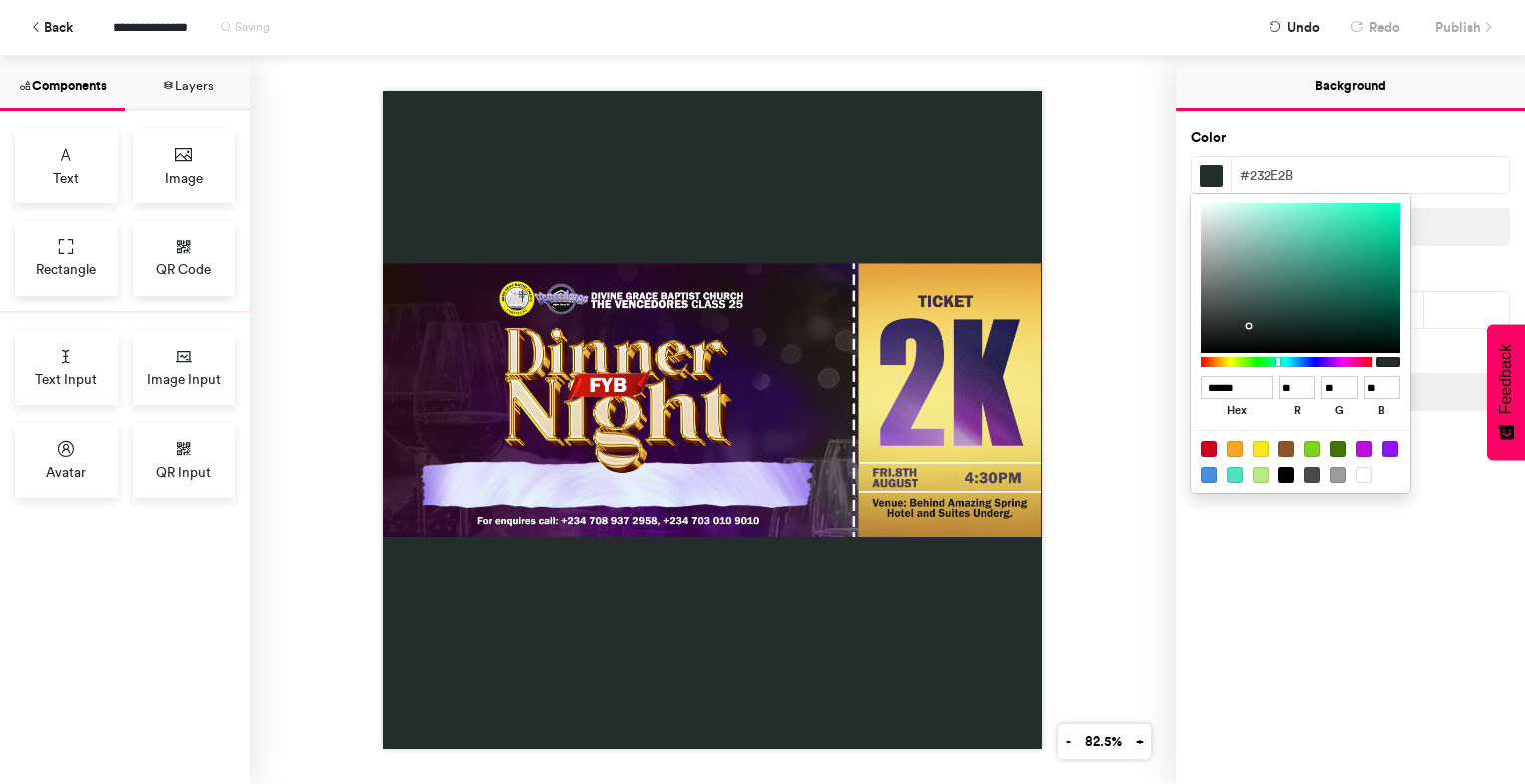 type on "******" 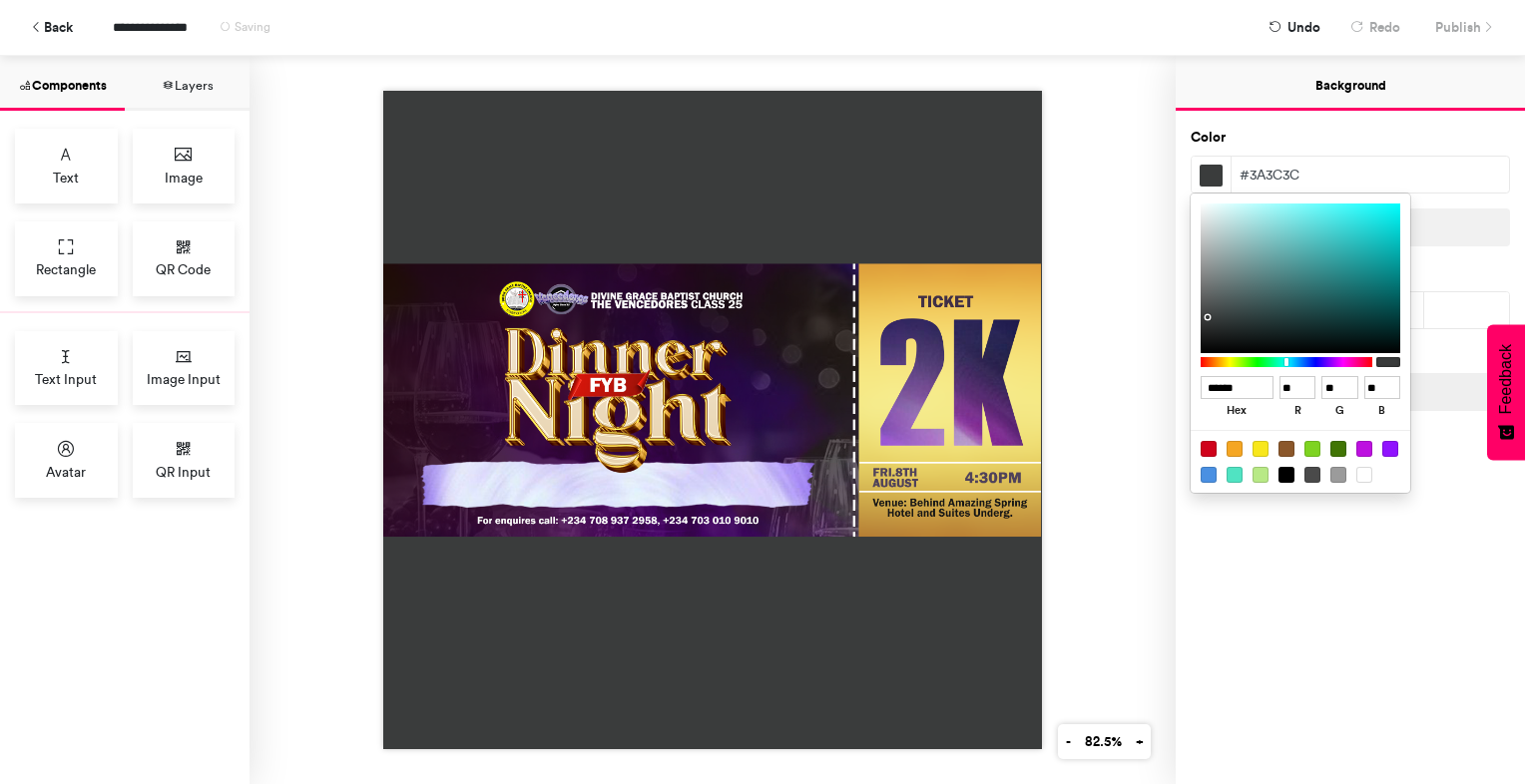 type on "******" 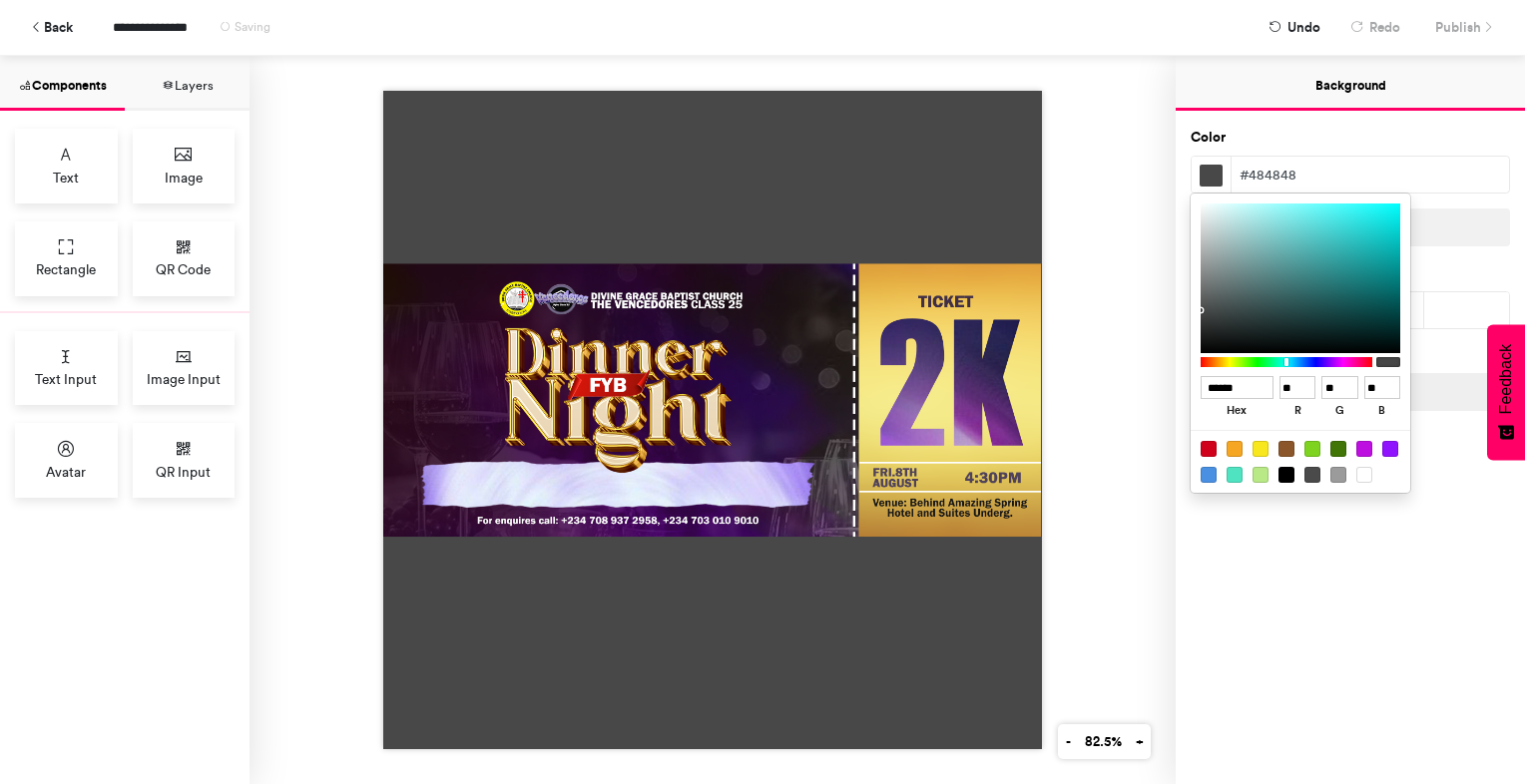 type on "******" 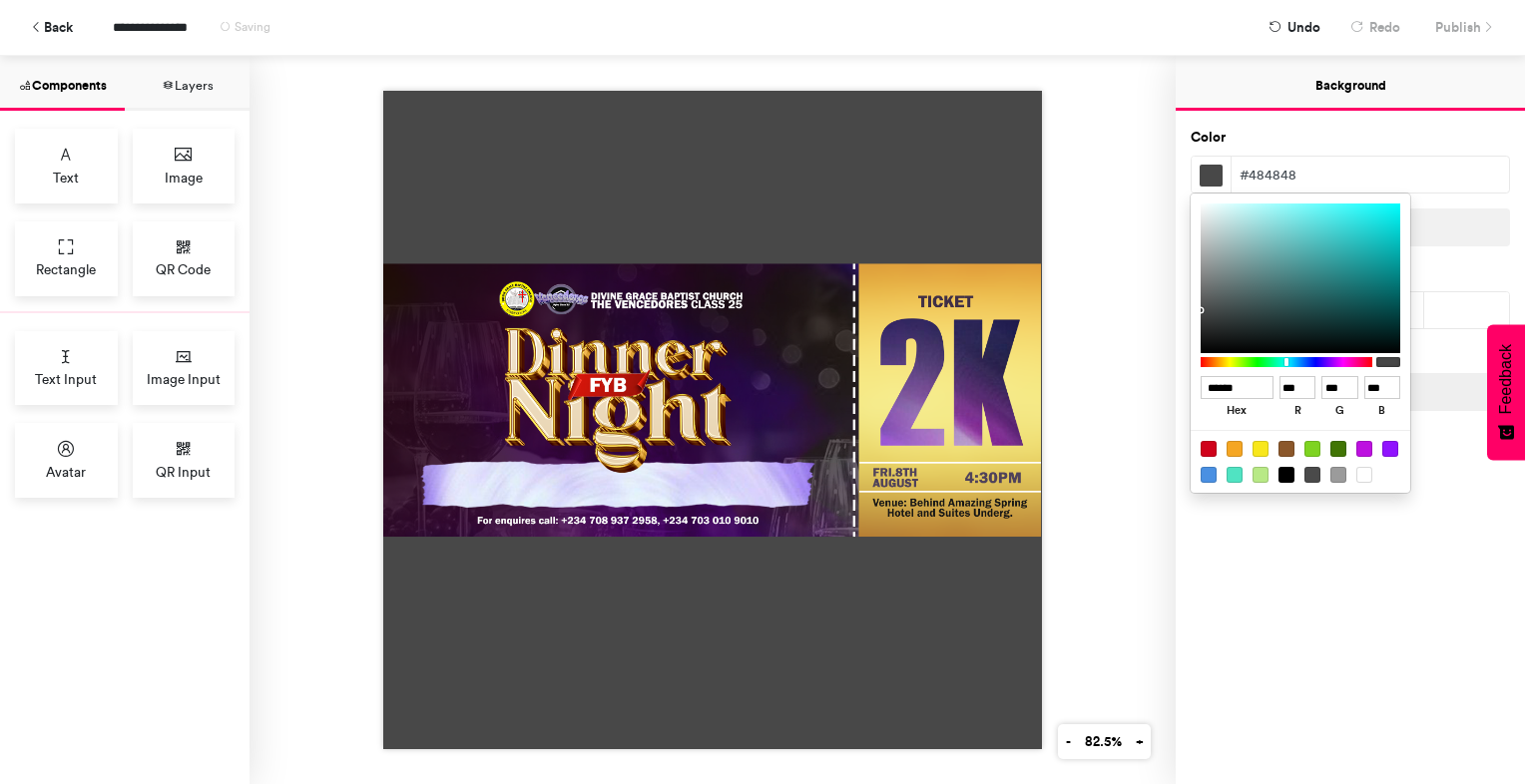 type on "******" 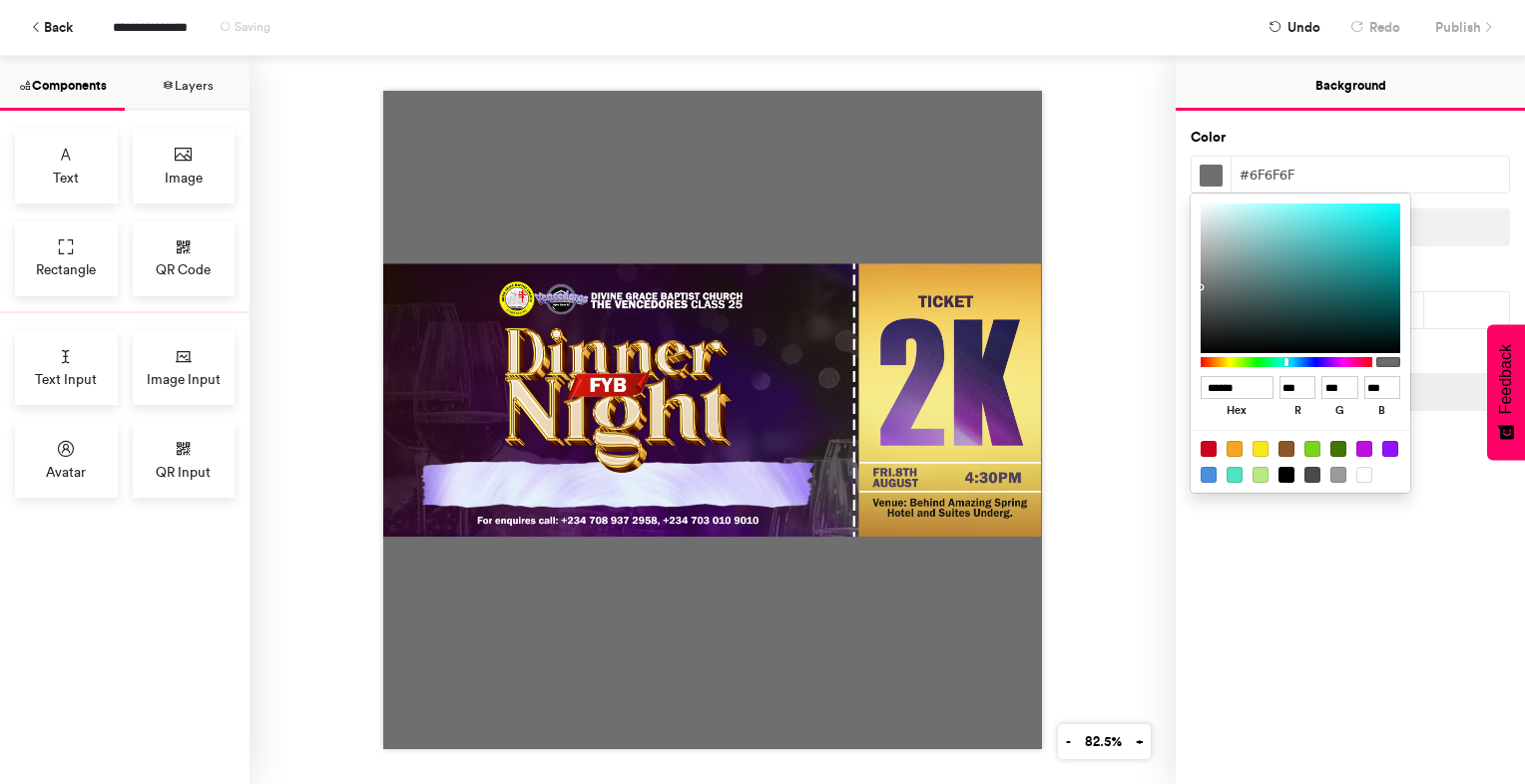 type on "******" 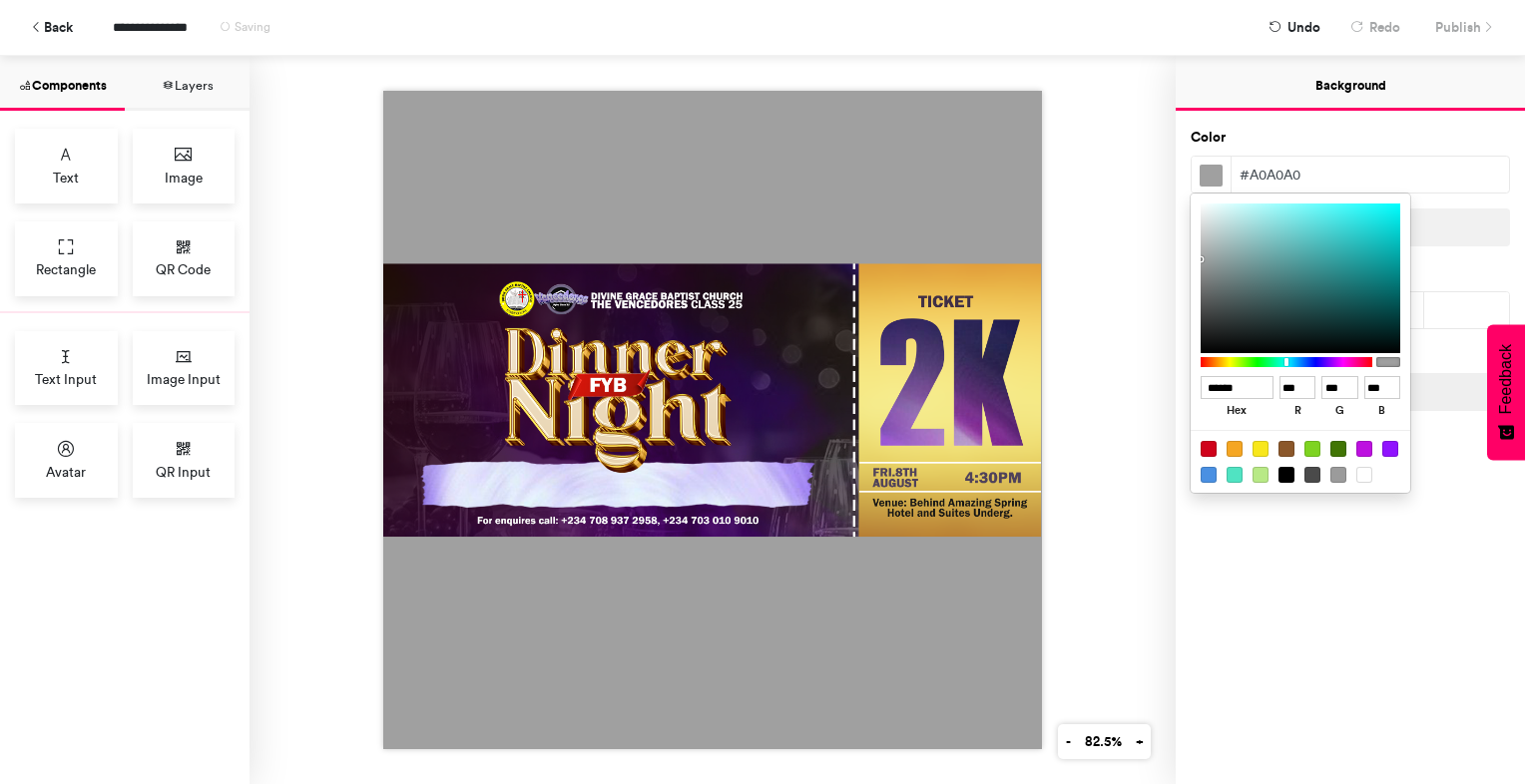 type on "******" 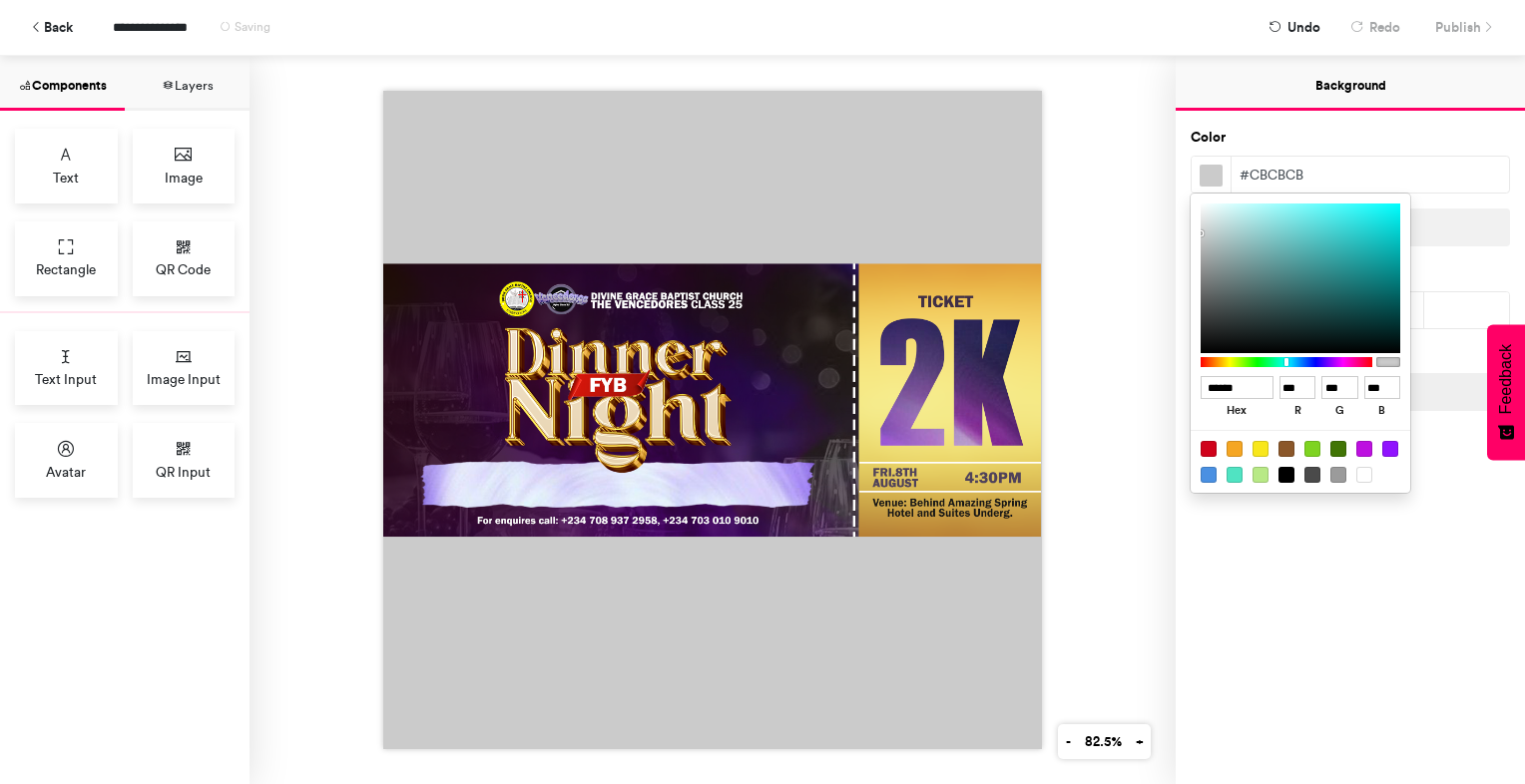 type on "******" 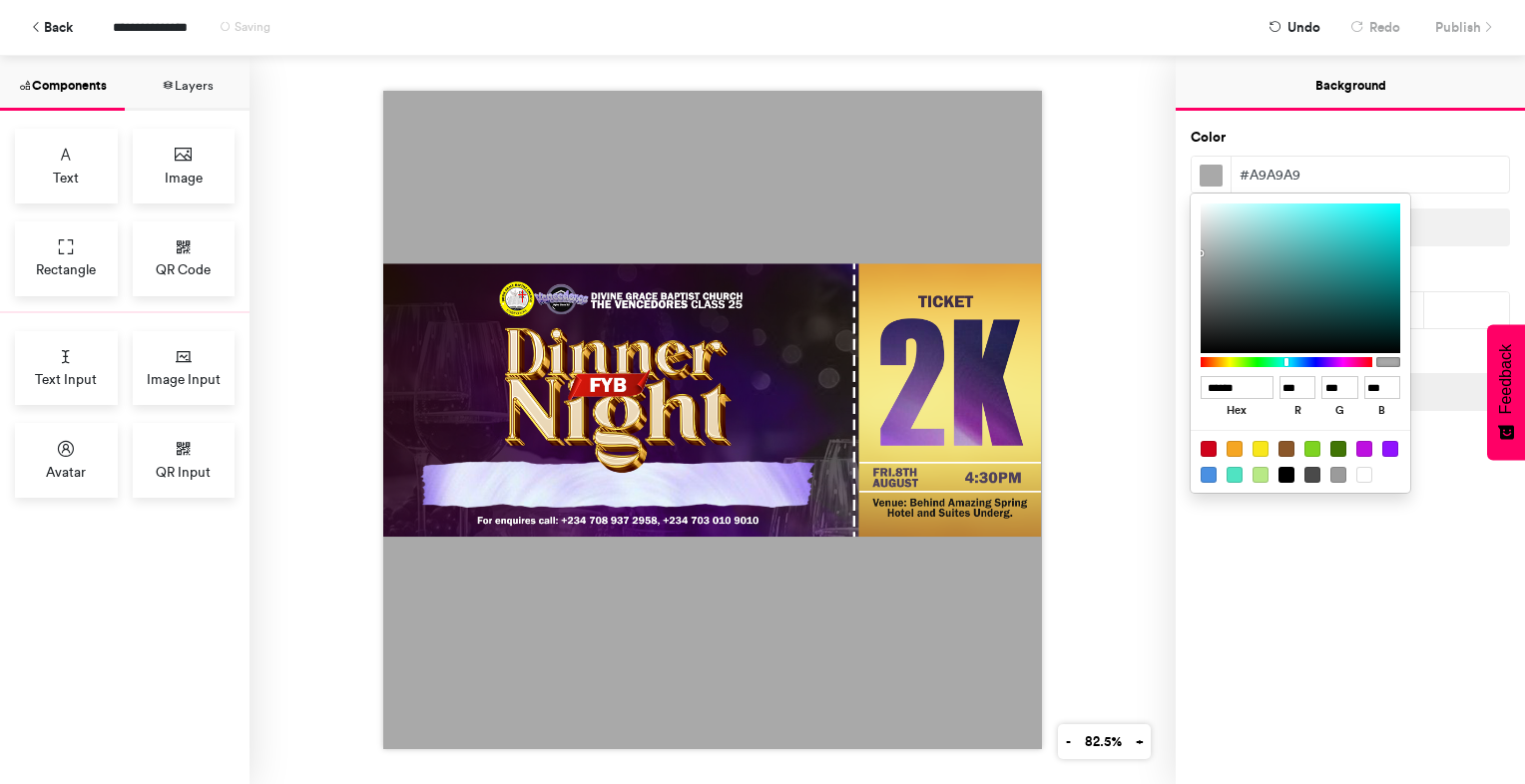 type on "******" 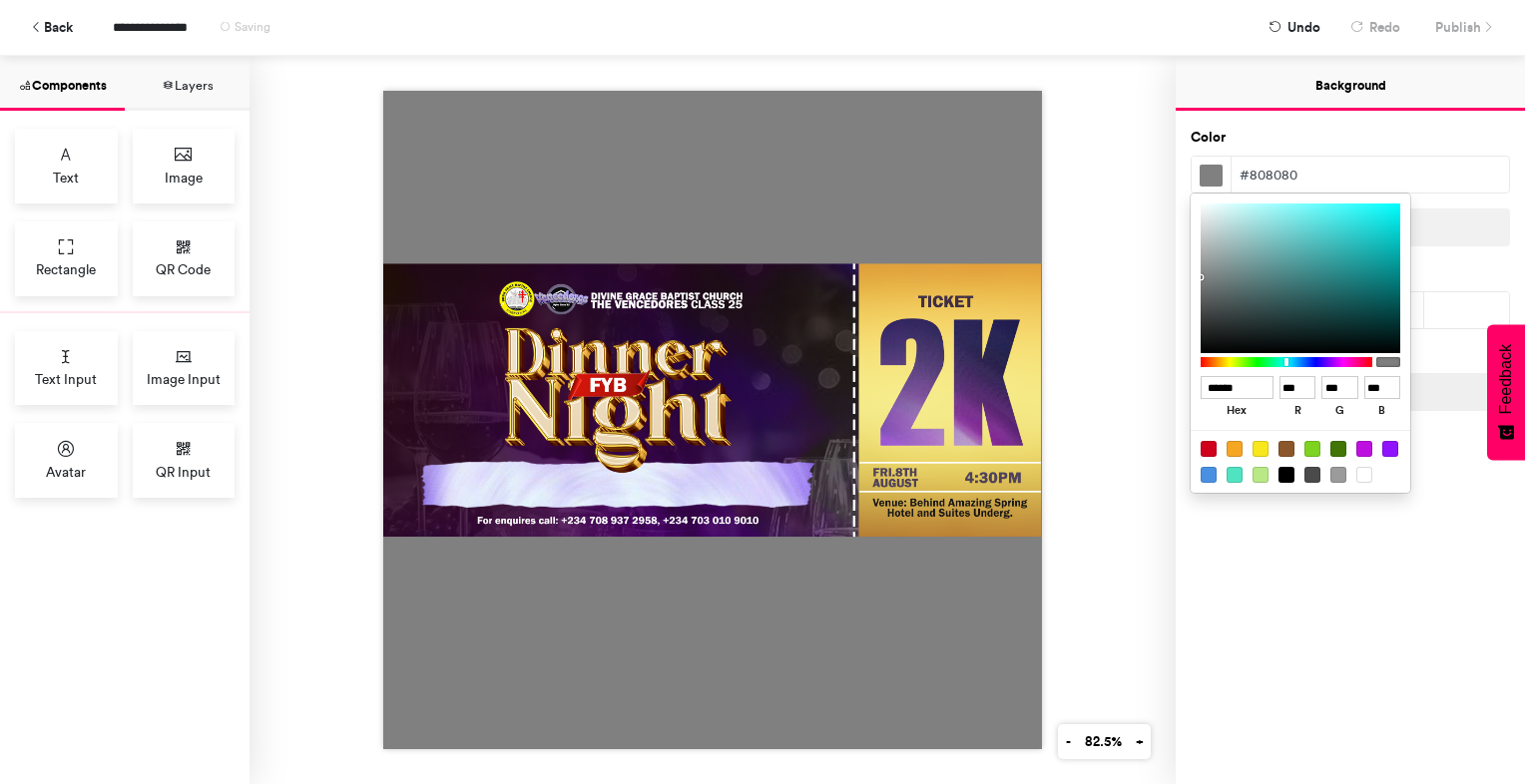type on "******" 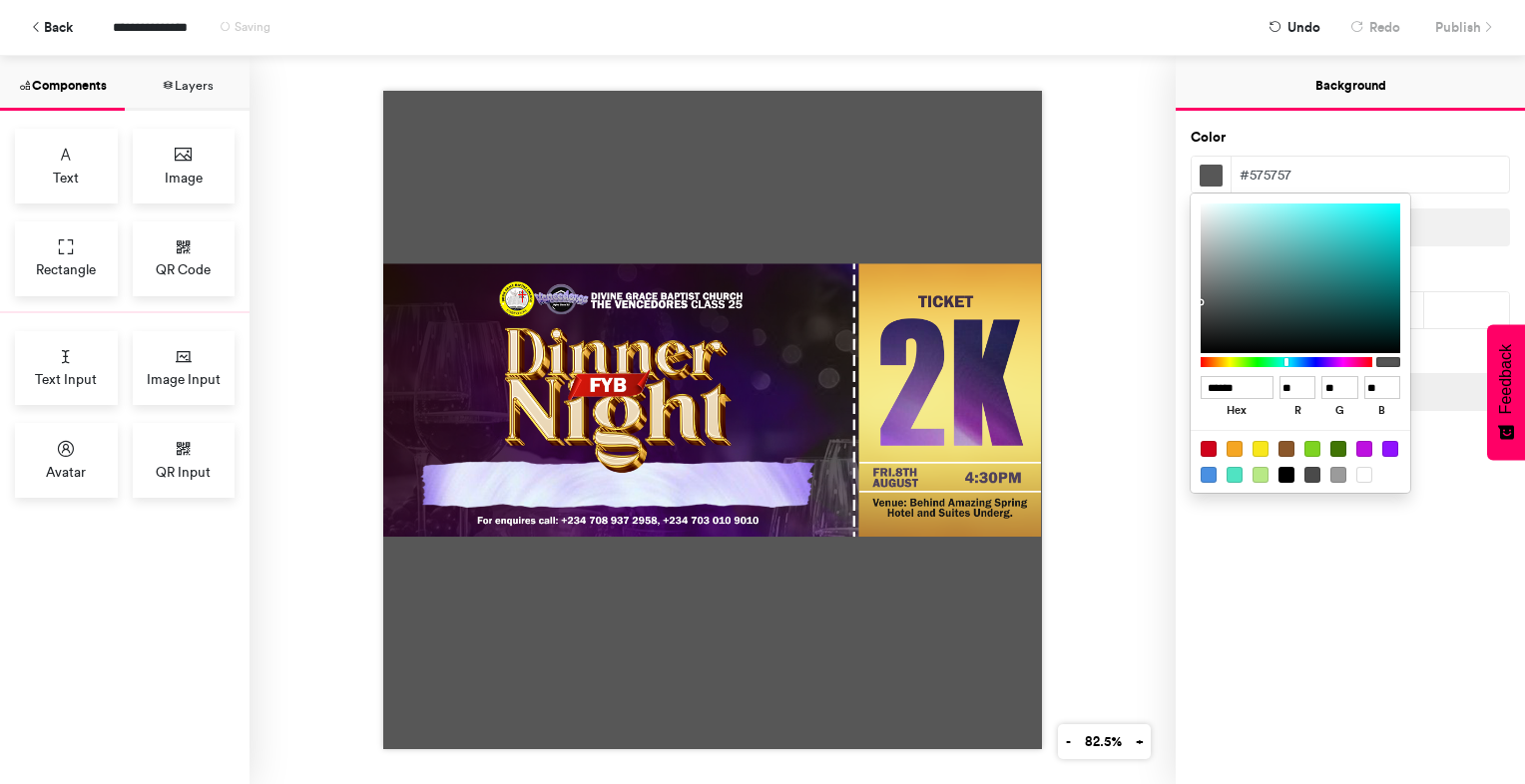 type on "******" 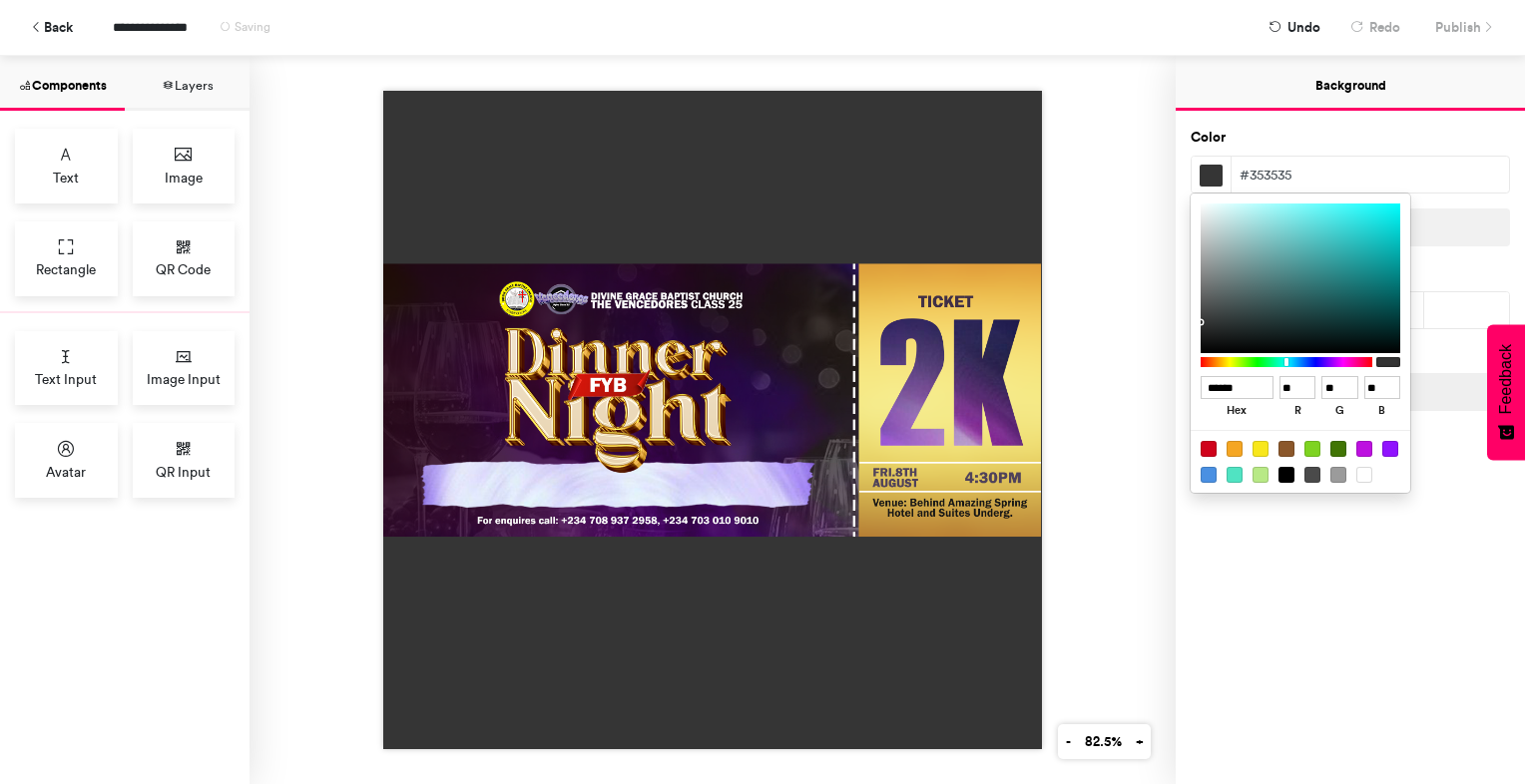 type on "******" 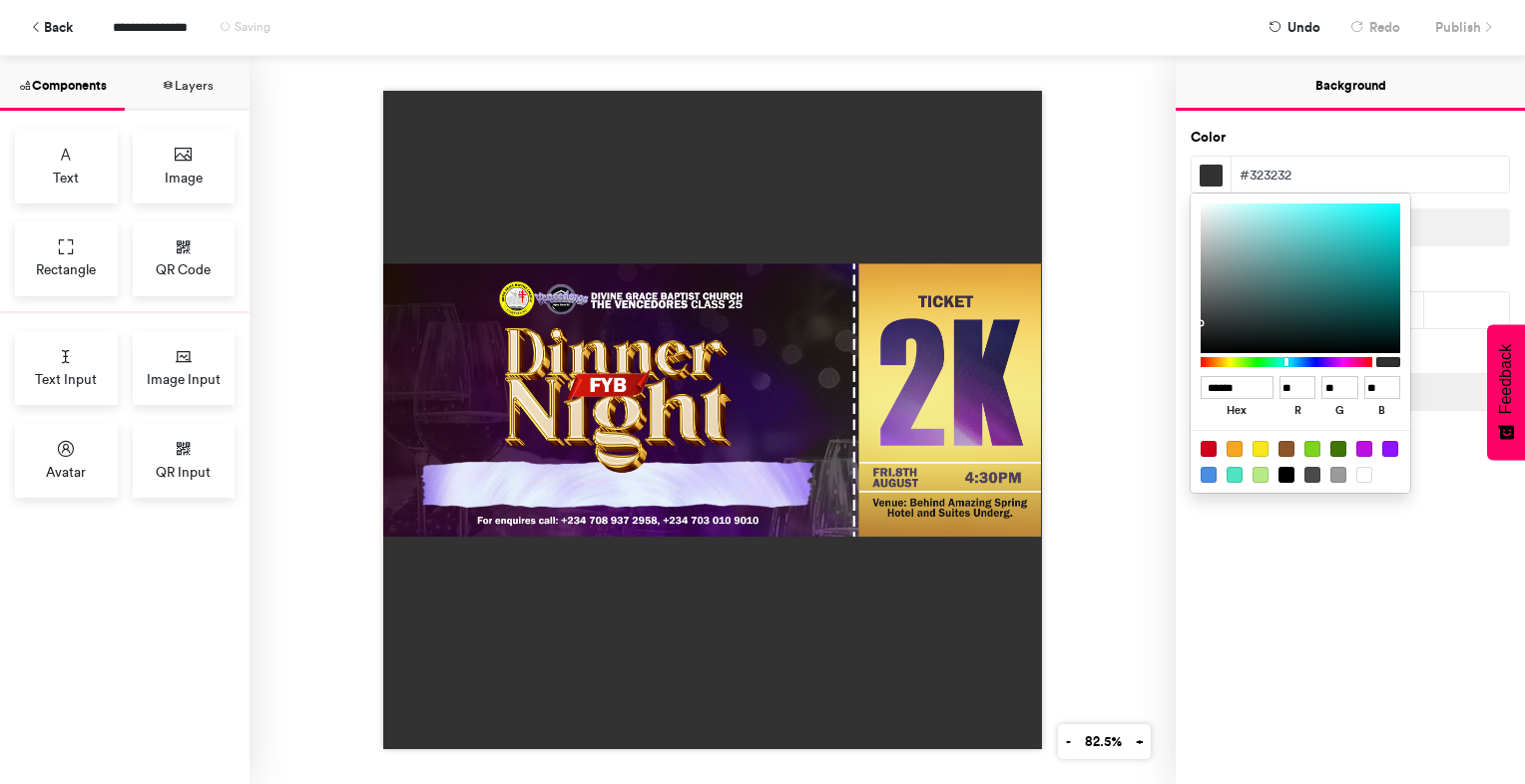 type on "******" 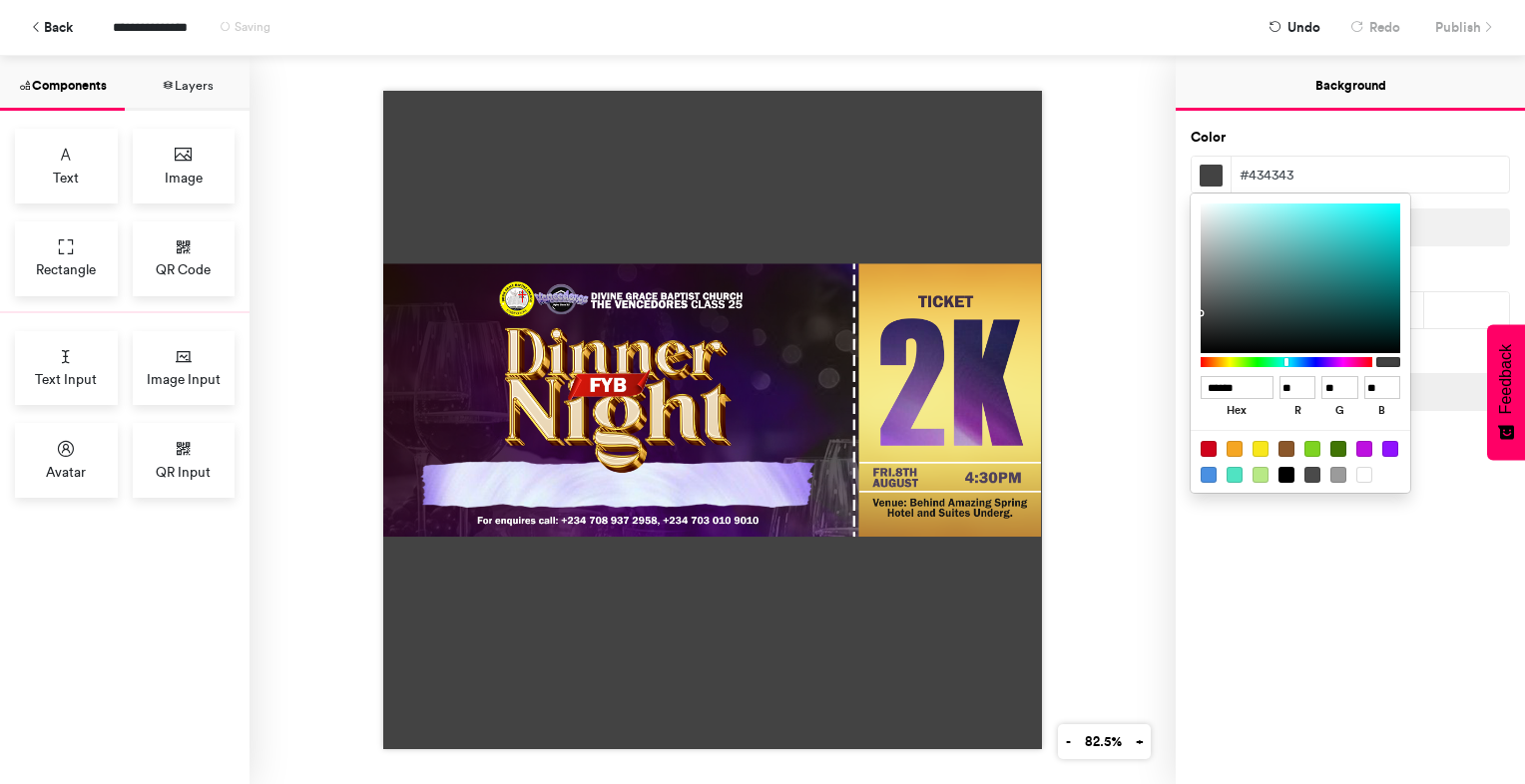 type on "******" 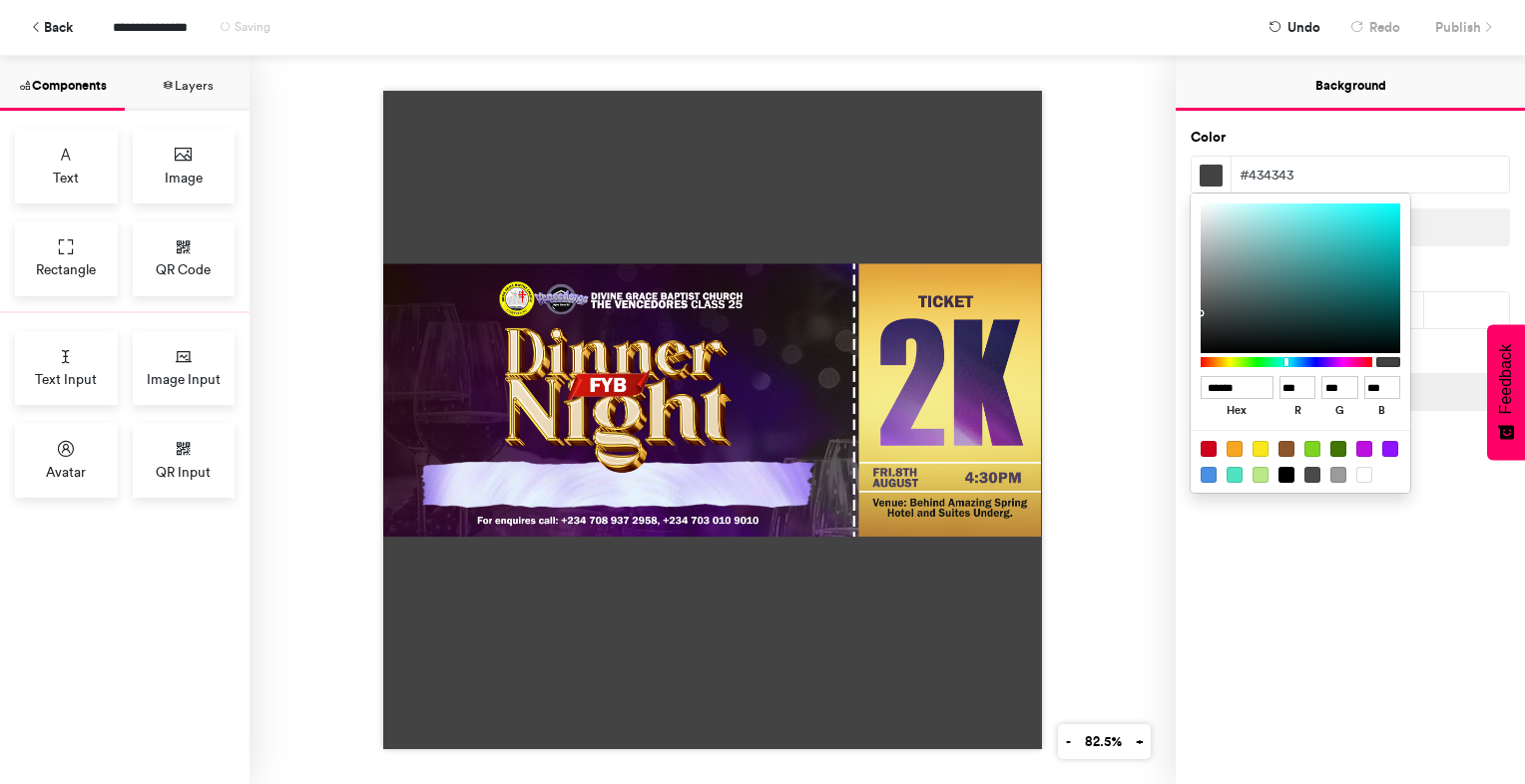 type on "******" 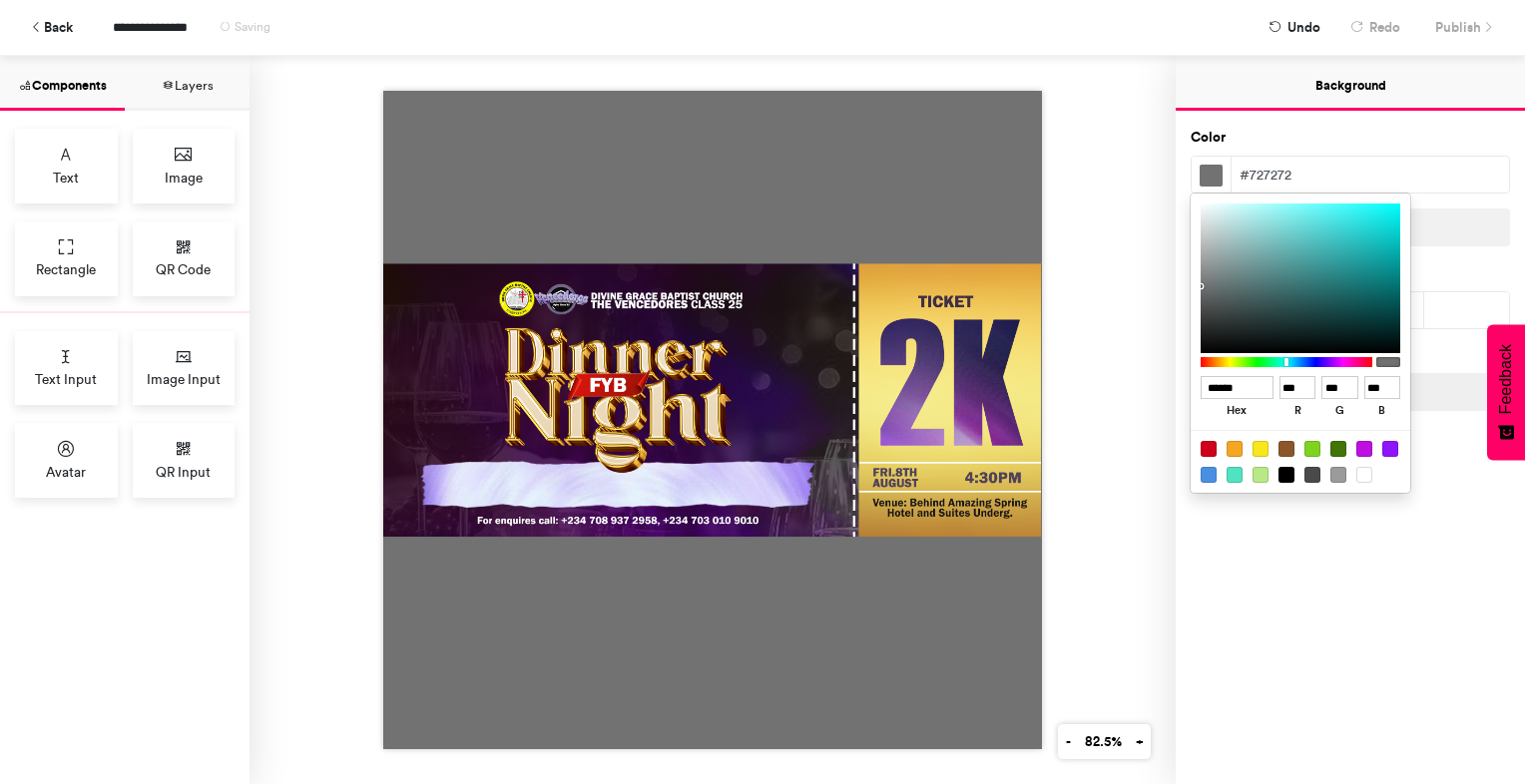 type on "******" 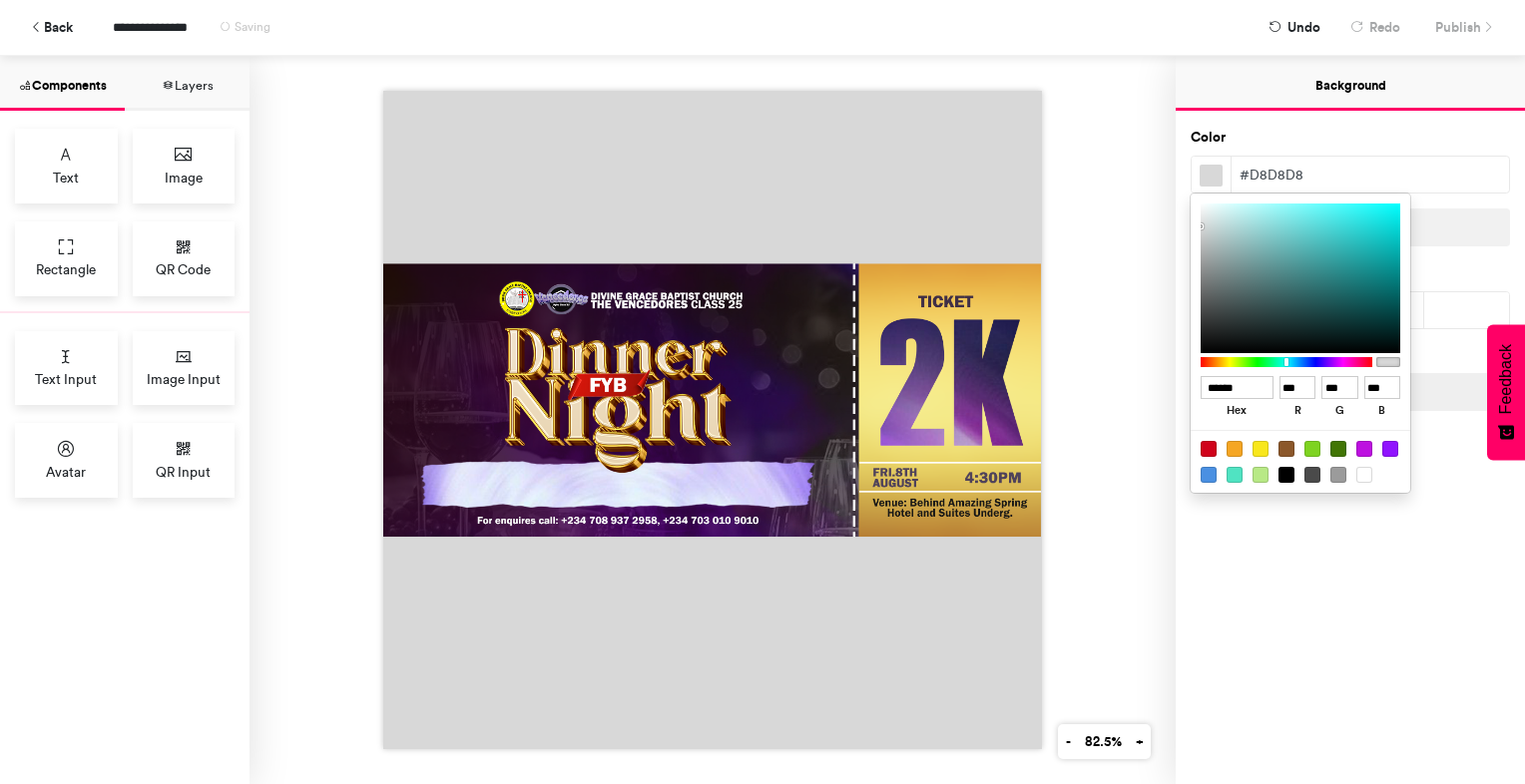 type on "******" 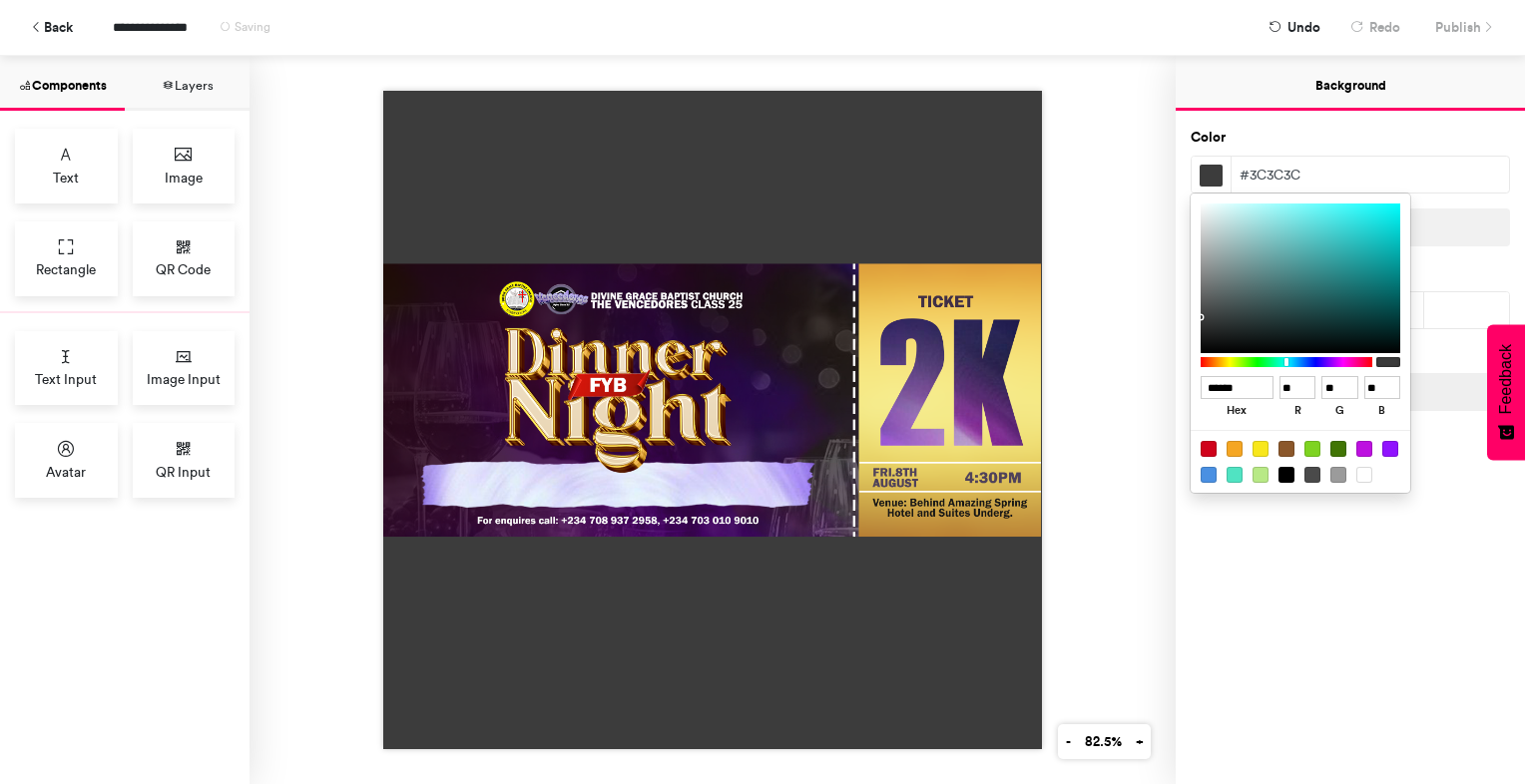 drag, startPoint x: 1238, startPoint y: 325, endPoint x: 1153, endPoint y: 317, distance: 85.37564 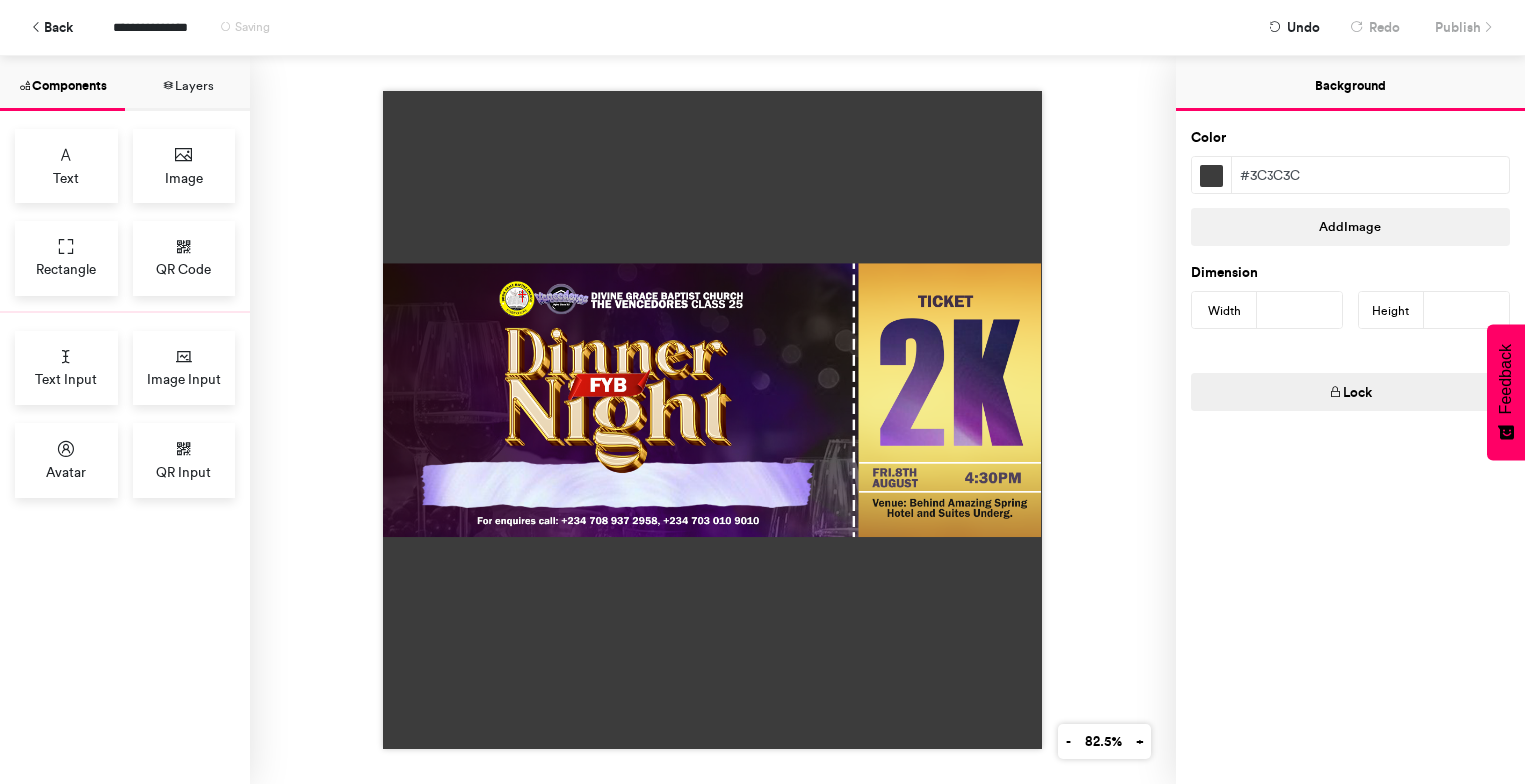 click on "Background" at bounding box center [1350, 83] 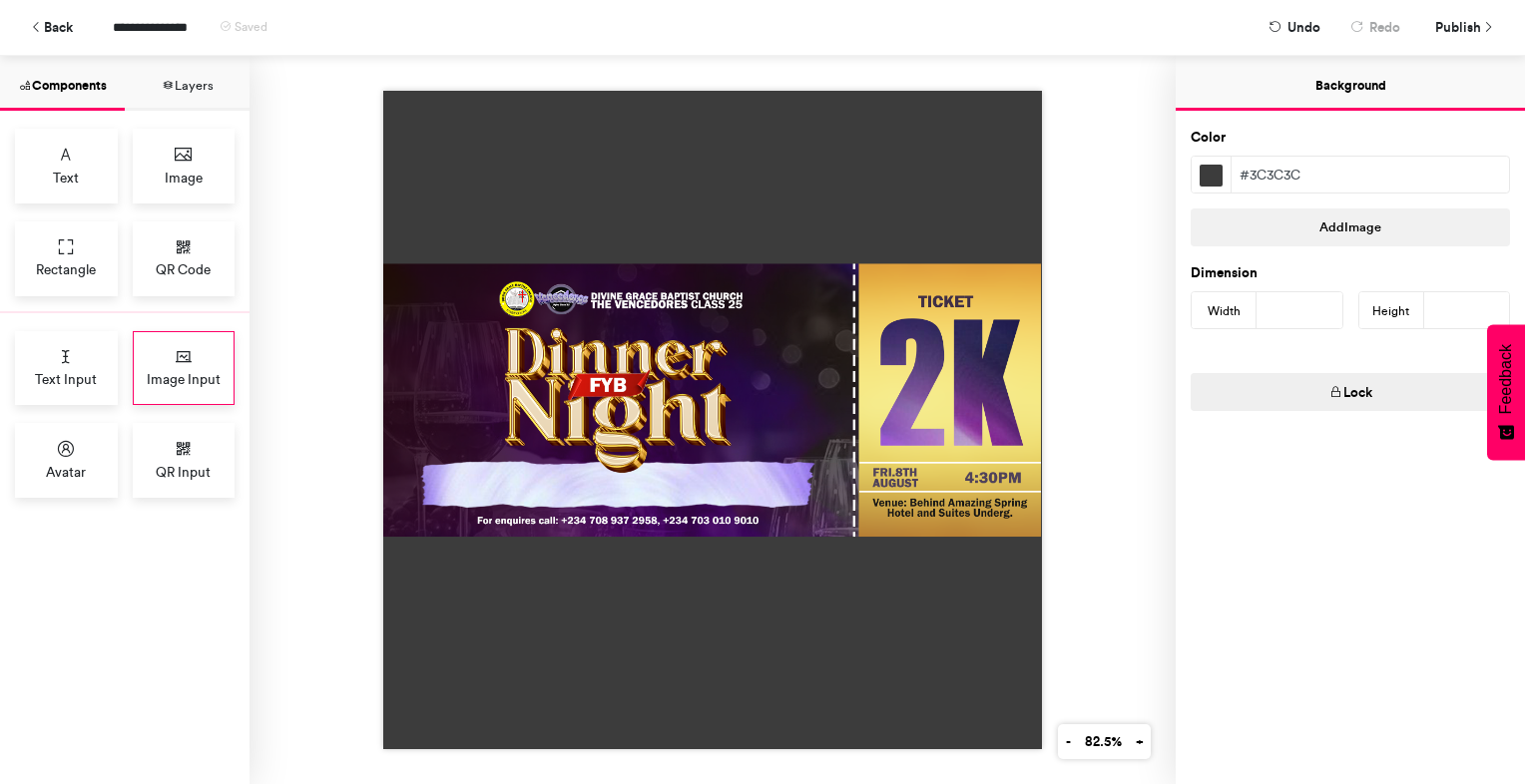 click on "Image Input" at bounding box center [184, 379] 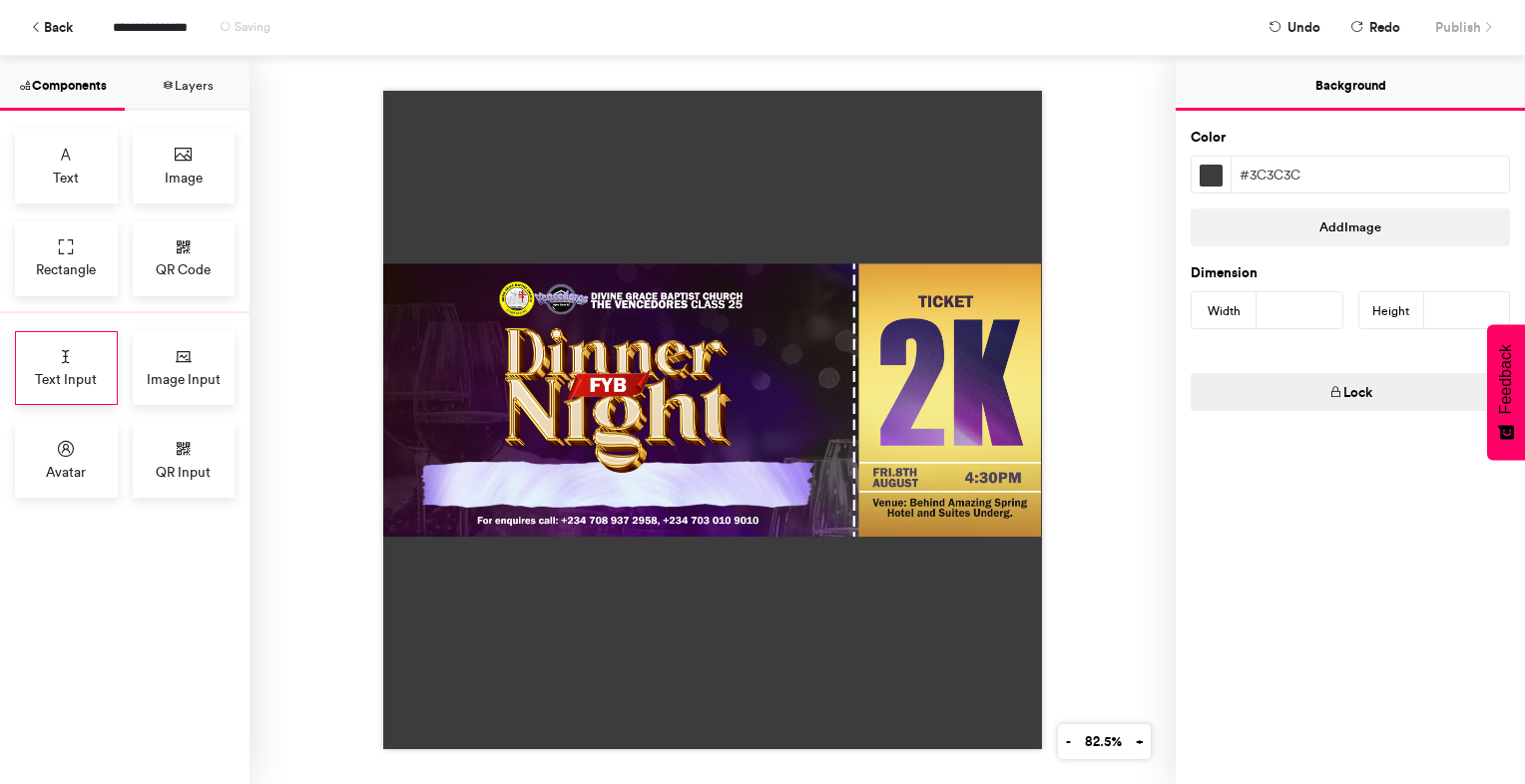 click on "Text Input" at bounding box center (66, 379) 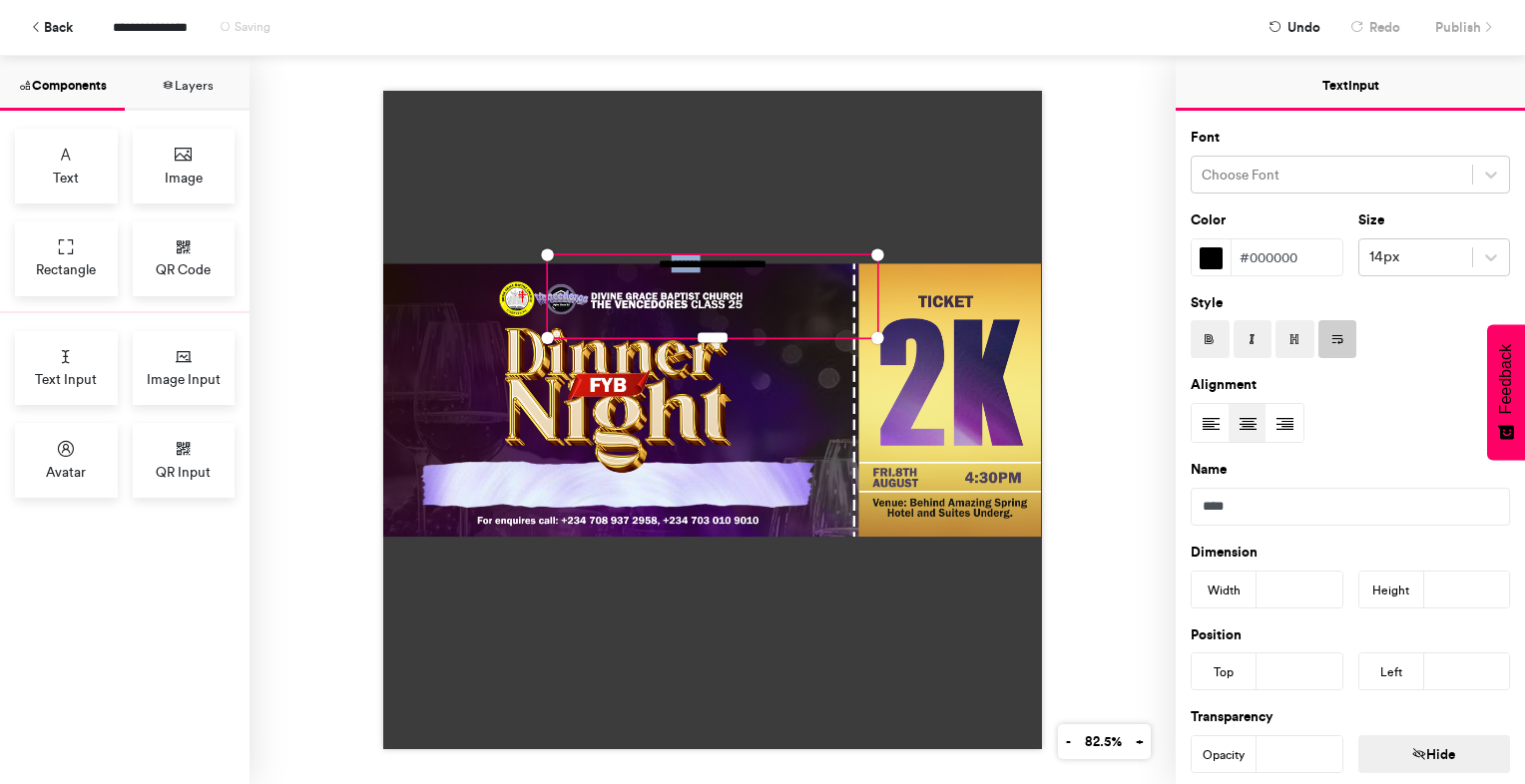 drag, startPoint x: 691, startPoint y: 253, endPoint x: 660, endPoint y: 297, distance: 53.823787 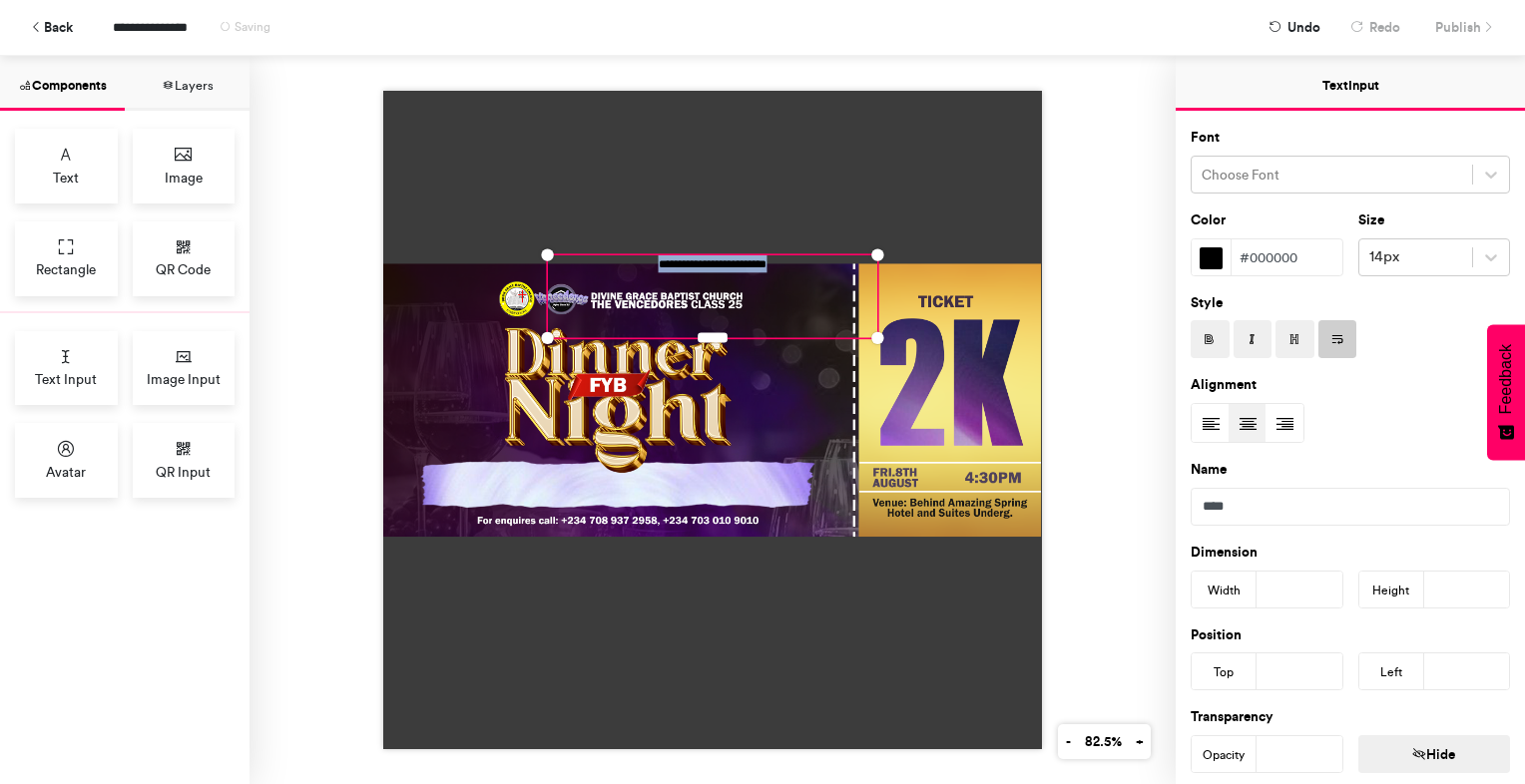 drag, startPoint x: 769, startPoint y: 260, endPoint x: 555, endPoint y: 239, distance: 215.02791 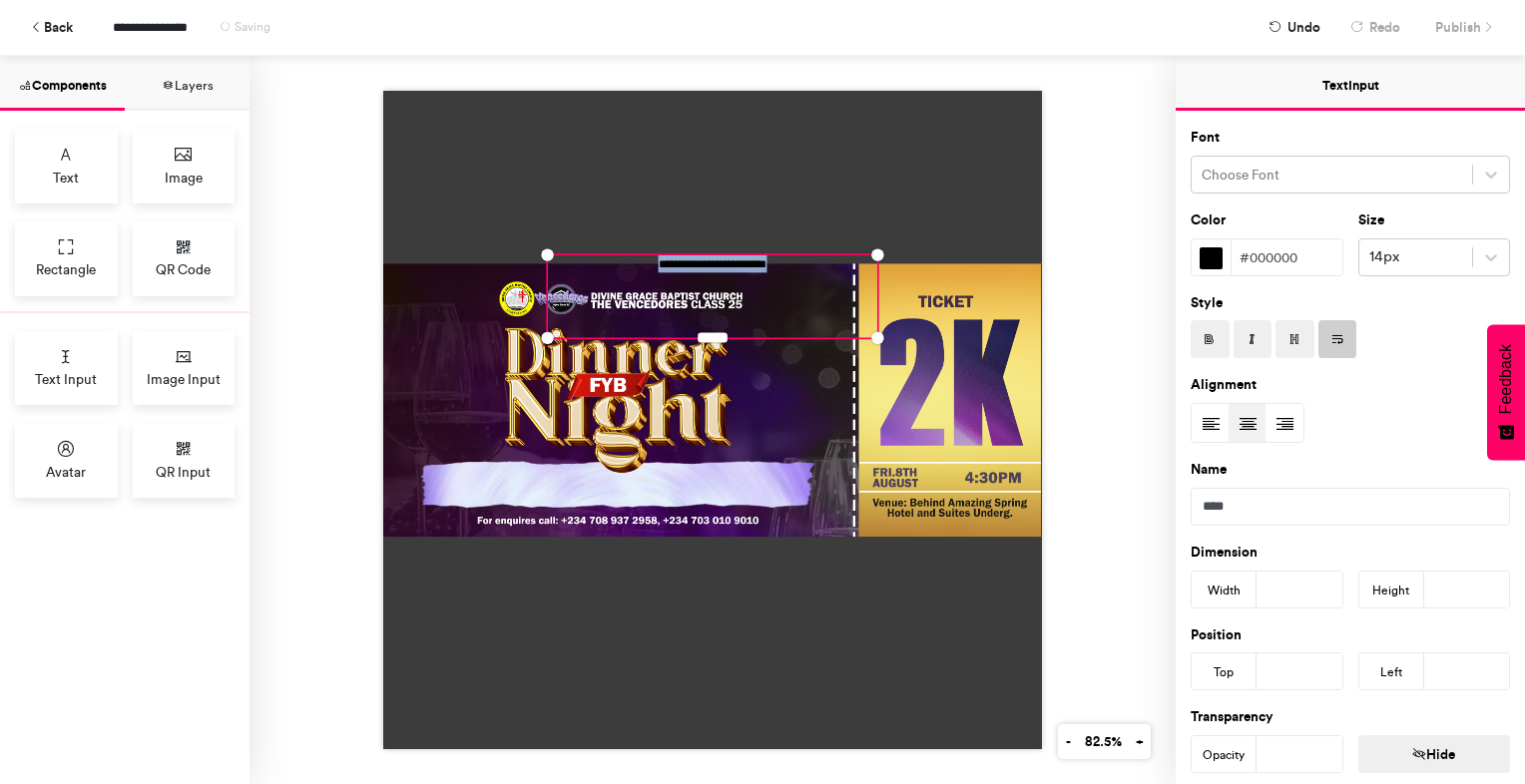 click on "**********" at bounding box center (713, 420) 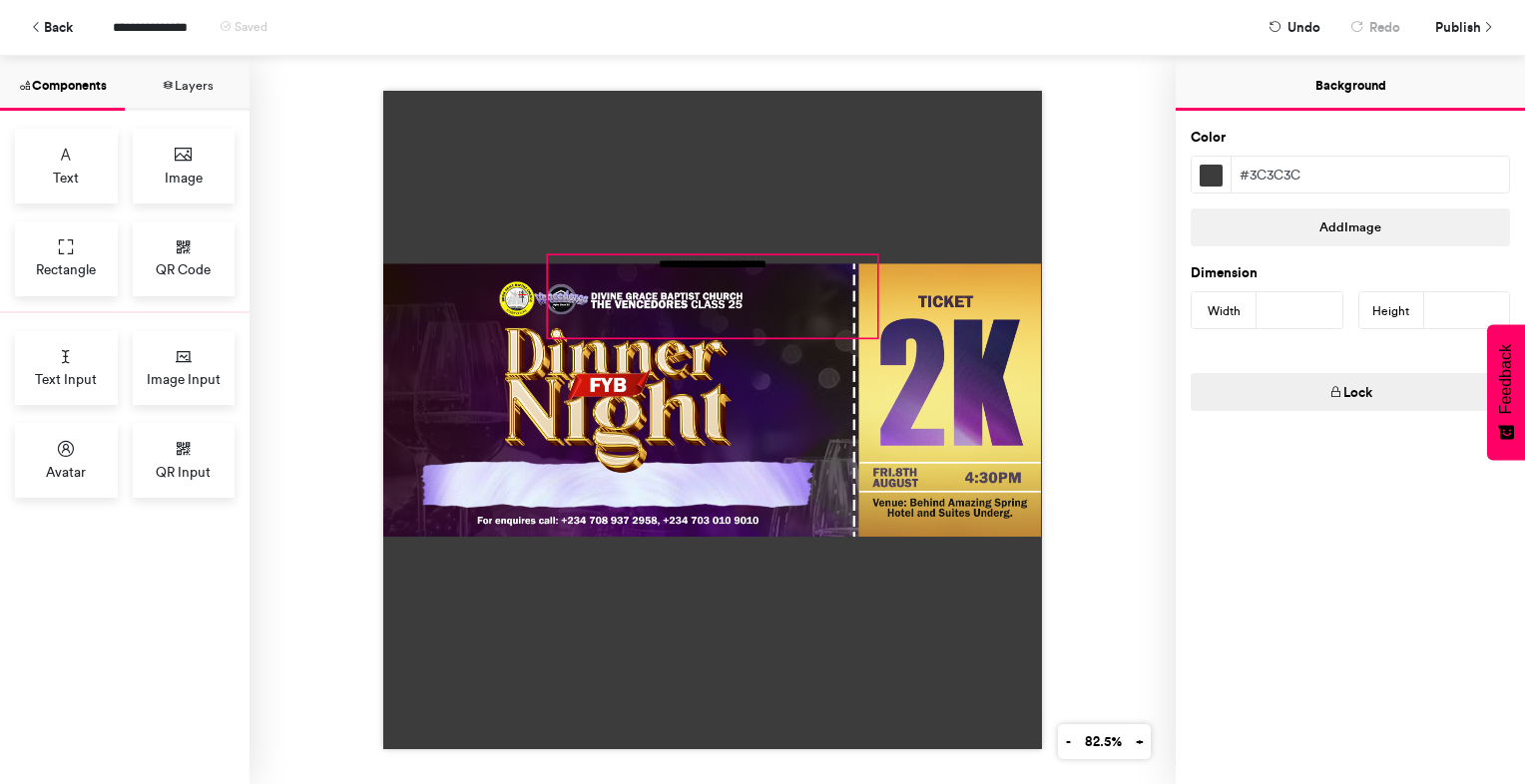 click on "**********" at bounding box center [713, 296] 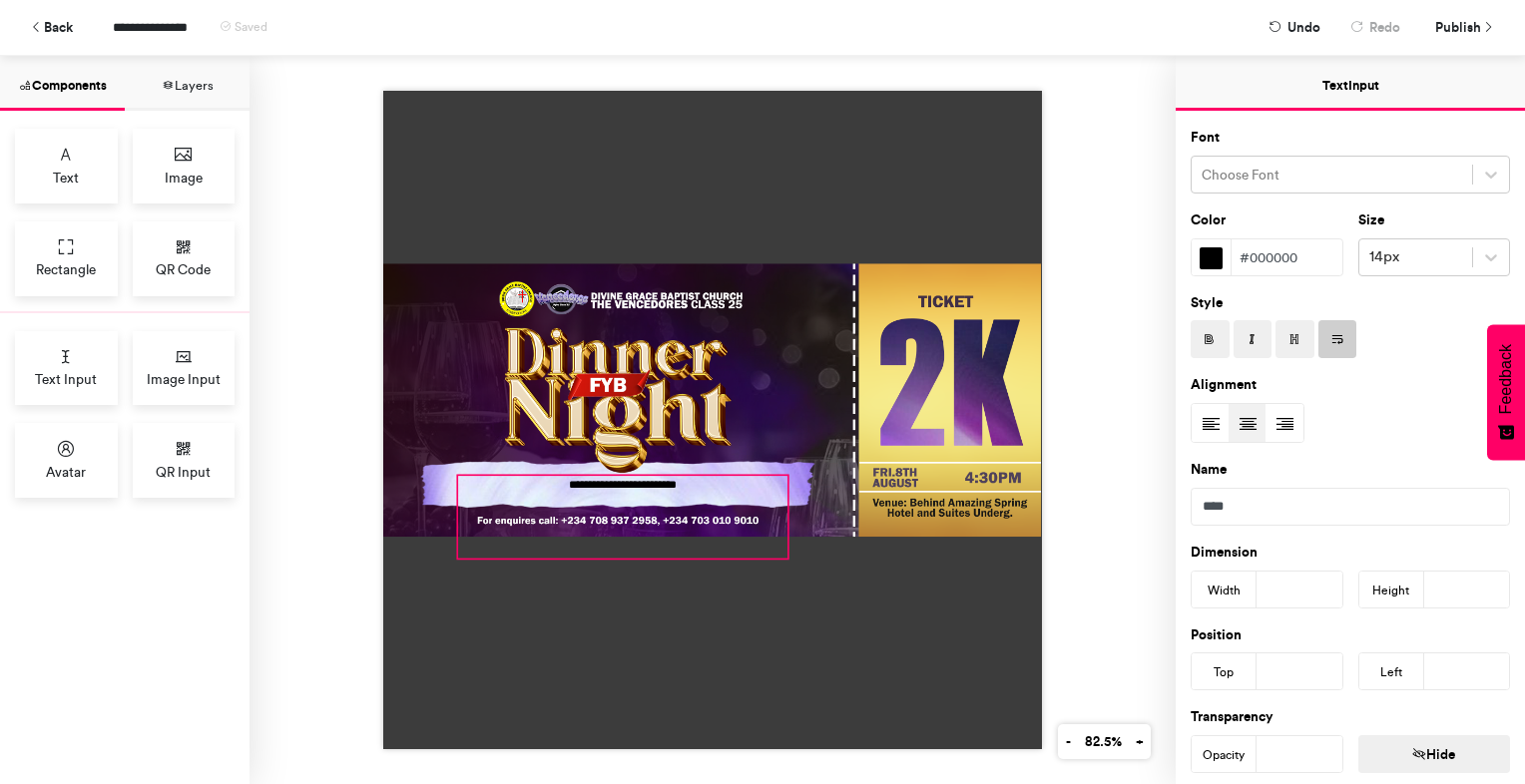 drag, startPoint x: 700, startPoint y: 330, endPoint x: 610, endPoint y: 551, distance: 238.62313 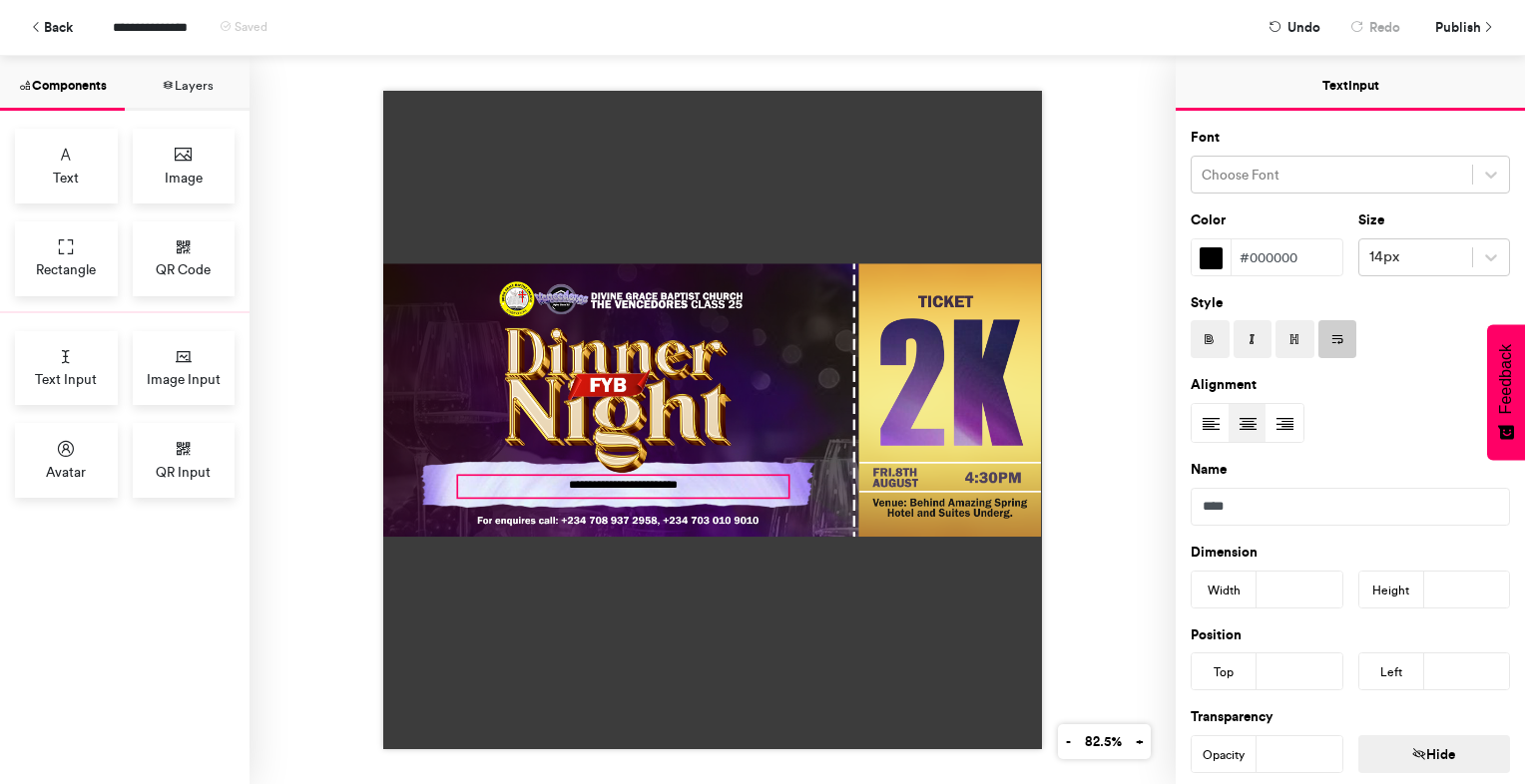 drag, startPoint x: 778, startPoint y: 547, endPoint x: 779, endPoint y: 486, distance: 61.008196 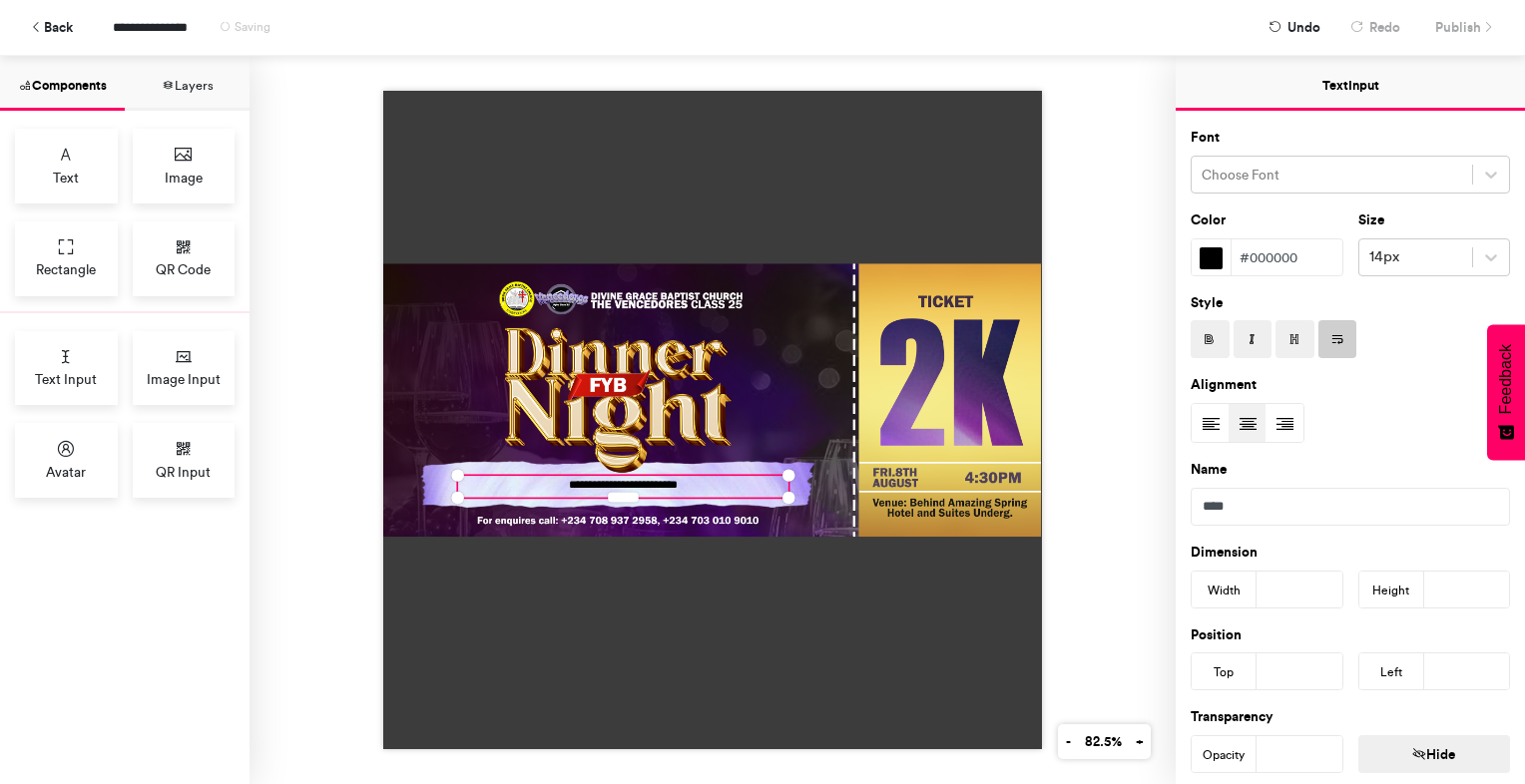 click on "**********" at bounding box center (623, 486) 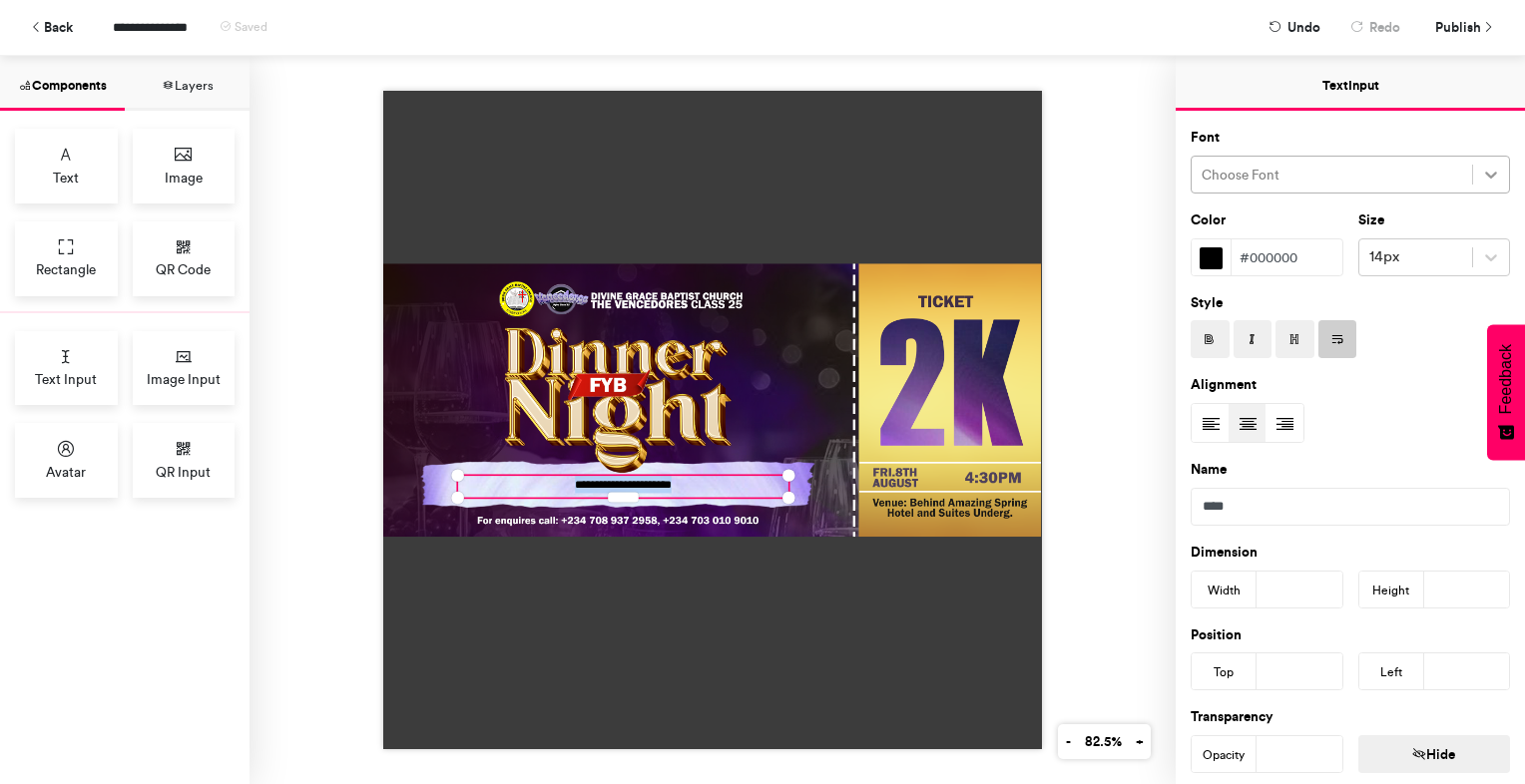 click at bounding box center (1491, 175) 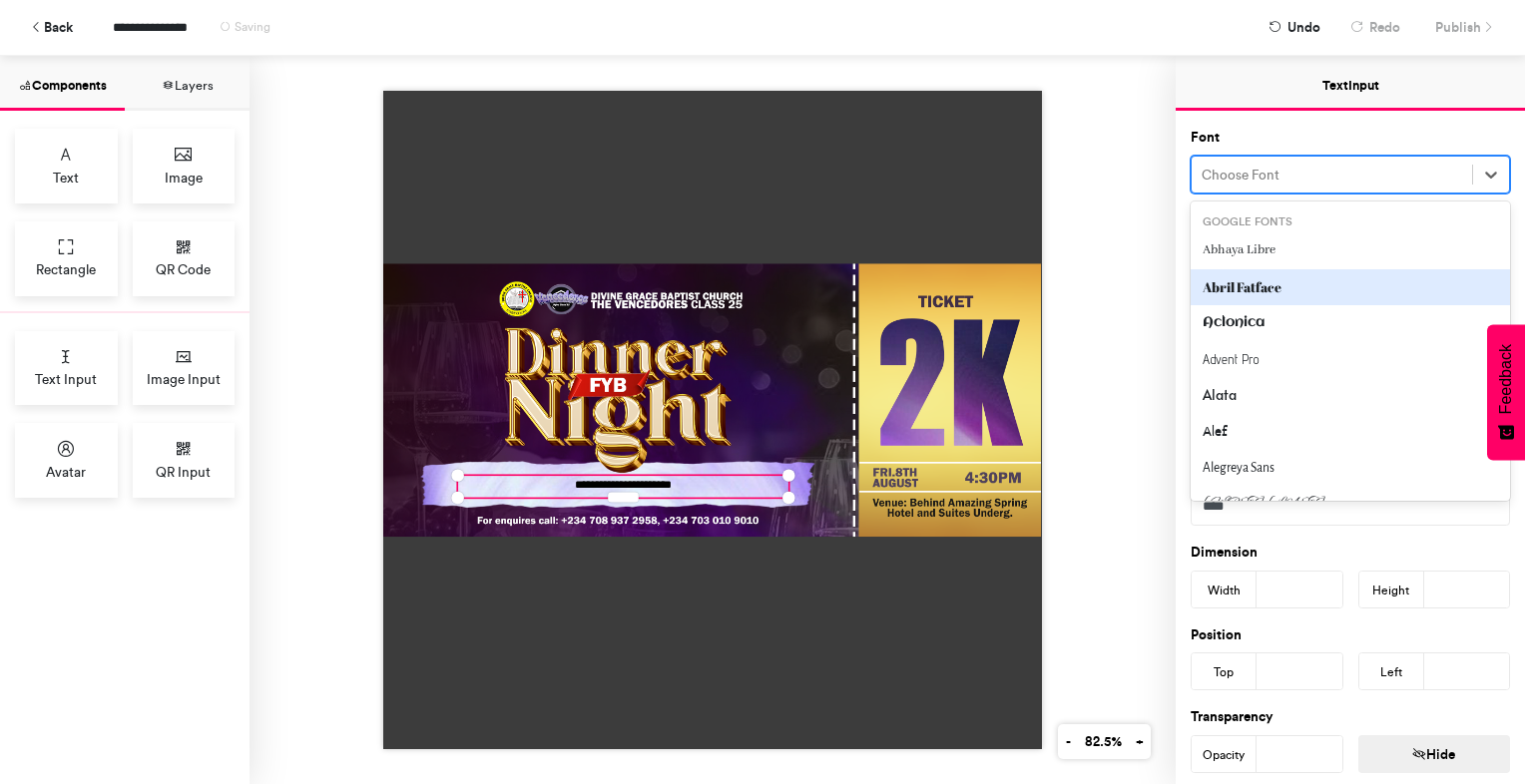 click on "Abril Fatface" at bounding box center (1350, 287) 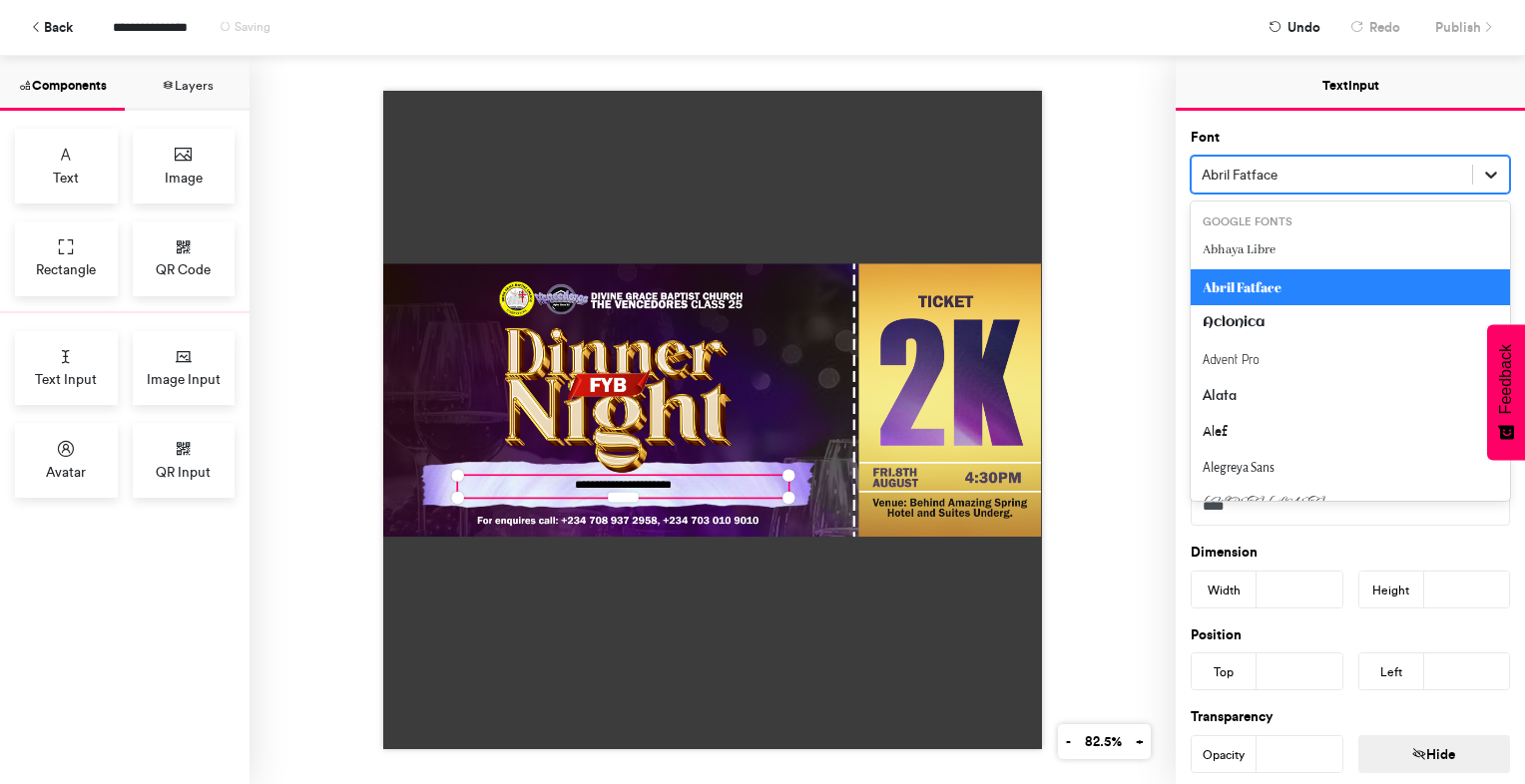 click 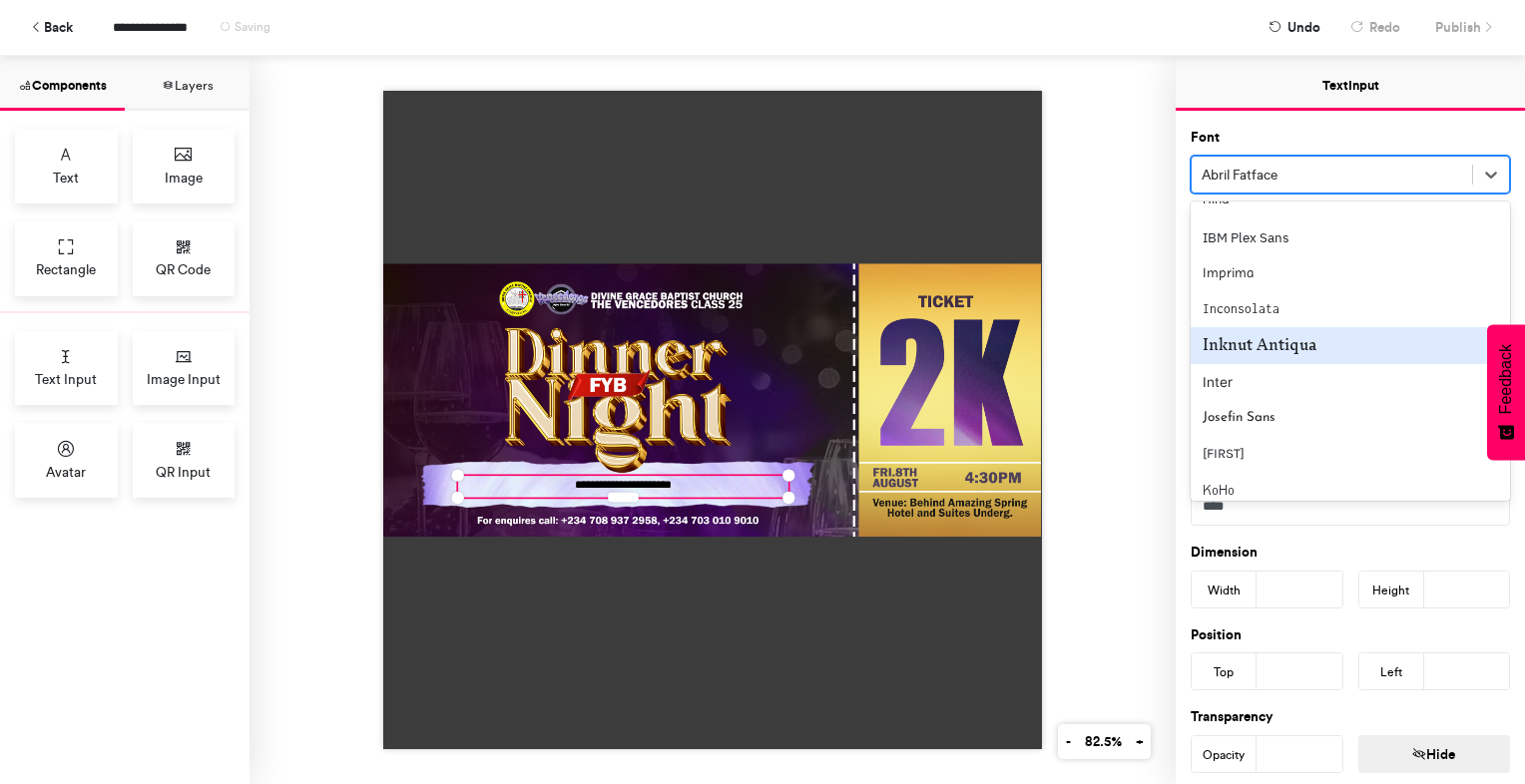 scroll, scrollTop: 997, scrollLeft: 0, axis: vertical 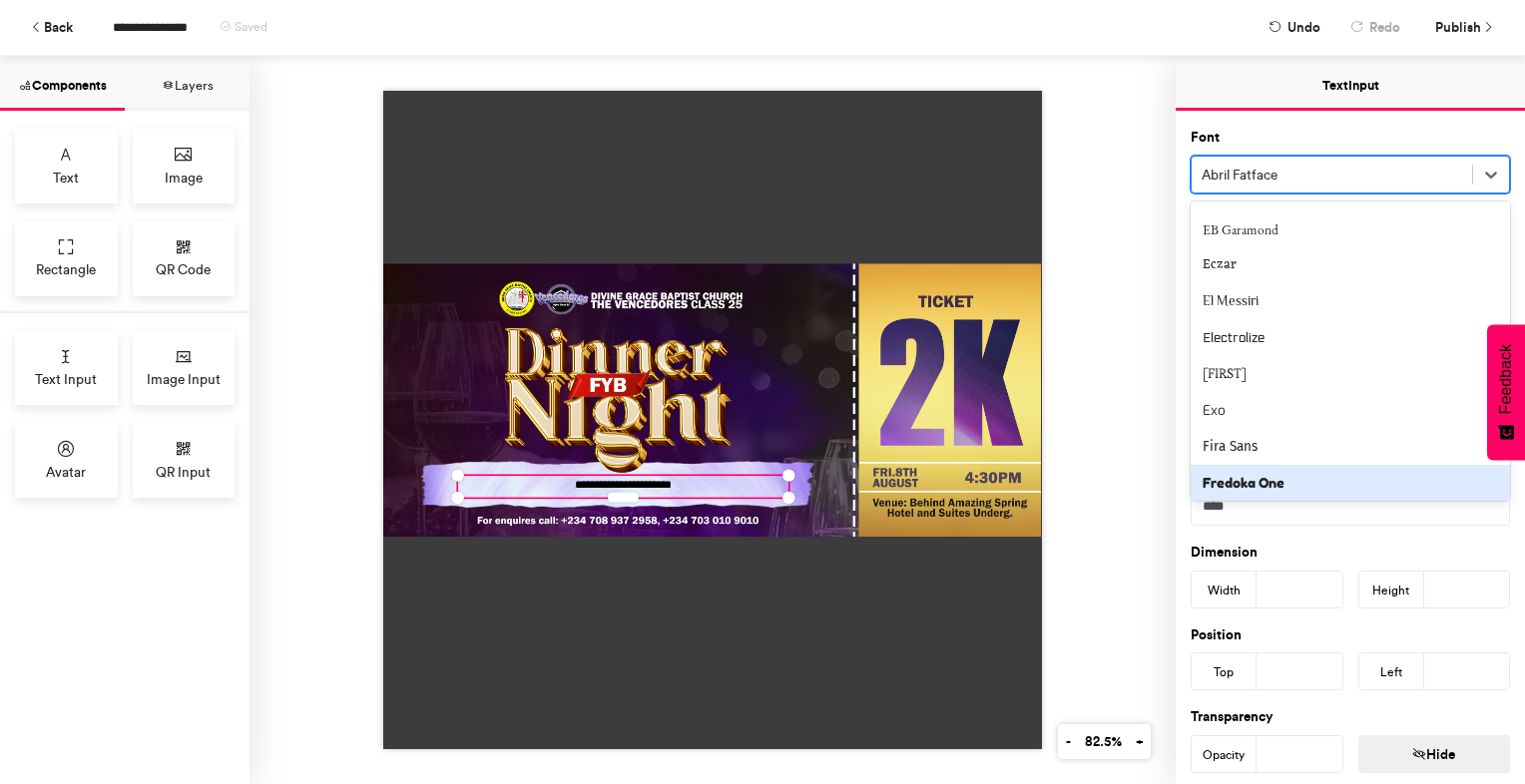 click on "Fredoka One" at bounding box center (1350, 483) 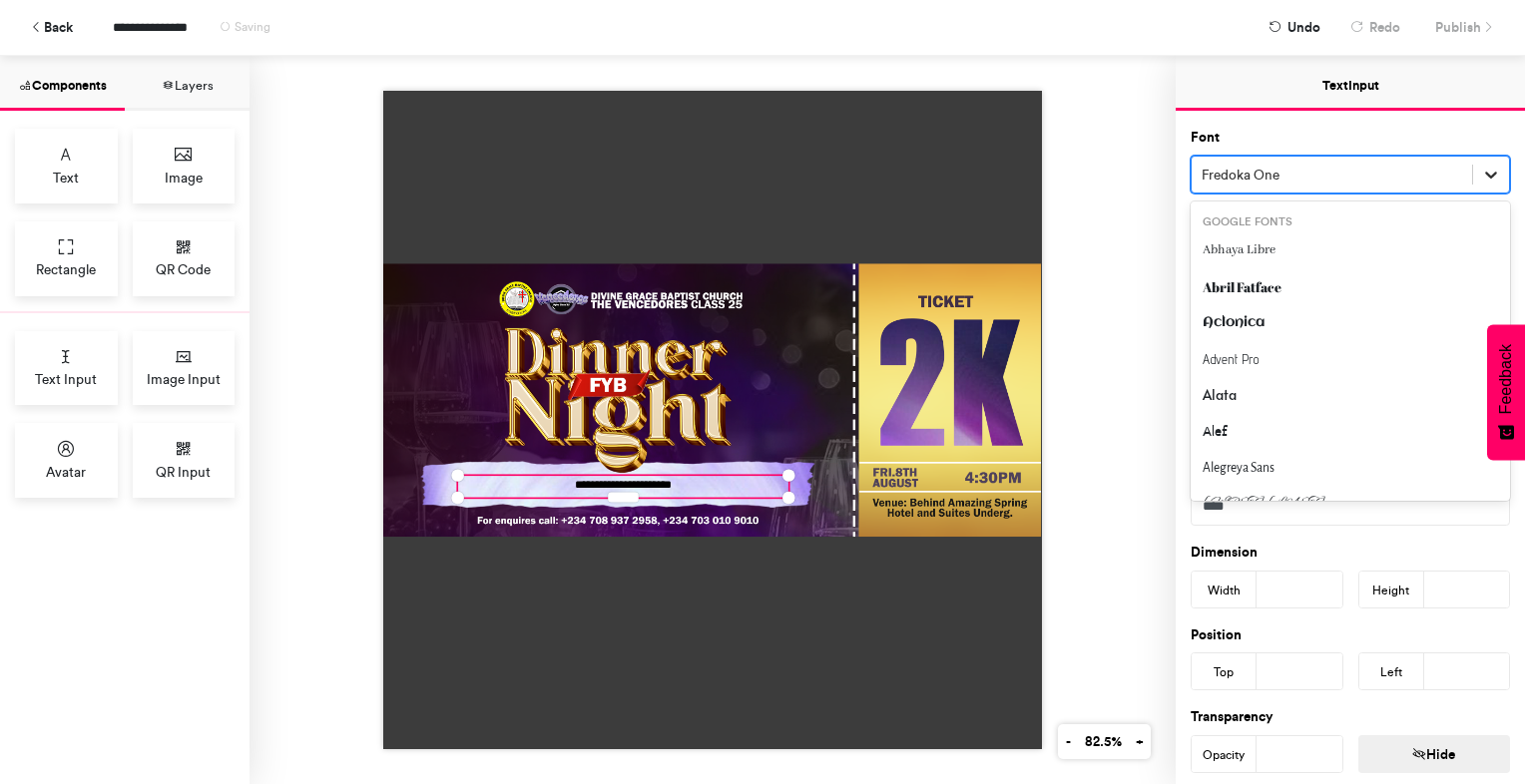 click 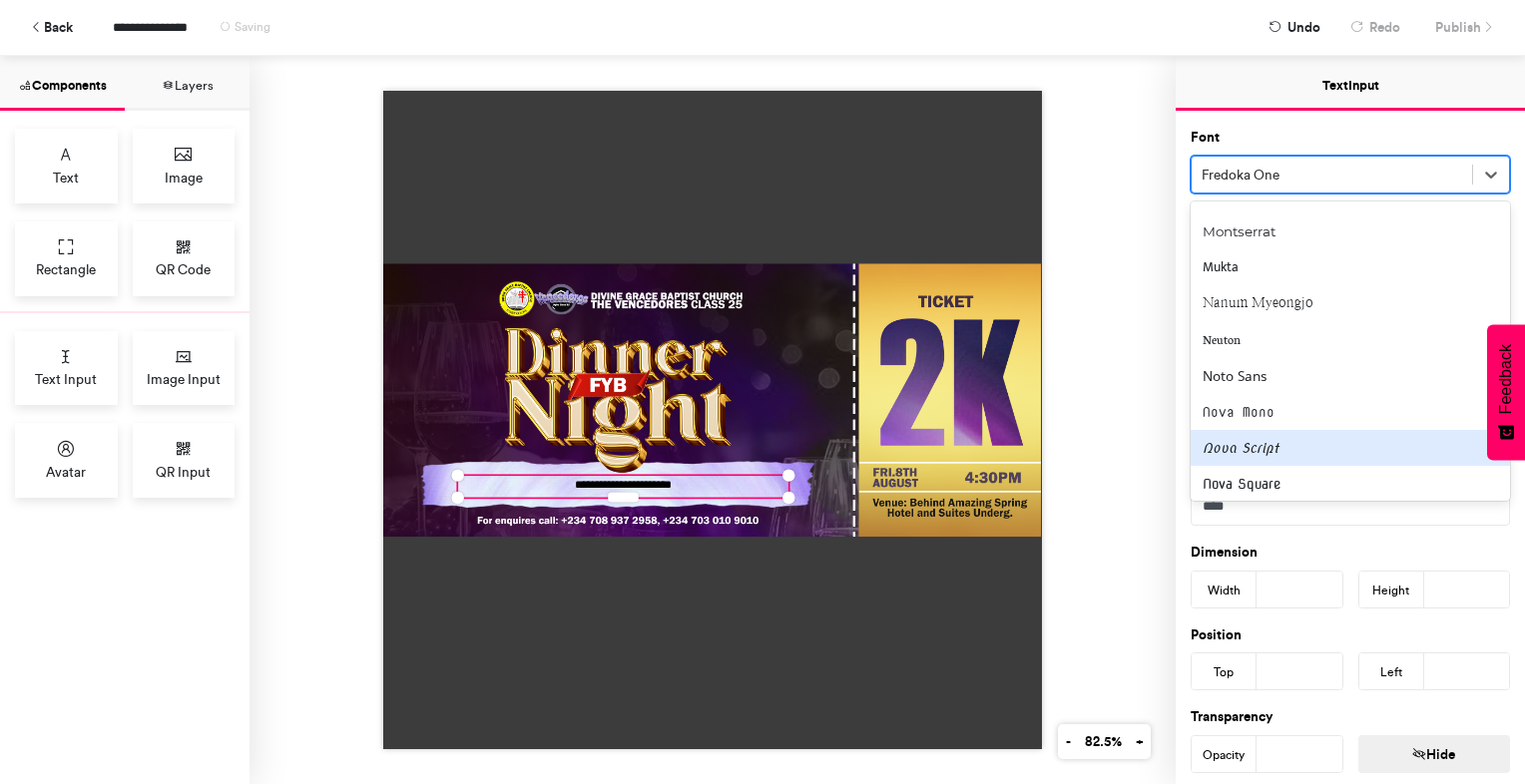 scroll, scrollTop: 2579, scrollLeft: 0, axis: vertical 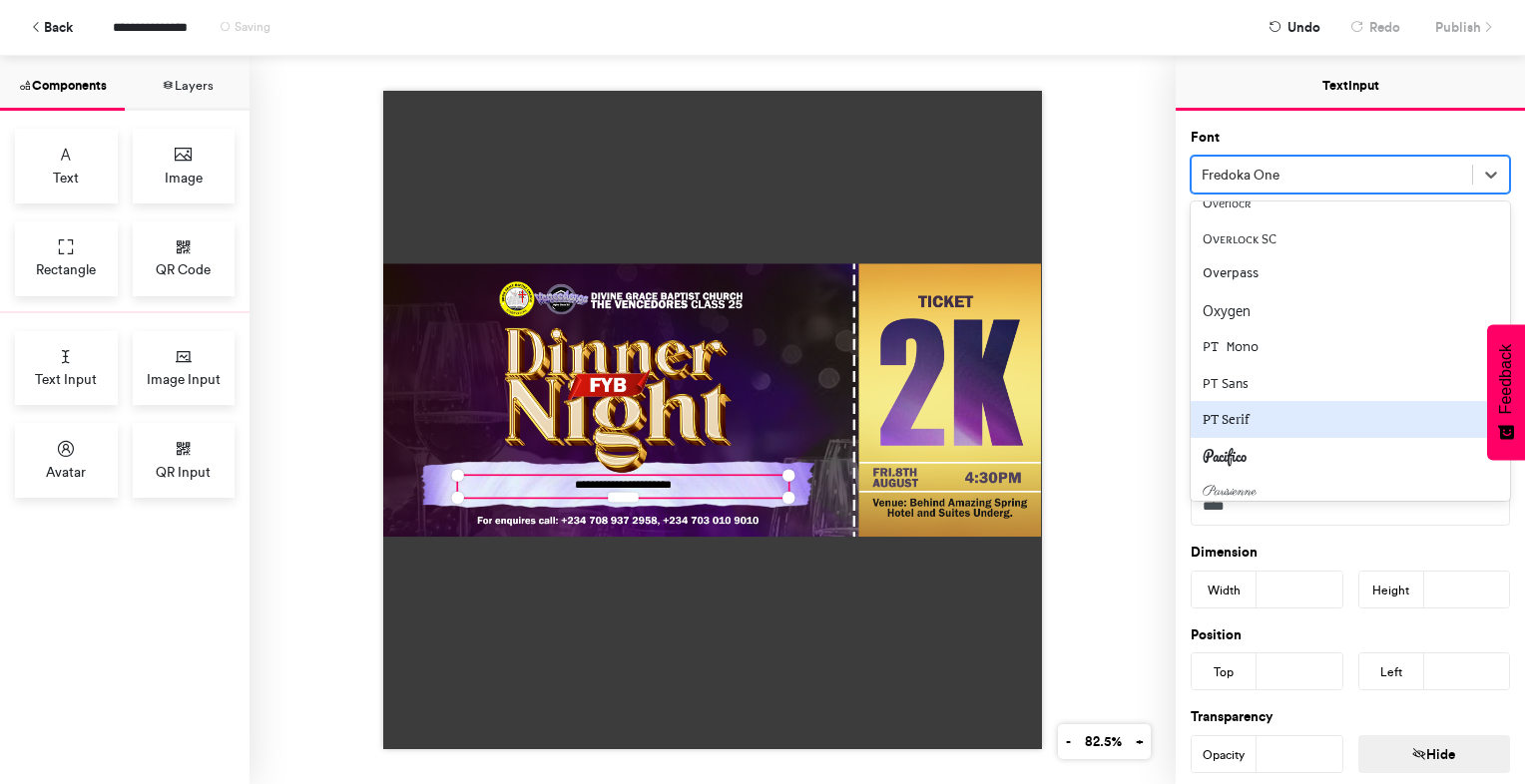 click on "PT Serif" at bounding box center [1350, 419] 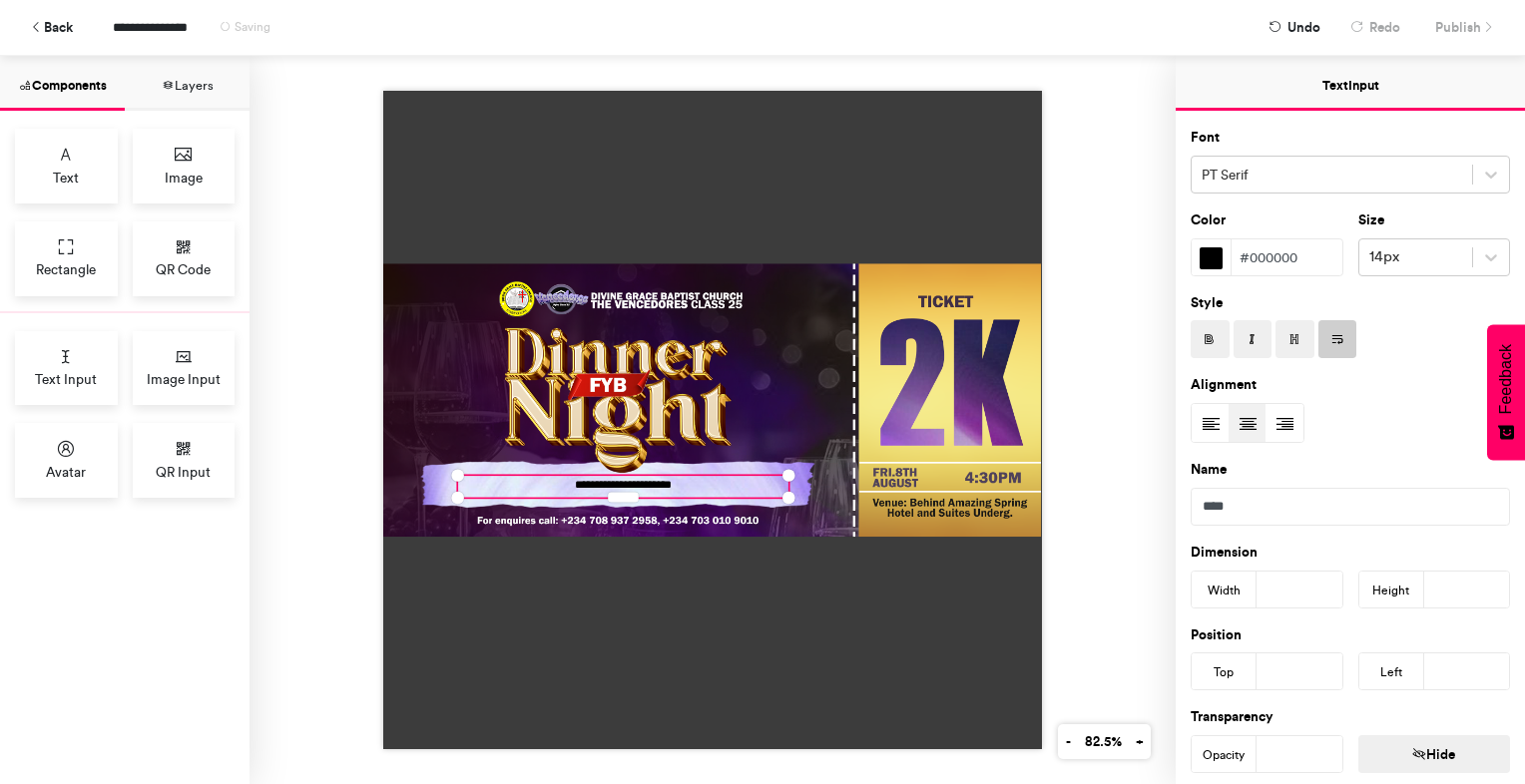 click at bounding box center (1210, 340) 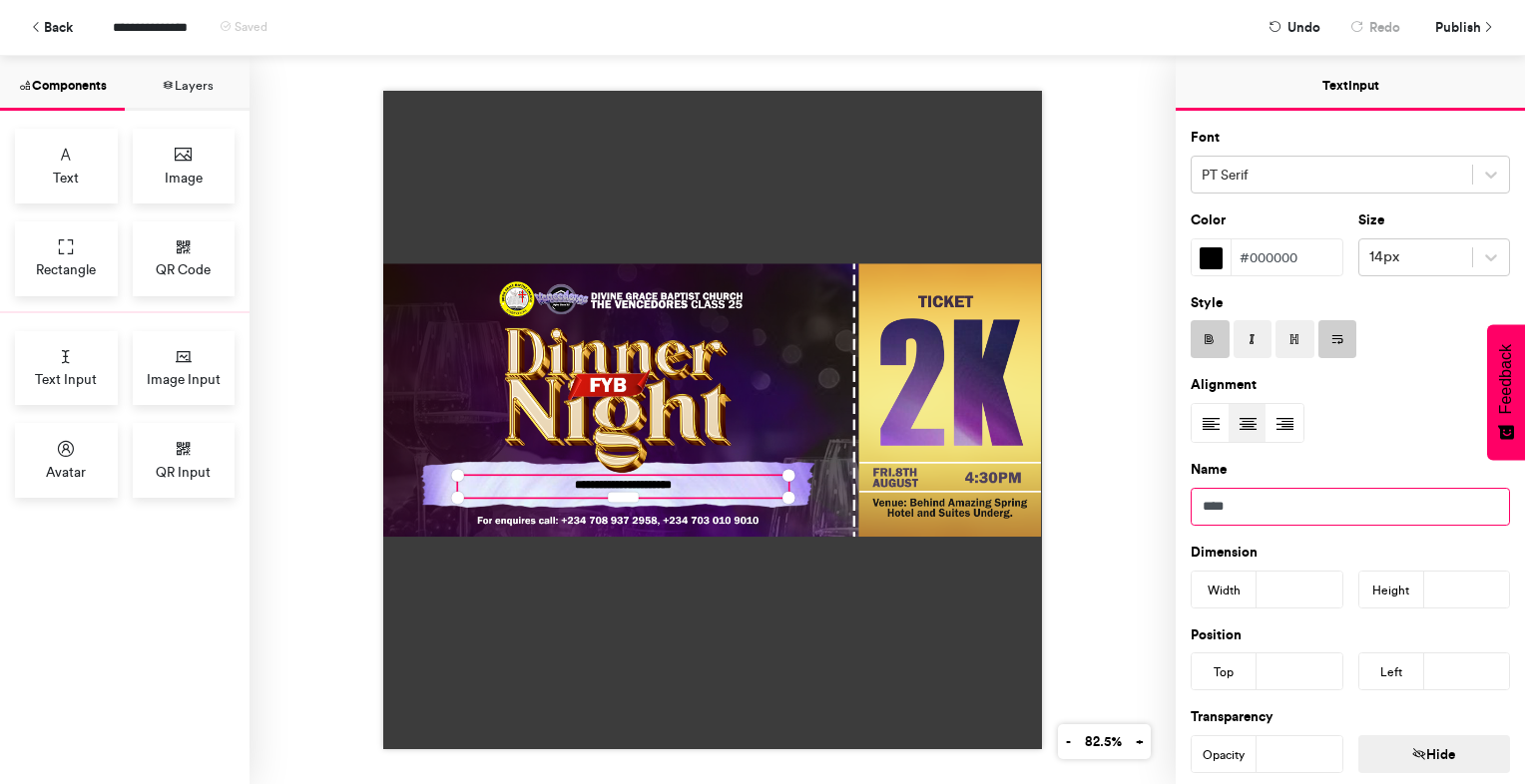 drag, startPoint x: 1239, startPoint y: 508, endPoint x: 1197, endPoint y: 512, distance: 42.190046 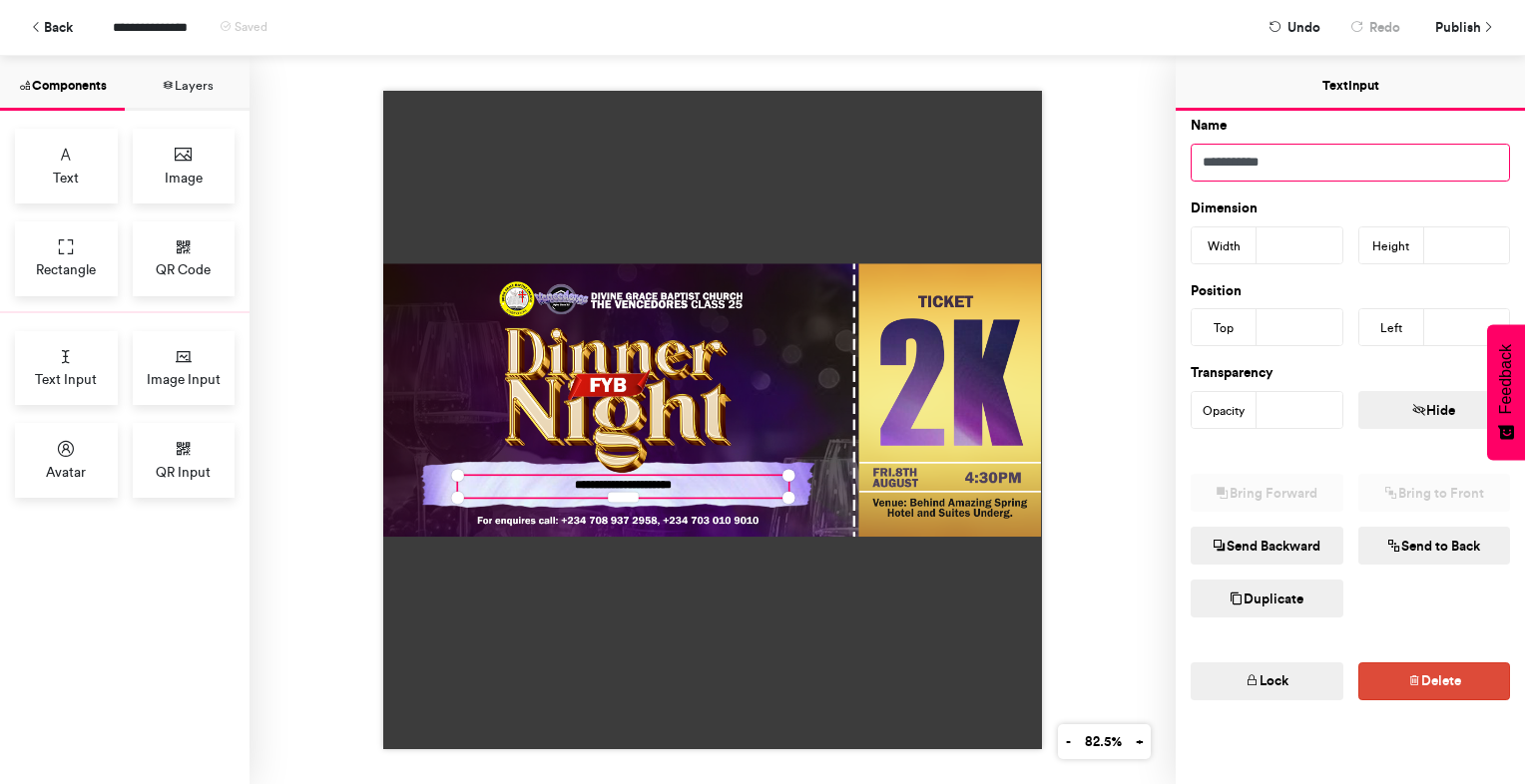 scroll, scrollTop: 0, scrollLeft: 0, axis: both 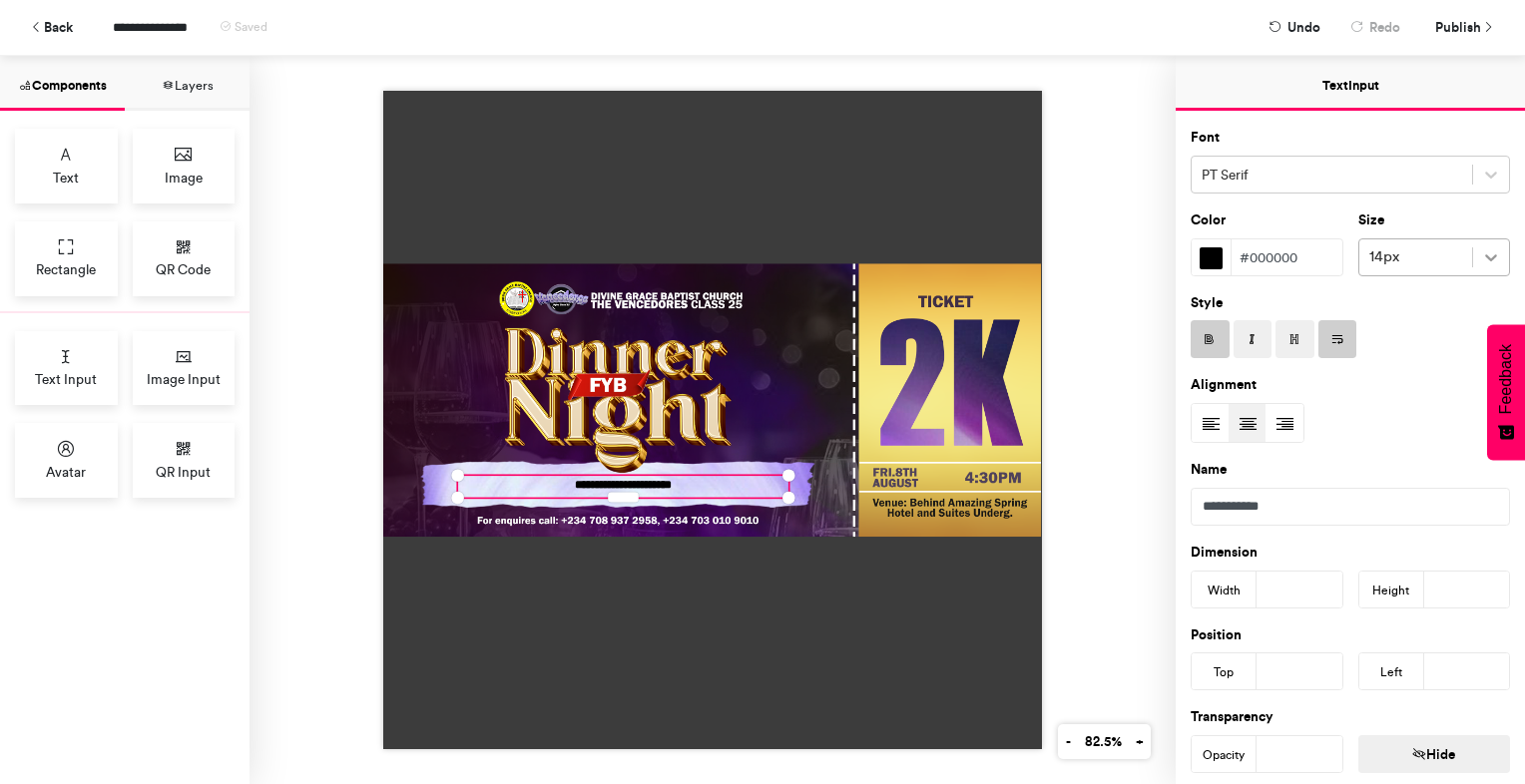 click at bounding box center (1491, 257) 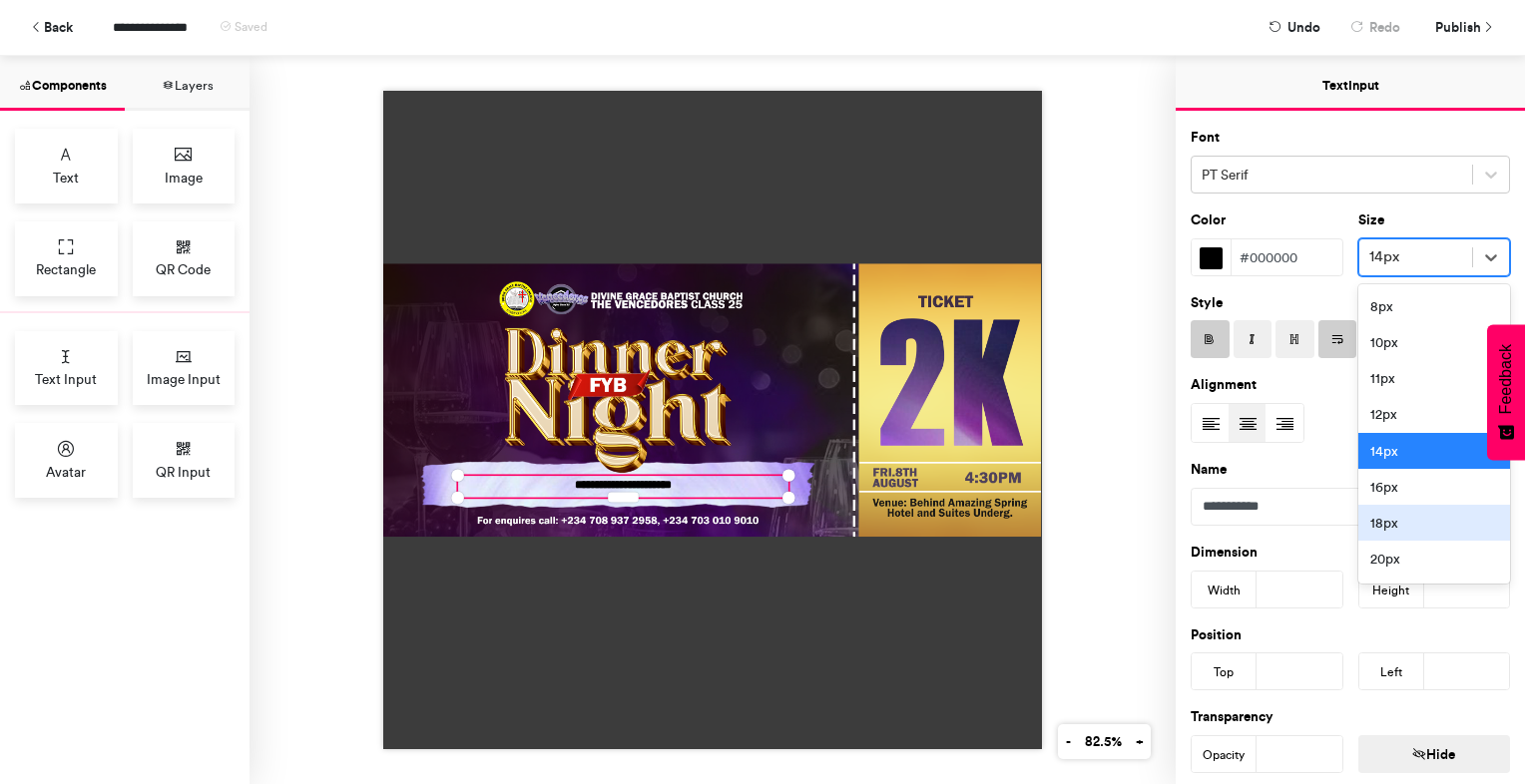 click on "18px" at bounding box center (1434, 523) 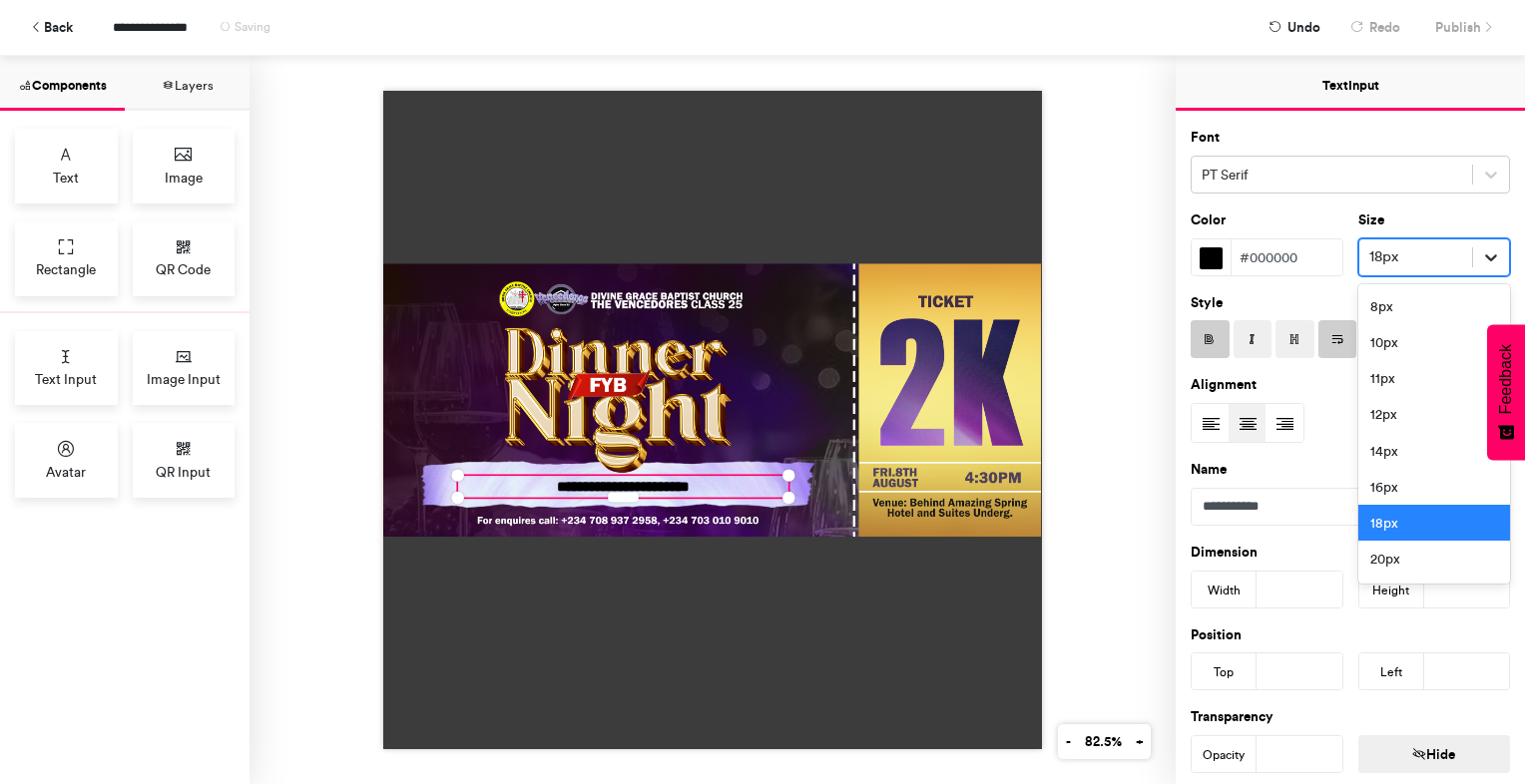 click 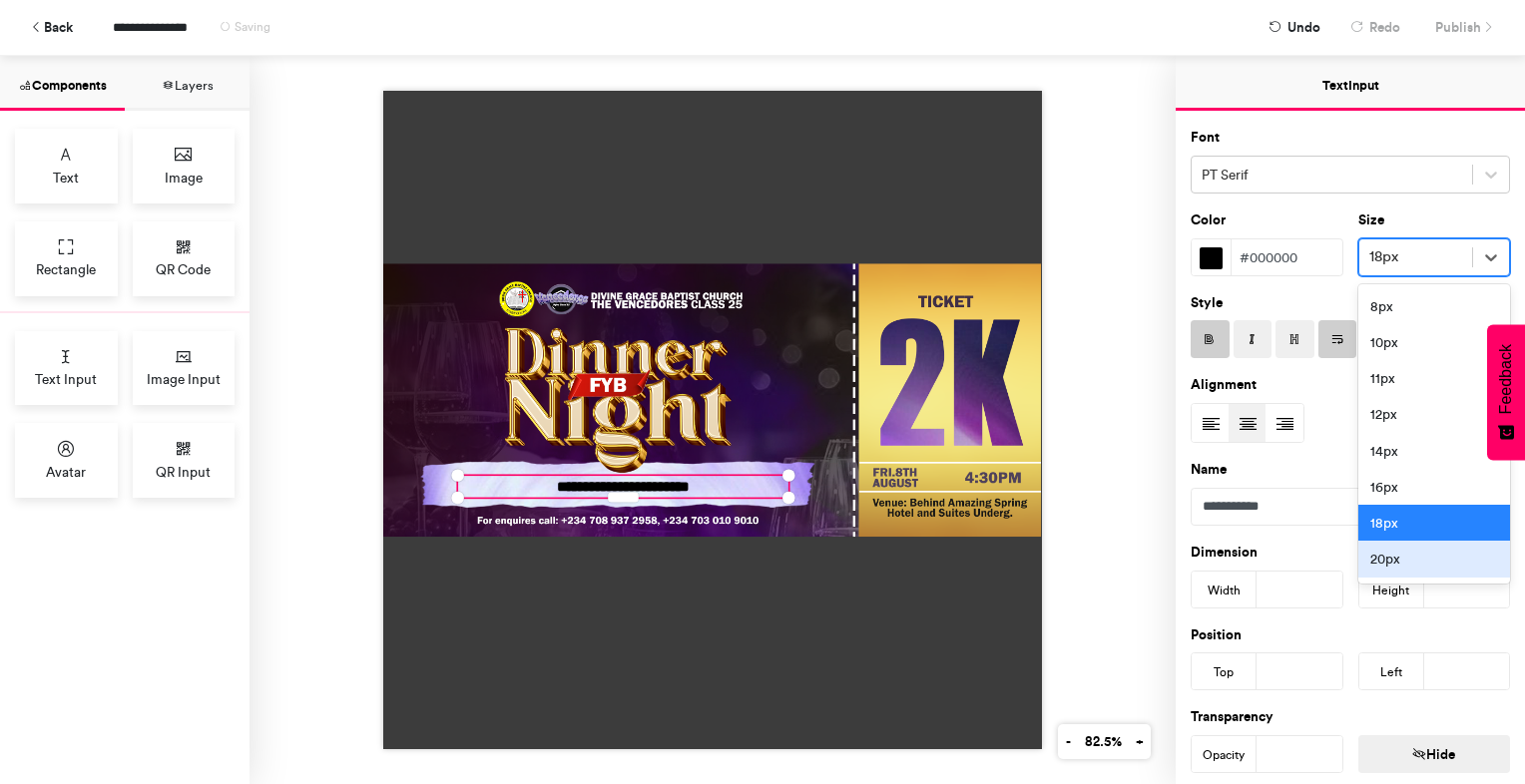 click on "20px" at bounding box center (1434, 559) 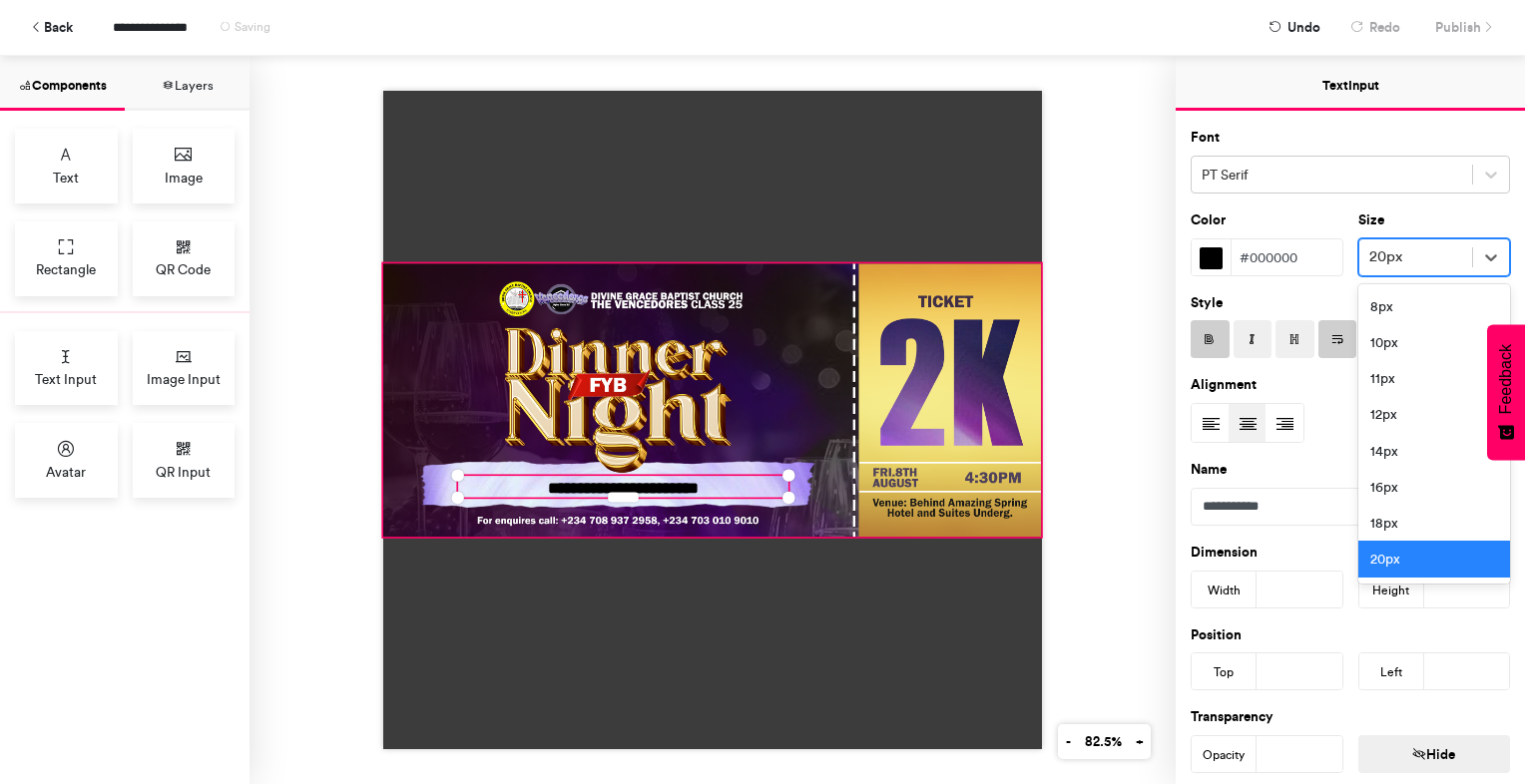 scroll, scrollTop: 6, scrollLeft: 0, axis: vertical 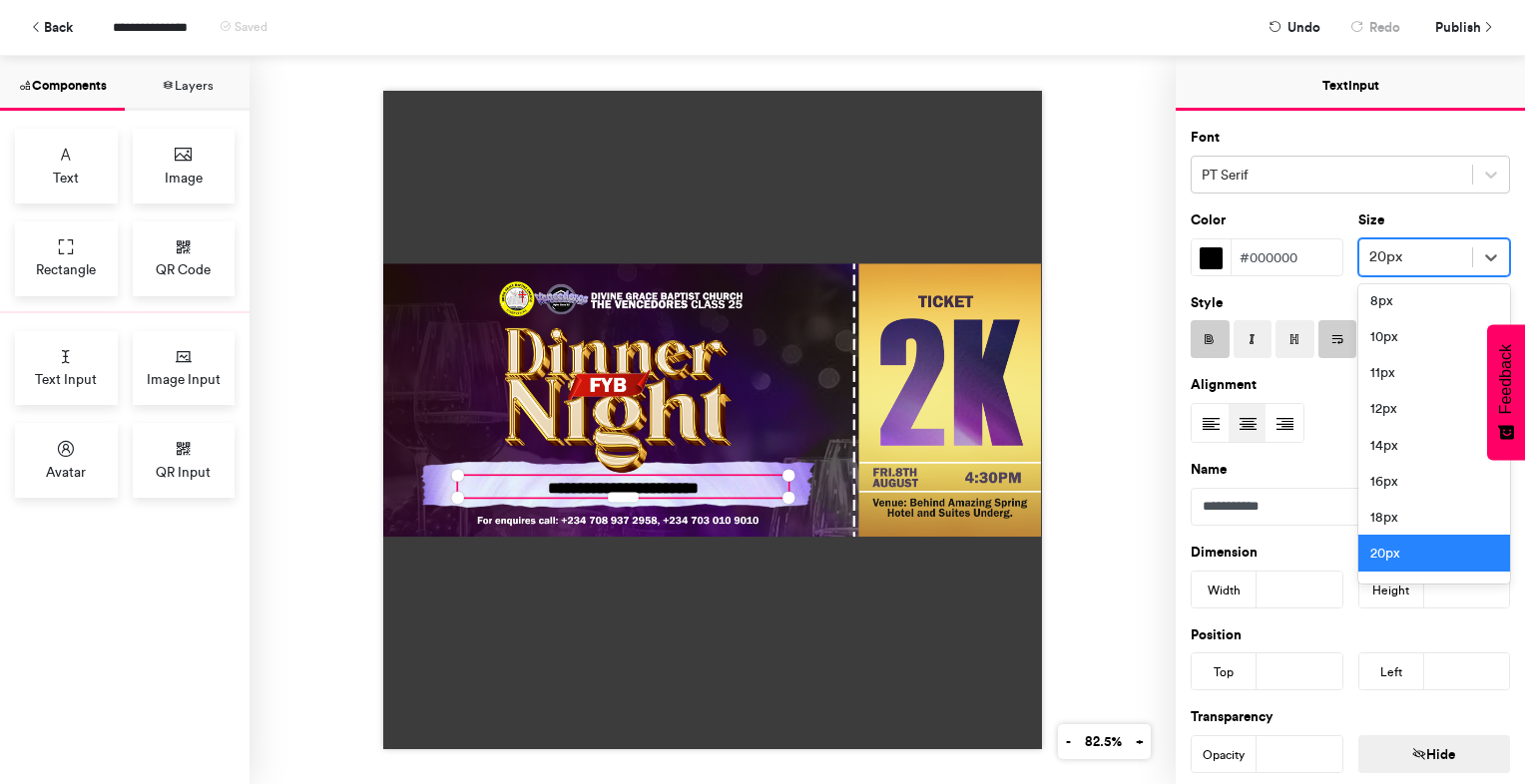 click on "20px" at bounding box center (1434, 553) 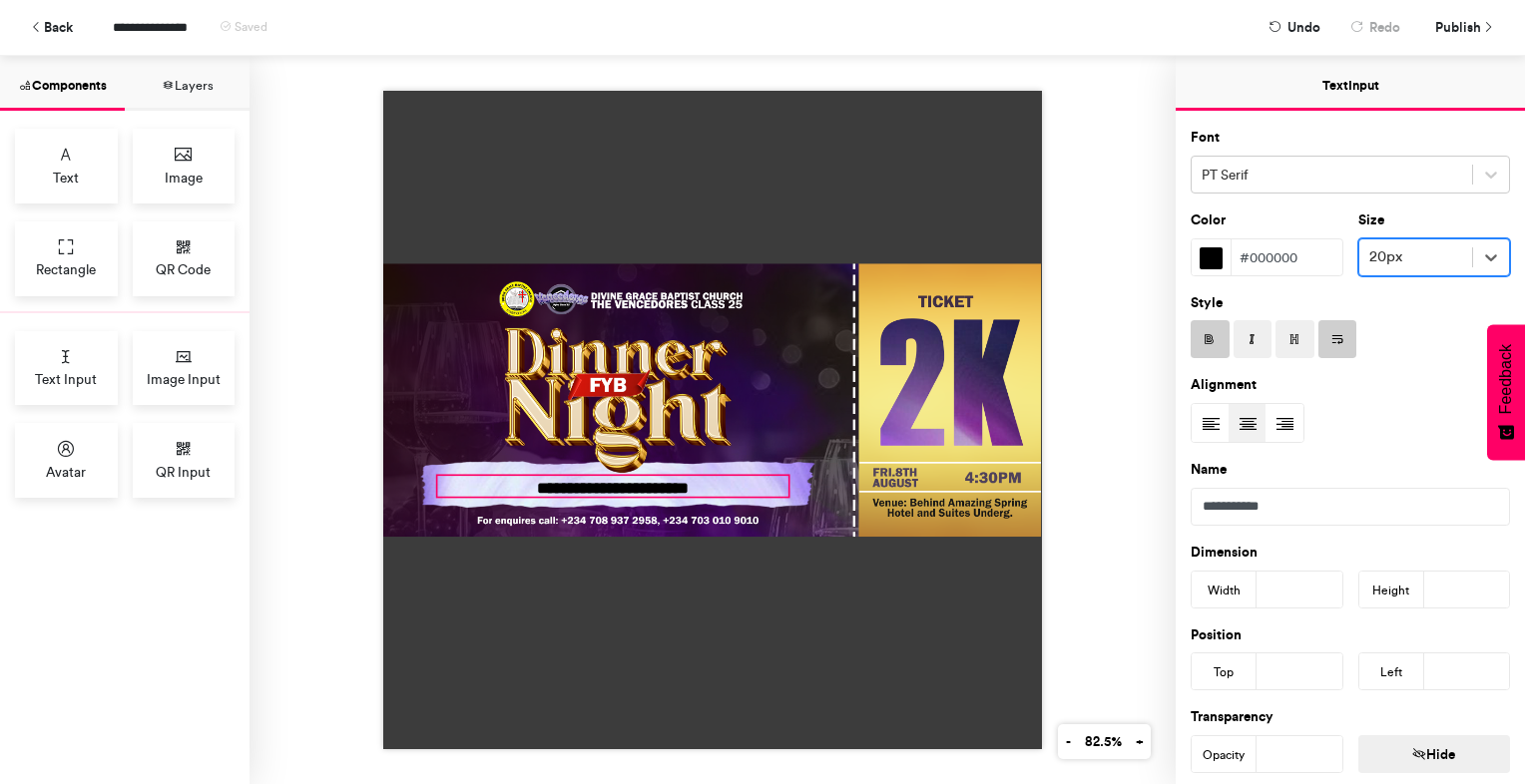 drag, startPoint x: 448, startPoint y: 489, endPoint x: 427, endPoint y: 488, distance: 21.023796 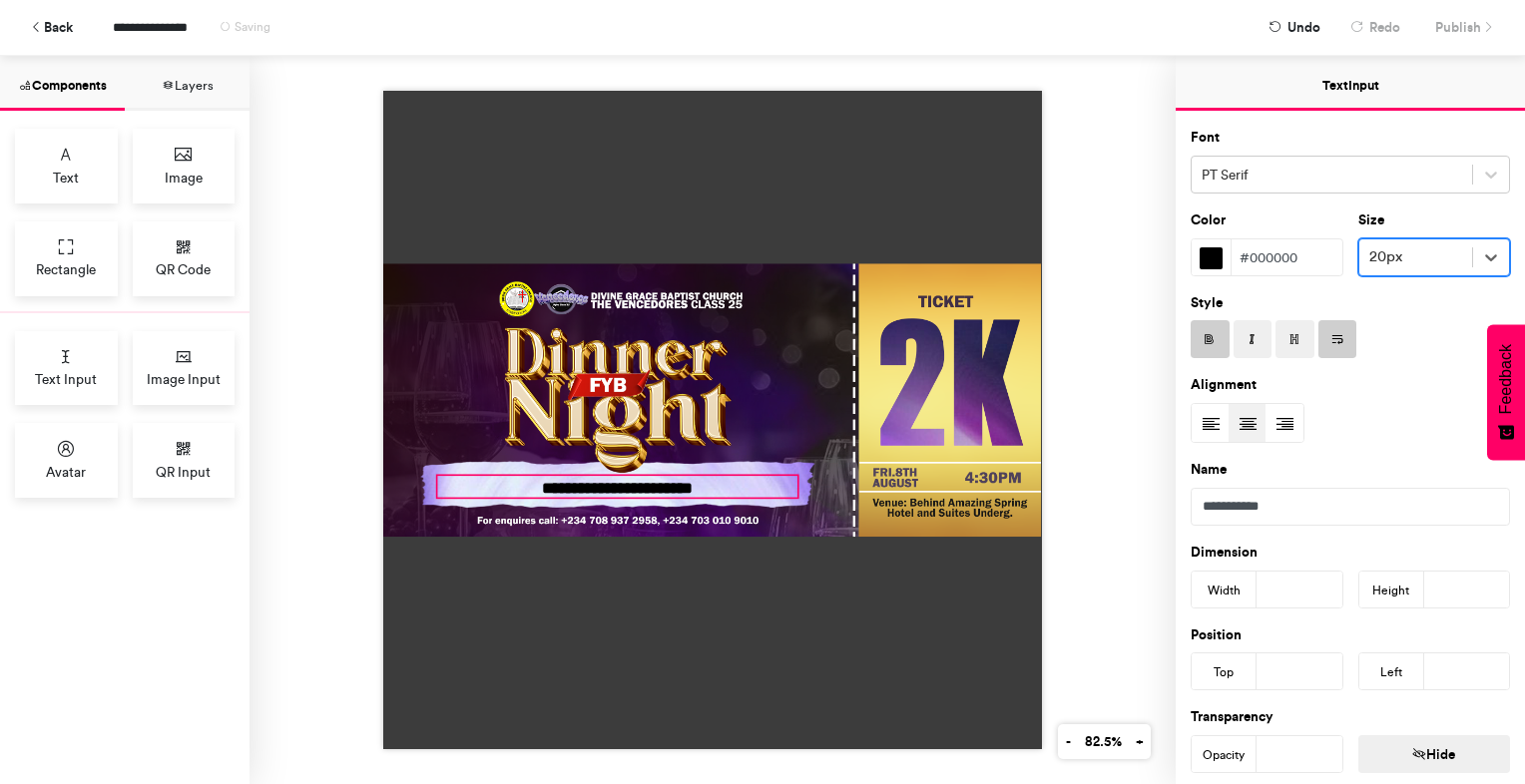 click on "**********" at bounding box center (713, 420) 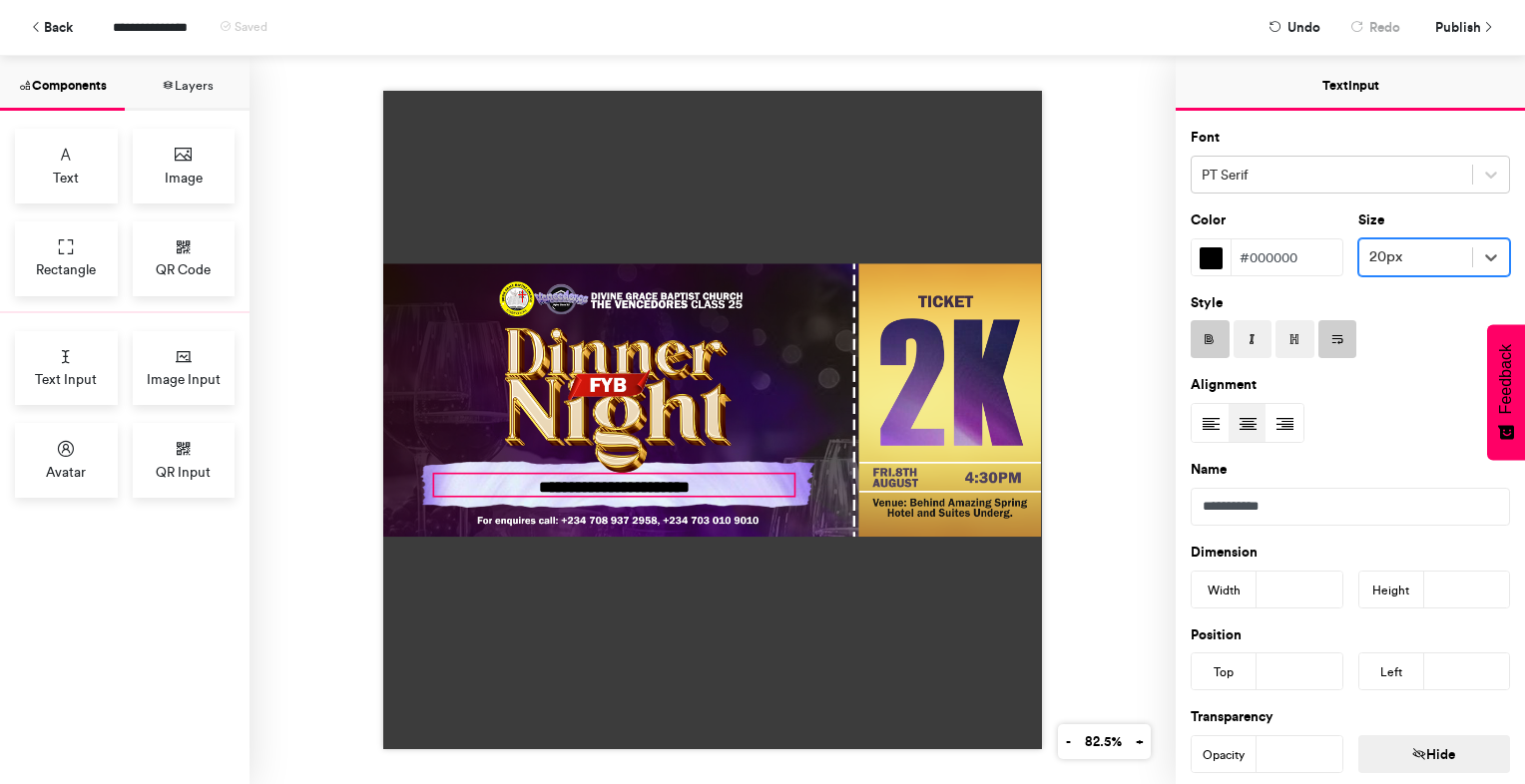 click on "**********" at bounding box center (713, 420) 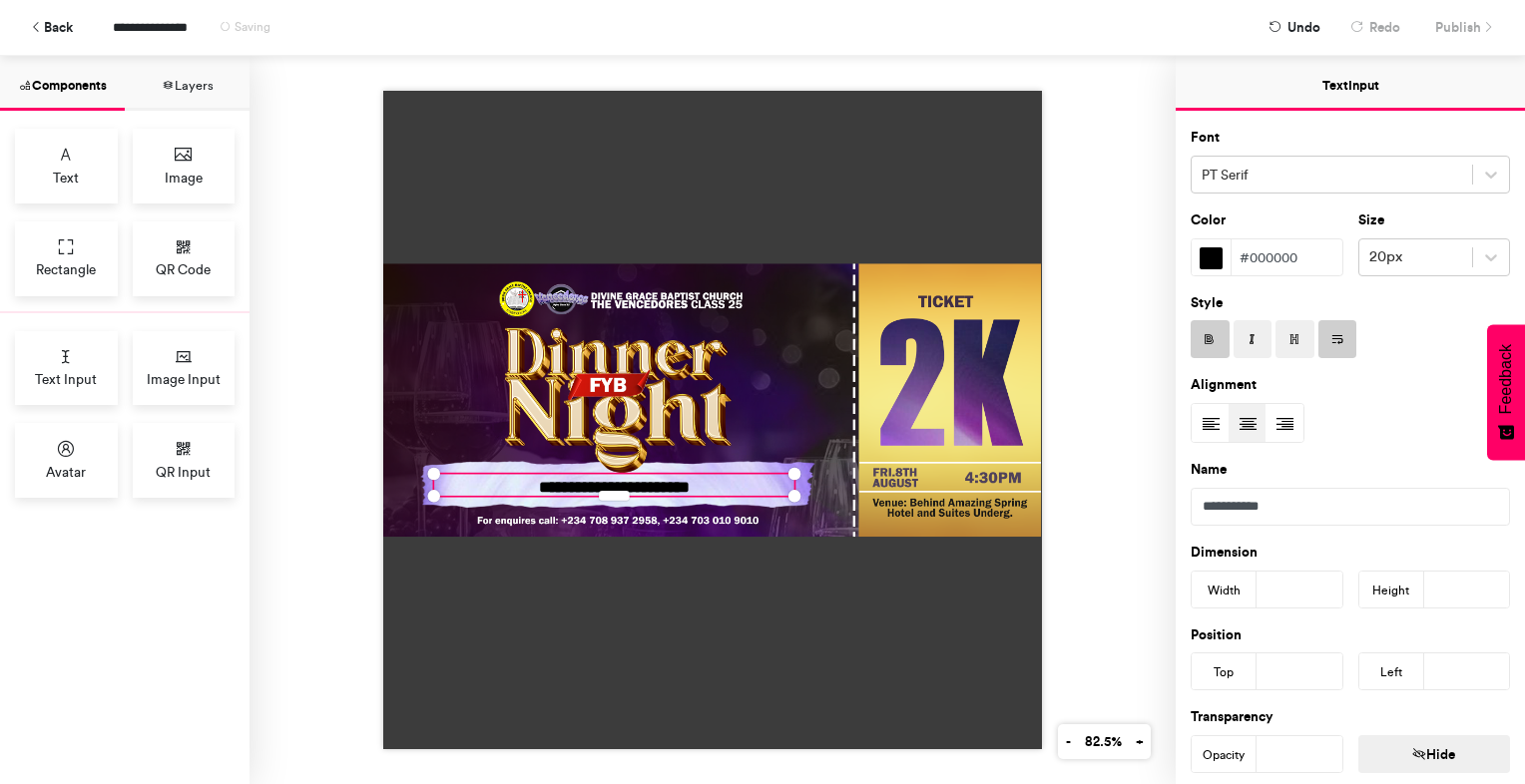 click on "**********" at bounding box center (614, 486) 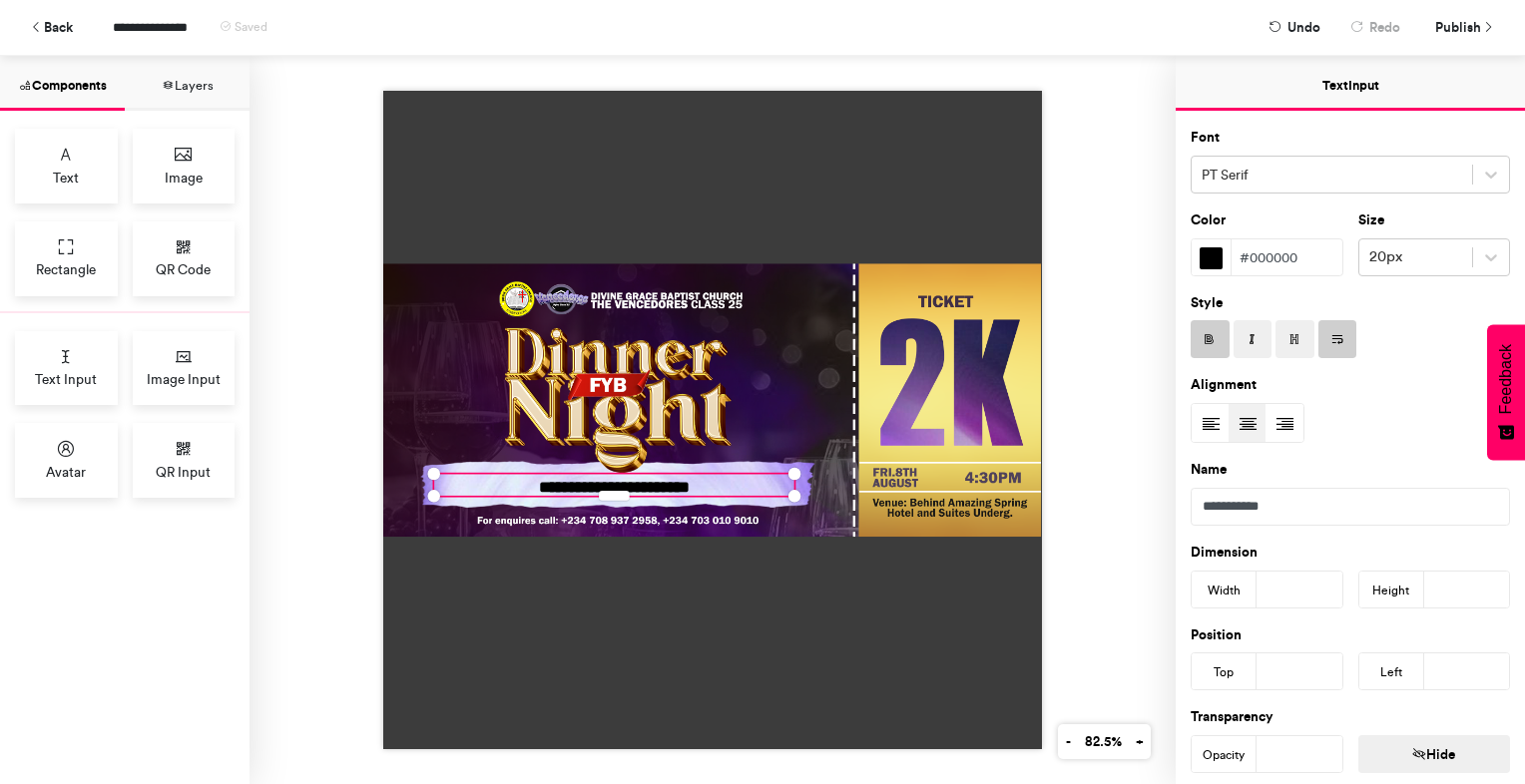 click on "**********" at bounding box center (713, 420) 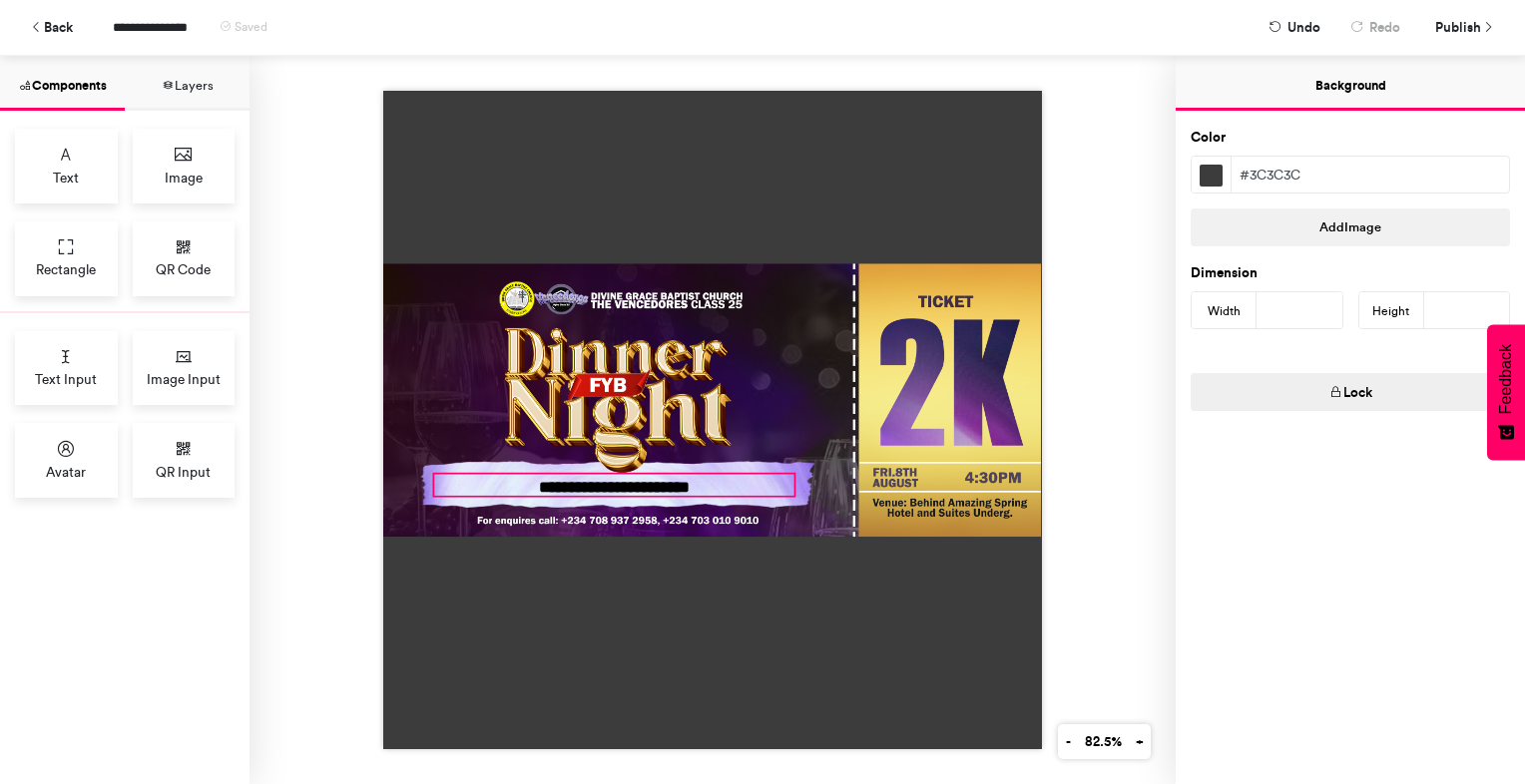 click on "**********" at bounding box center (614, 484) 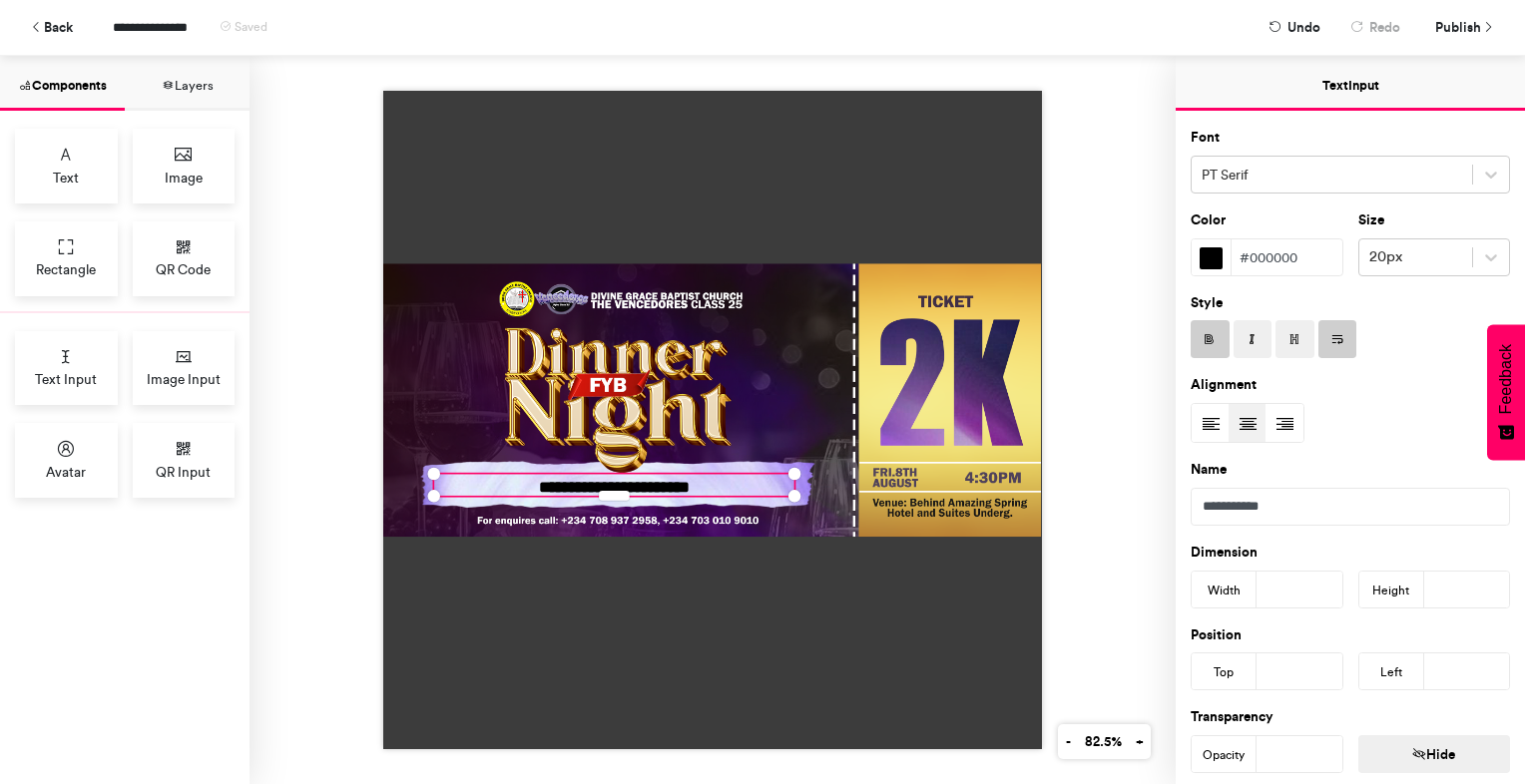click on "**********" at bounding box center [614, 486] 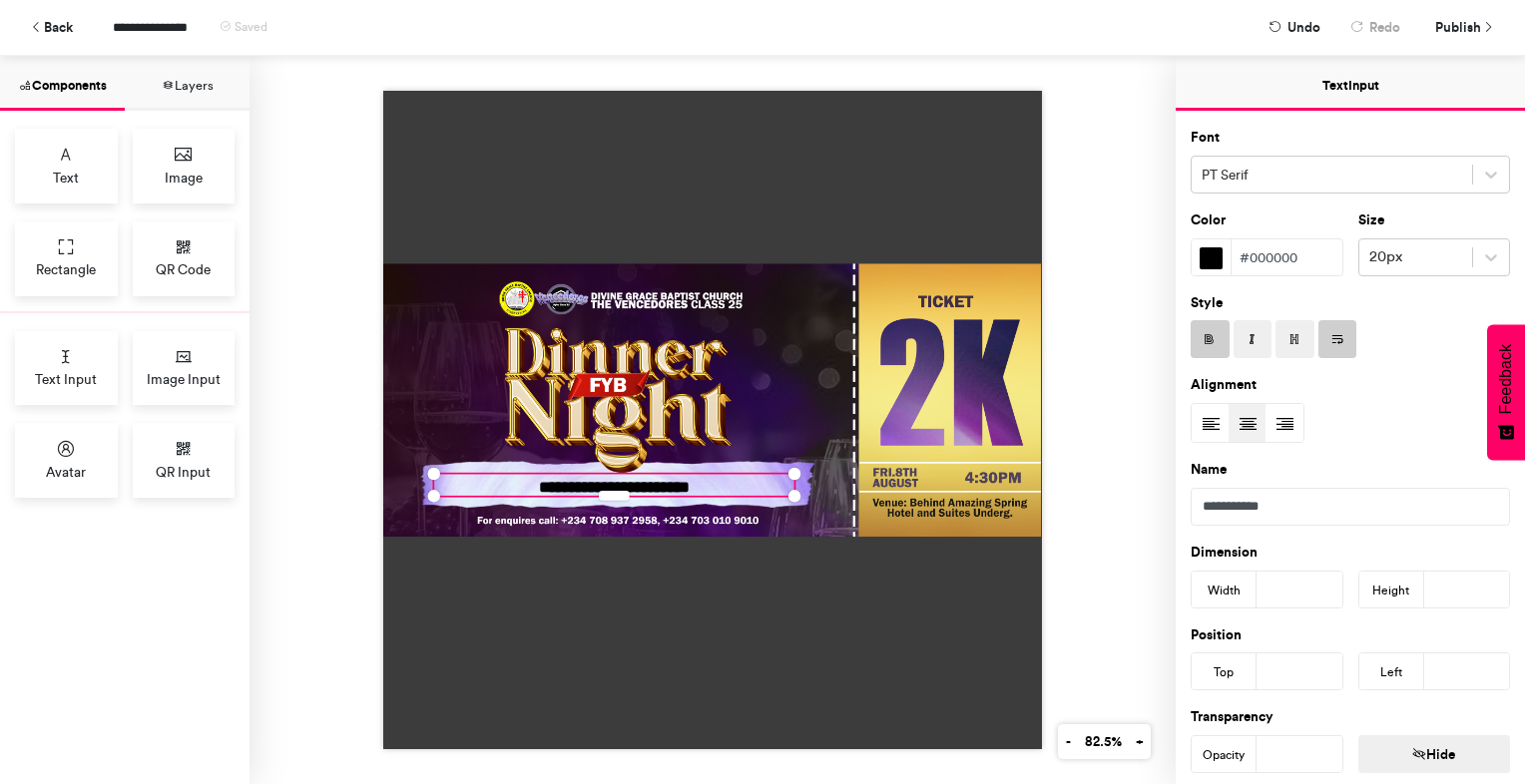 scroll, scrollTop: 1, scrollLeft: 0, axis: vertical 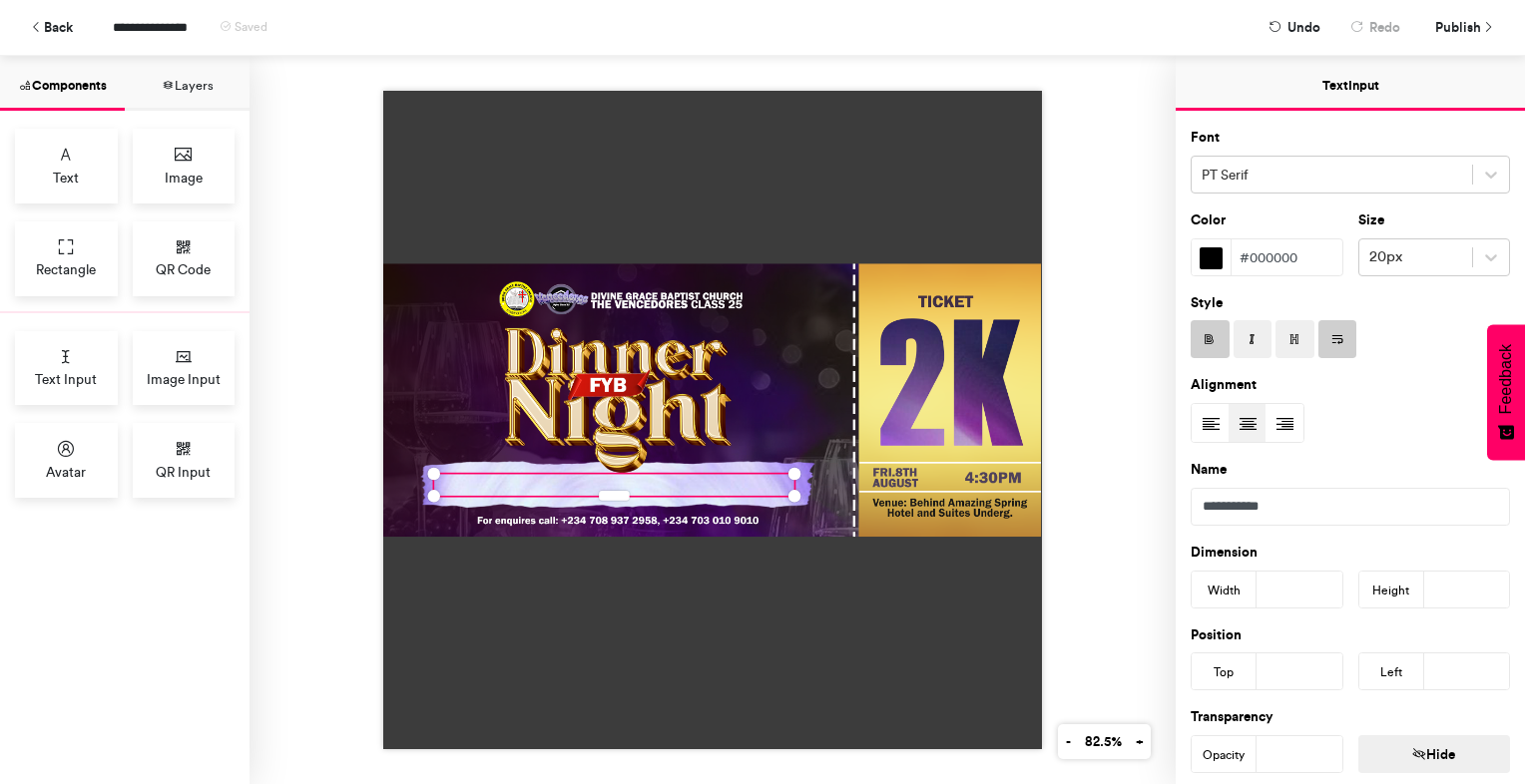 click at bounding box center [713, 420] 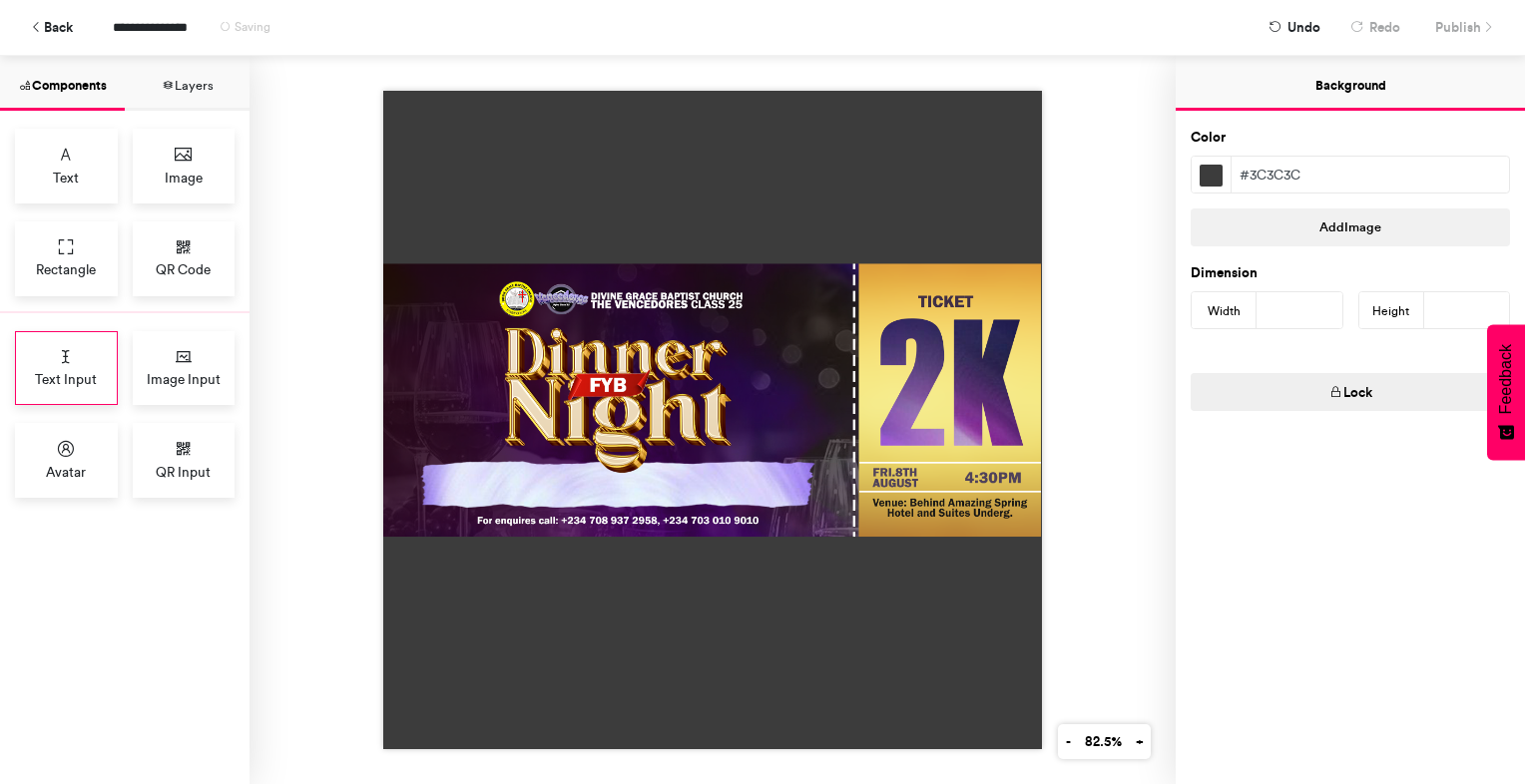 click on "Text Input" at bounding box center [66, 379] 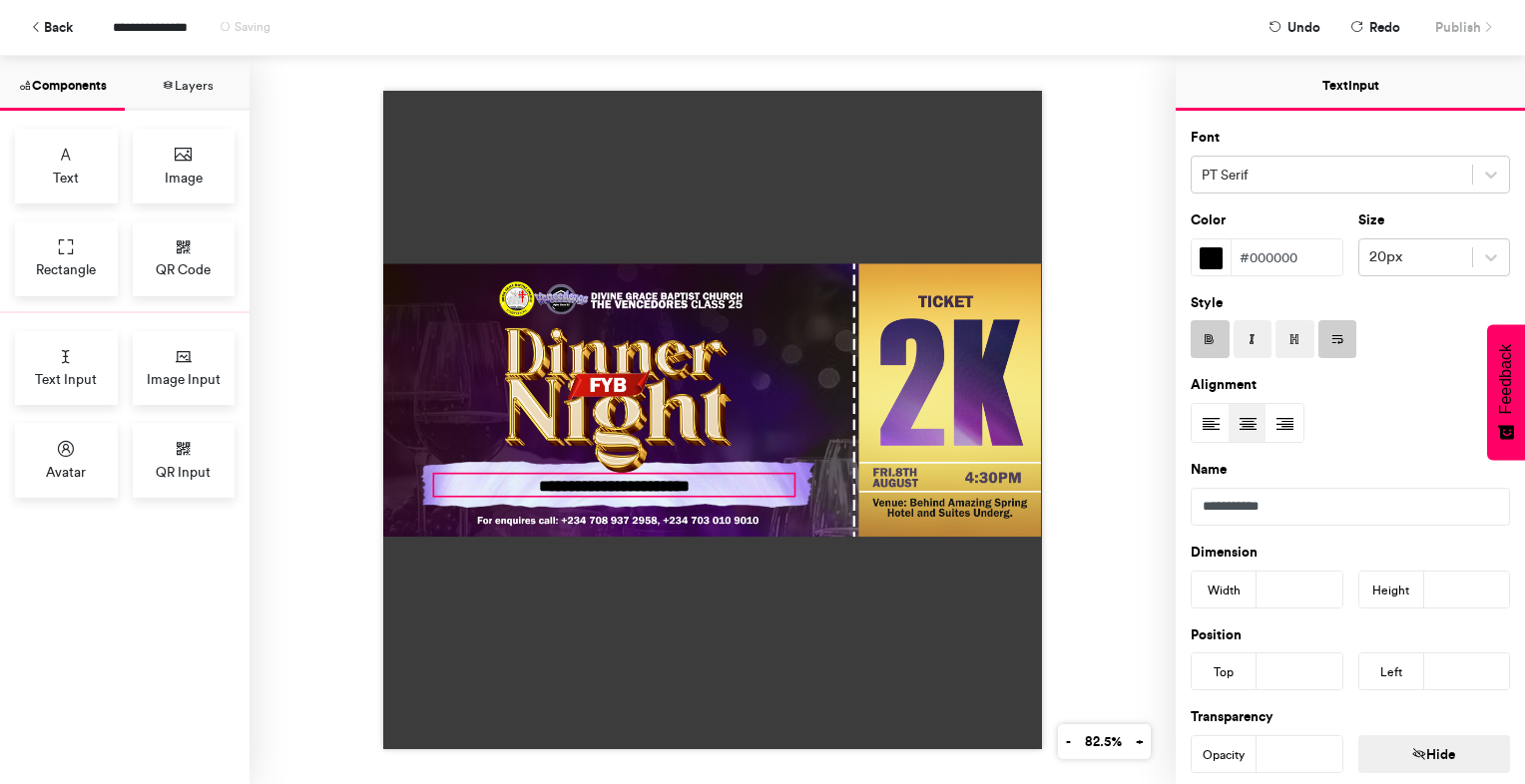 click on "**********" at bounding box center (614, 484) 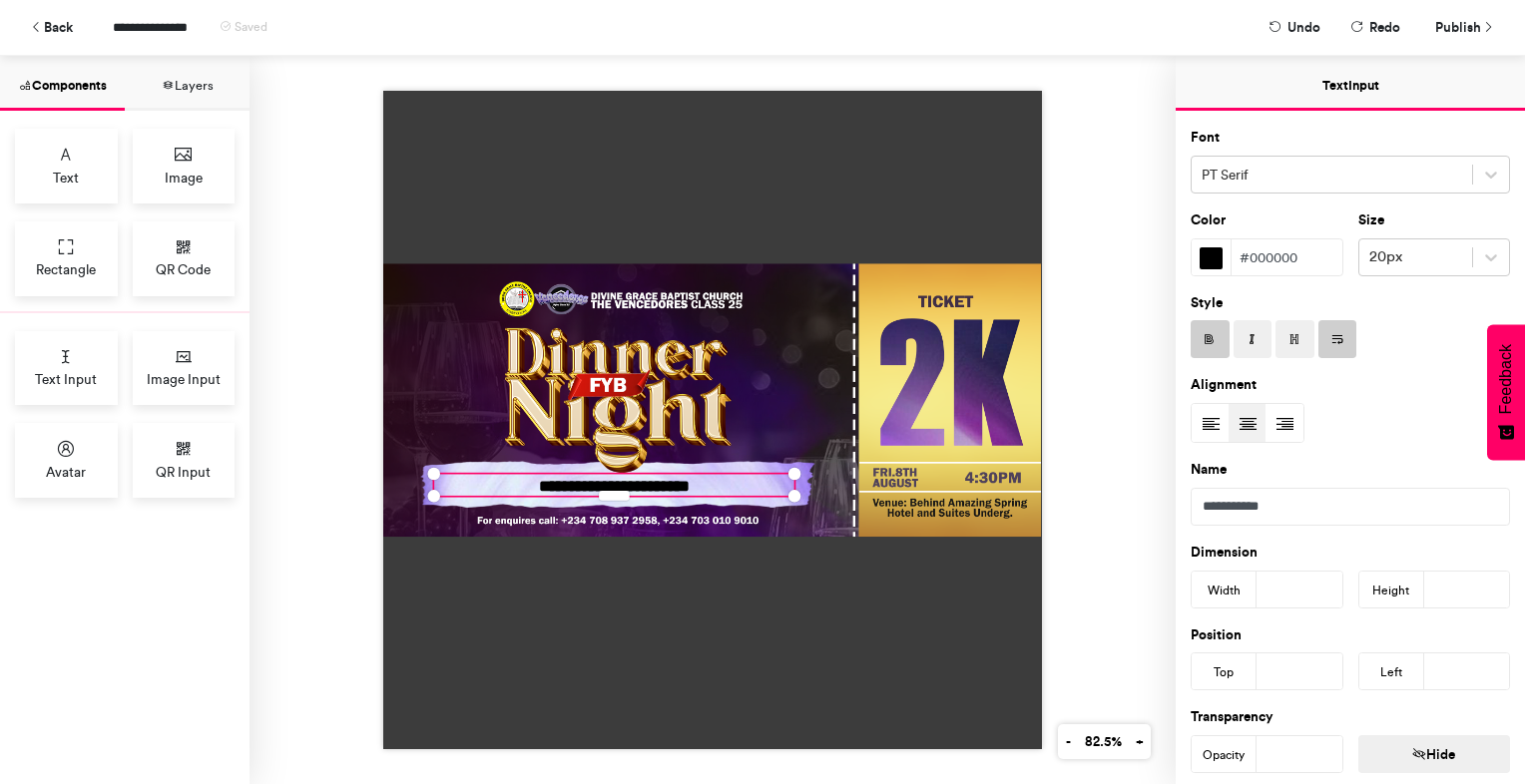 scroll, scrollTop: 344, scrollLeft: 0, axis: vertical 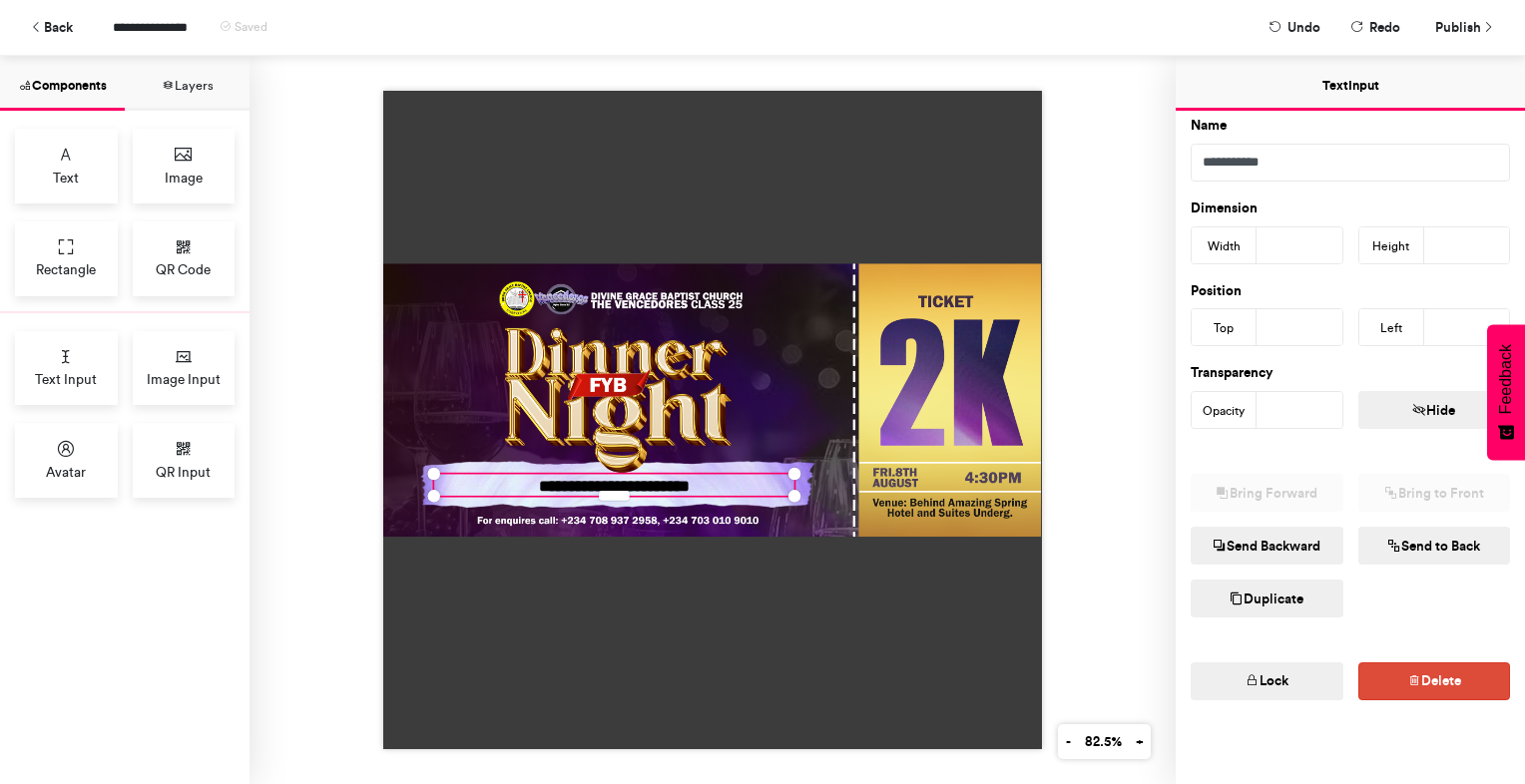 click on "Lock" at bounding box center [1267, 681] 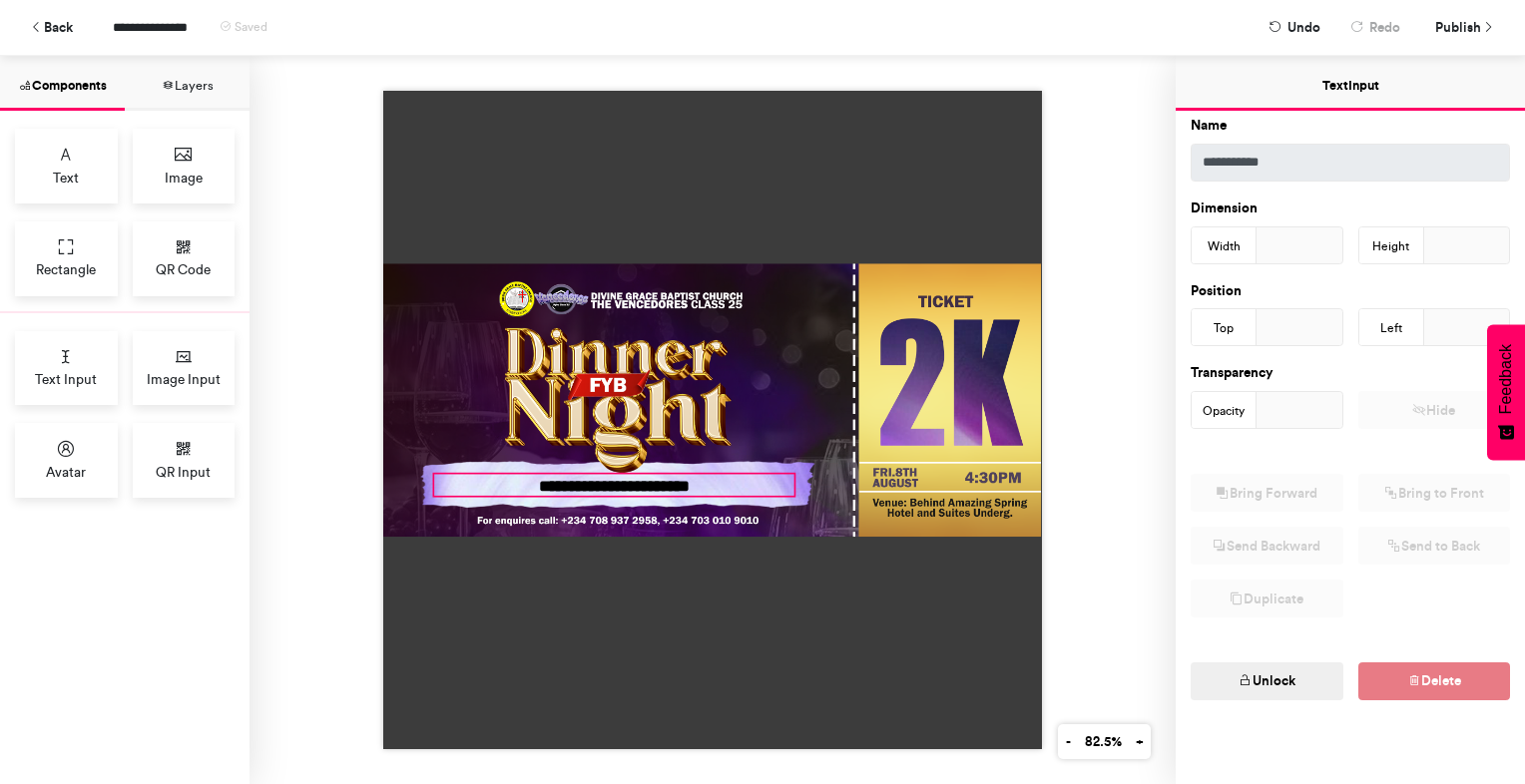 scroll, scrollTop: 0, scrollLeft: 0, axis: both 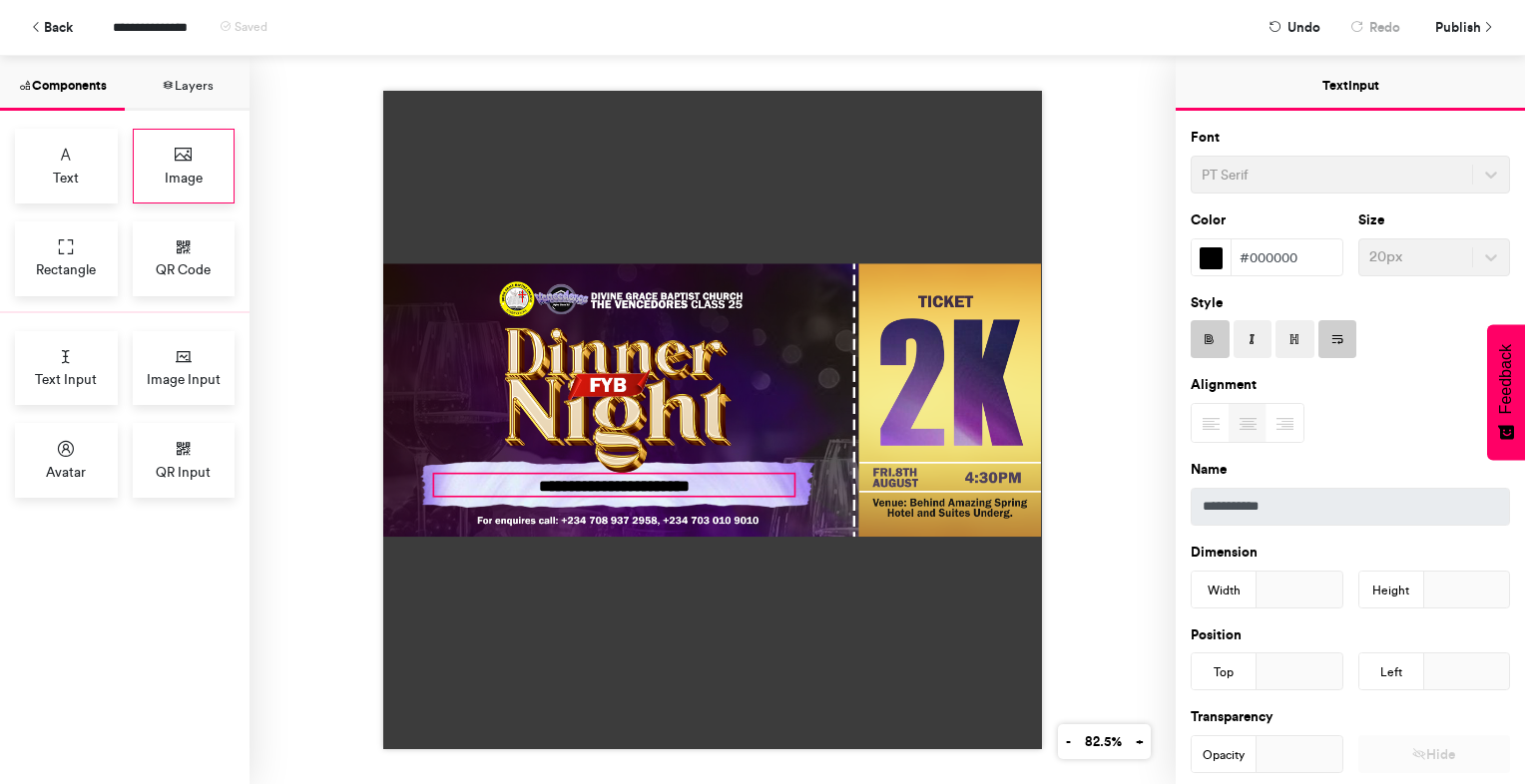 click on "Image" at bounding box center (184, 166) 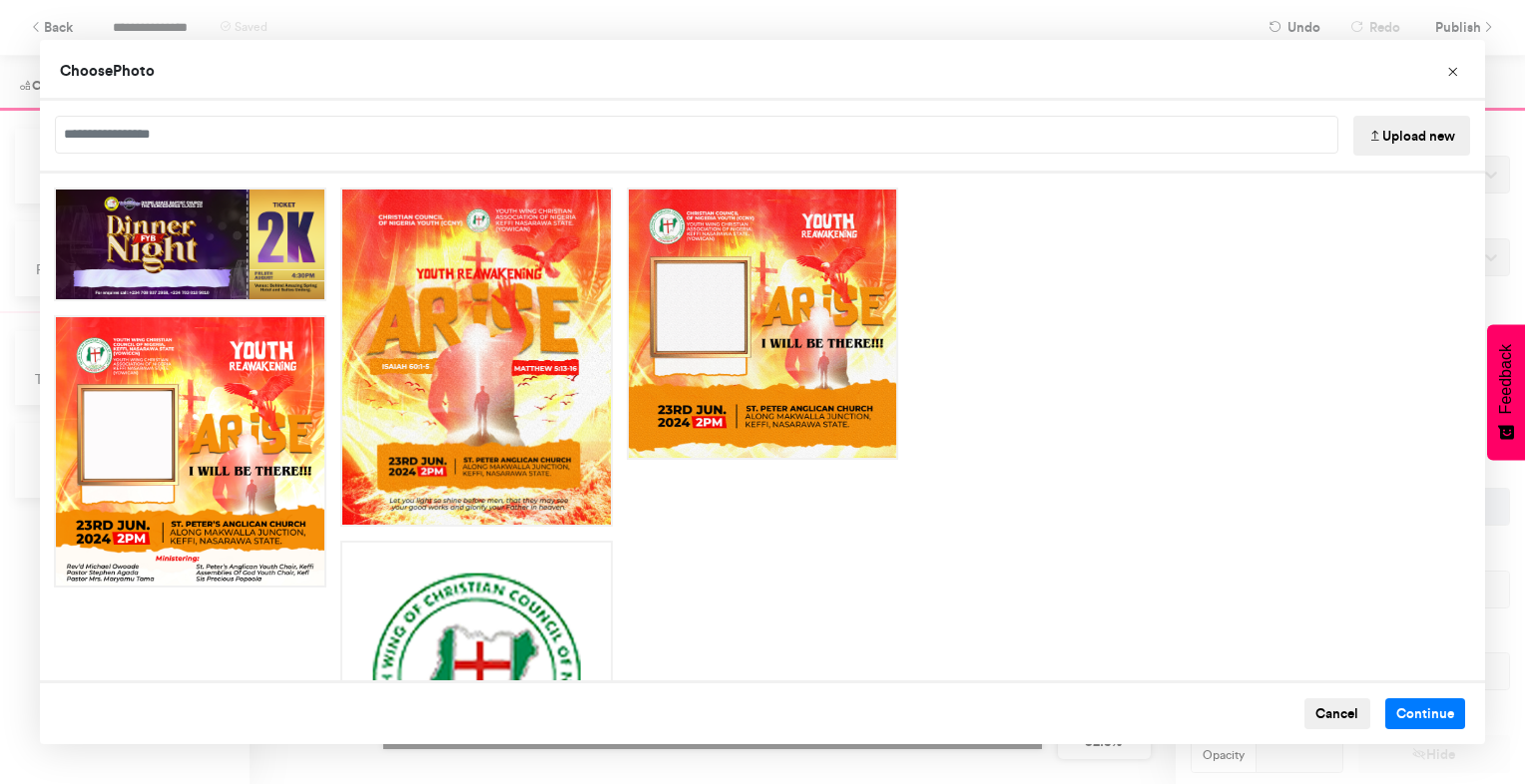 click on "Cancel" at bounding box center (1337, 714) 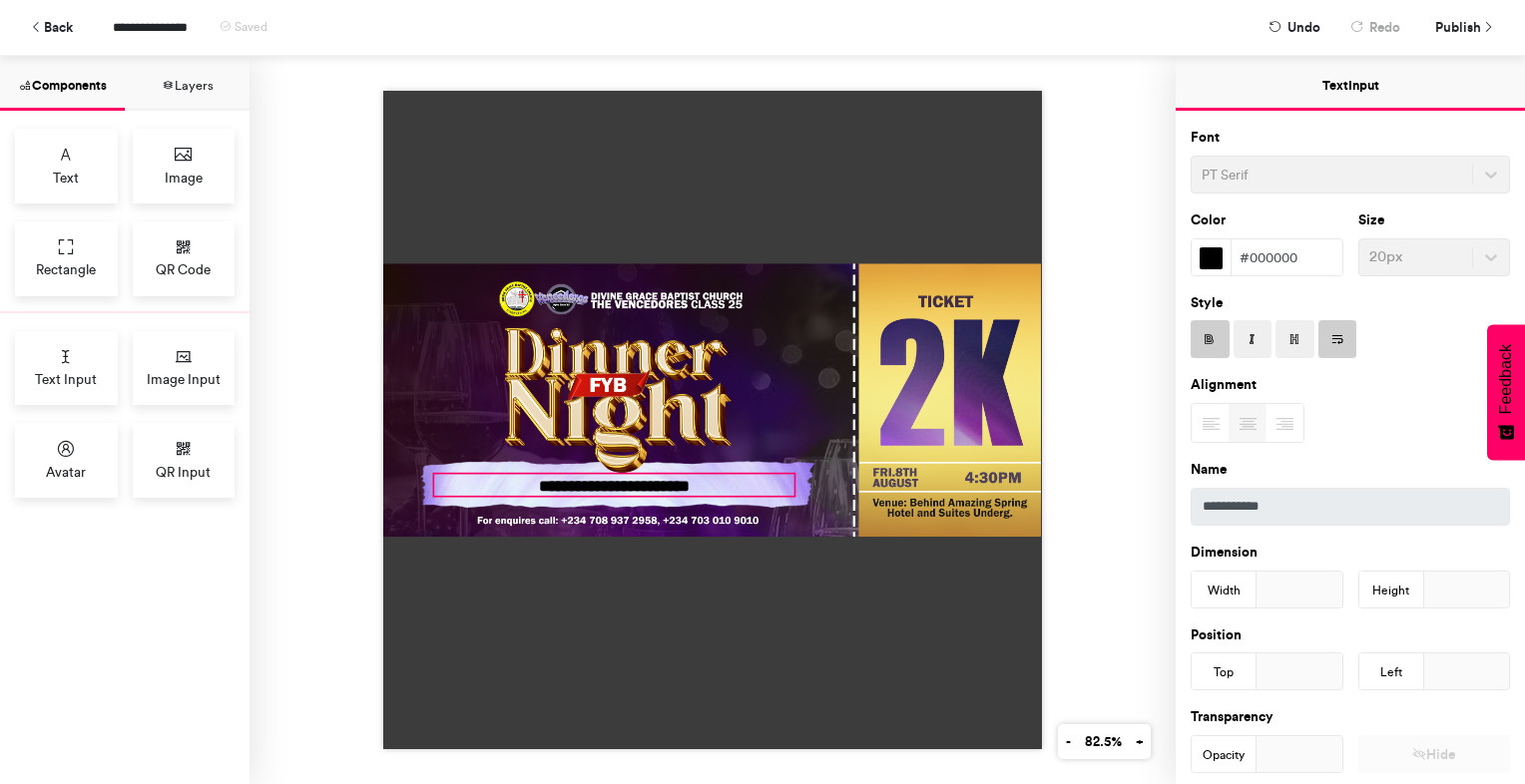 click on "**********" at bounding box center [614, 486] 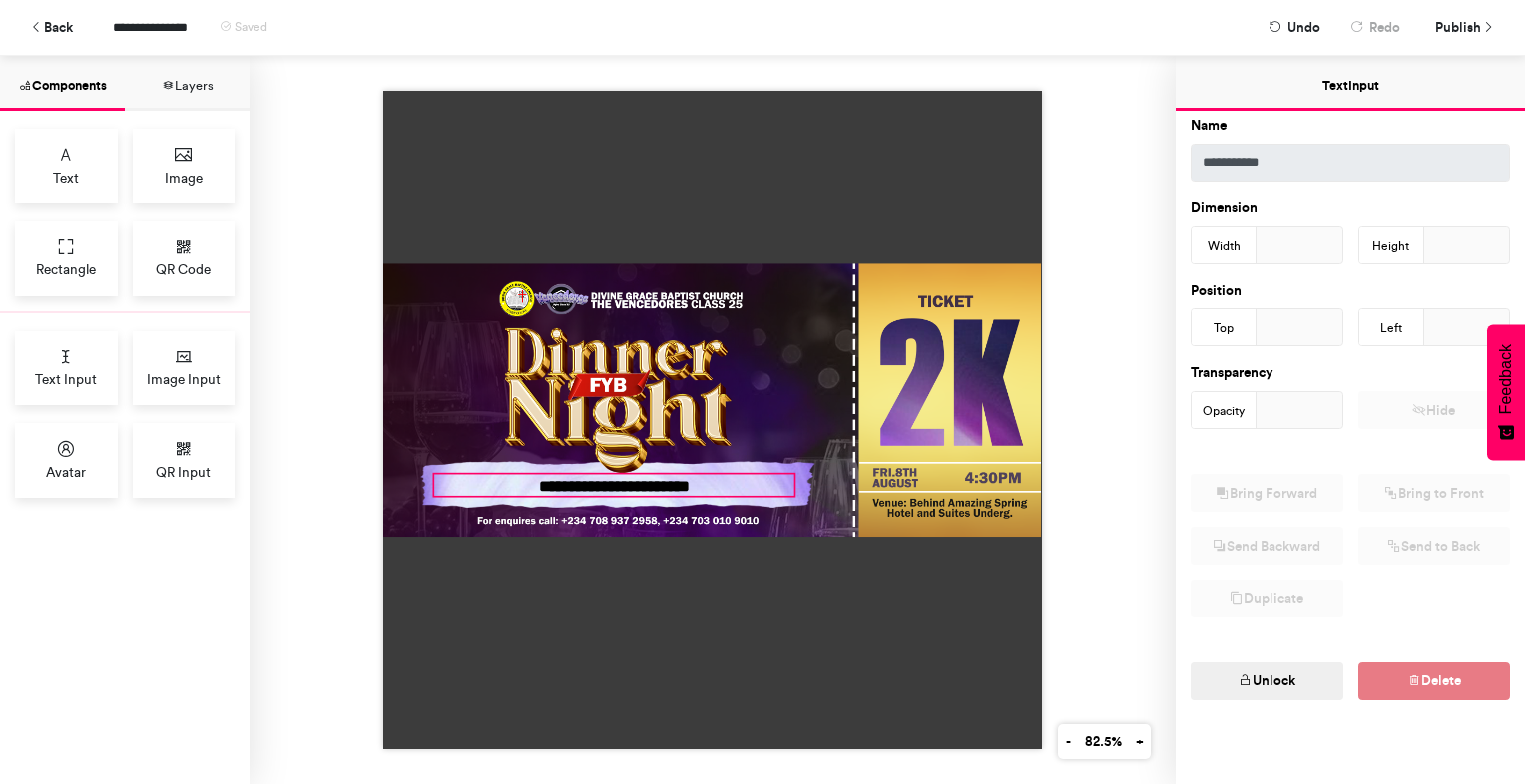 click on "Unlock" at bounding box center (1267, 681) 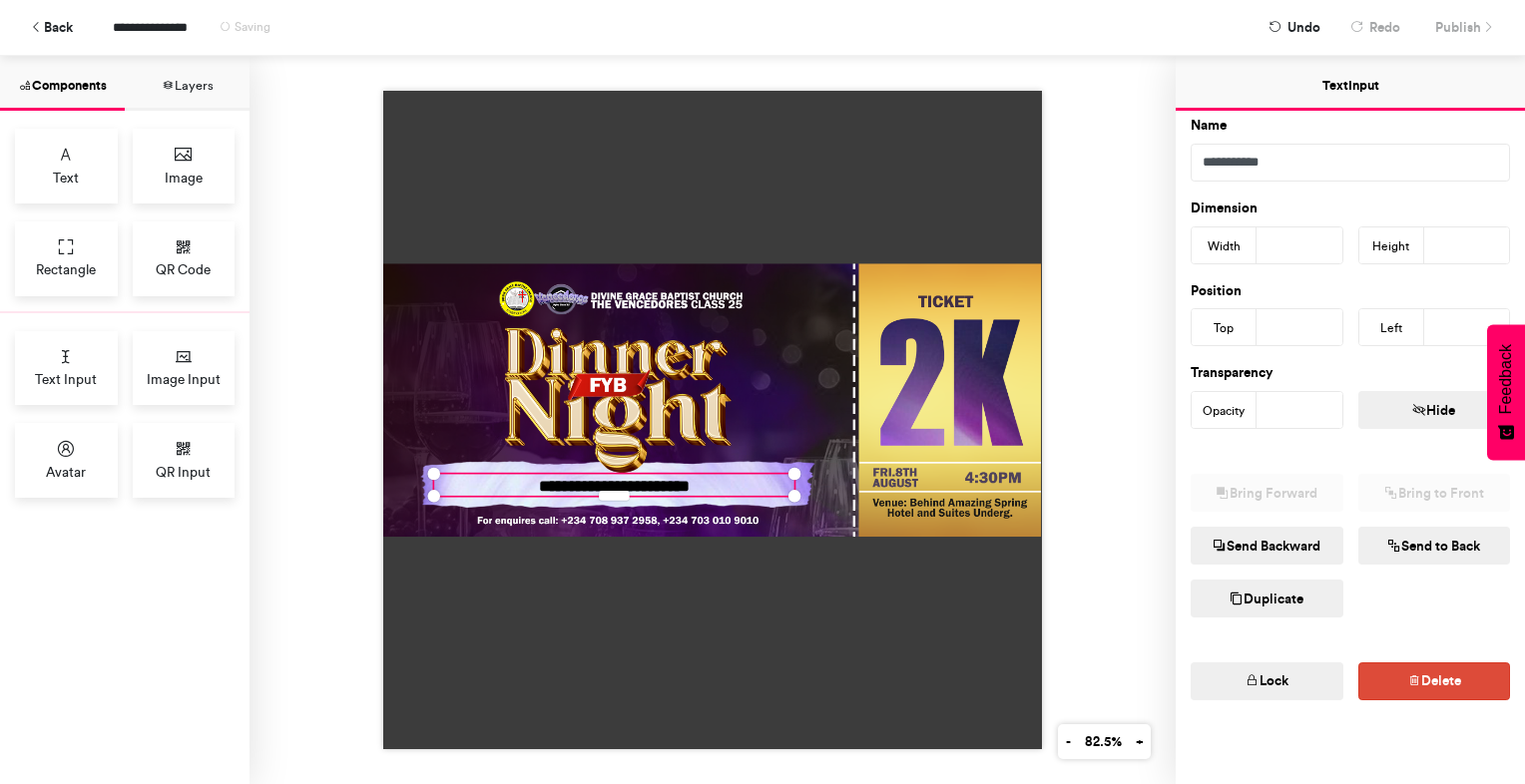 scroll, scrollTop: 0, scrollLeft: 0, axis: both 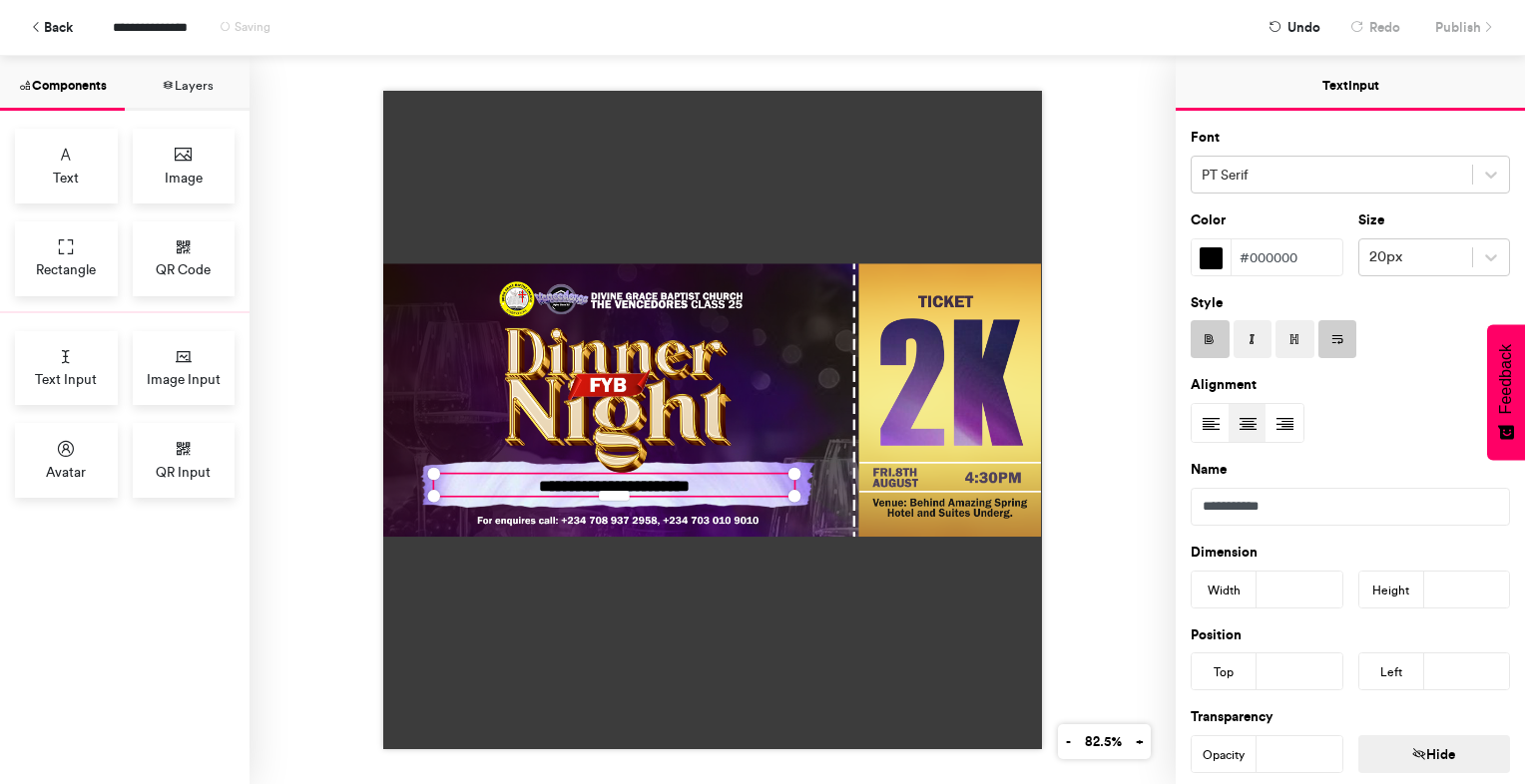 click at bounding box center (1337, 339) 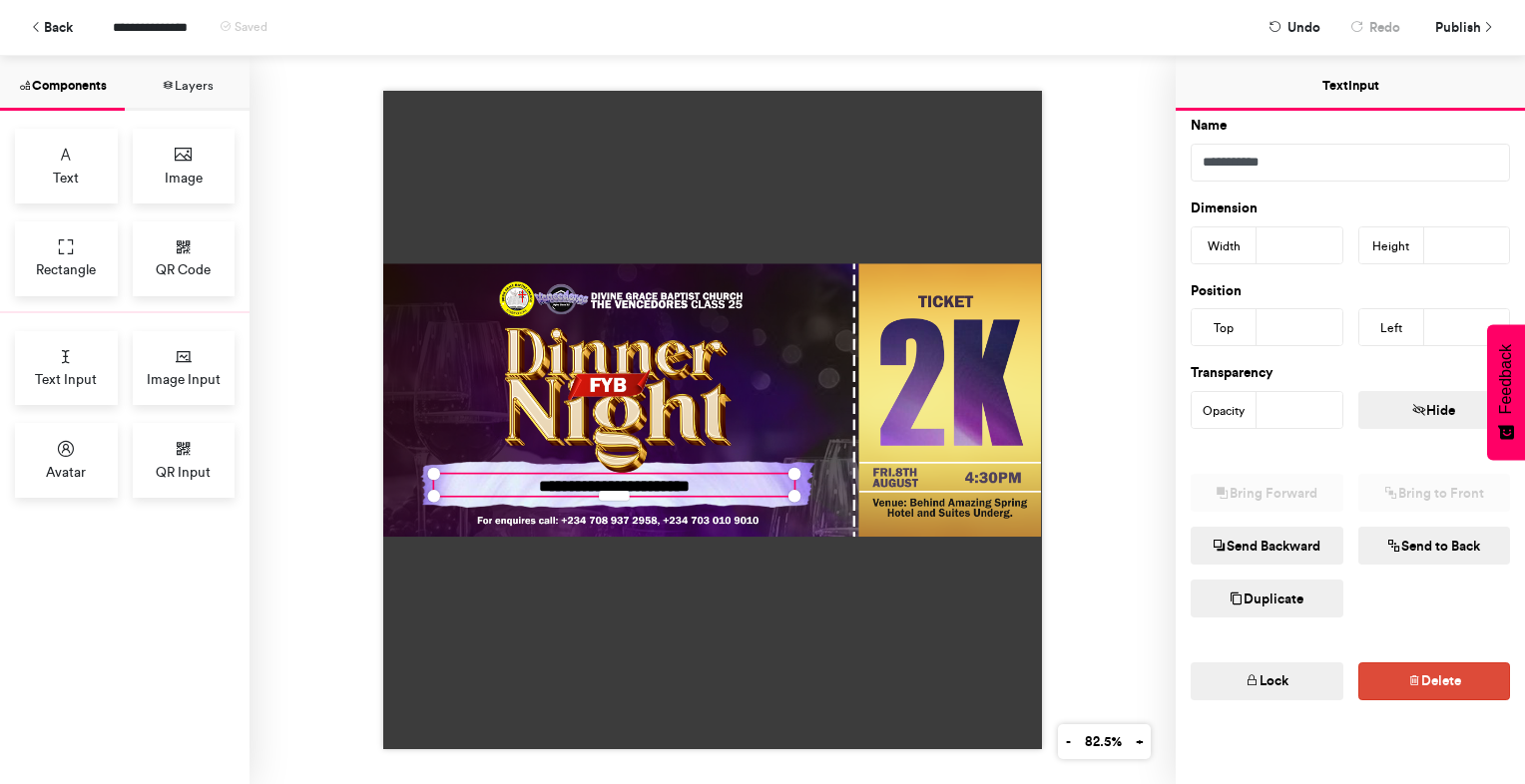 scroll, scrollTop: 0, scrollLeft: 0, axis: both 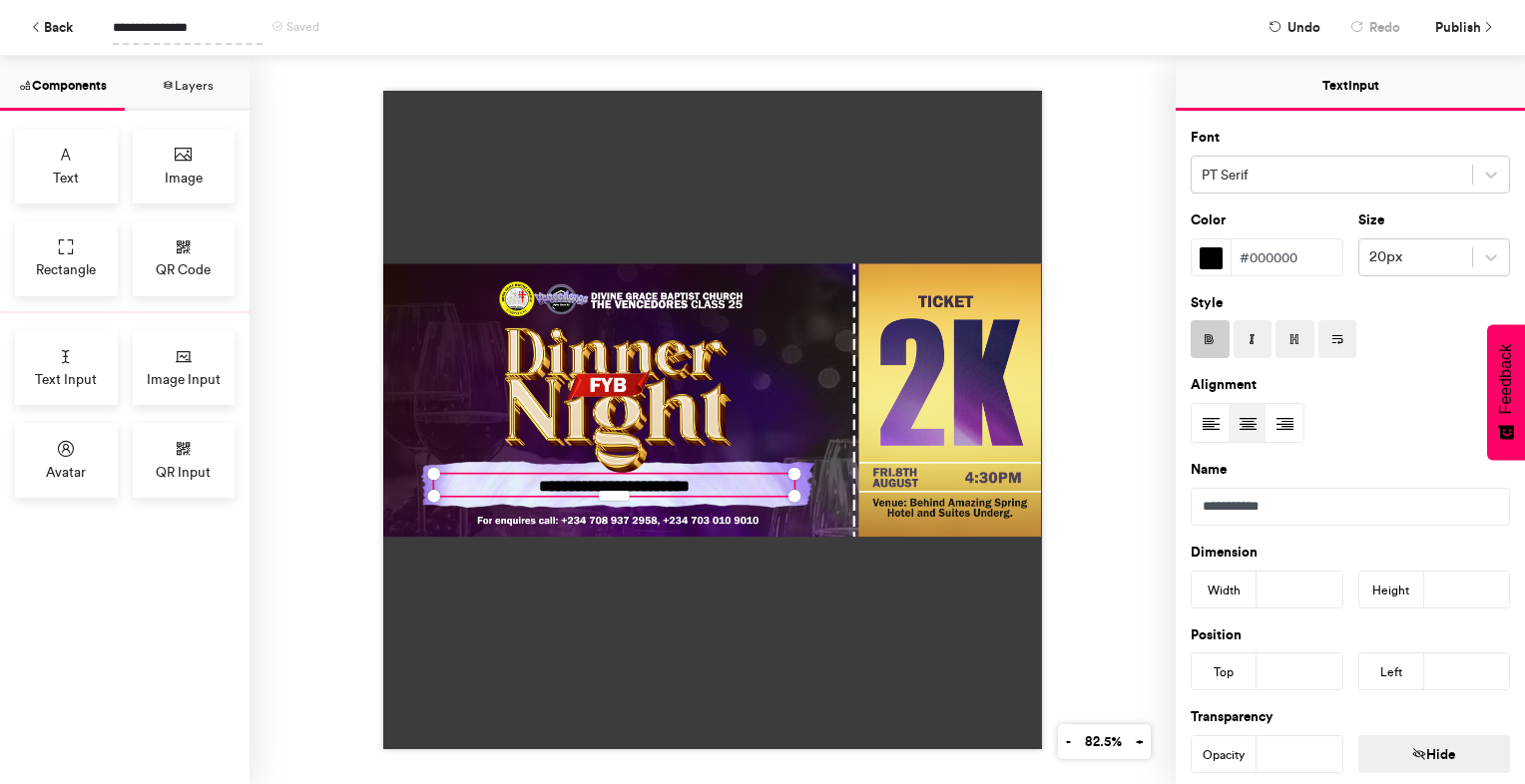 click on "**********" at bounding box center (188, 27) 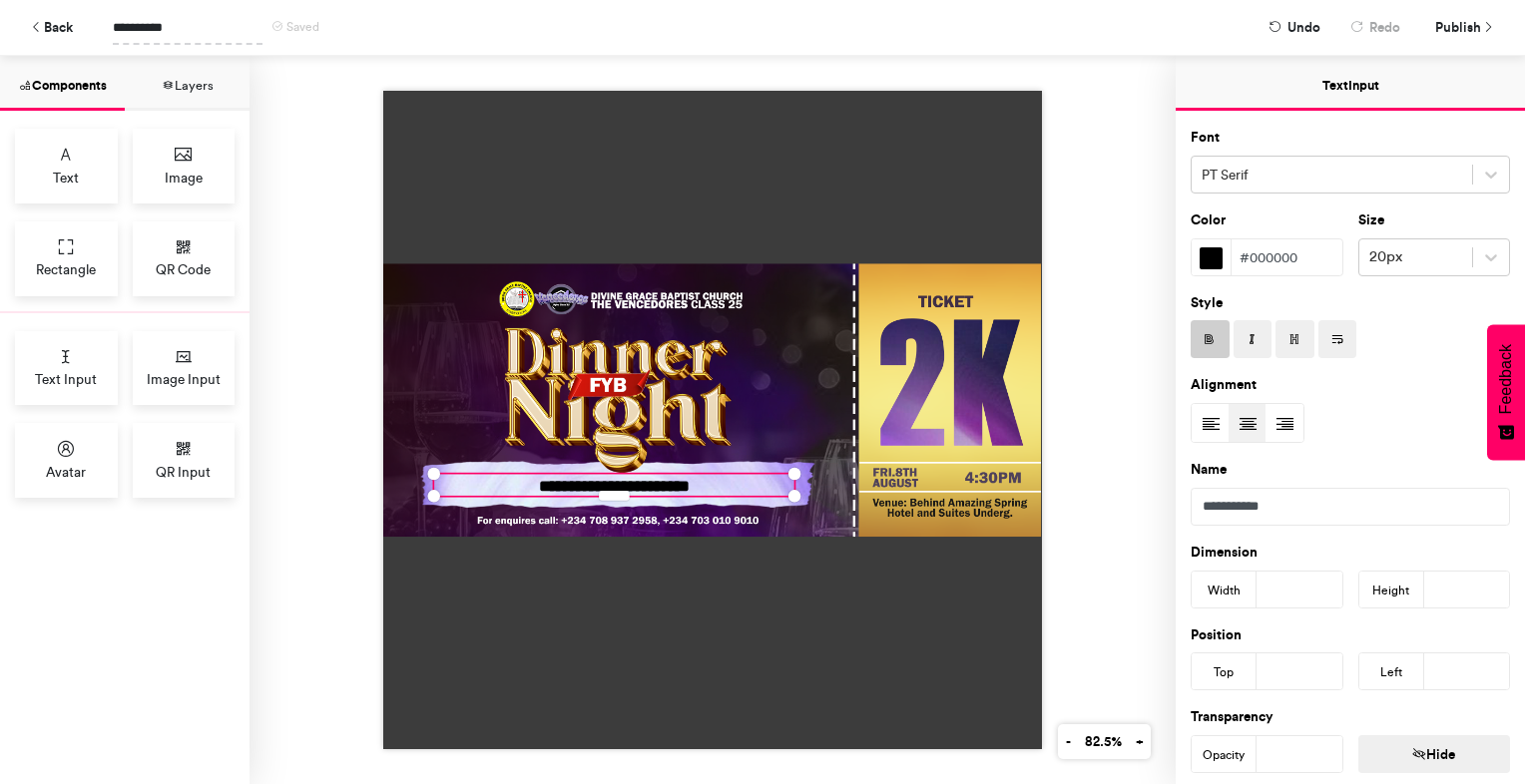 scroll, scrollTop: 27, scrollLeft: 0, axis: vertical 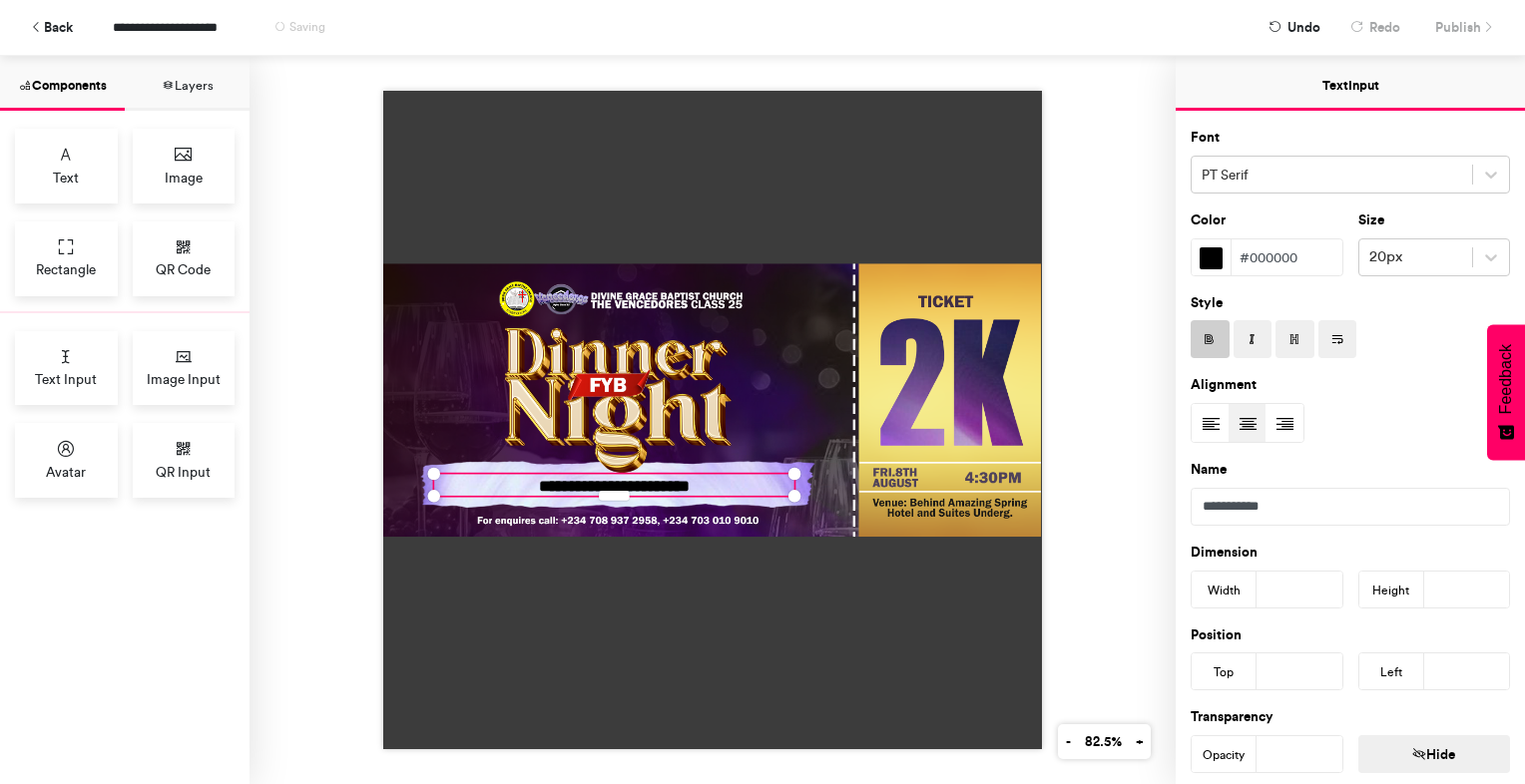 click on "Layers" at bounding box center [187, 83] 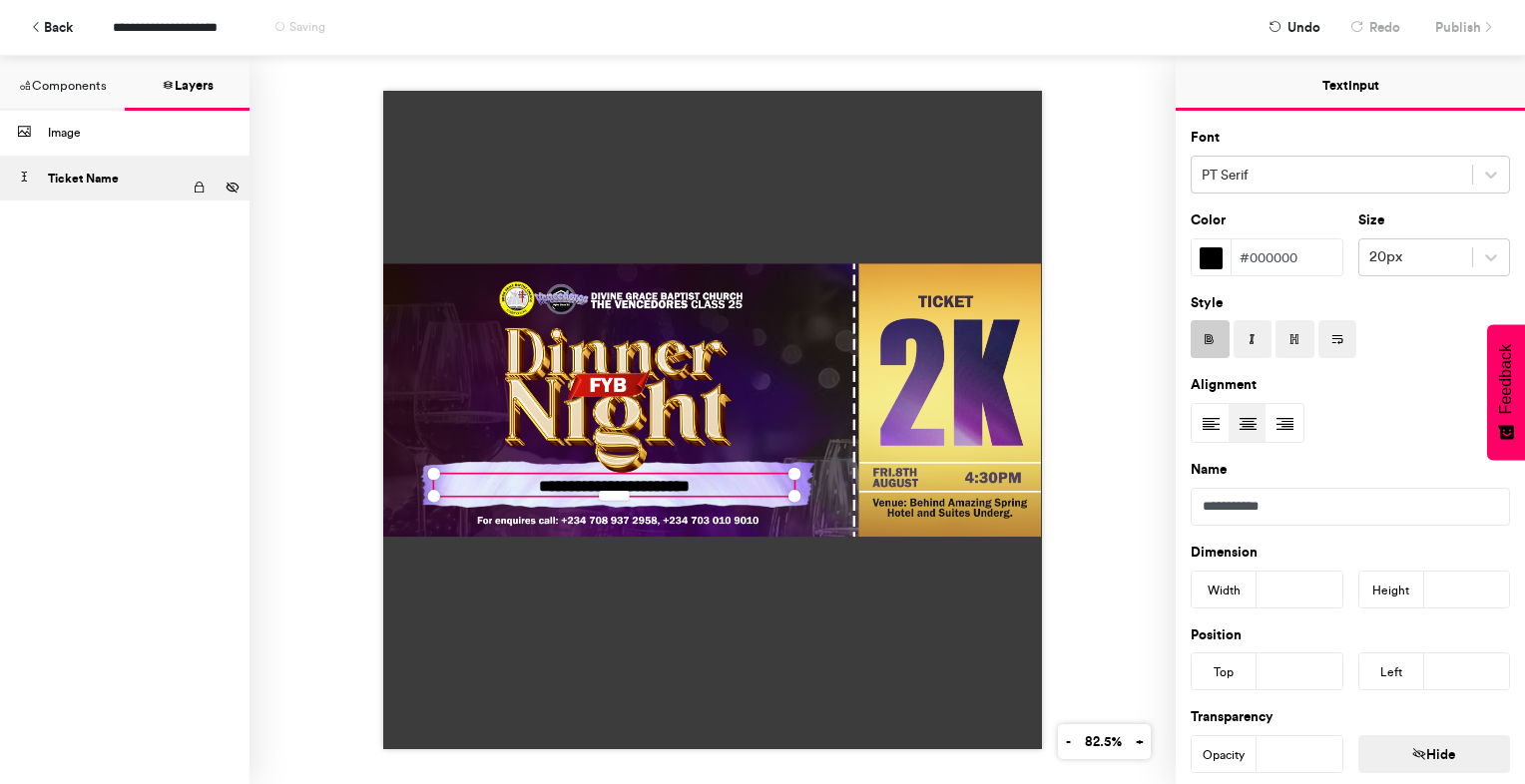 click on "Components" at bounding box center [62, 83] 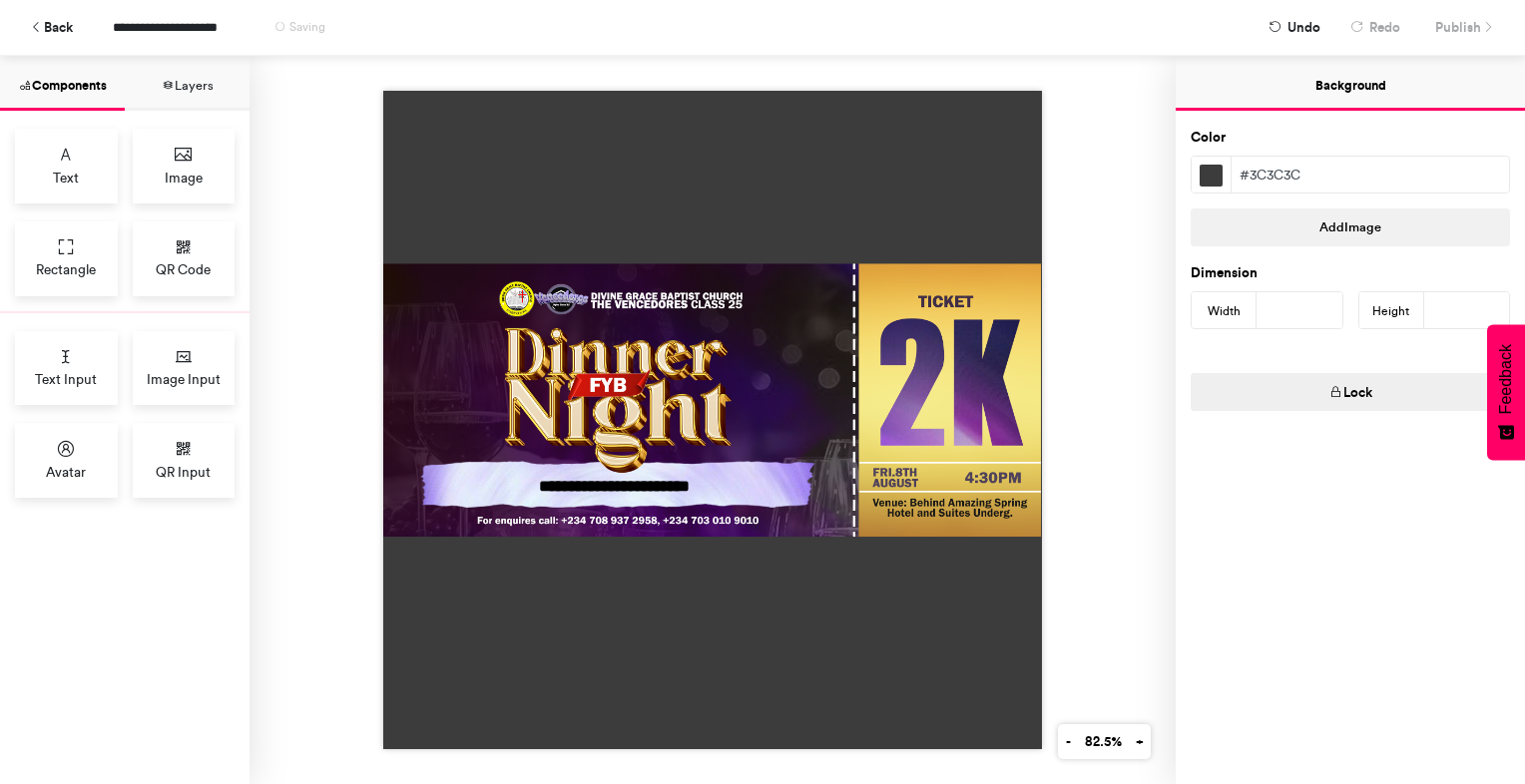 click at bounding box center [713, 420] 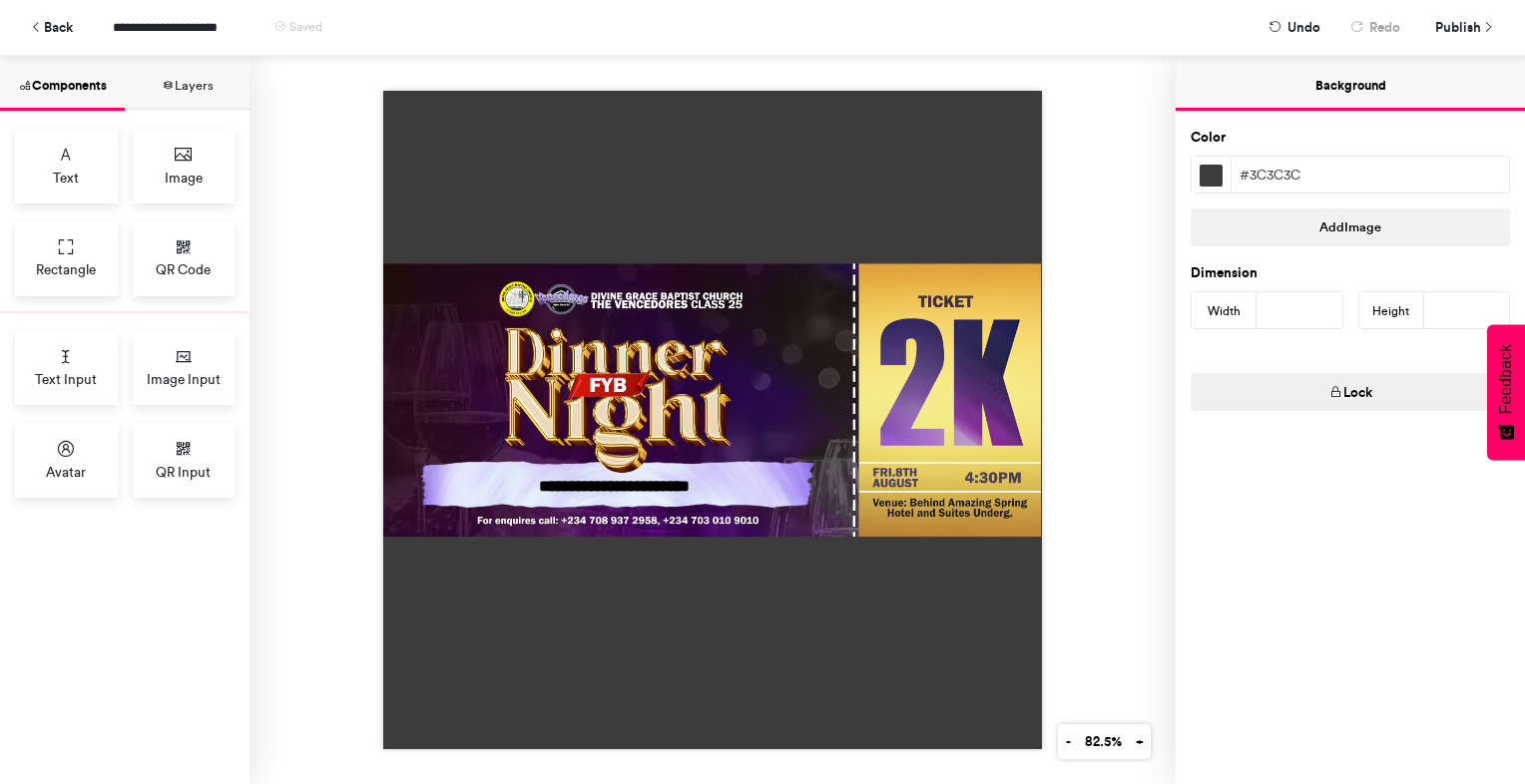click at bounding box center (713, 420) 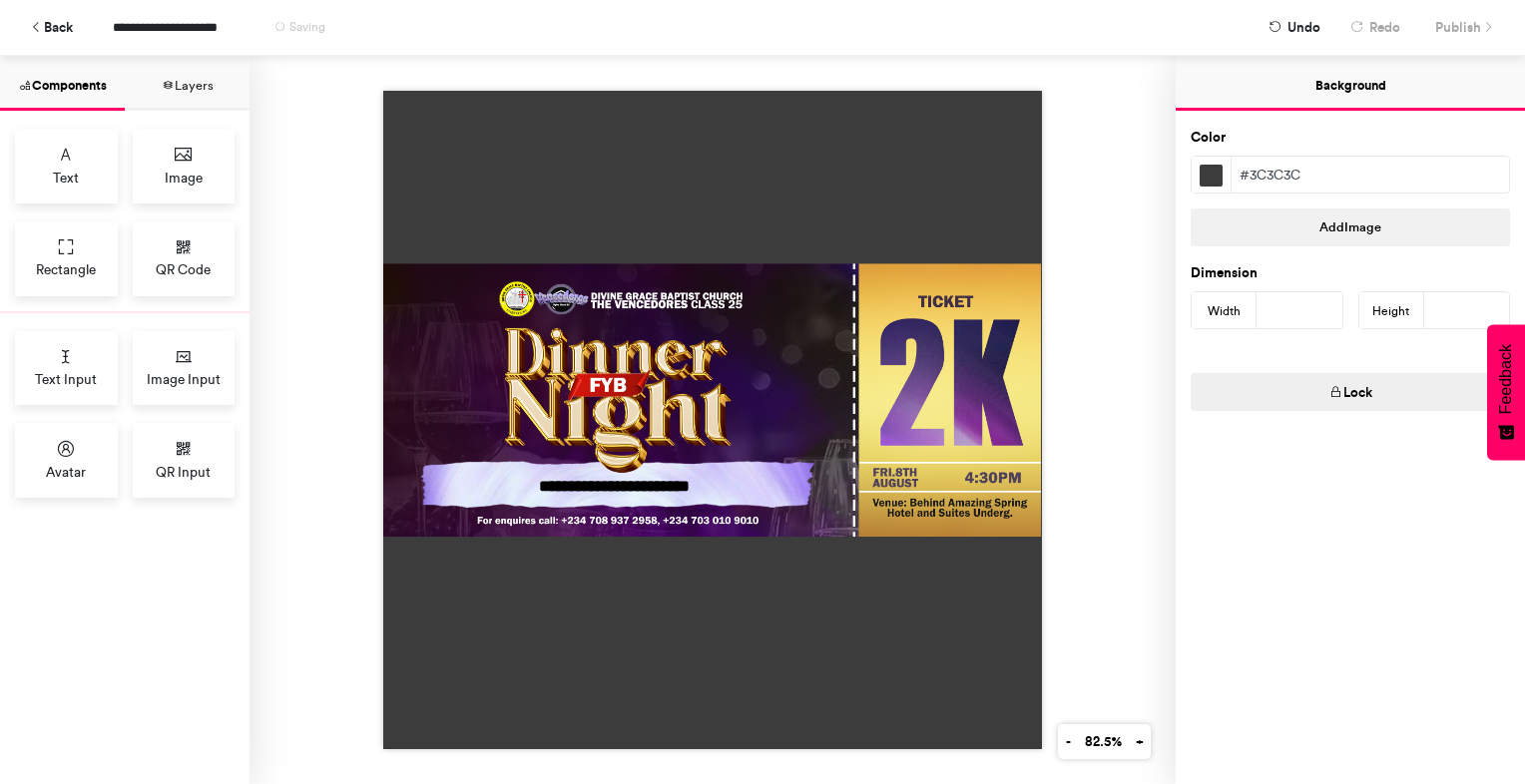 click on "***" at bounding box center [1467, 310] 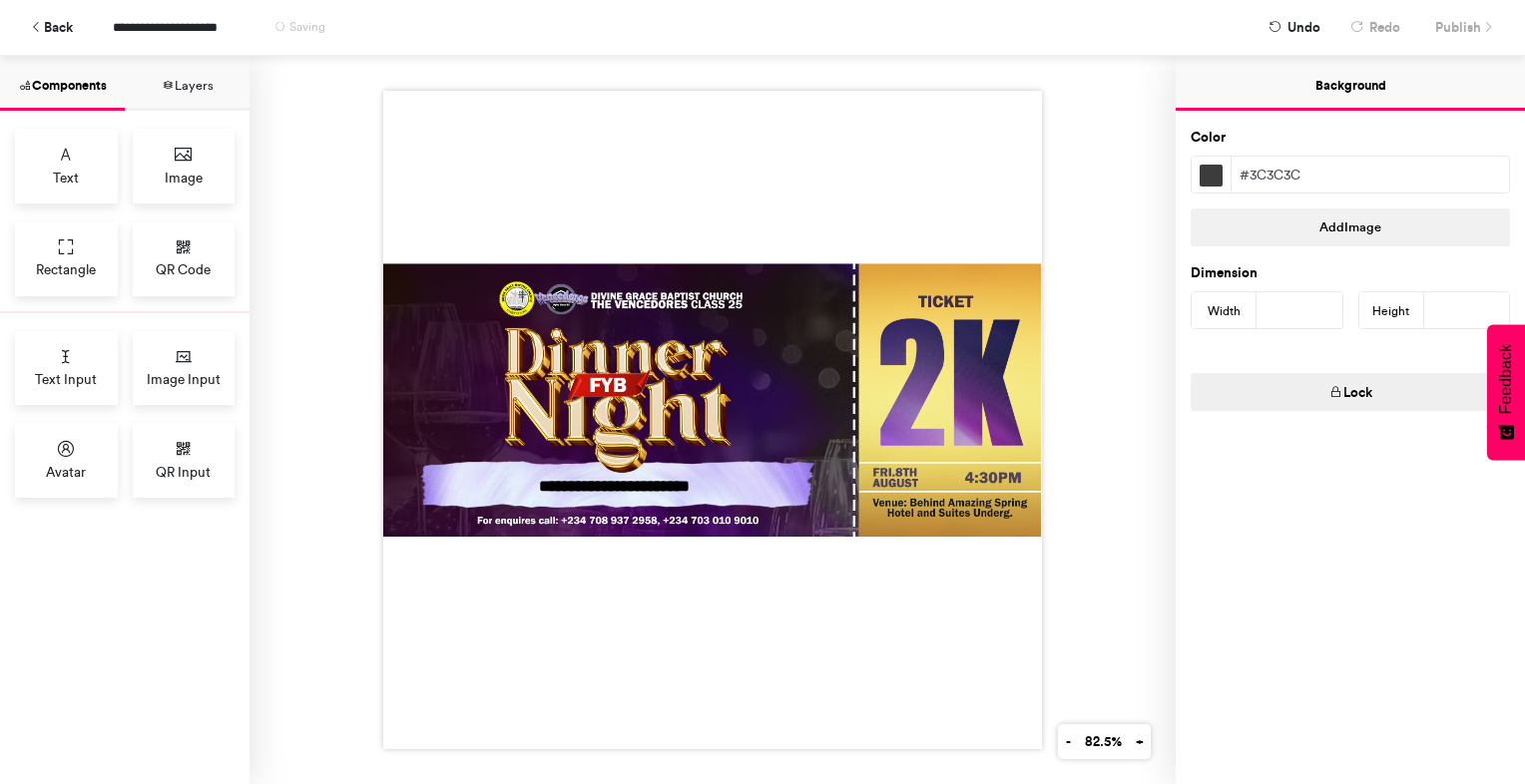 click on "***" at bounding box center [1299, 310] 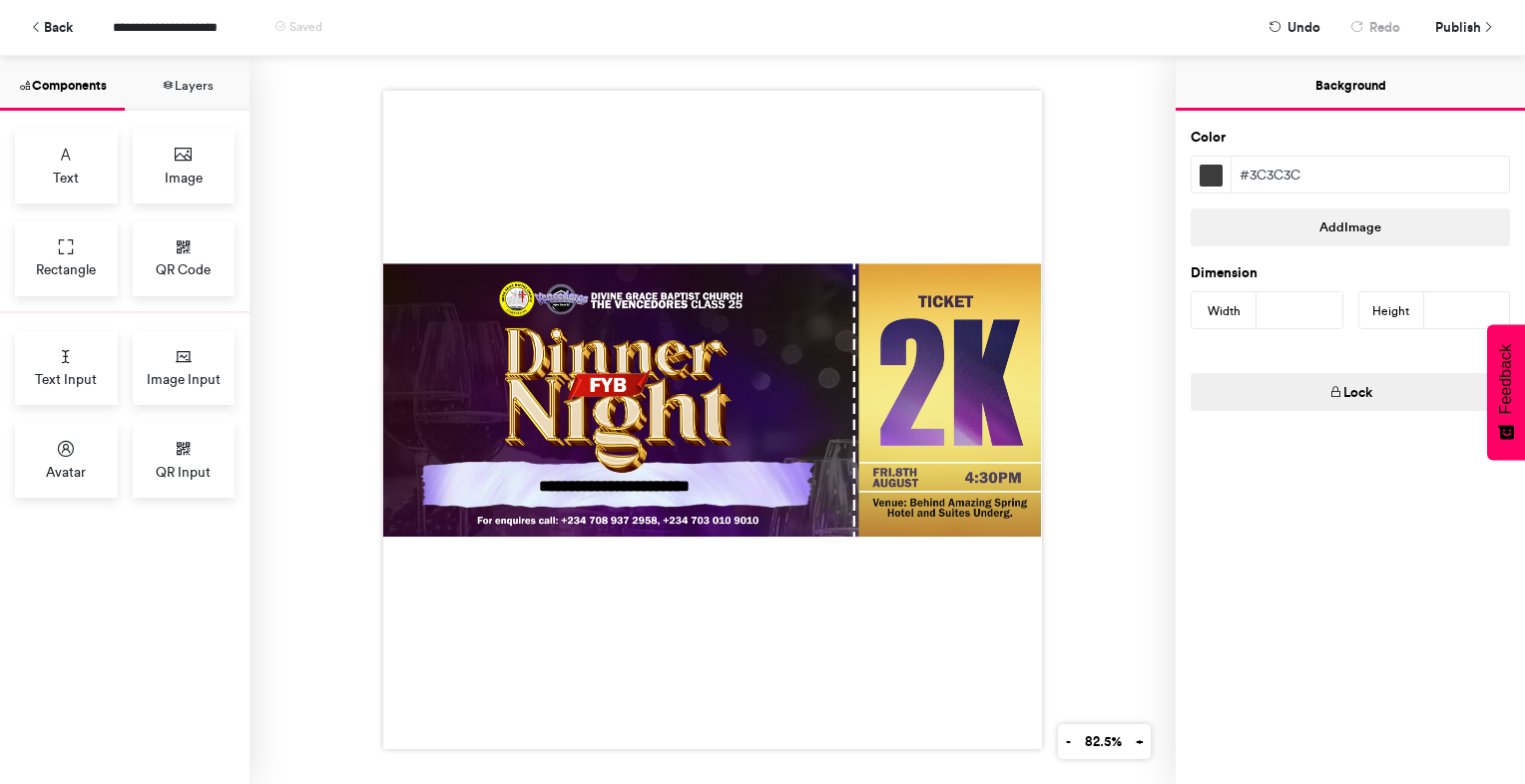click on "*" at bounding box center [1467, 310] 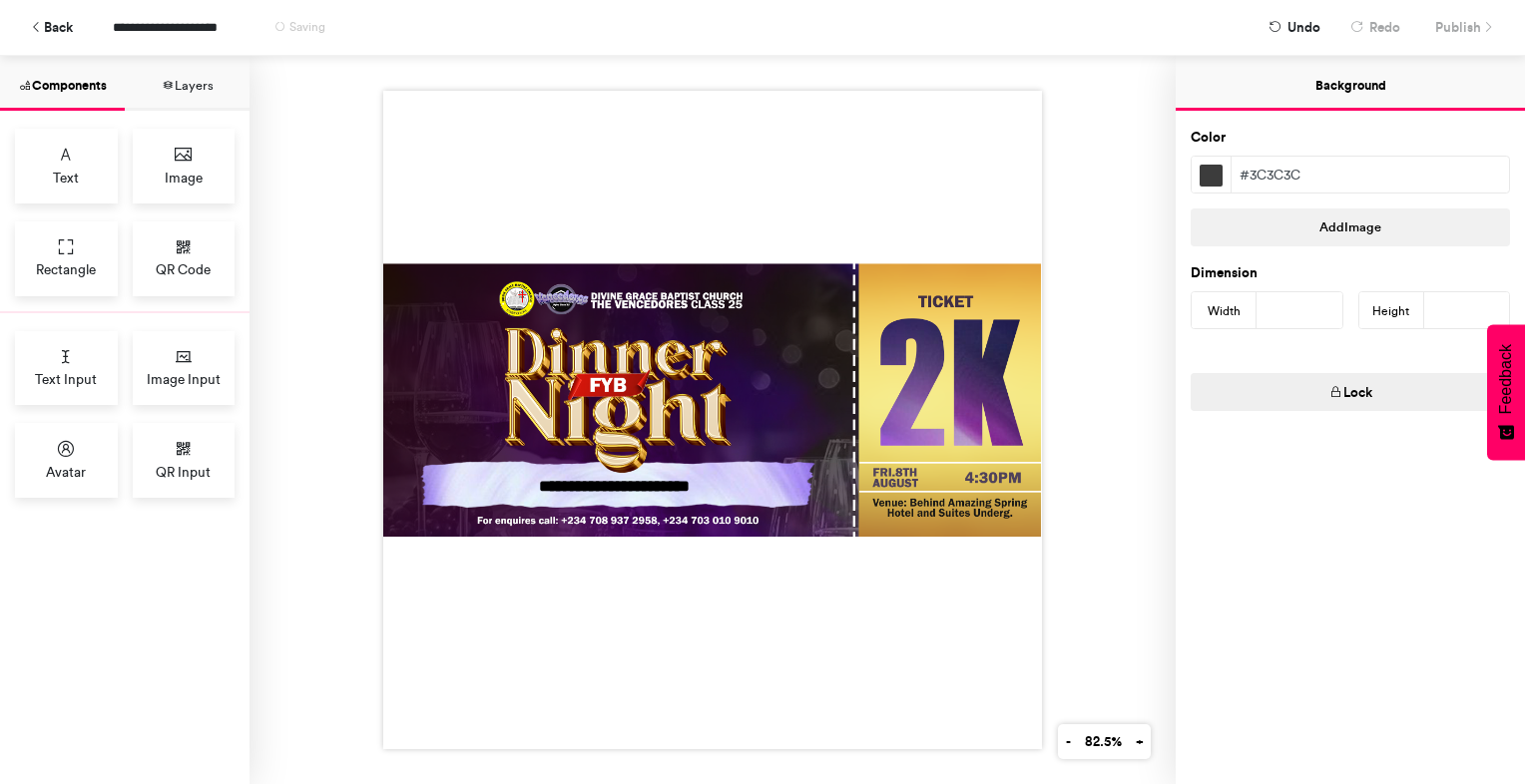 click on "***" at bounding box center (1299, 310) 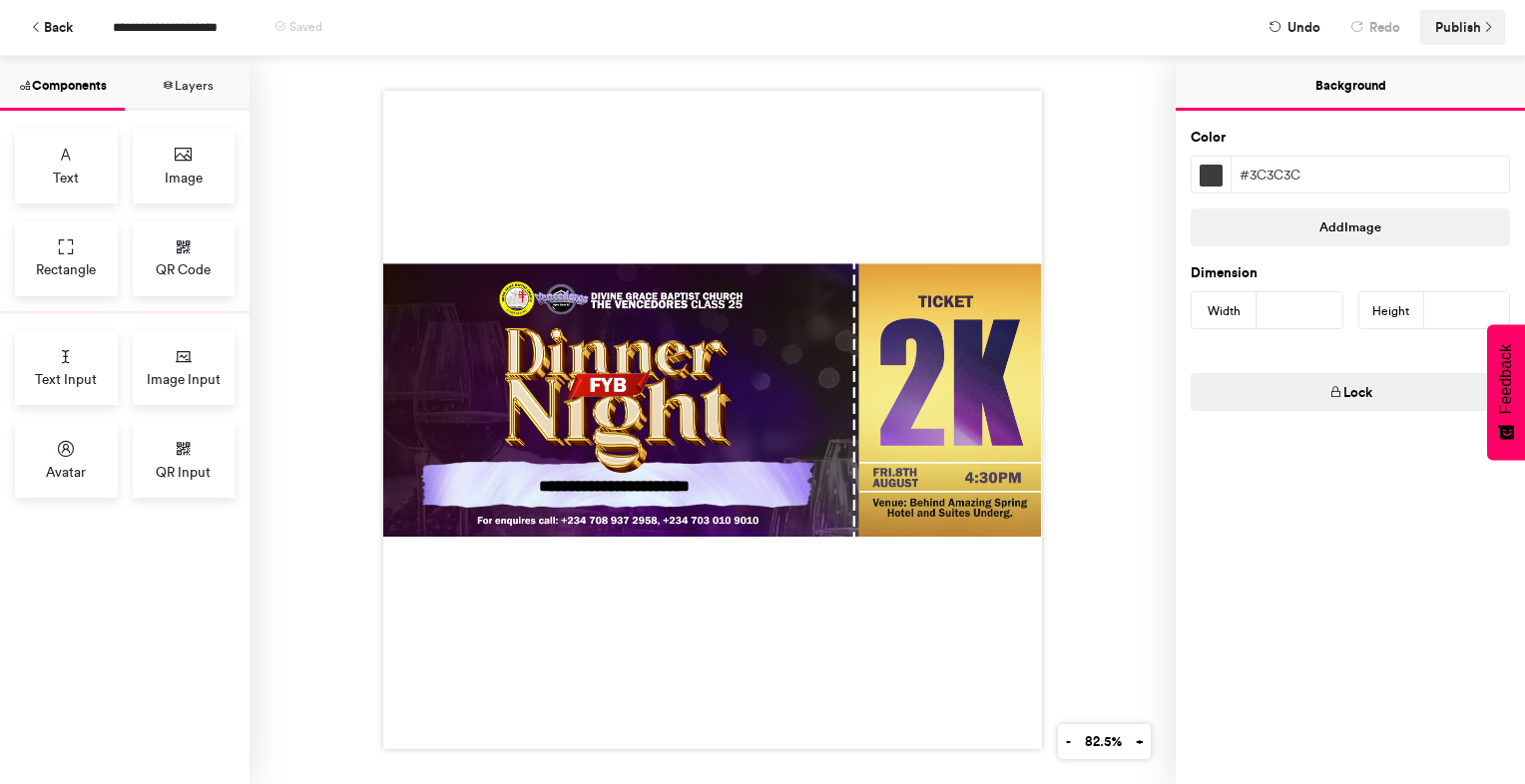click on "Publish" at bounding box center (1458, 27) 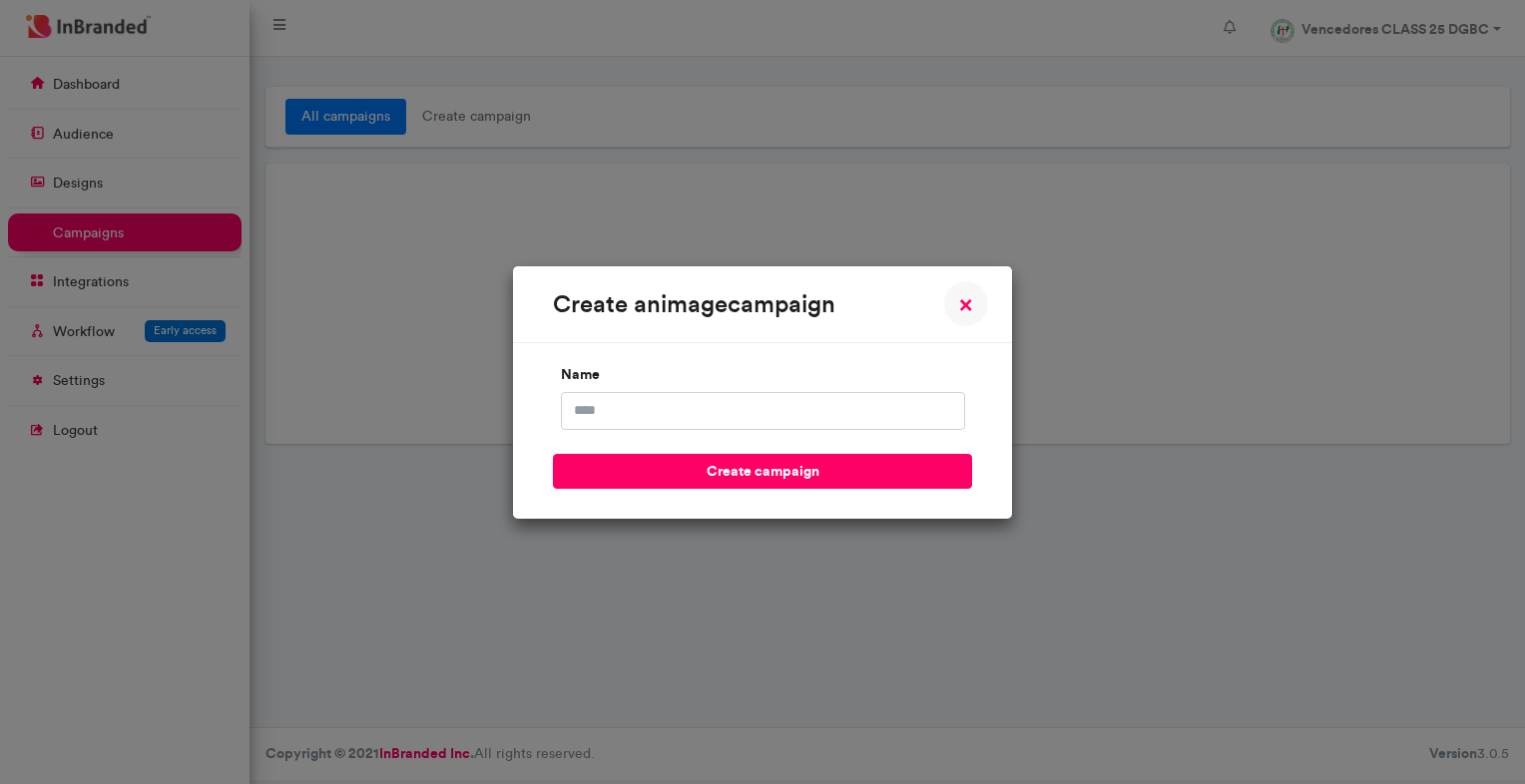 scroll, scrollTop: 0, scrollLeft: 0, axis: both 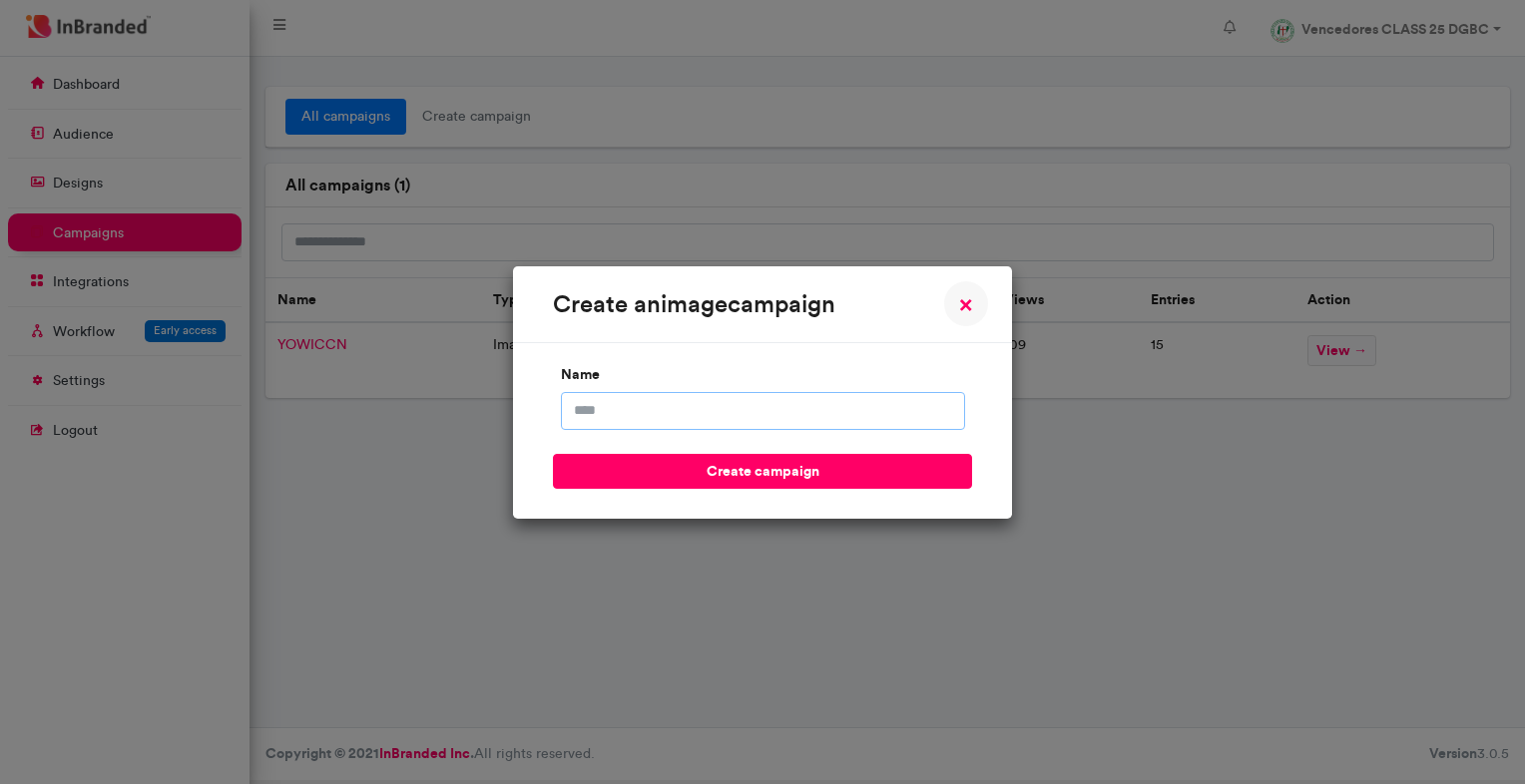 click on "name" at bounding box center (762, 411) 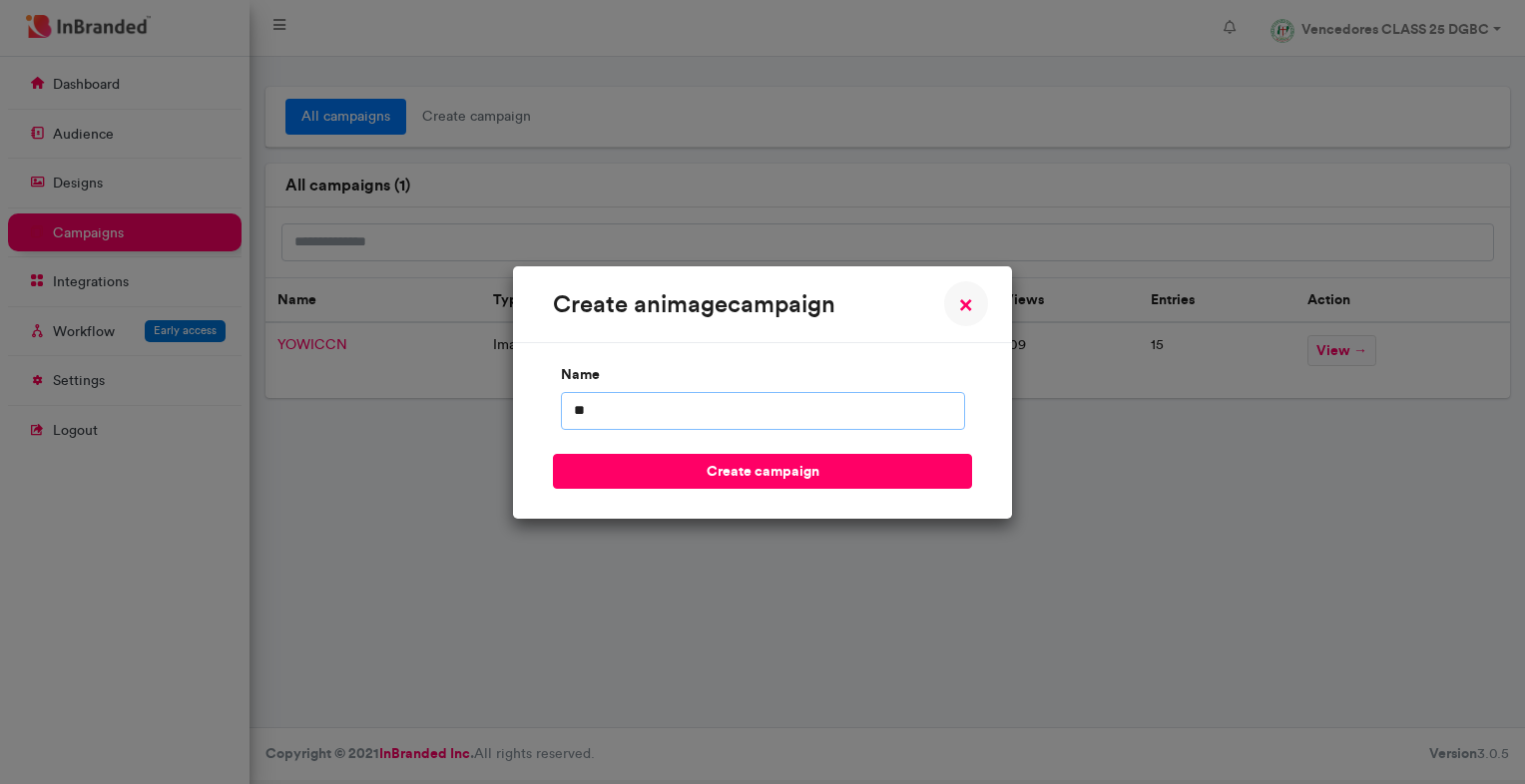type on "*" 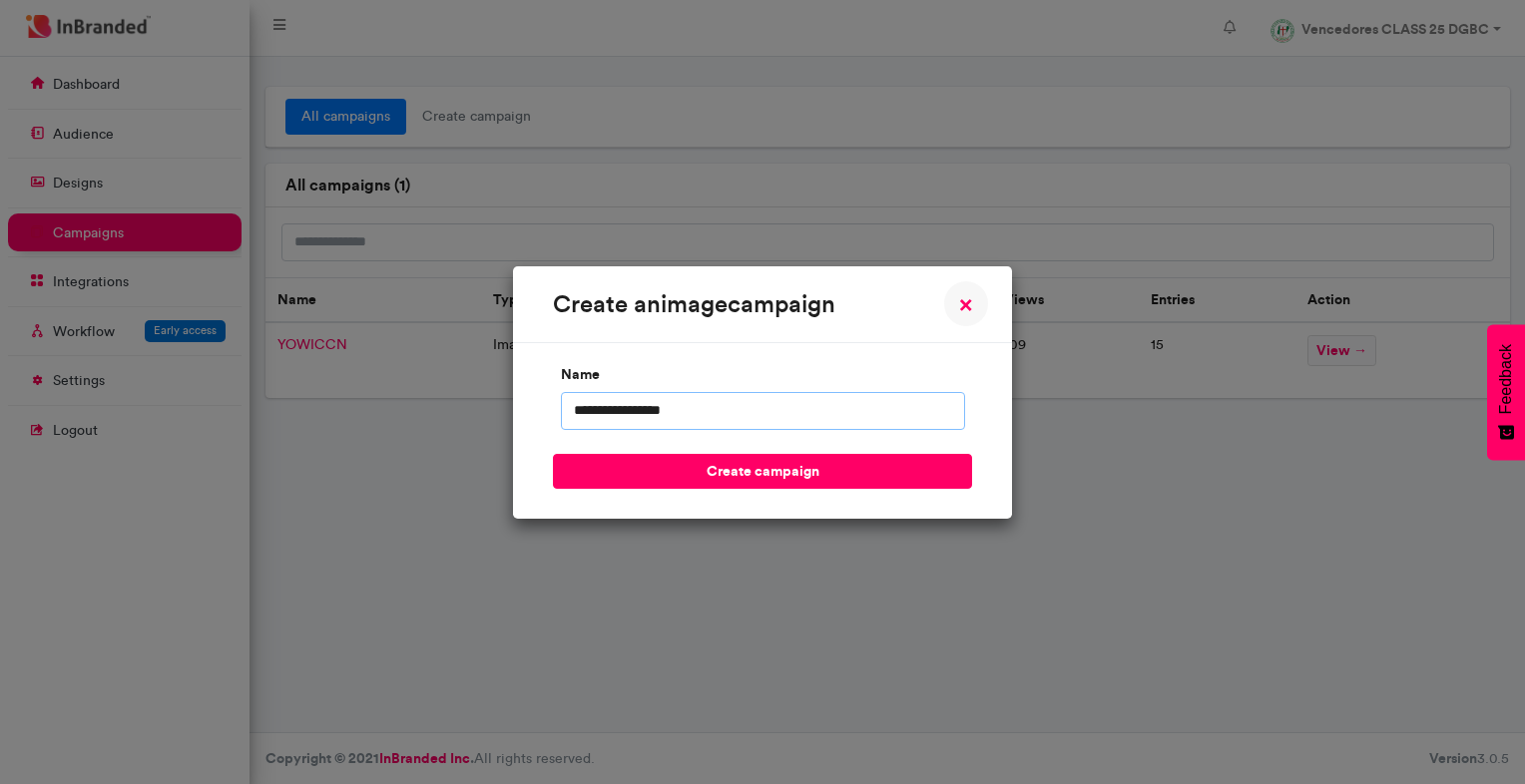 scroll, scrollTop: 726, scrollLeft: 249, axis: both 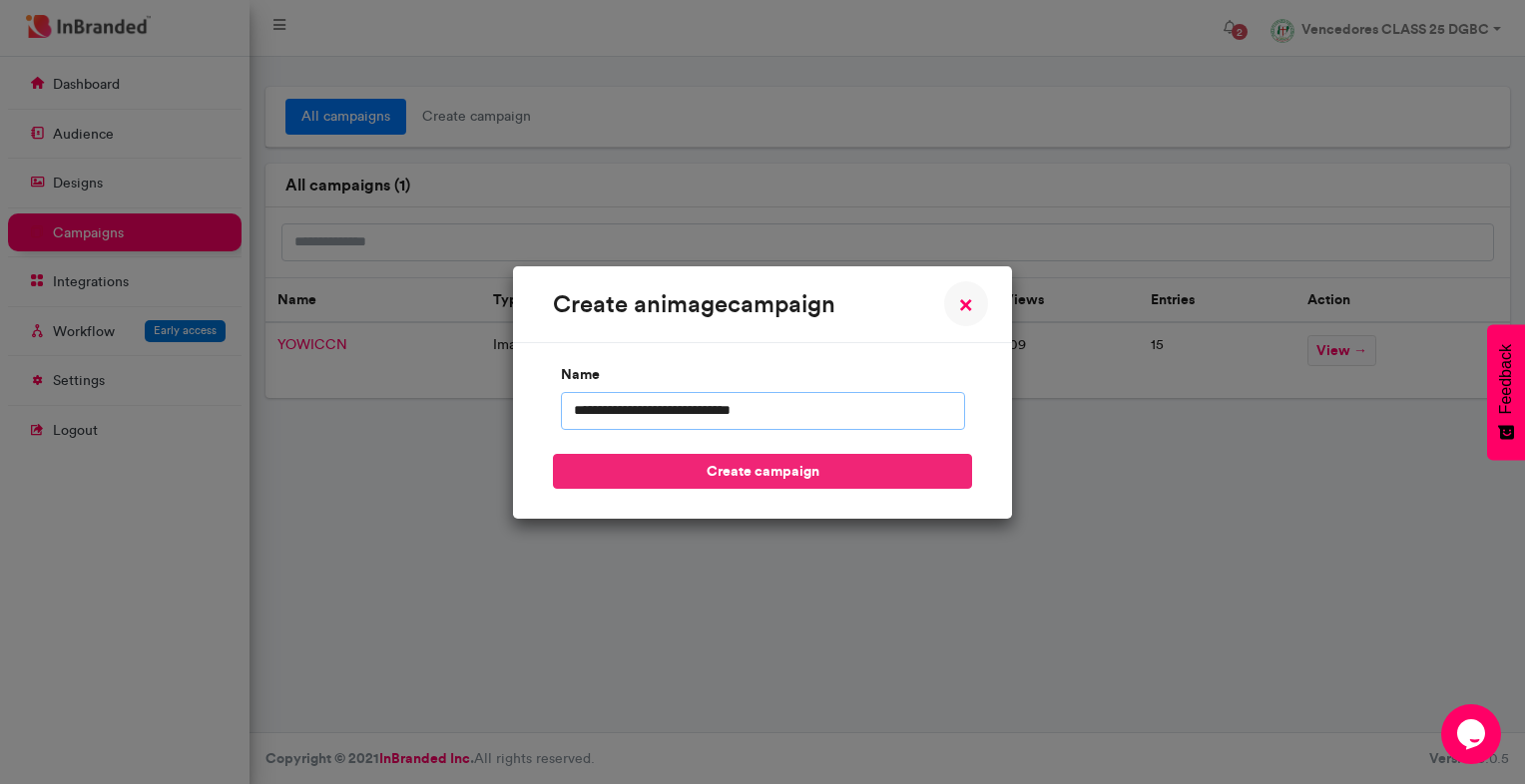 type on "**********" 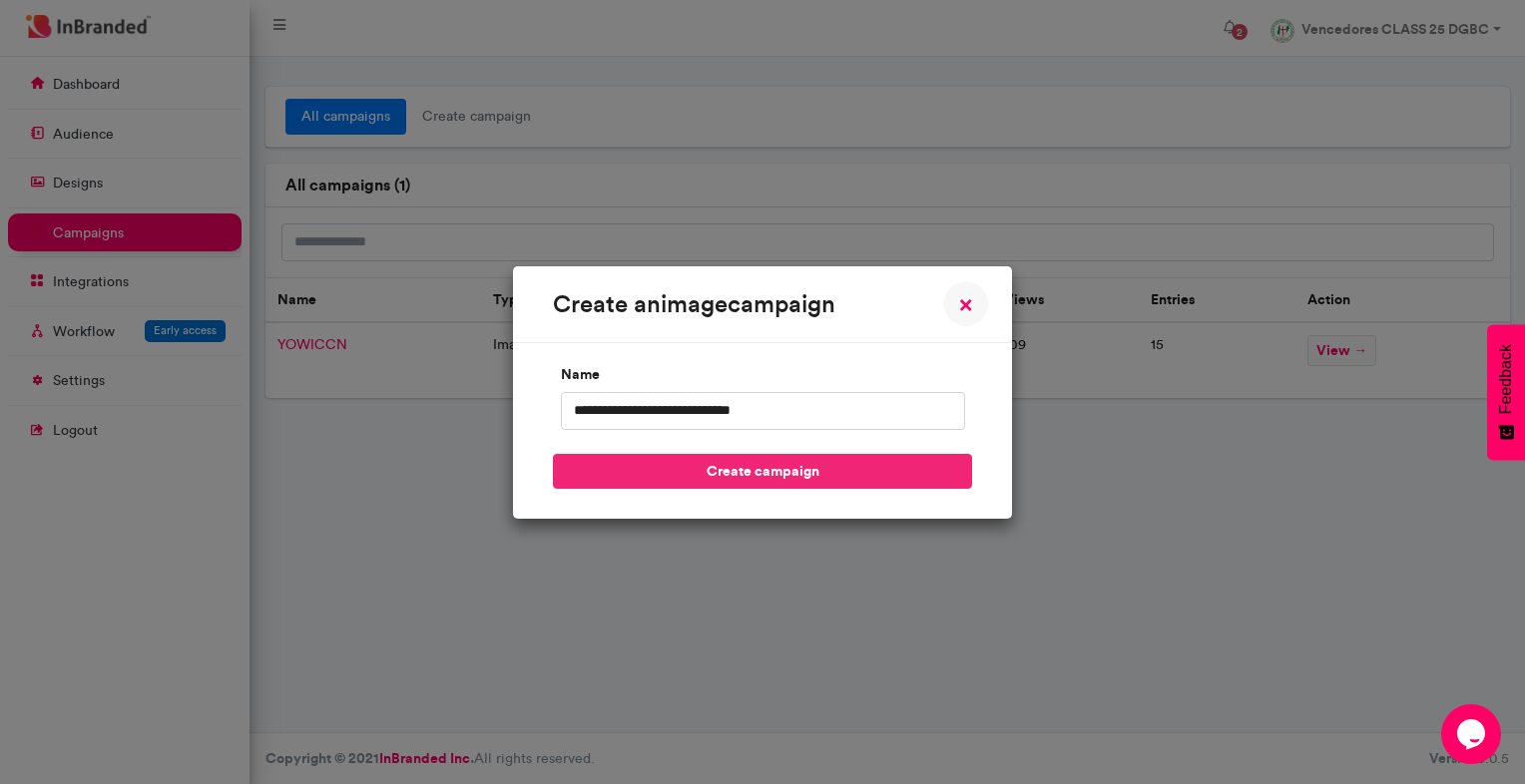 click on "create campaign" at bounding box center (762, 471) 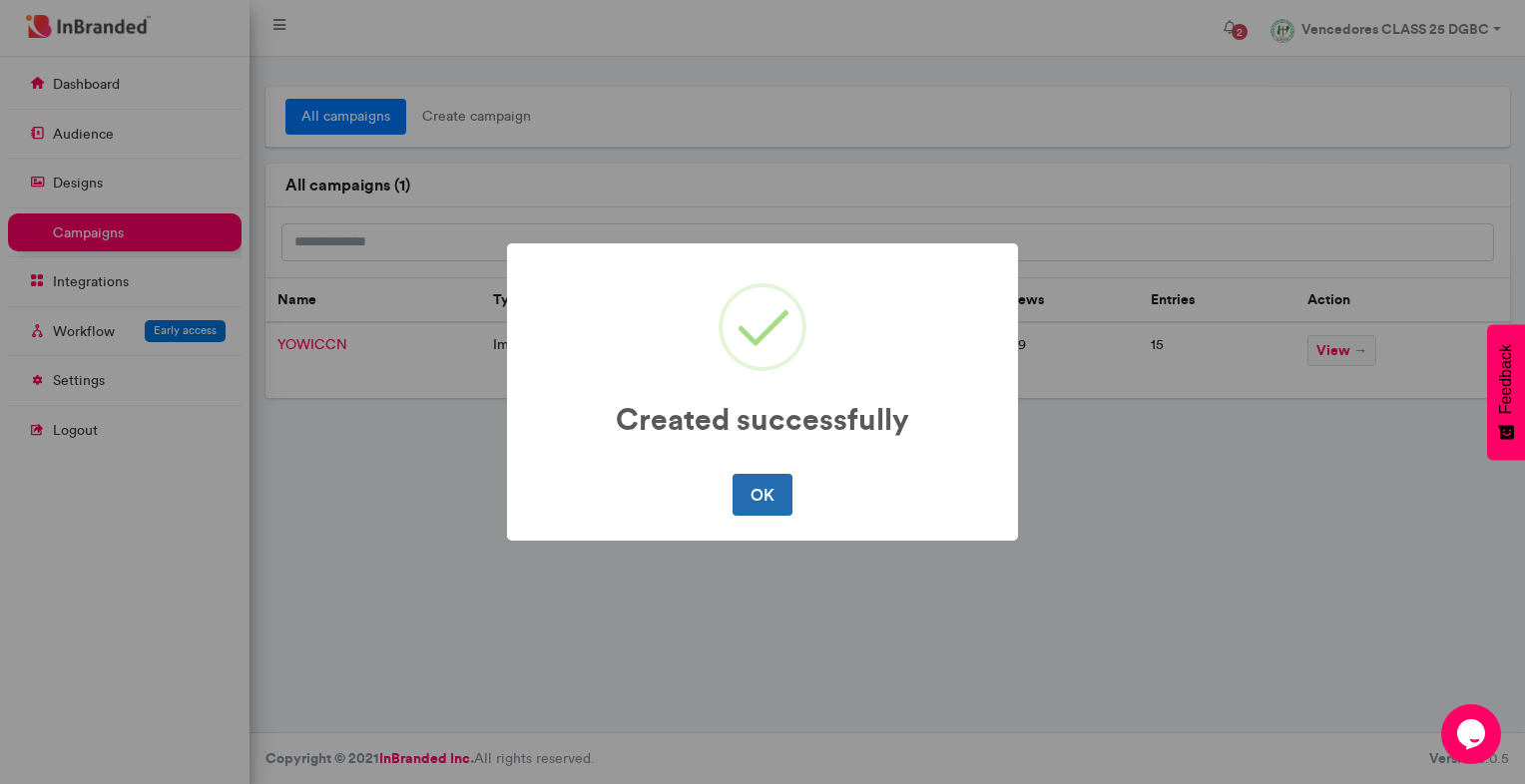 click on "OK" at bounding box center (762, 495) 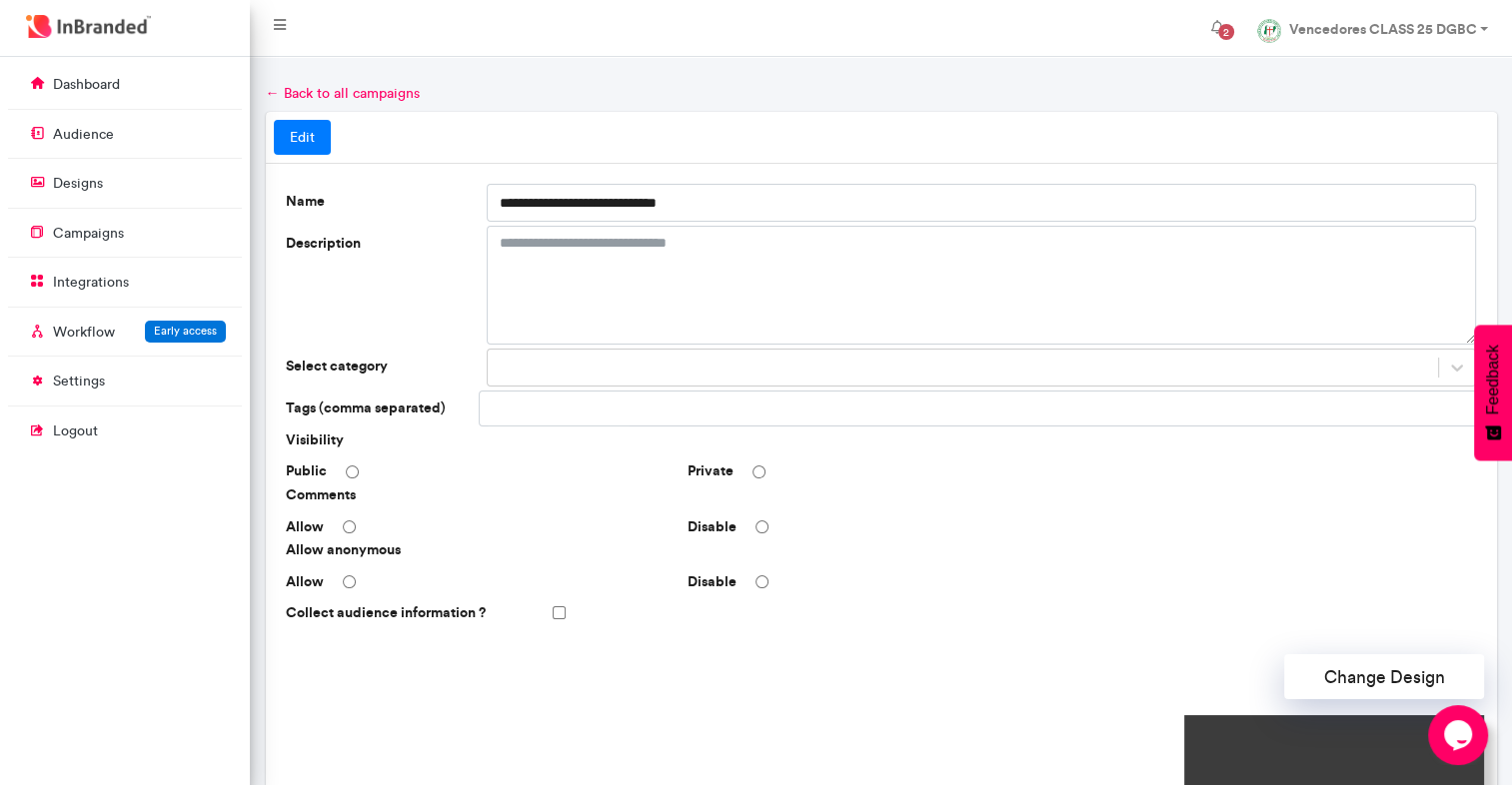 scroll, scrollTop: 0, scrollLeft: 0, axis: both 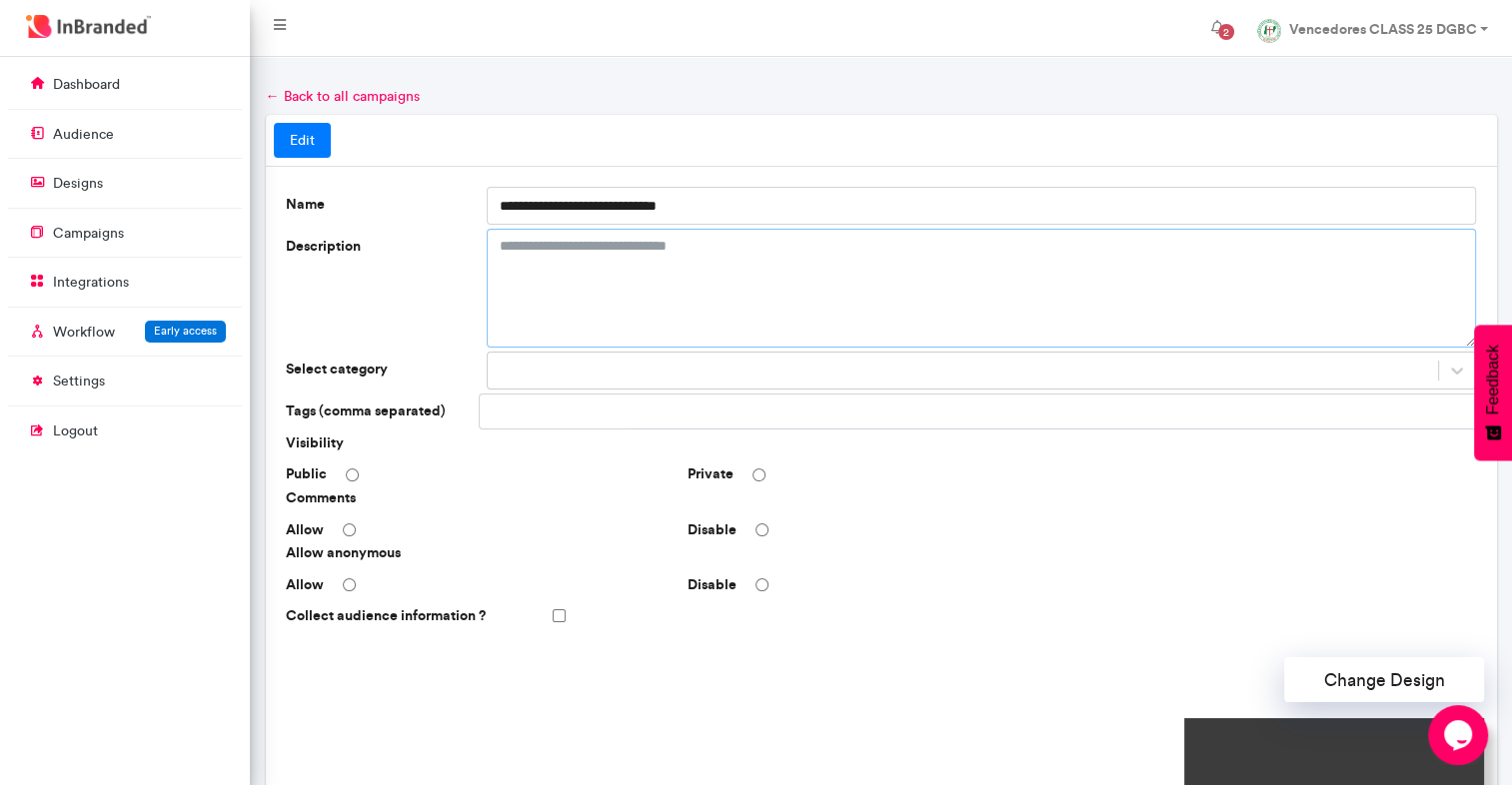 click on "Description" at bounding box center (981, 288) 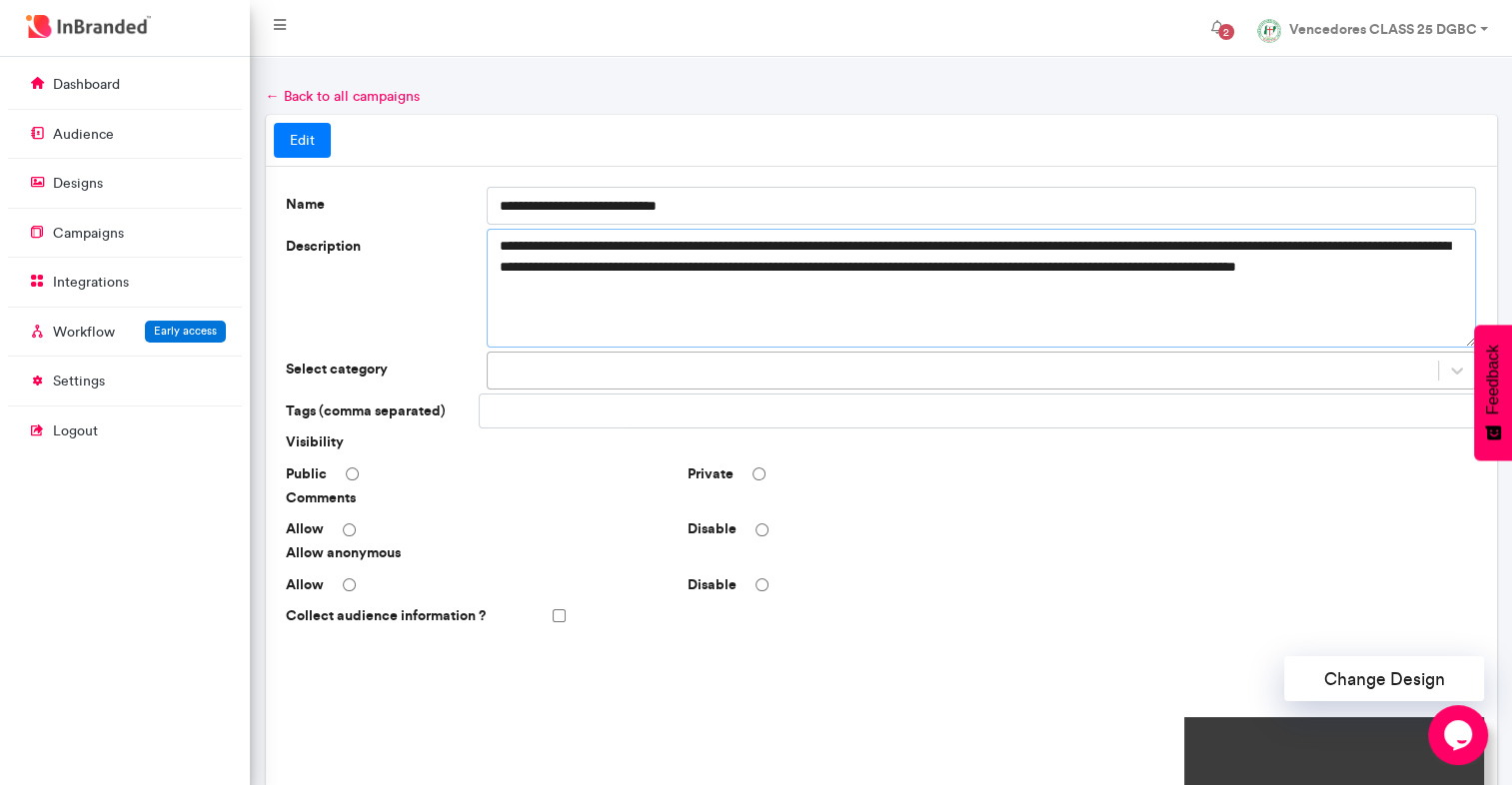 type on "**********" 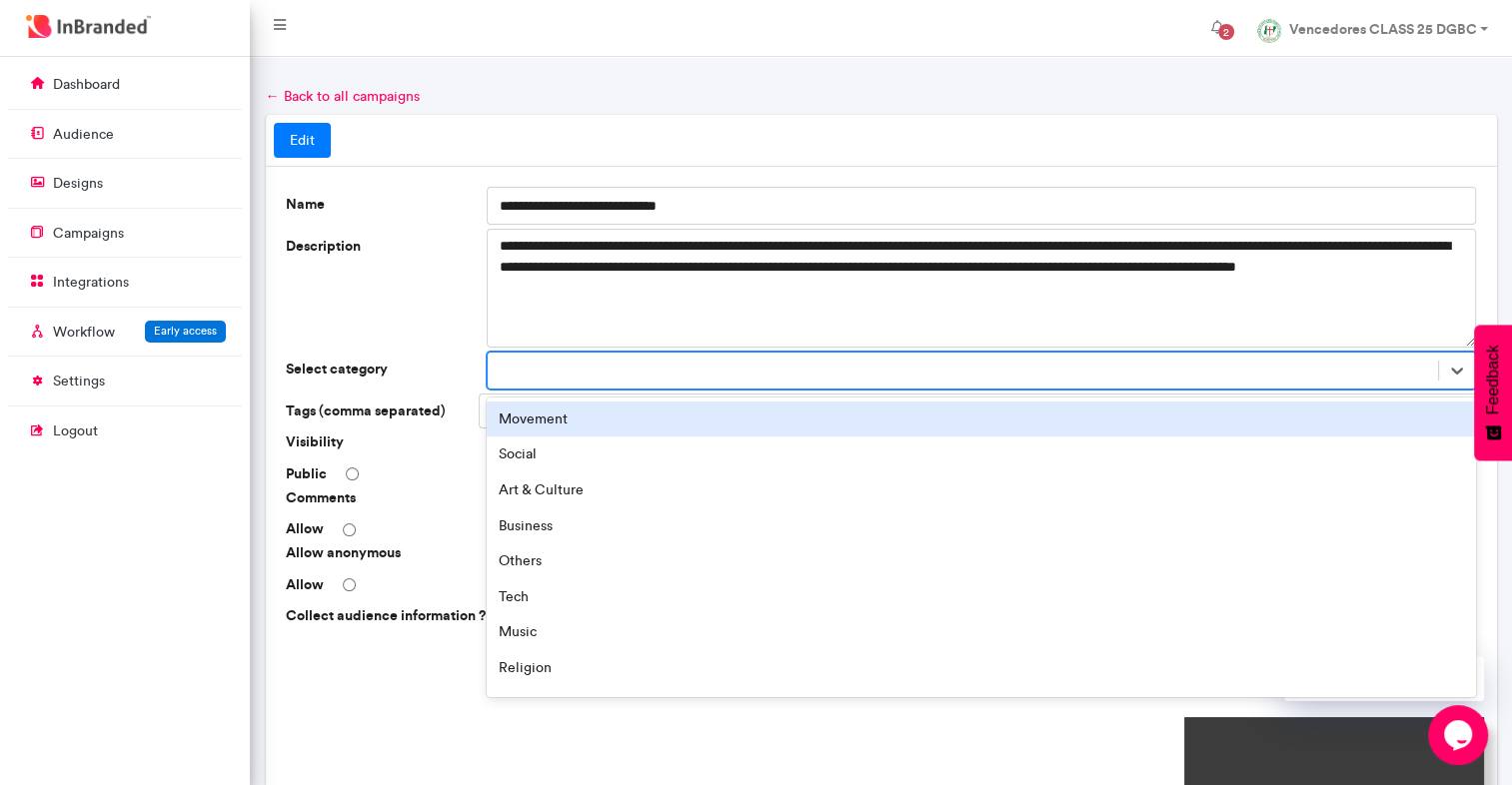 click at bounding box center [963, 370] 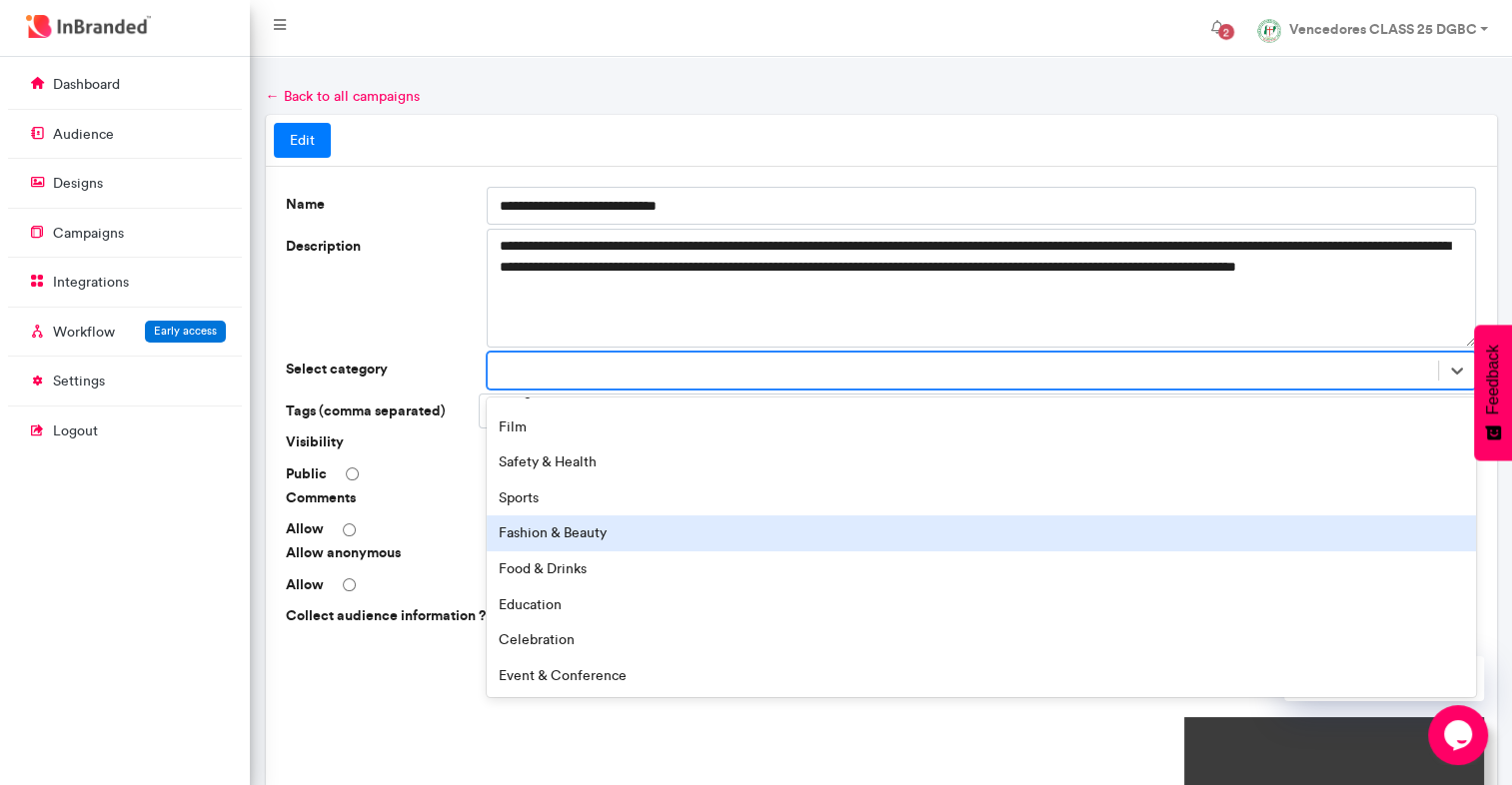 scroll, scrollTop: 0, scrollLeft: 0, axis: both 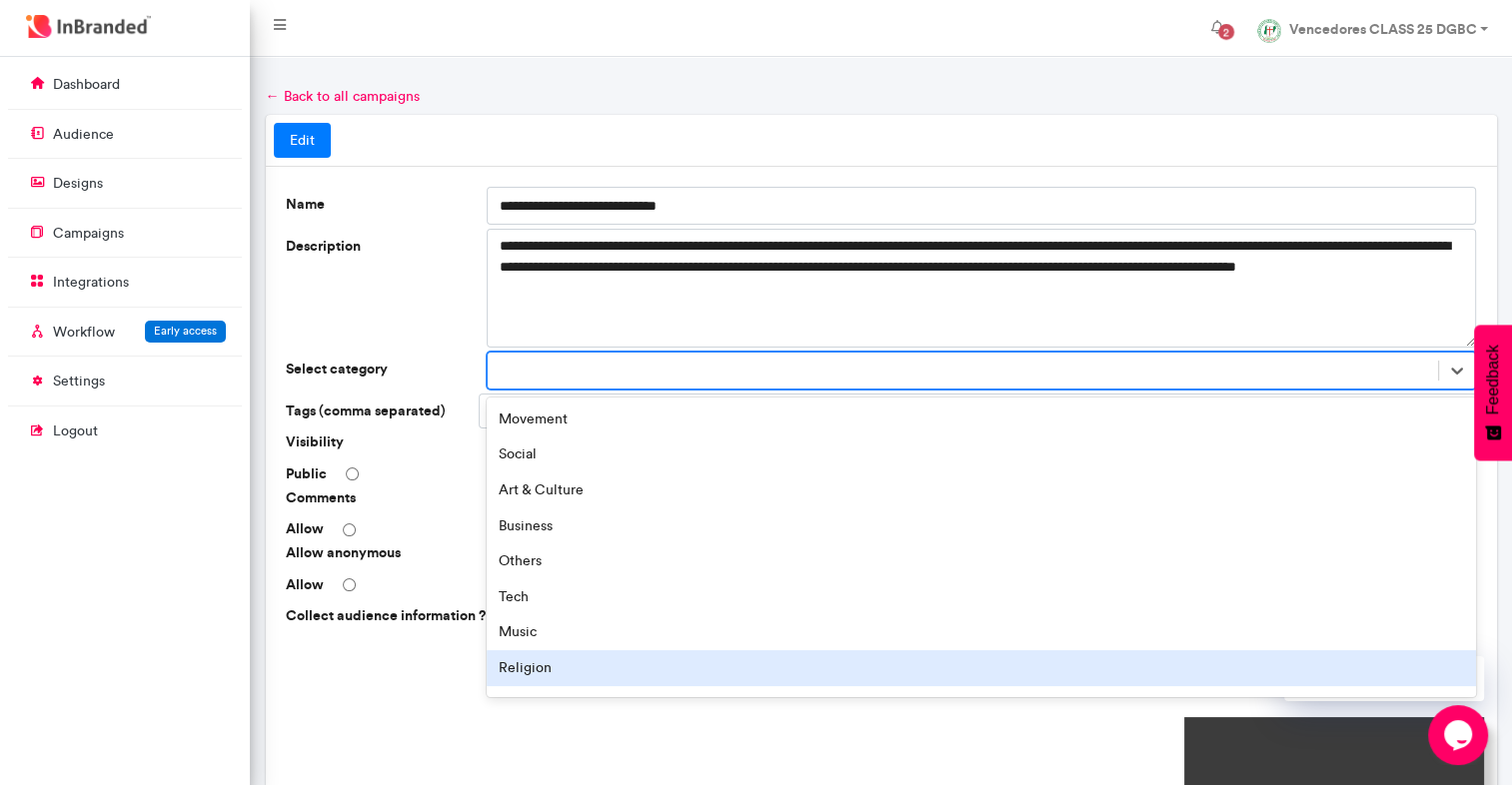 click on "Religion" at bounding box center (981, 668) 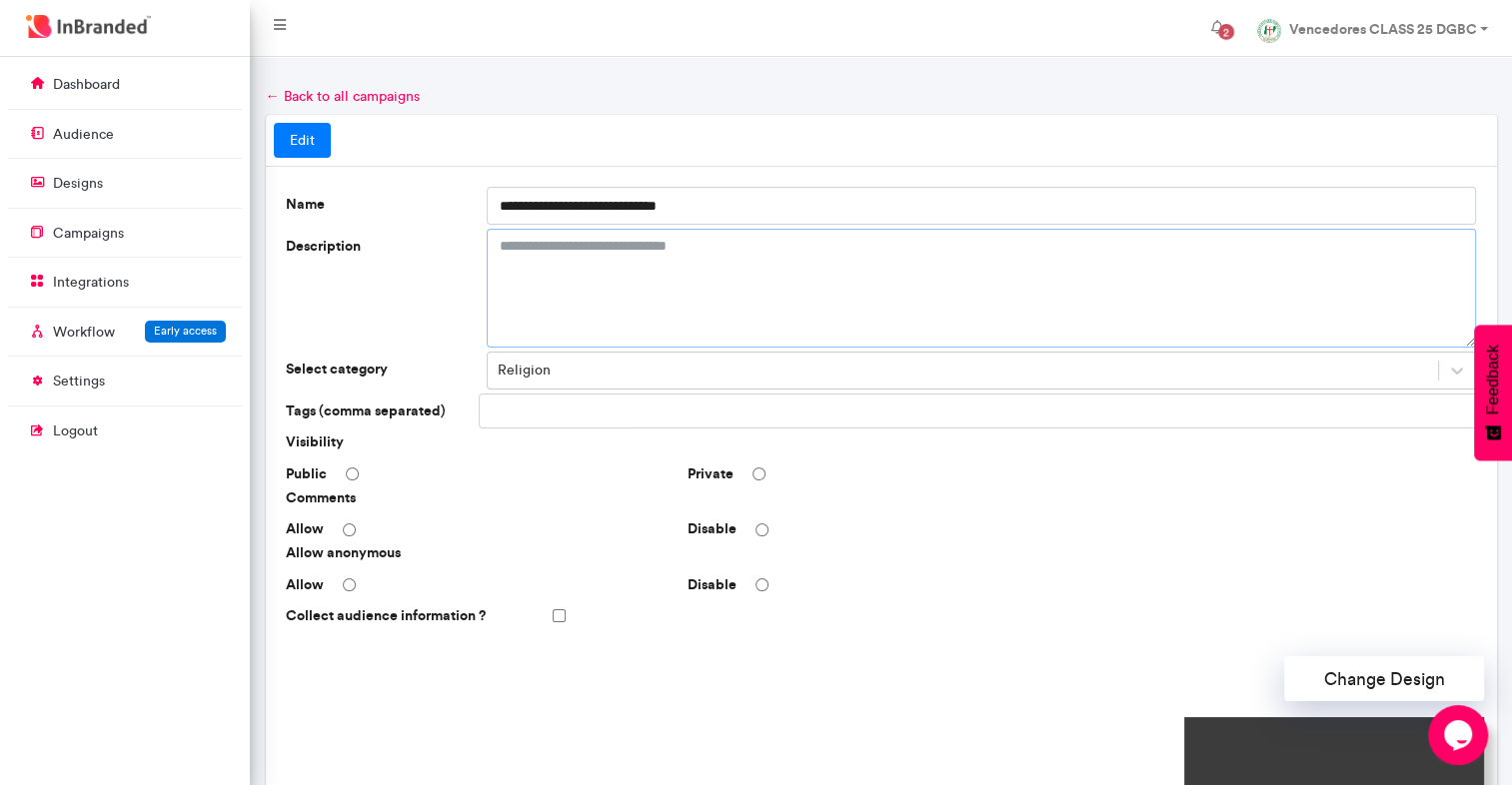 click on "Description" at bounding box center (981, 288) 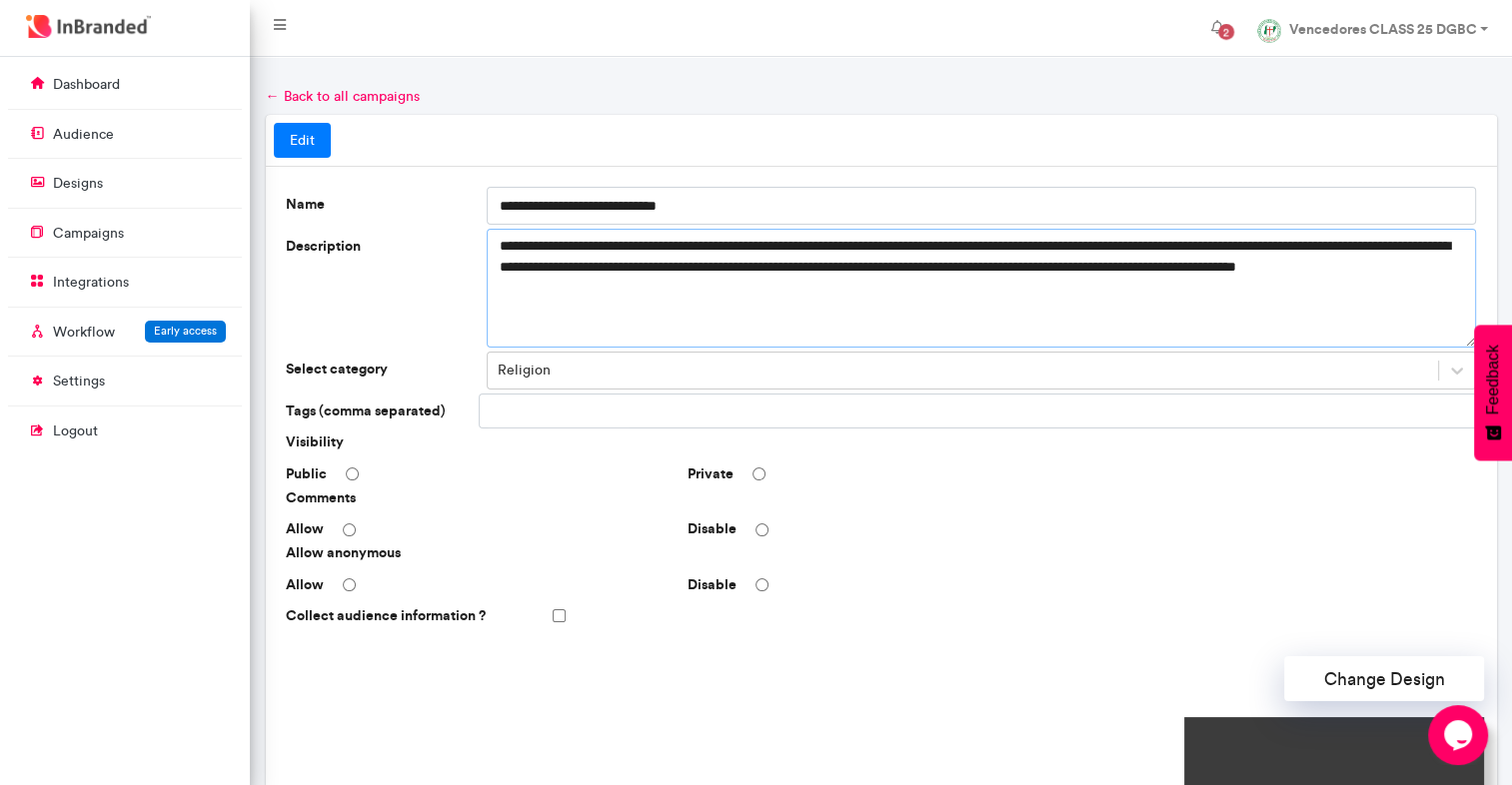 type on "**********" 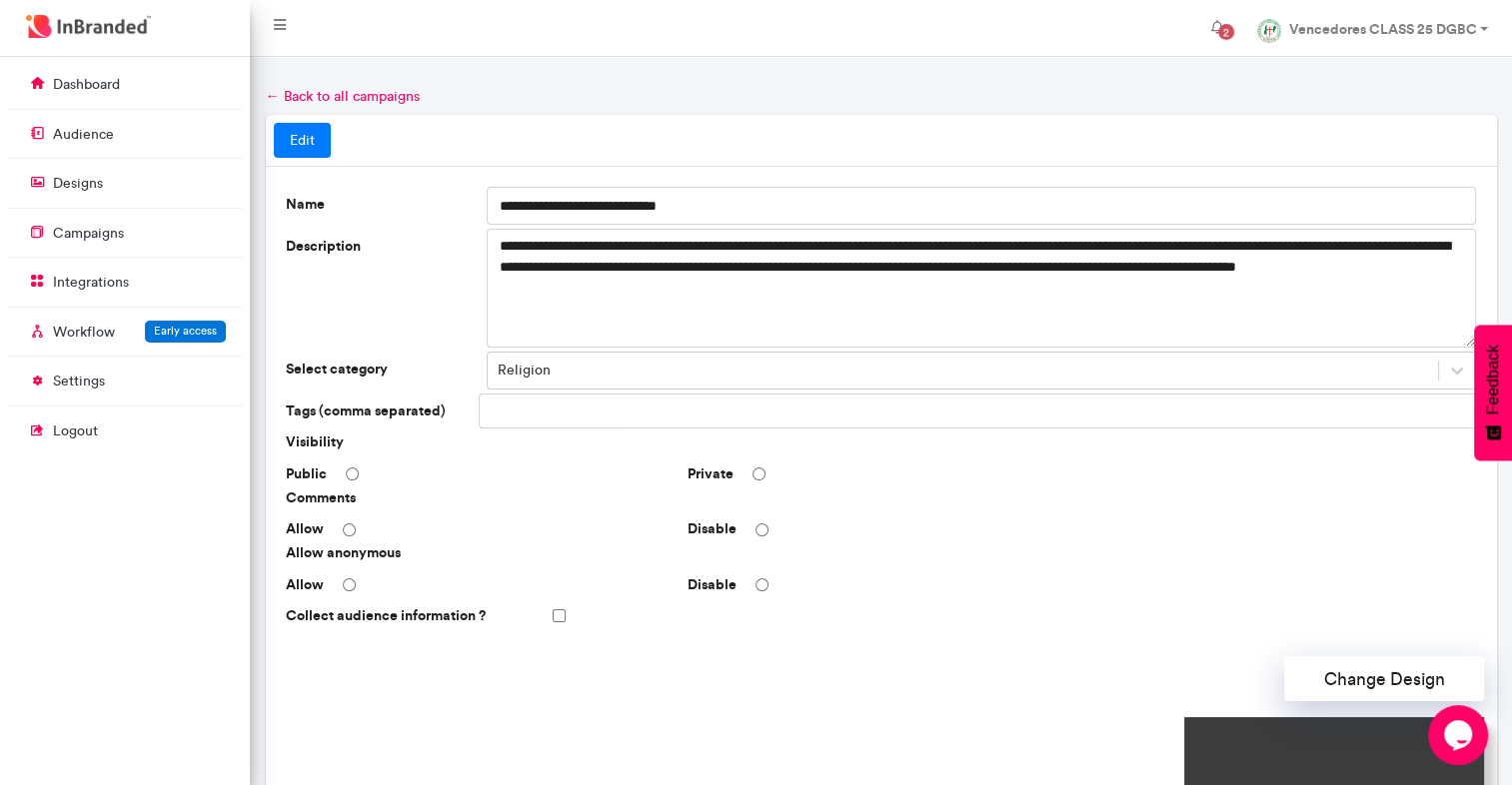 click at bounding box center [981, 411] 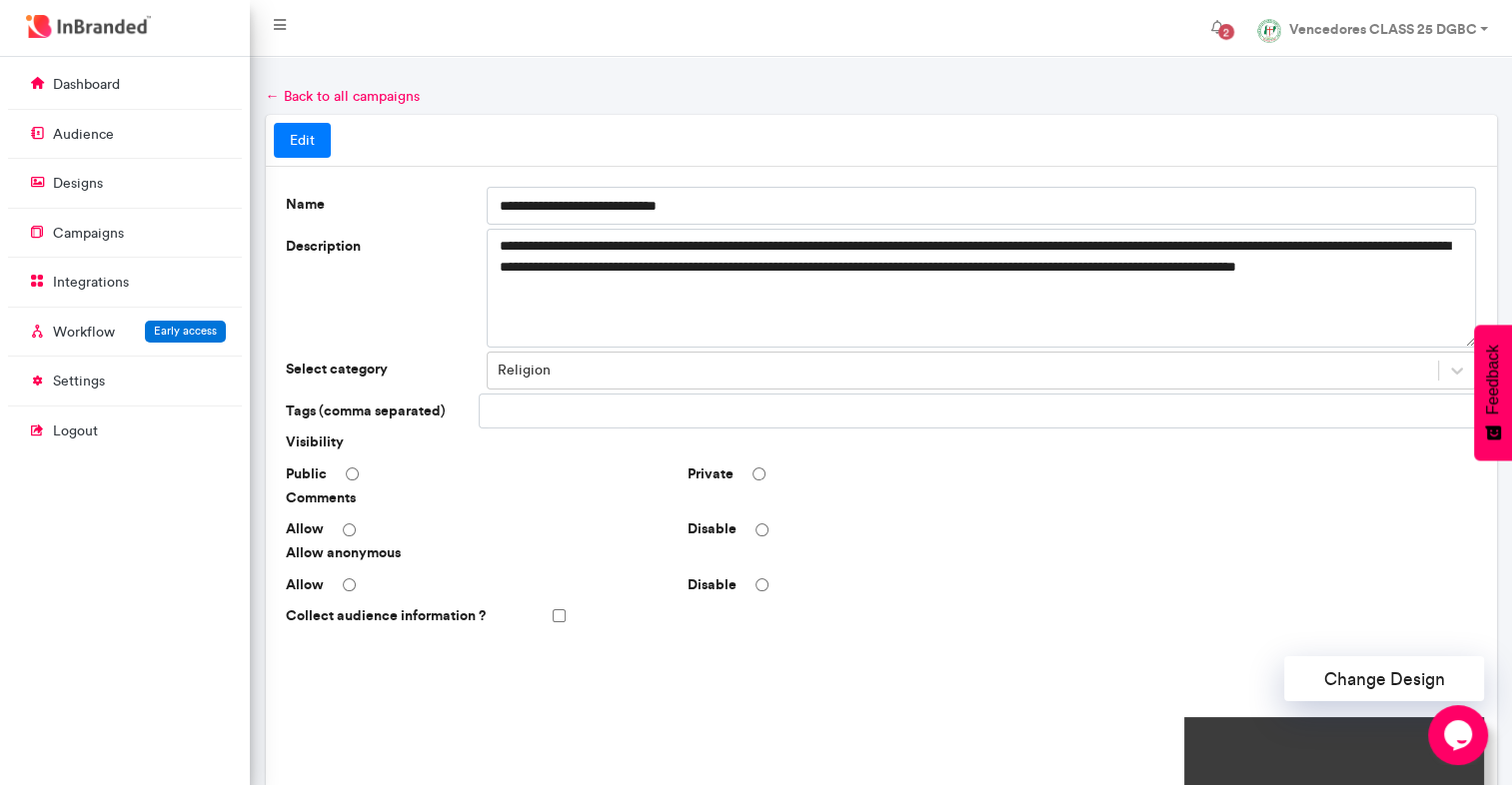 click on "Comments" at bounding box center (479, 498) 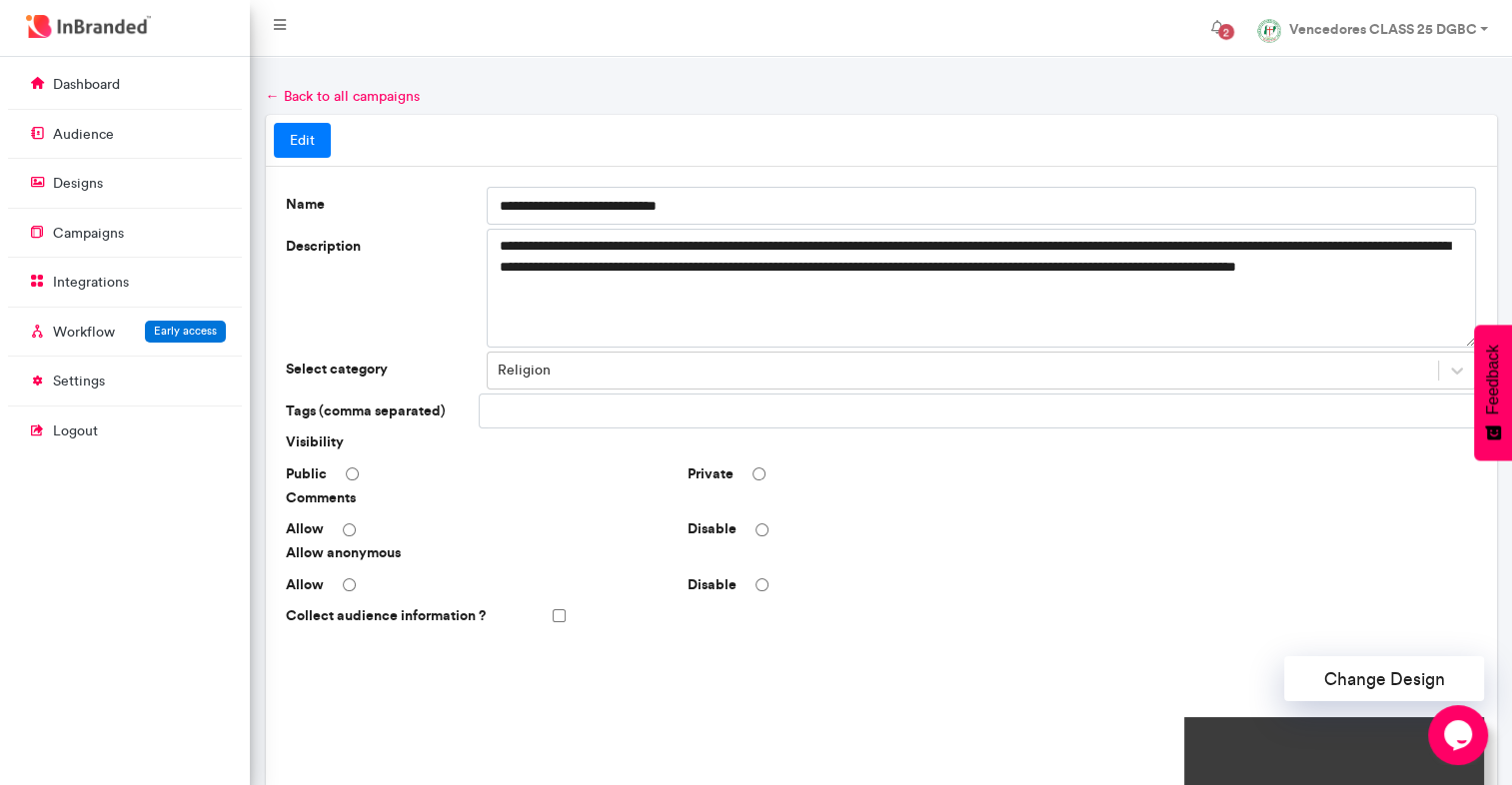 click on "Private" at bounding box center [880, 474] 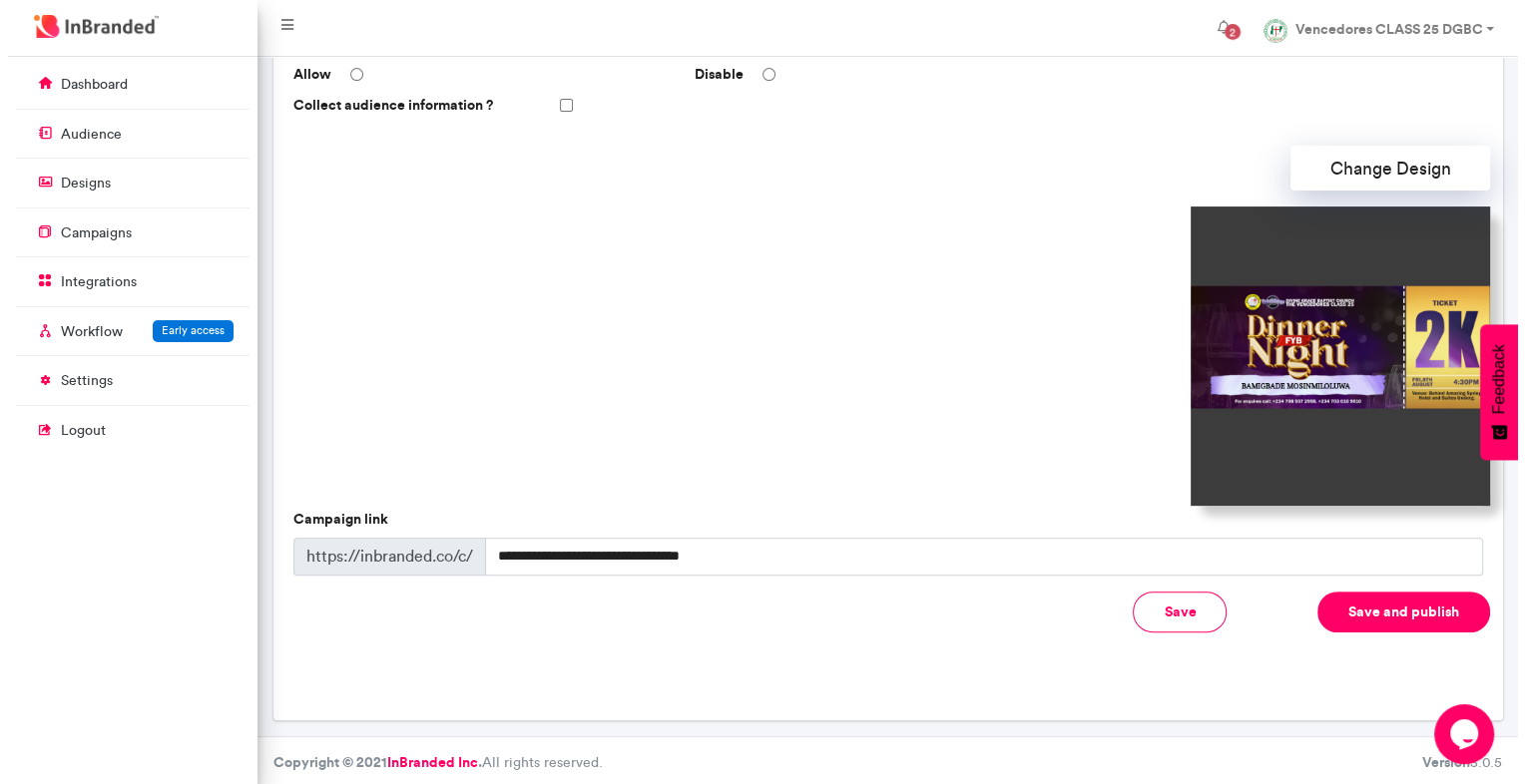 scroll, scrollTop: 513, scrollLeft: 0, axis: vertical 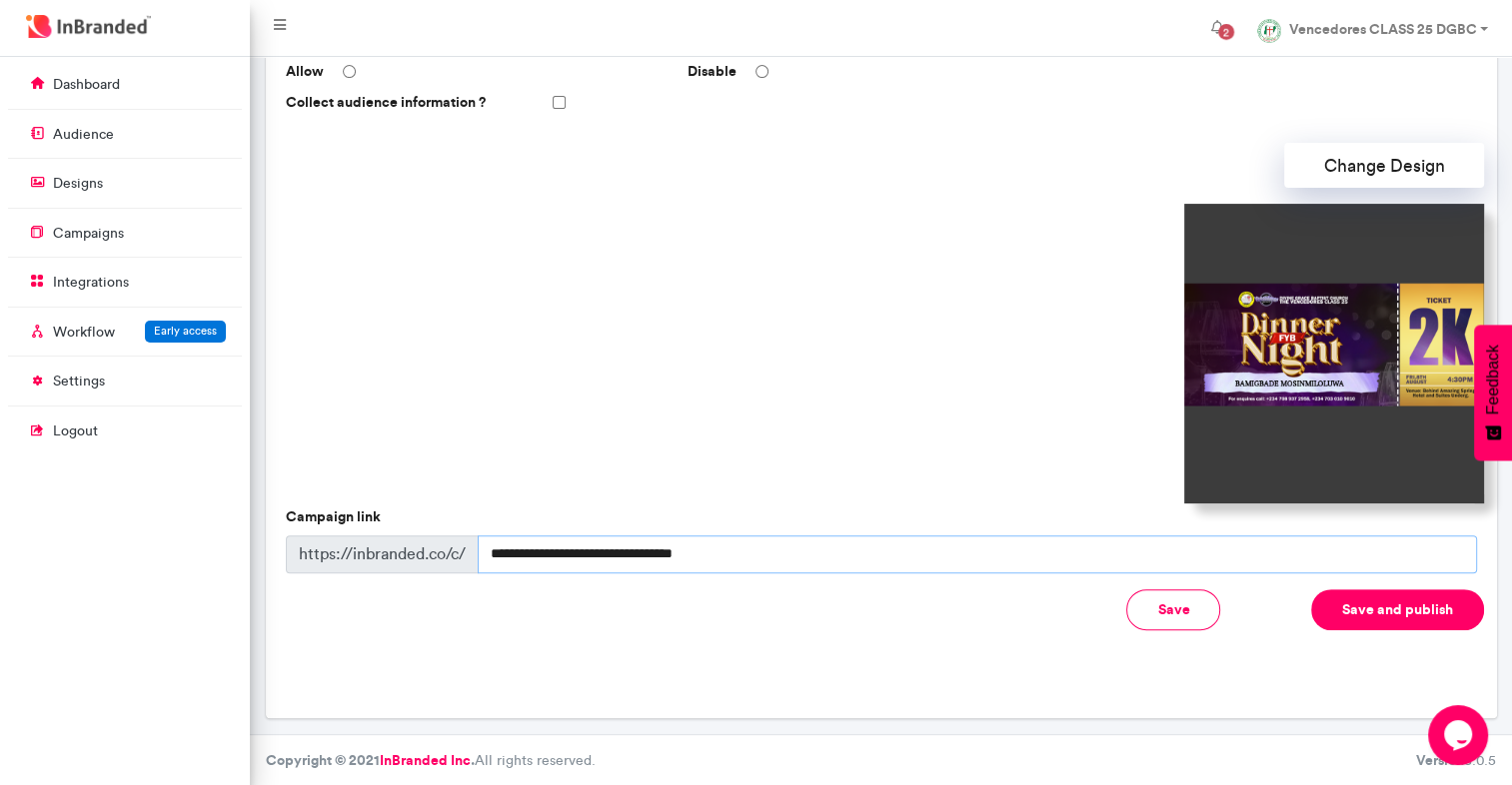 click on "**********" at bounding box center [977, 554] 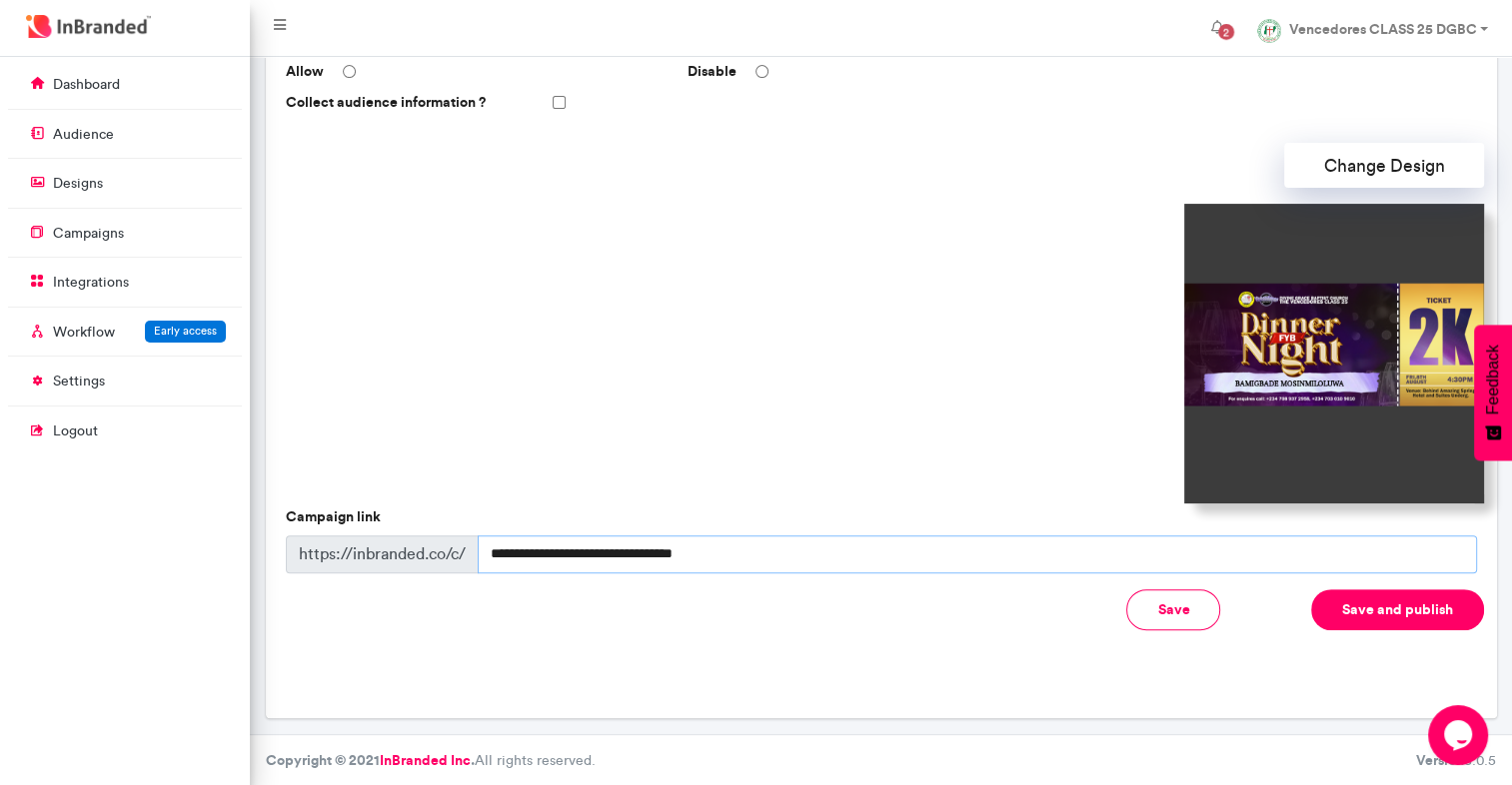 drag, startPoint x: 831, startPoint y: 560, endPoint x: 492, endPoint y: 570, distance: 339.14746 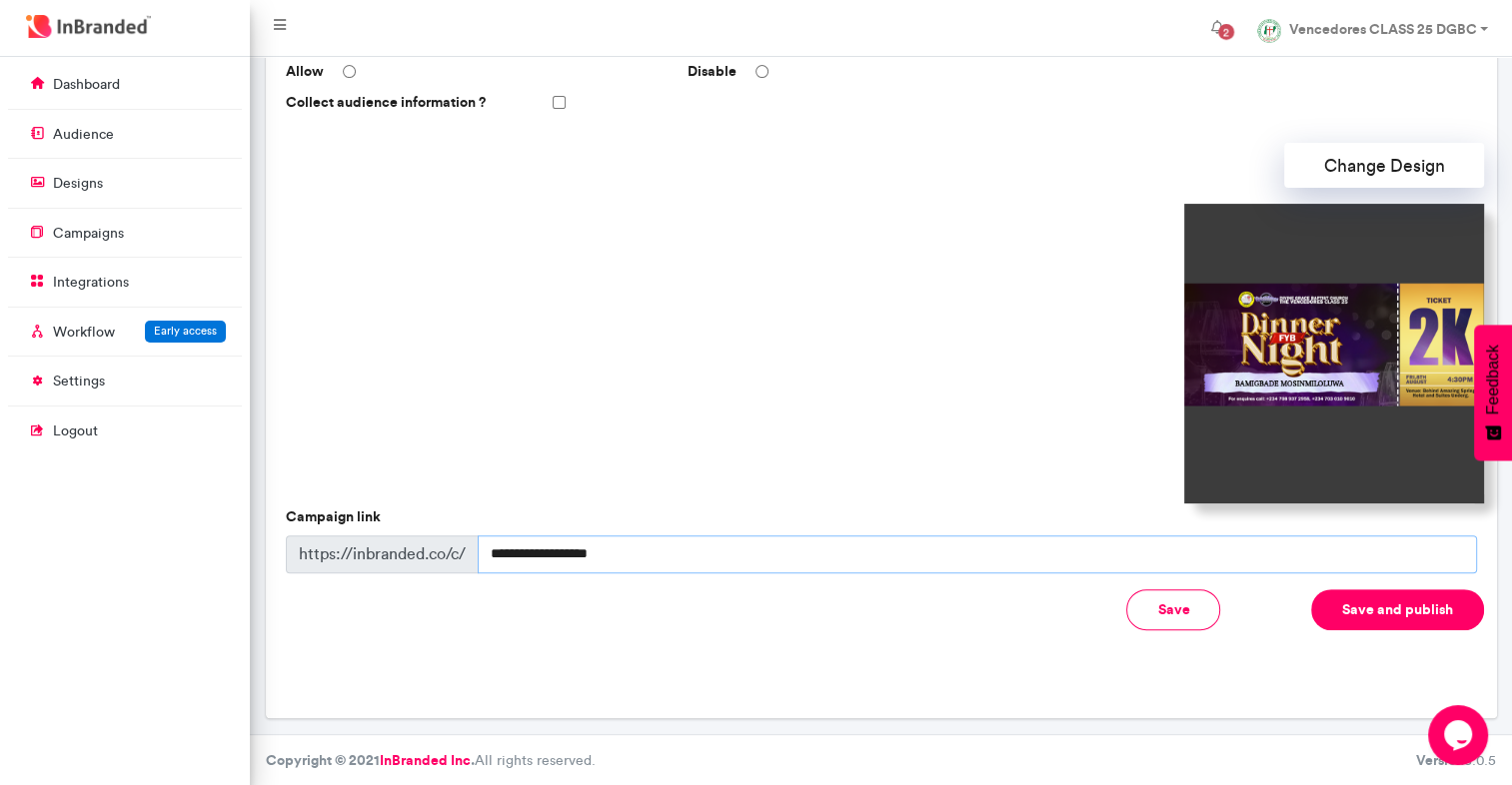type on "**********" 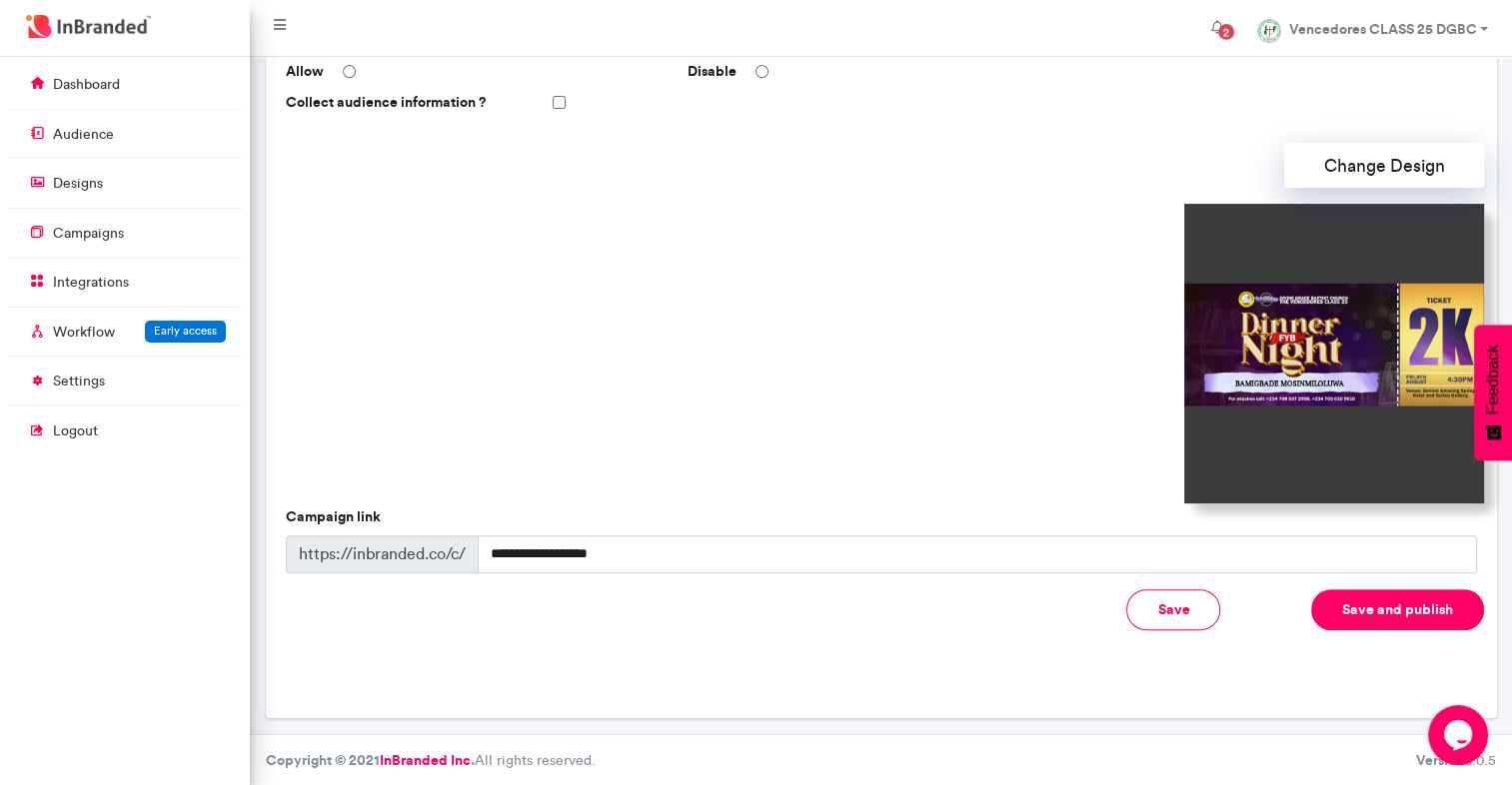 click on "Save and publish" at bounding box center [1397, 609] 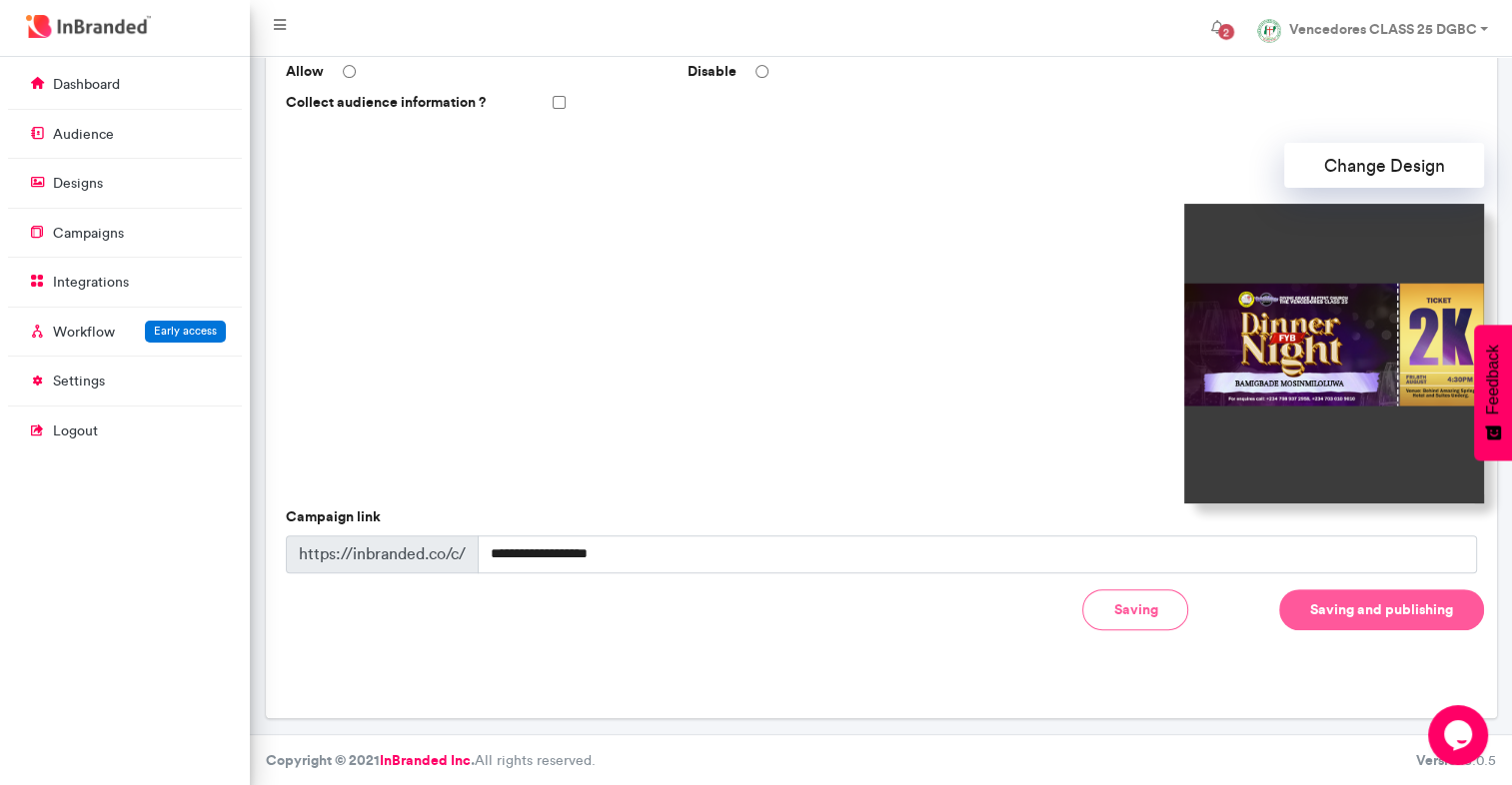 type 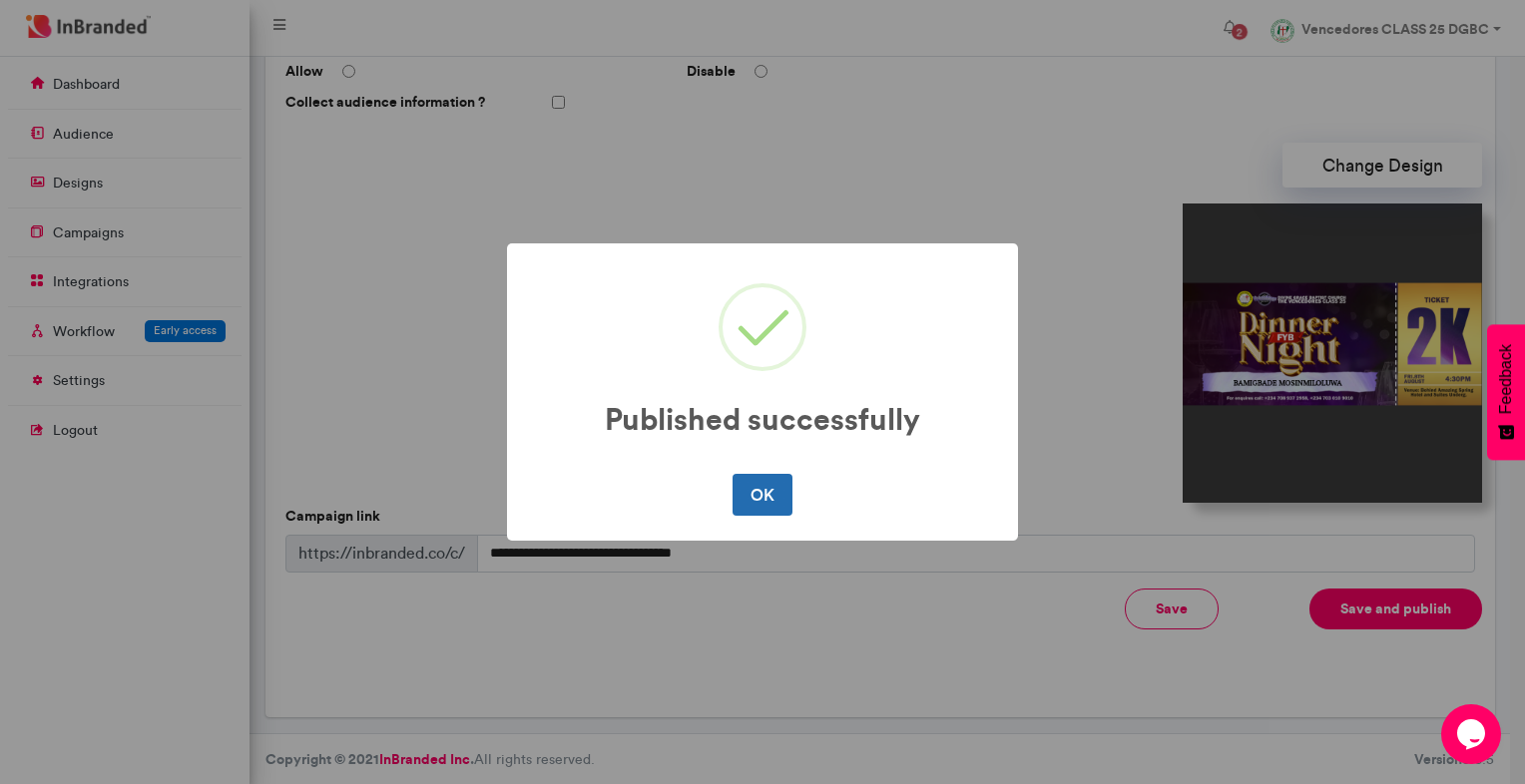 click on "OK" at bounding box center [762, 495] 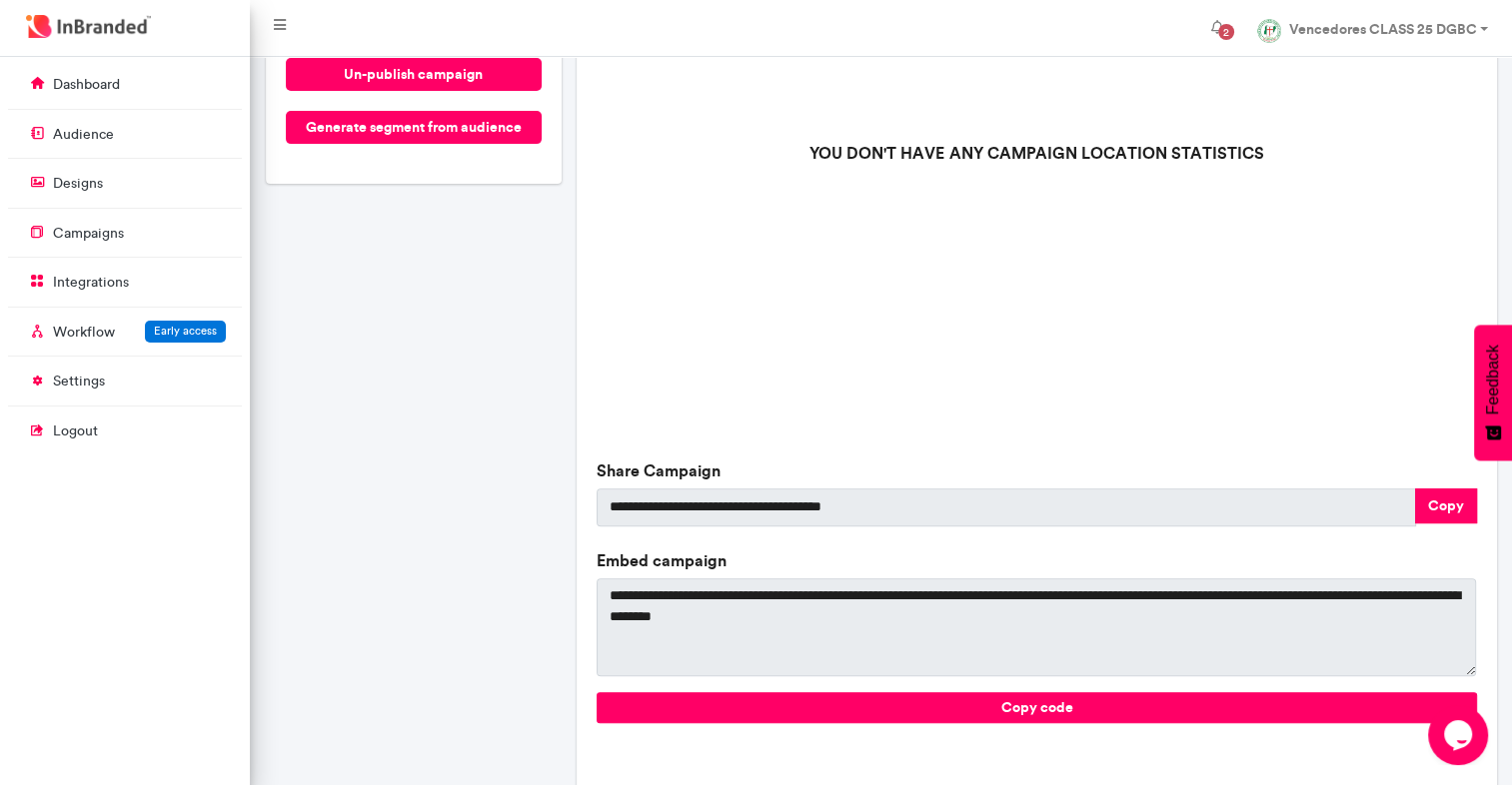 scroll, scrollTop: 640, scrollLeft: 0, axis: vertical 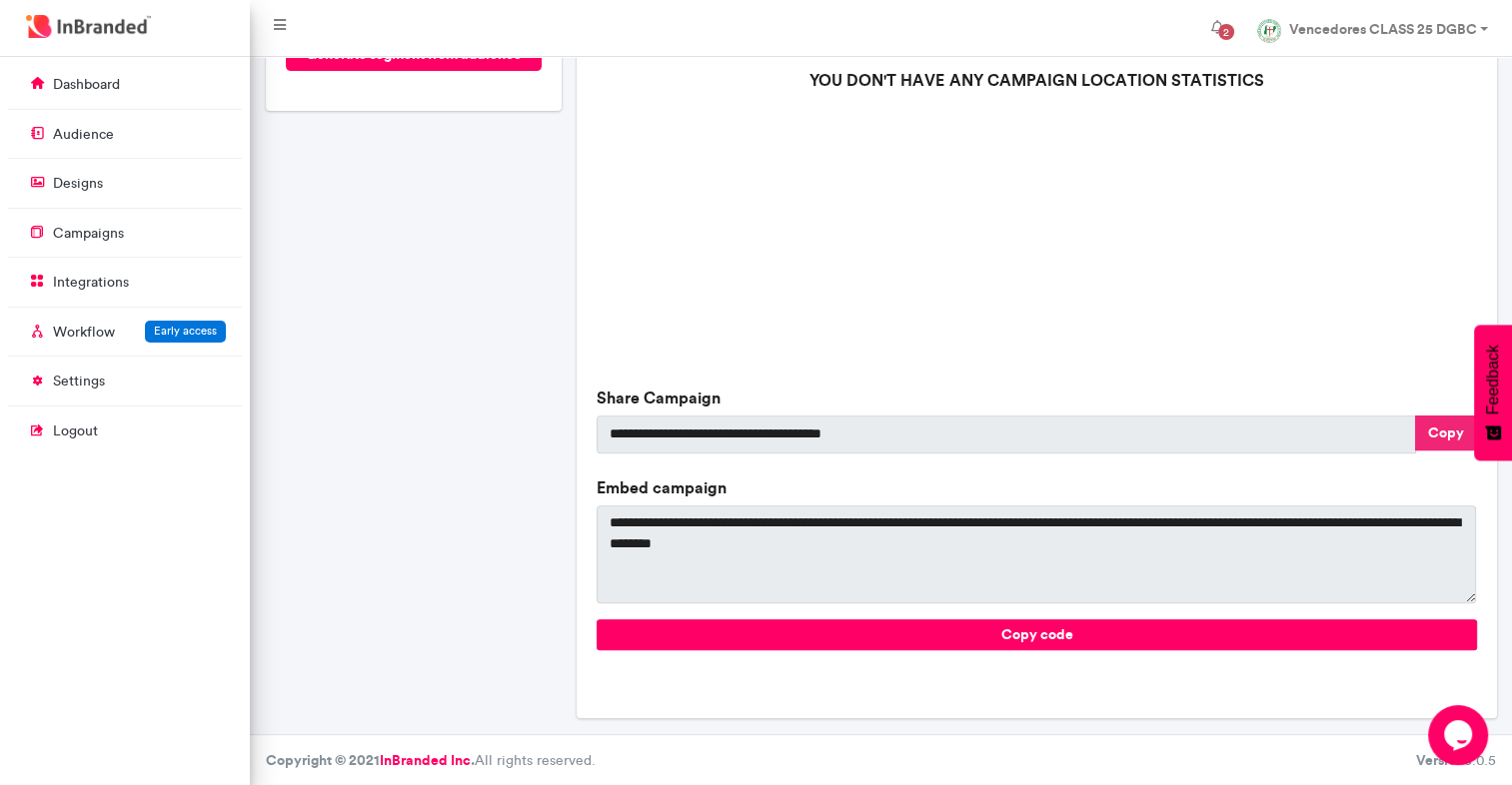 click on "Copy" at bounding box center [1446, 432] 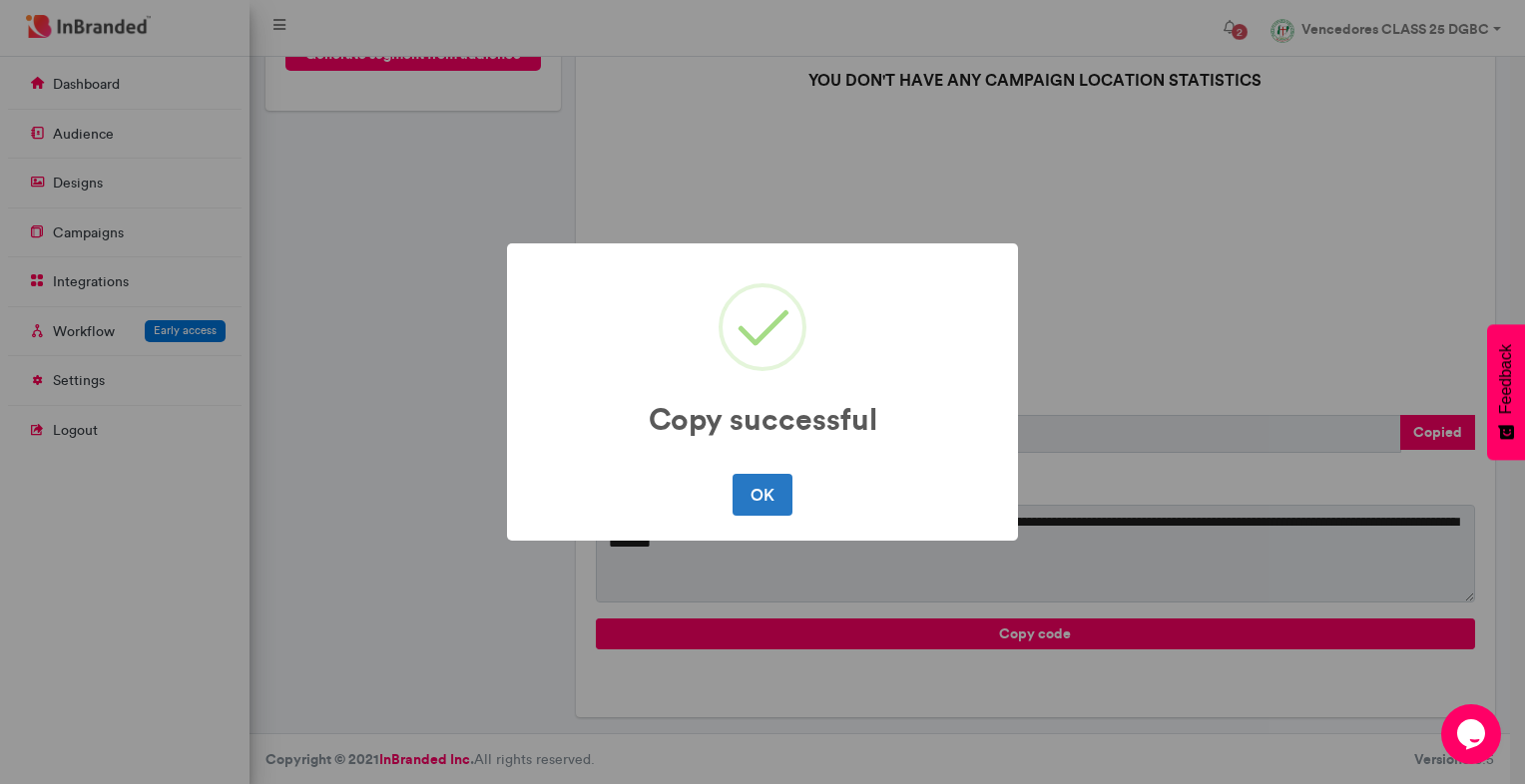 click on "Copy successful × OK No Cancel" at bounding box center [762, 392] 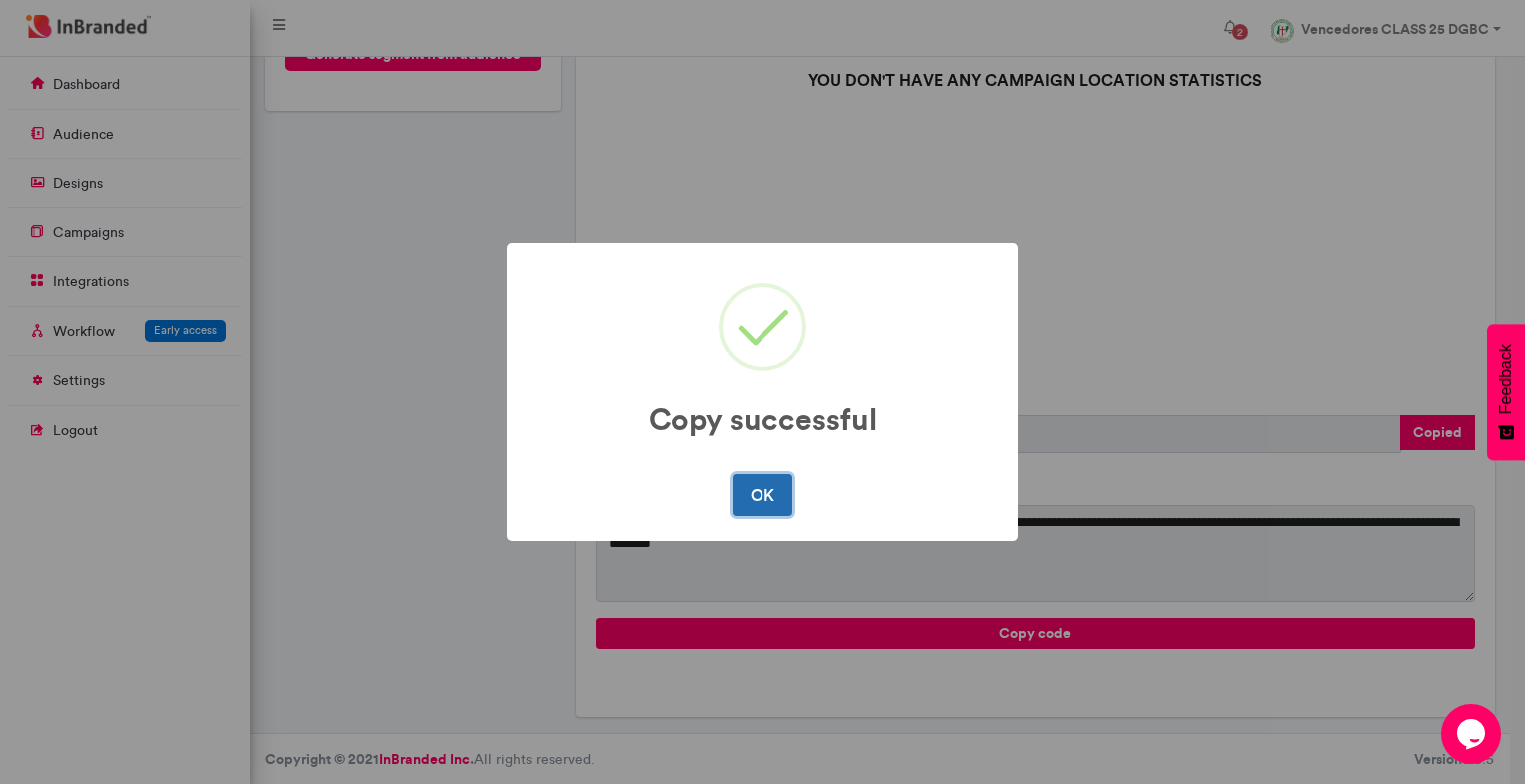 click on "OK" at bounding box center (762, 495) 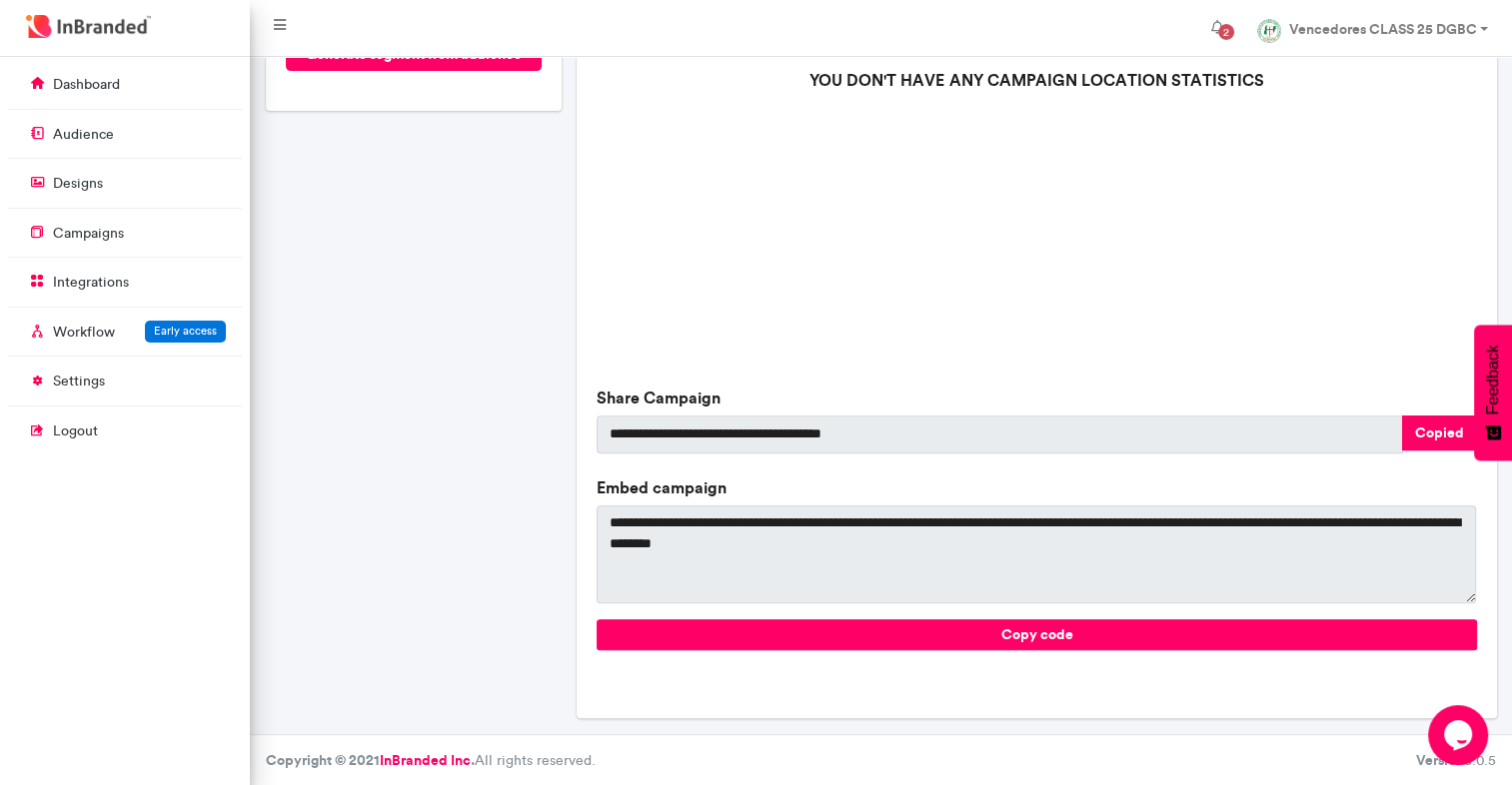 click on "YOU DON'T HAVE ANY CAMPAIGN LOCATION STATISTICS" at bounding box center (1036, 181) 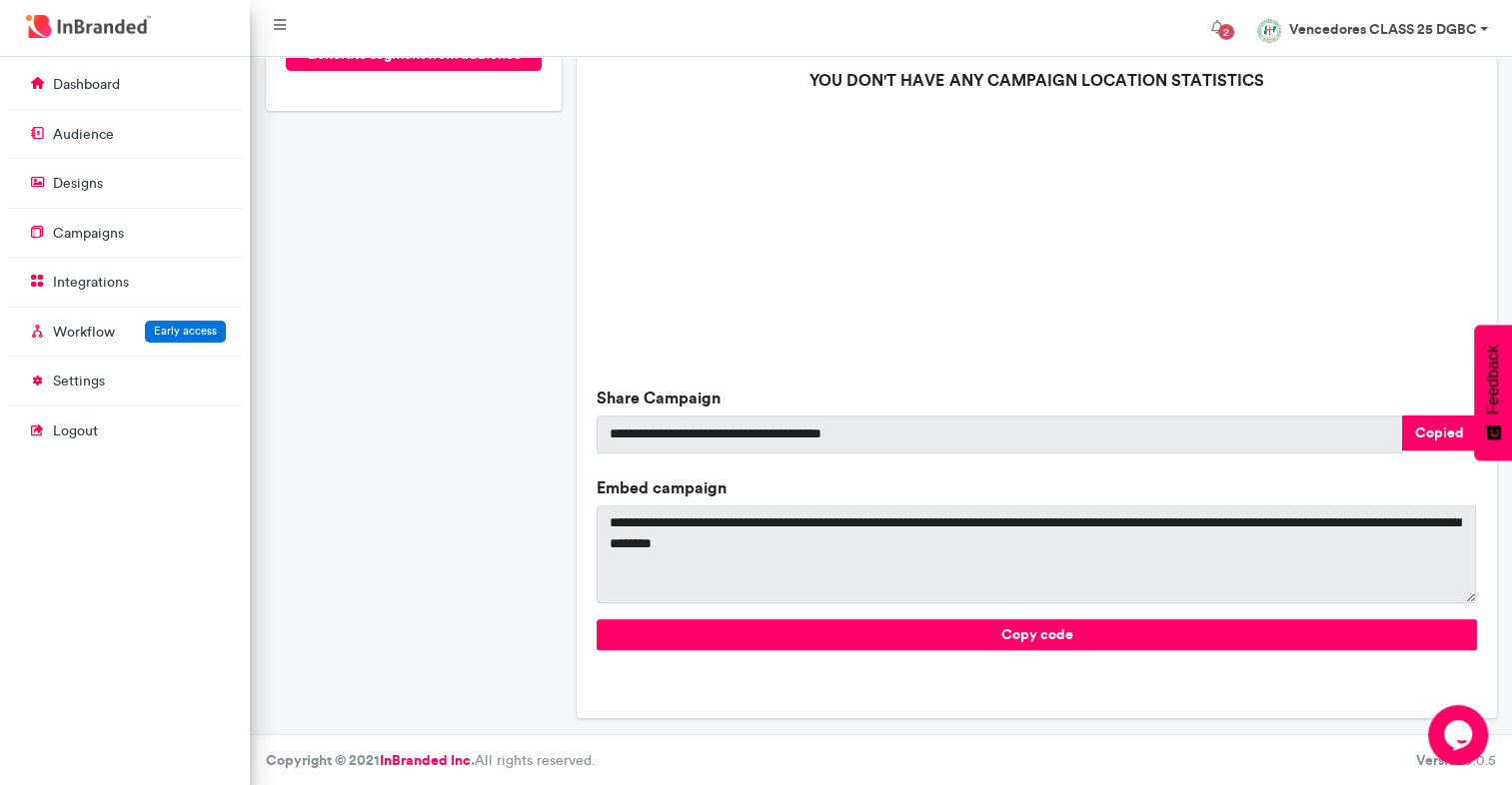 click at bounding box center [1269, 31] 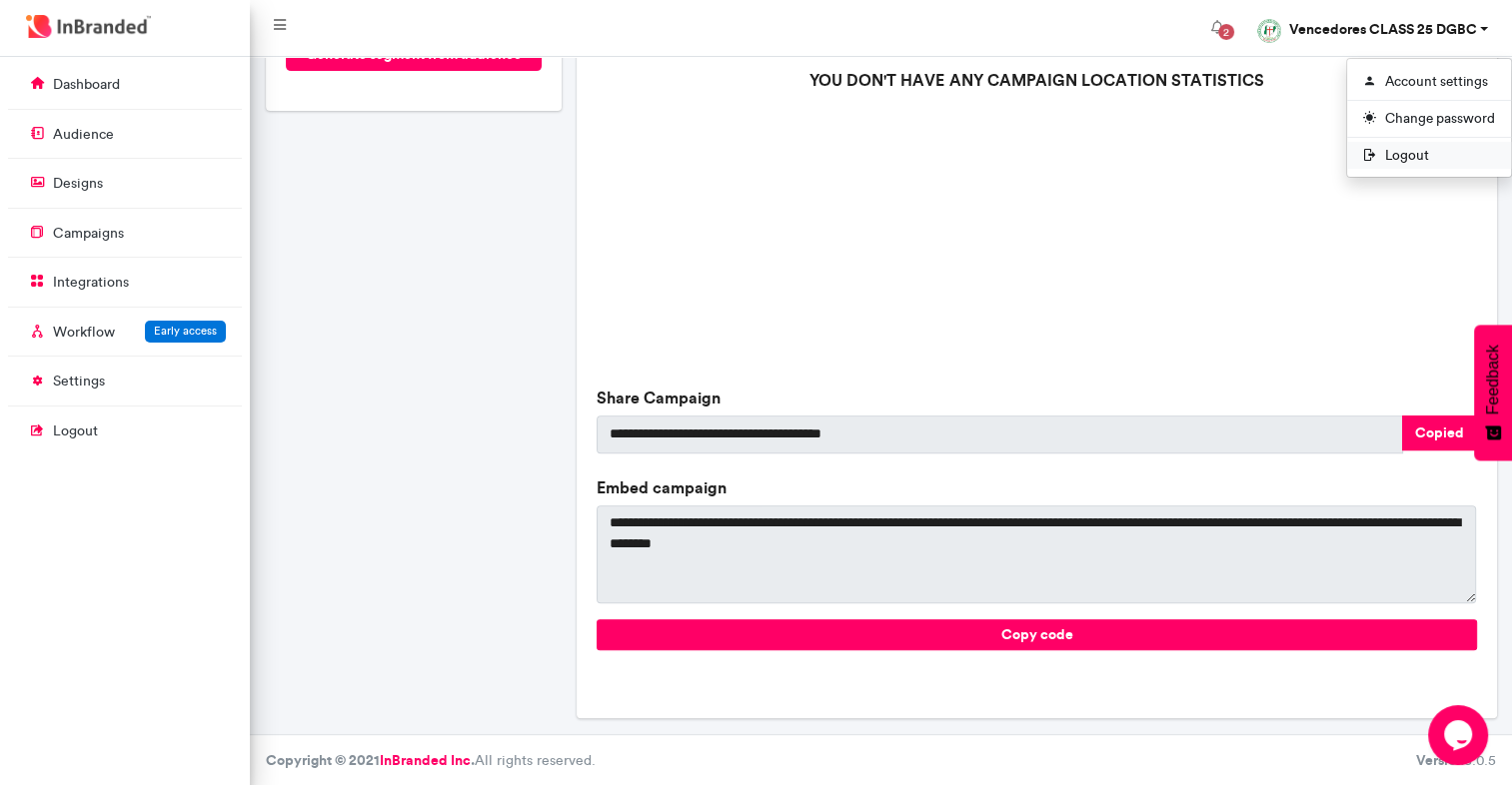 click on "Logout" at bounding box center (1429, 155) 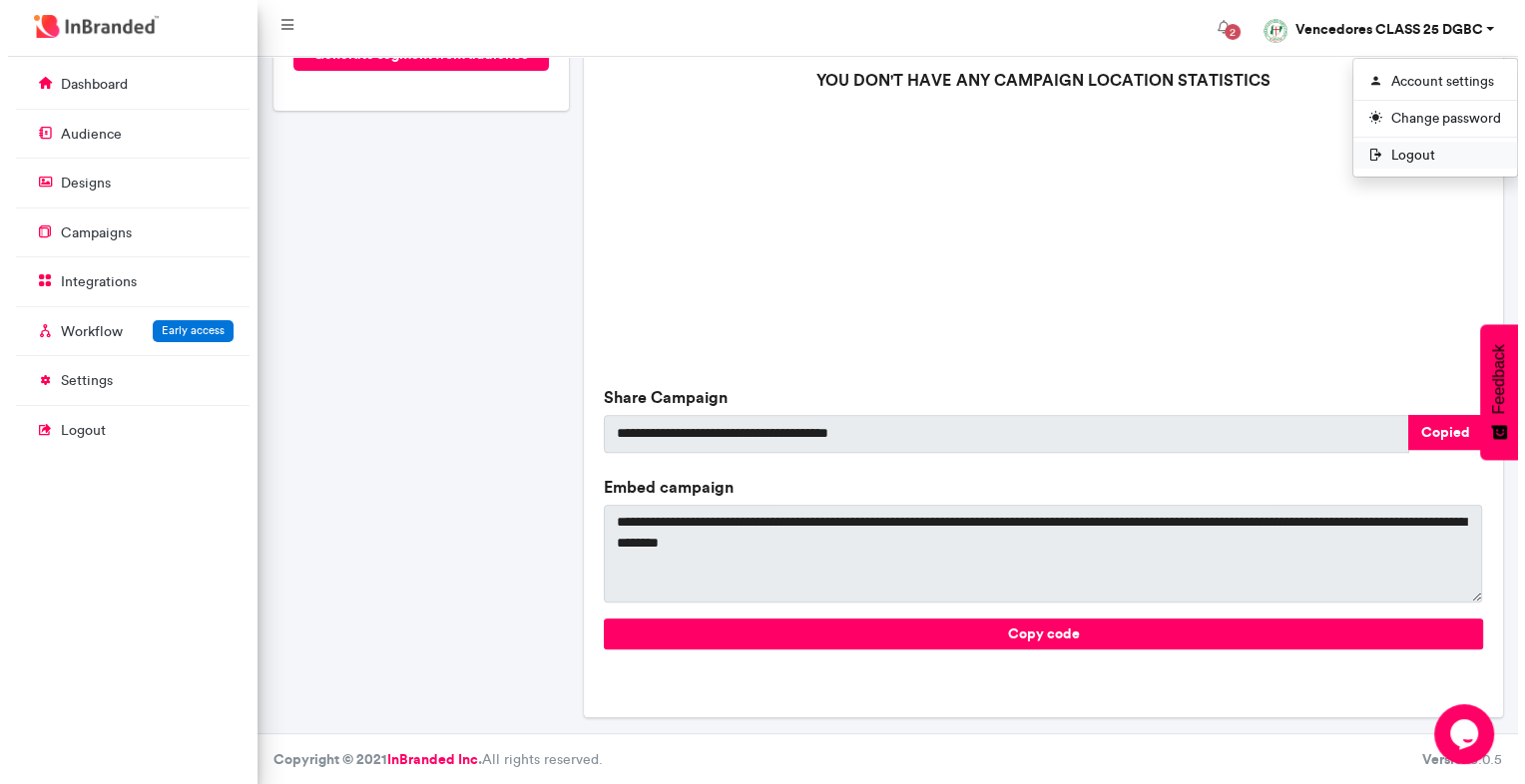 scroll, scrollTop: 0, scrollLeft: 0, axis: both 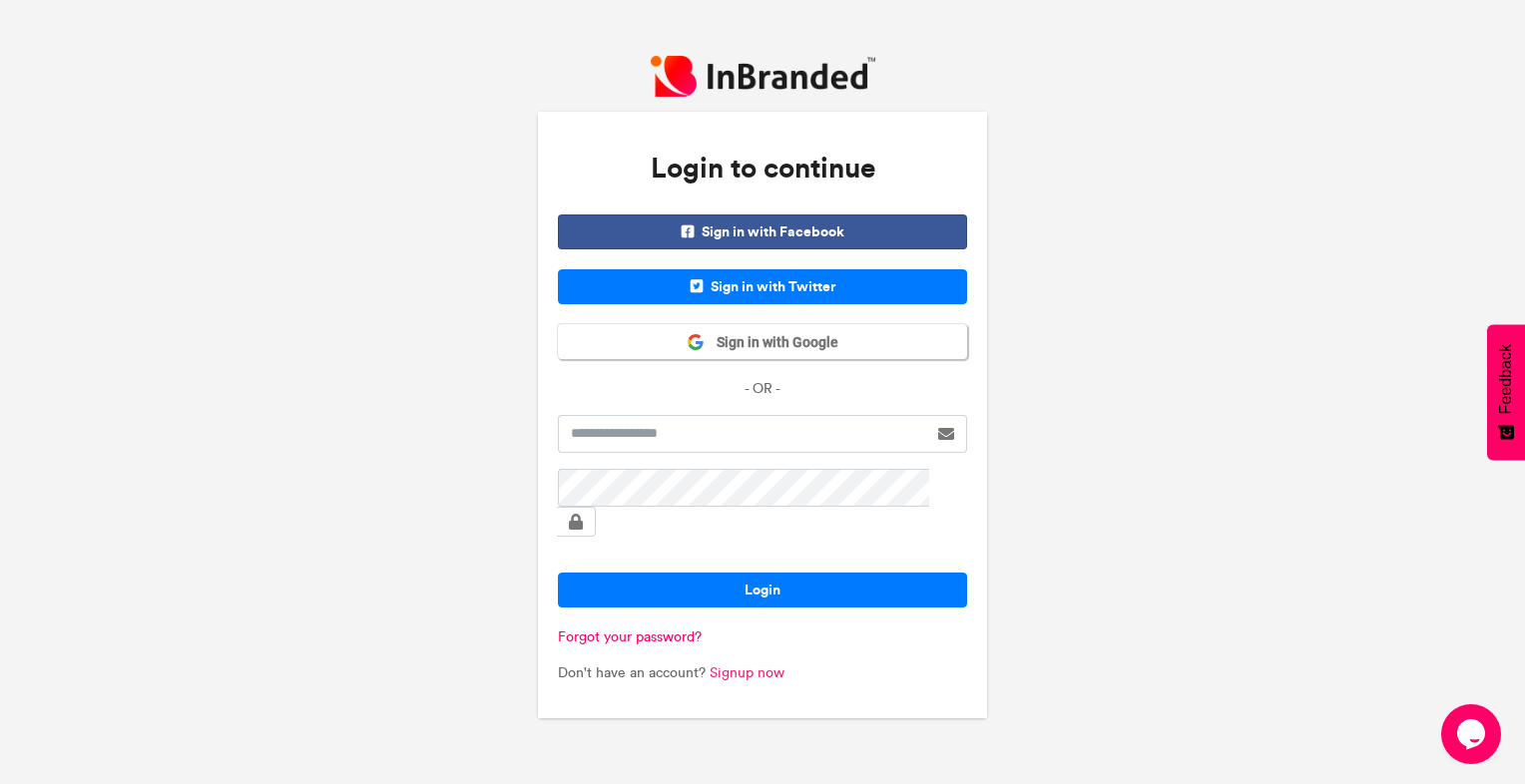 click on "Signup now" at bounding box center [747, 672] 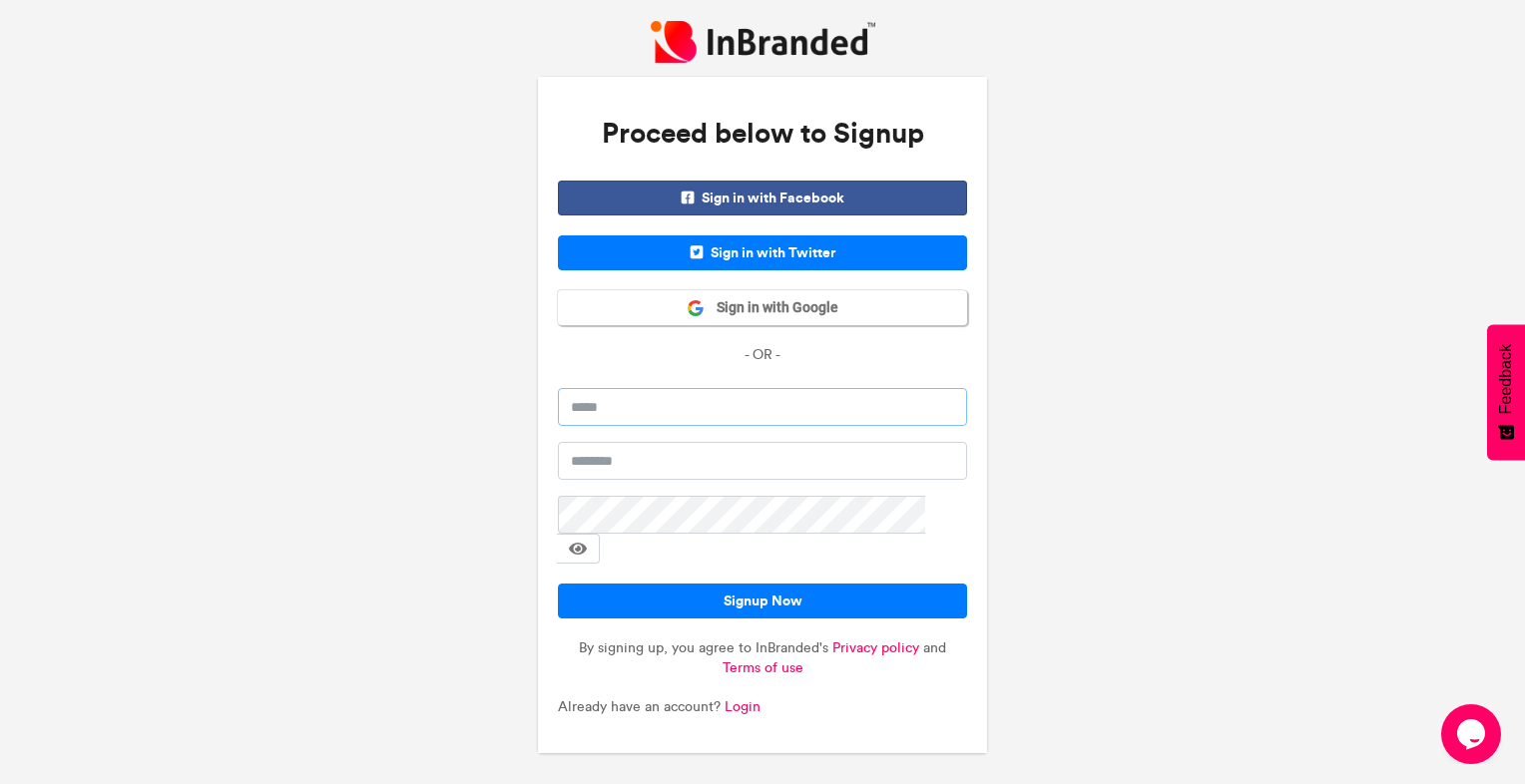 click at bounding box center (762, 407) 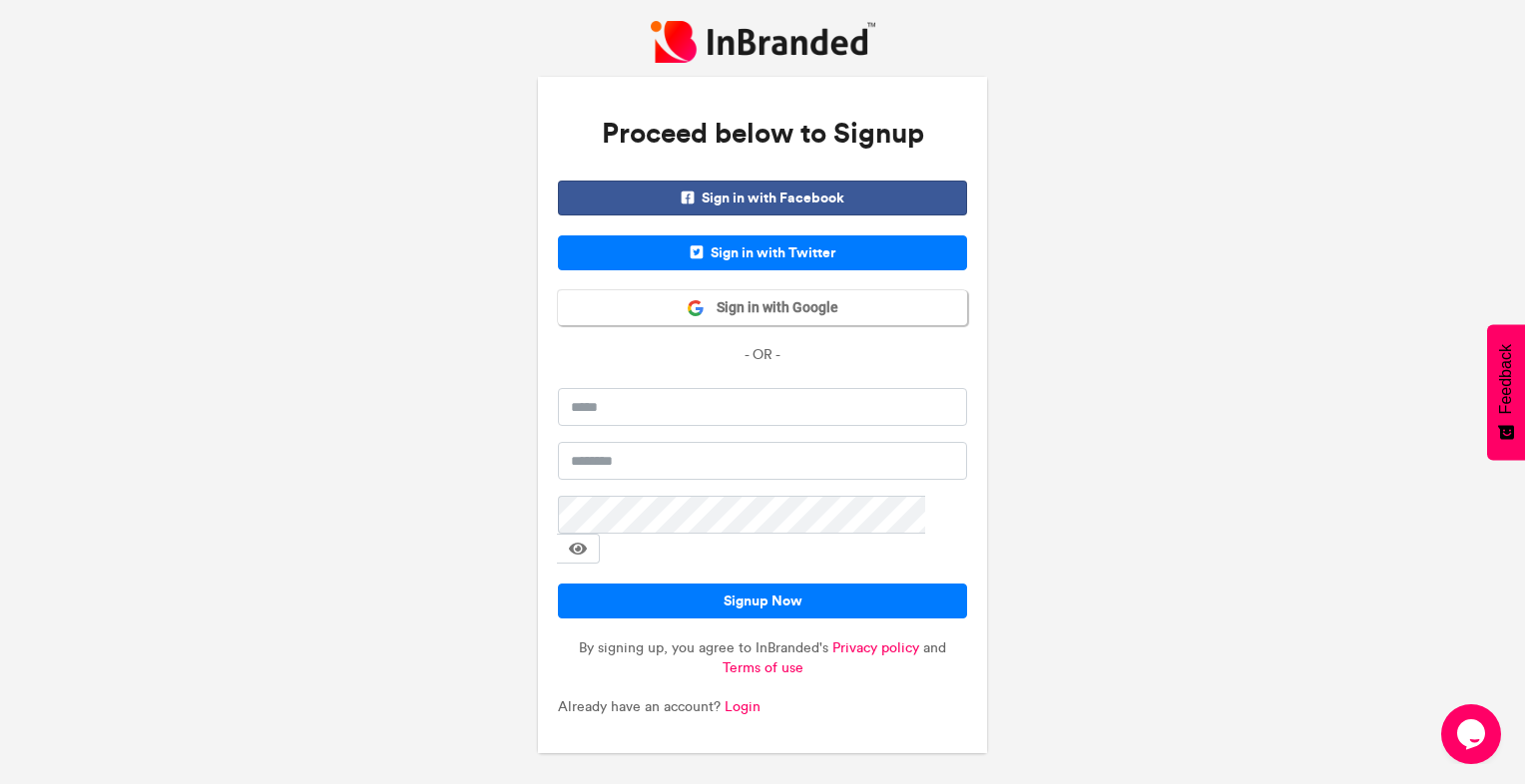 click on "Proceed below to Signup  Sign in with Facebook  Sign in with Twitter Sign in with Google - OR -   Signup Now By signing up, you agree to InBranded's   Privacy policy   and   Terms of use Already have an account?   Login" at bounding box center (762, 392) 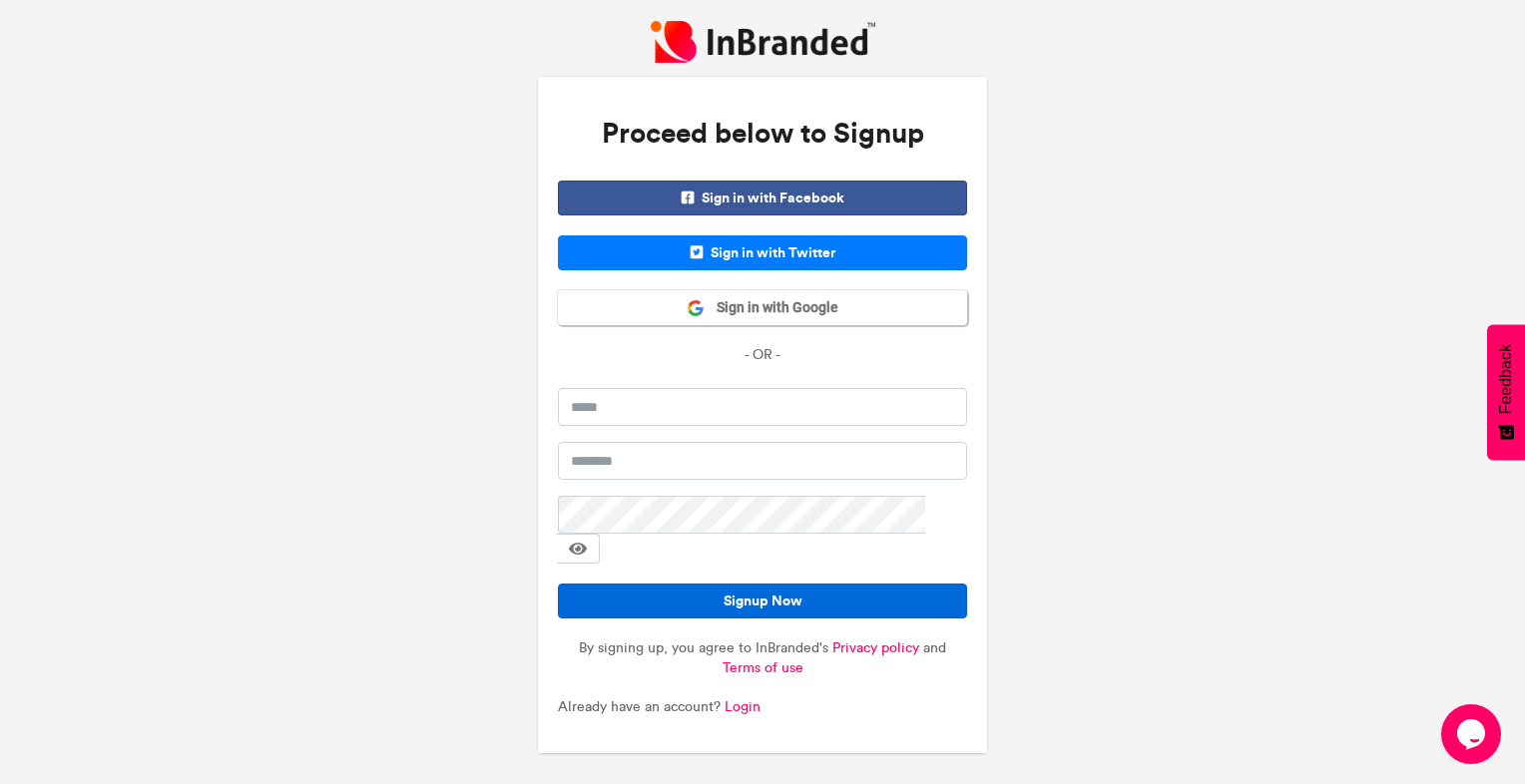 click on "Signup Now" at bounding box center [762, 600] 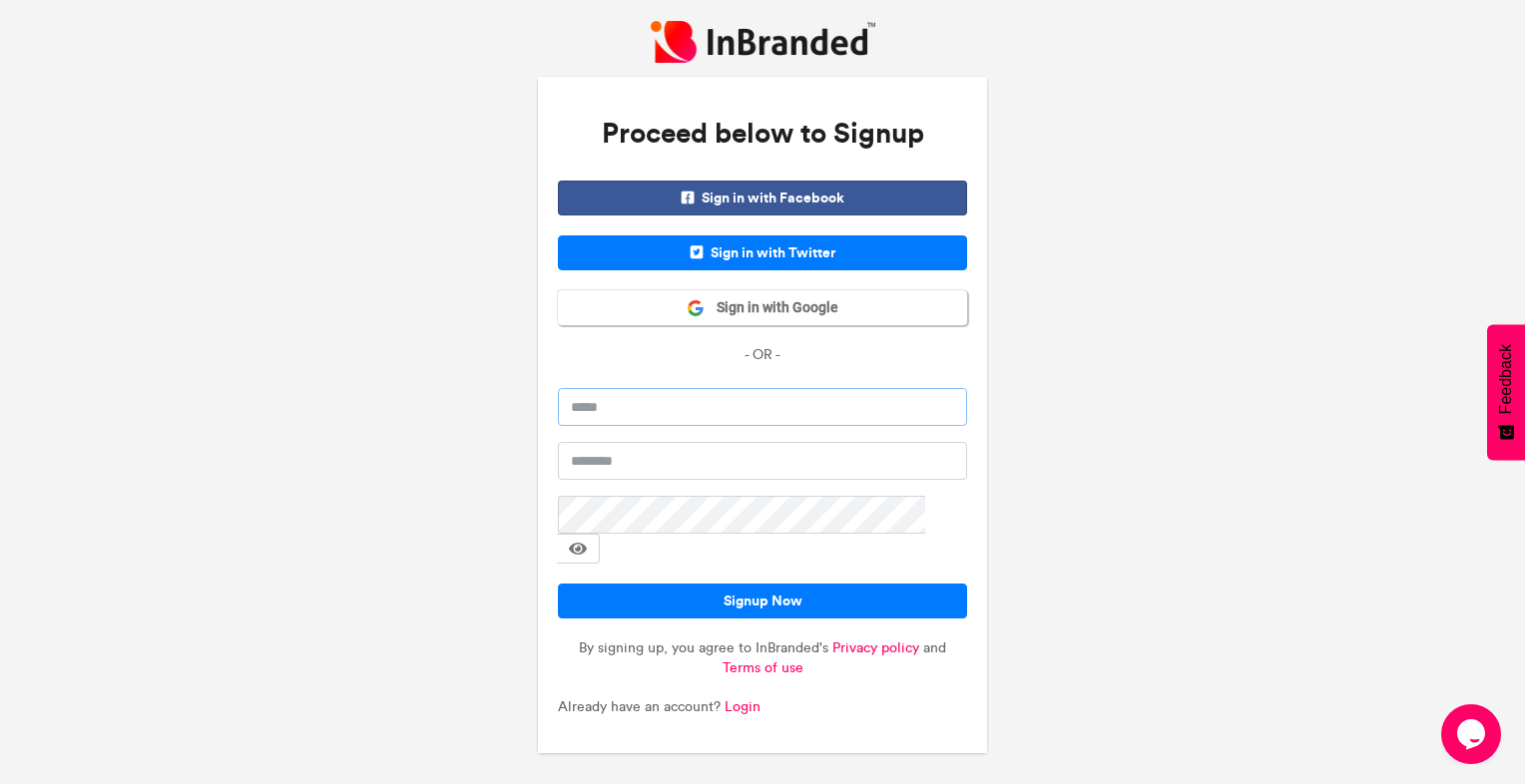 click at bounding box center [762, 407] 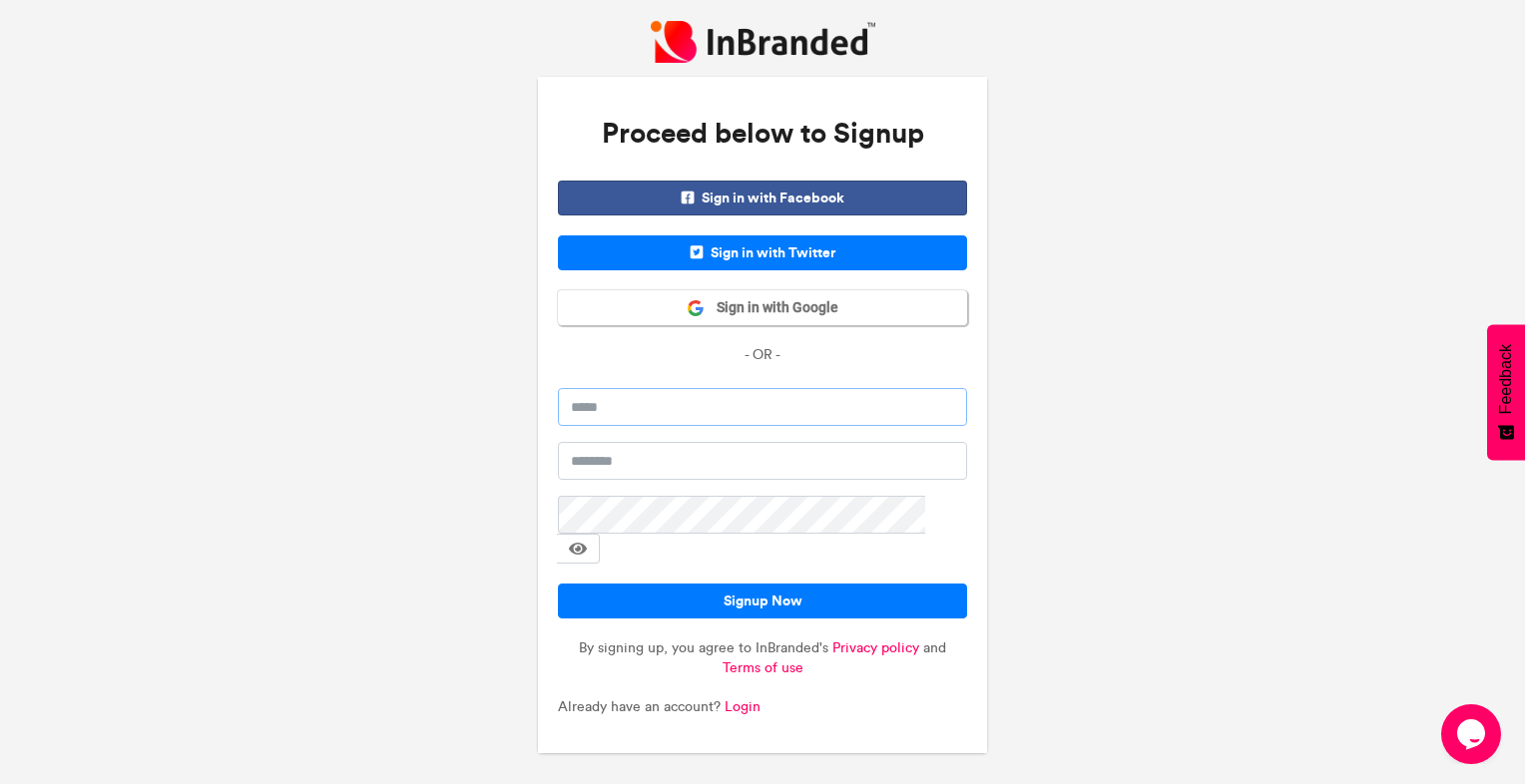 type on "**********" 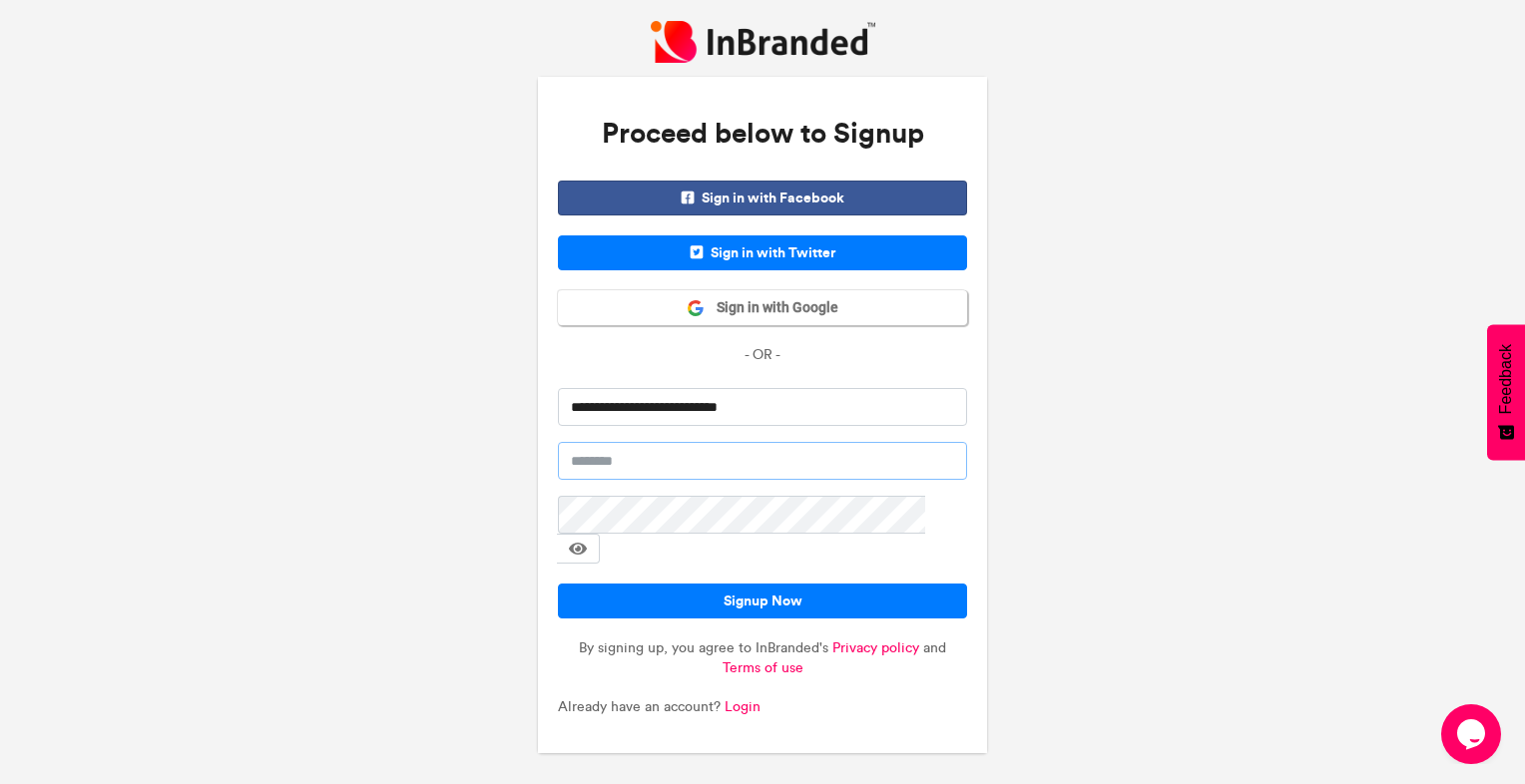 click at bounding box center [762, 461] 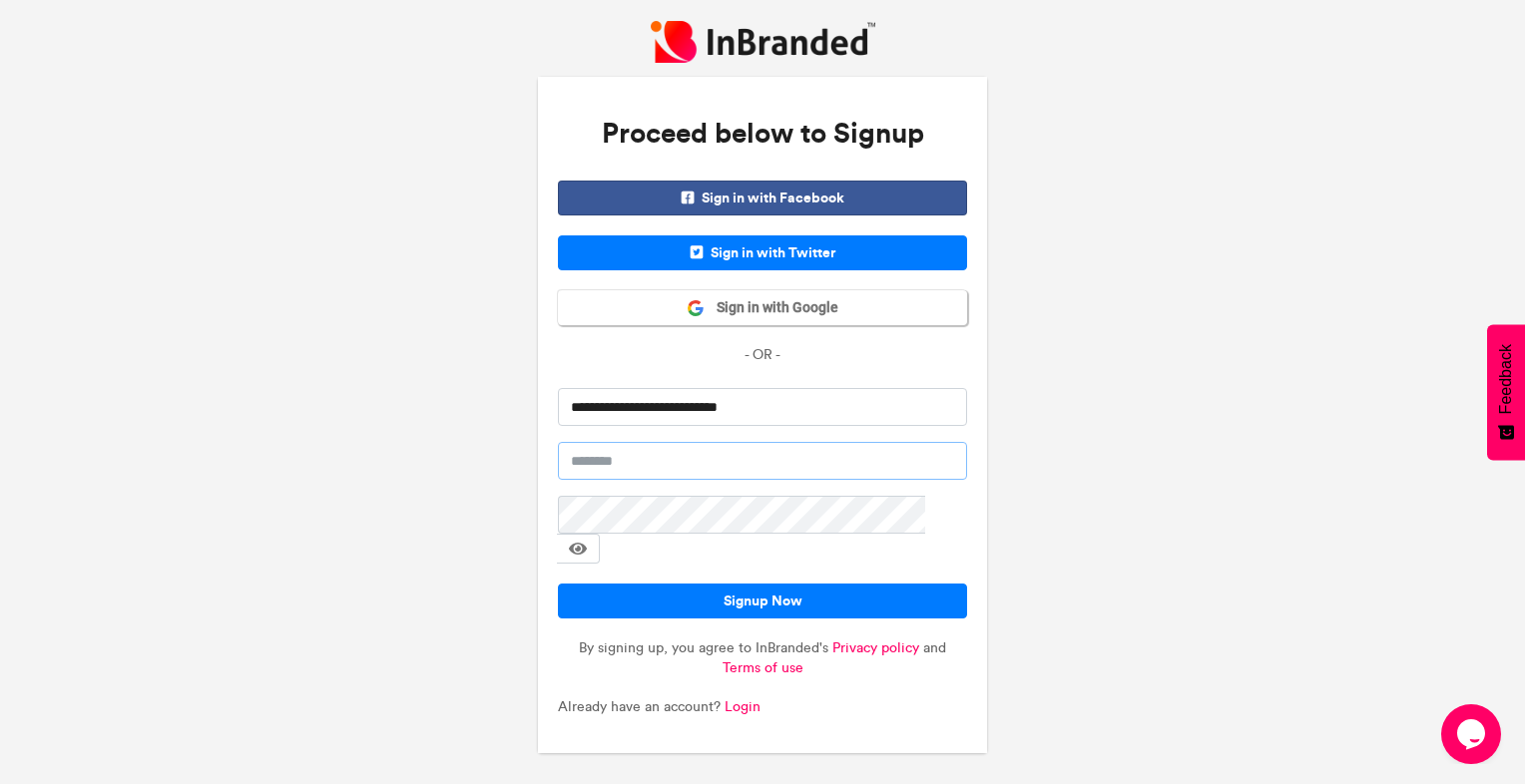 click at bounding box center [762, 461] 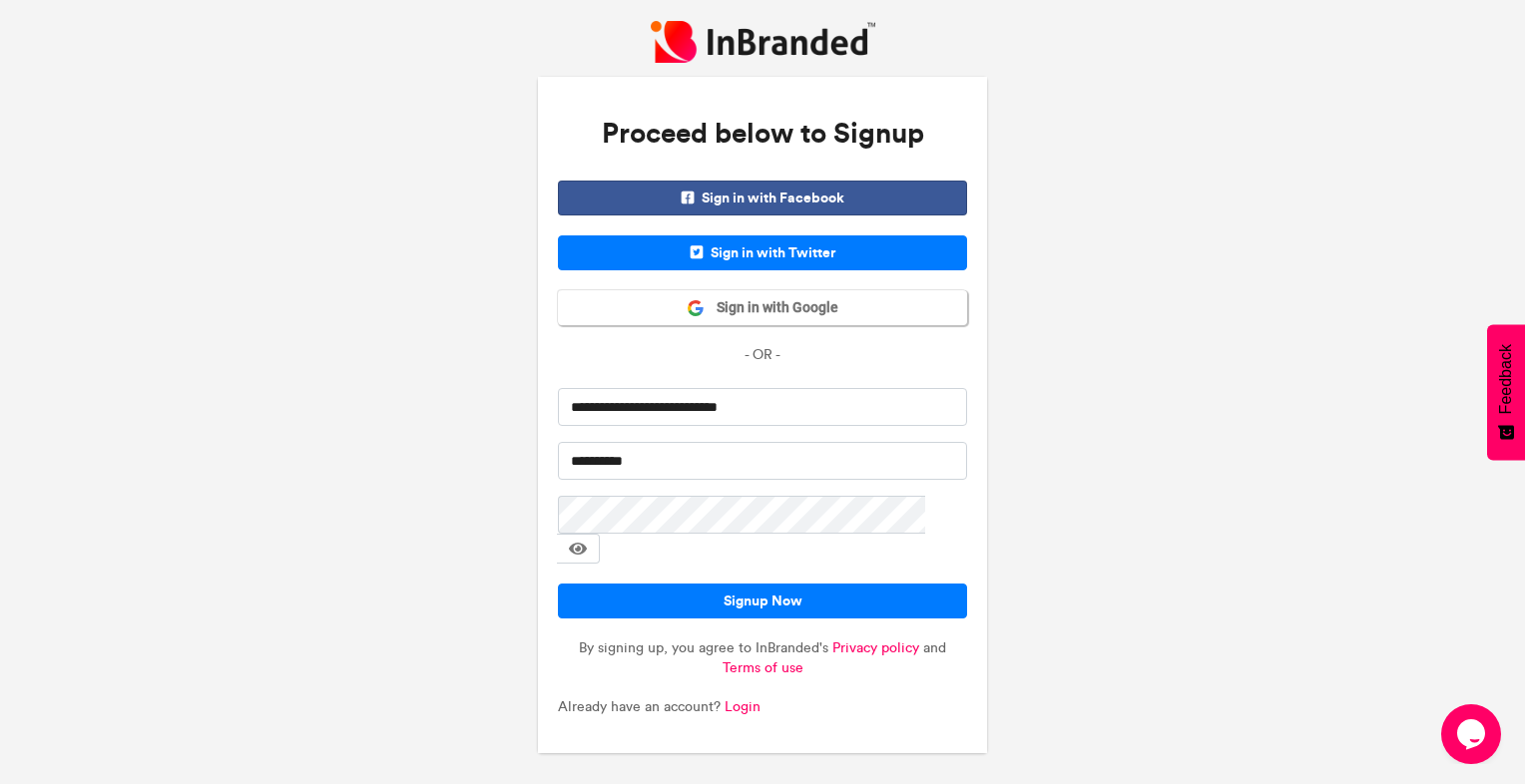 click at bounding box center (578, 549) 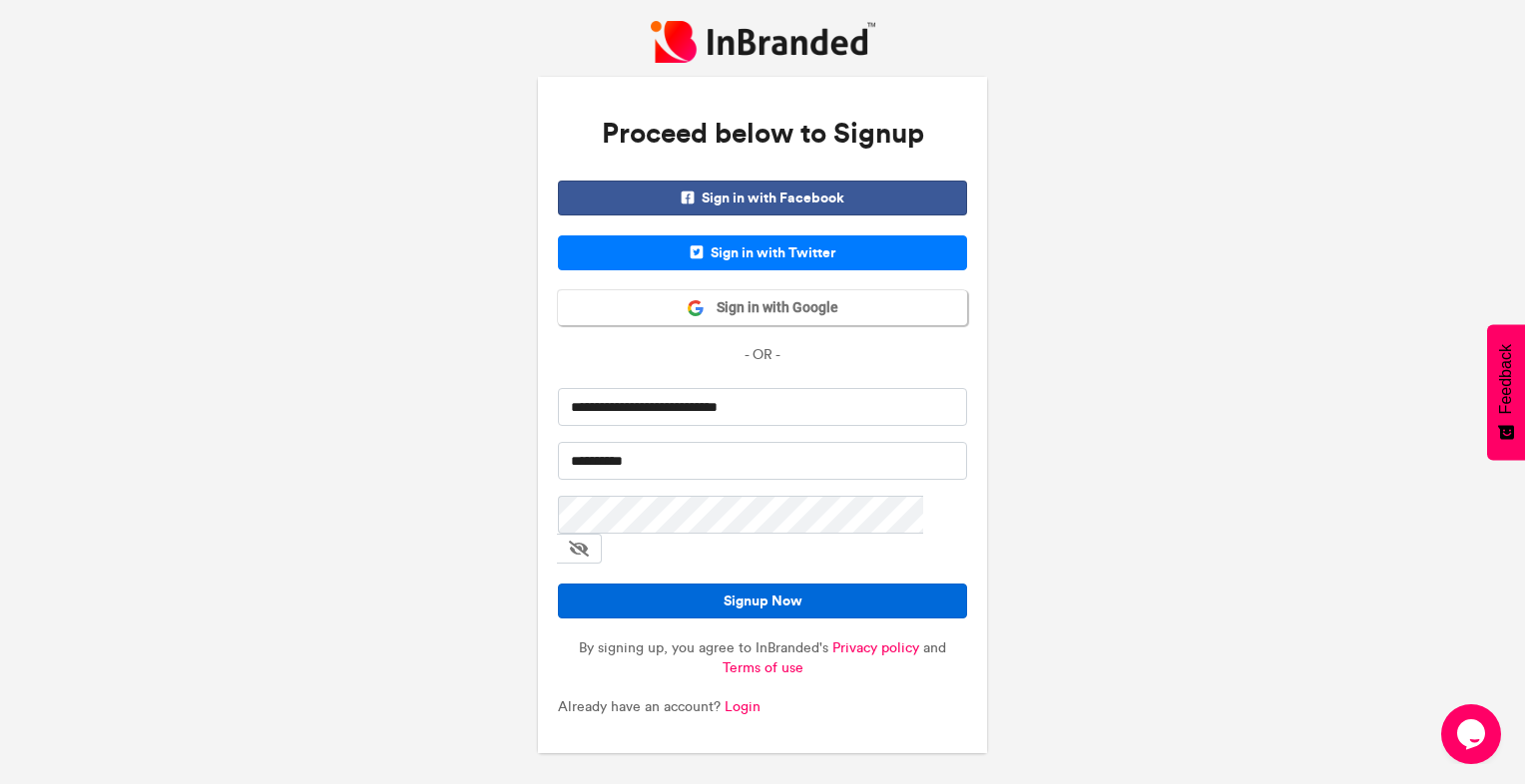 click on "Signup Now" at bounding box center [762, 600] 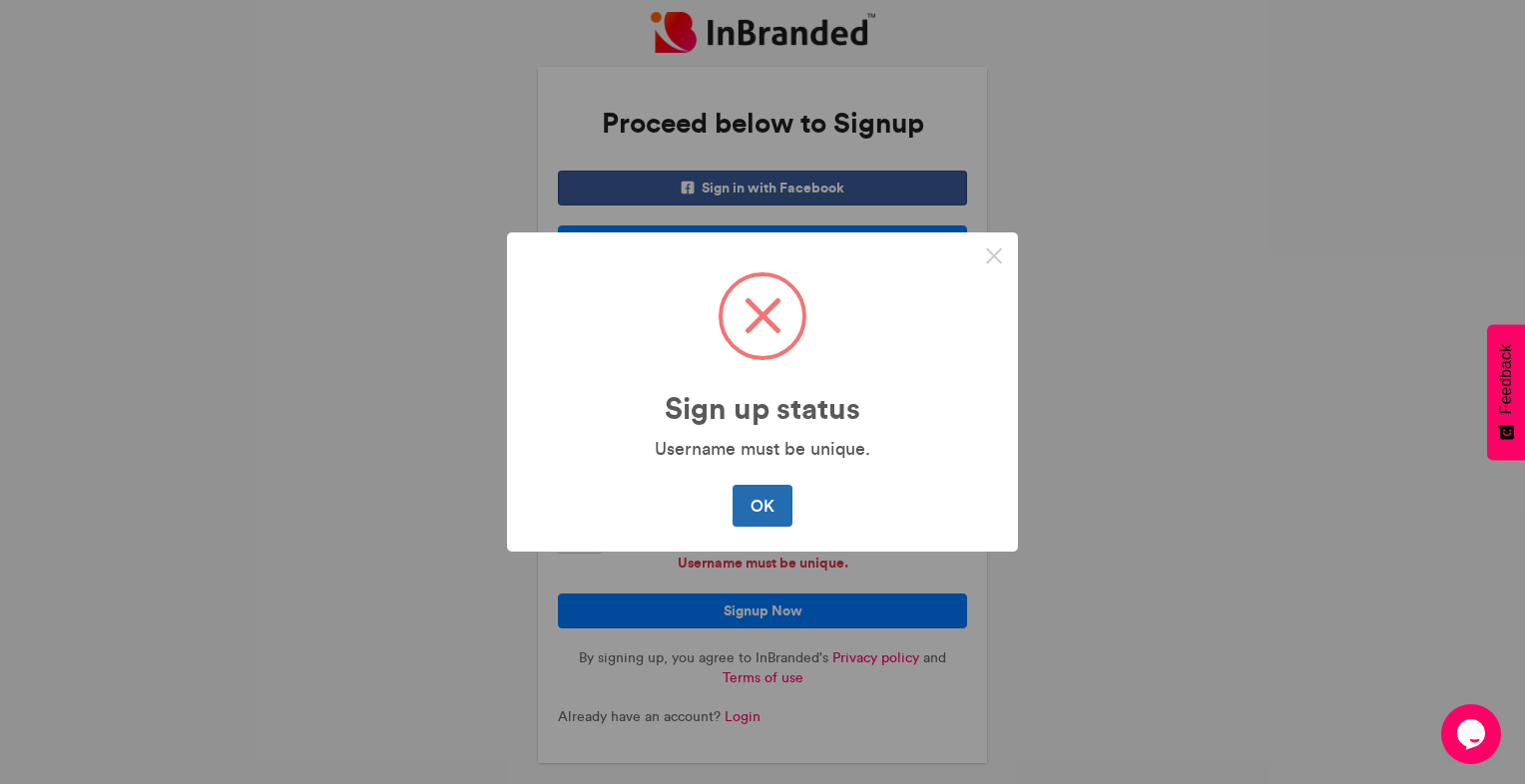 click on "OK" at bounding box center (762, 506) 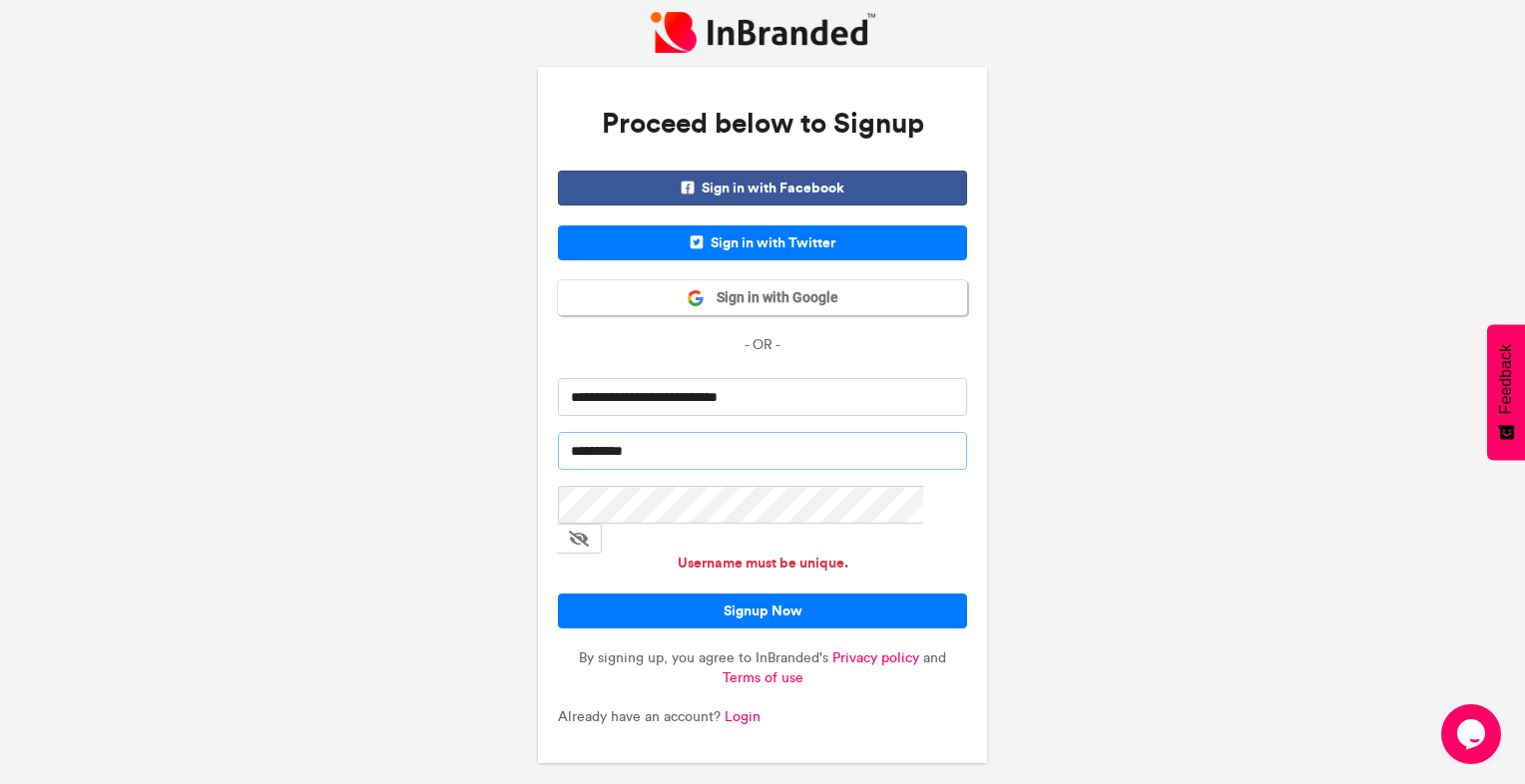 click on "**********" at bounding box center [762, 451] 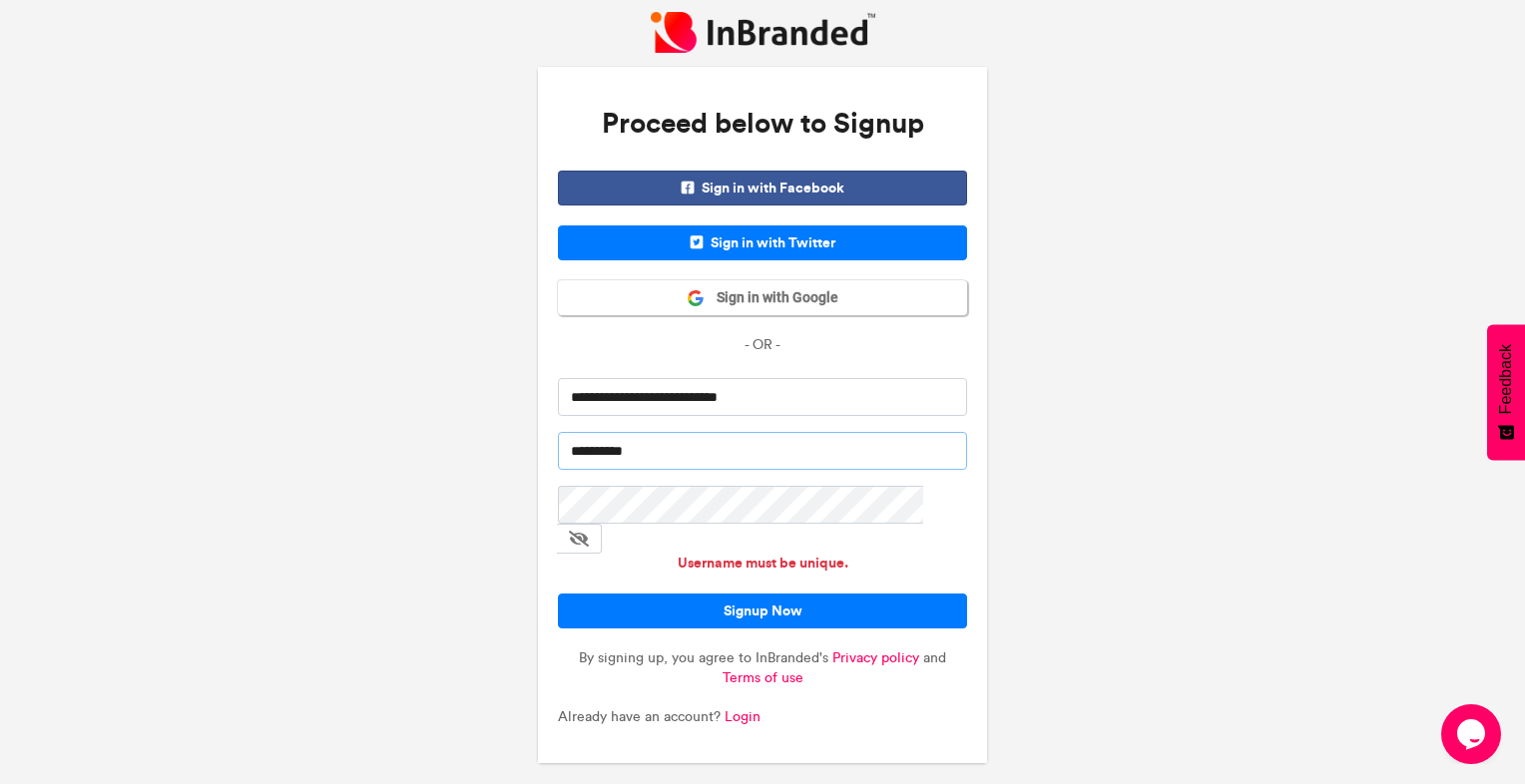 click on "**********" at bounding box center [762, 451] 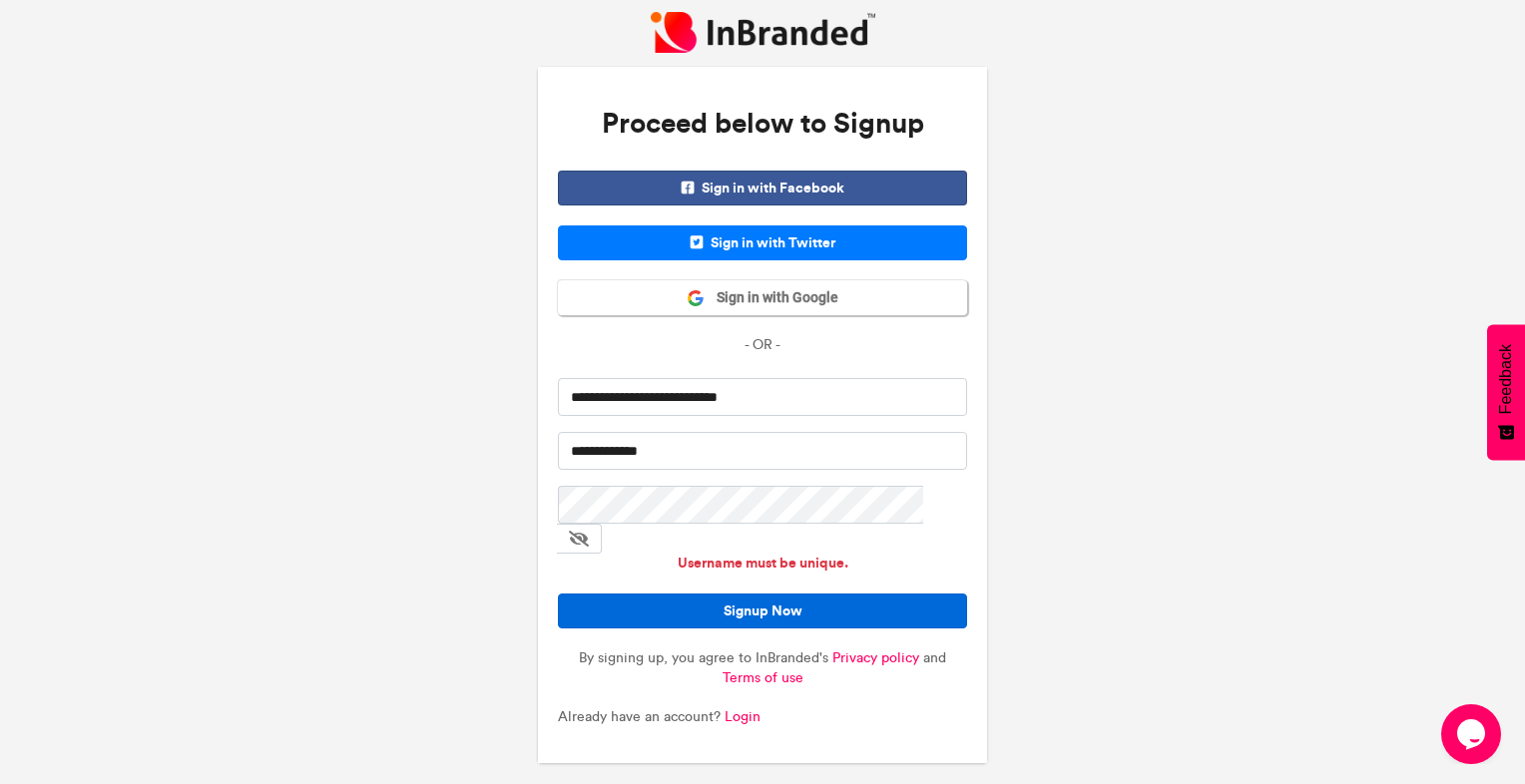 click on "Signup Now" at bounding box center (762, 610) 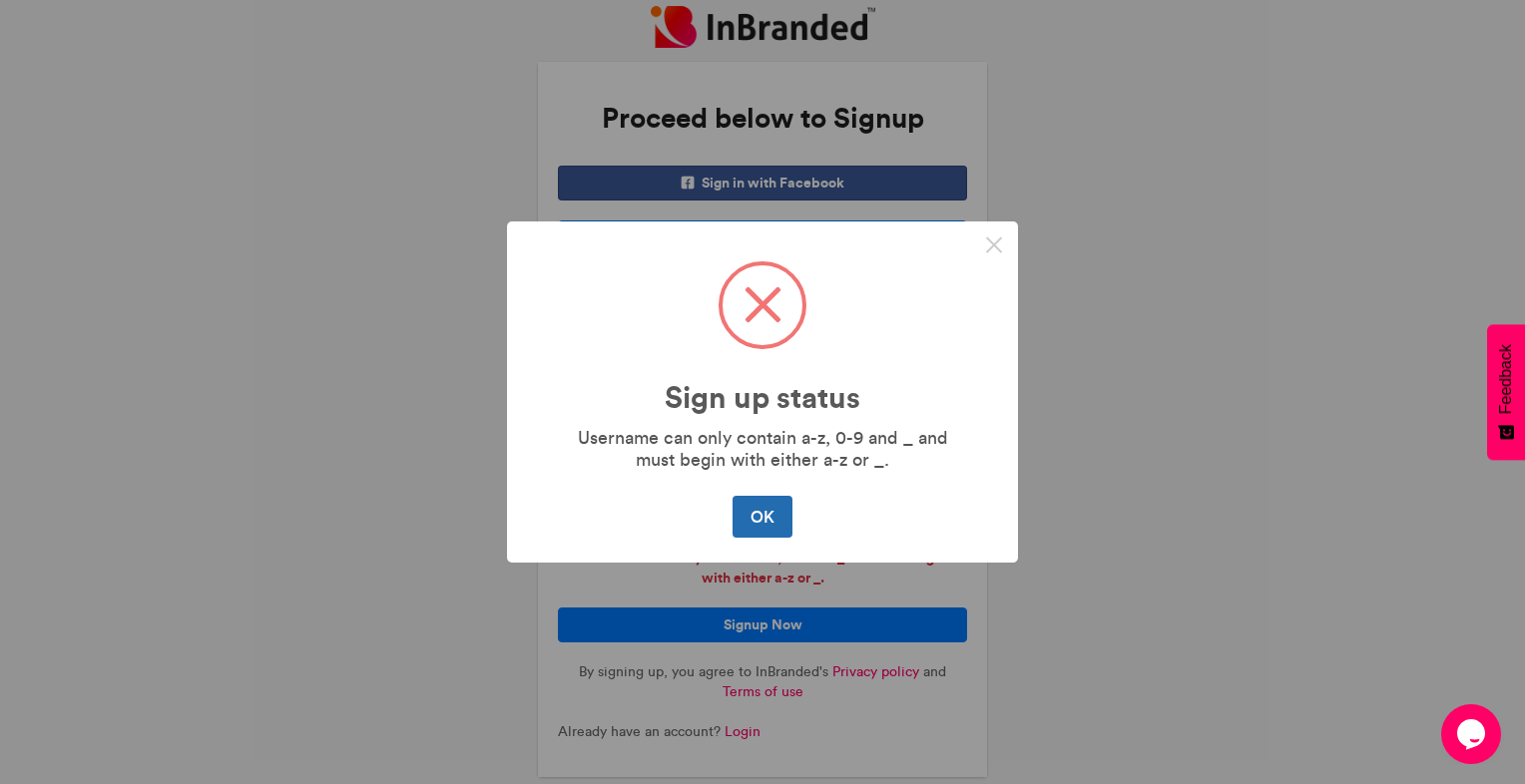 click on "OK" at bounding box center [762, 517] 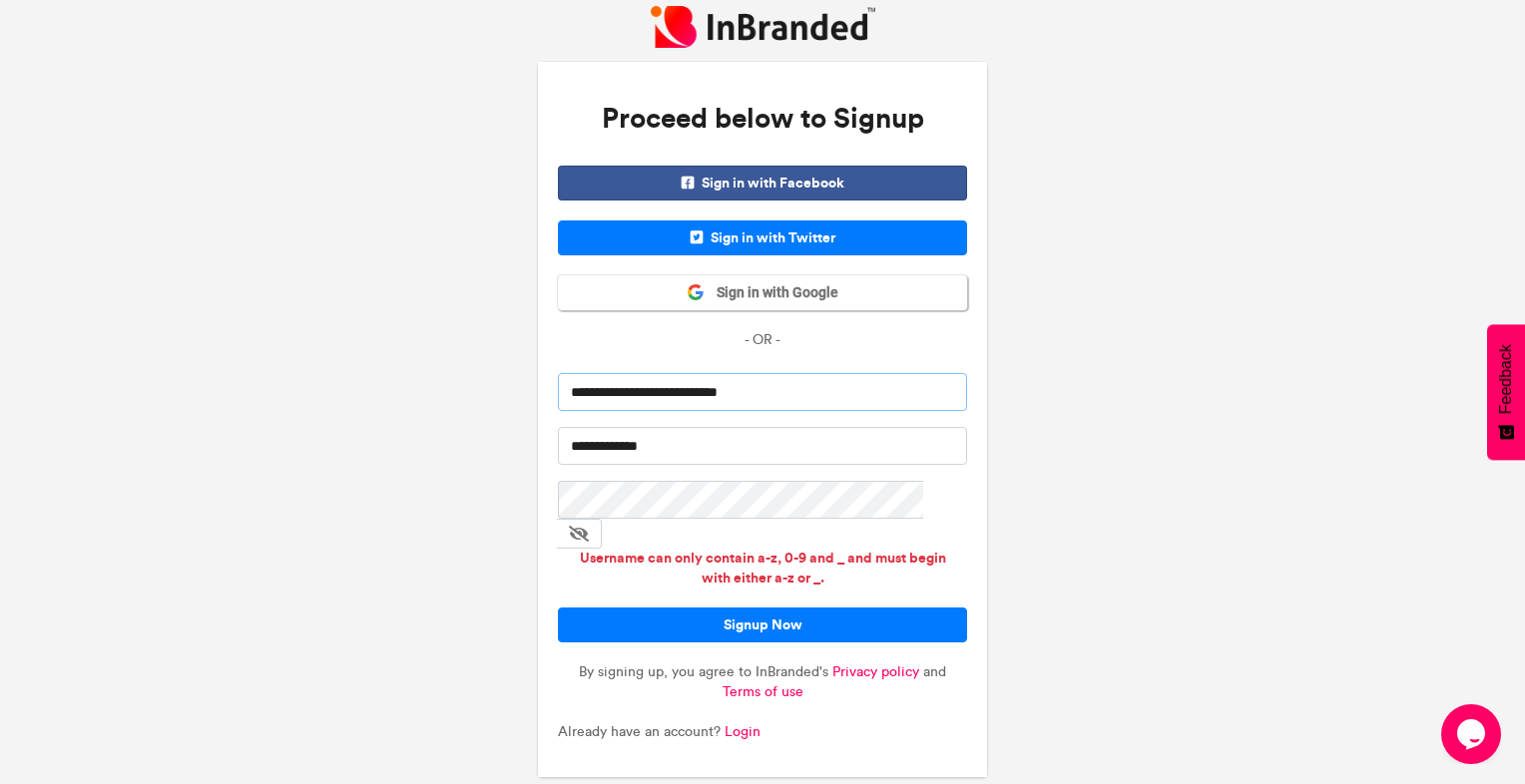 click on "**********" at bounding box center [762, 392] 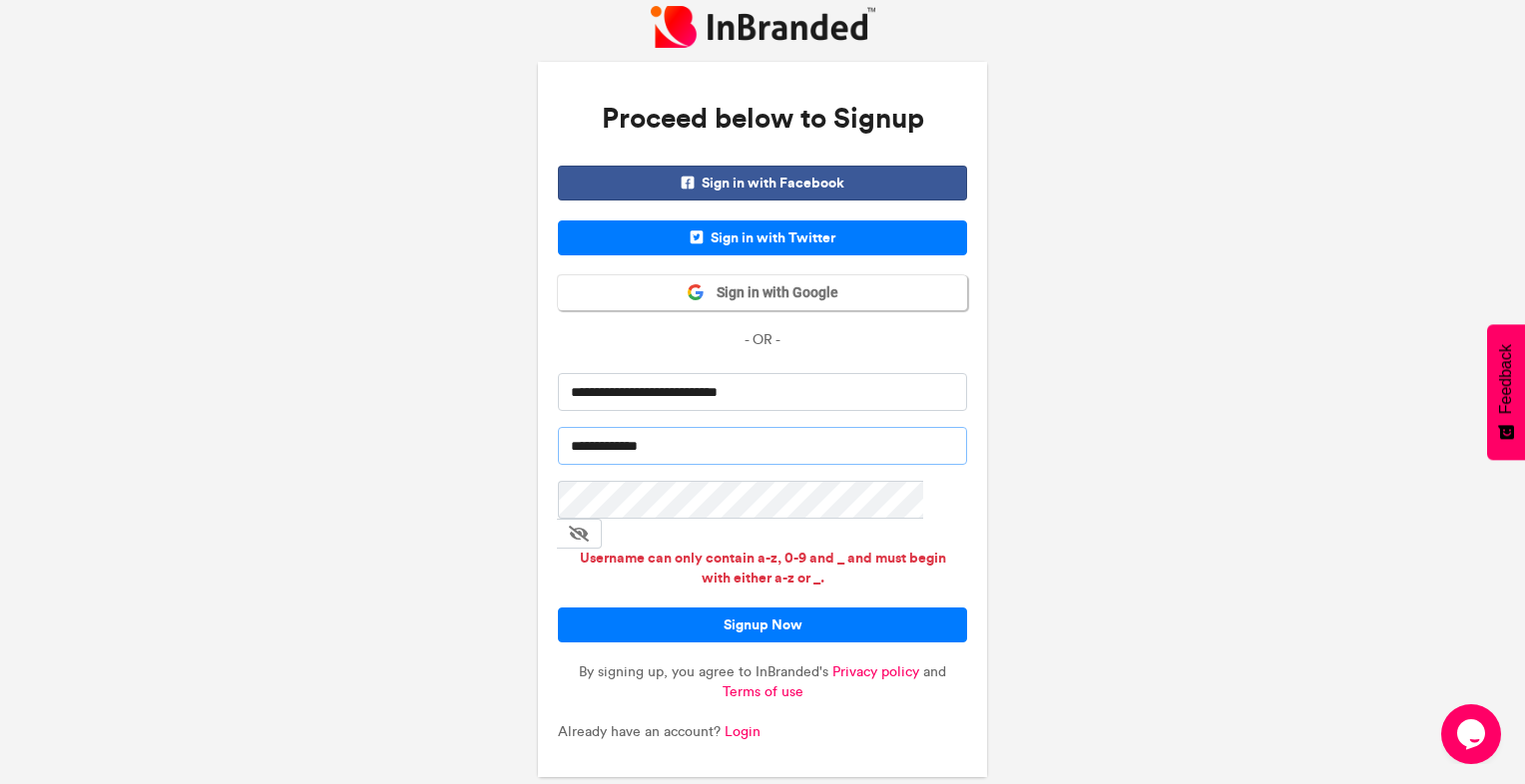click on "**********" at bounding box center (762, 446) 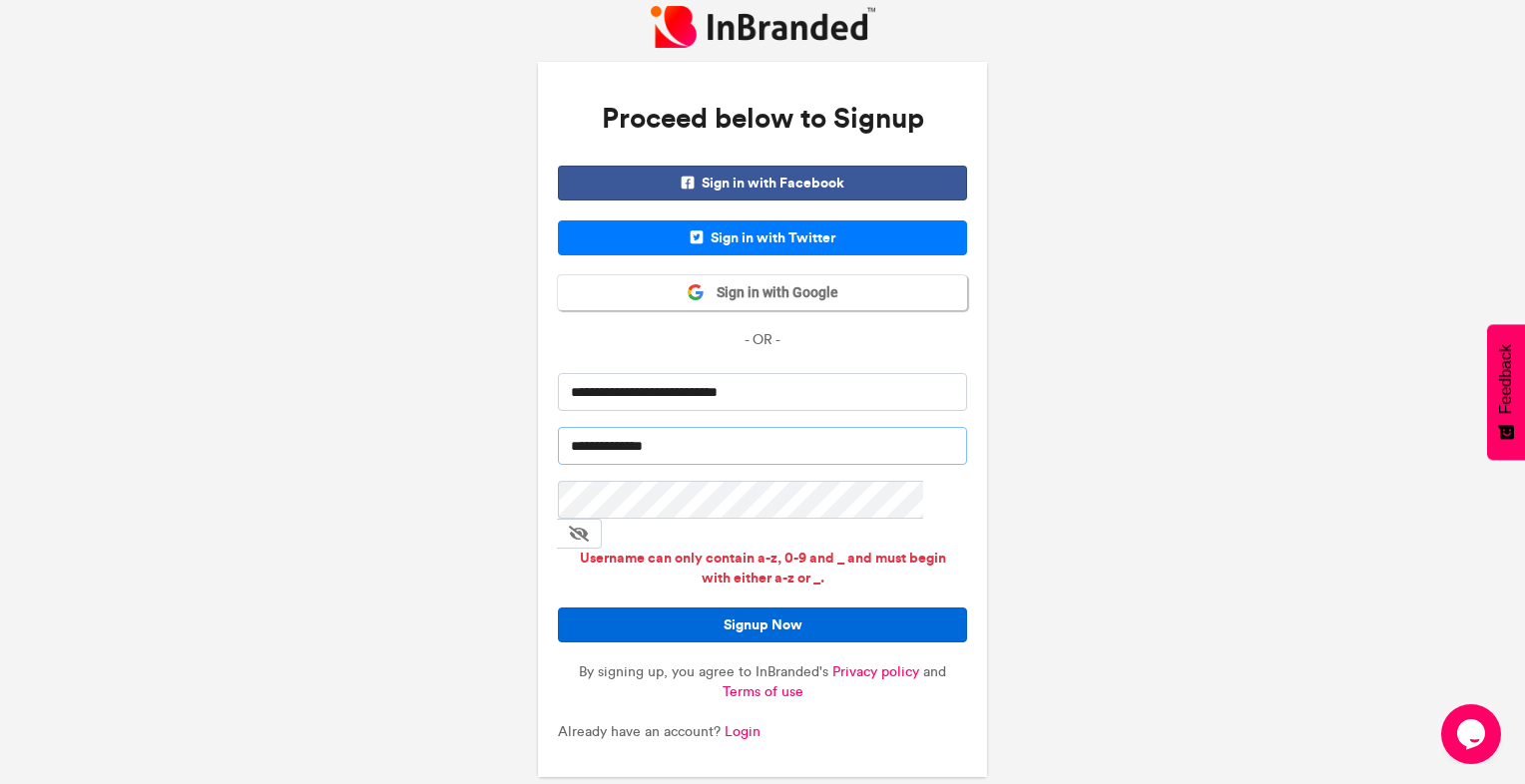 type on "**********" 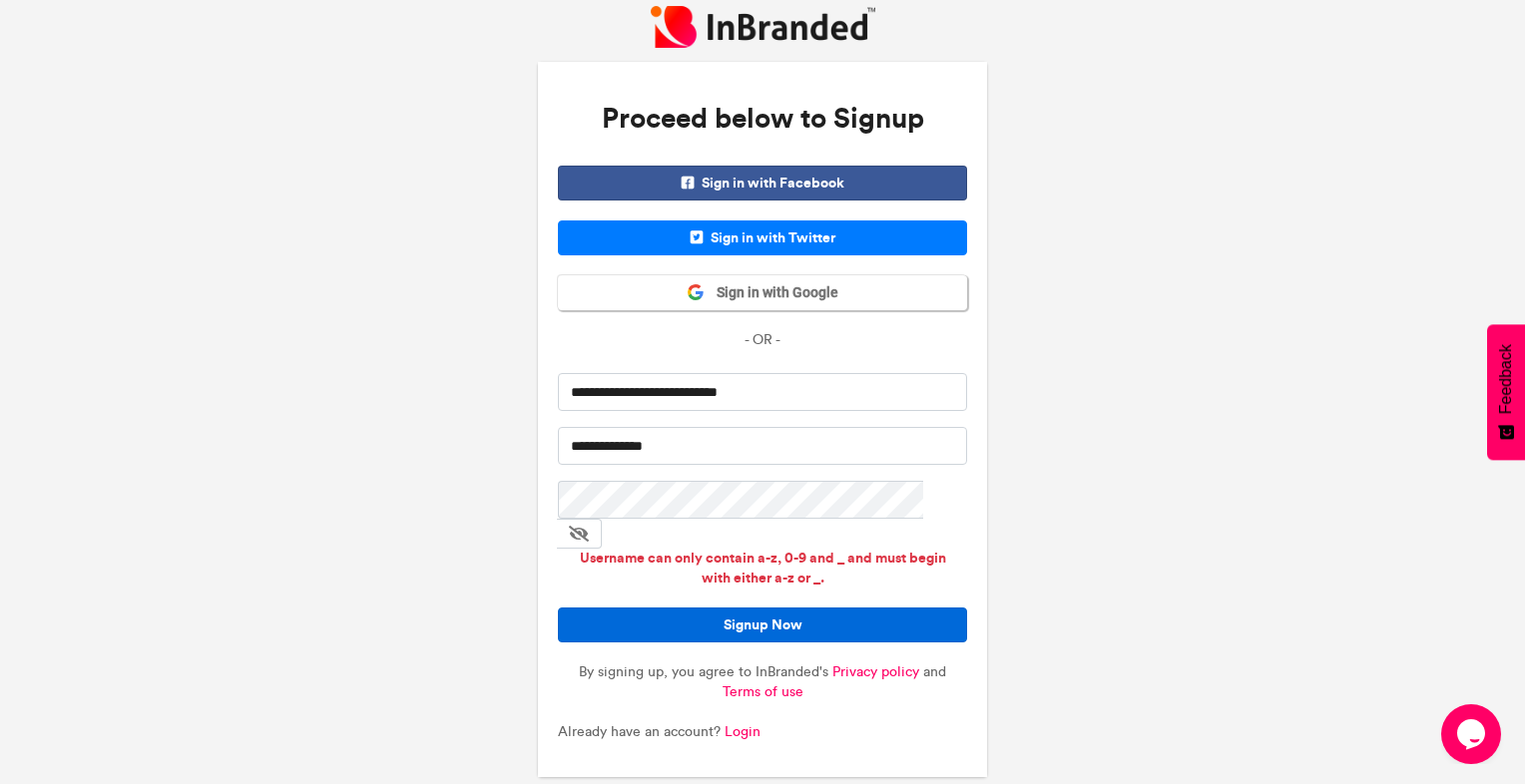 click on "Signup Now" at bounding box center (762, 624) 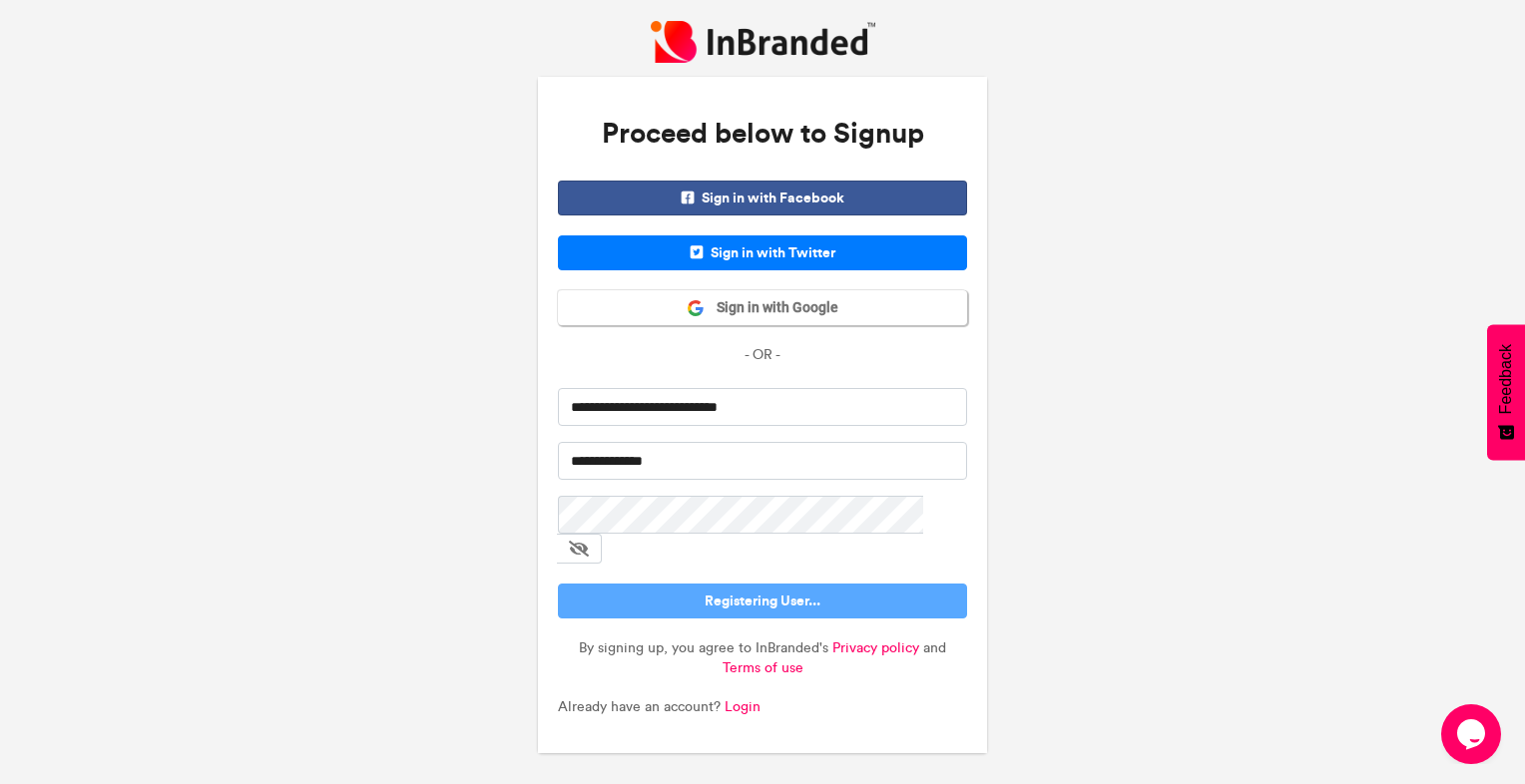 type 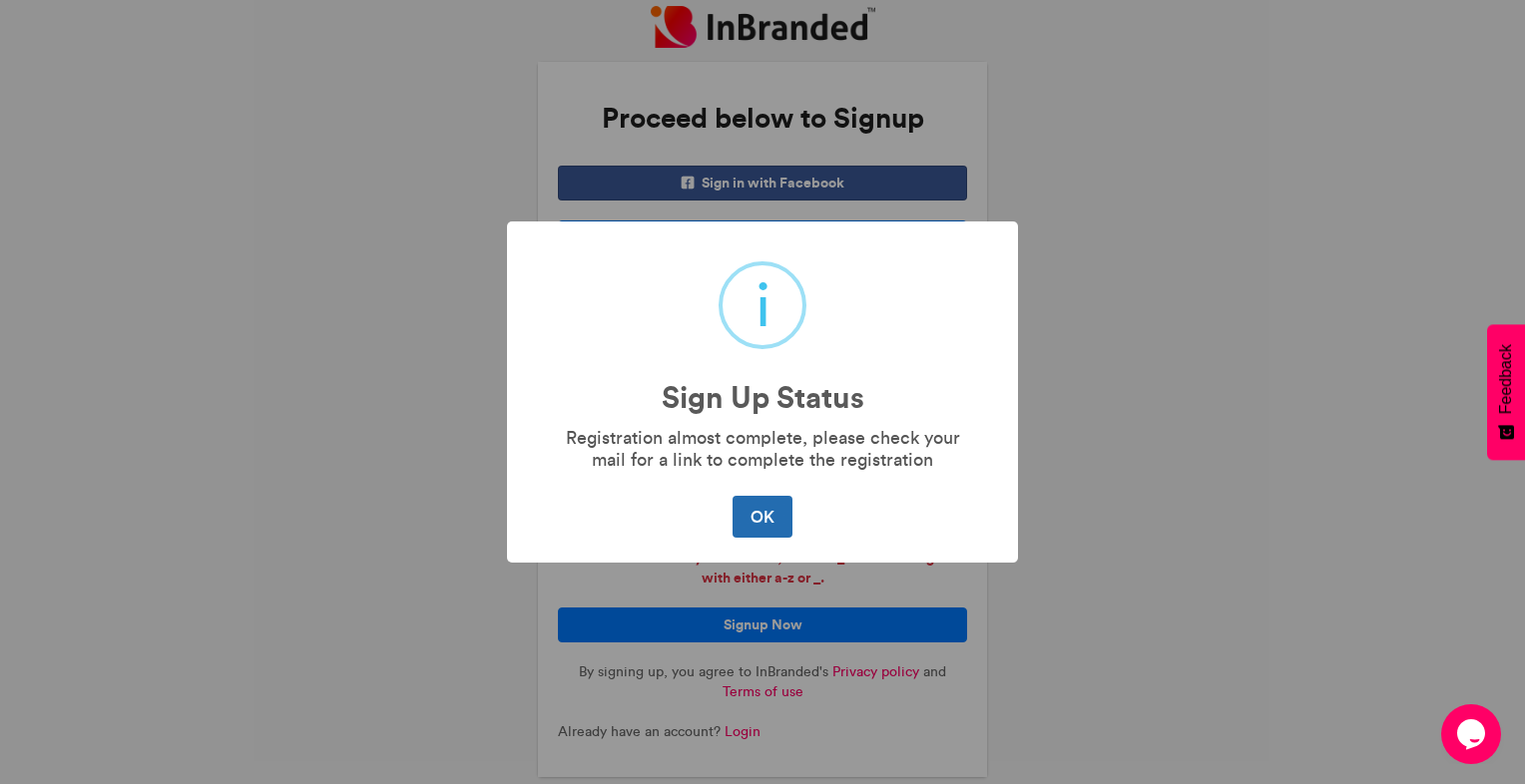 click on "OK" at bounding box center [762, 517] 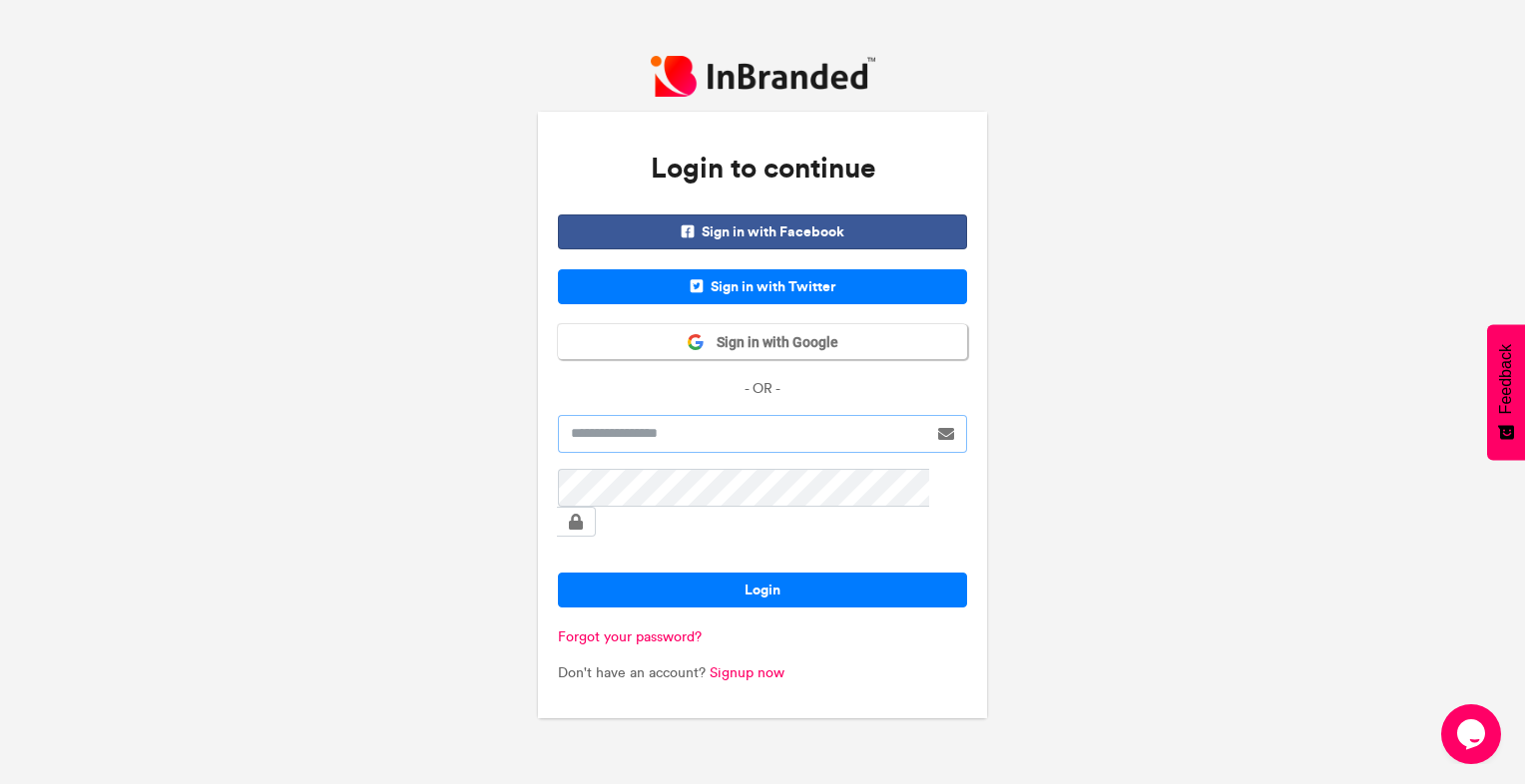 type on "**********" 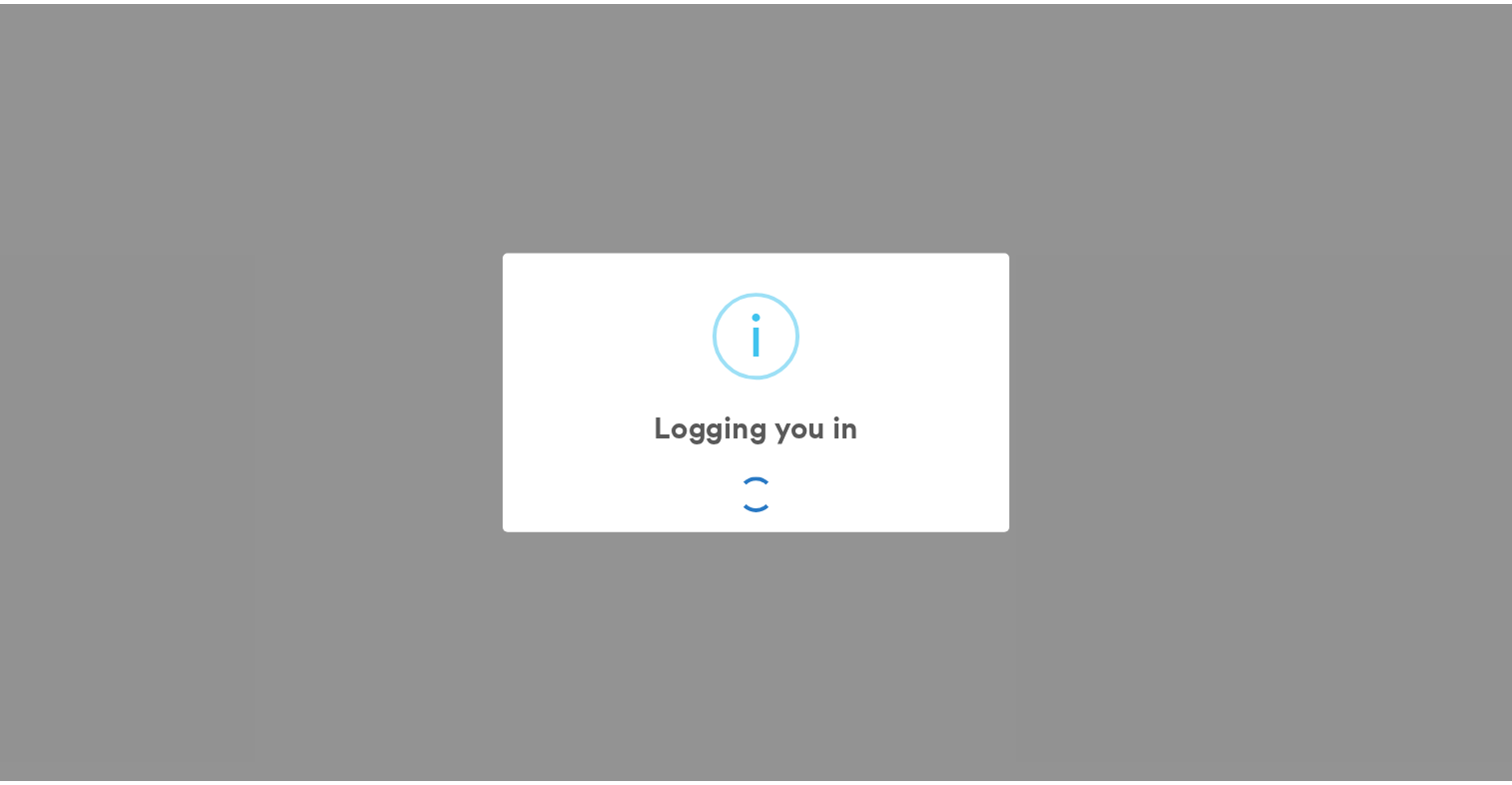 scroll, scrollTop: 0, scrollLeft: 0, axis: both 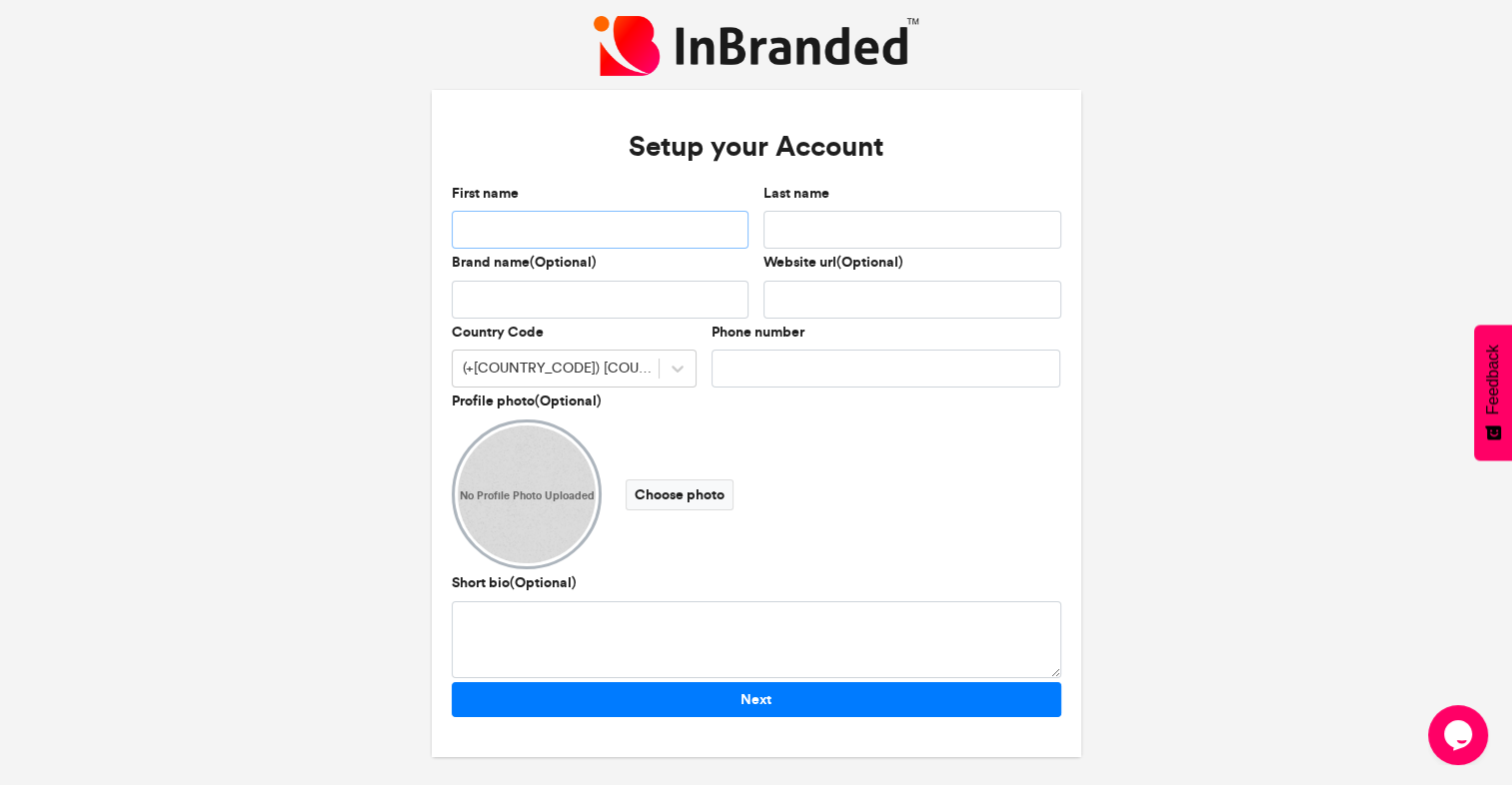 click on "First name" at bounding box center [601, 230] 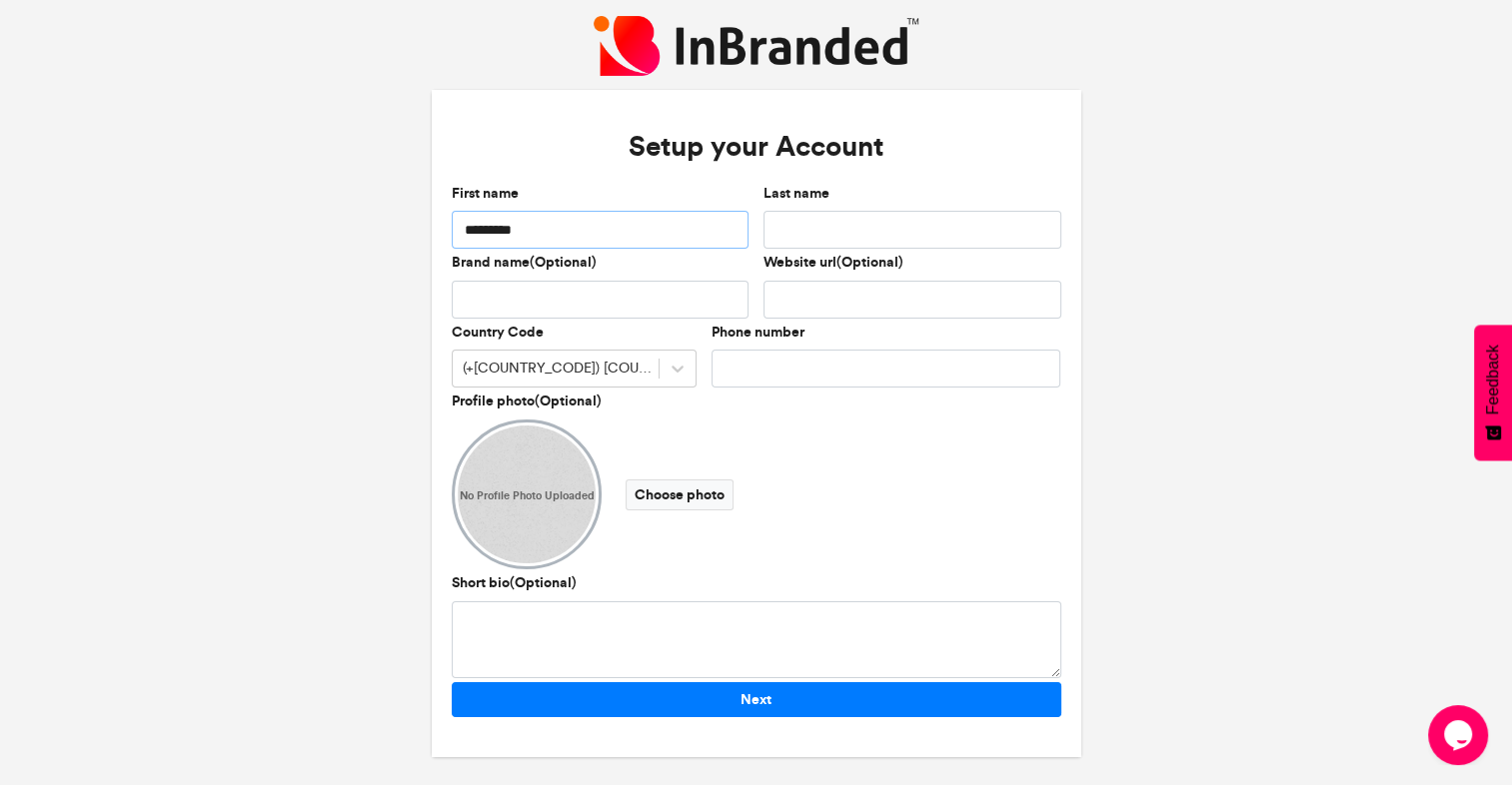 type on "**********" 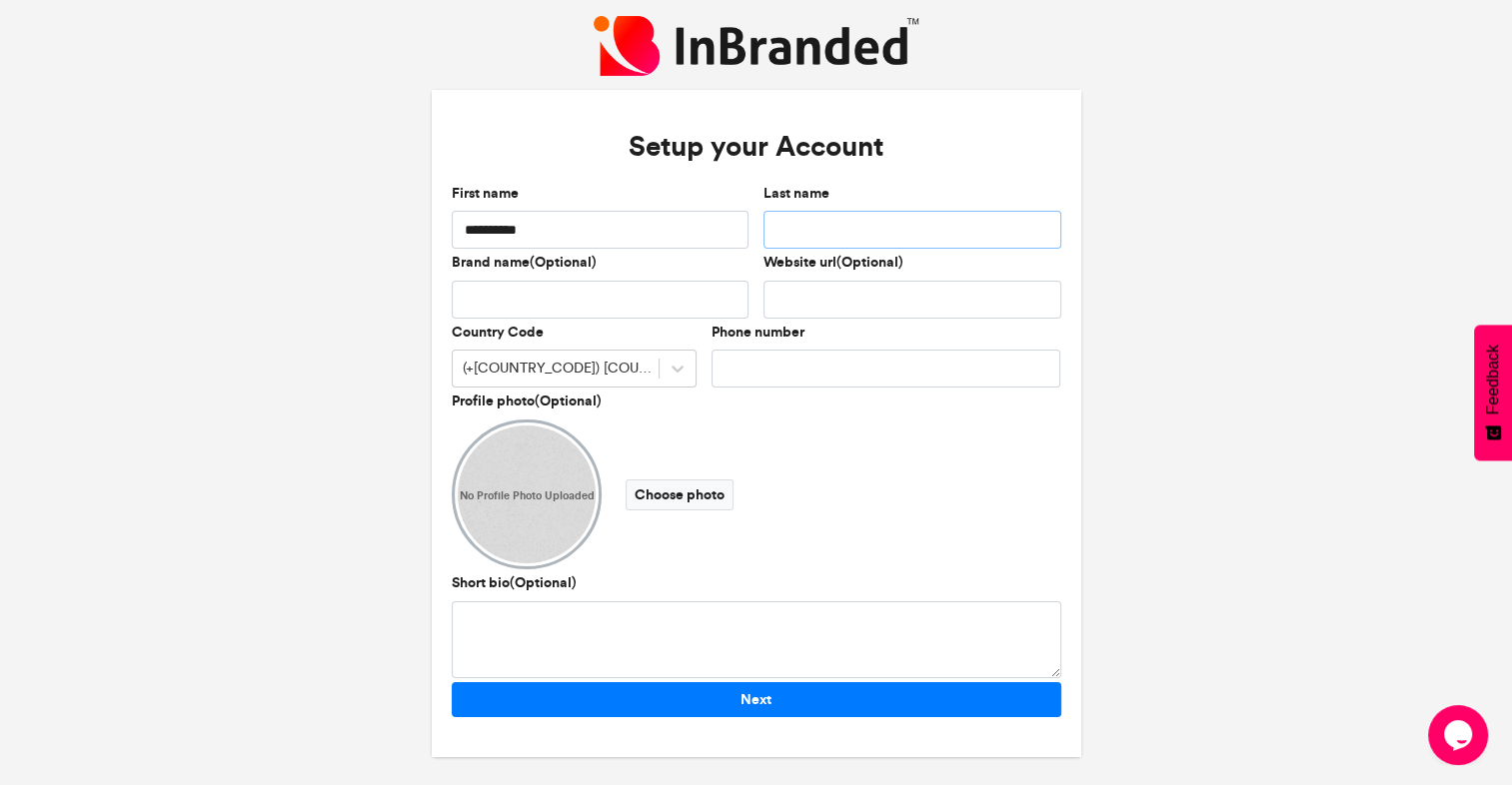 type on "**********" 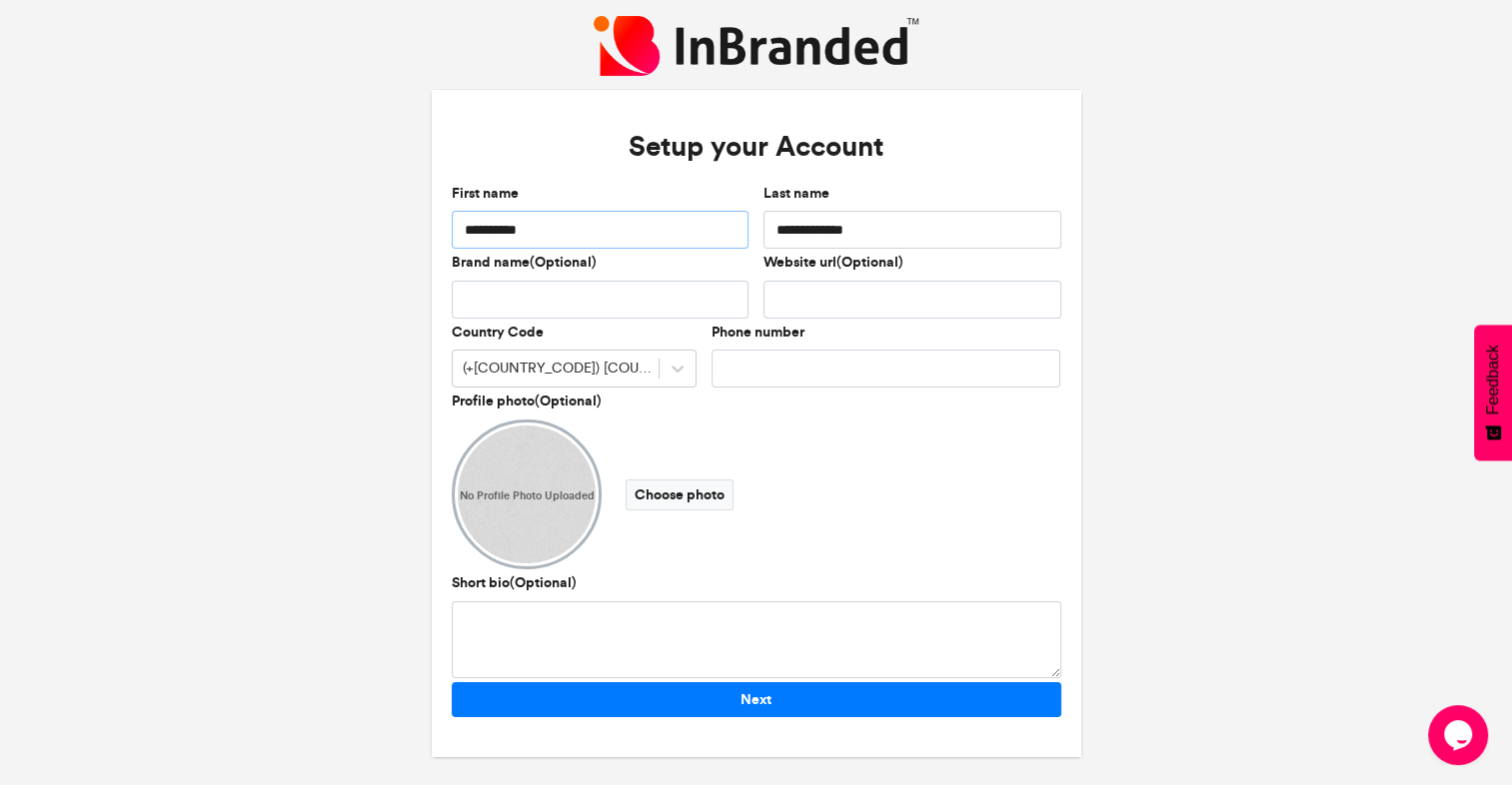 type on "**********" 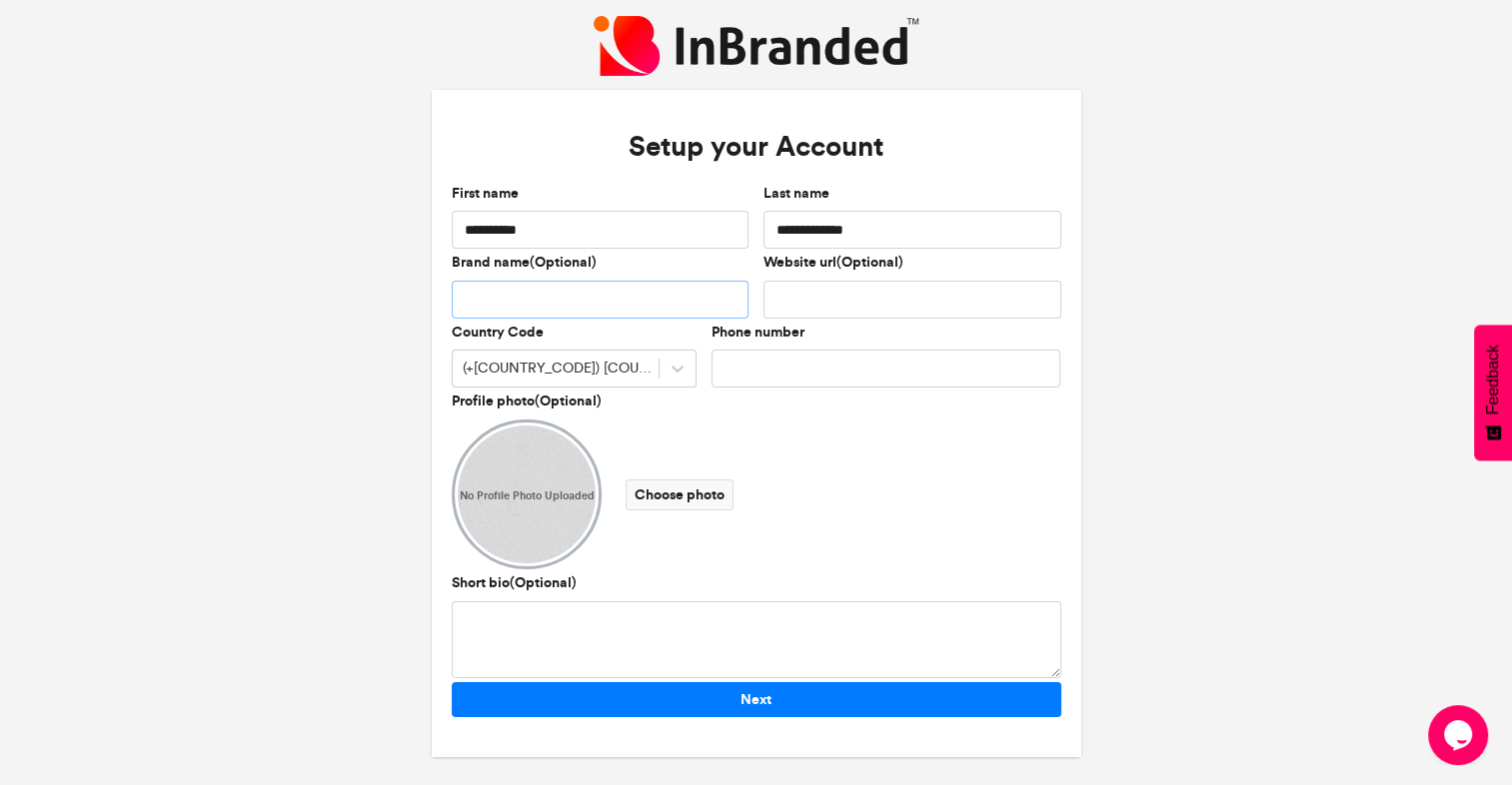 click on "Brand name(Optional)" at bounding box center [601, 300] 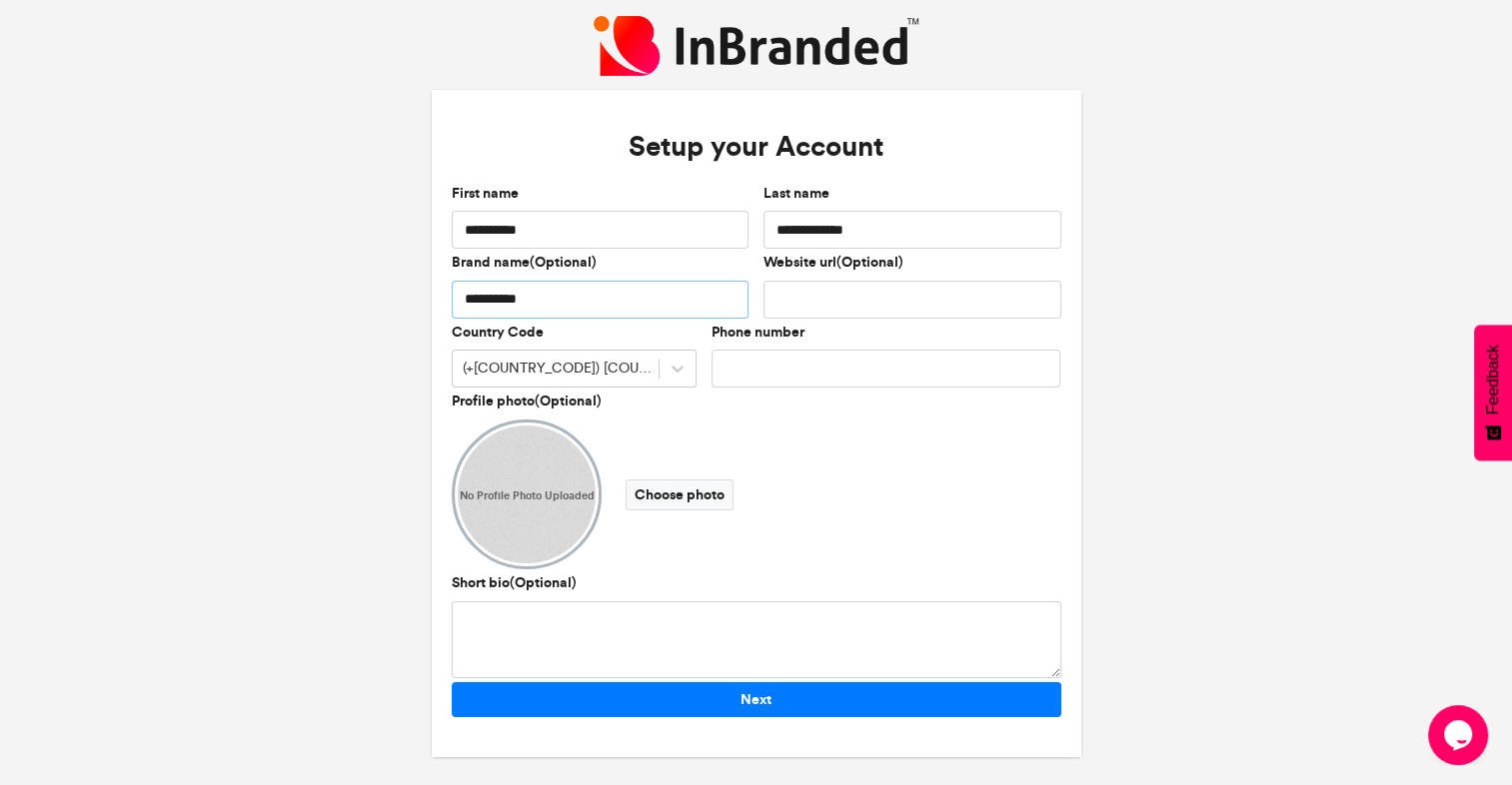 type on "**********" 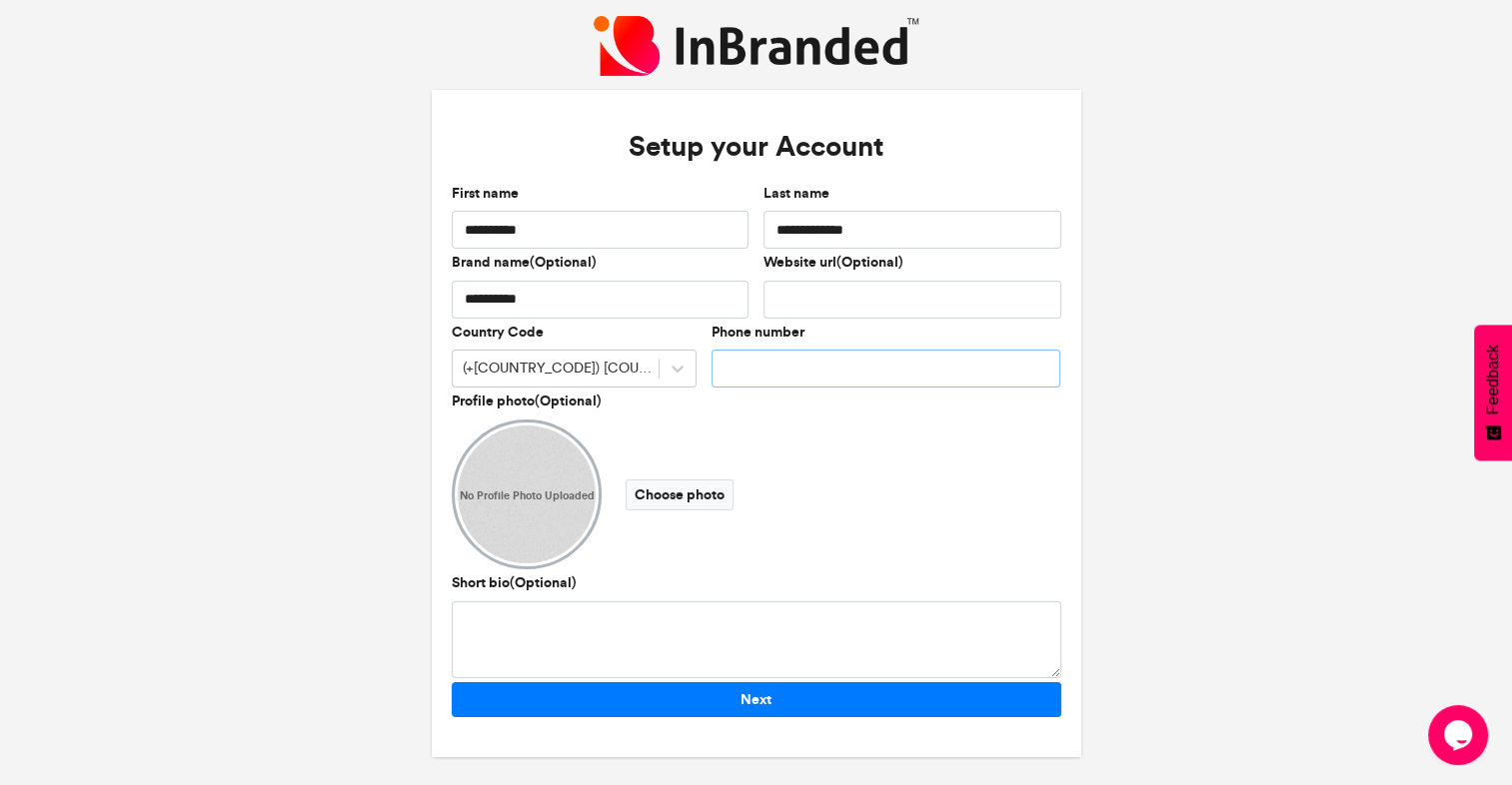 click on "Phone number" at bounding box center (886, 369) 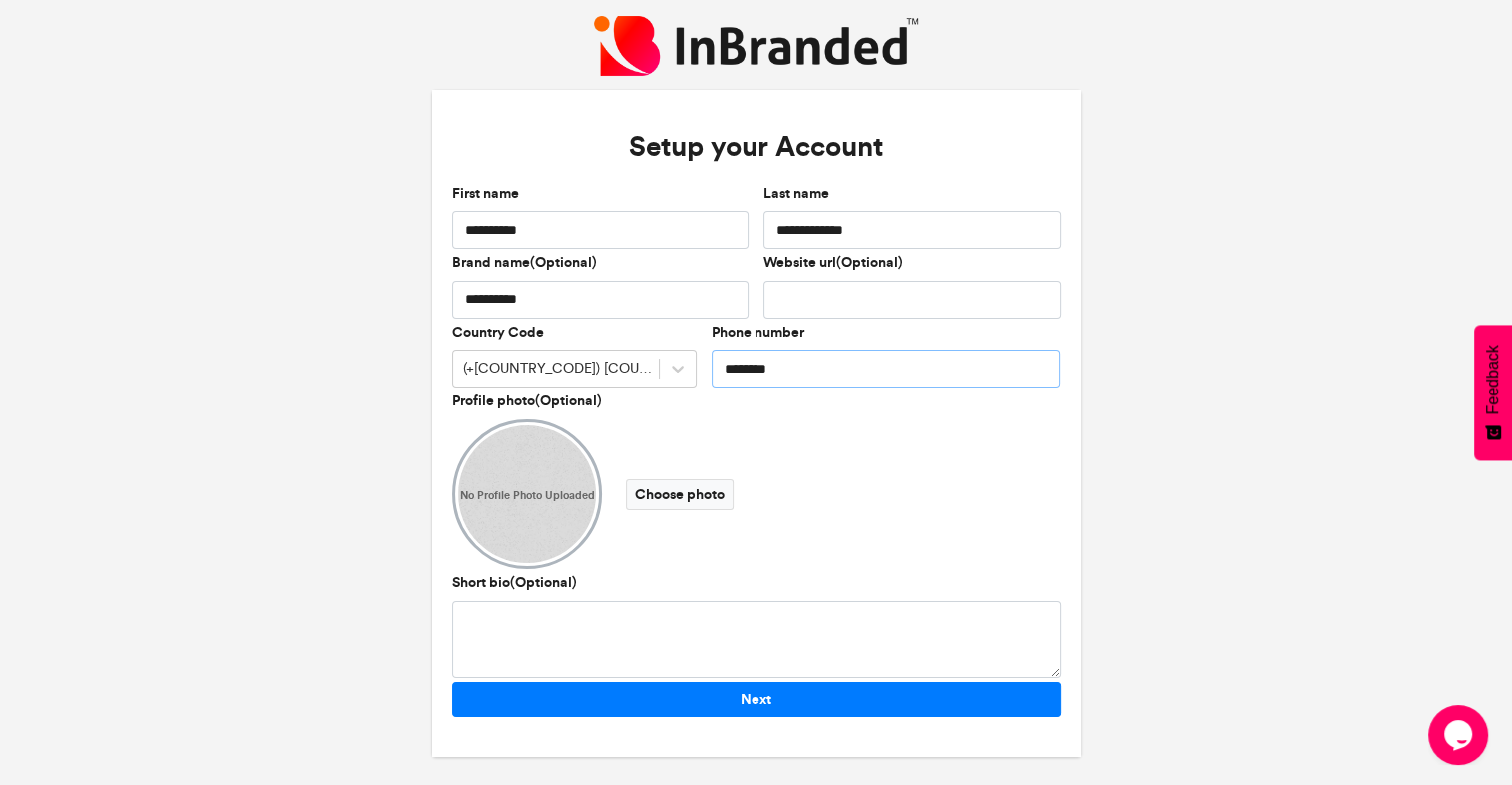 type on "**********" 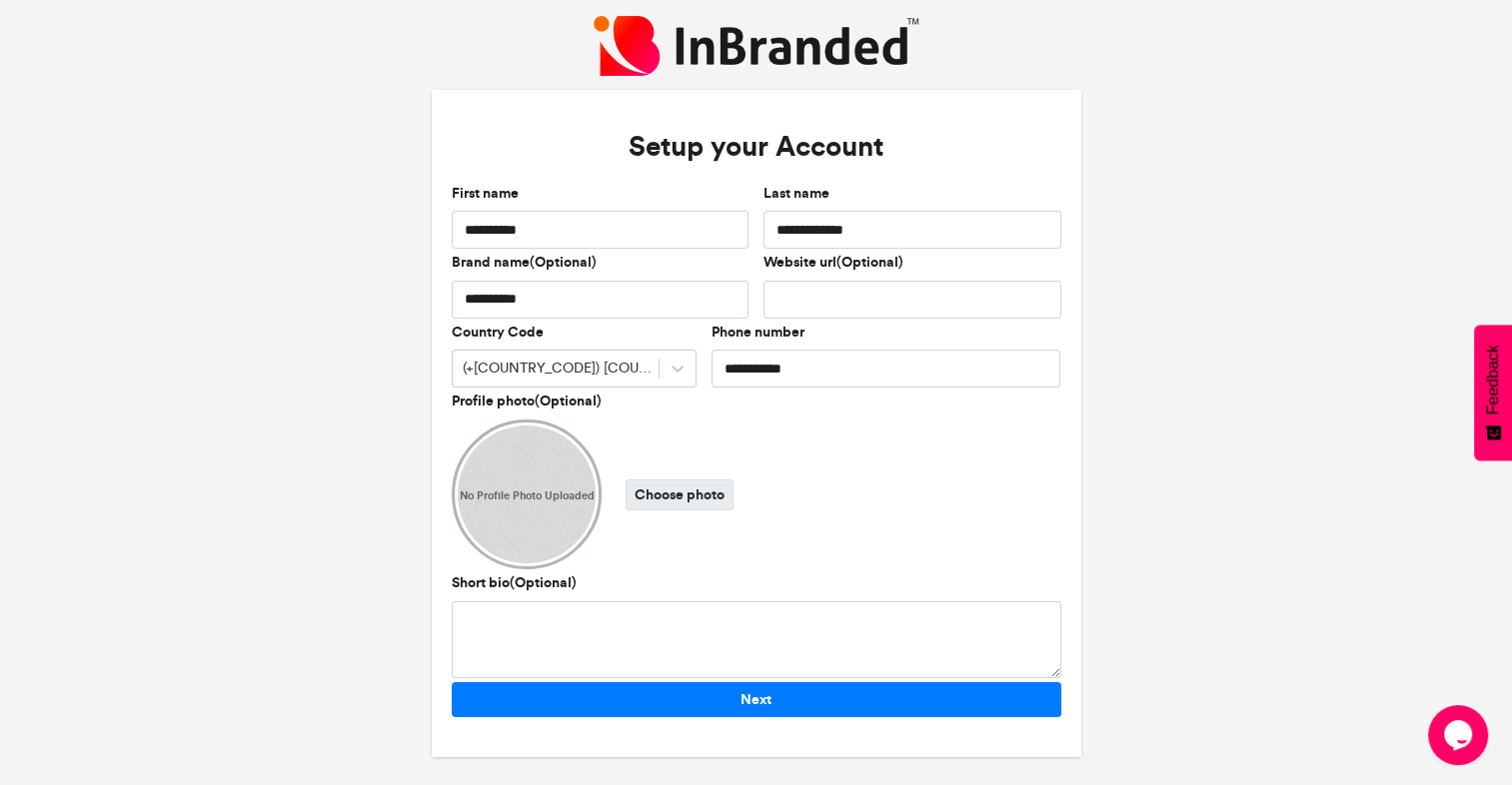 click on "Choose photo" at bounding box center [680, 494] 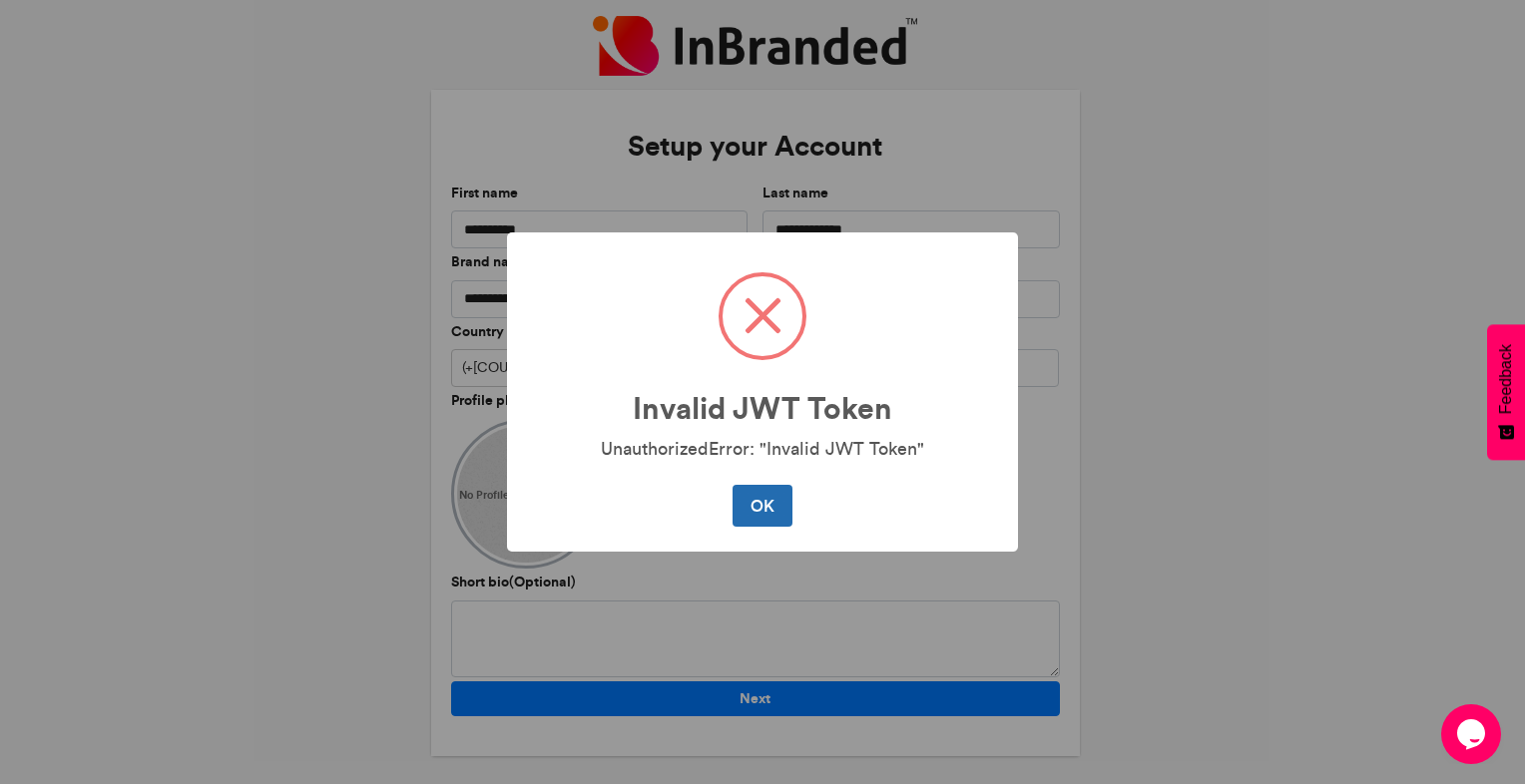 click on "OK" at bounding box center (762, 506) 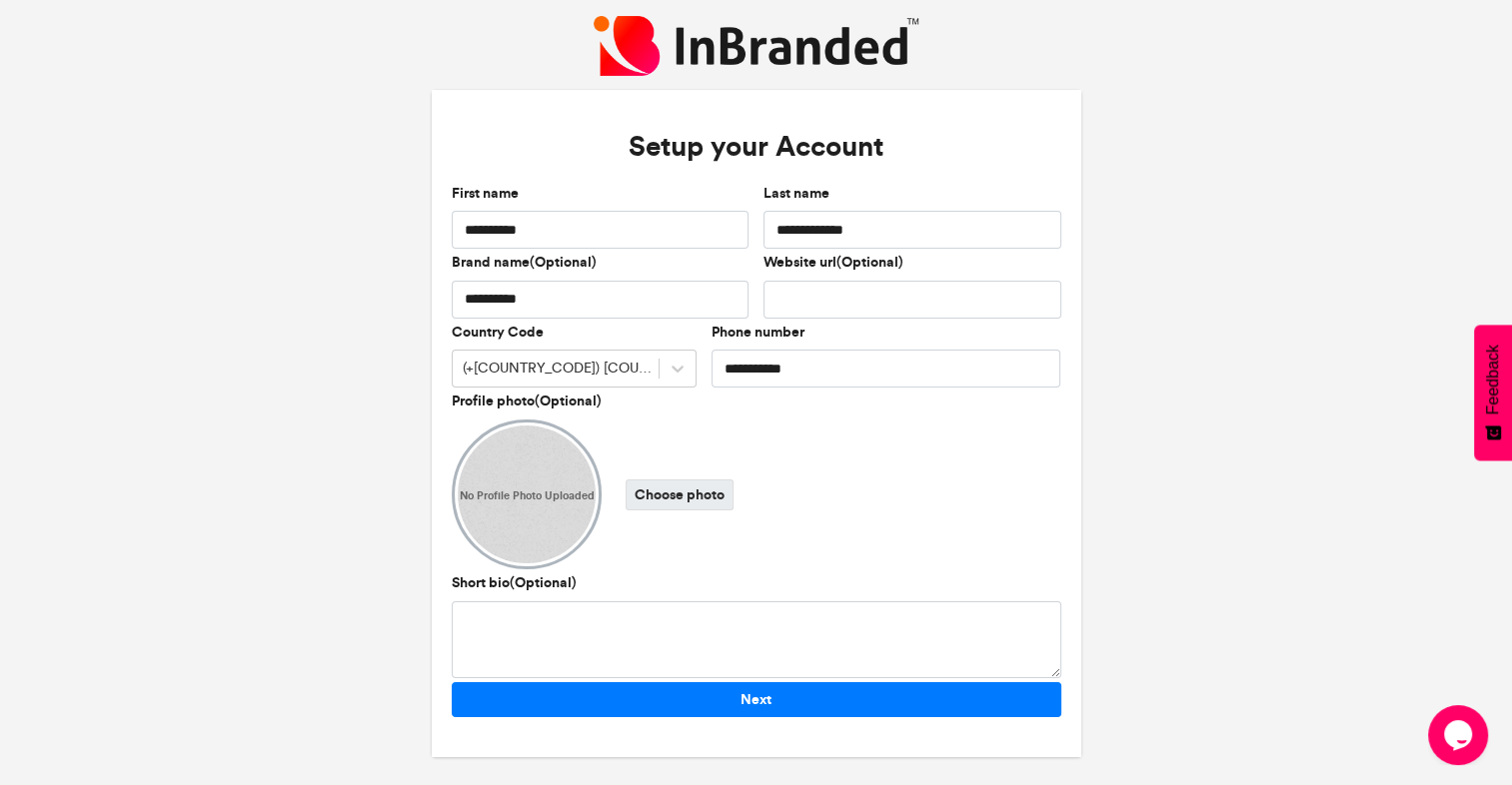 click on "Choose photo" at bounding box center [680, 494] 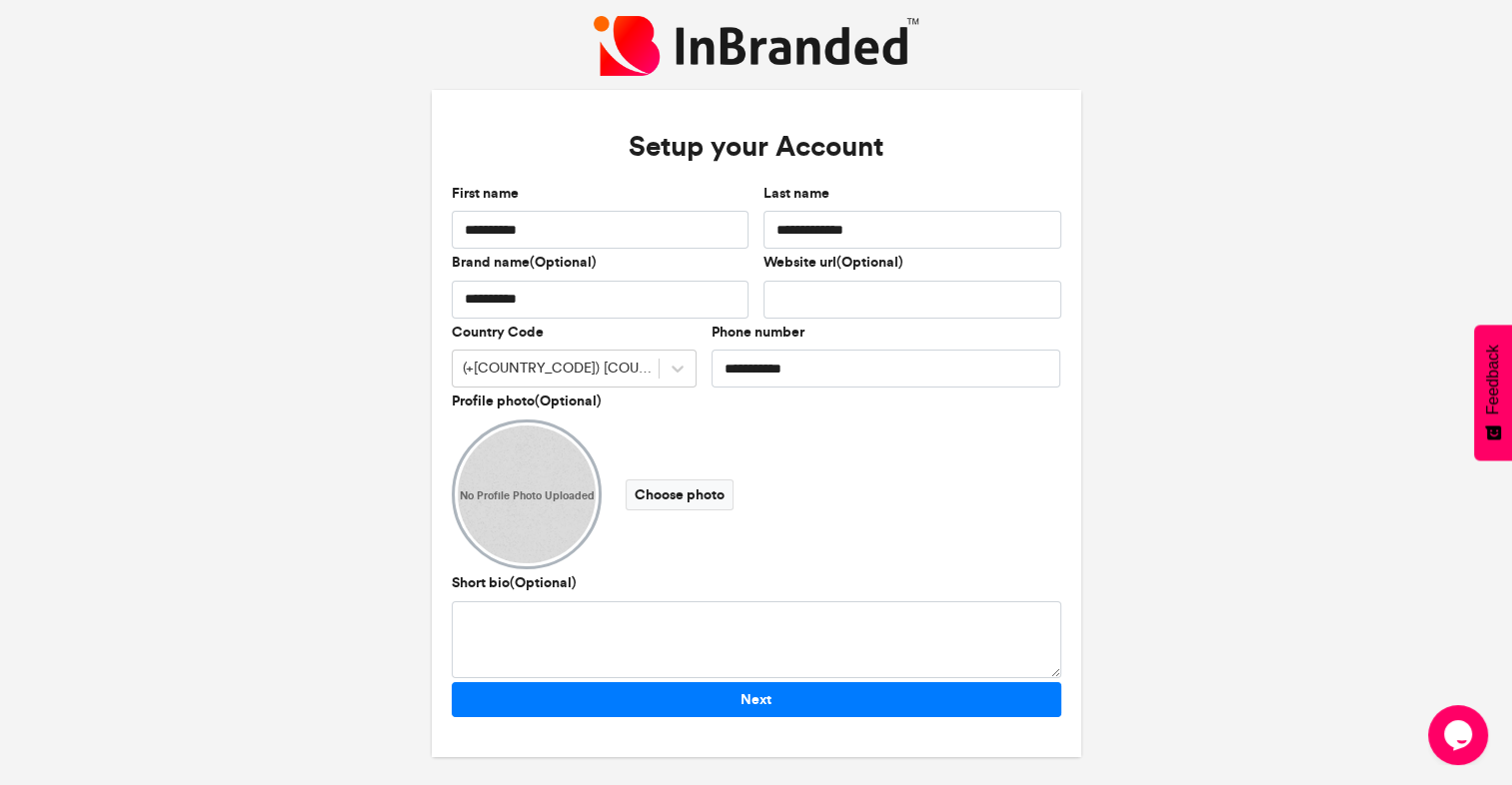 click at bounding box center (527, 494) 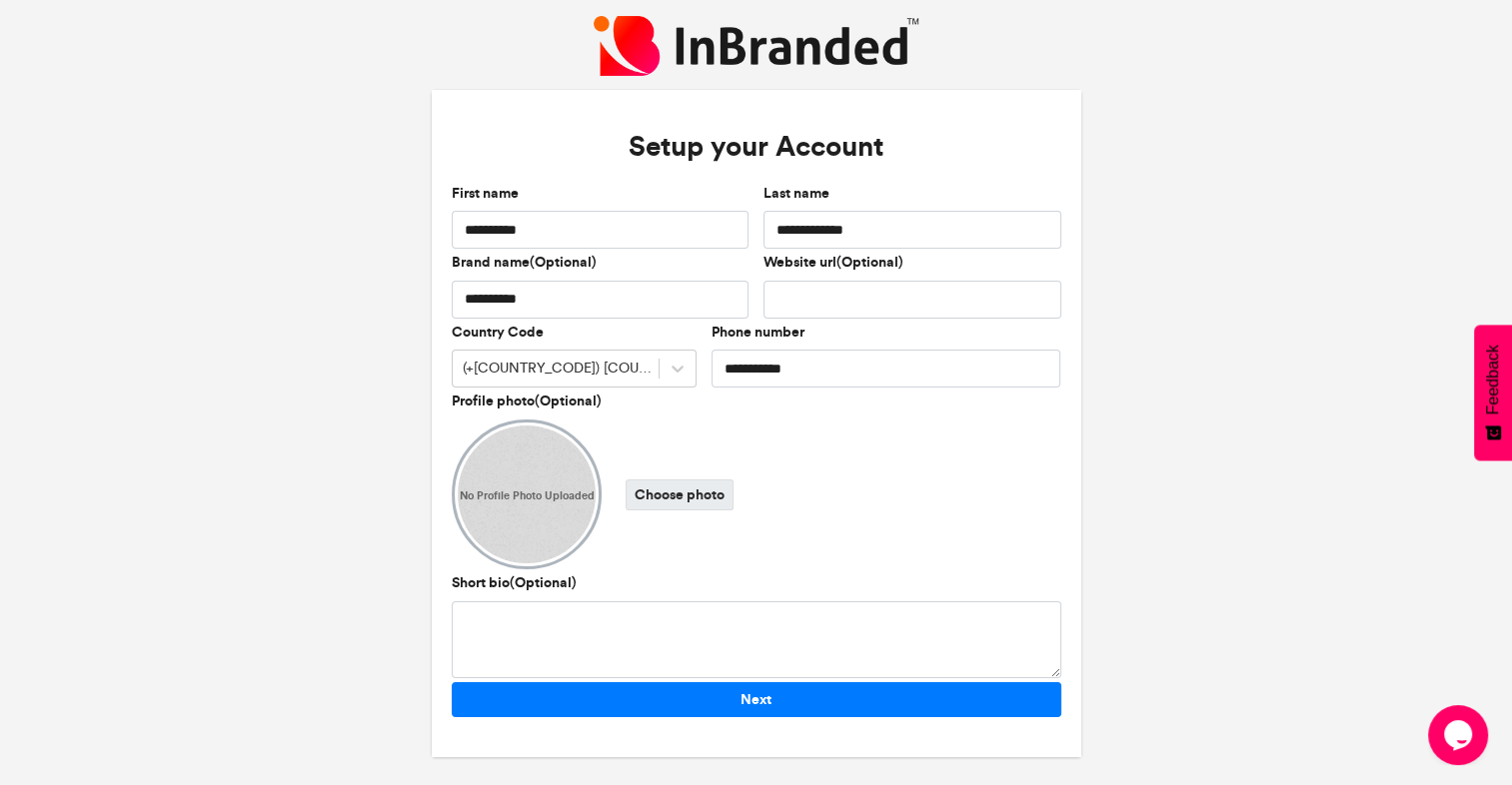 click on "Choose photo" at bounding box center [680, 494] 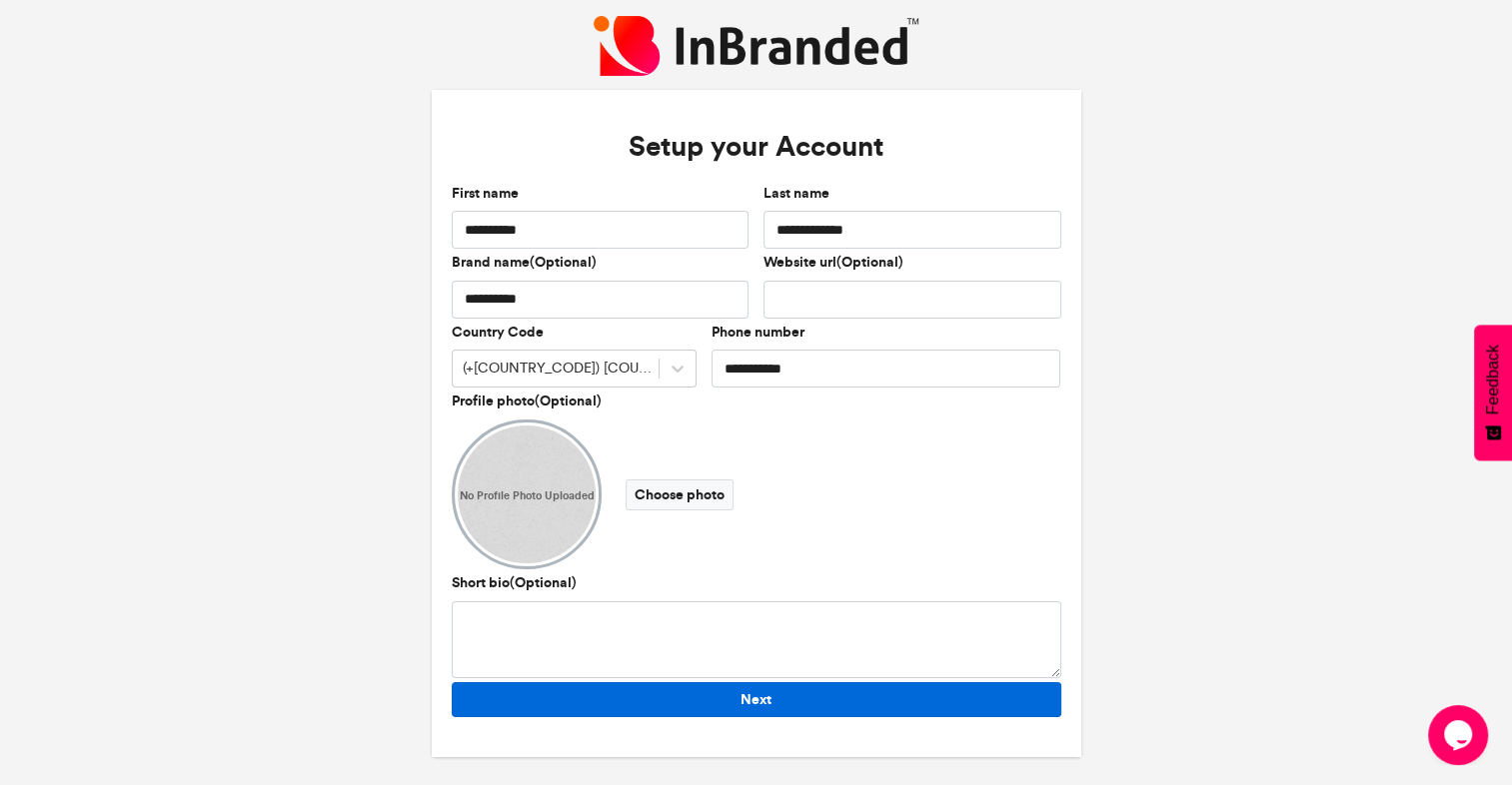 click on "Next" at bounding box center [756, 699] 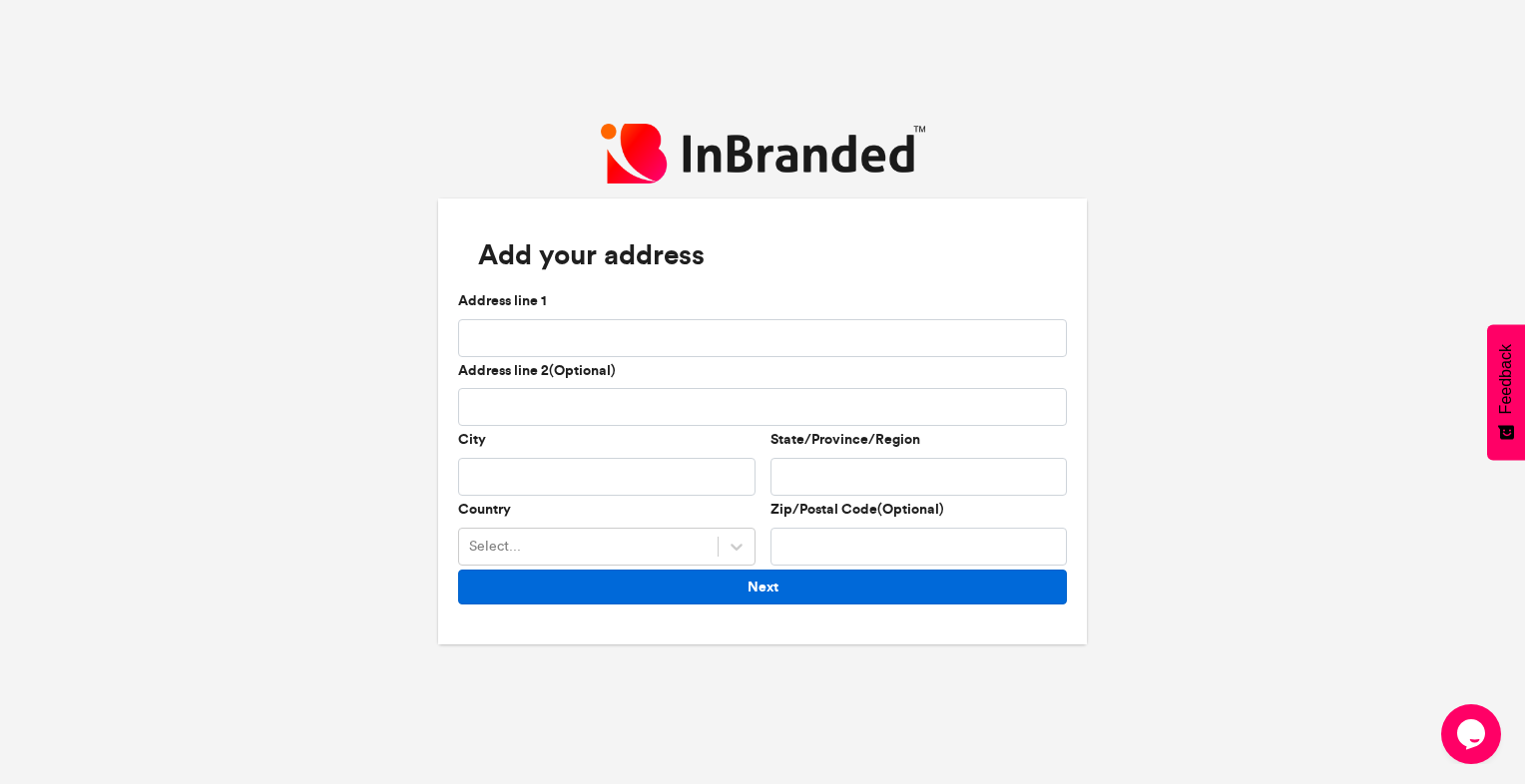 click on "Next" at bounding box center [762, 587] 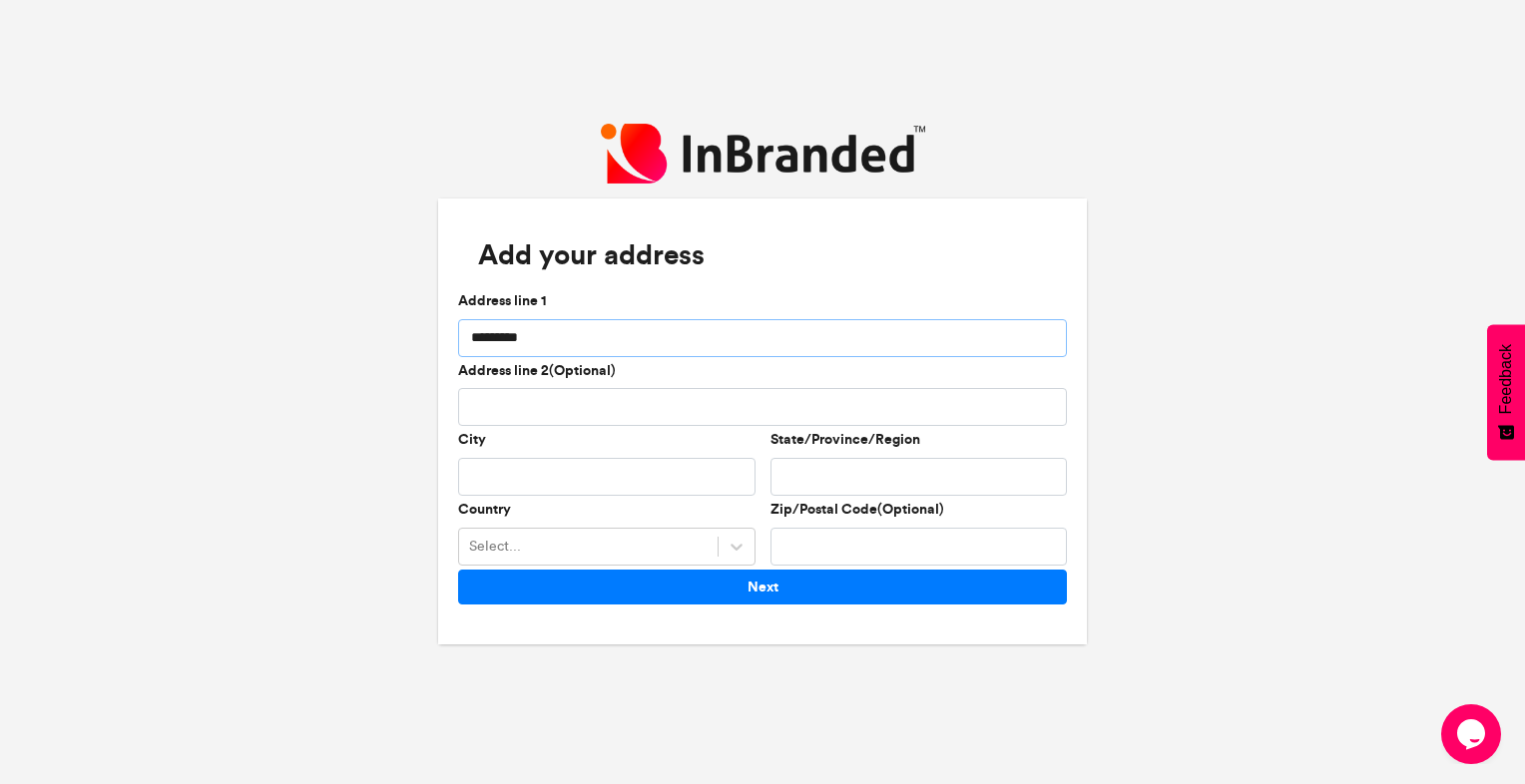 type on "**********" 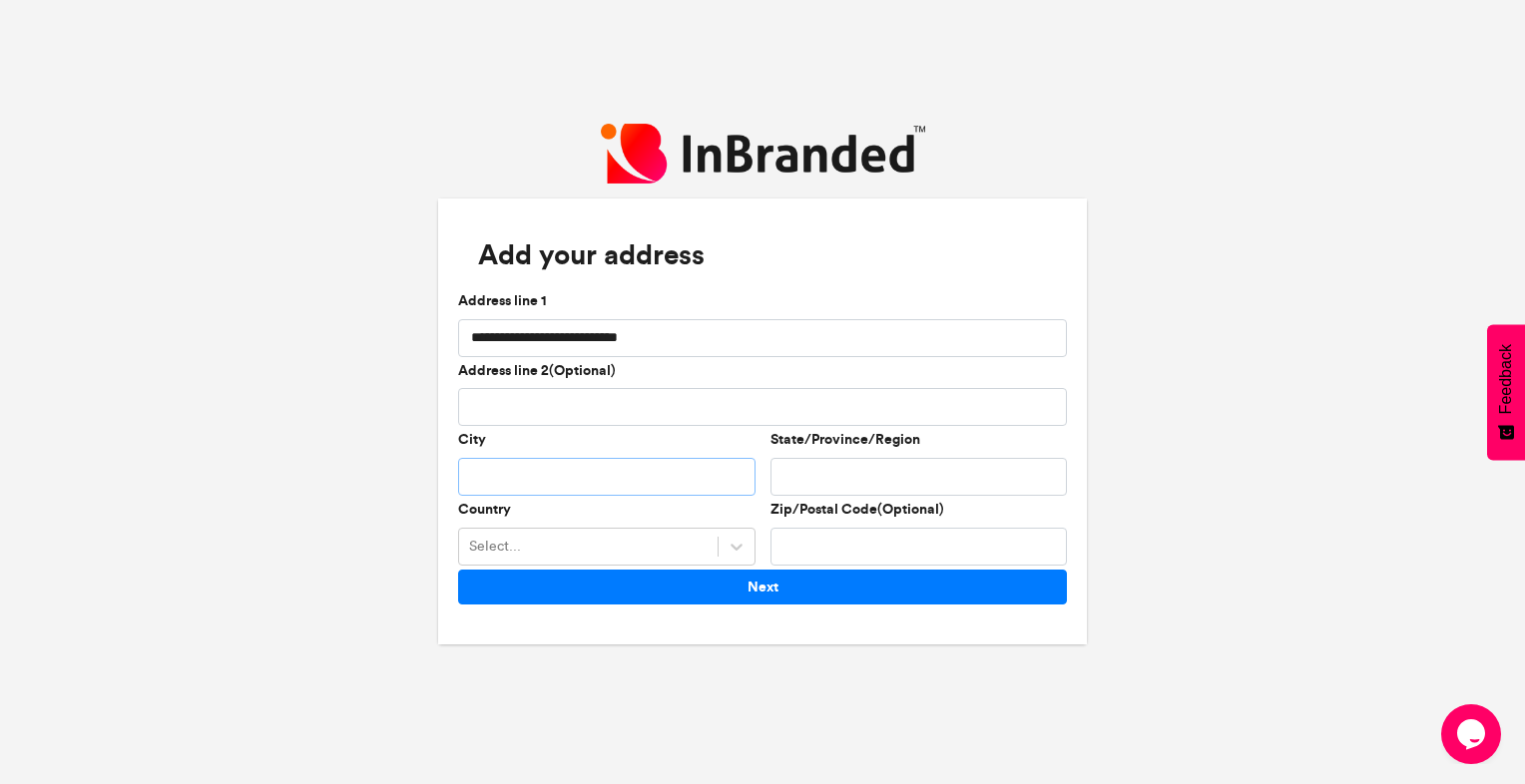 click on "City" at bounding box center [607, 477] 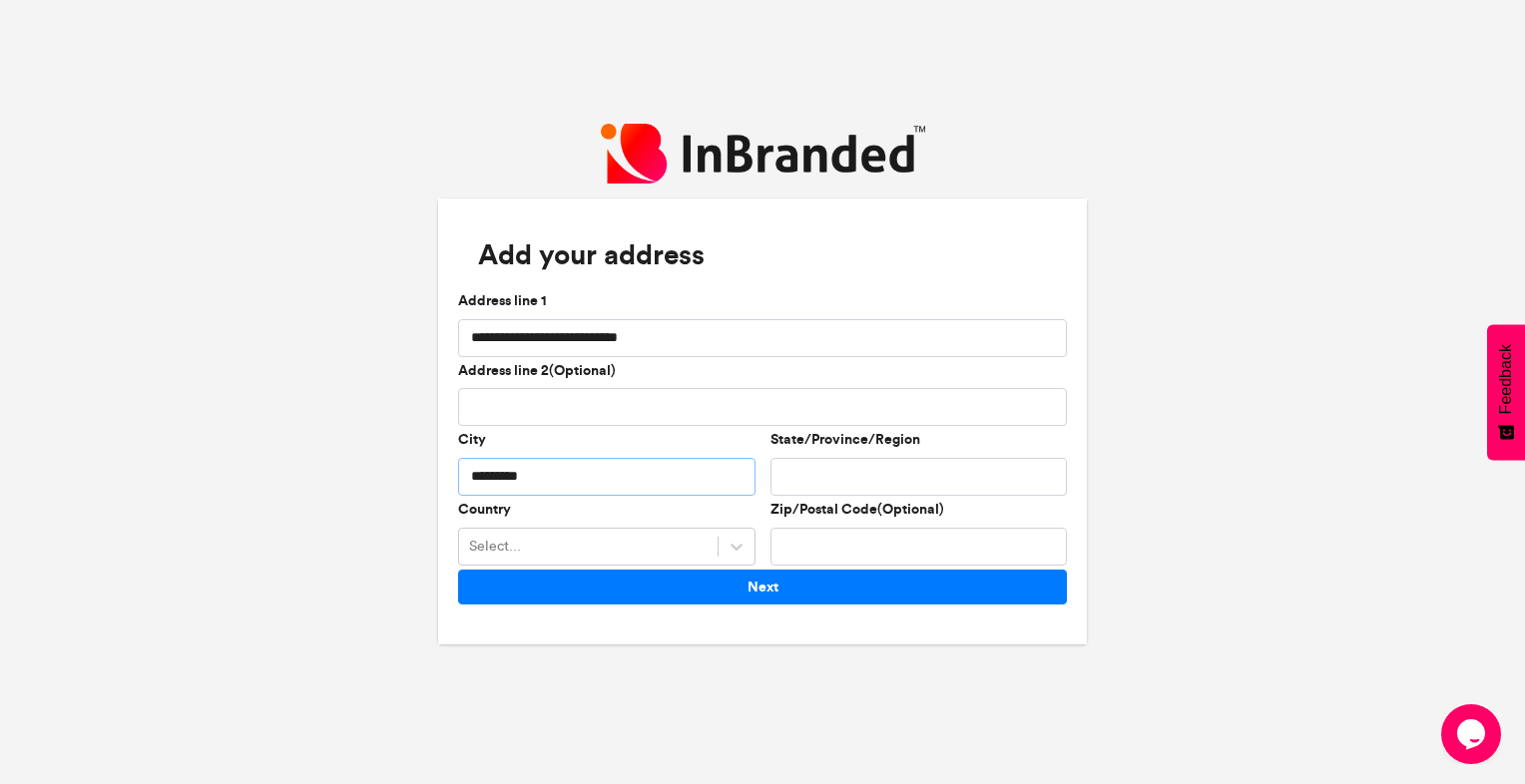 type on "*********" 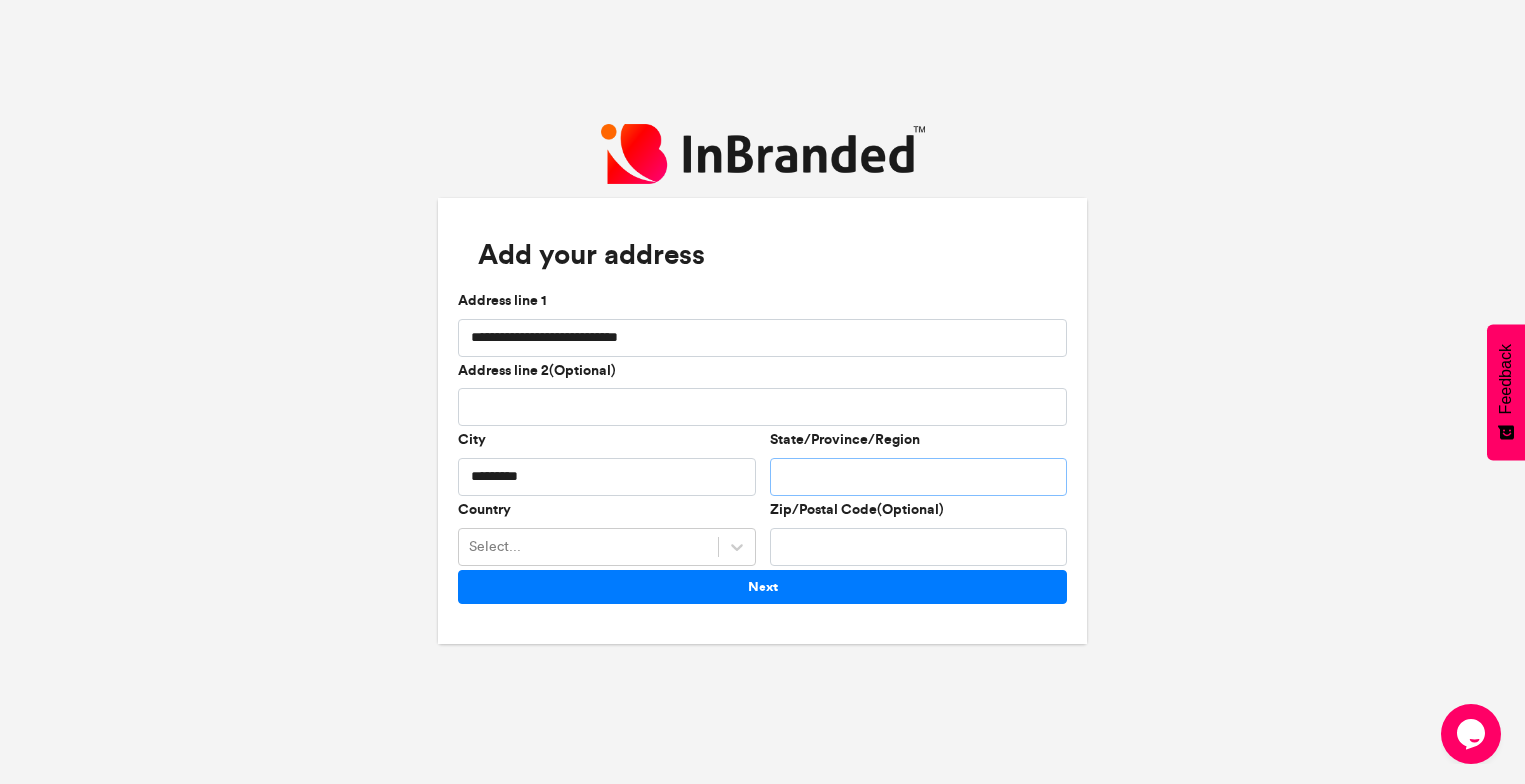 click on "State/Province/Region" at bounding box center [919, 477] 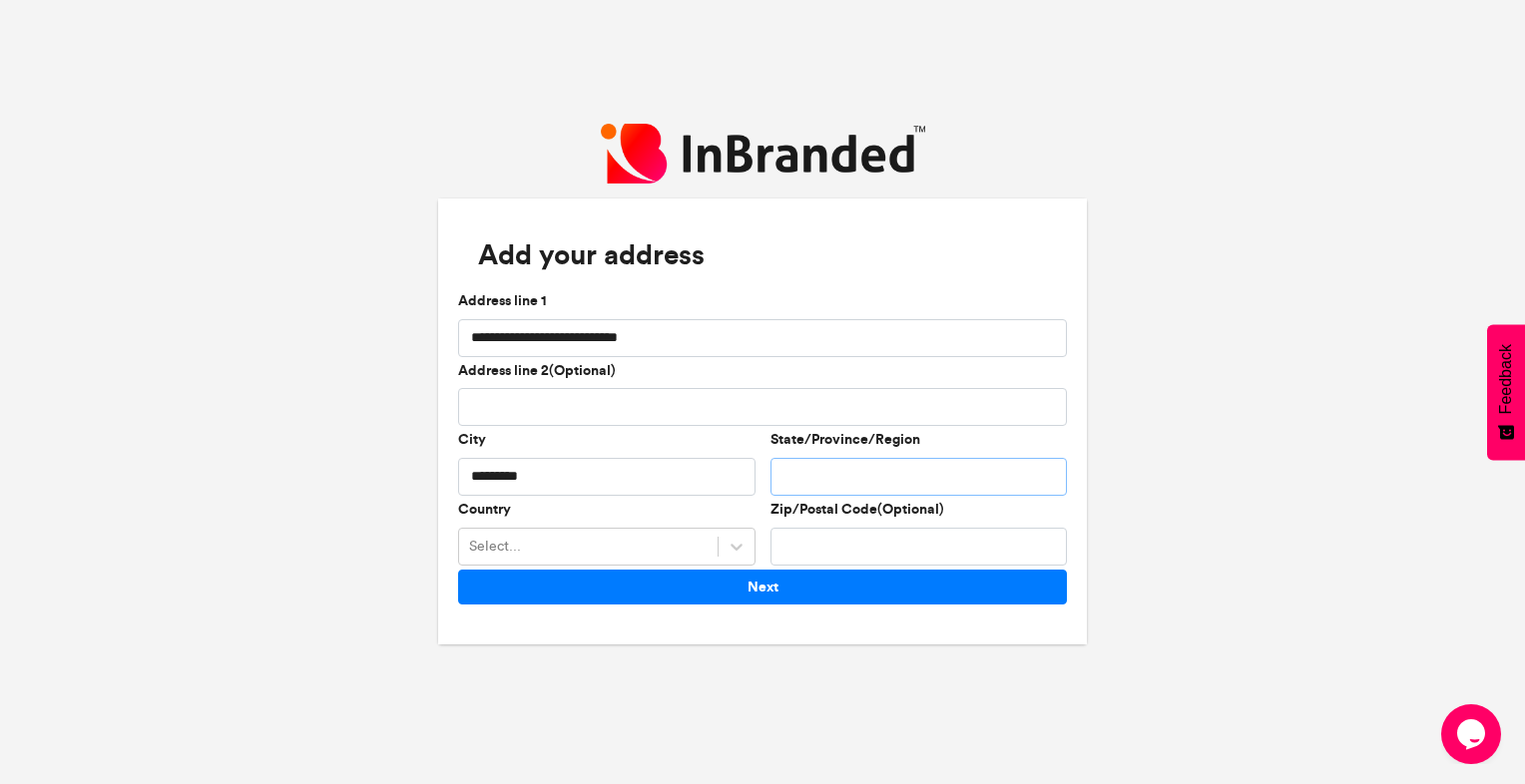 type on "***" 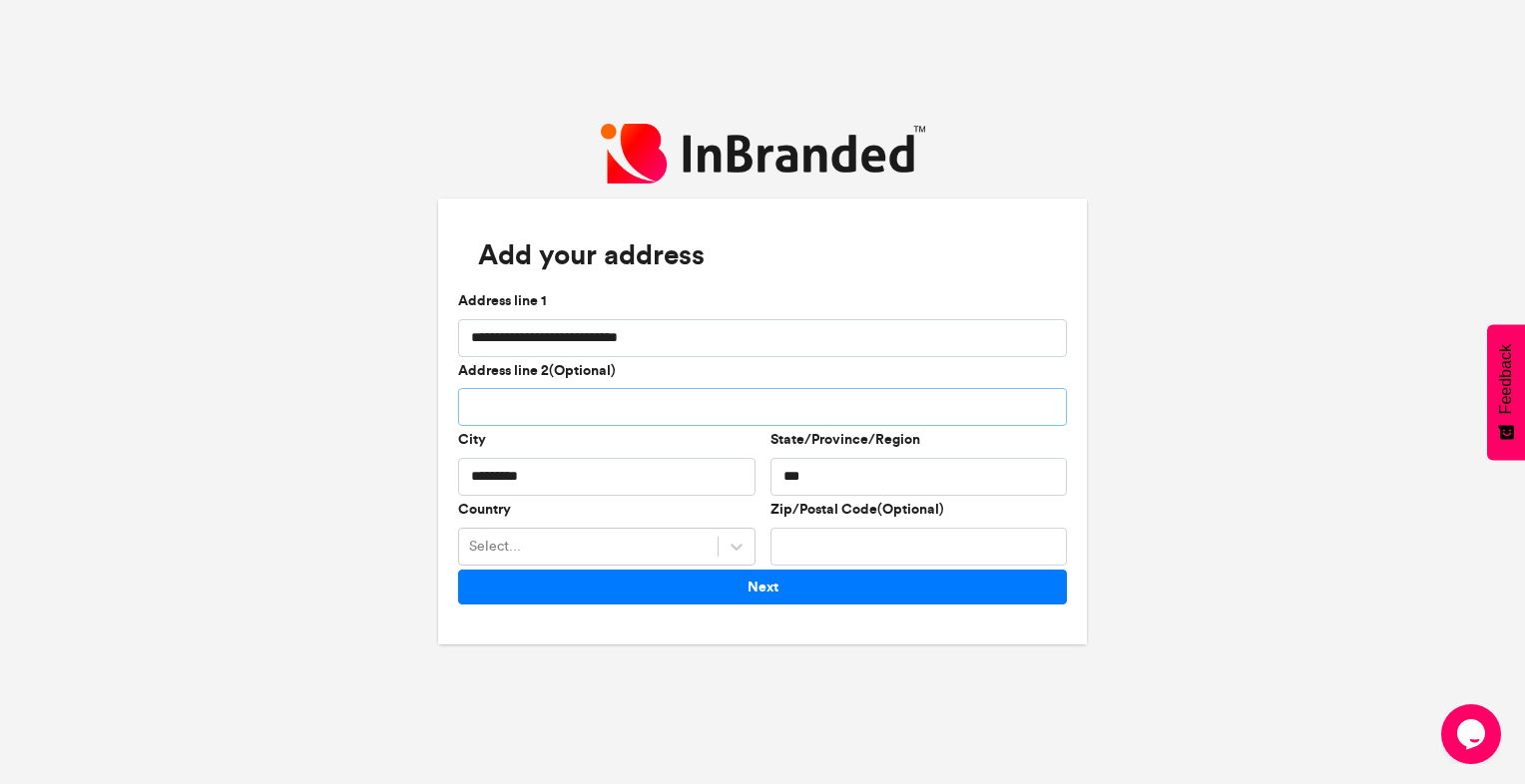 type on "**********" 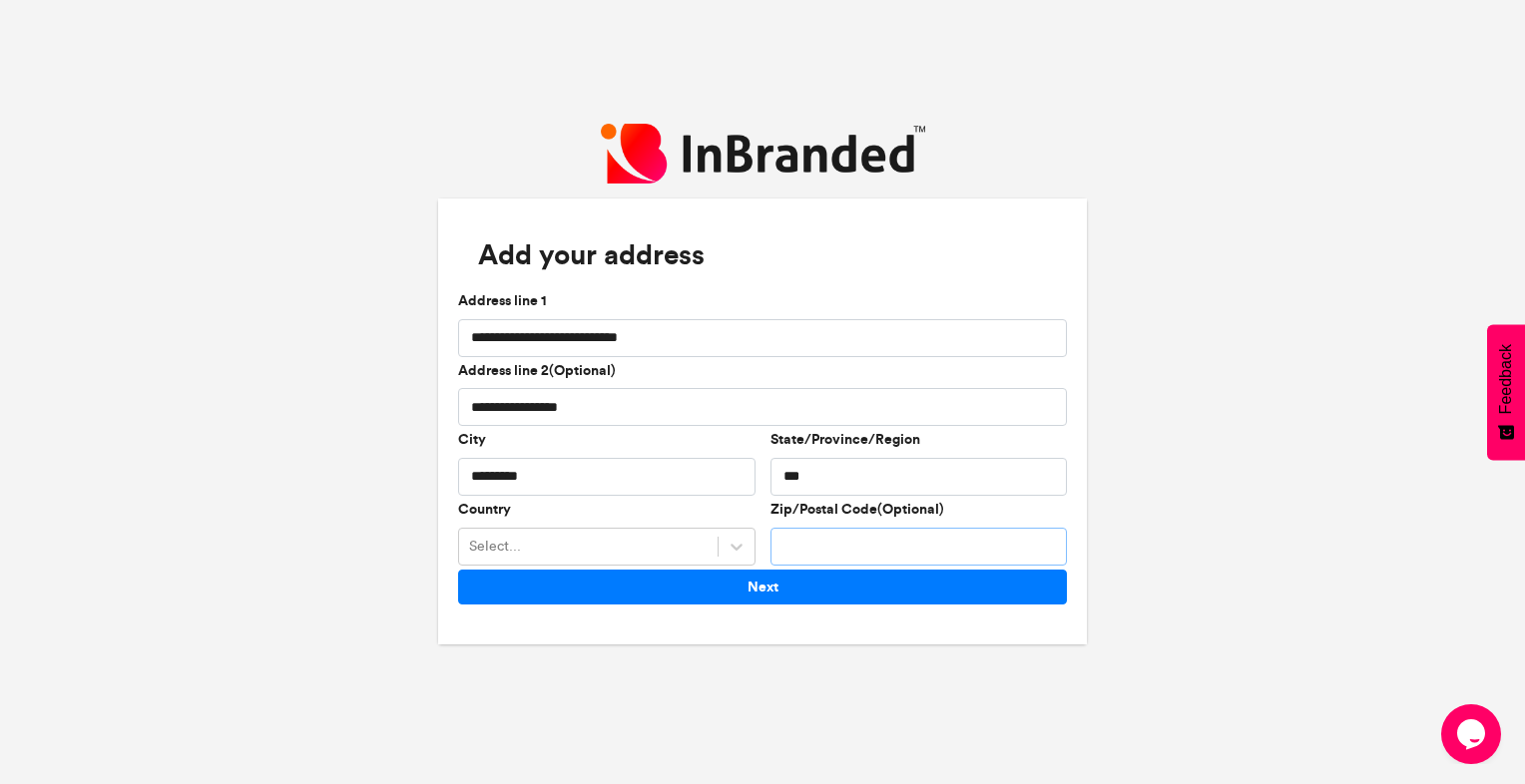 type on "******" 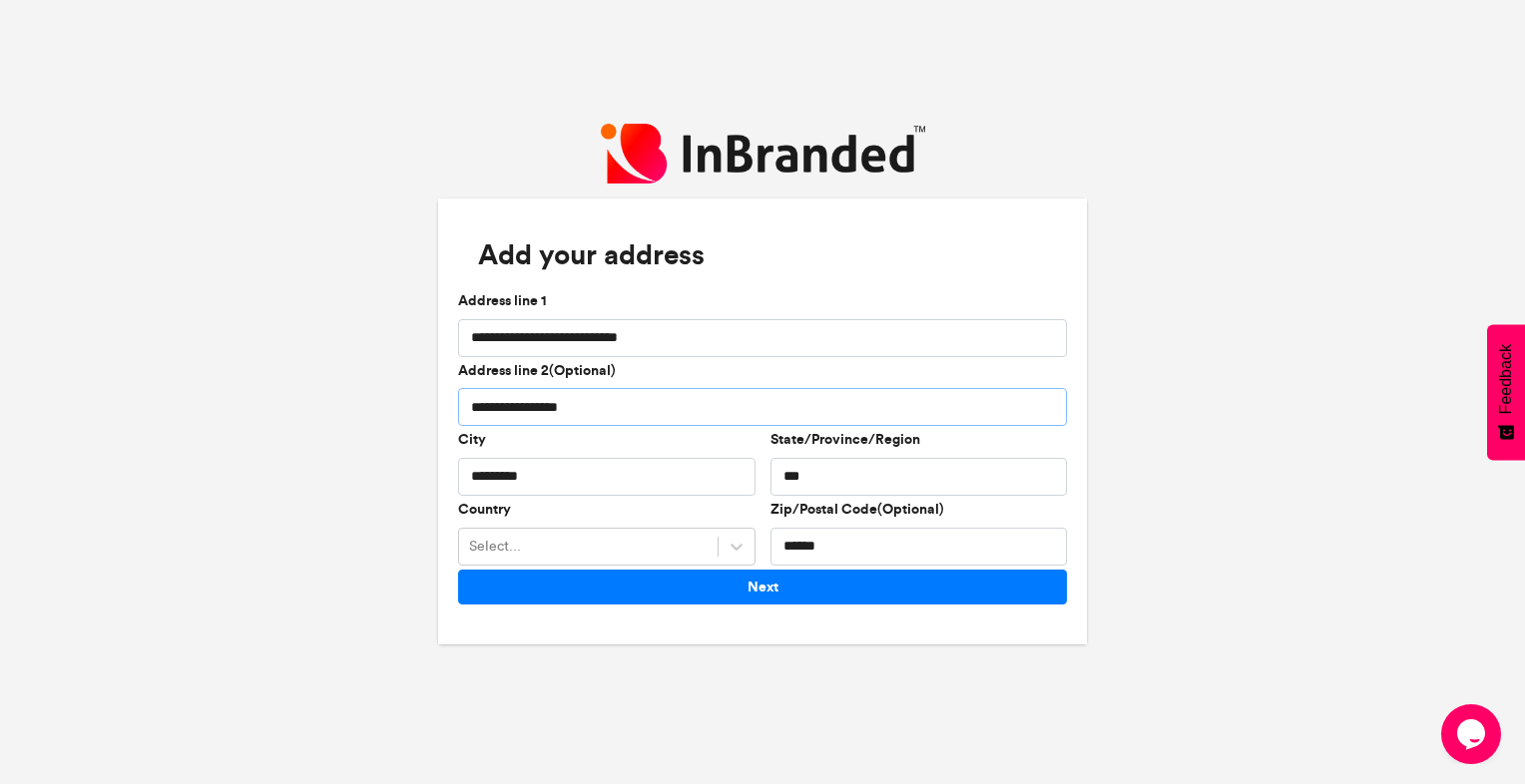click on "**********" at bounding box center [762, 407] 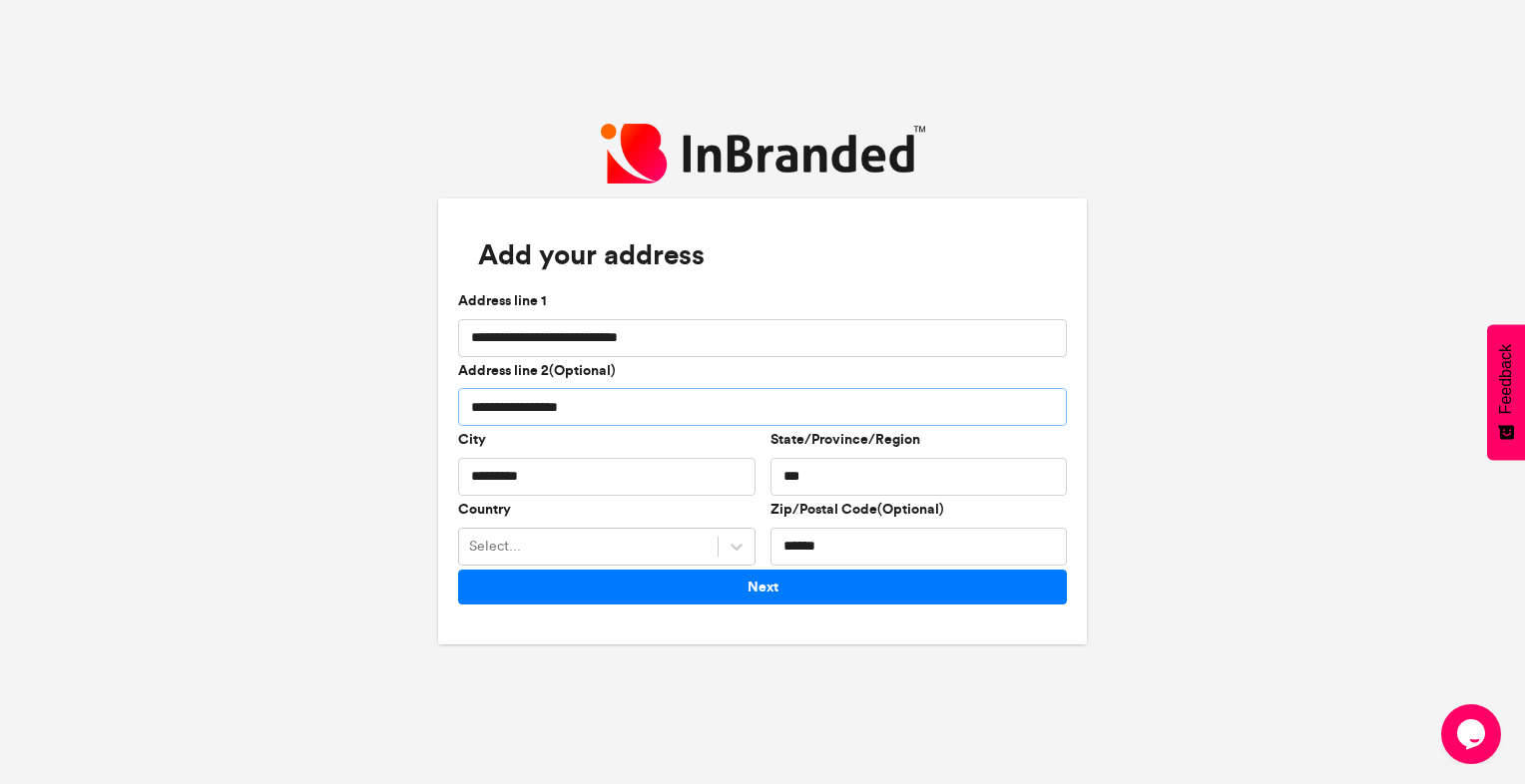 drag, startPoint x: 627, startPoint y: 409, endPoint x: 347, endPoint y: 404, distance: 280.04464 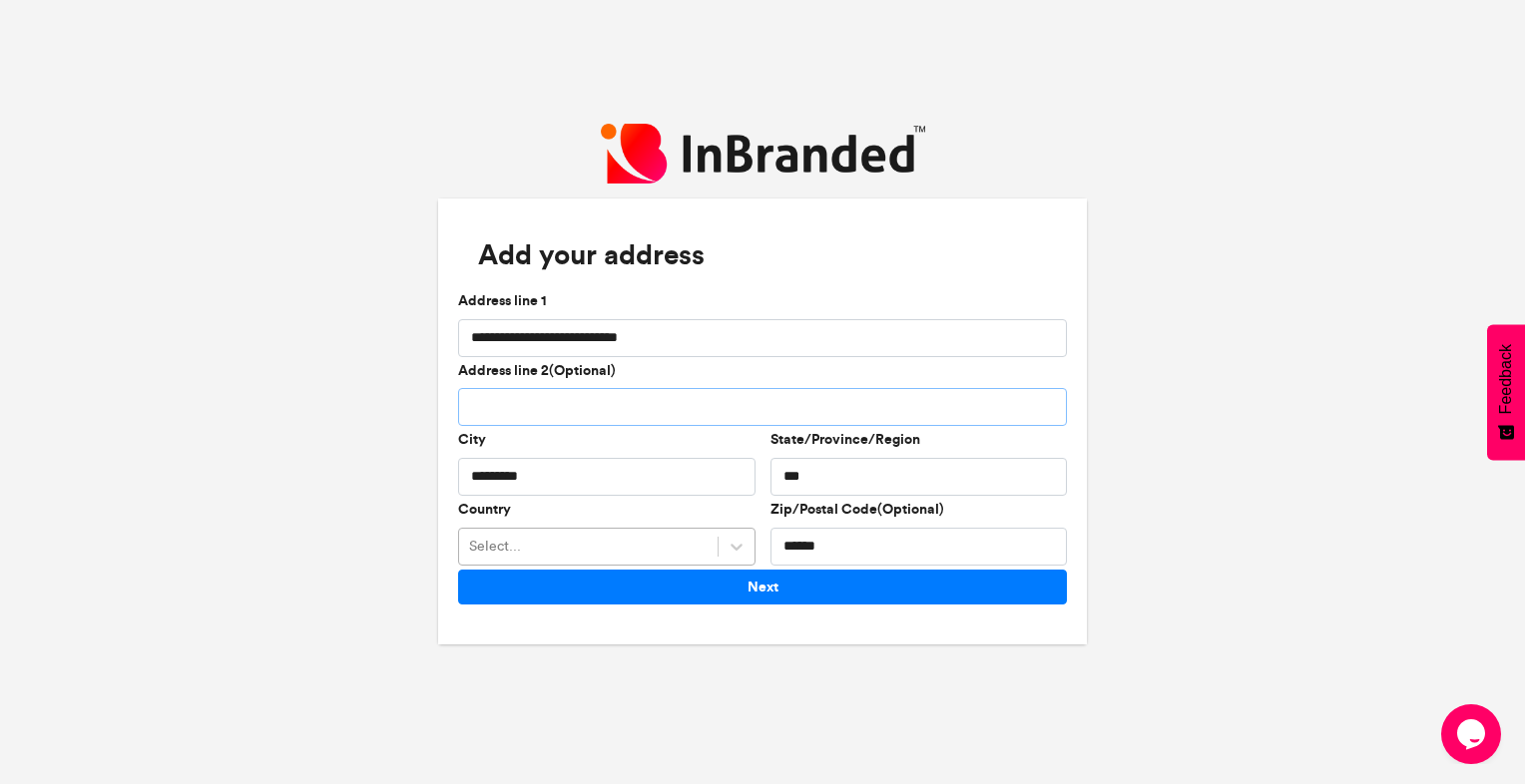 type 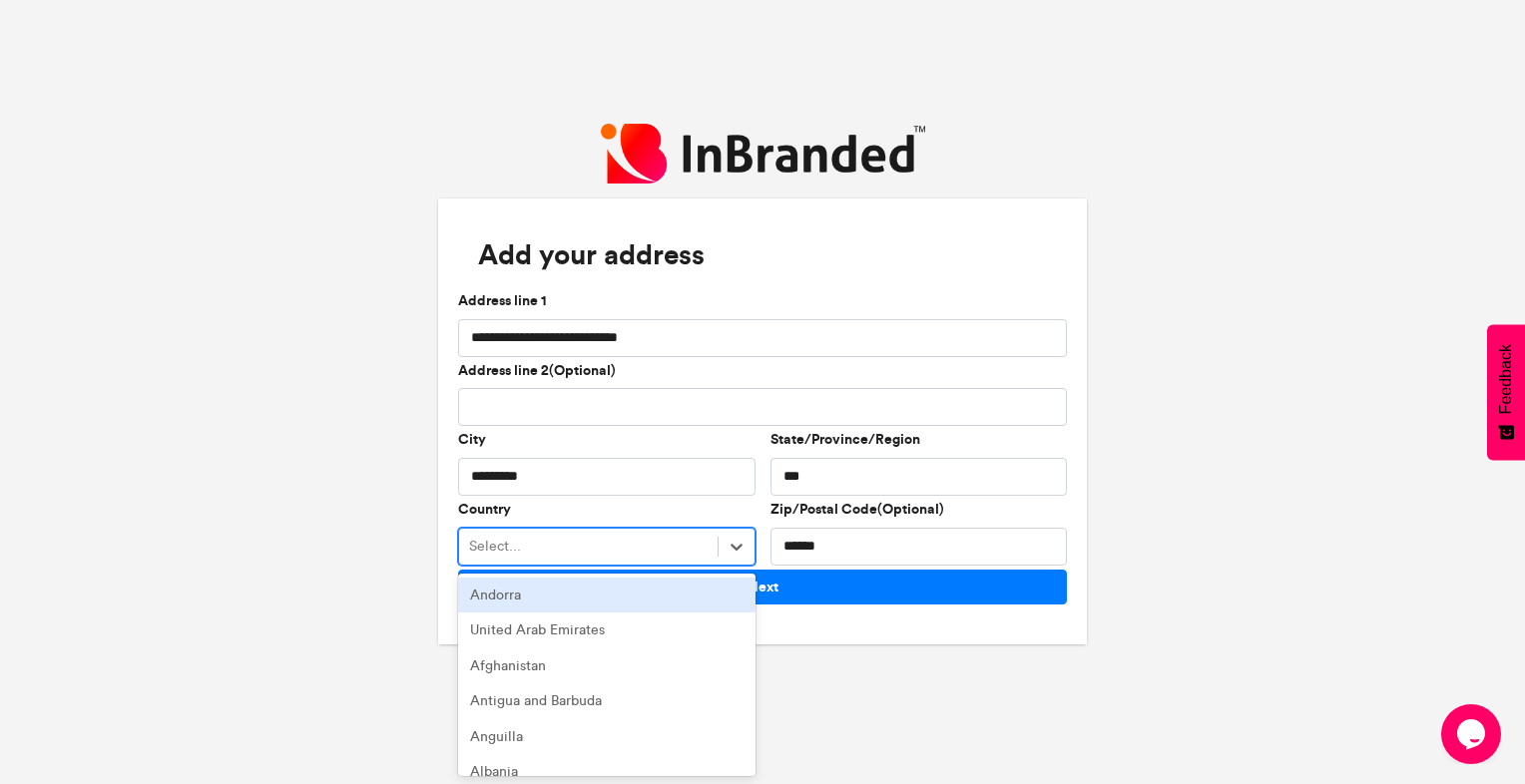 click on "Select..." at bounding box center (495, 547) 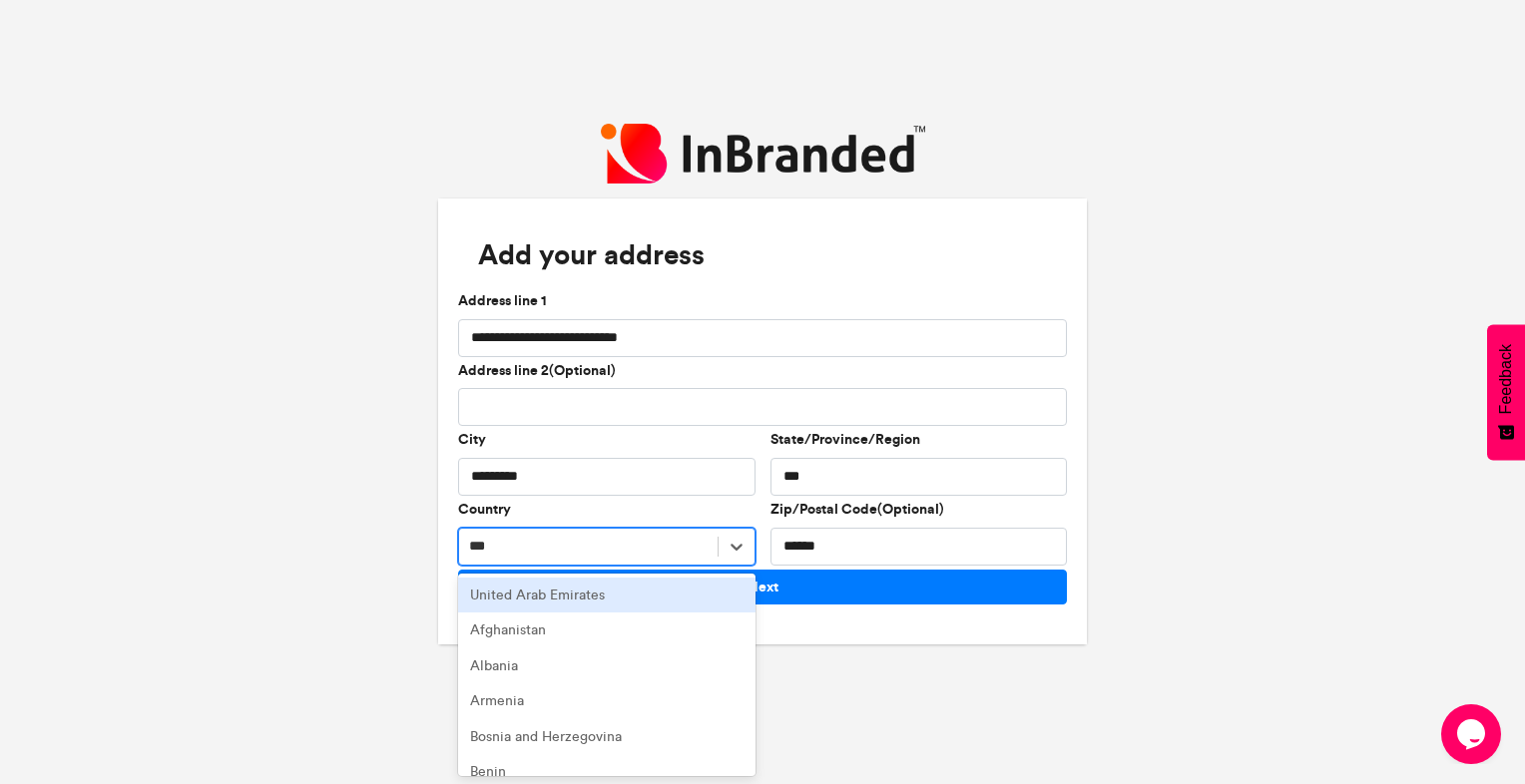 type on "****" 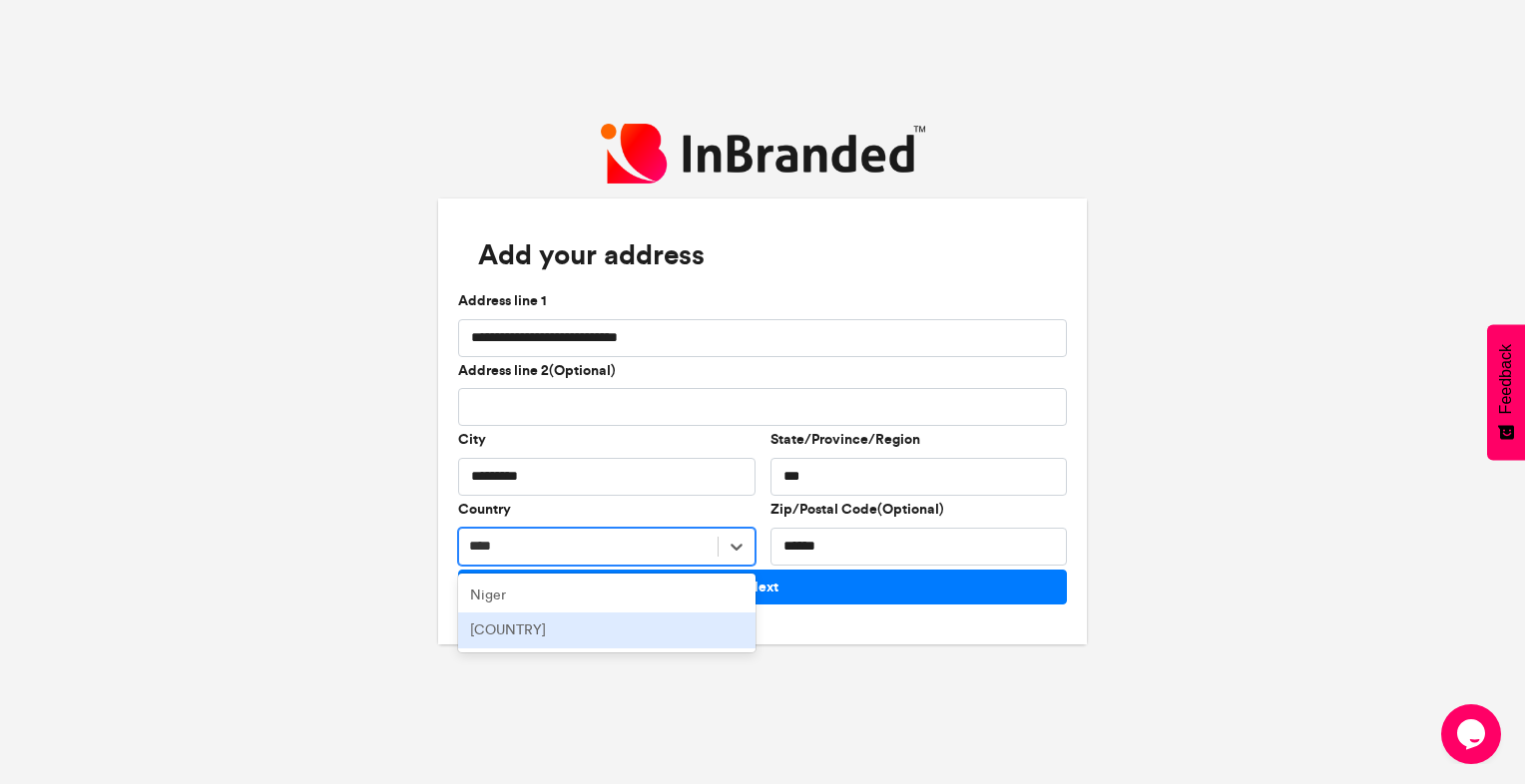 click on "[COUNTRY]" at bounding box center (607, 630) 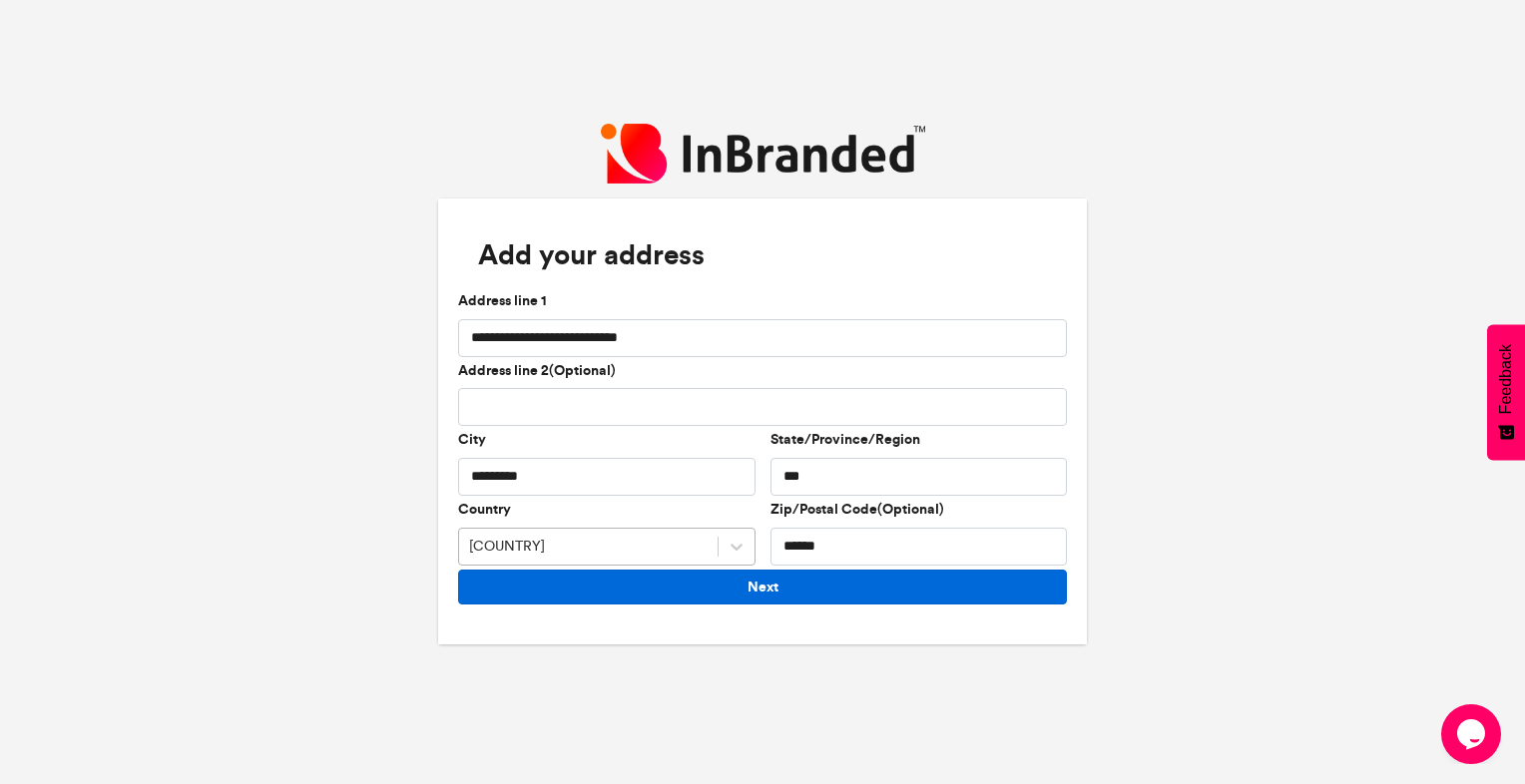 click on "Next" at bounding box center (762, 587) 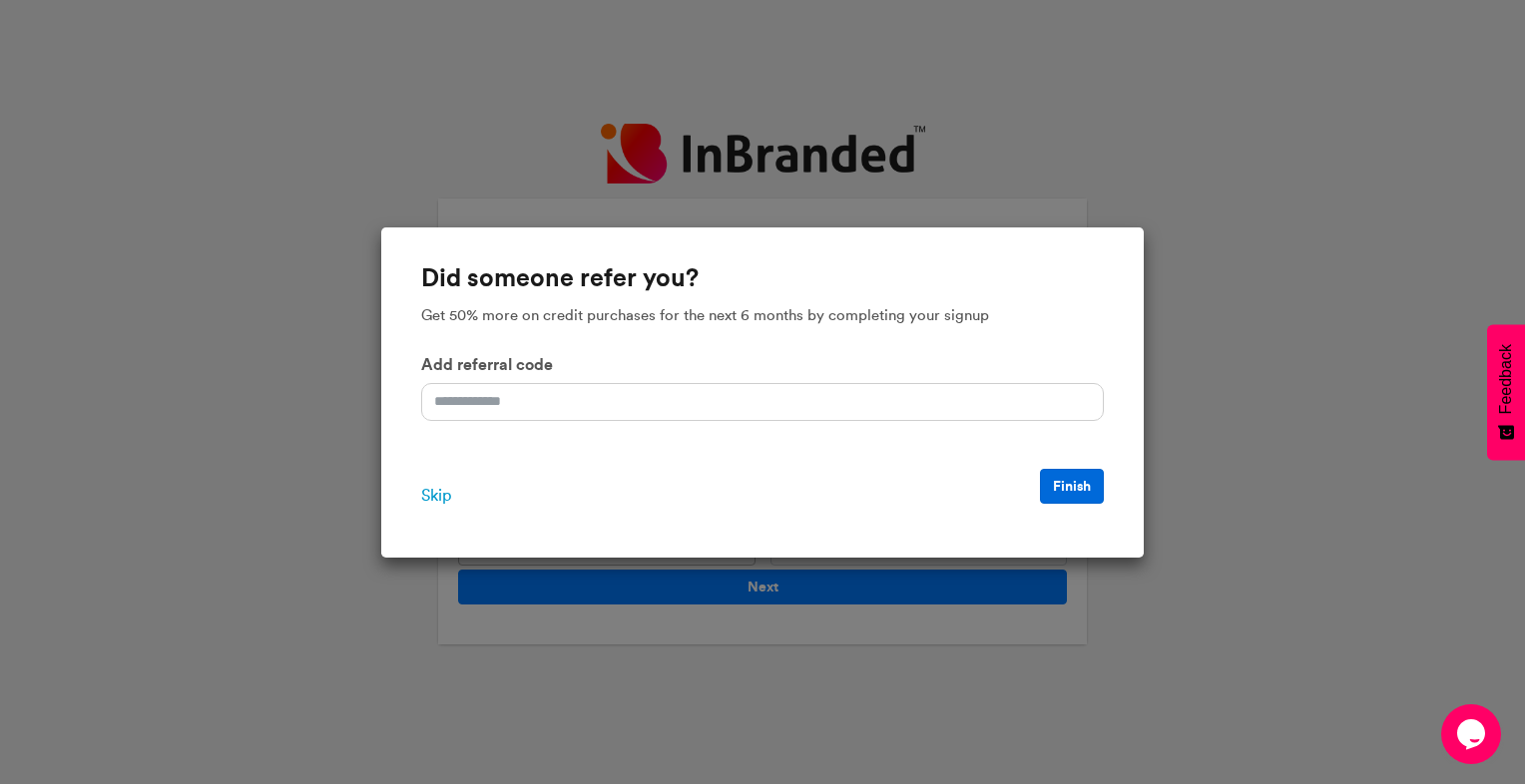 click on "Finish" at bounding box center (1072, 486) 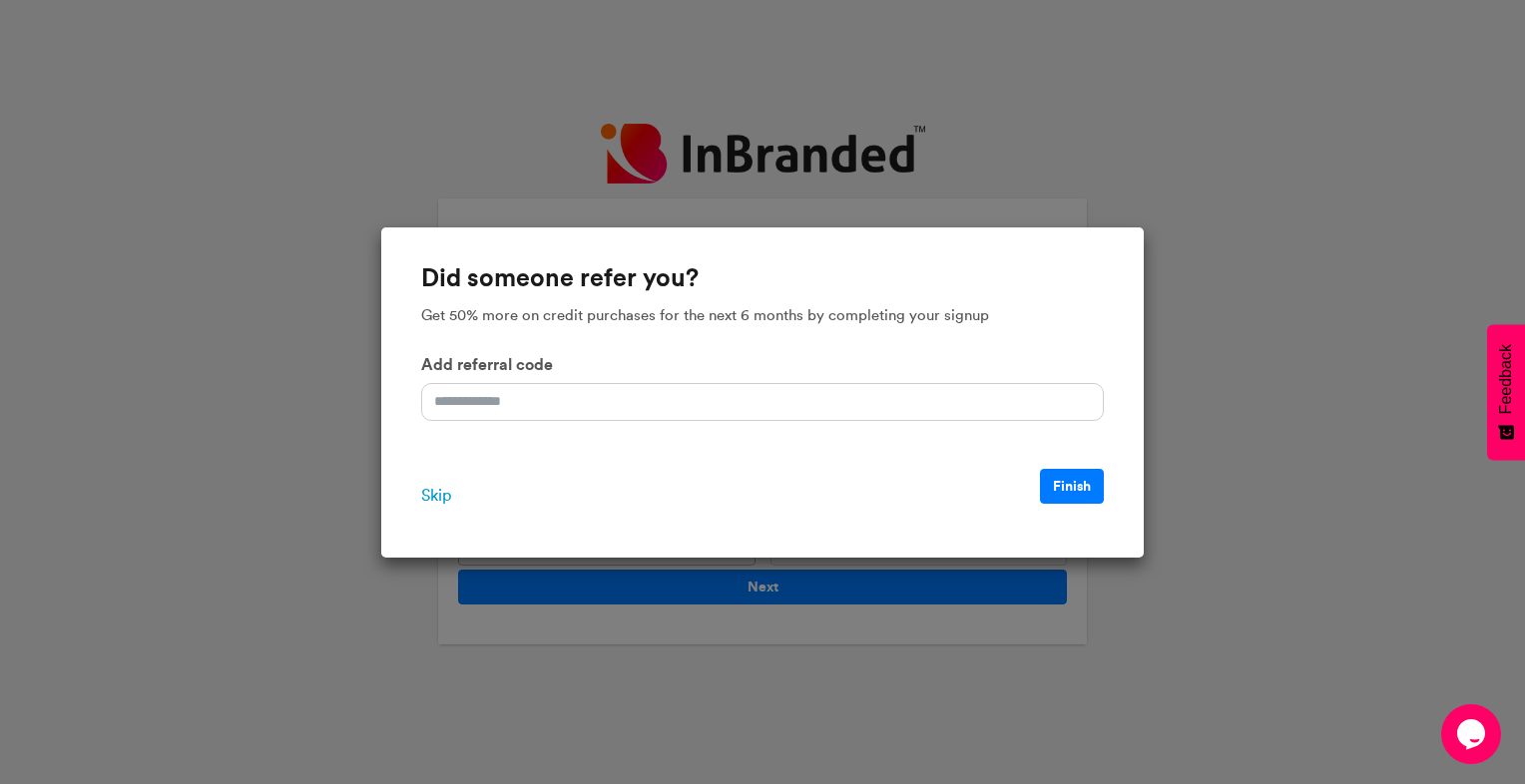 click on "Skip" at bounding box center (436, 496) 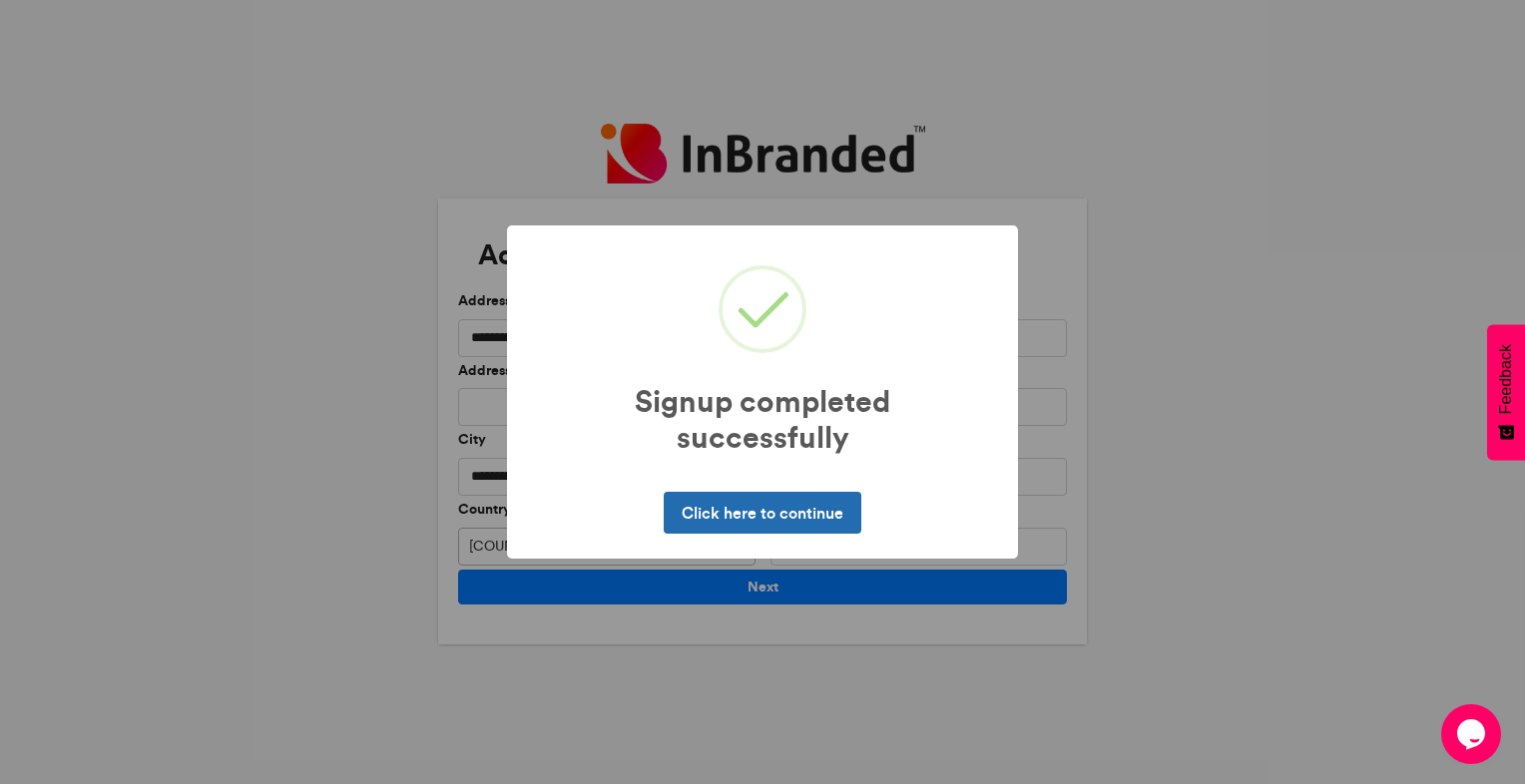 click on "Click here to continue" at bounding box center (762, 513) 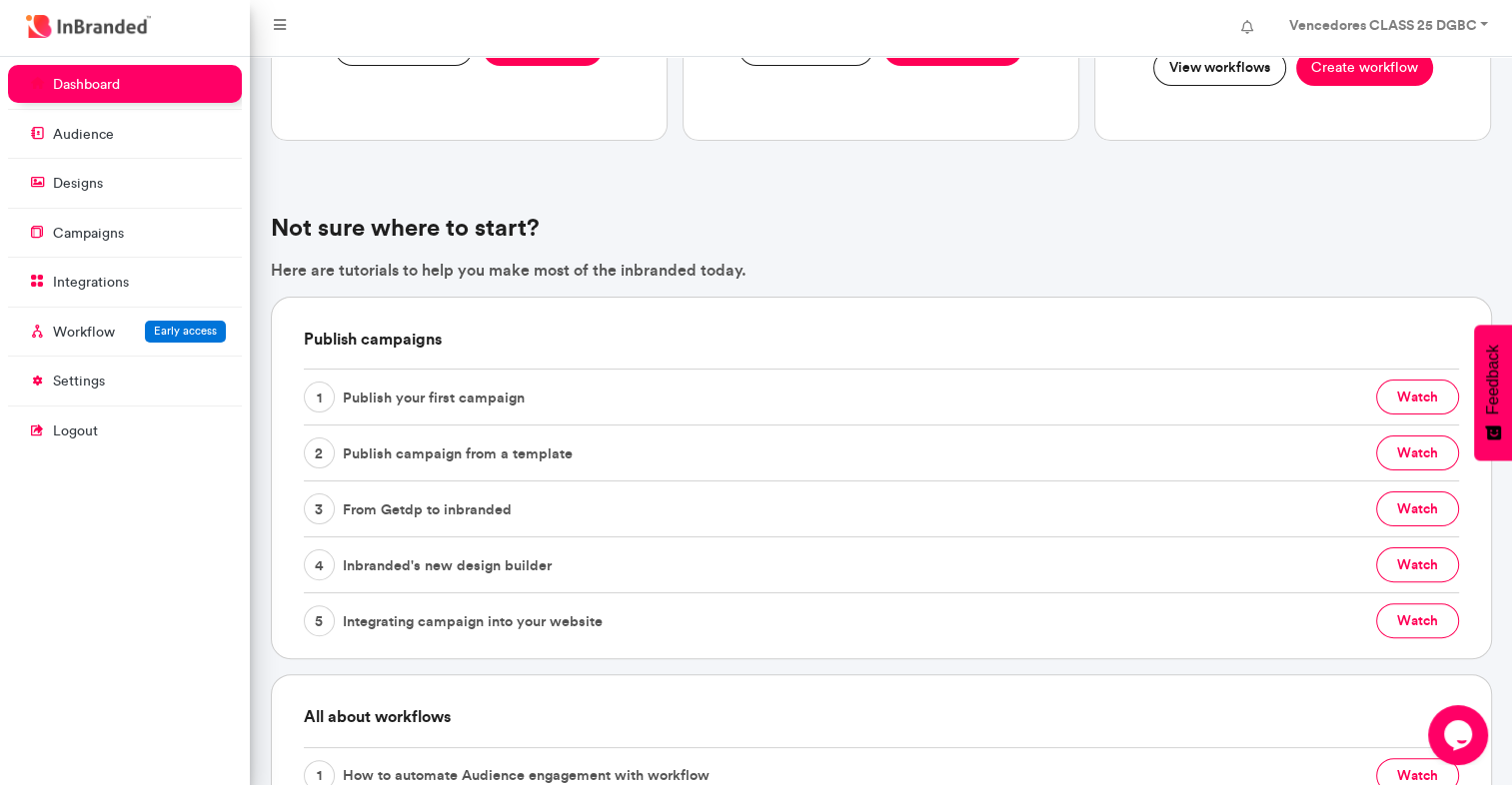 scroll, scrollTop: 0, scrollLeft: 0, axis: both 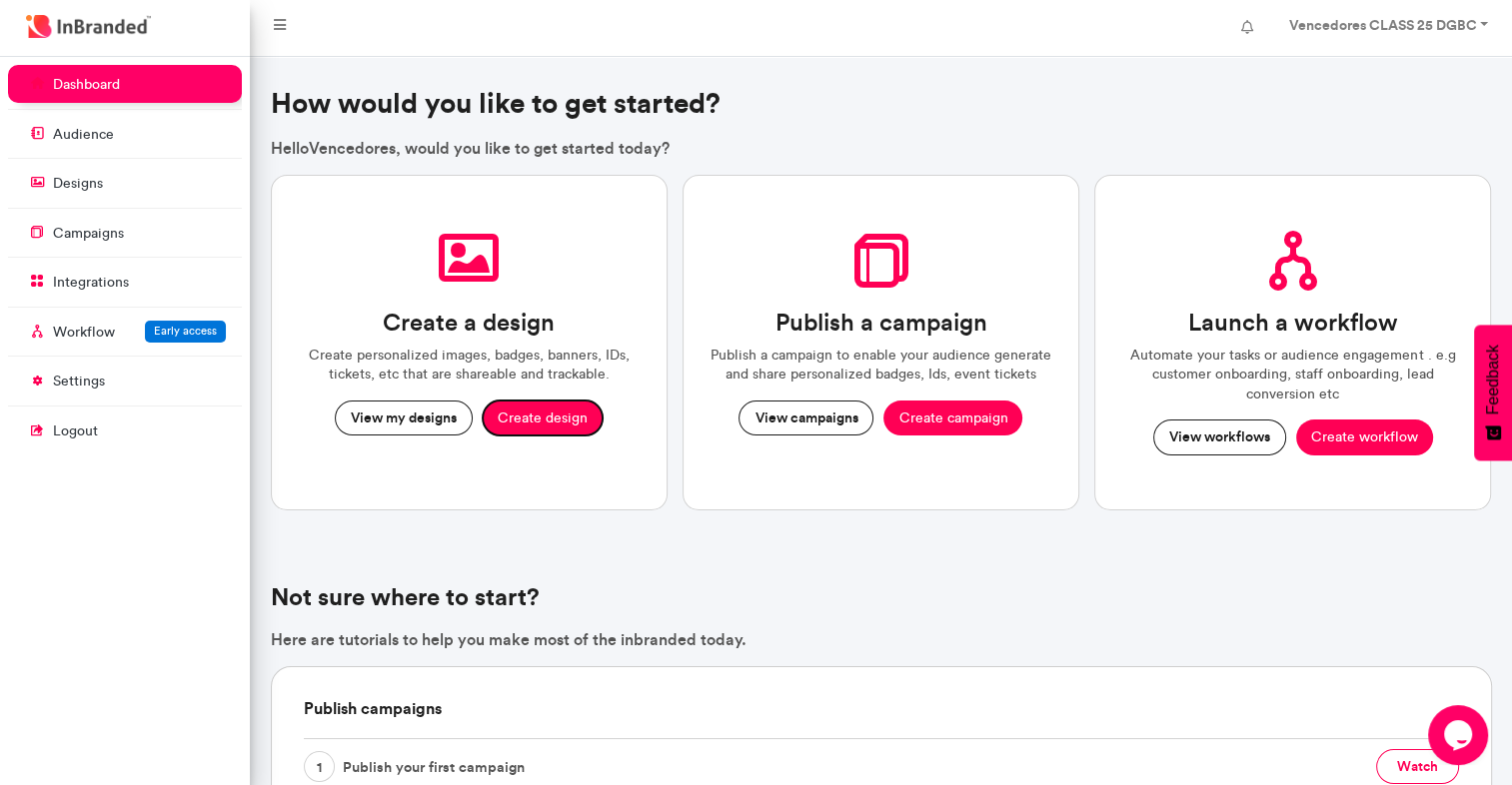 click on "Create design" at bounding box center [543, 418] 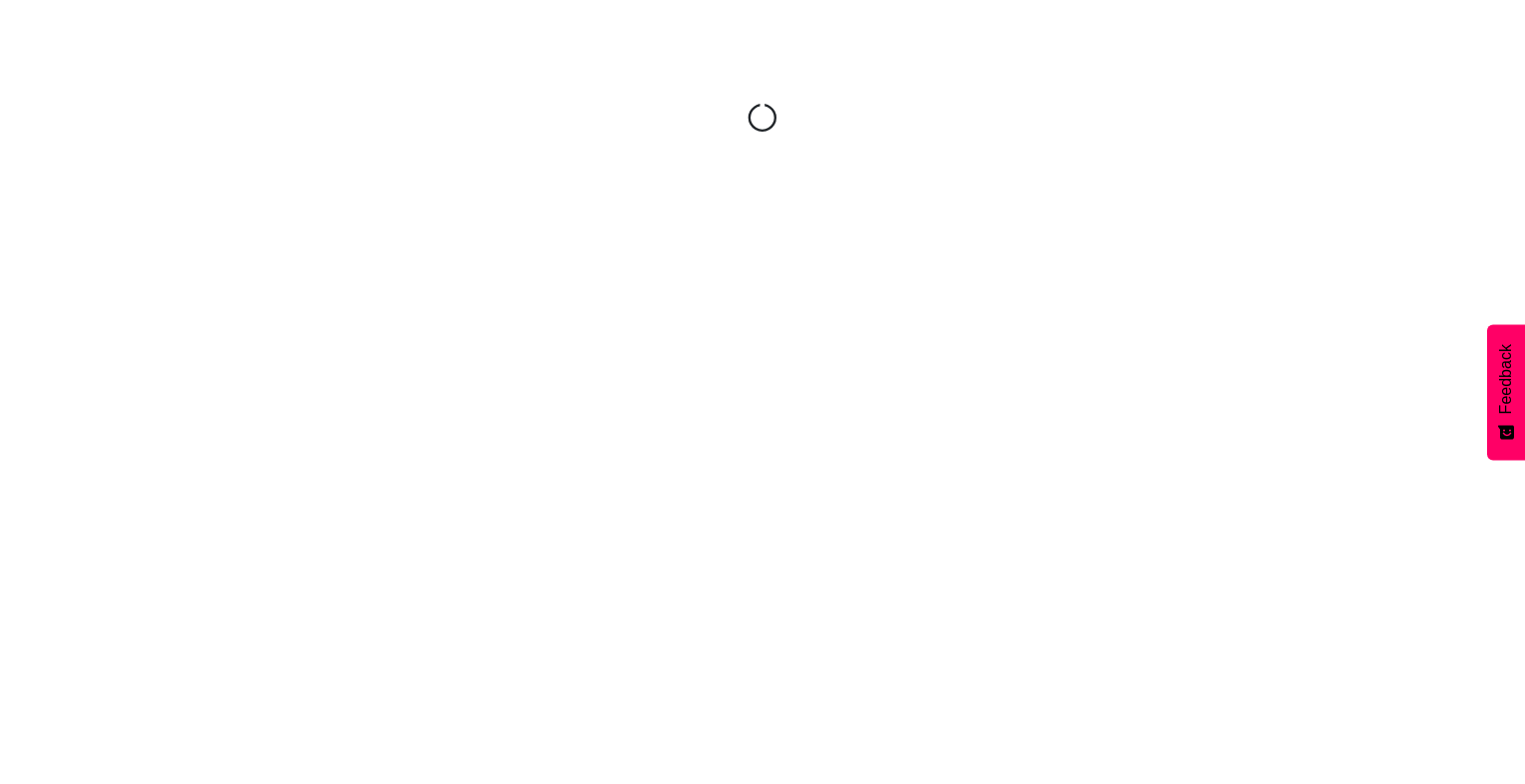 scroll, scrollTop: 0, scrollLeft: 0, axis: both 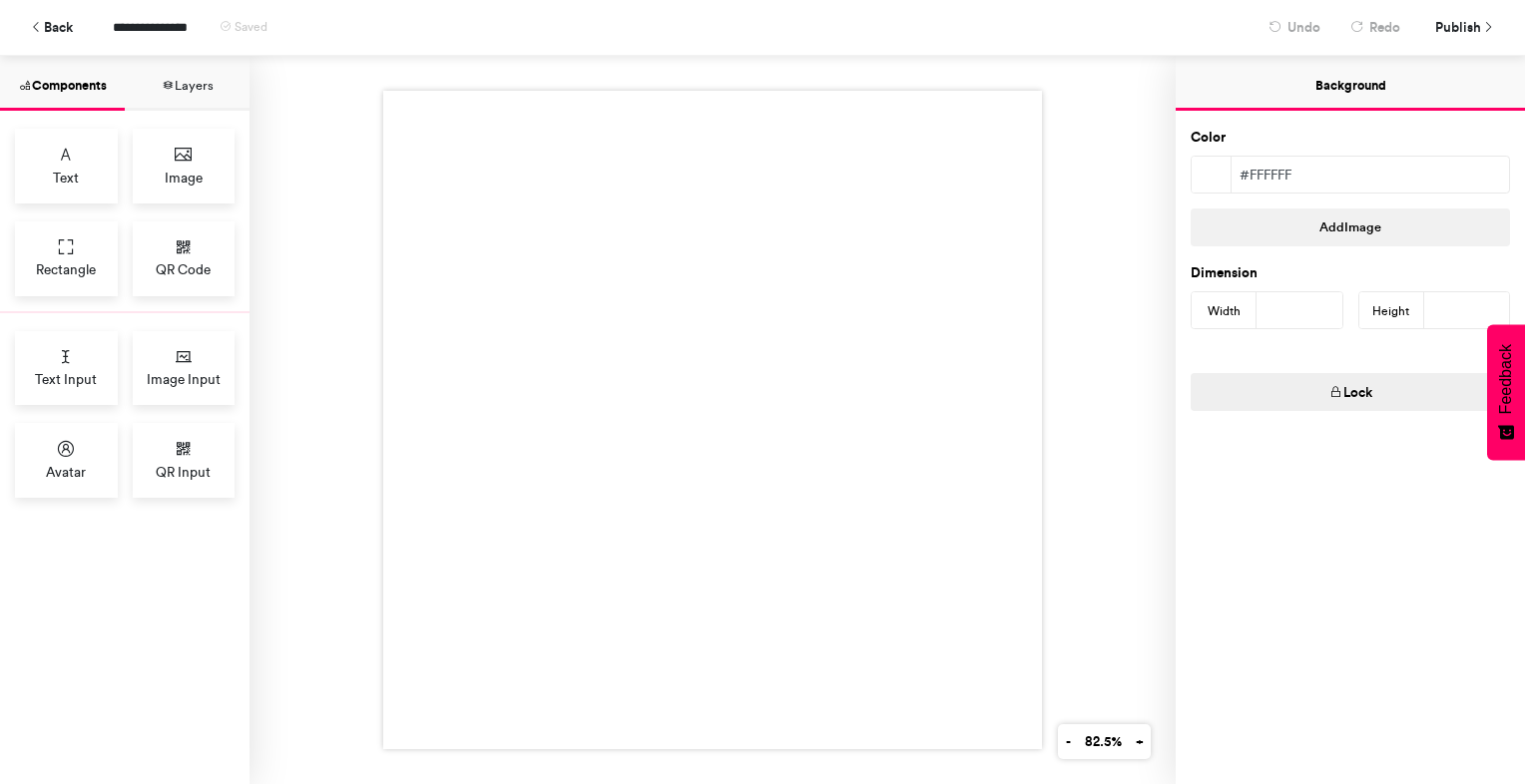 drag, startPoint x: 1301, startPoint y: 317, endPoint x: 1155, endPoint y: 331, distance: 146.6697 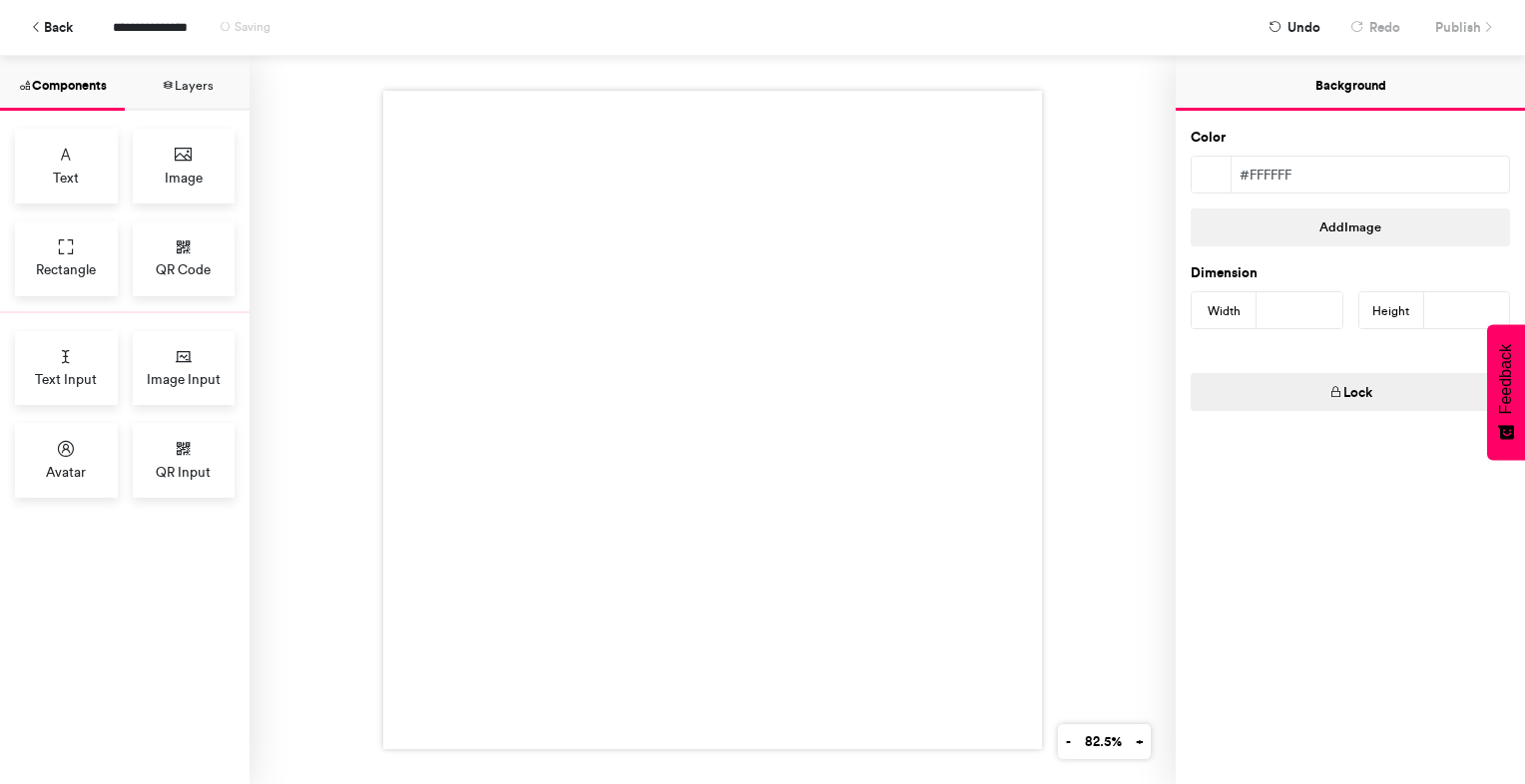 type on "*" 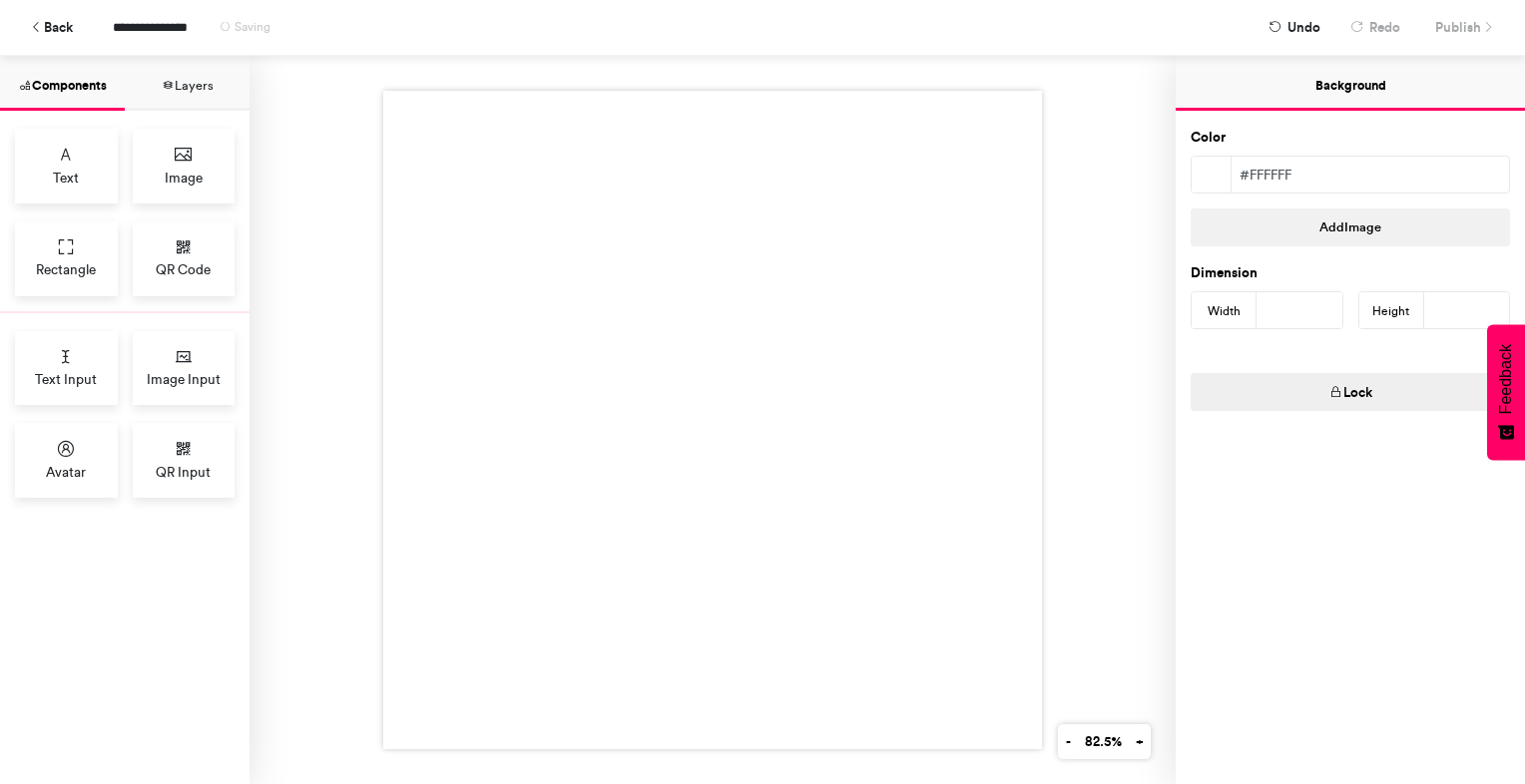 click at bounding box center (1211, 176) 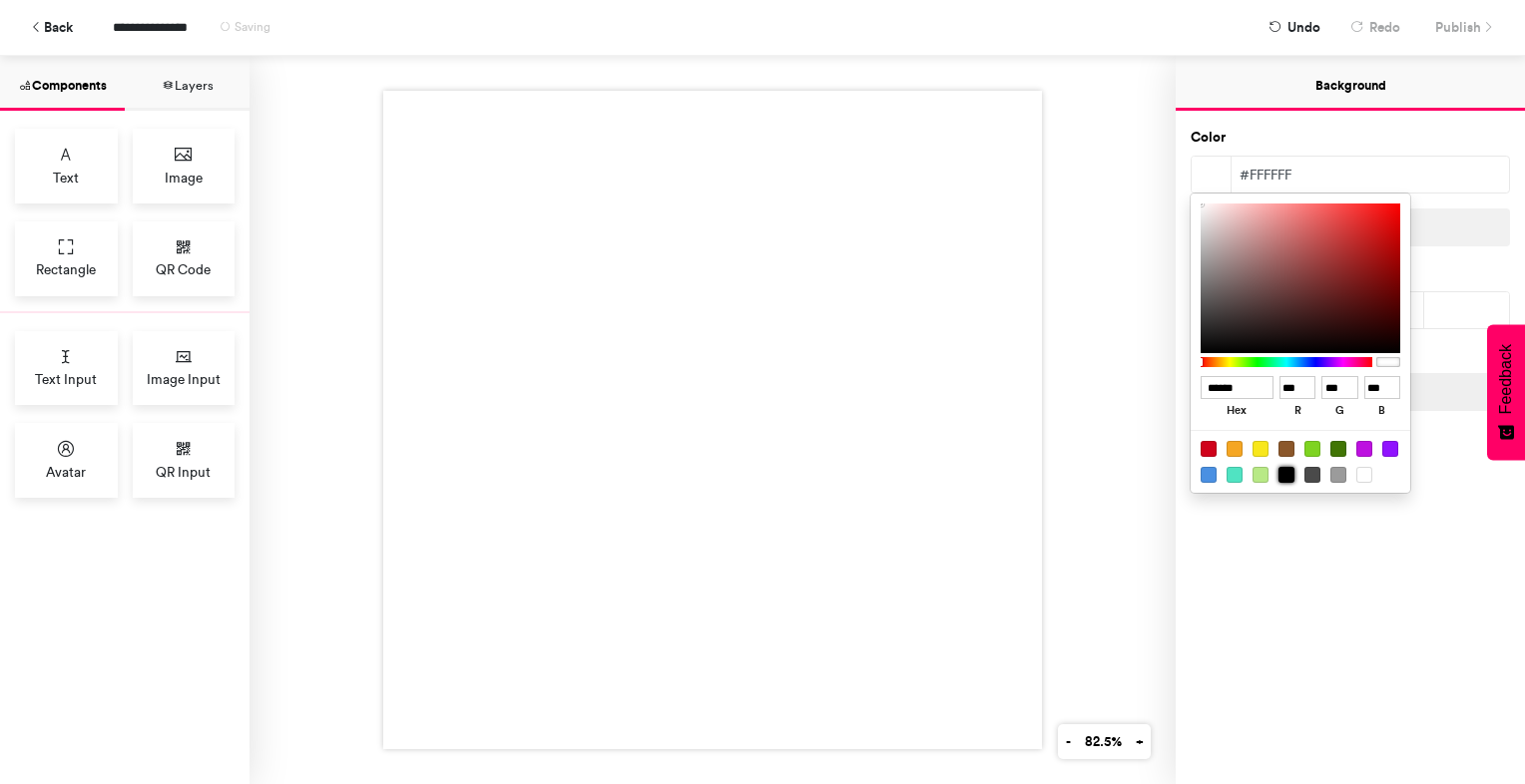click at bounding box center (1286, 475) 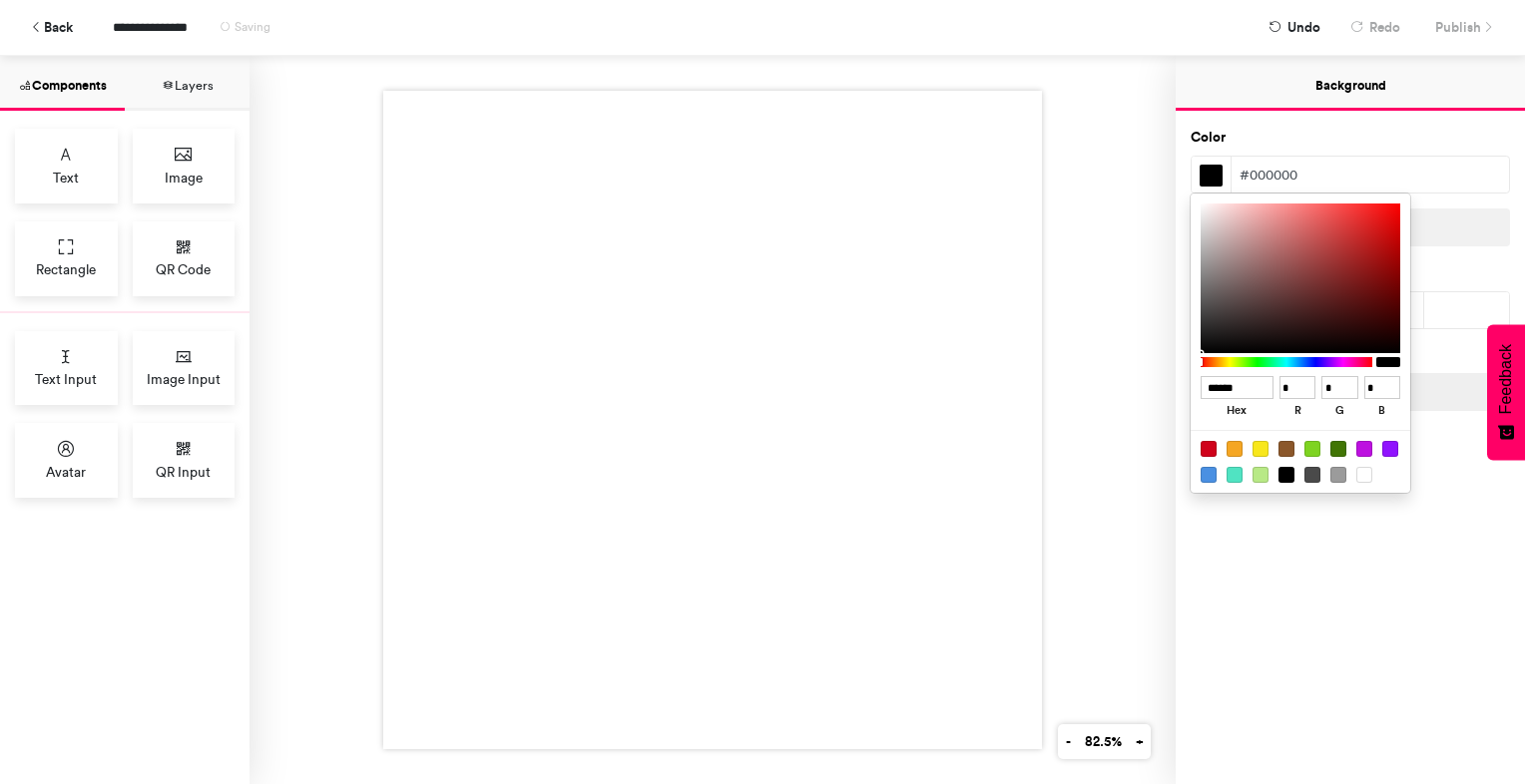 click at bounding box center [762, 392] 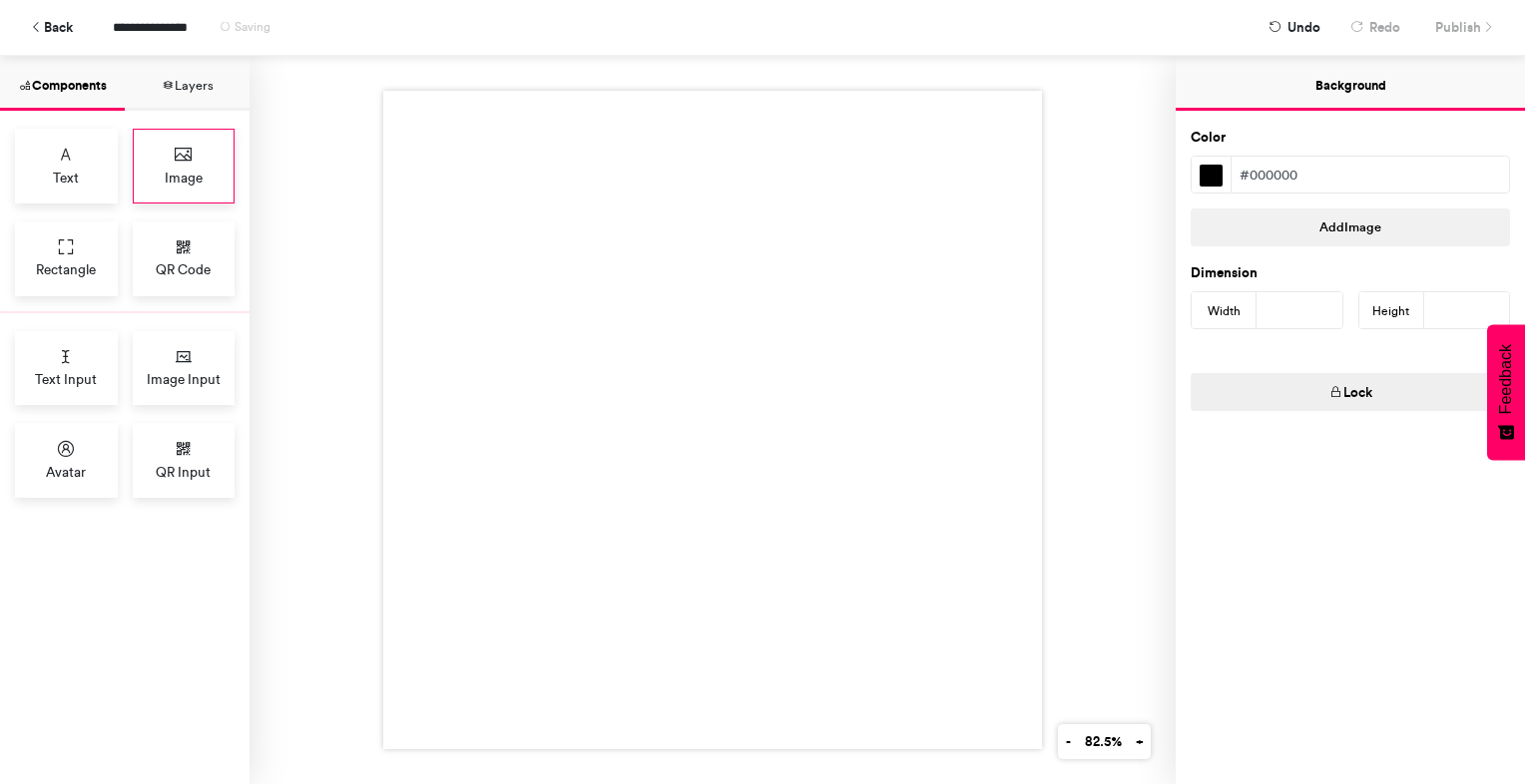 click at bounding box center [184, 155] 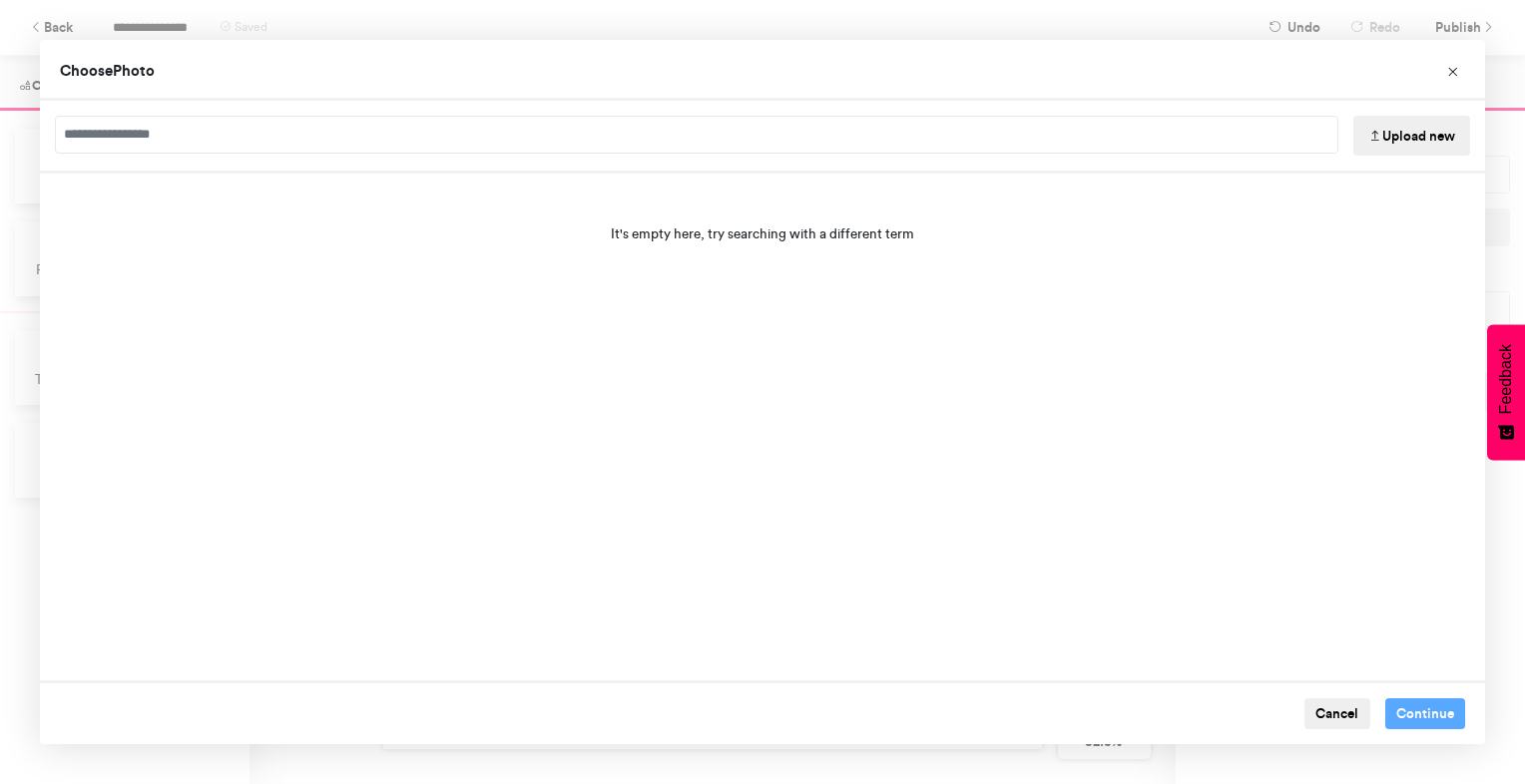 click on "Upload new" at bounding box center (1411, 136) 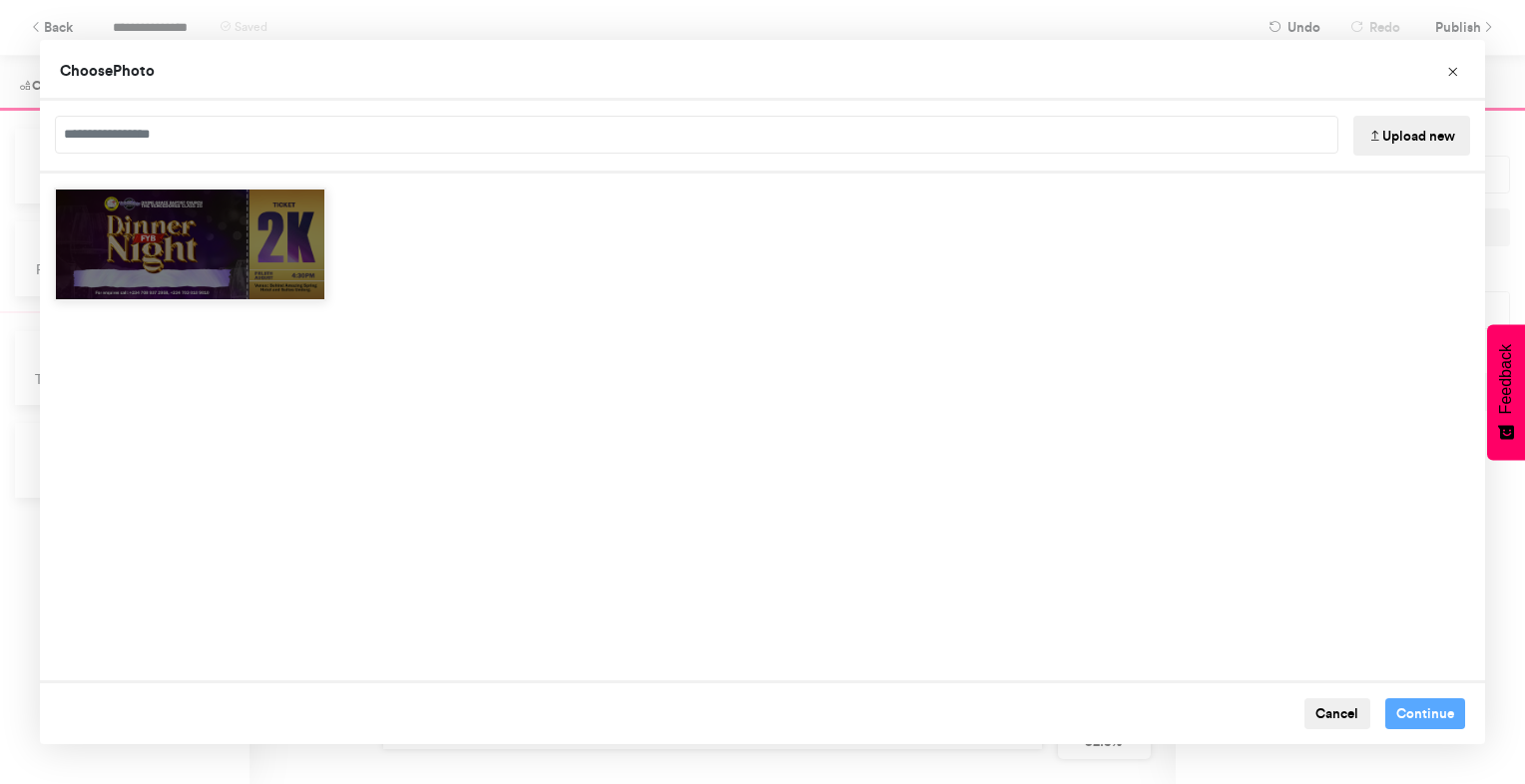 click at bounding box center (190, 244) 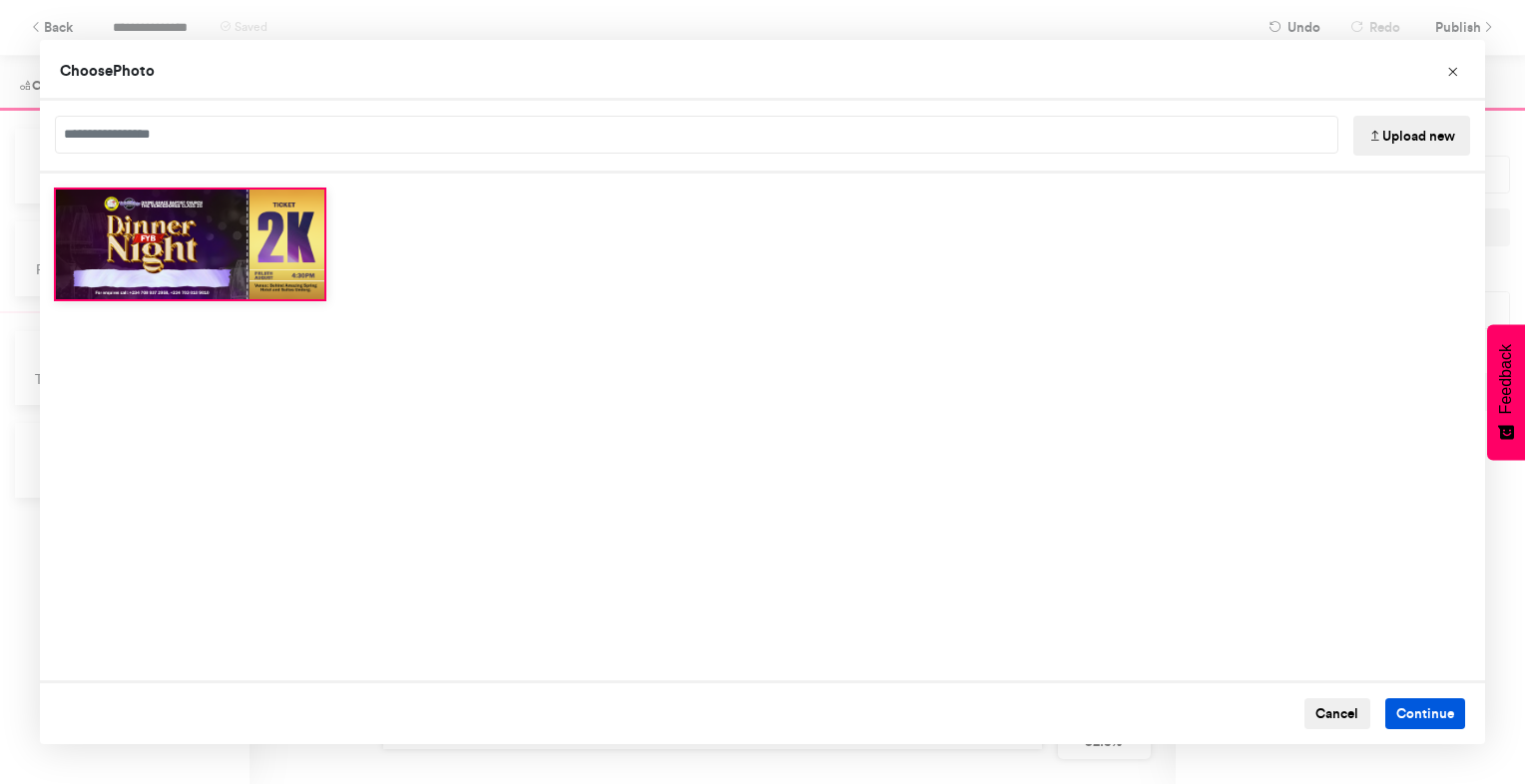 click on "Continue" at bounding box center [1425, 714] 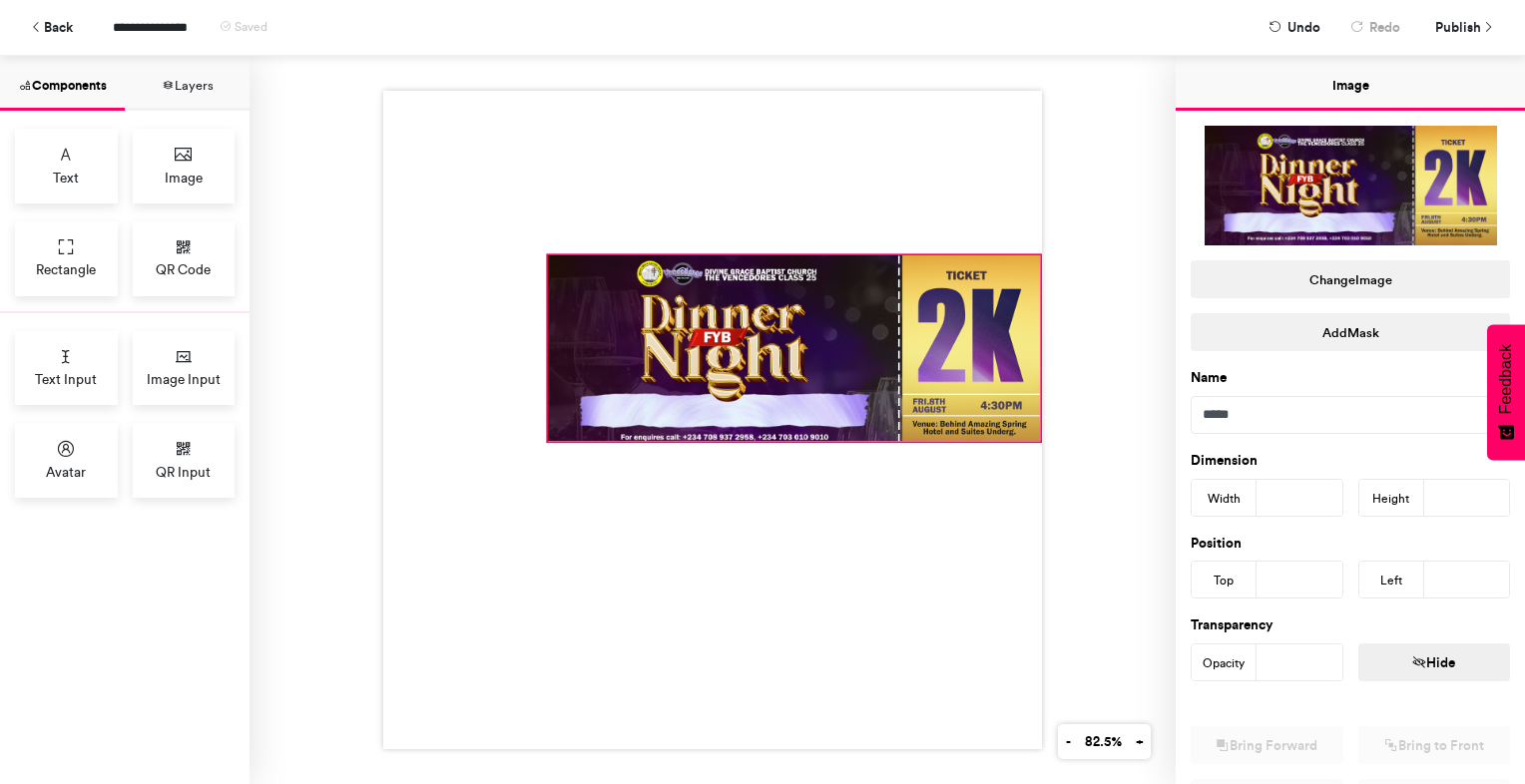 drag, startPoint x: 707, startPoint y: 317, endPoint x: 1034, endPoint y: 436, distance: 347.97988 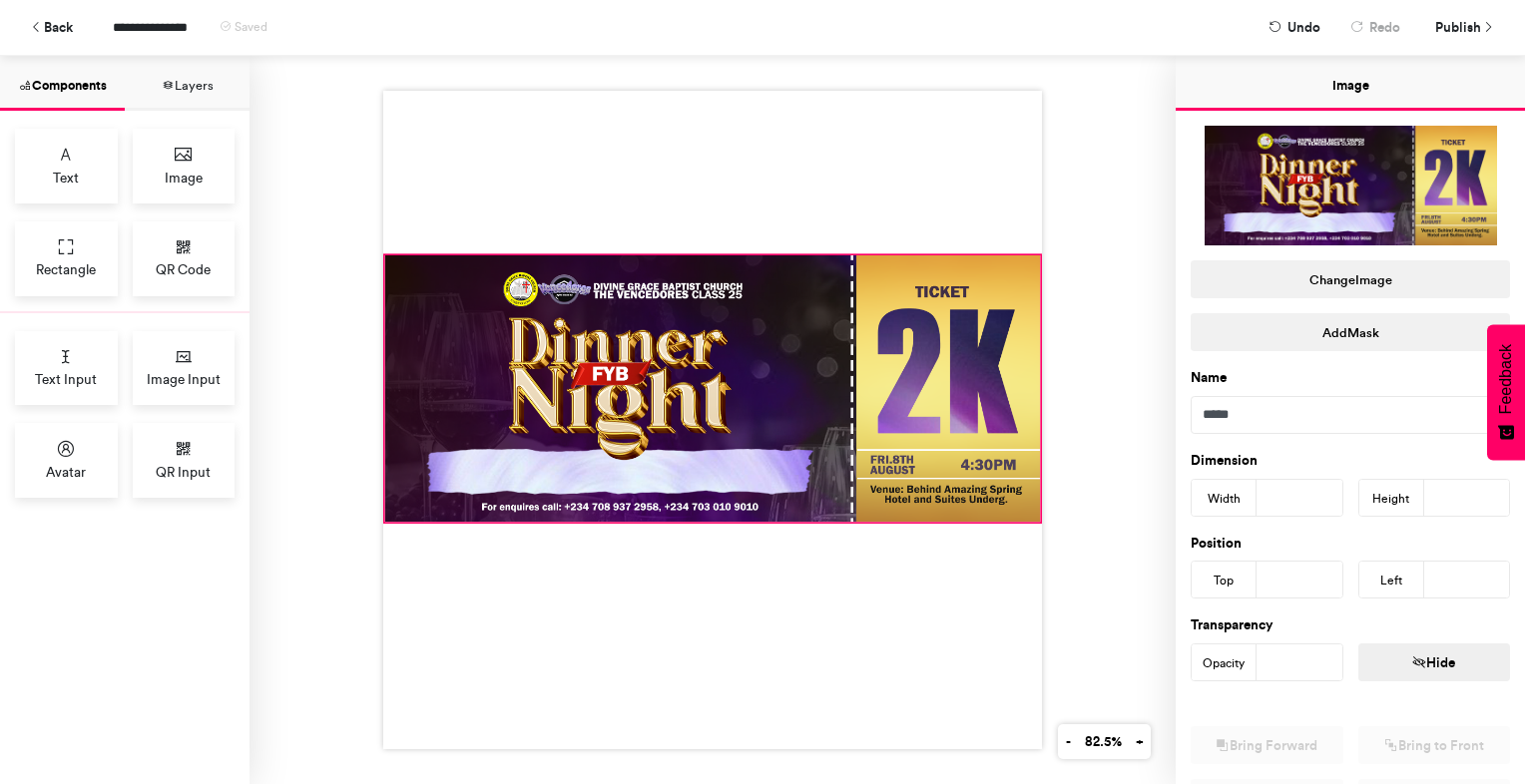 drag, startPoint x: 542, startPoint y: 433, endPoint x: 379, endPoint y: 513, distance: 181.57368 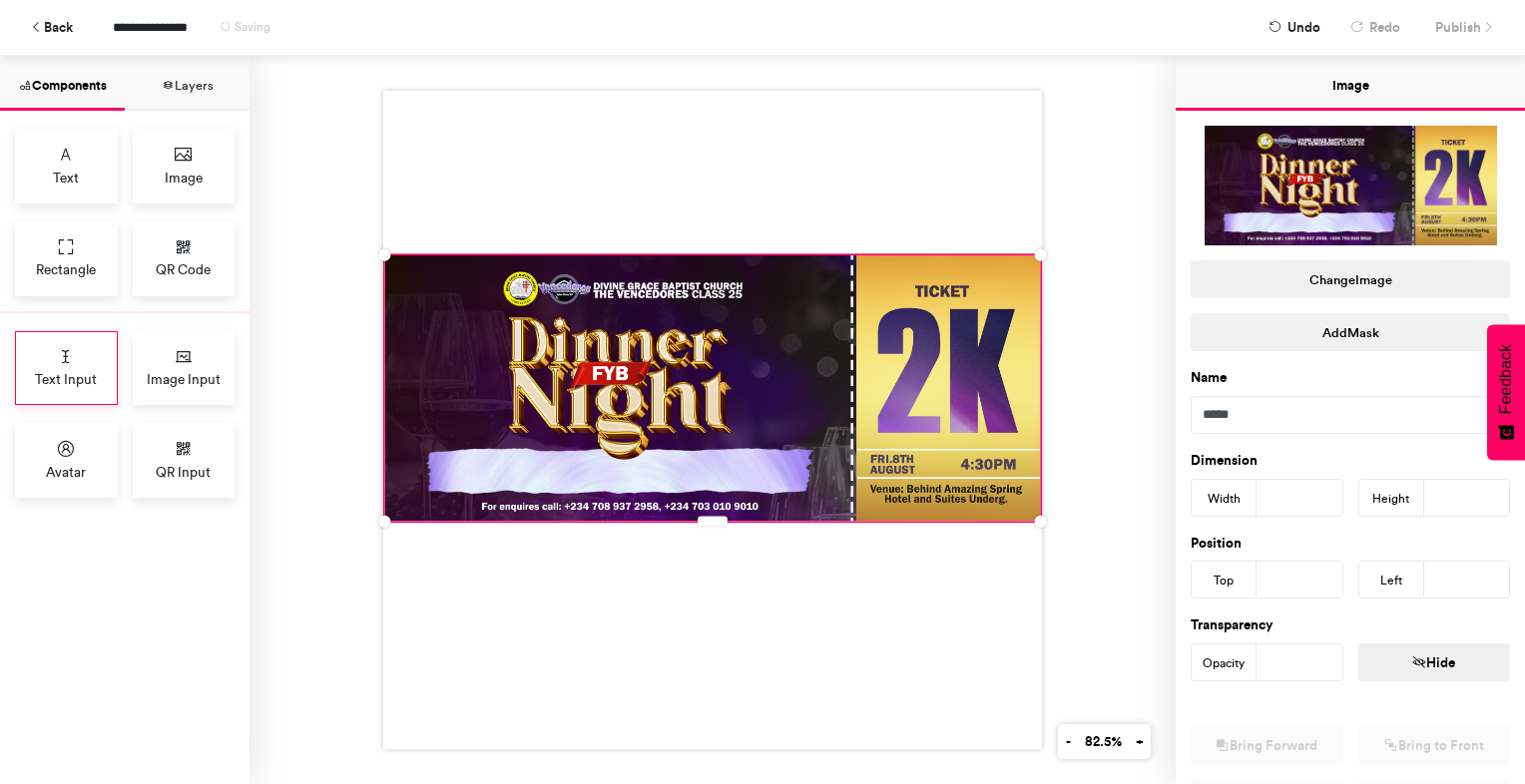 click on "Text Input" at bounding box center [66, 368] 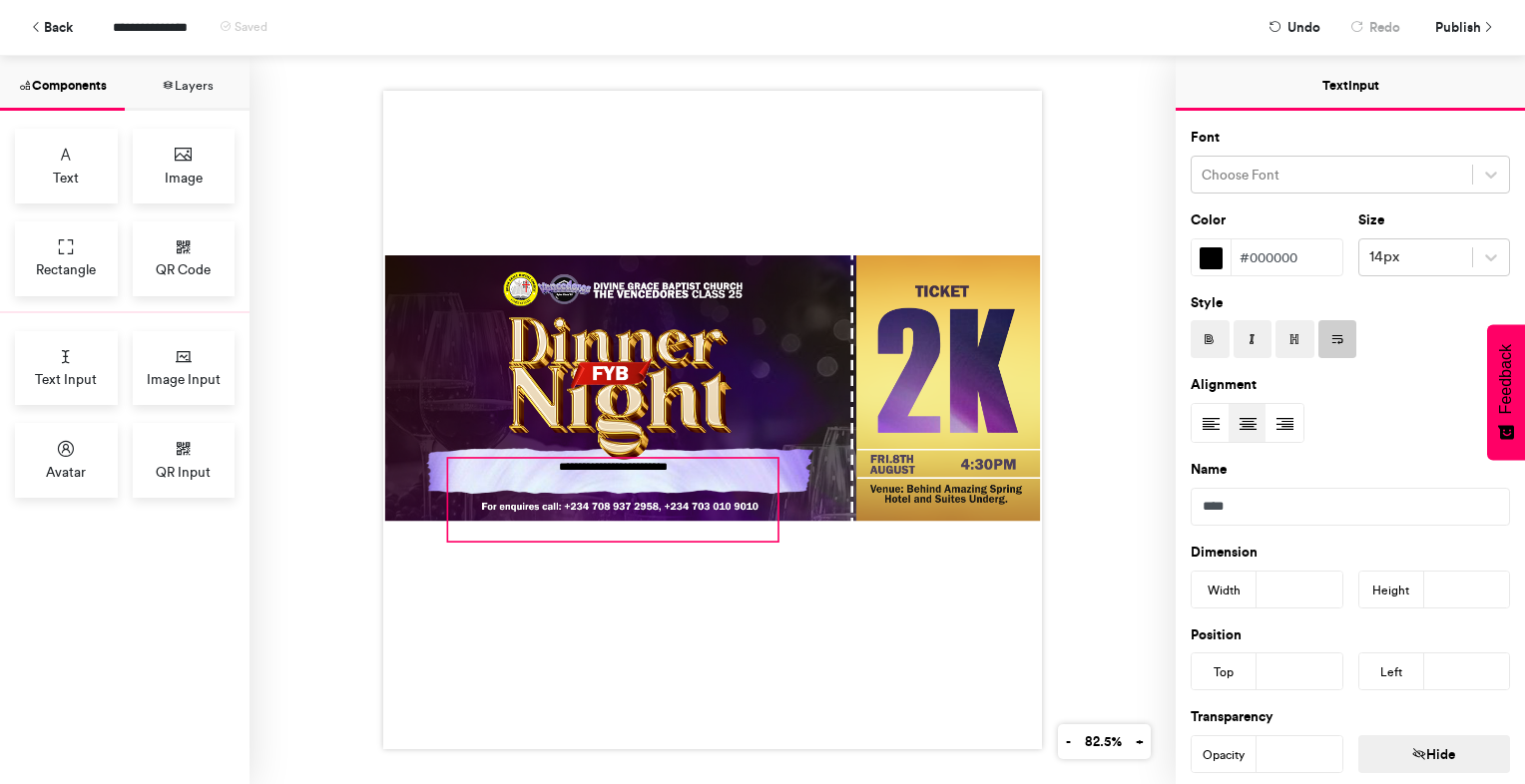 drag, startPoint x: 699, startPoint y: 330, endPoint x: 599, endPoint y: 534, distance: 227.19155 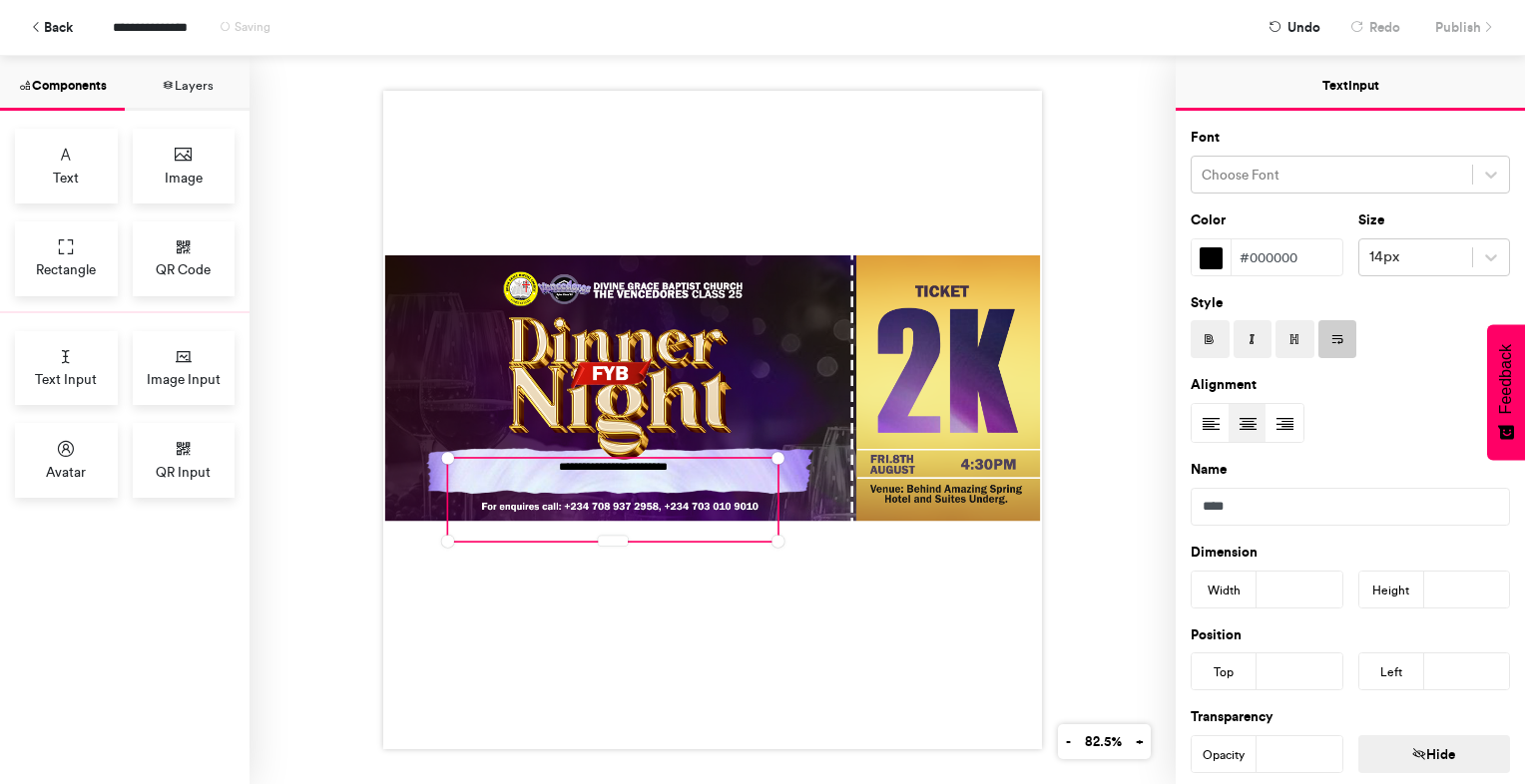 type on "***" 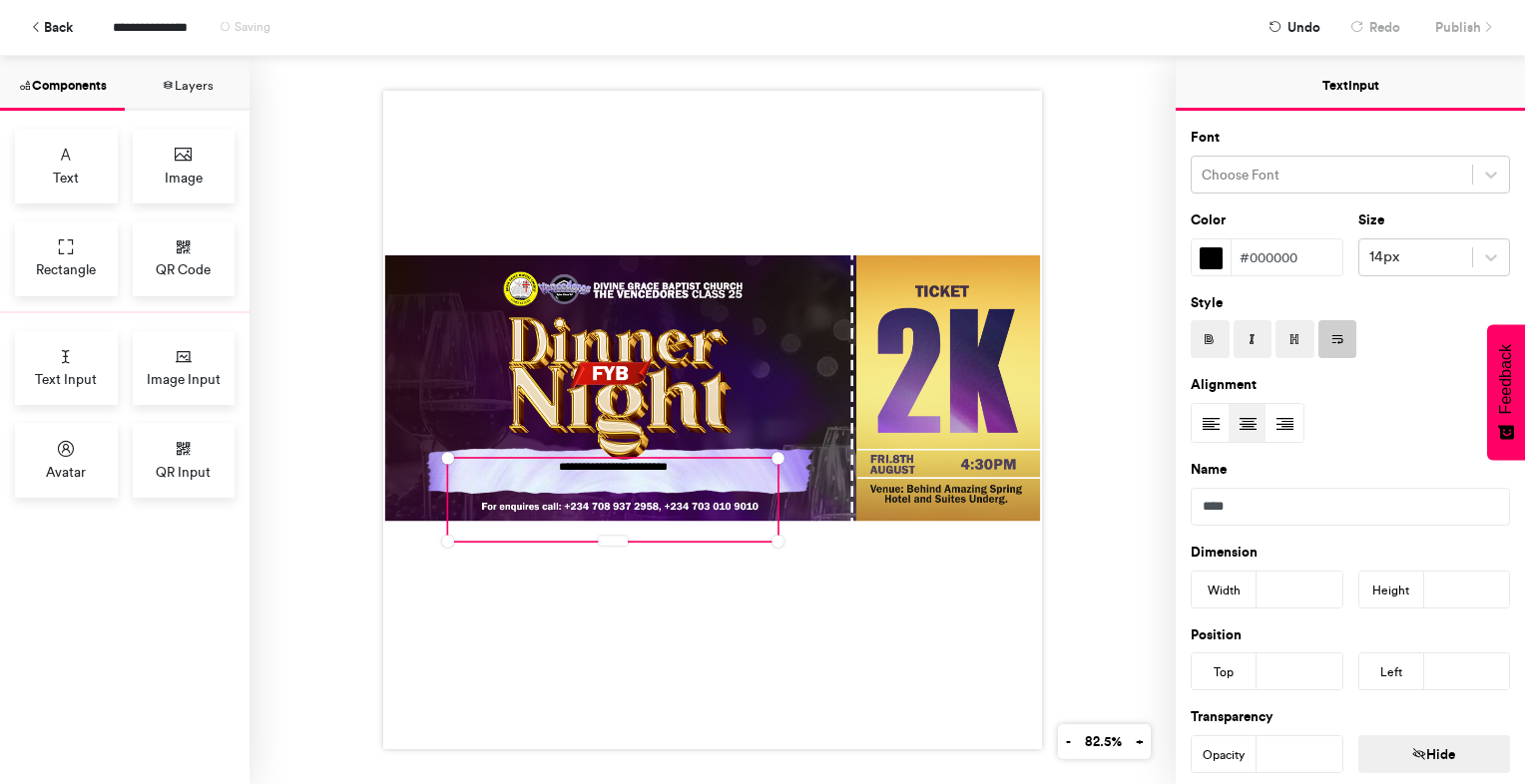 type on "**" 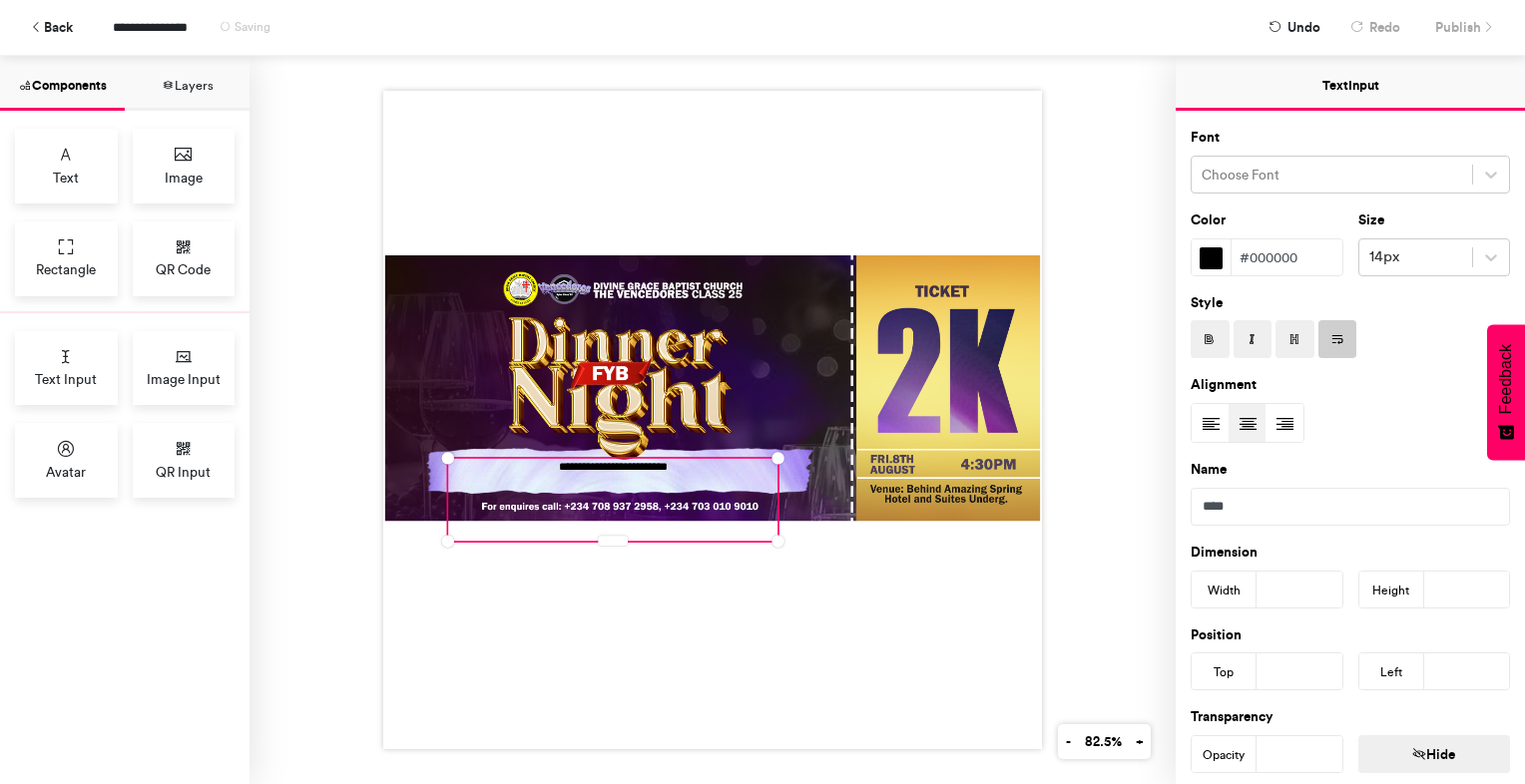 click on "**********" at bounding box center [613, 500] 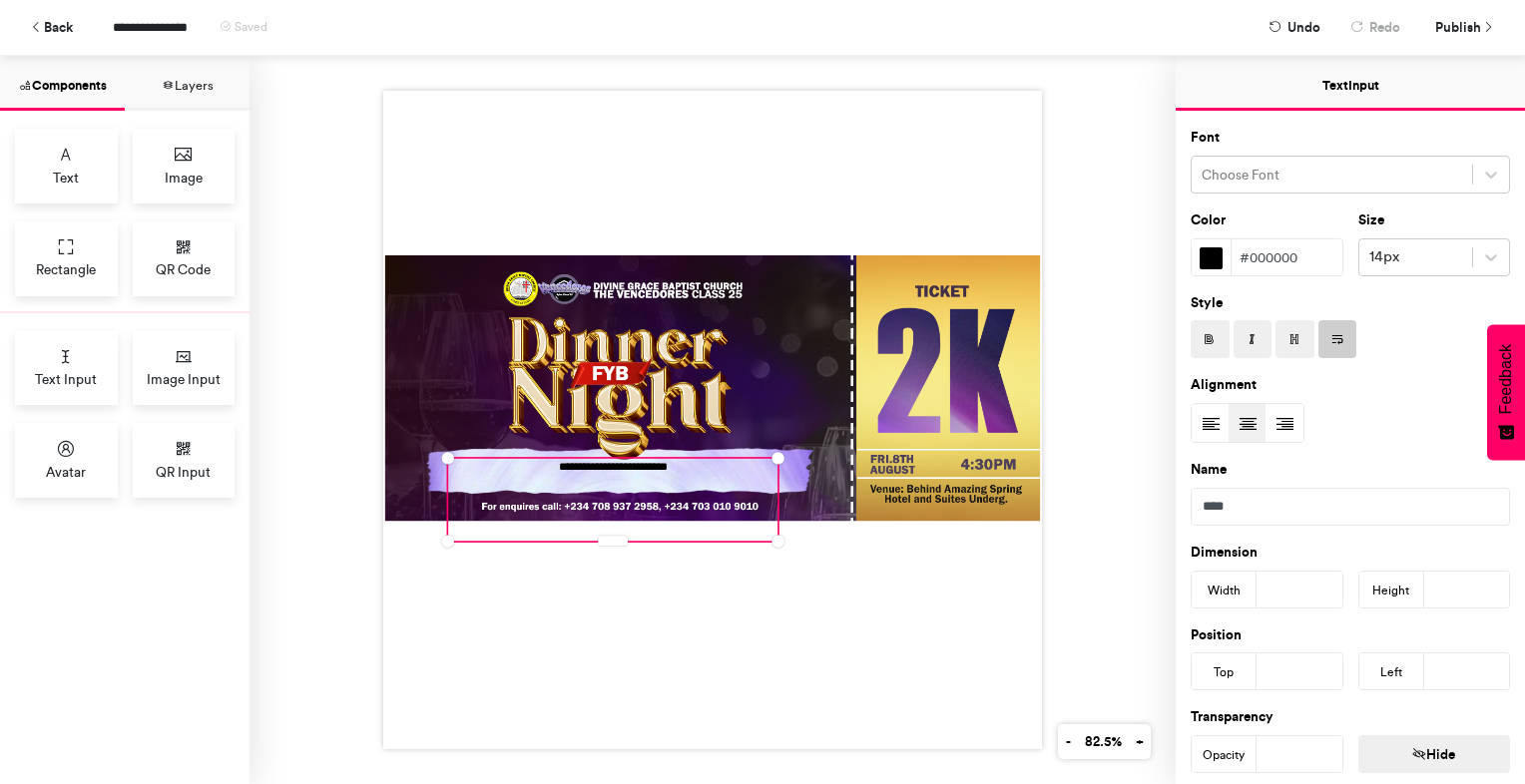 click at bounding box center [1210, 339] 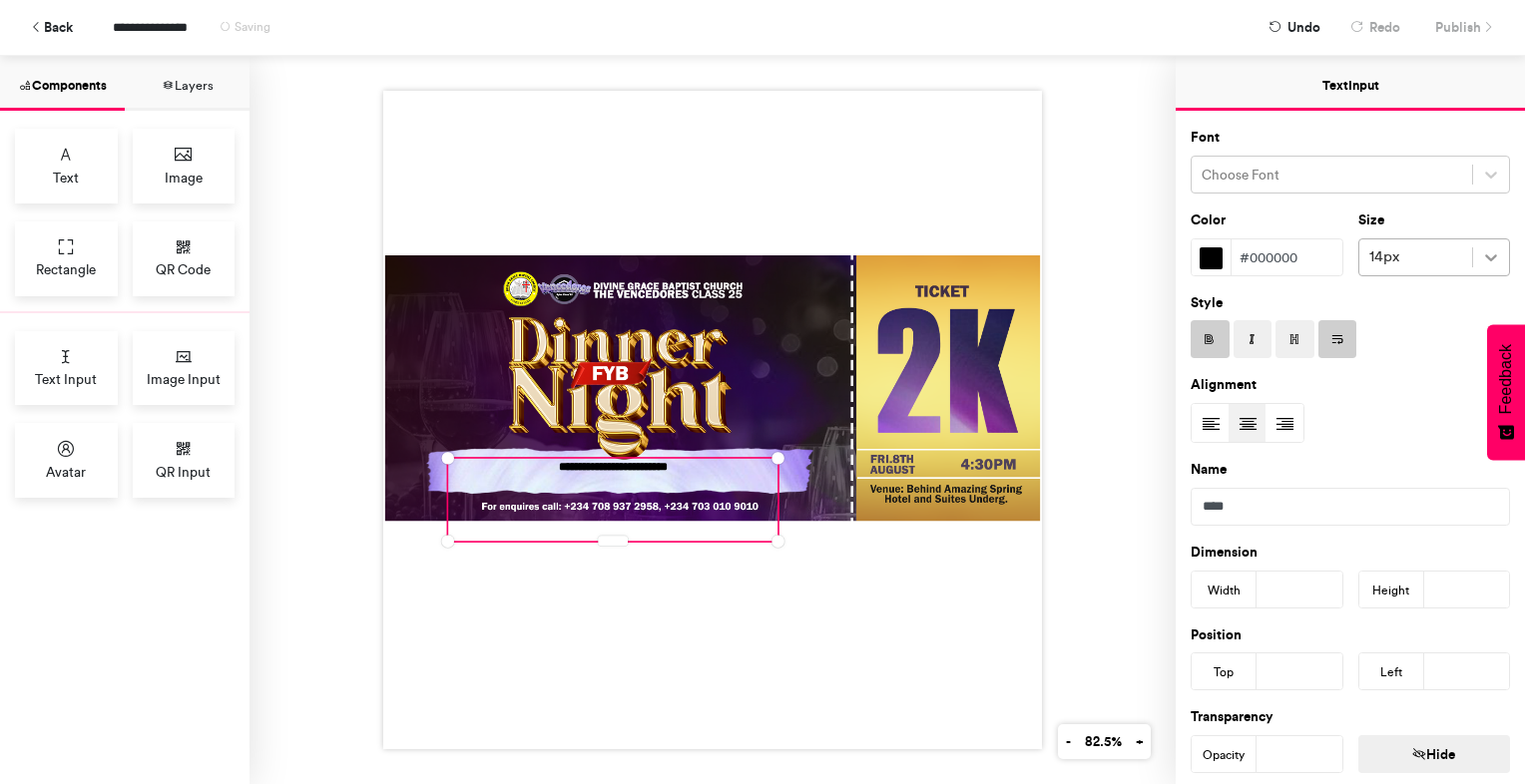 click 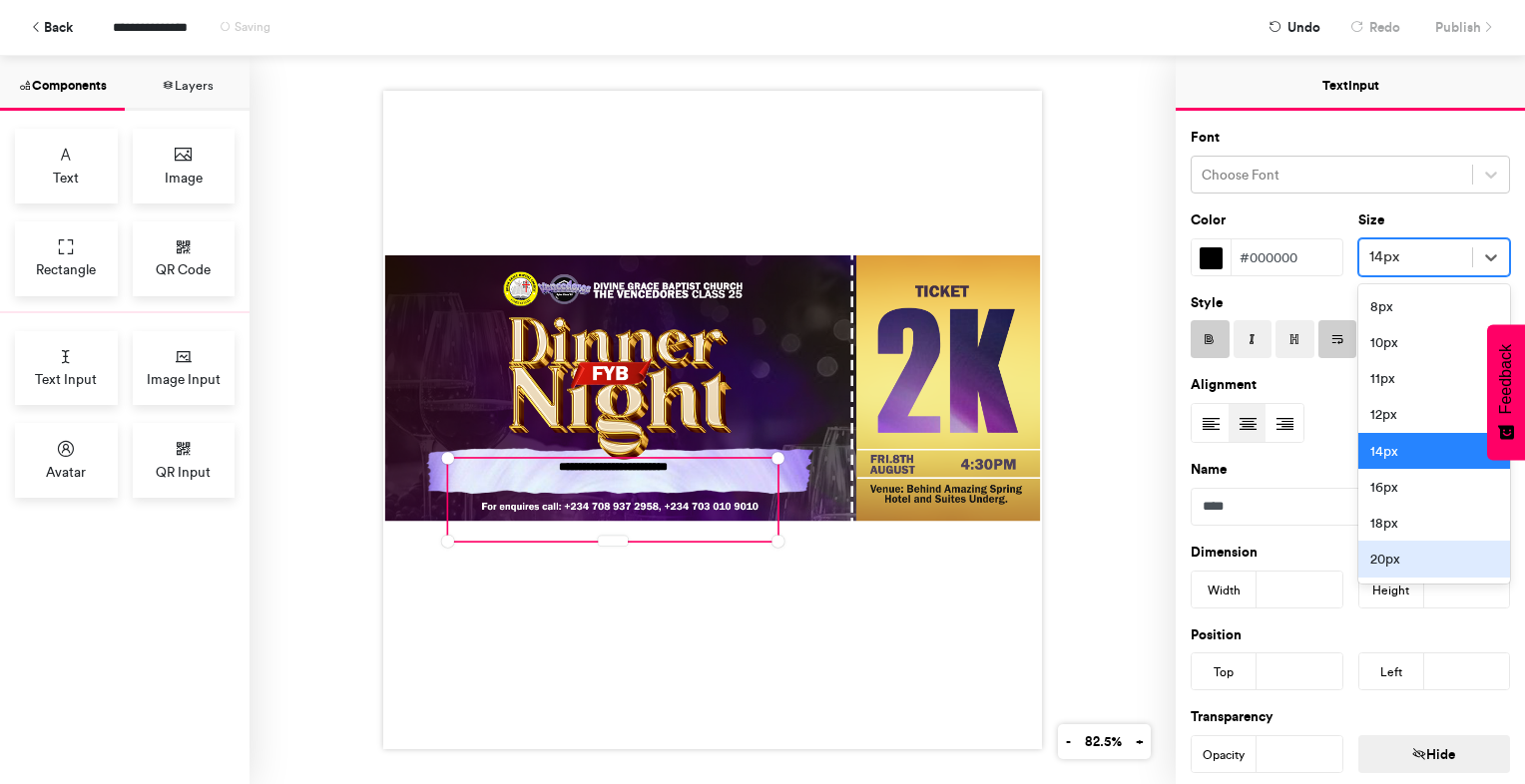 click on "20px" at bounding box center [1434, 559] 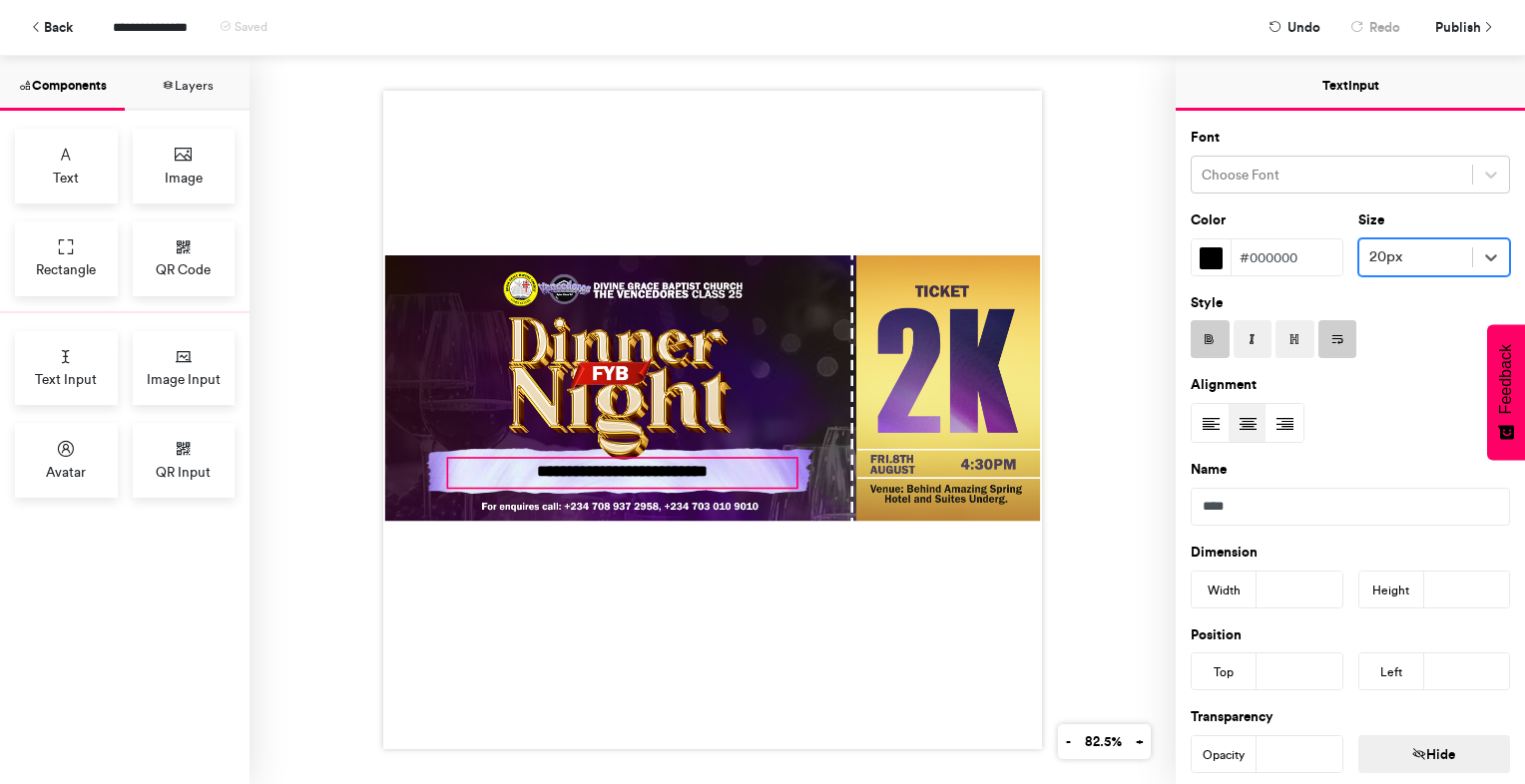 drag, startPoint x: 769, startPoint y: 532, endPoint x: 787, endPoint y: 478, distance: 56.920998 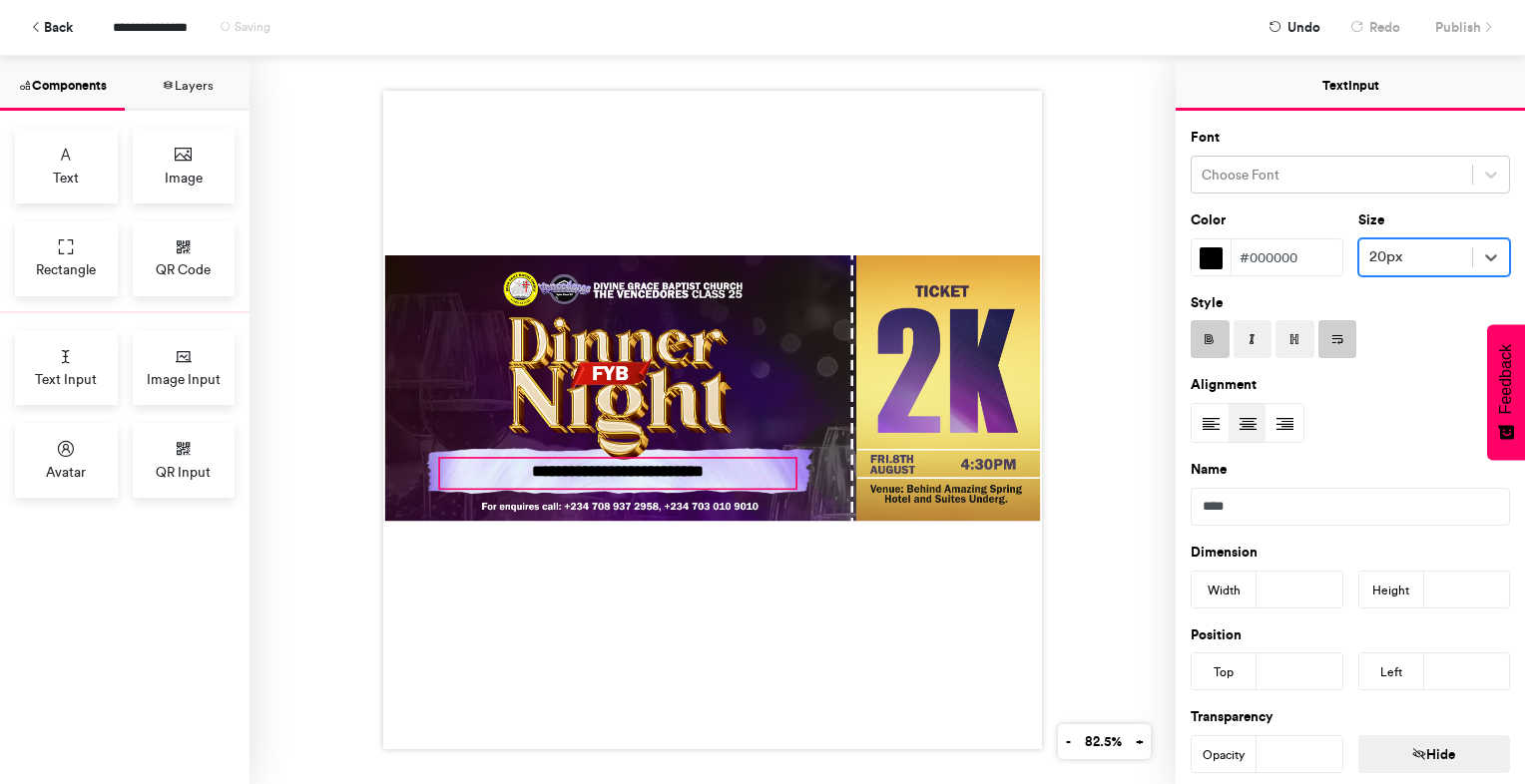 click on "**********" at bounding box center (713, 420) 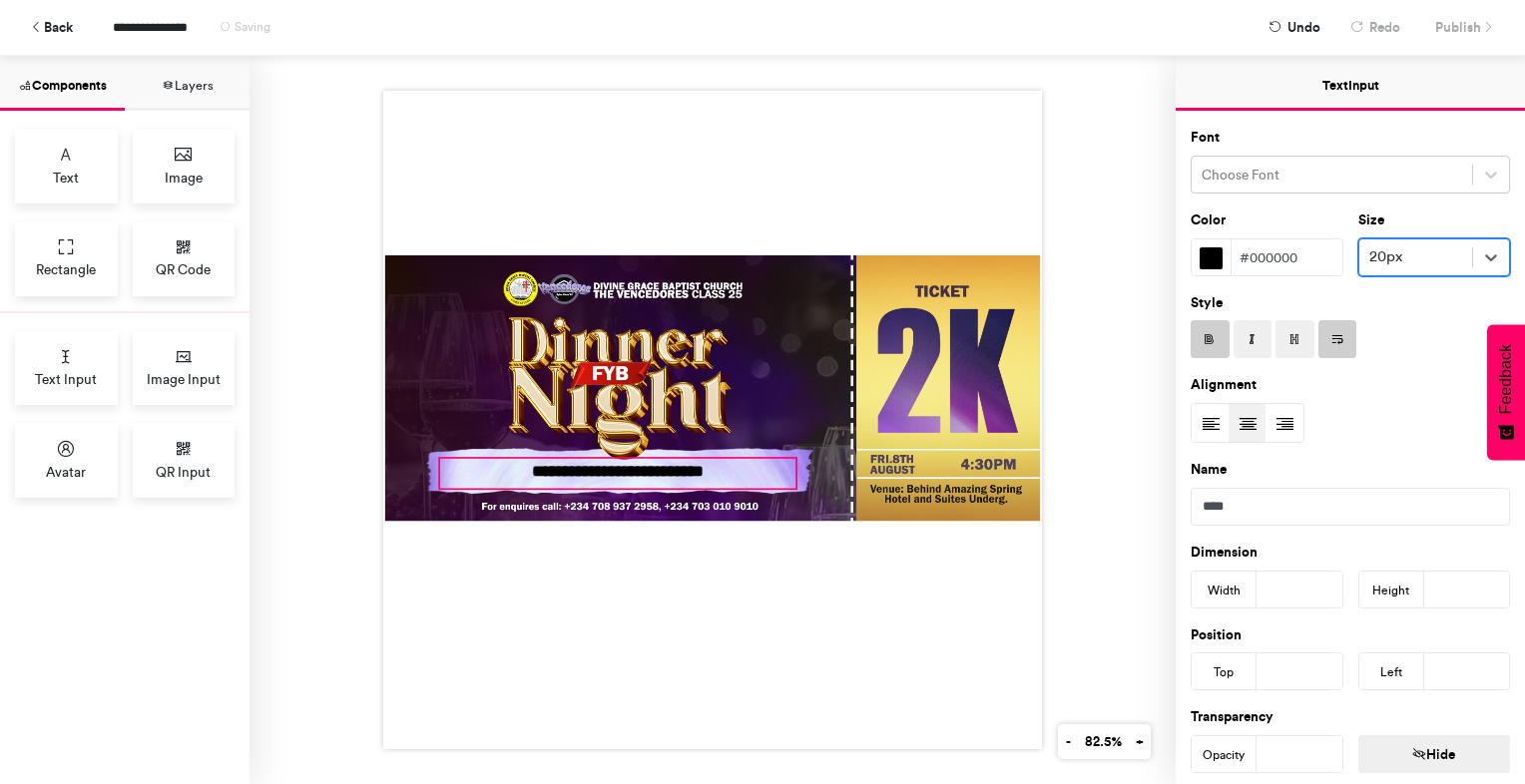 type on "***" 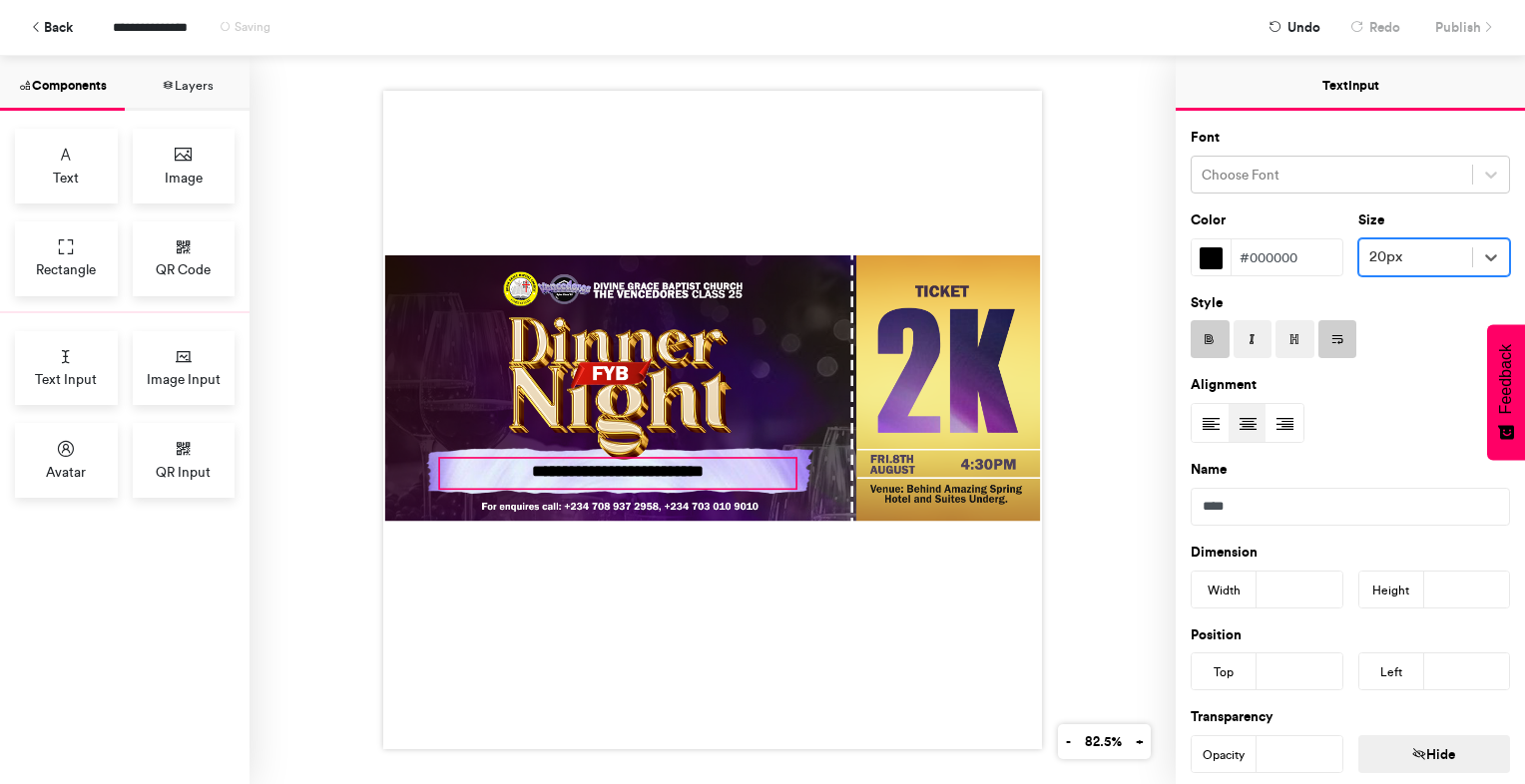 type on "**" 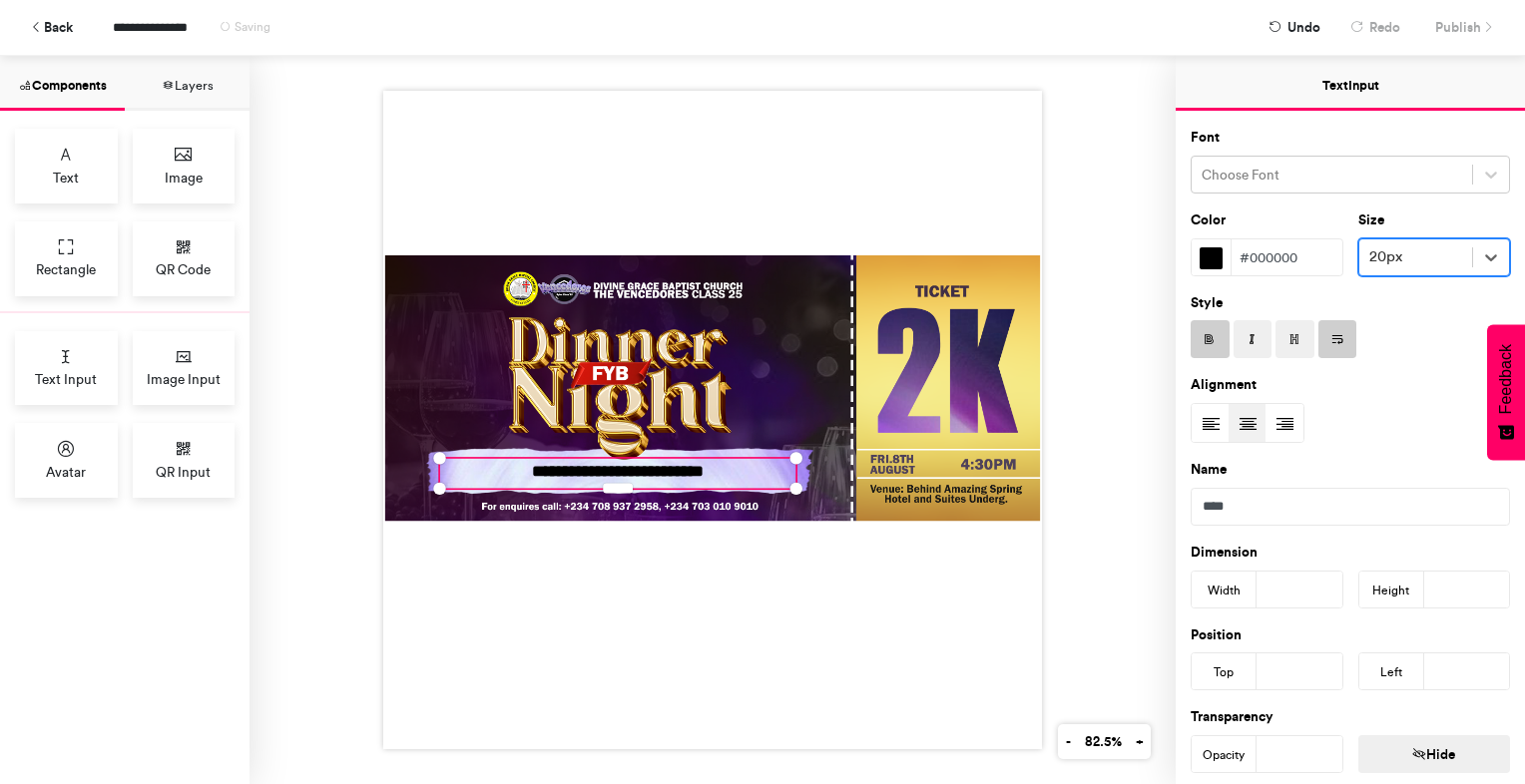 click at bounding box center [1337, 339] 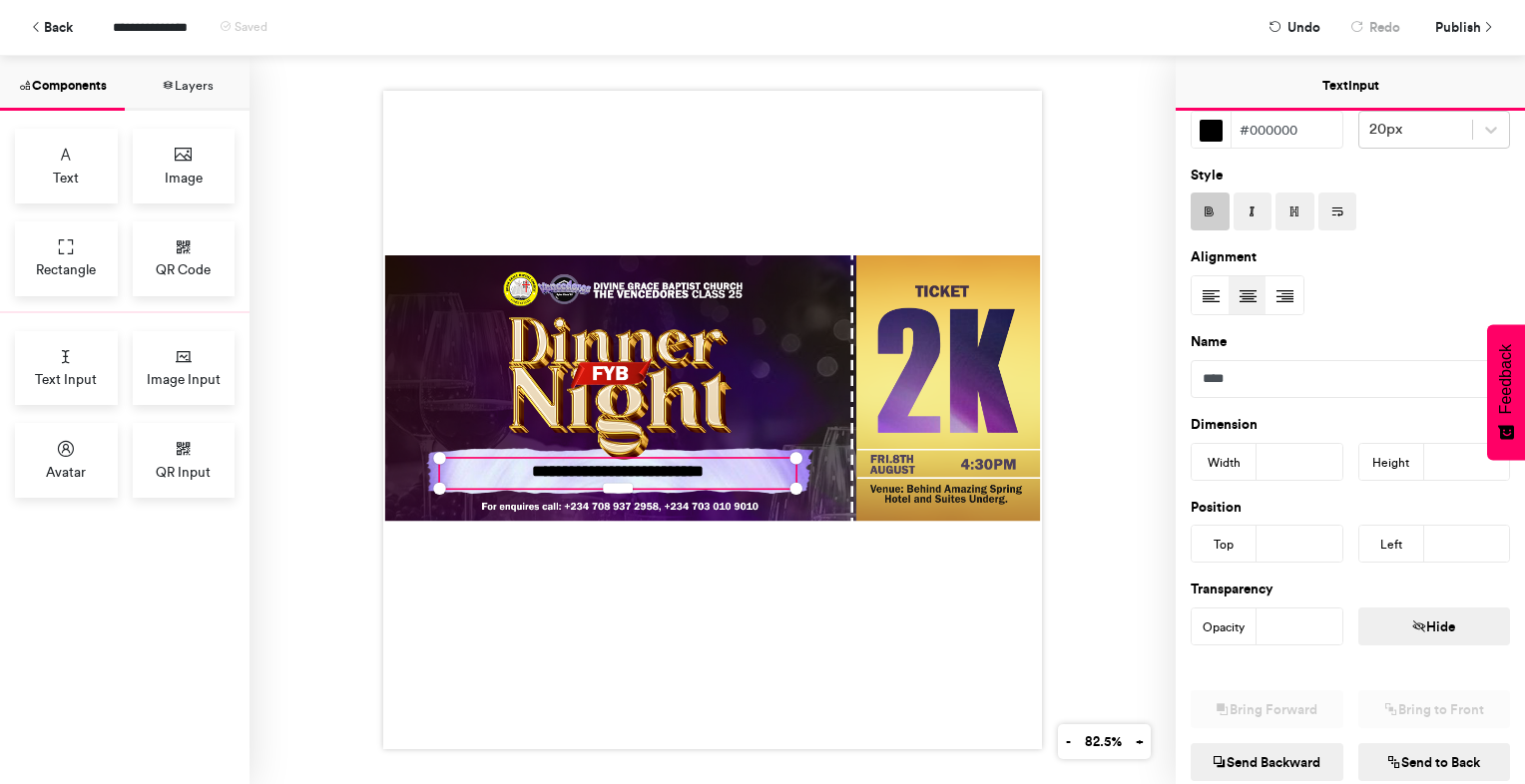 scroll, scrollTop: 113, scrollLeft: 0, axis: vertical 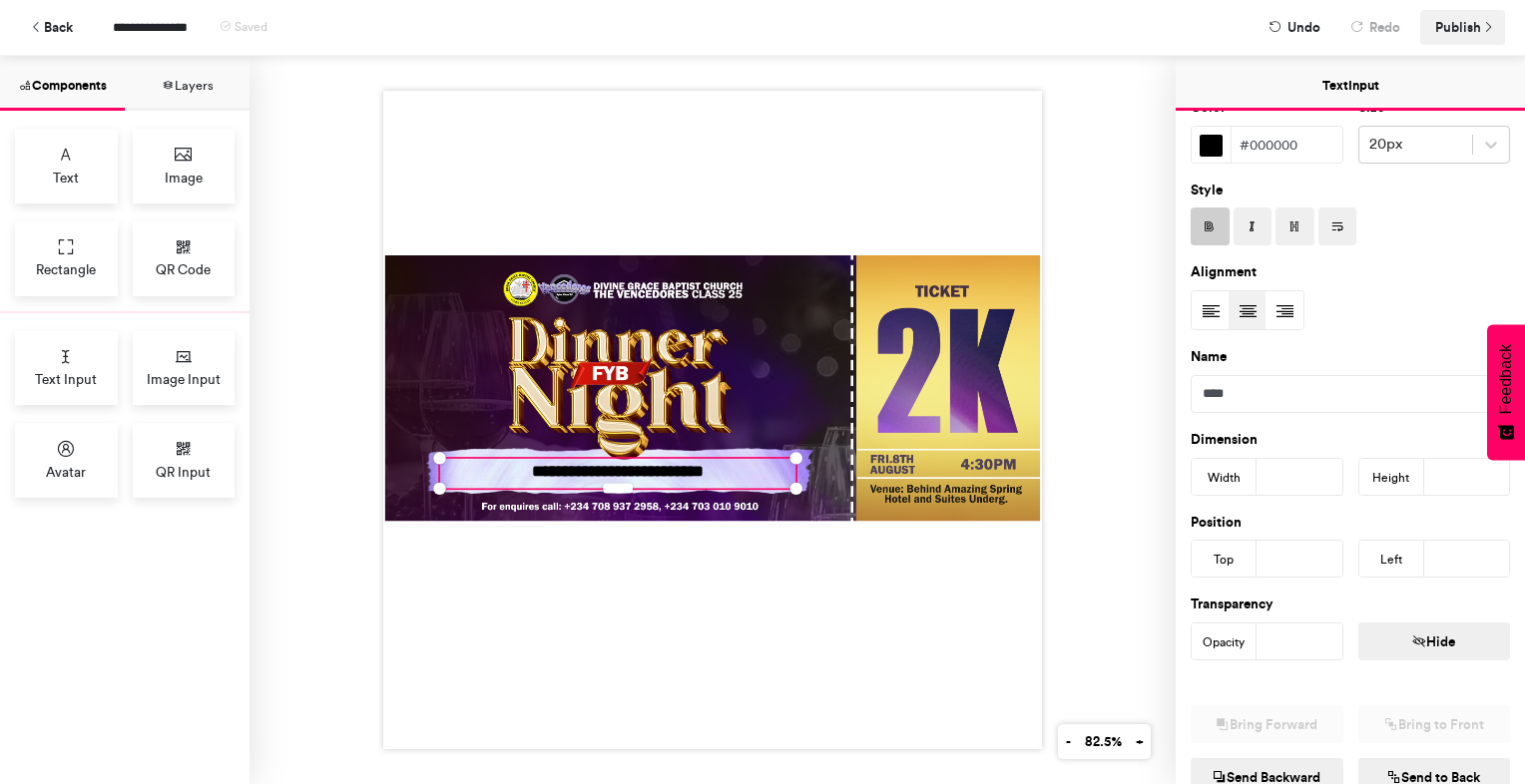click on "Publish" at bounding box center [1458, 27] 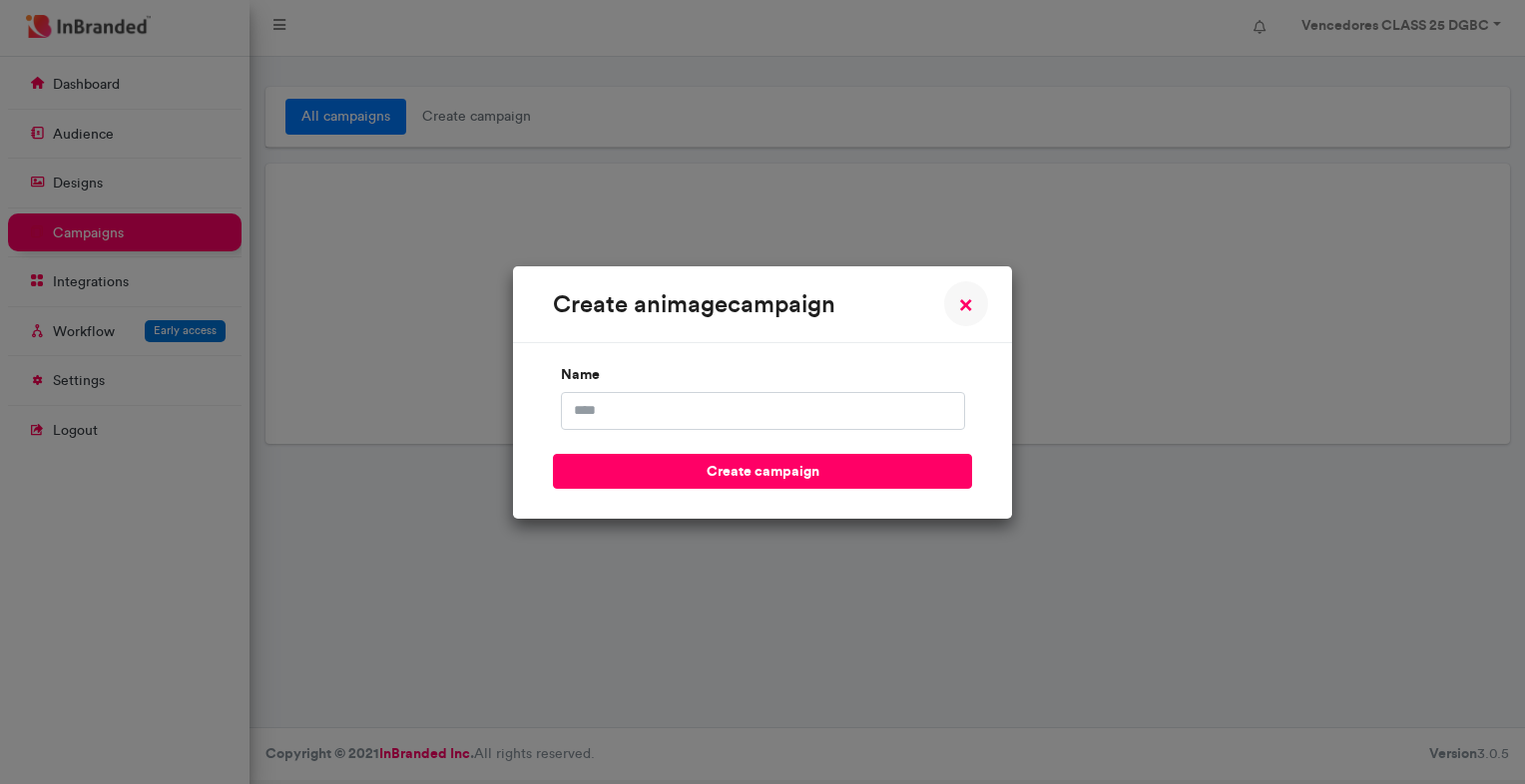 scroll, scrollTop: 0, scrollLeft: 0, axis: both 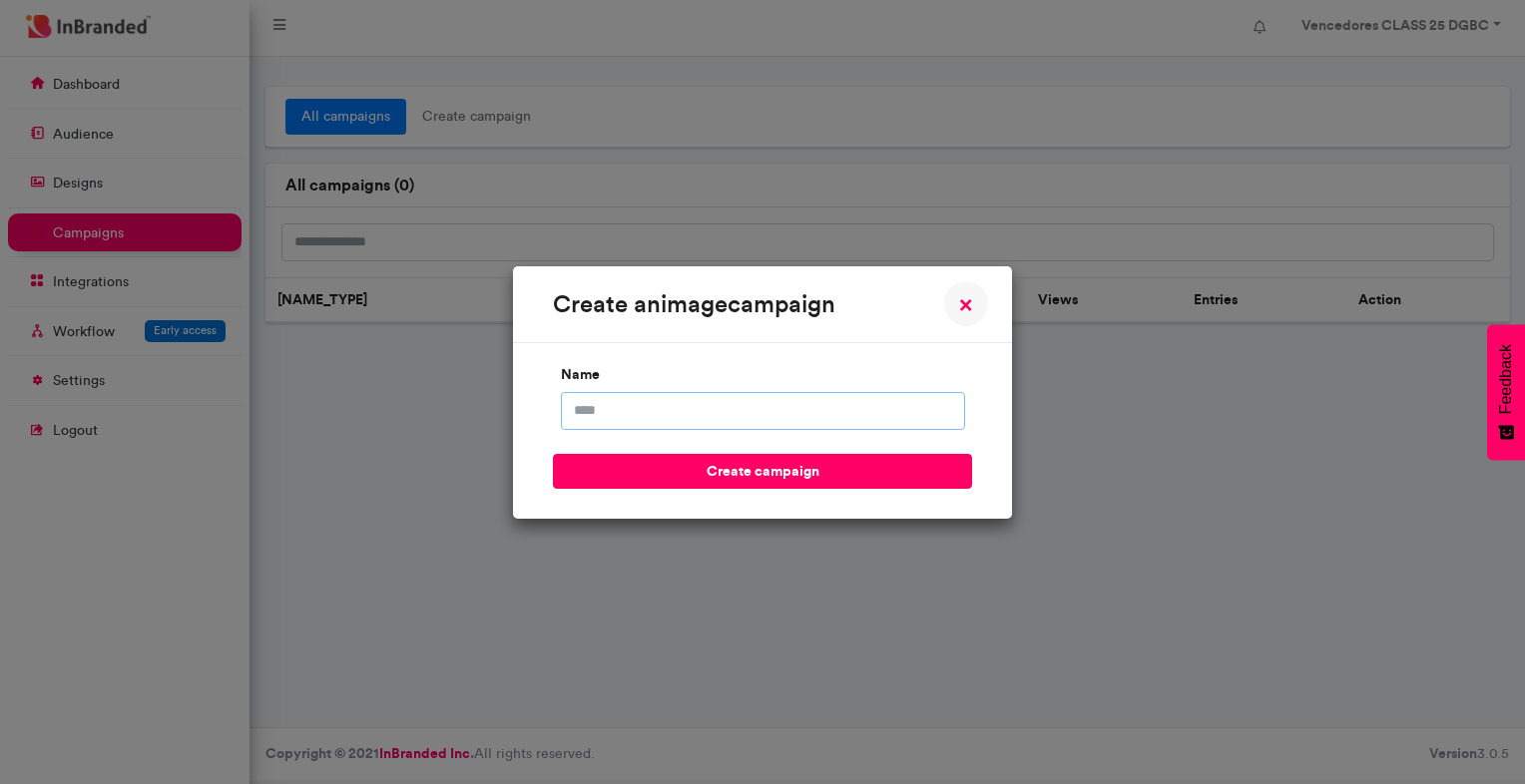 click on "name" at bounding box center [762, 411] 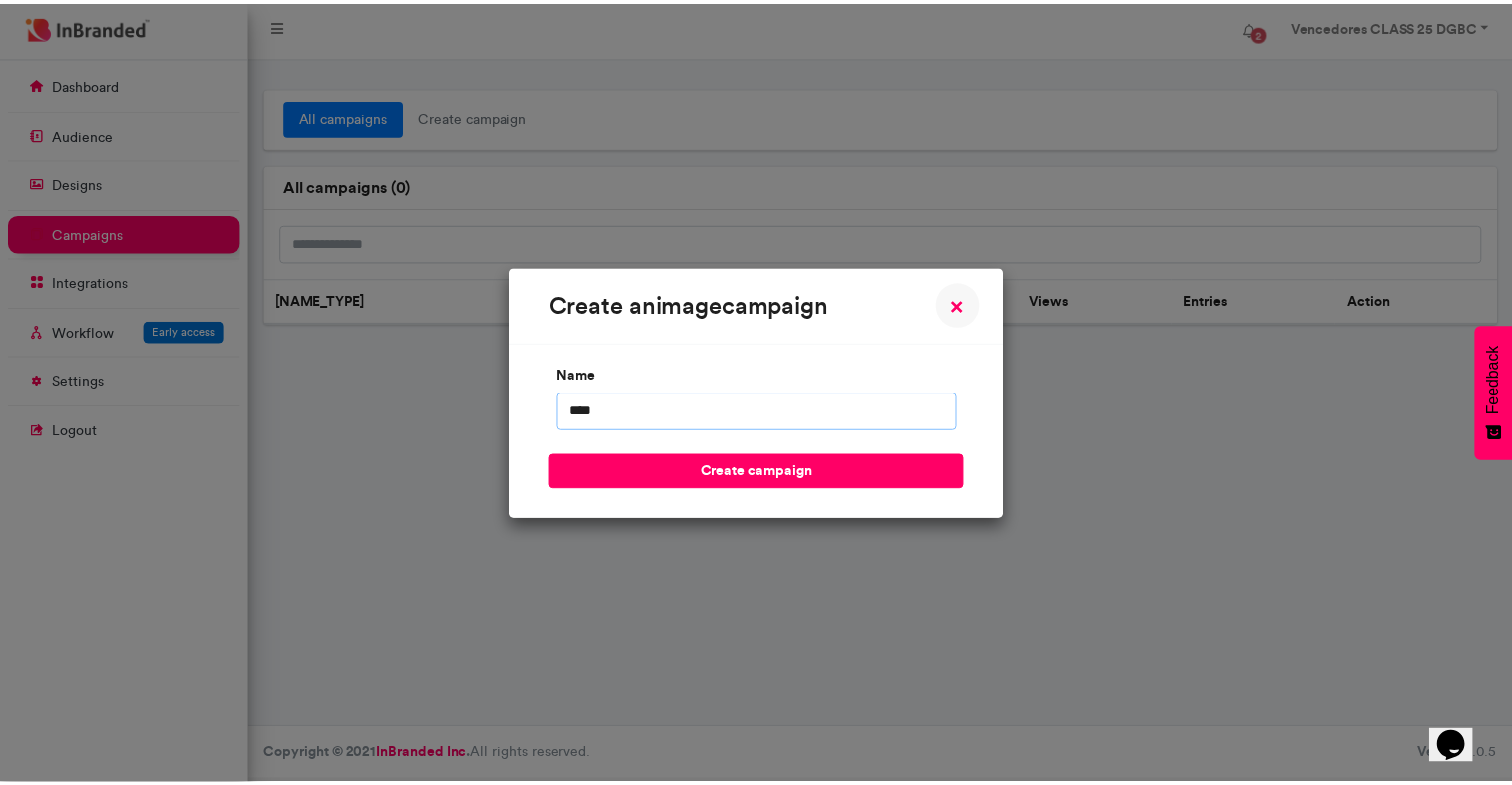 scroll, scrollTop: 0, scrollLeft: 0, axis: both 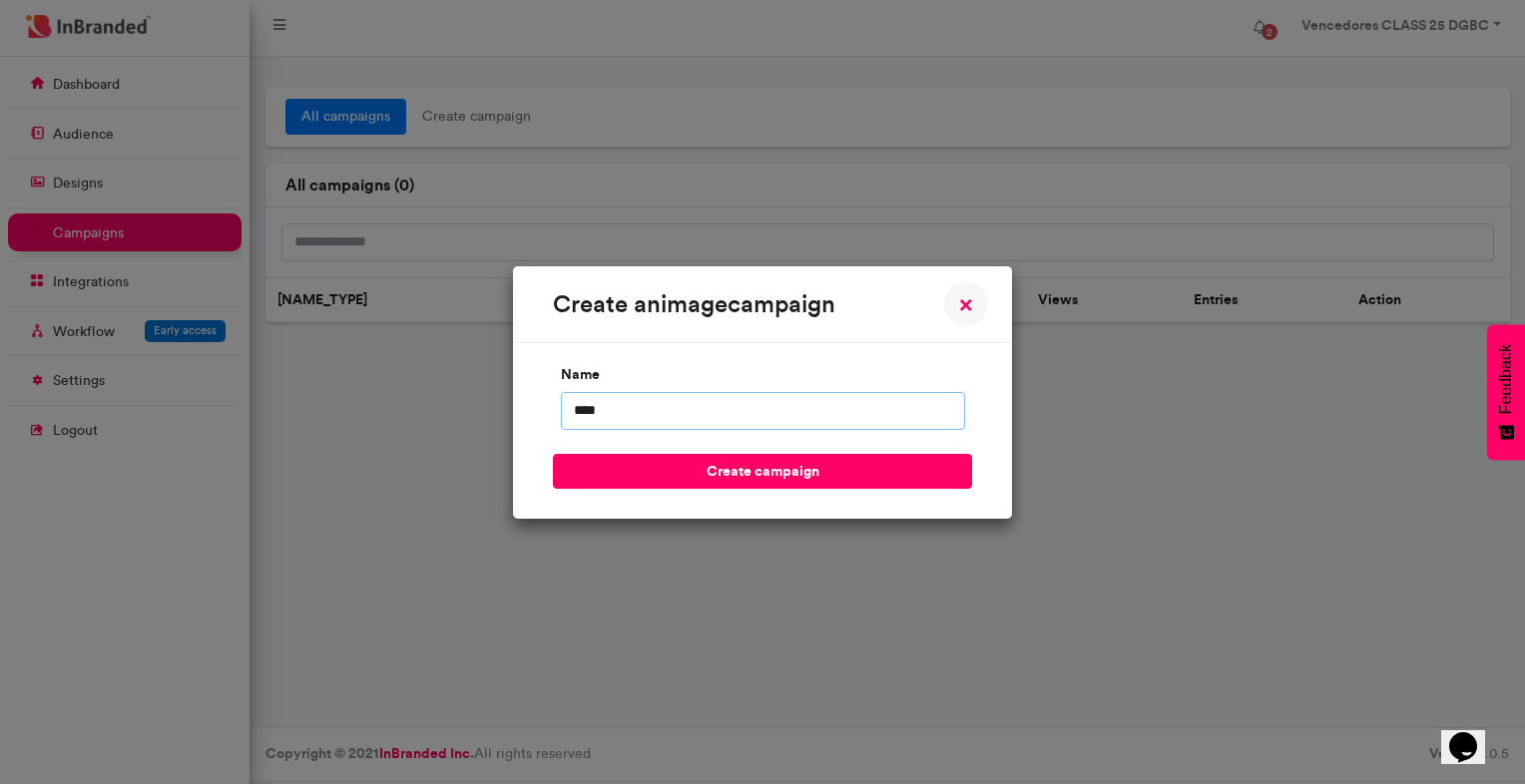 type on "**********" 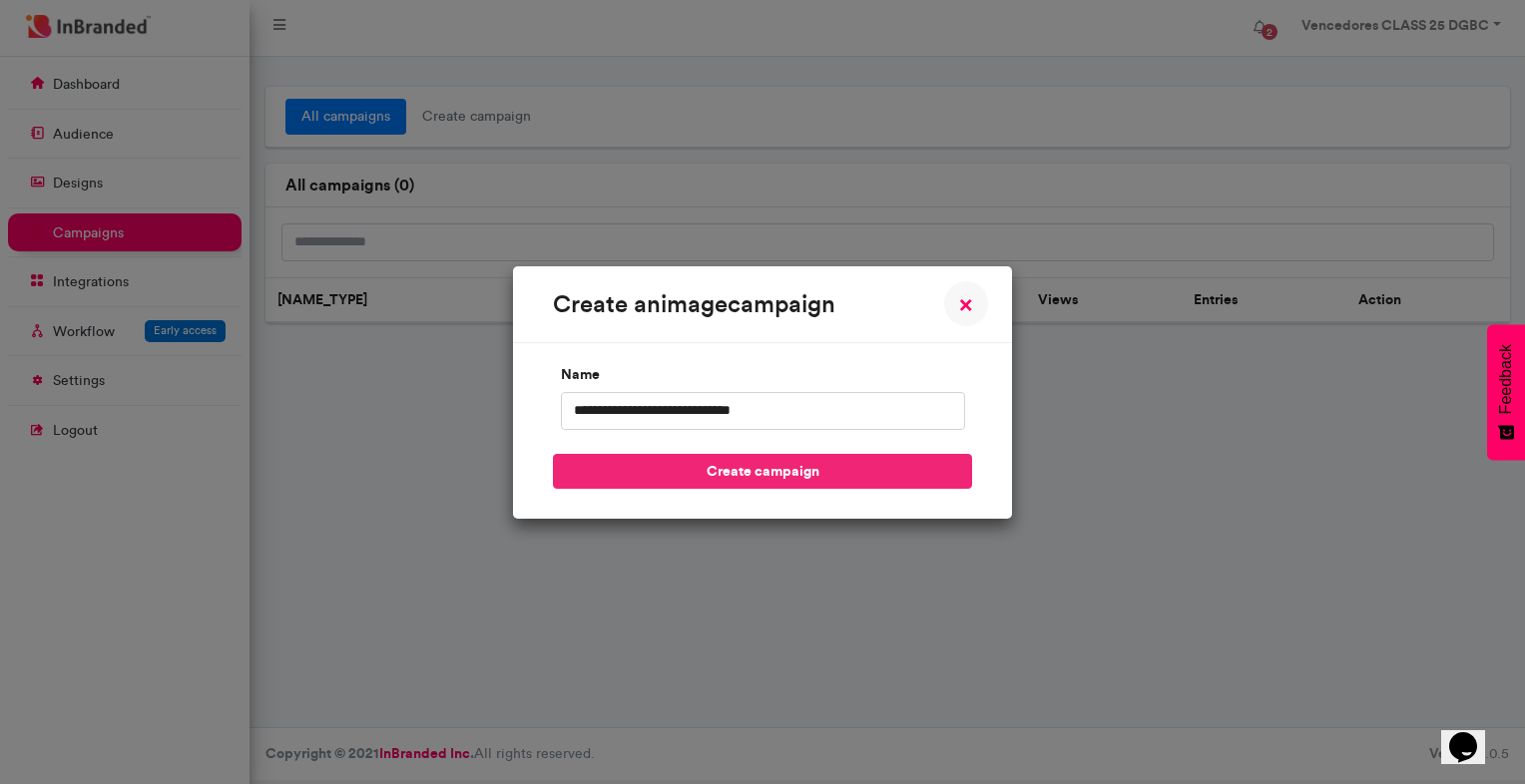 click on "create campaign" at bounding box center [762, 471] 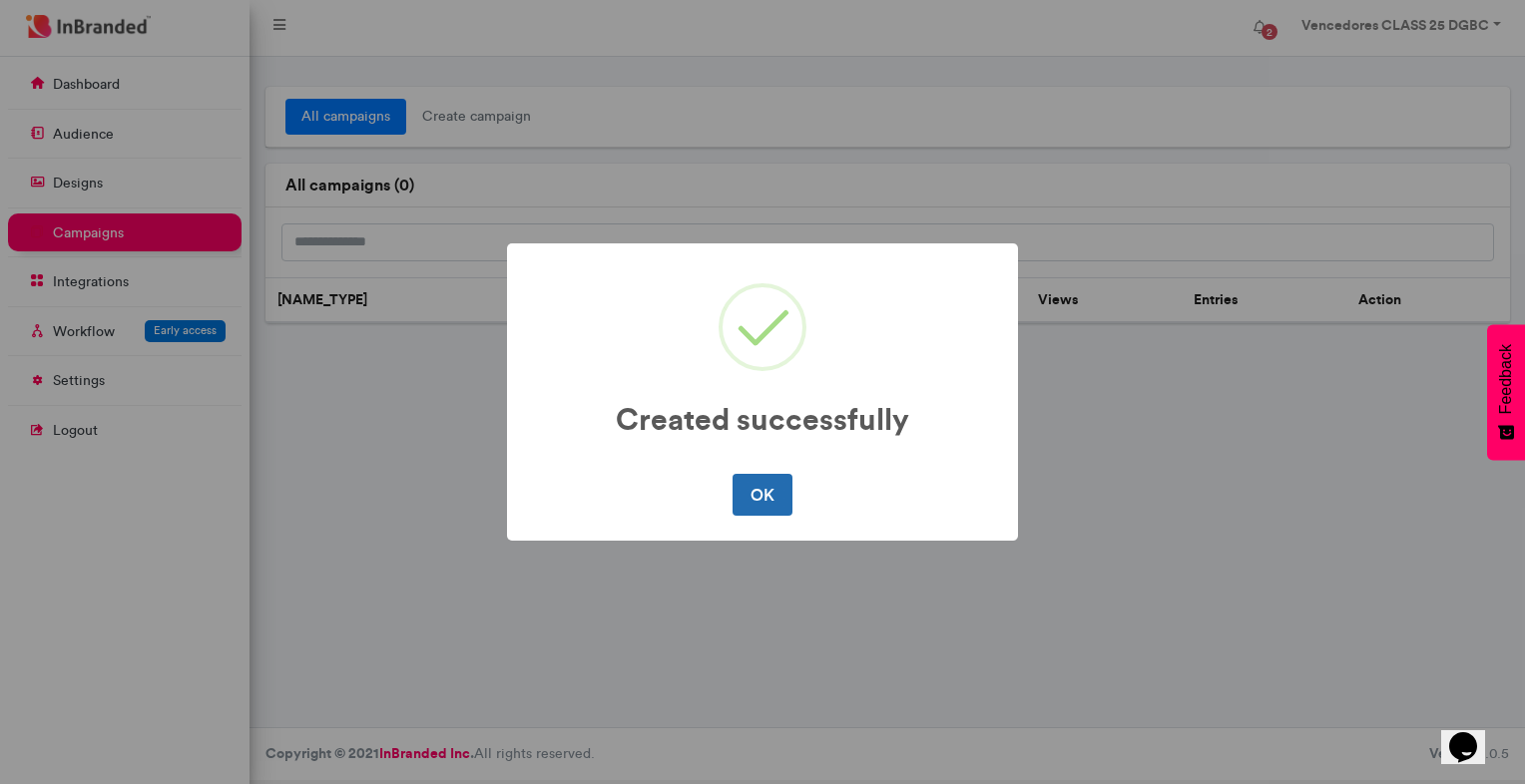 click on "OK" at bounding box center [762, 495] 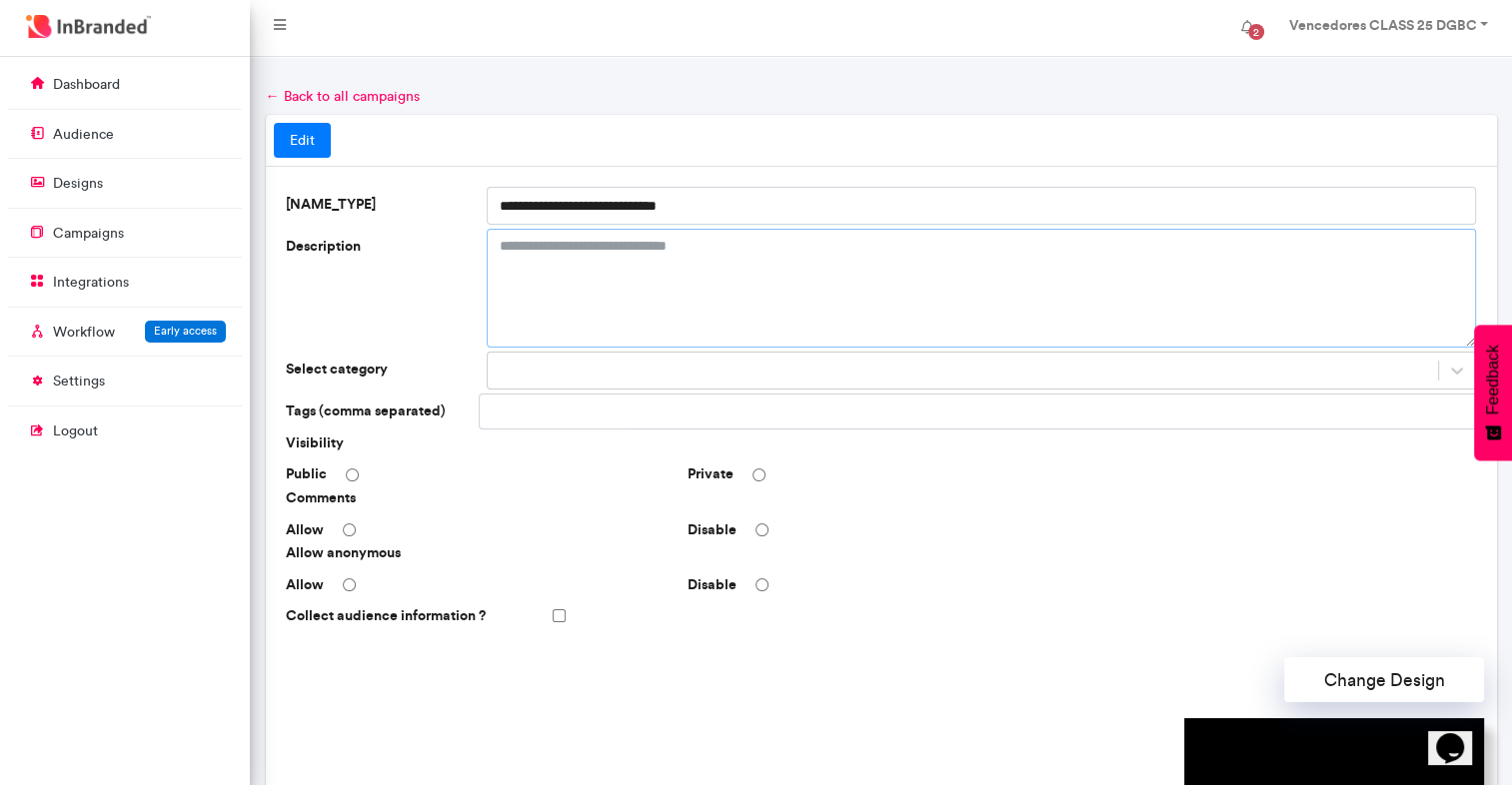 click on "Description" at bounding box center (981, 288) 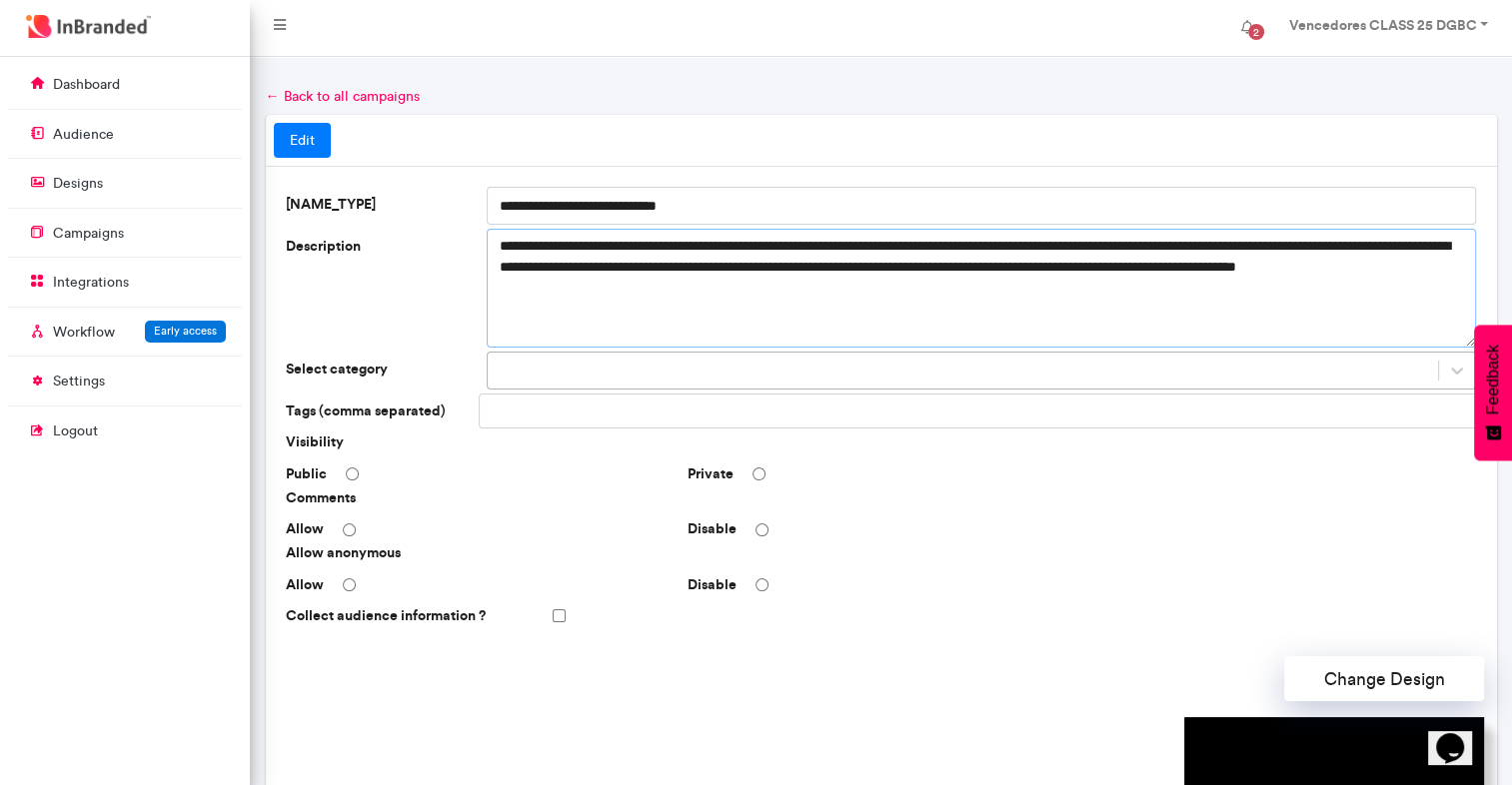 type on "**********" 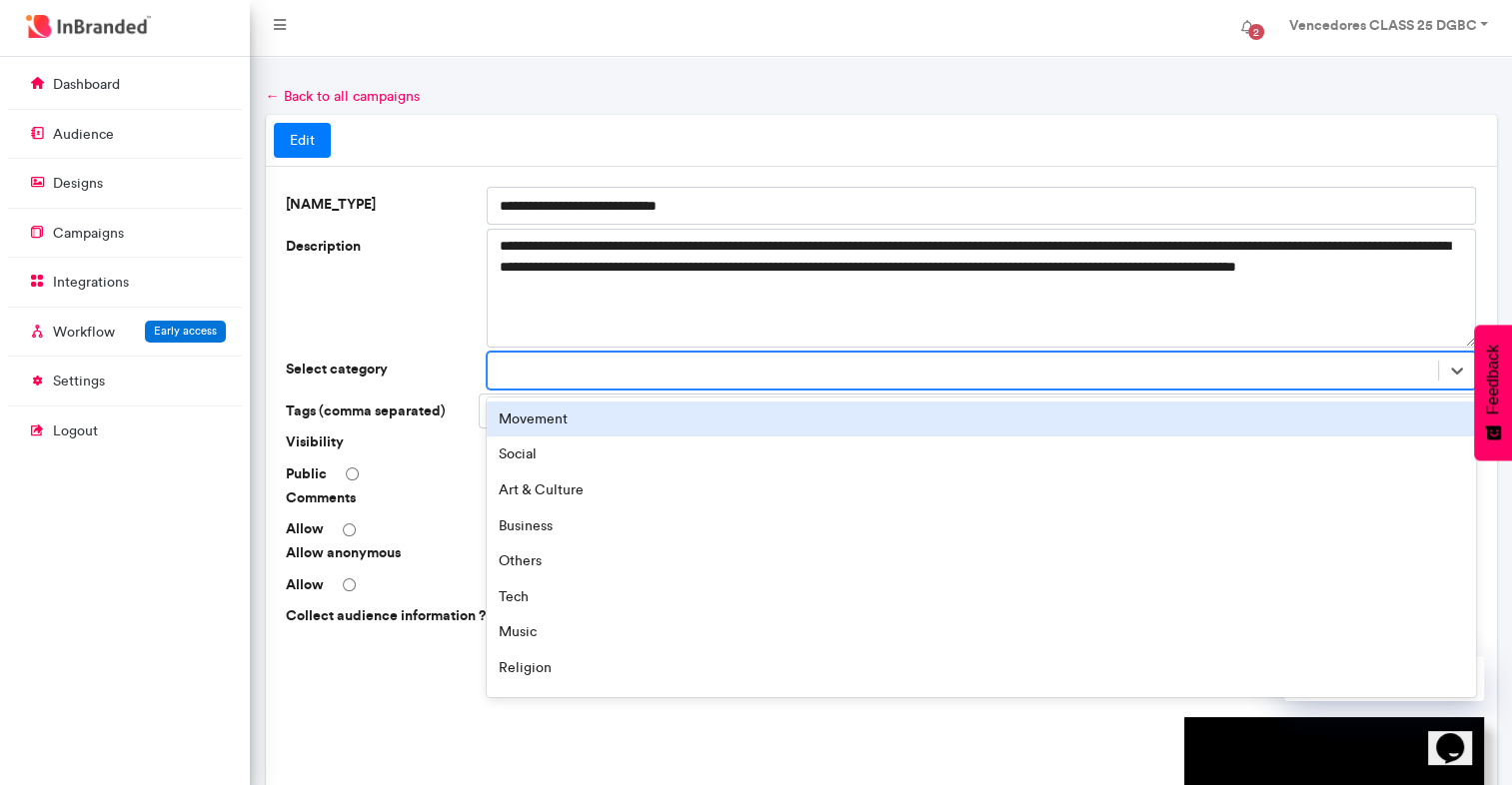 click at bounding box center [963, 370] 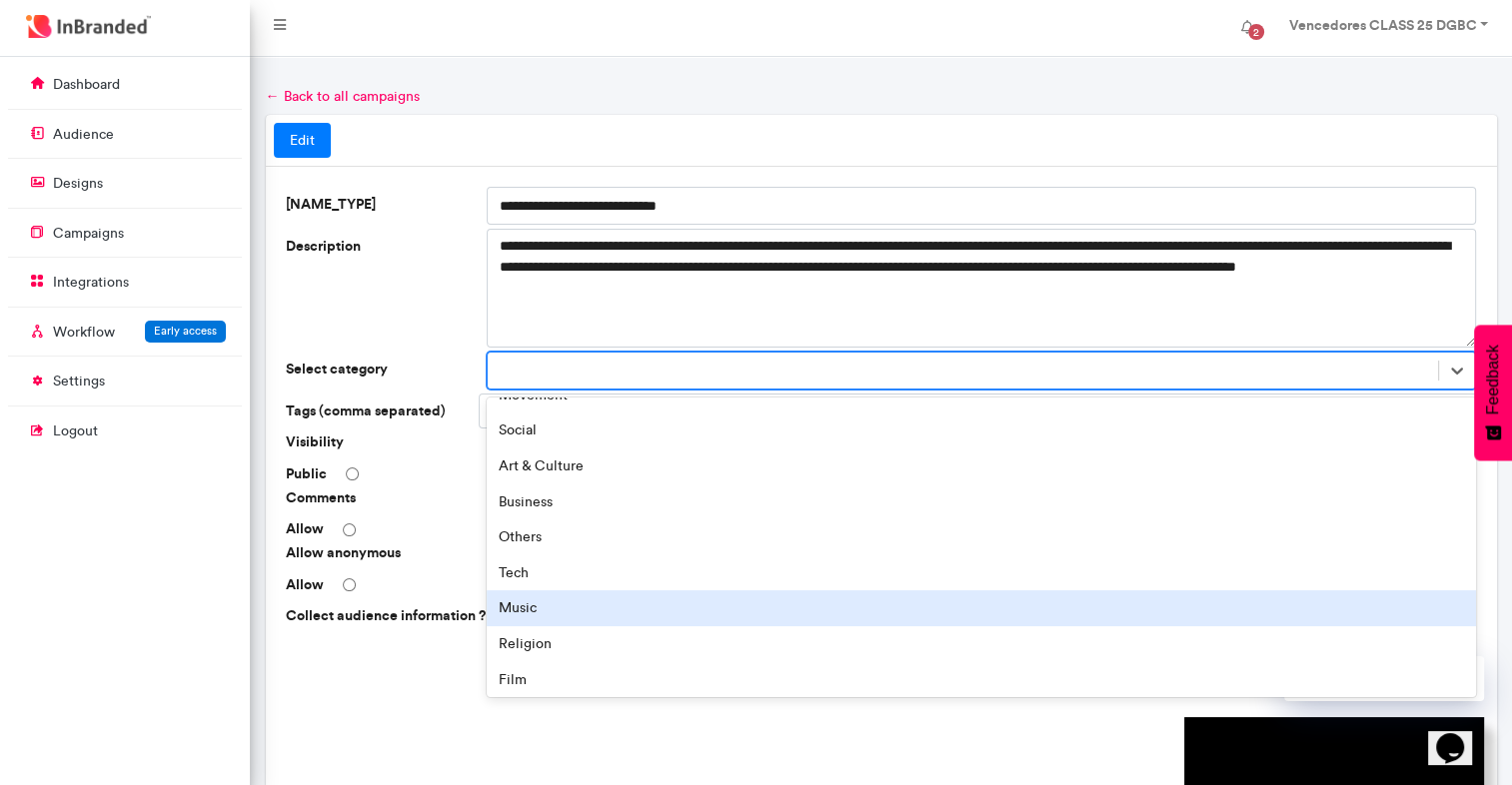 scroll, scrollTop: 28, scrollLeft: 0, axis: vertical 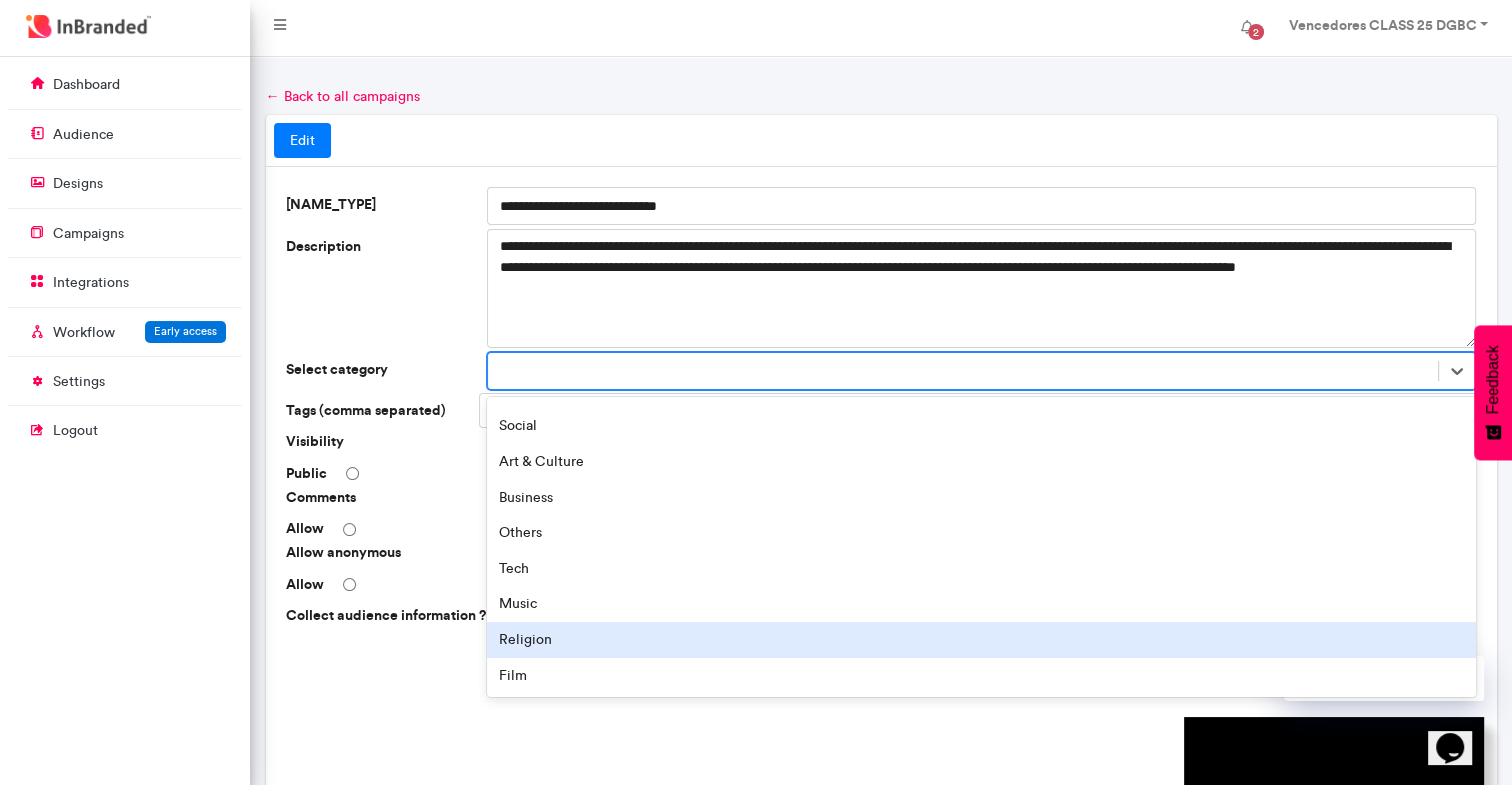 click on "Religion" at bounding box center (981, 640) 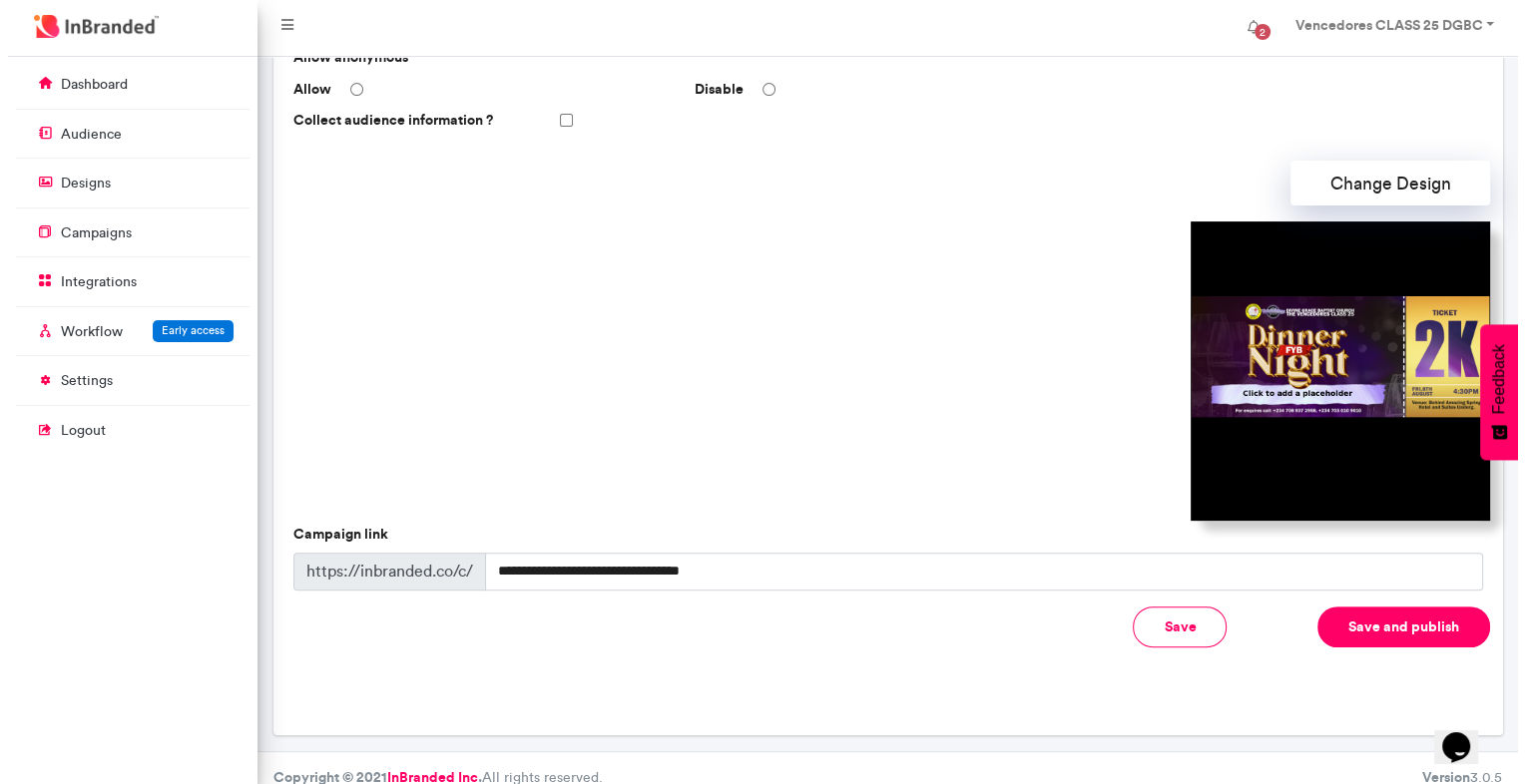 scroll, scrollTop: 503, scrollLeft: 0, axis: vertical 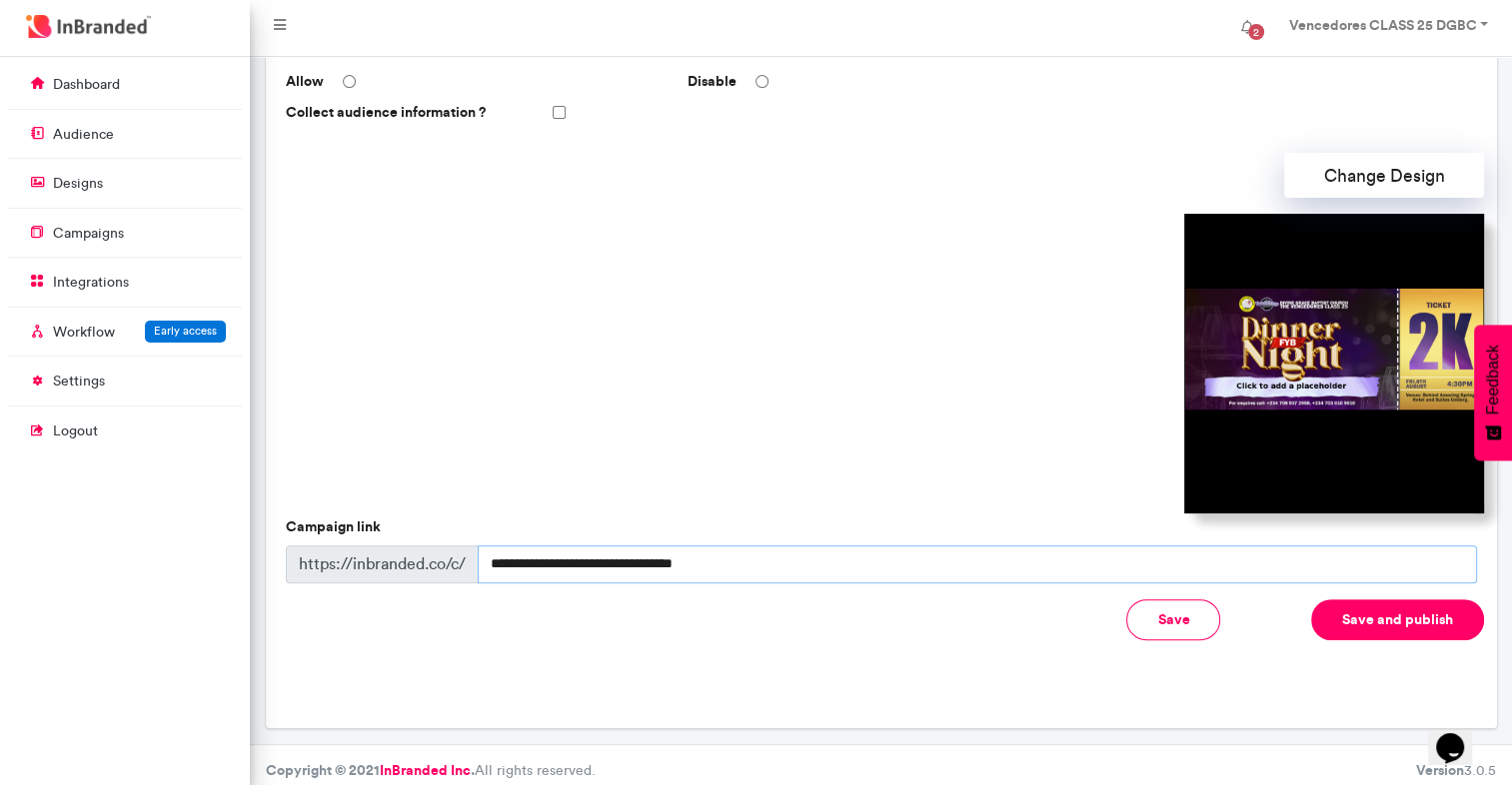 click on "**********" at bounding box center (977, 564) 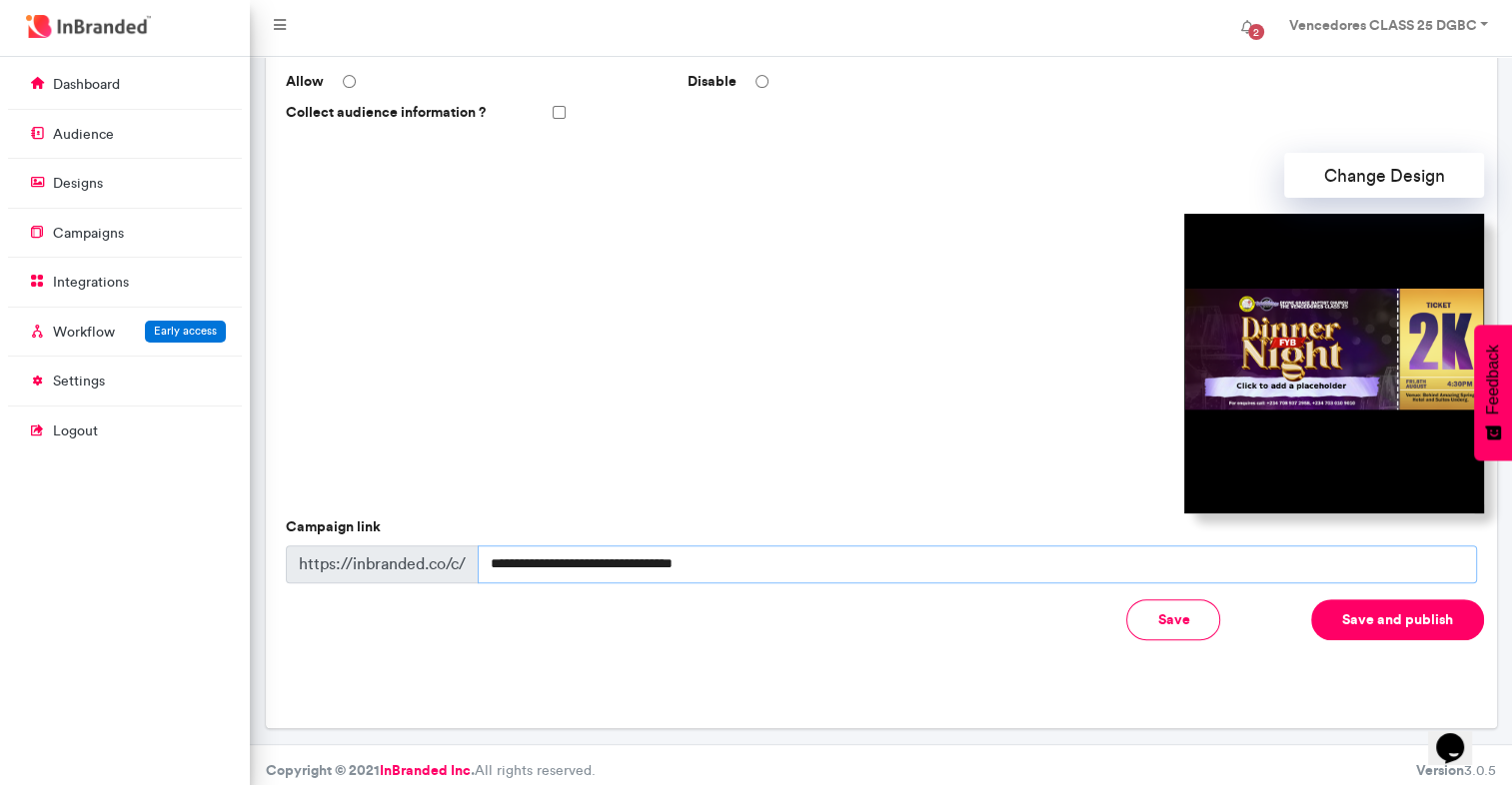 drag, startPoint x: 776, startPoint y: 563, endPoint x: 466, endPoint y: 569, distance: 310.05806 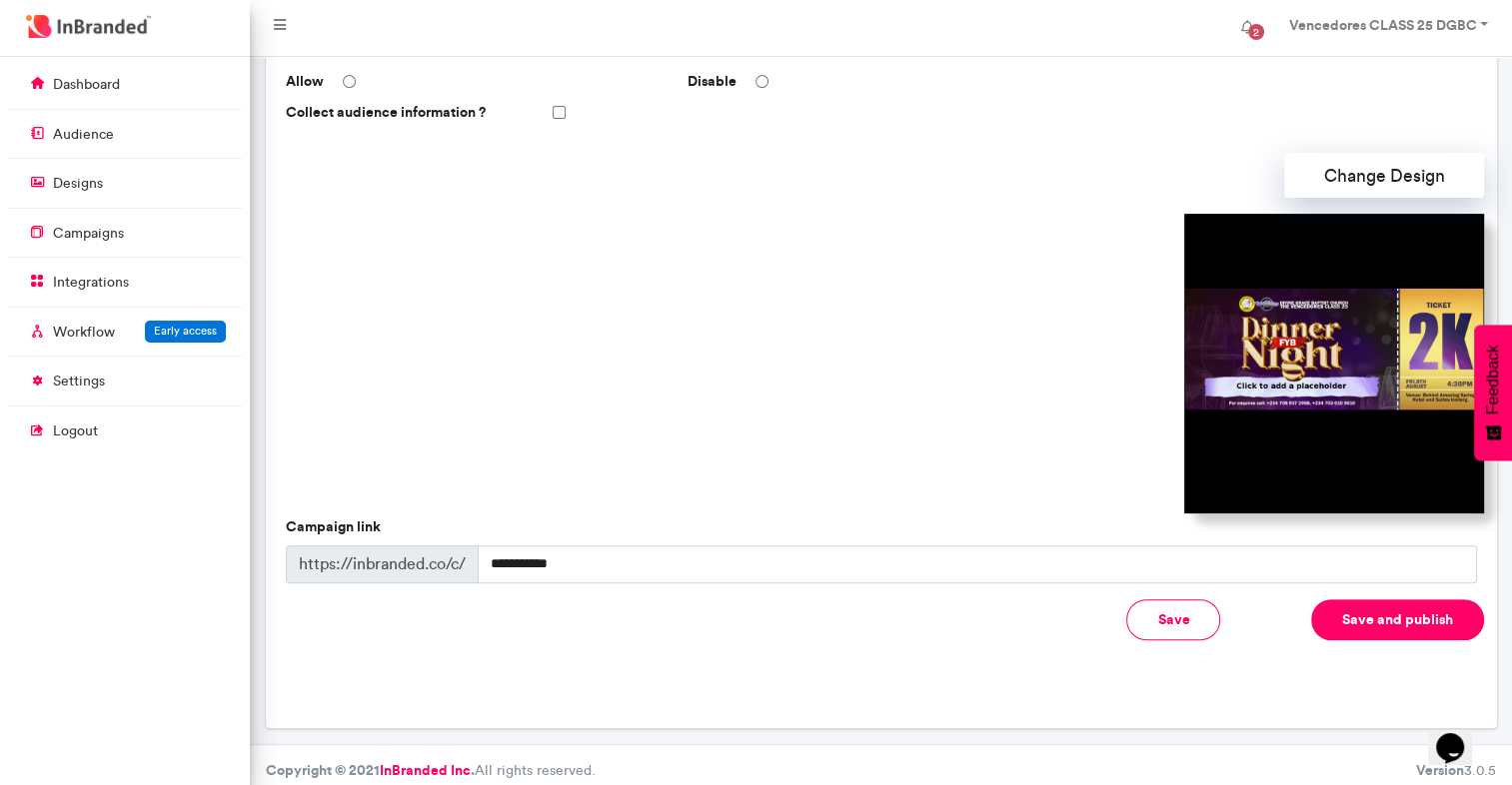 click on "Save and publish" at bounding box center [1397, 619] 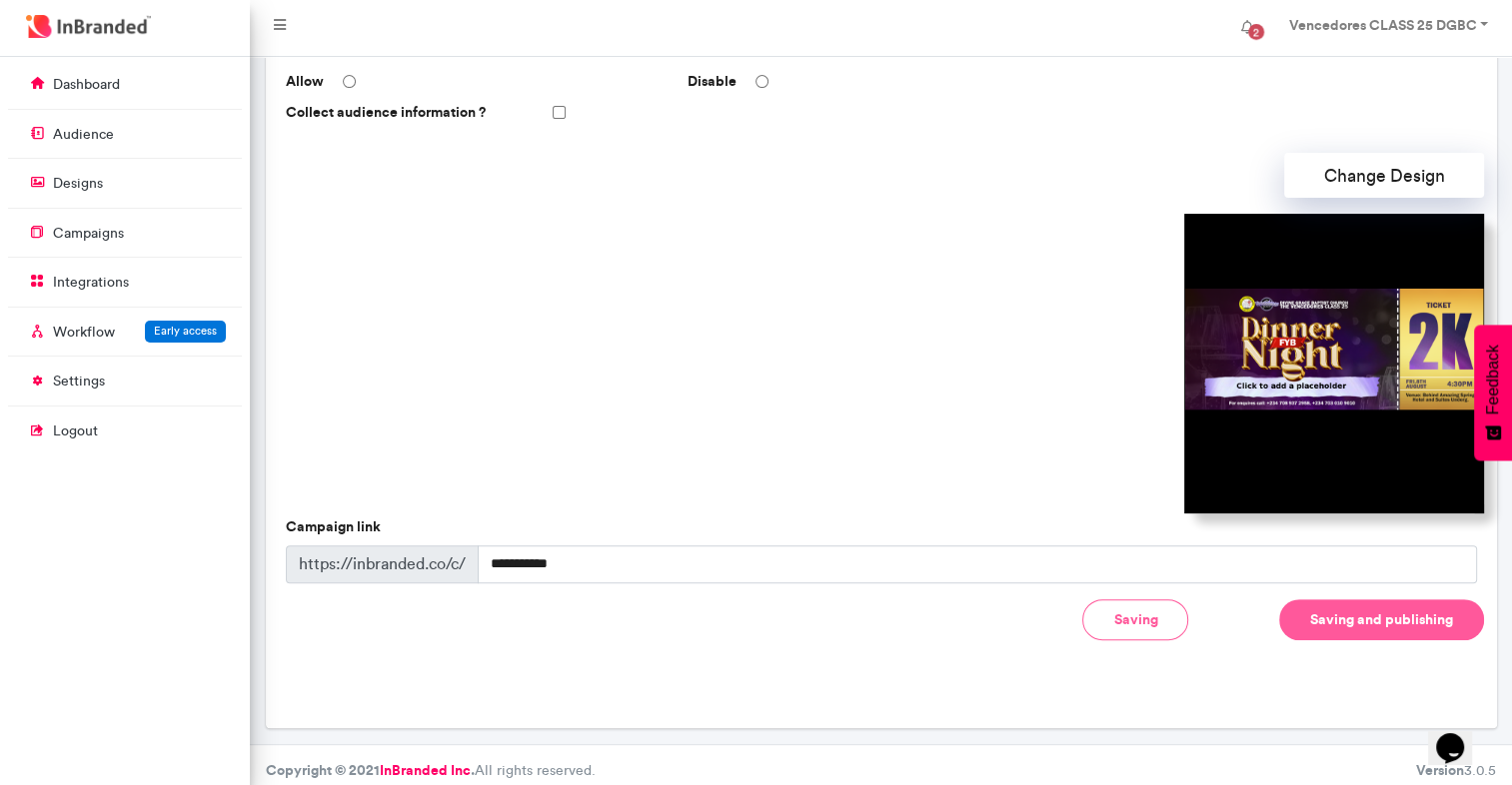 type on "**********" 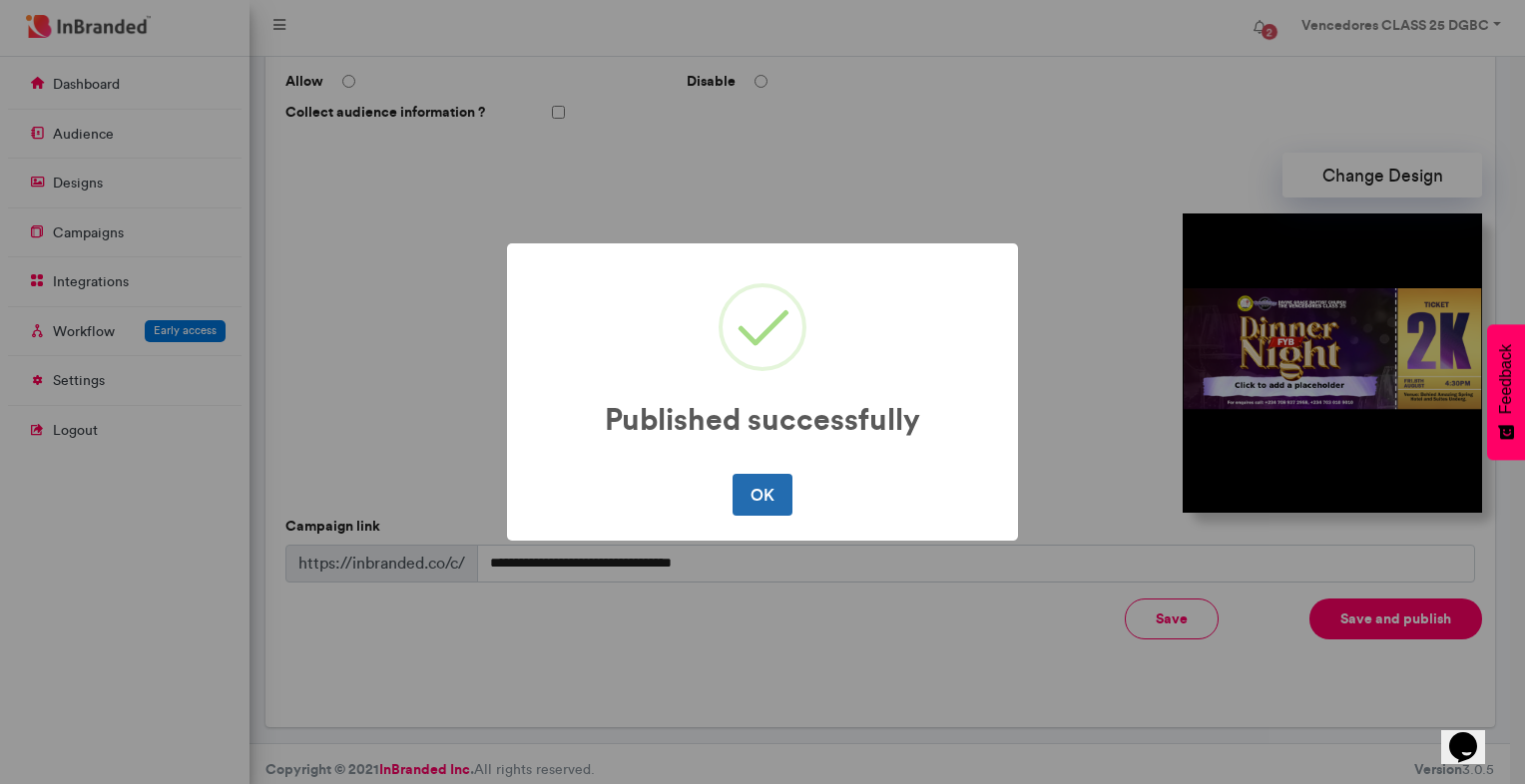 click on "OK" at bounding box center (762, 495) 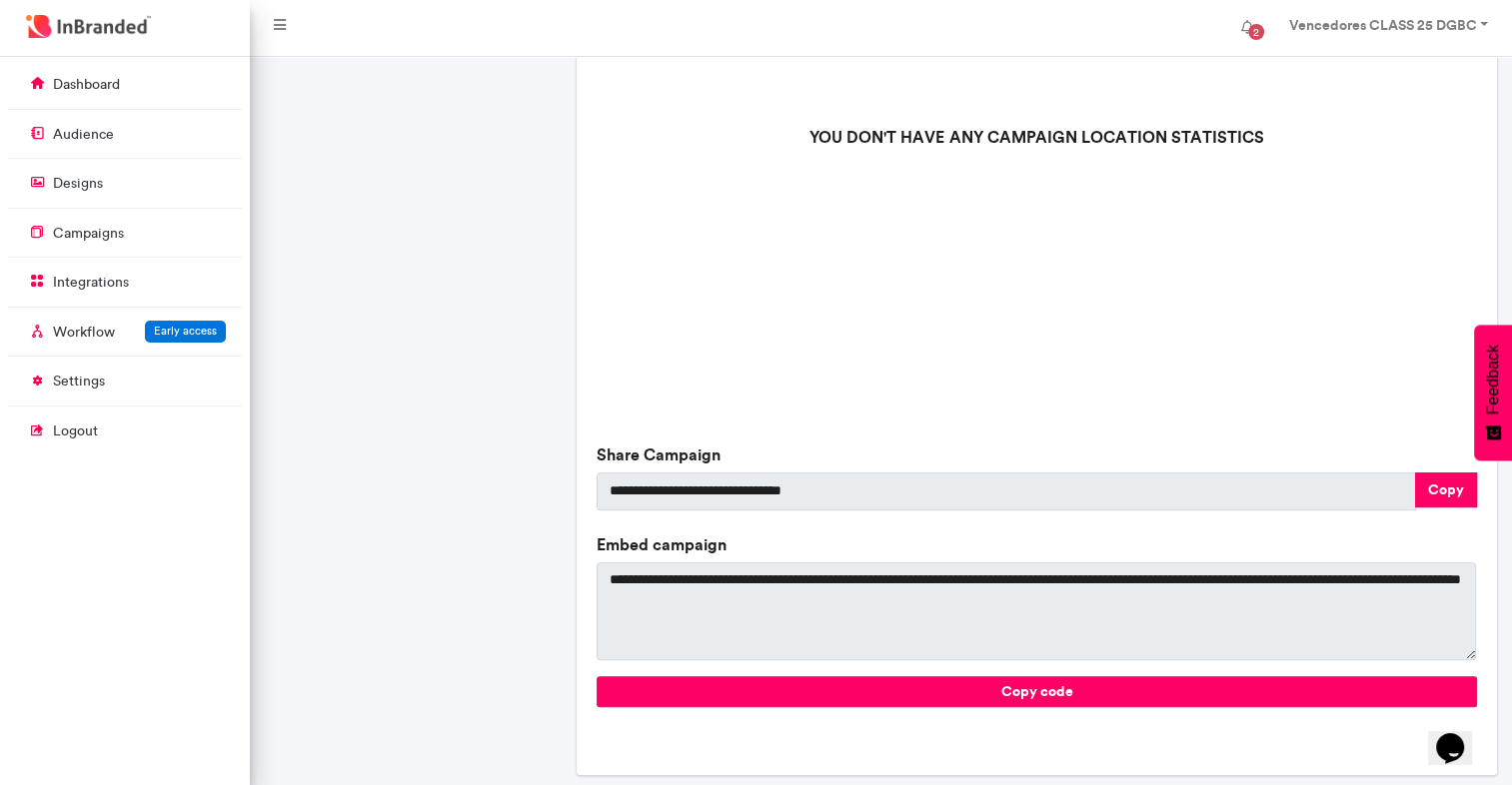 scroll, scrollTop: 640, scrollLeft: 0, axis: vertical 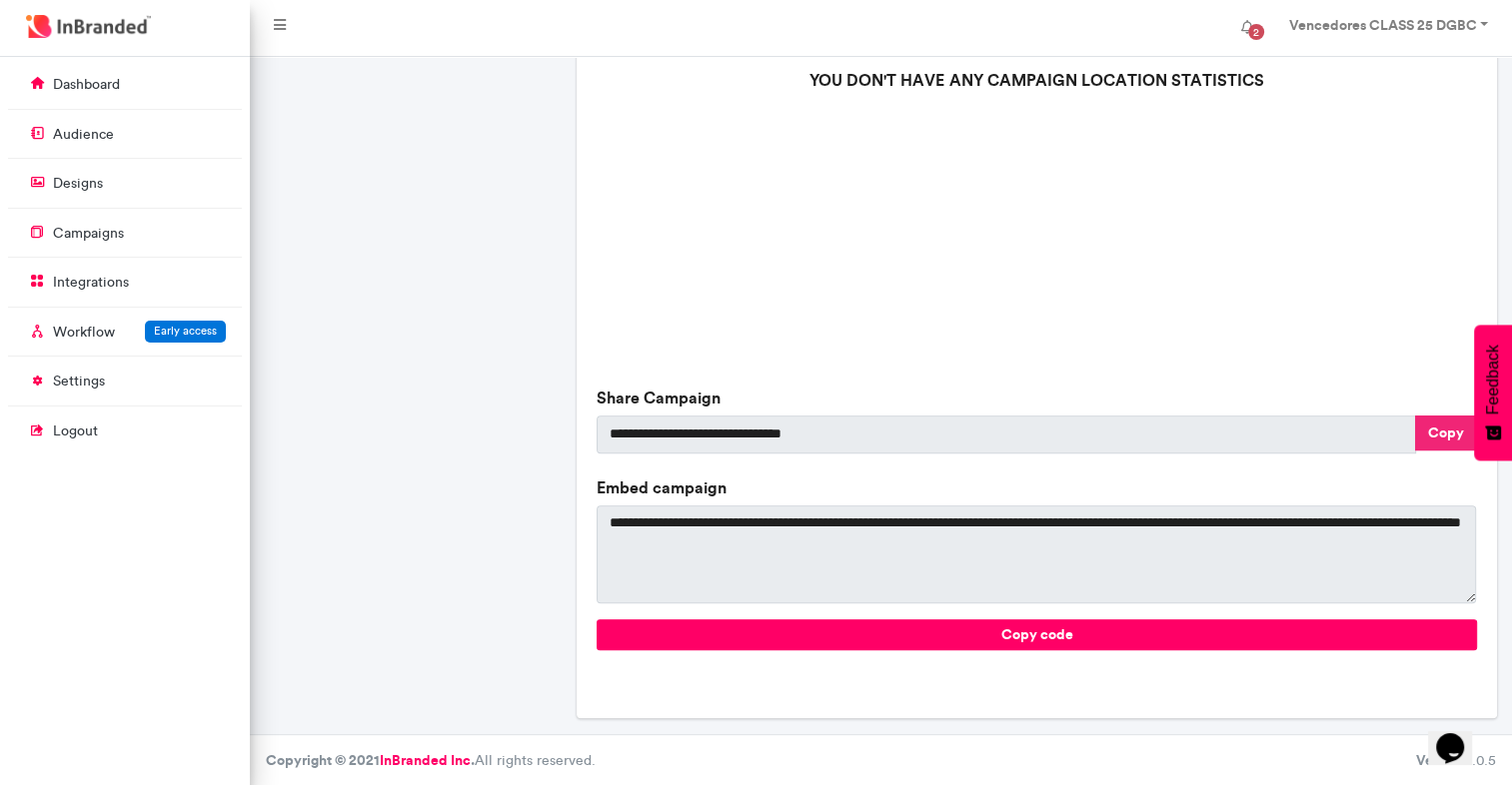 click on "Copy" at bounding box center (1446, 432) 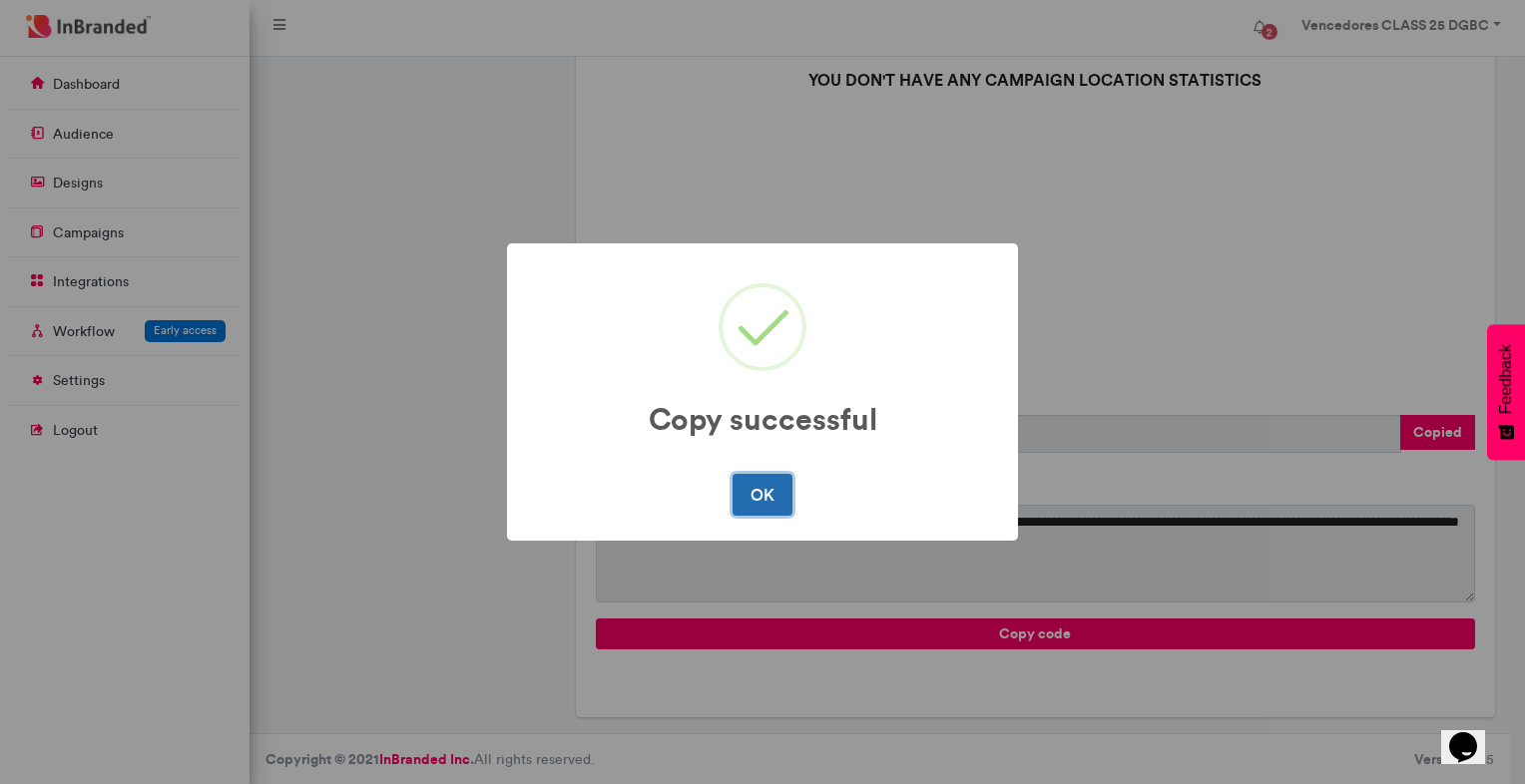 click on "OK" at bounding box center [762, 495] 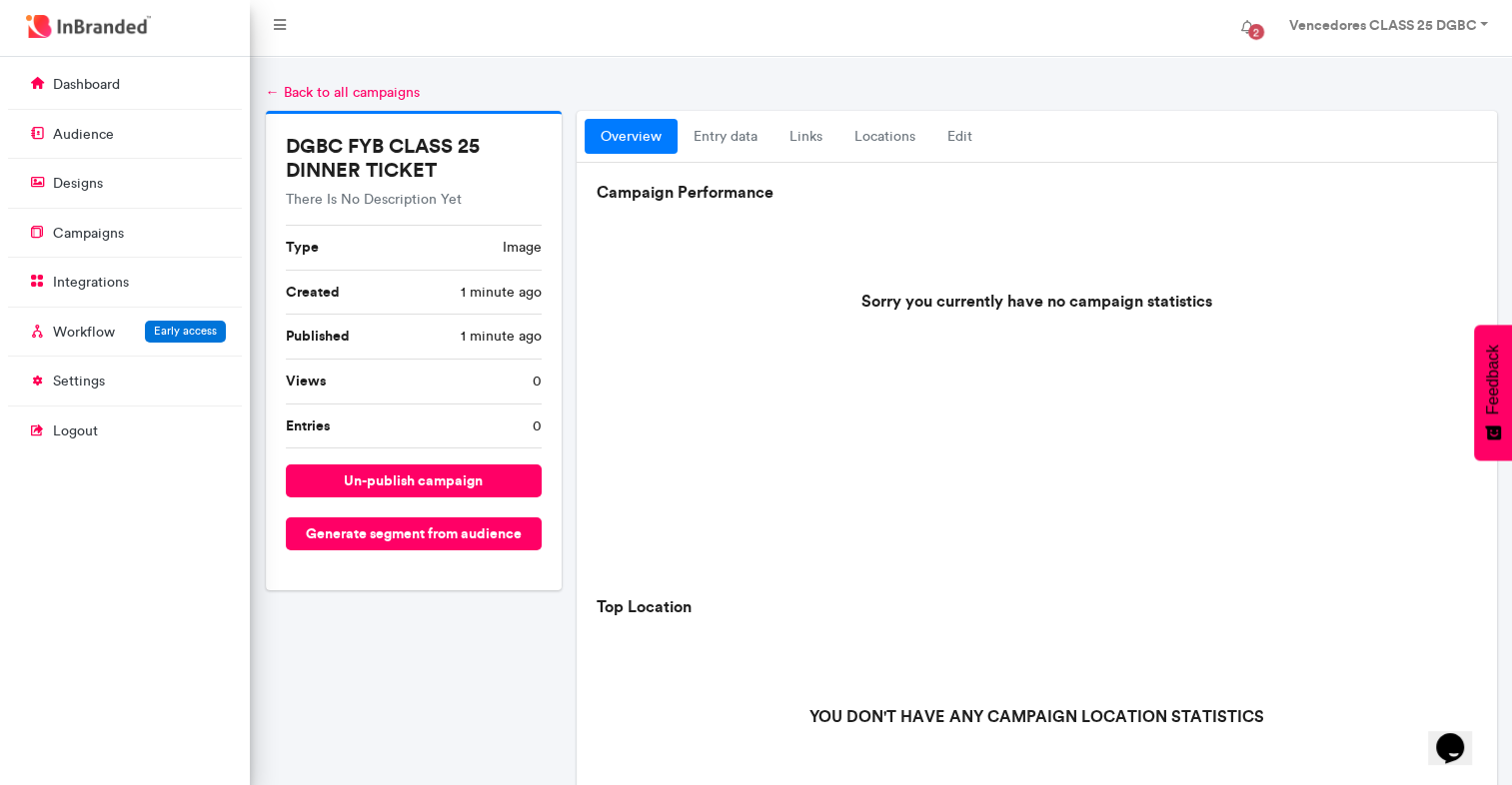 scroll, scrollTop: 0, scrollLeft: 0, axis: both 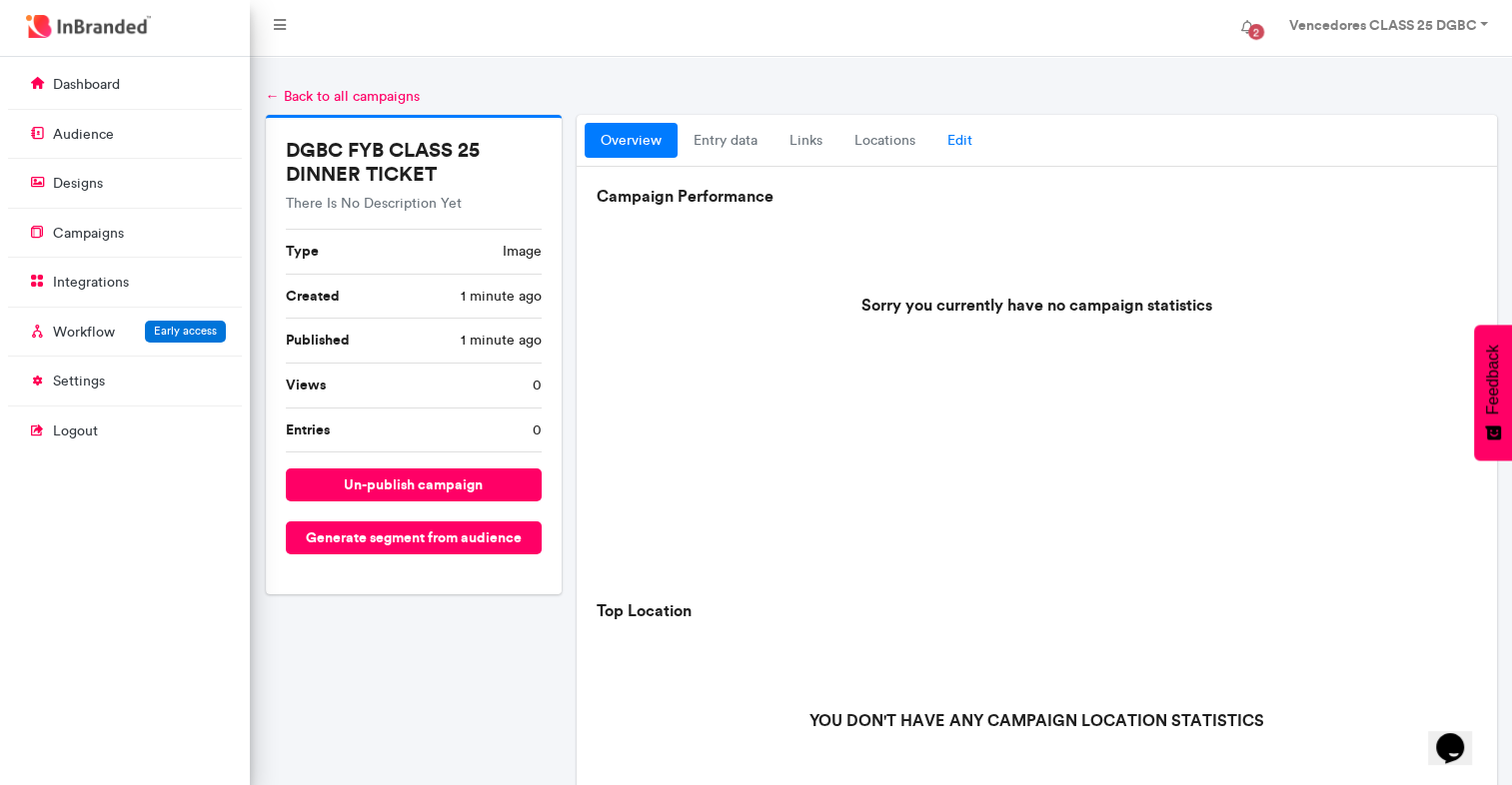 click on "Edit" at bounding box center [959, 141] 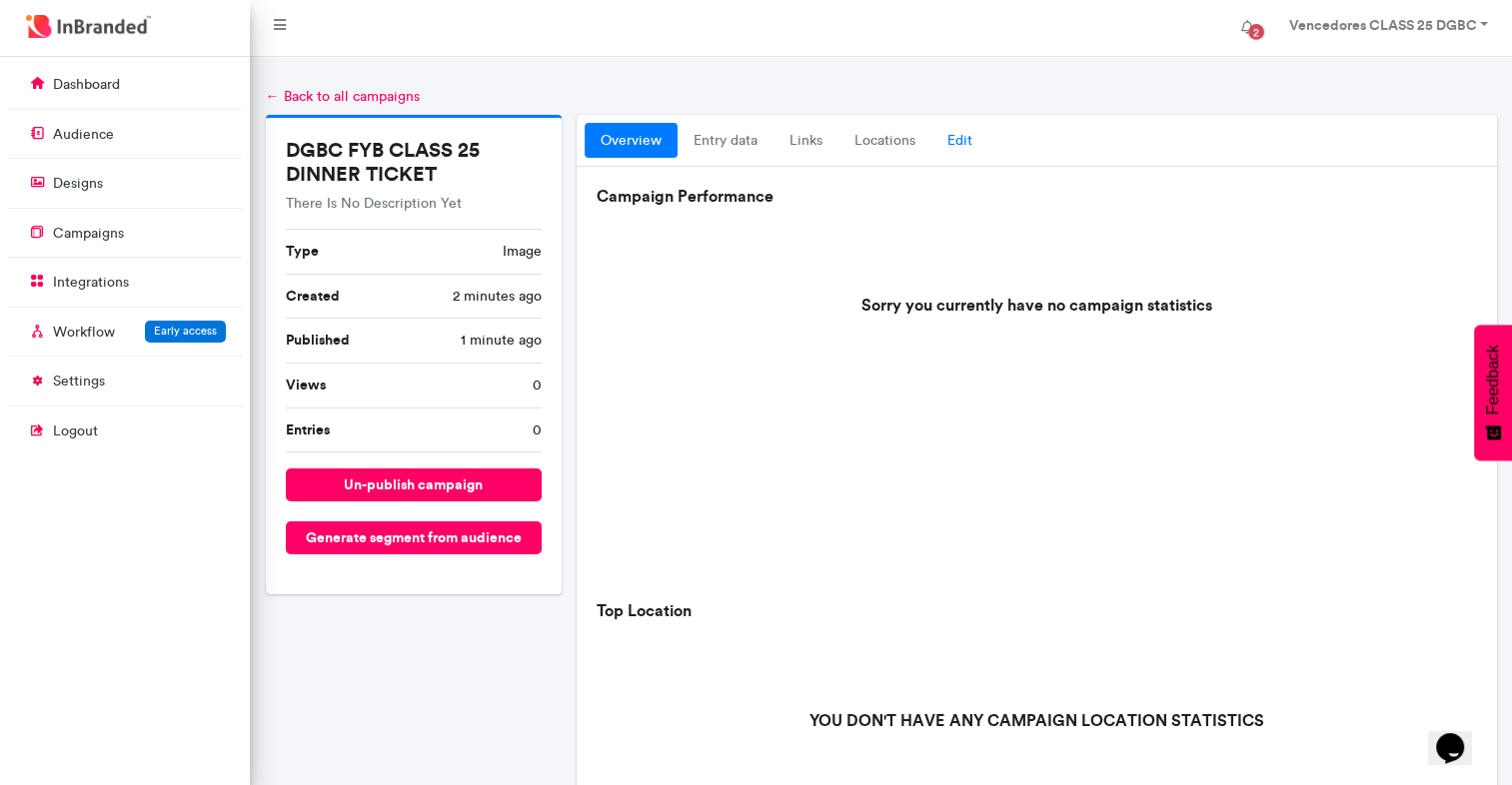 click on "Edit" at bounding box center [959, 141] 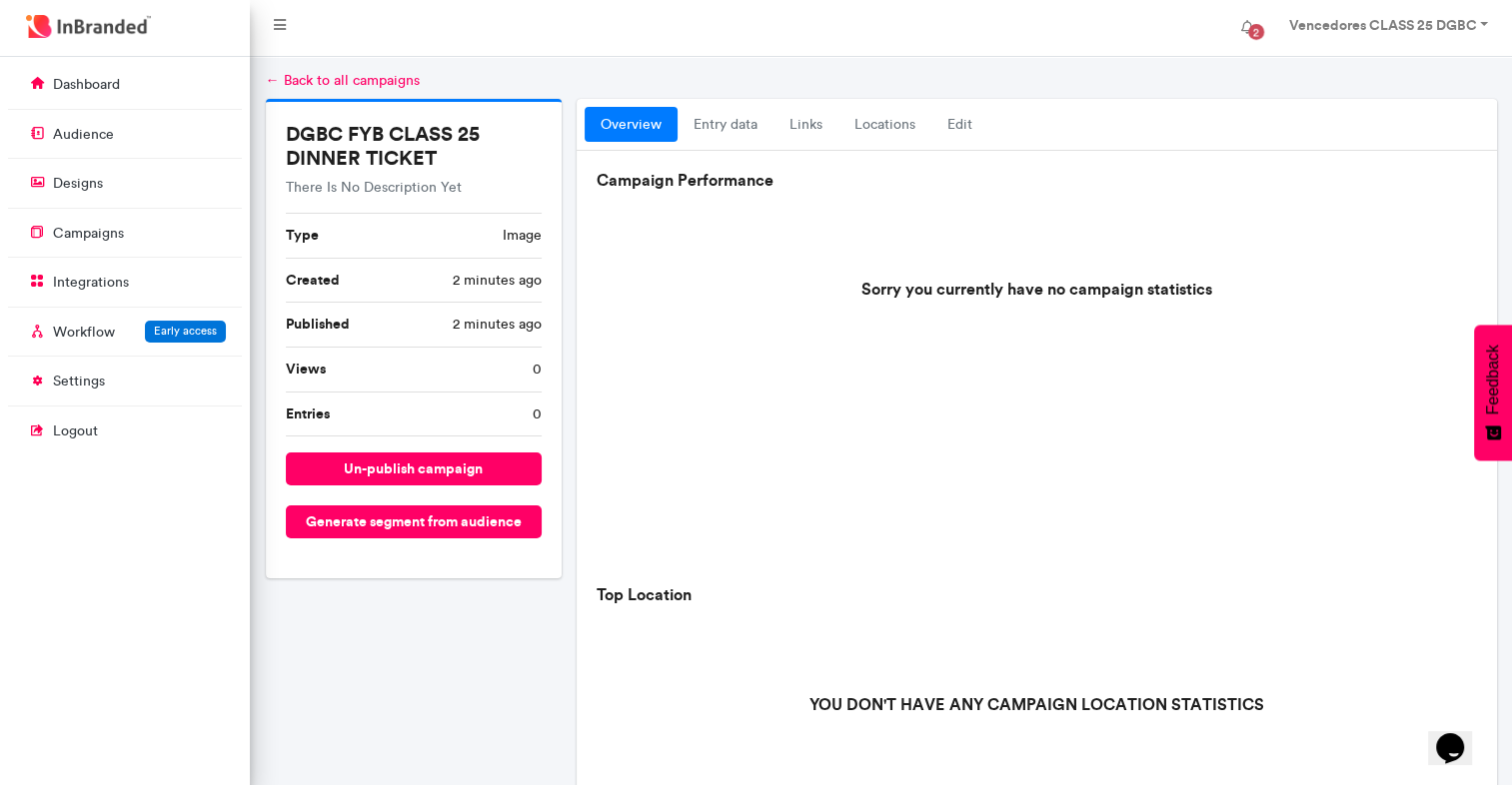 scroll, scrollTop: 0, scrollLeft: 0, axis: both 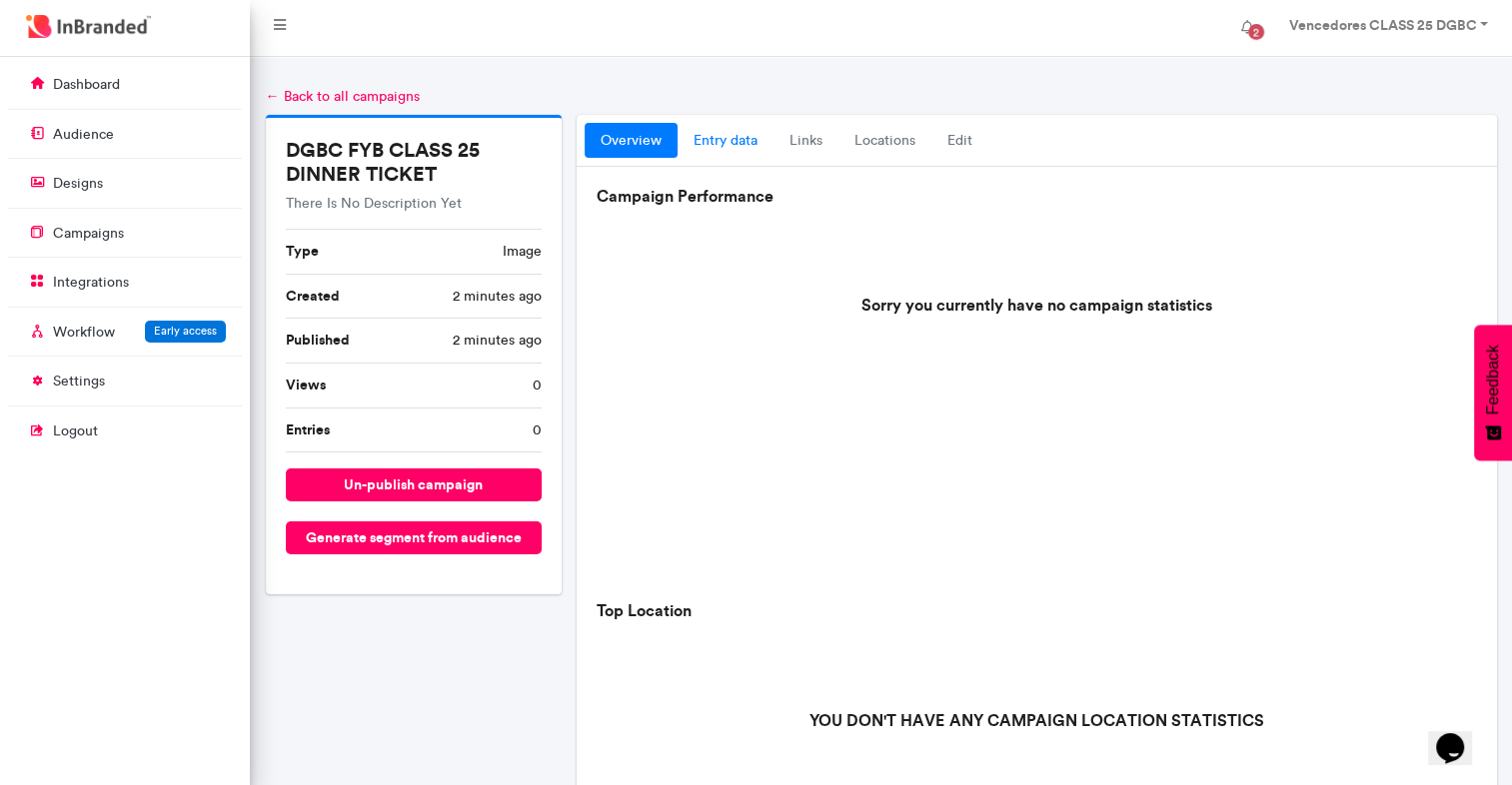 click on "entry data" at bounding box center (726, 141) 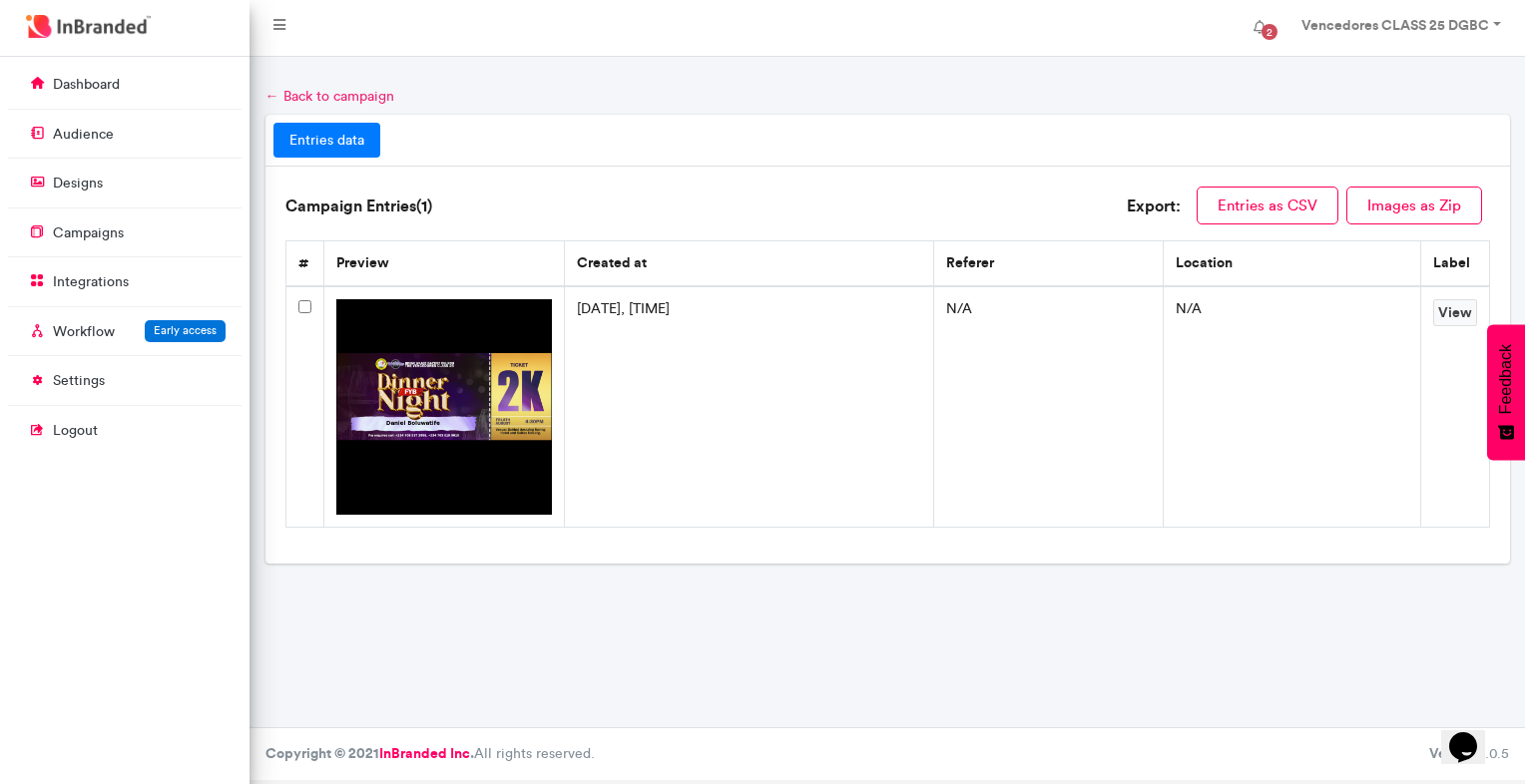 click on "← Back to campaign" at bounding box center [329, 96] 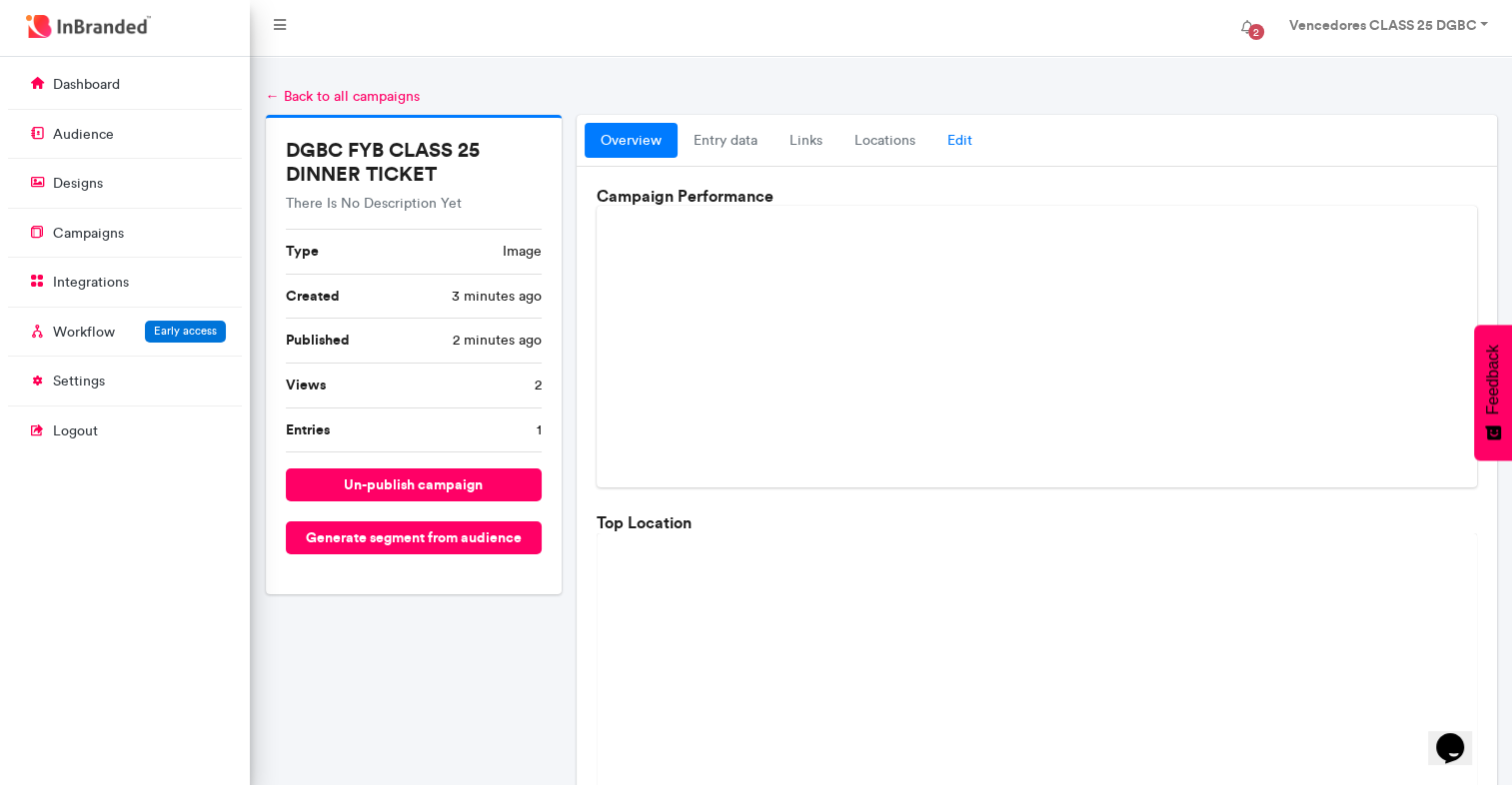 click on "Edit" at bounding box center (959, 141) 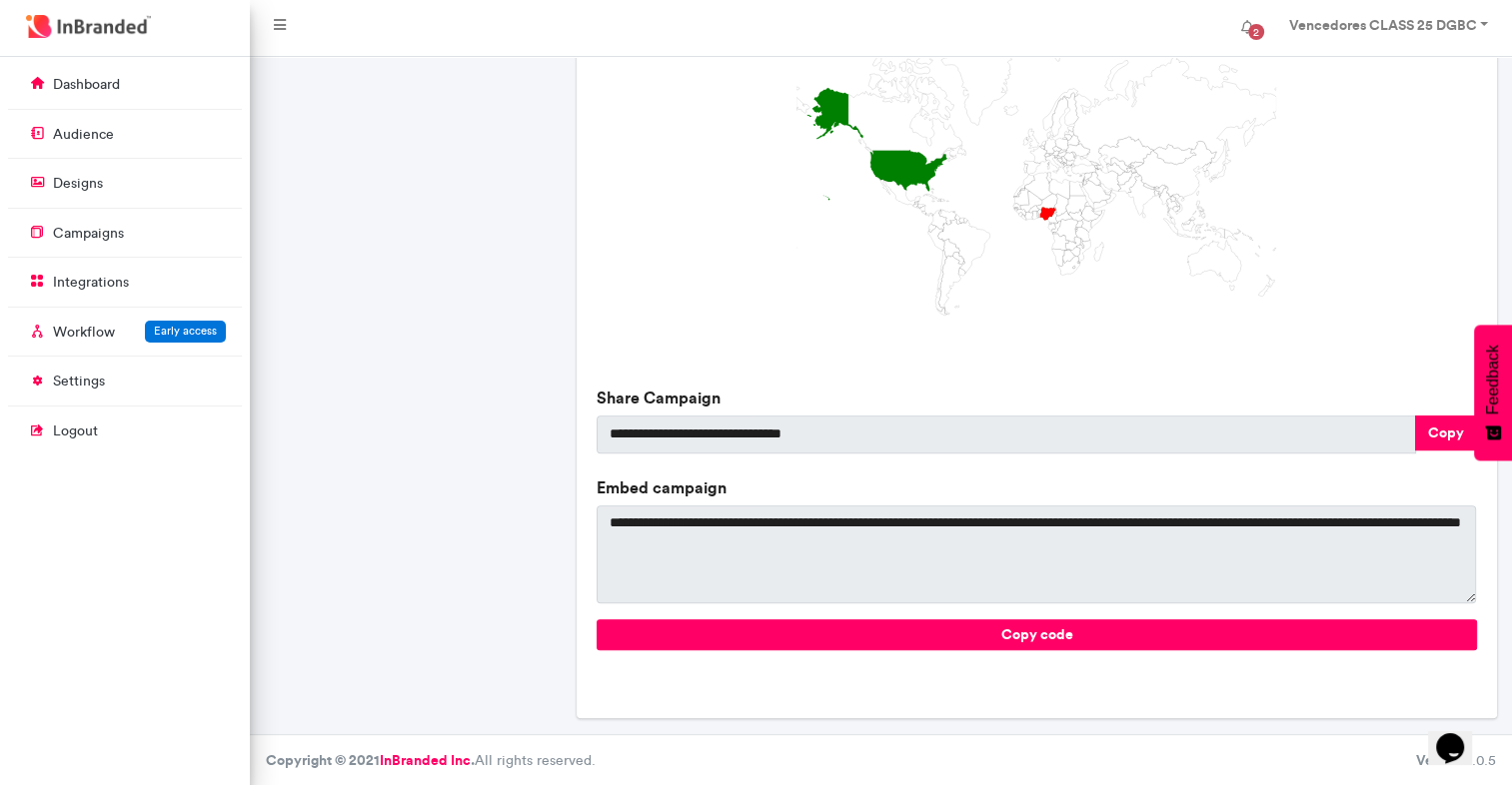 scroll, scrollTop: 0, scrollLeft: 0, axis: both 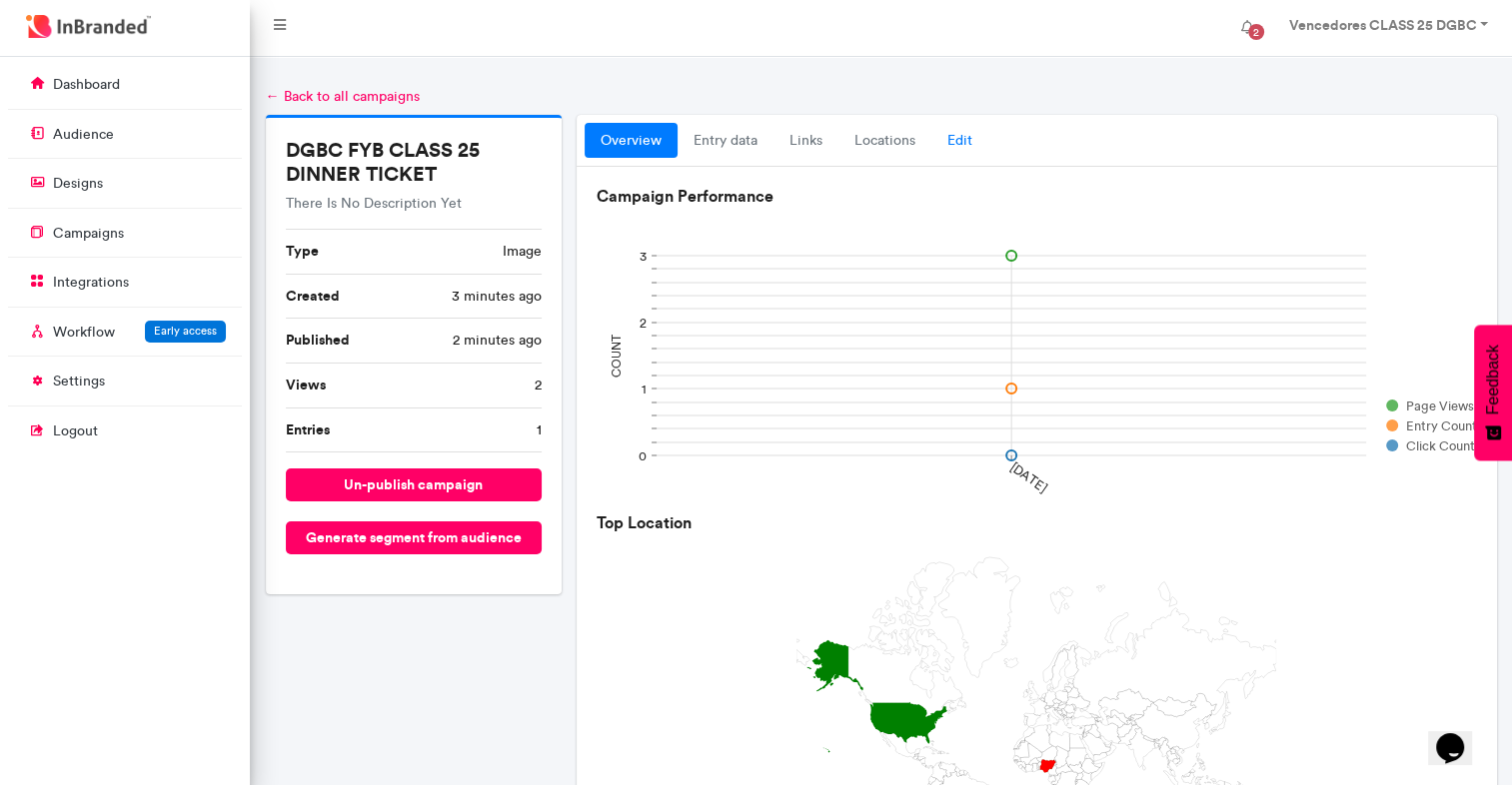 click on "Edit" at bounding box center [959, 141] 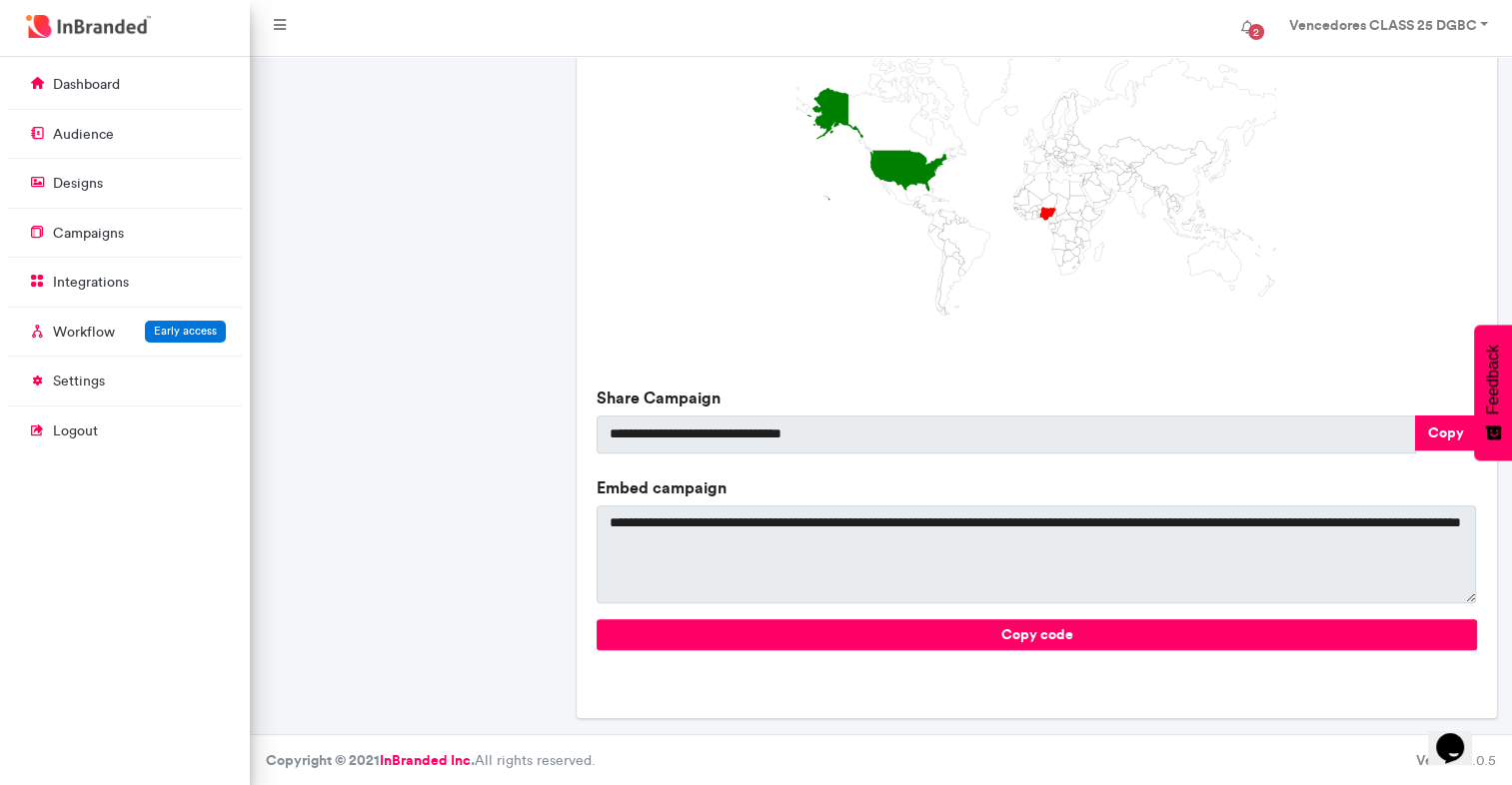 scroll, scrollTop: 0, scrollLeft: 0, axis: both 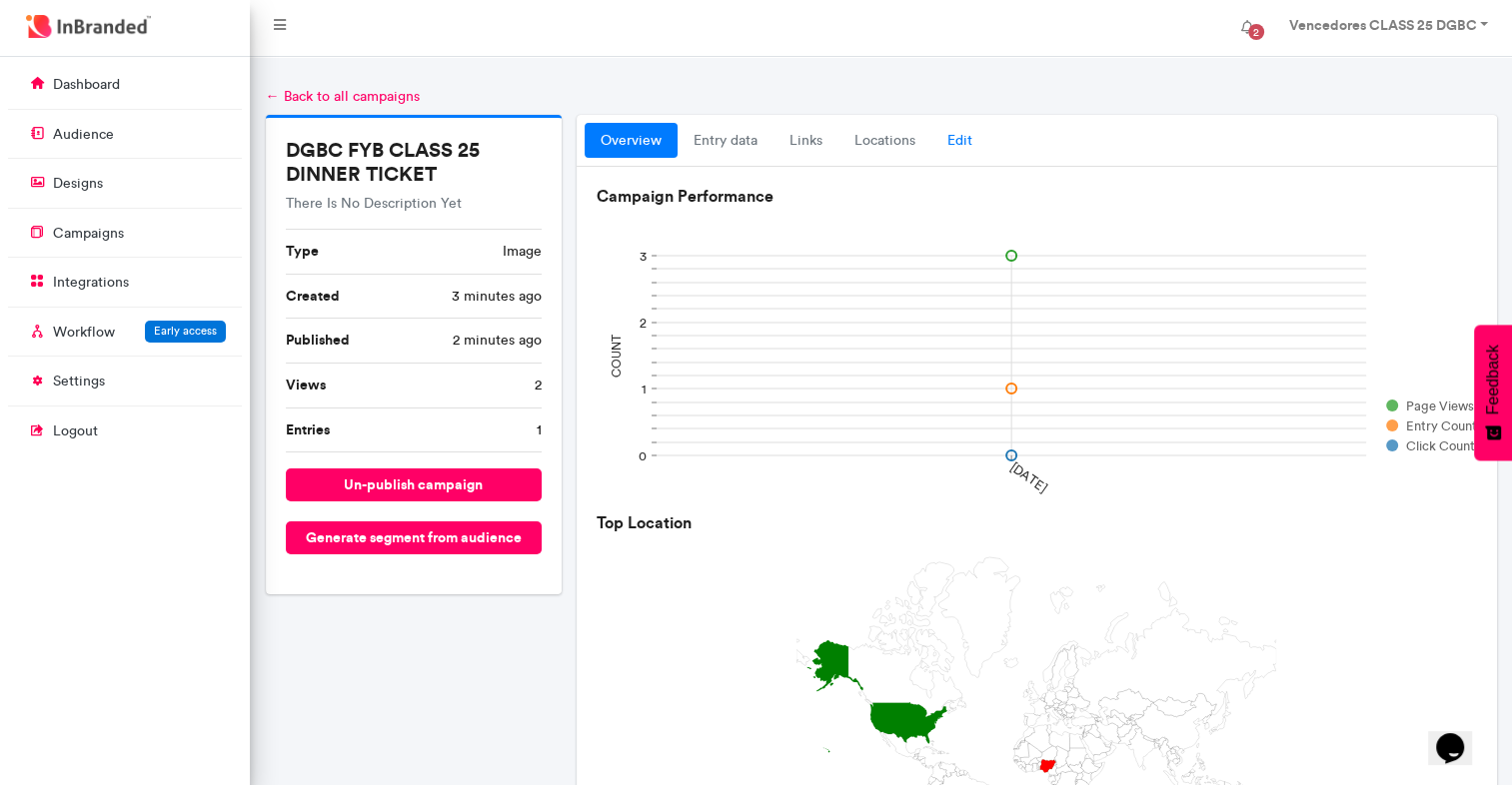 click on "Edit" at bounding box center [959, 141] 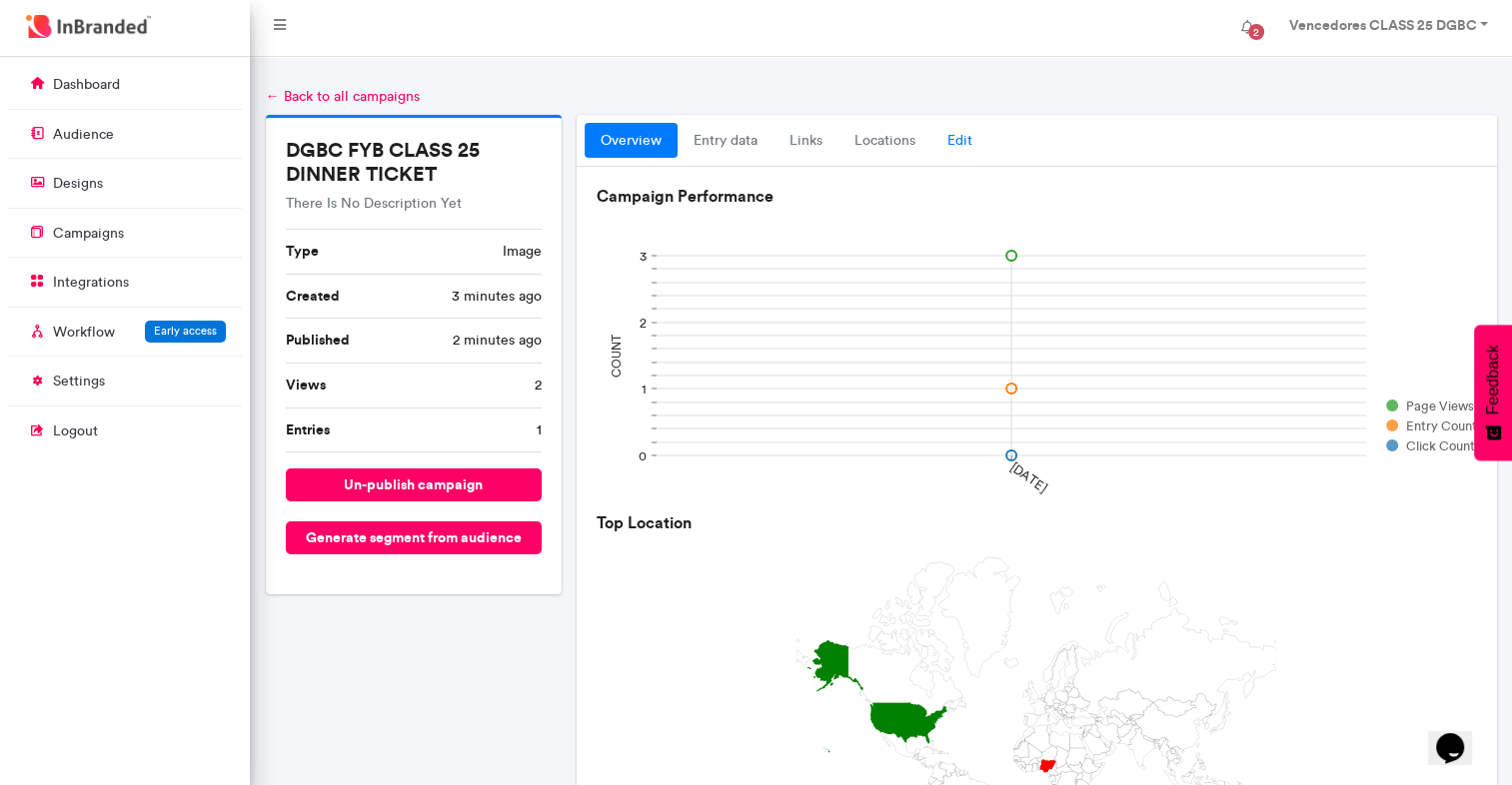 click on "Edit" at bounding box center (959, 141) 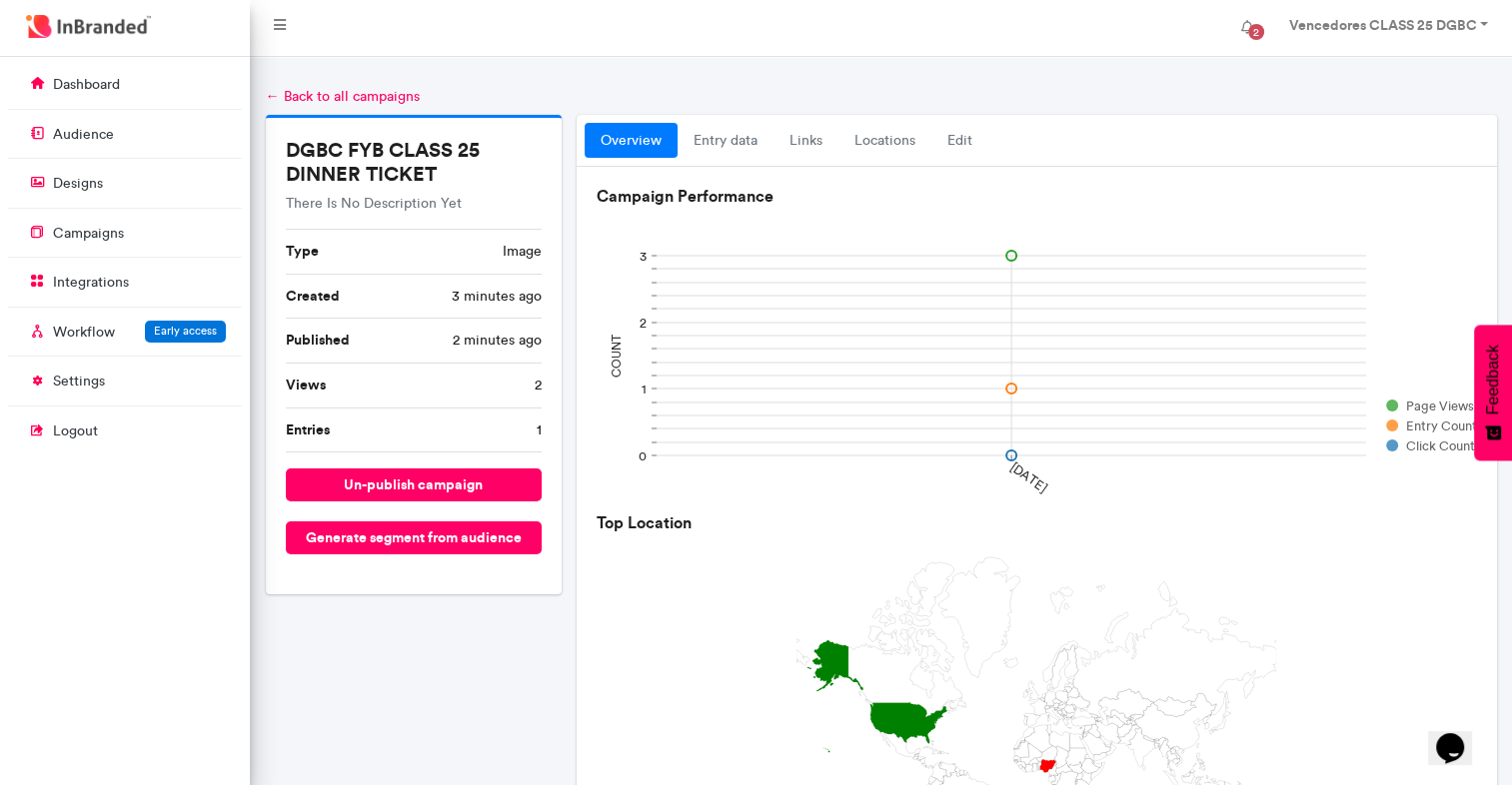 click on "DGBC FYB CLASS 25 DINNER TICKET There Is No Description Yet Type   image Created   3 minutes ago Published   2 minutes ago Views   2 Entries   1 publish campaign un-publish campaign Generate segment from audience" at bounding box center [414, 700] 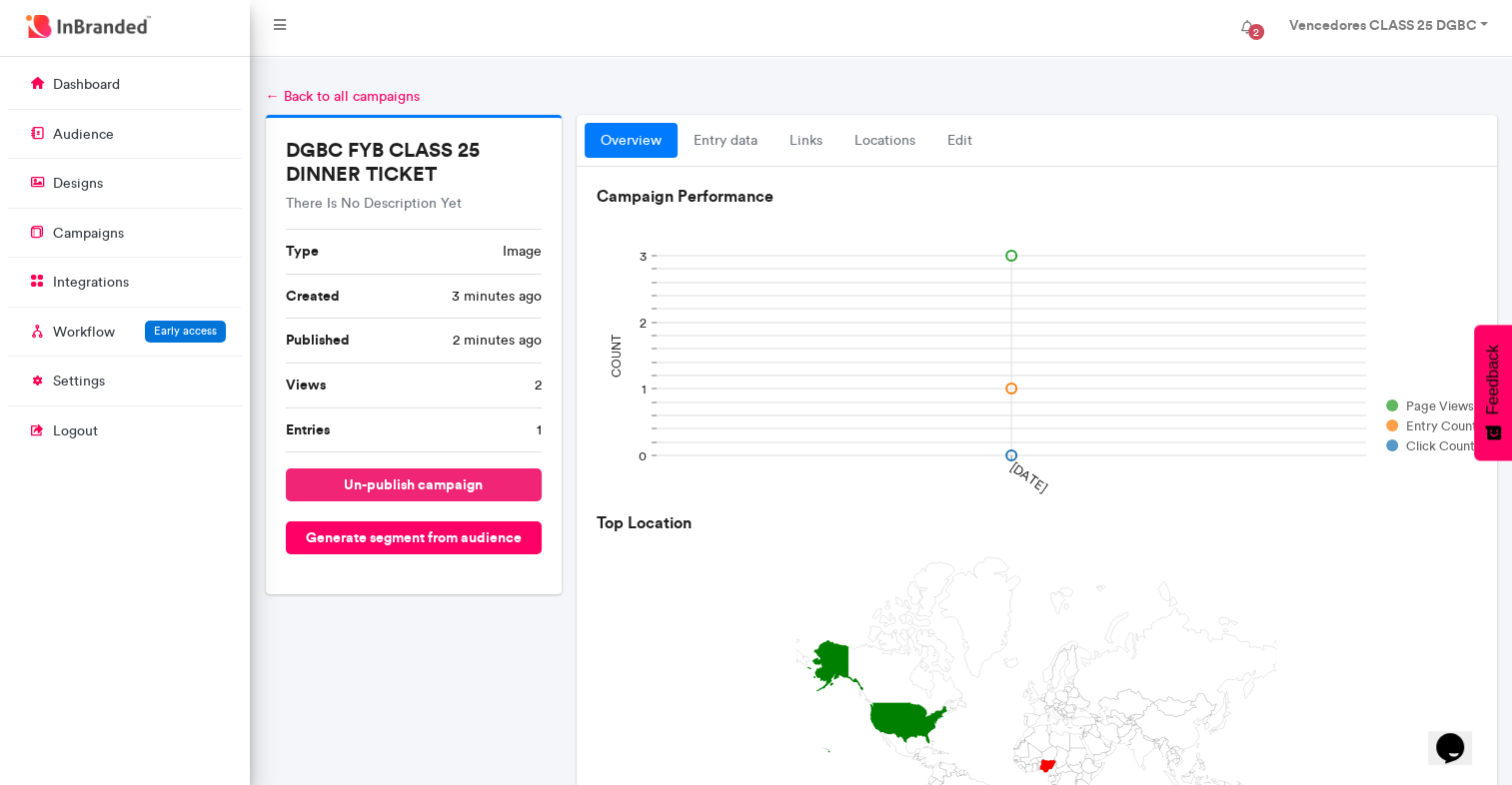 click on "un-publish campaign" at bounding box center (414, 484) 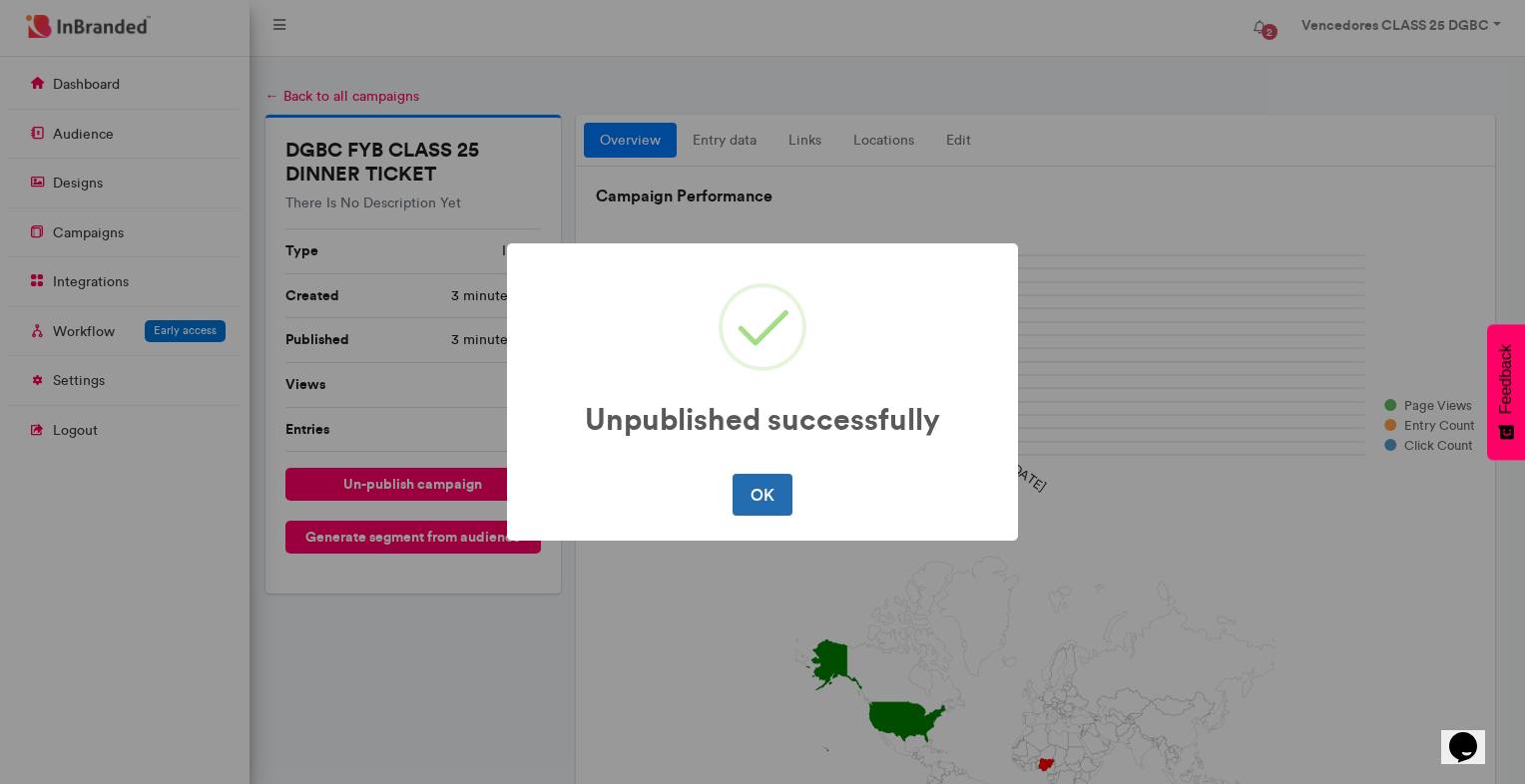 click on "OK" at bounding box center (762, 495) 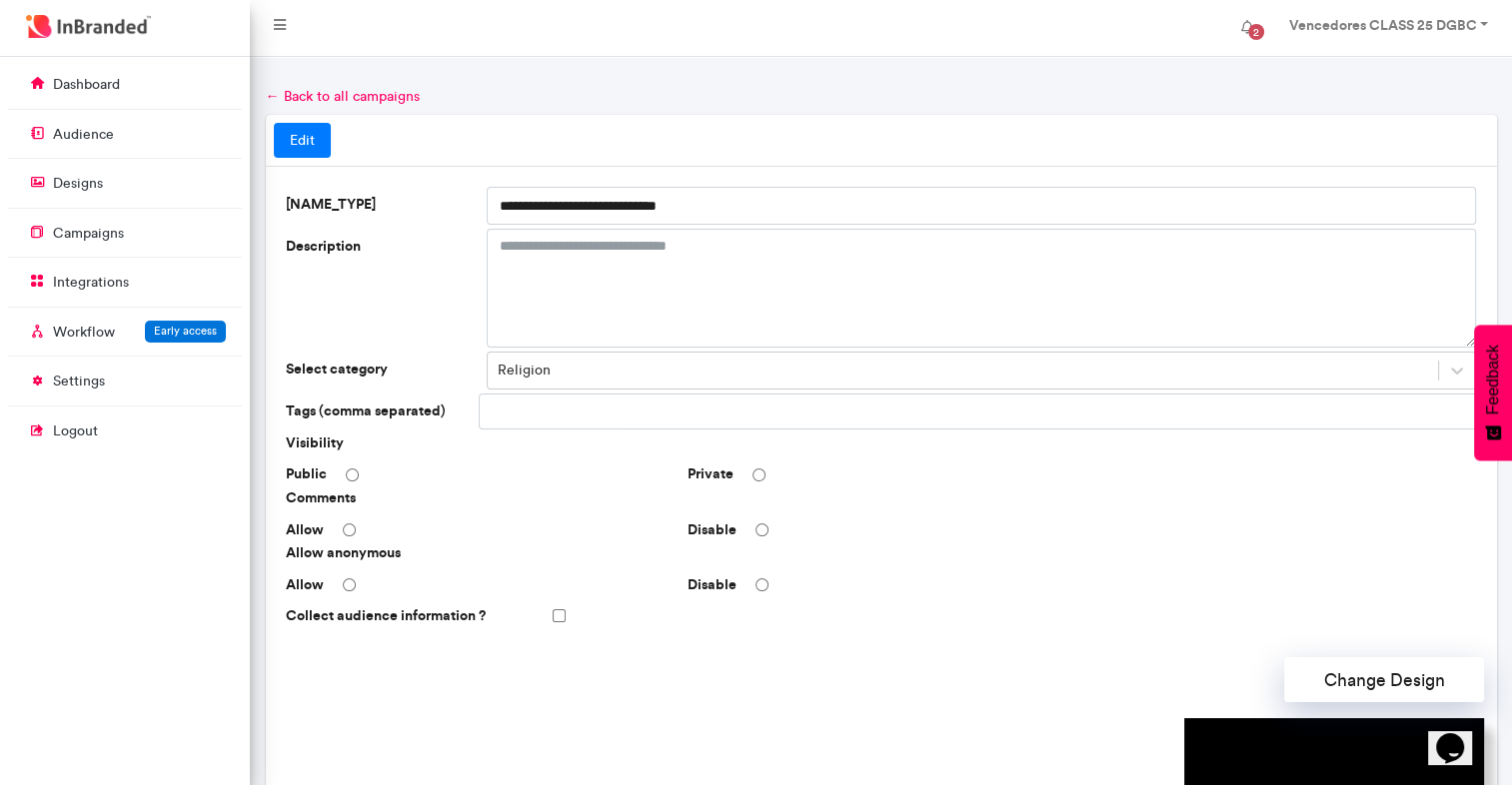 scroll, scrollTop: 513, scrollLeft: 0, axis: vertical 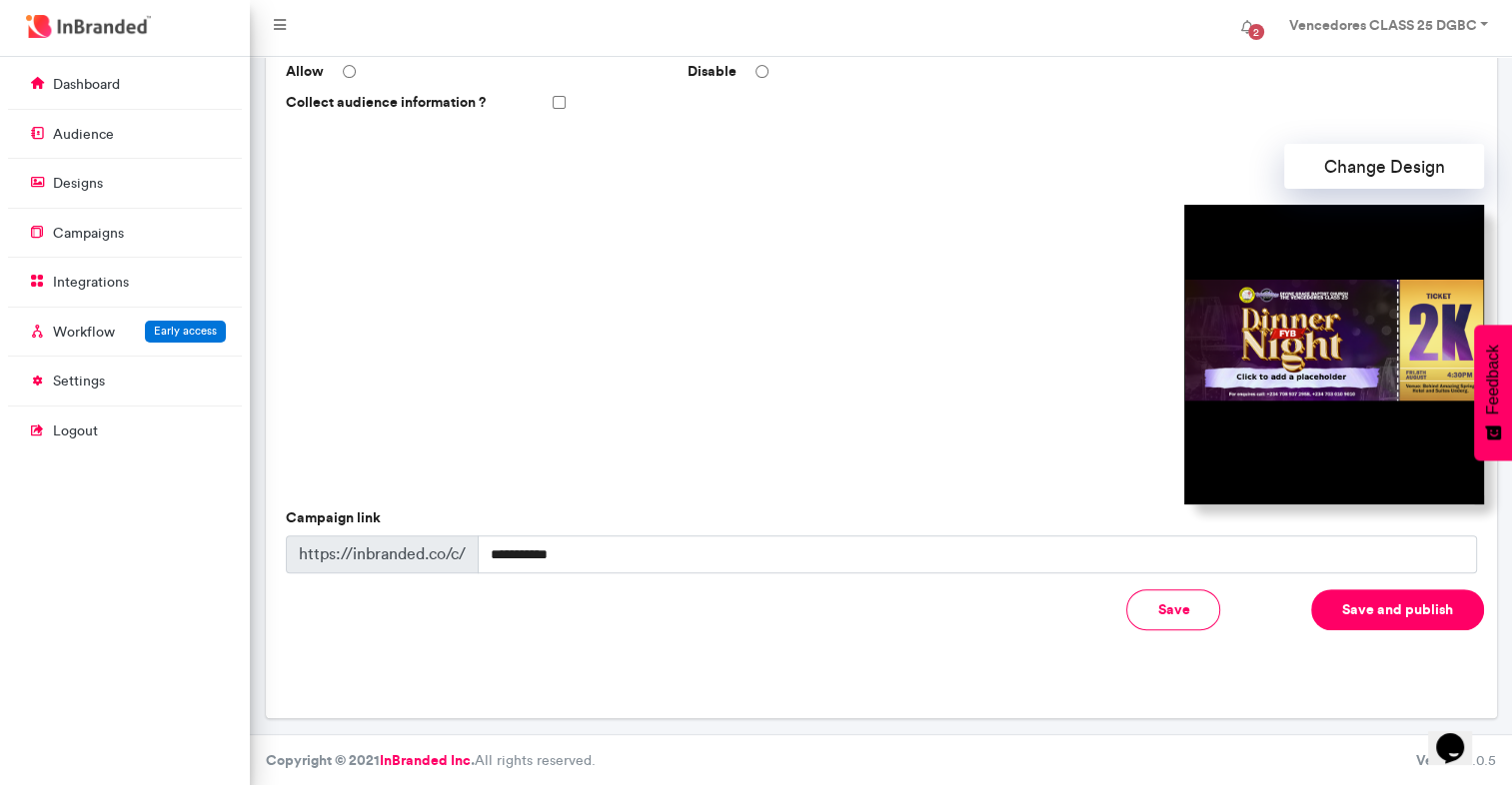 click at bounding box center (1334, 355) 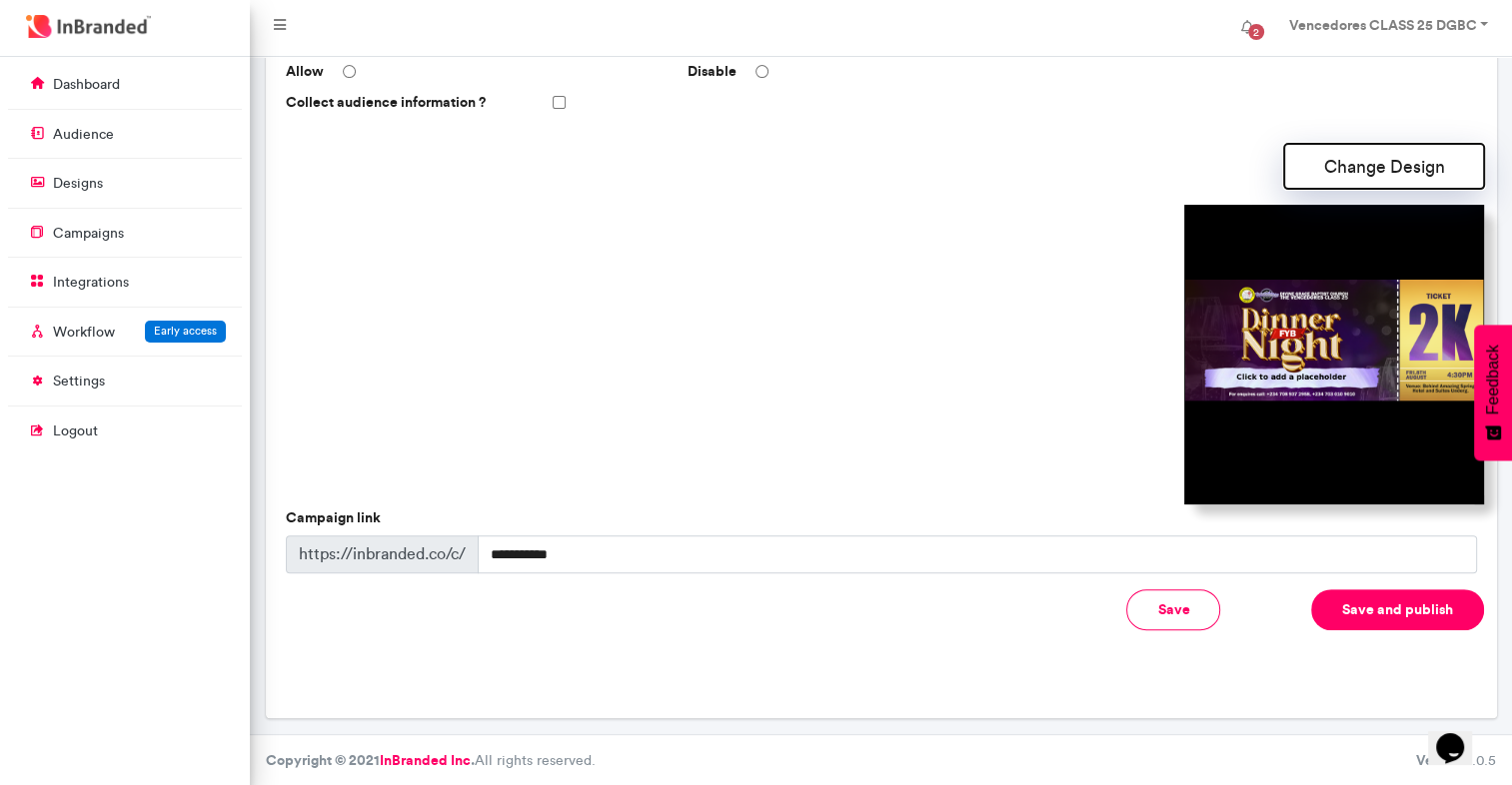 click on "Change Design" at bounding box center [1384, 166] 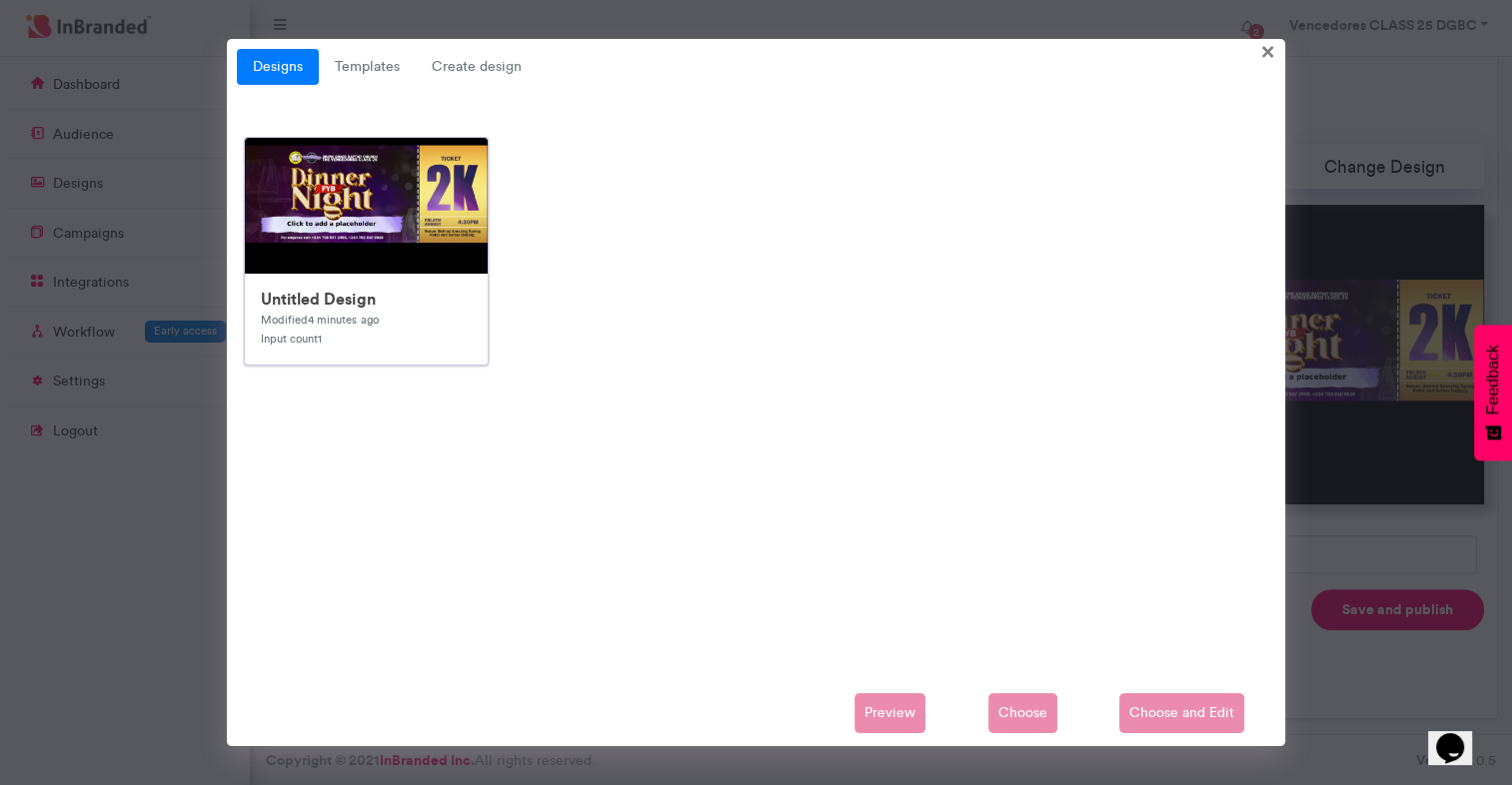 click at bounding box center [645, 537] 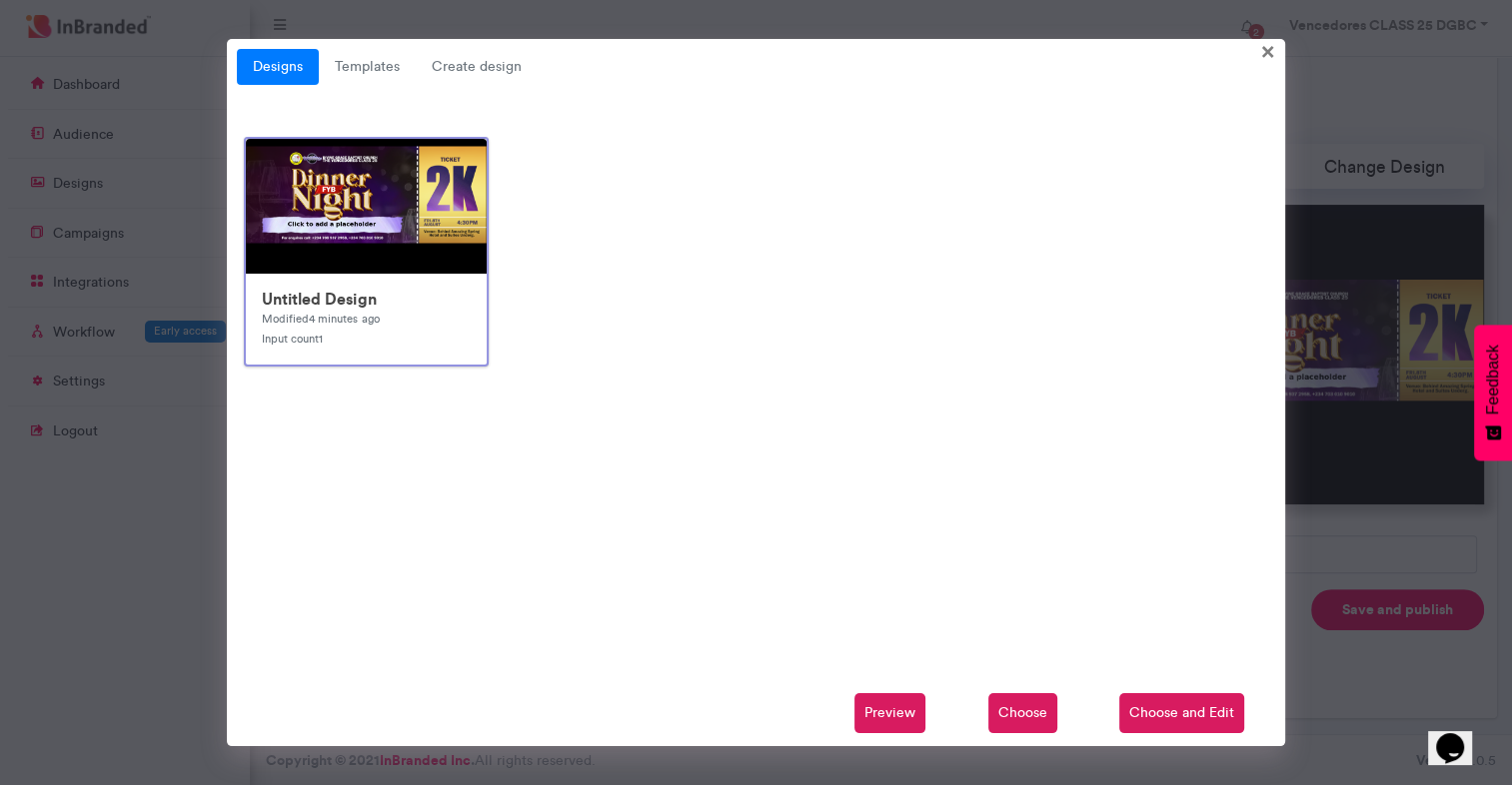 click on "Choose and Edit" at bounding box center (1181, 713) 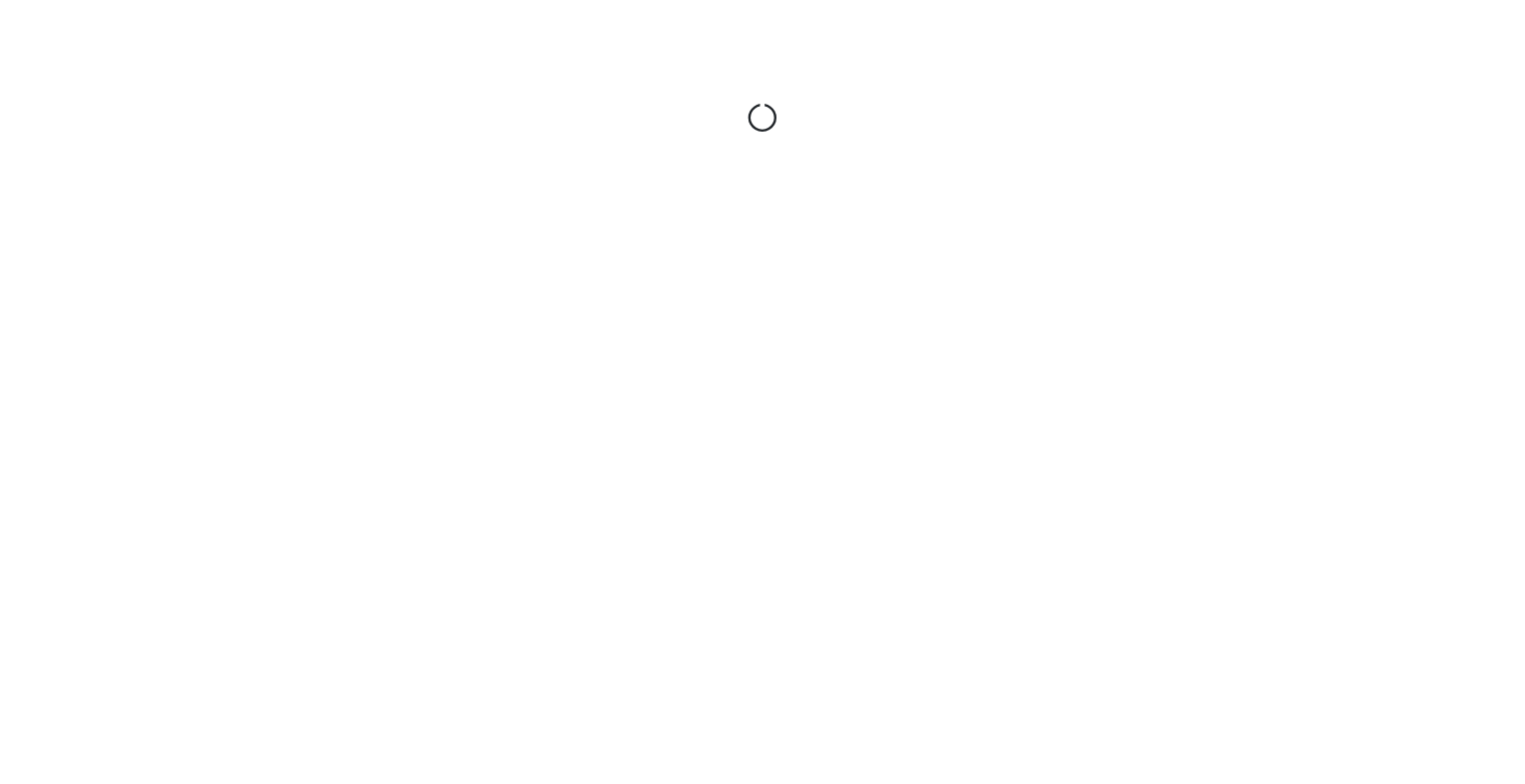 scroll, scrollTop: 0, scrollLeft: 0, axis: both 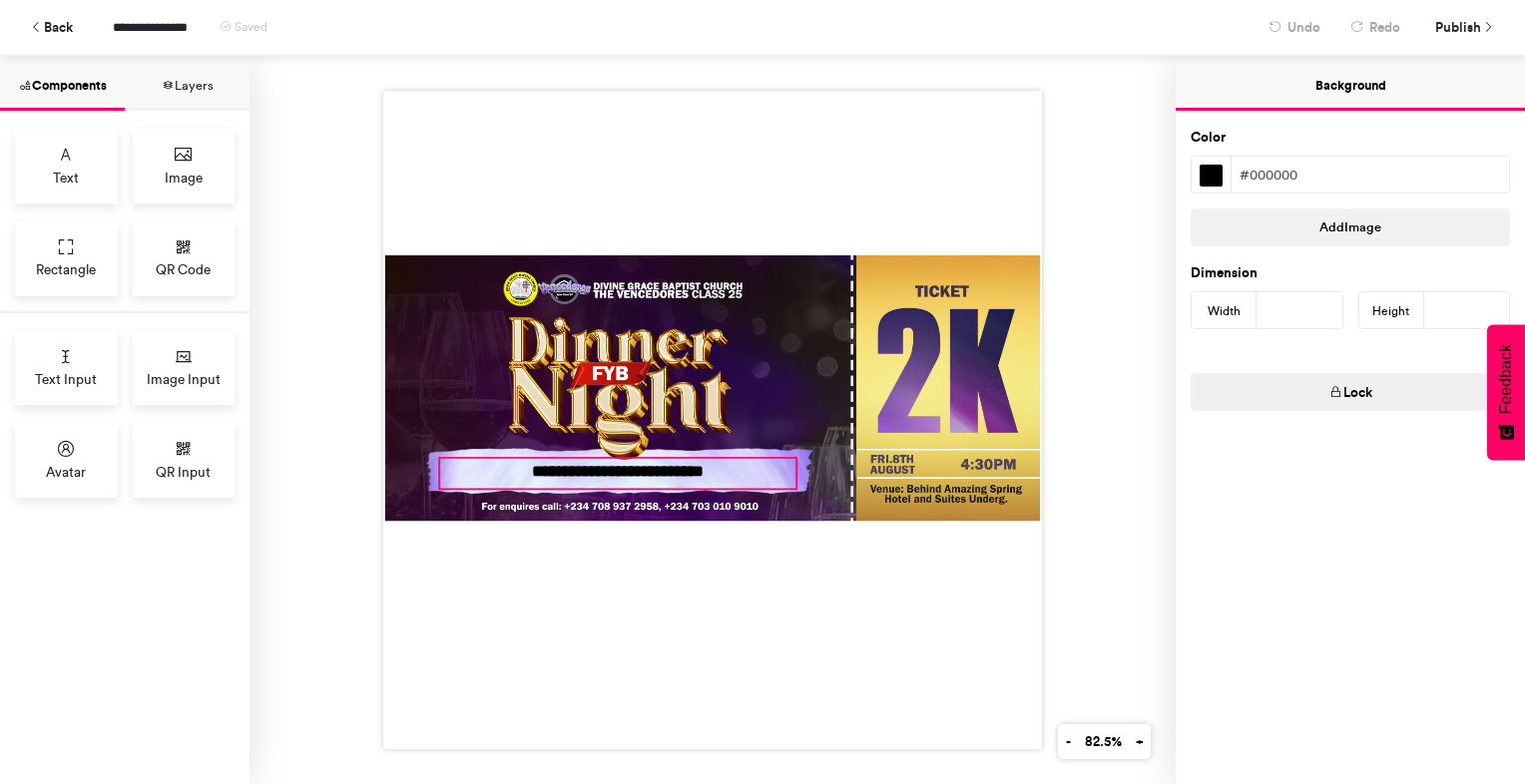 click on "**********" at bounding box center [618, 474] 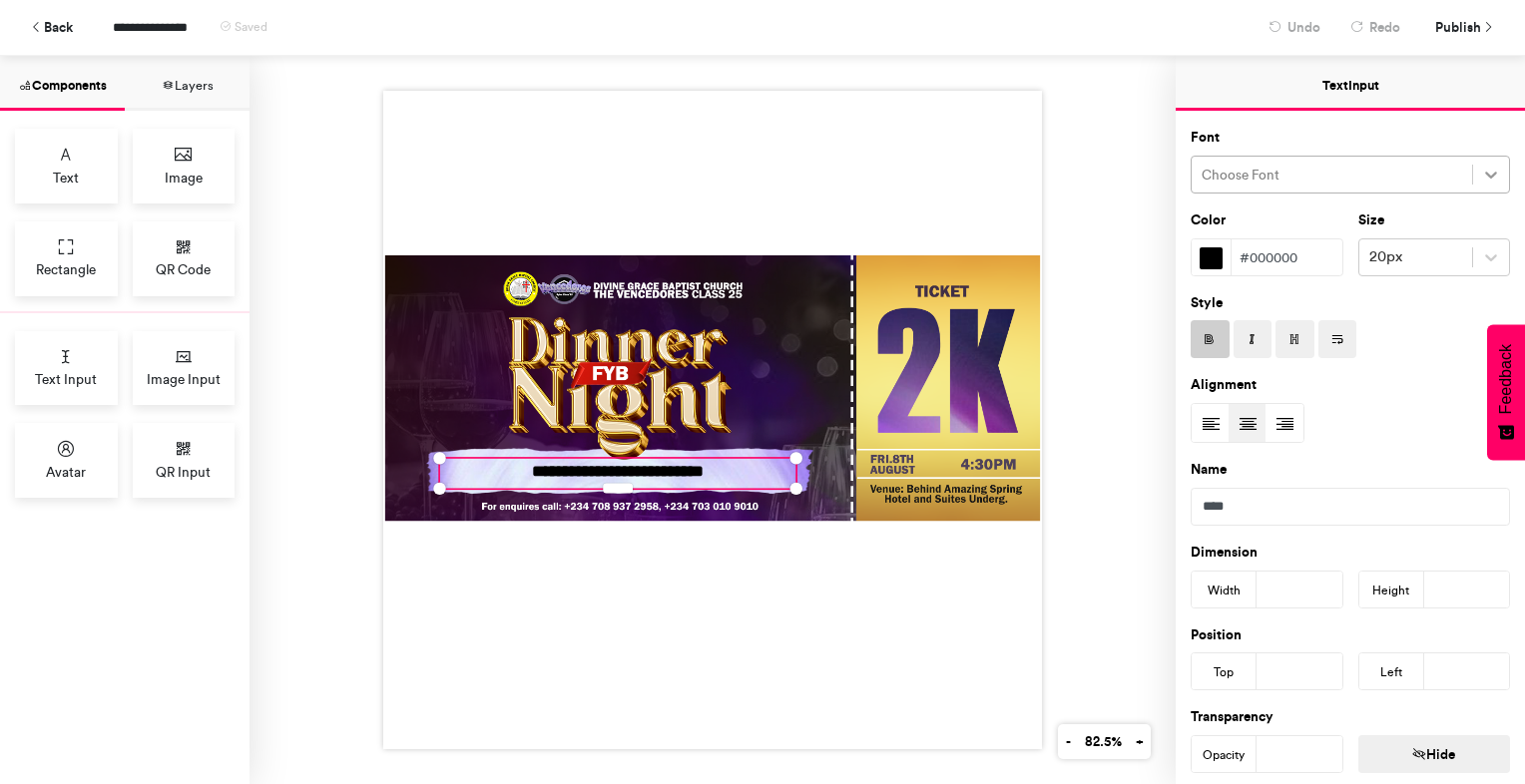click at bounding box center [1491, 175] 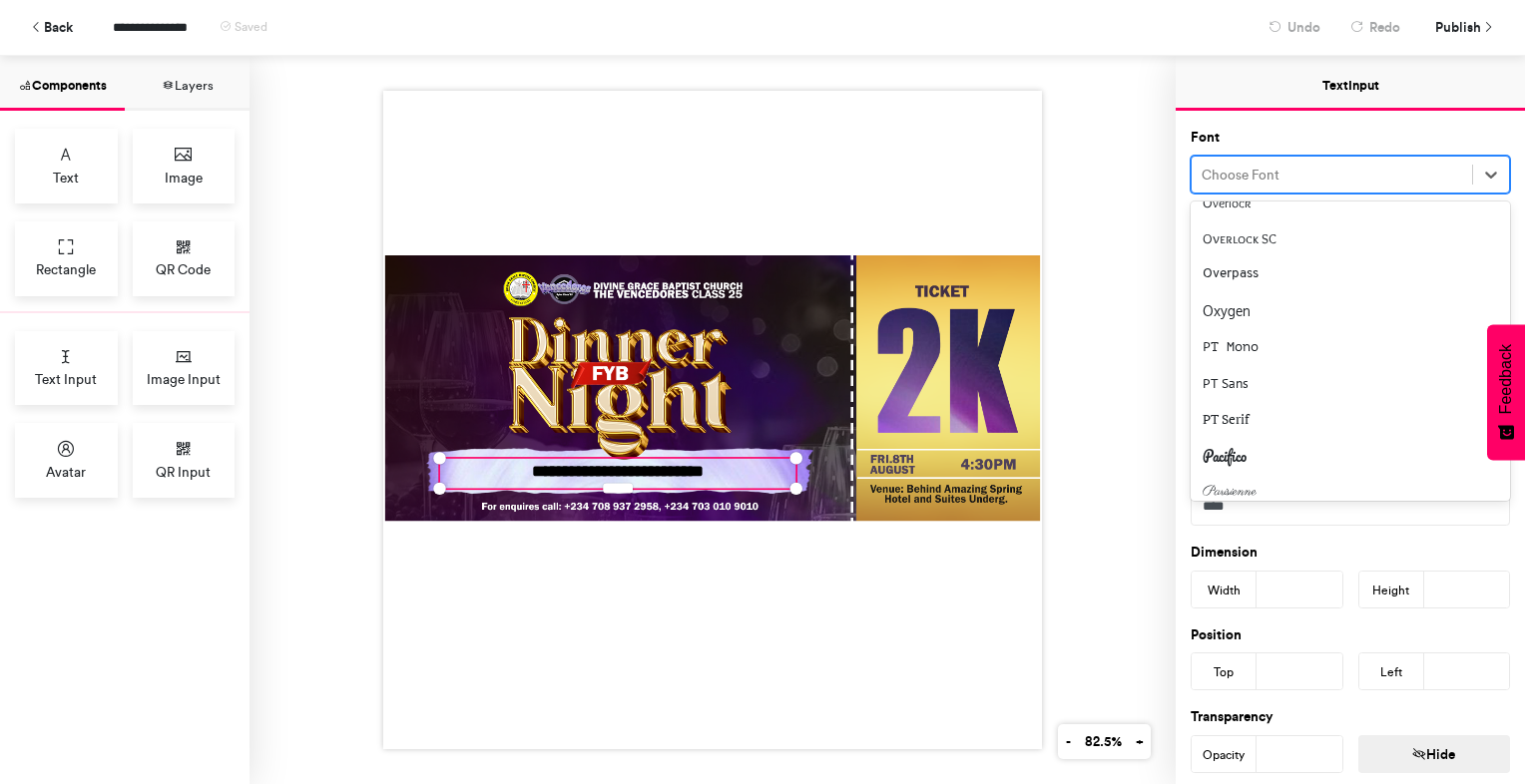 scroll, scrollTop: 3078, scrollLeft: 0, axis: vertical 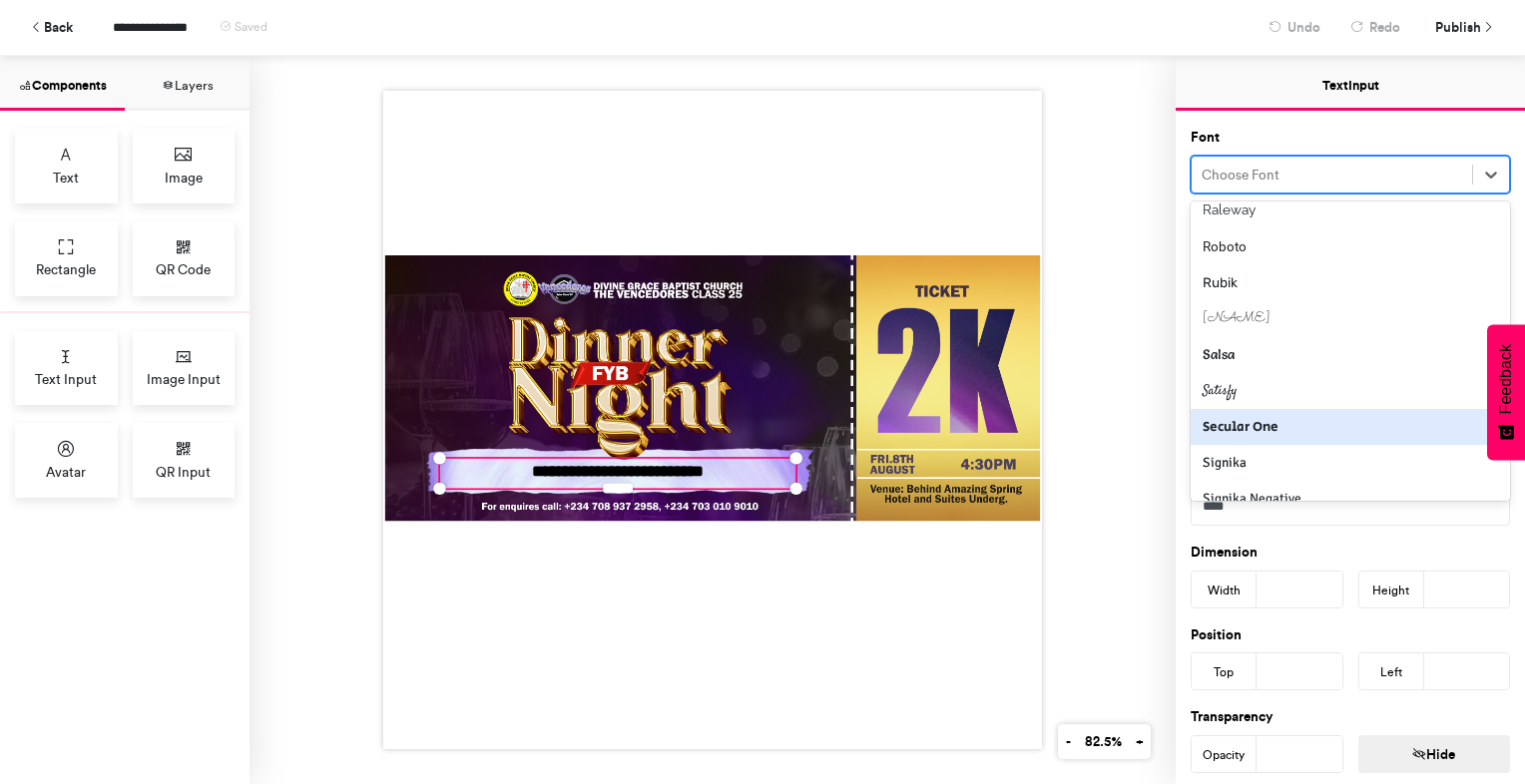 click on "Secular One" at bounding box center [1350, 427] 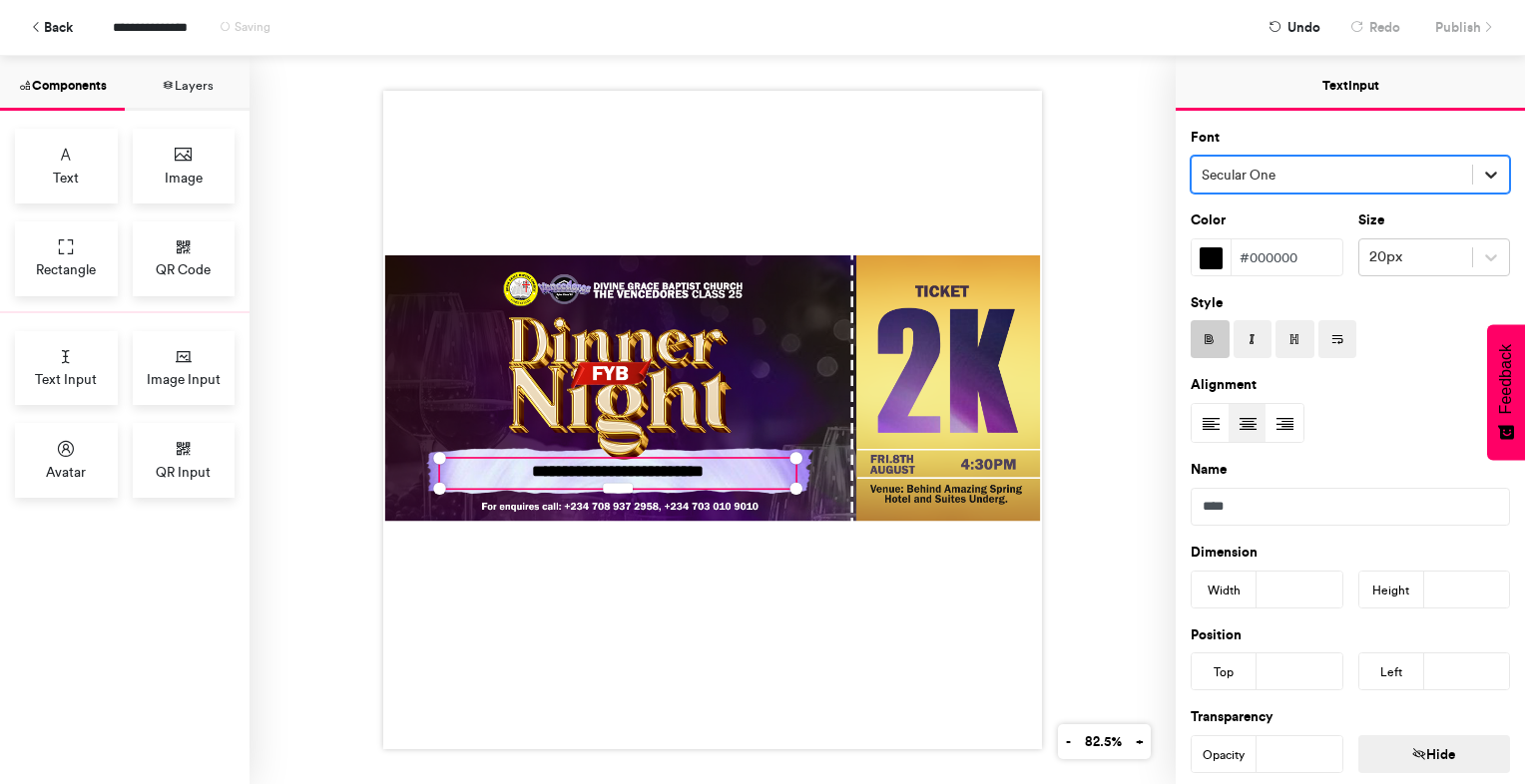 click 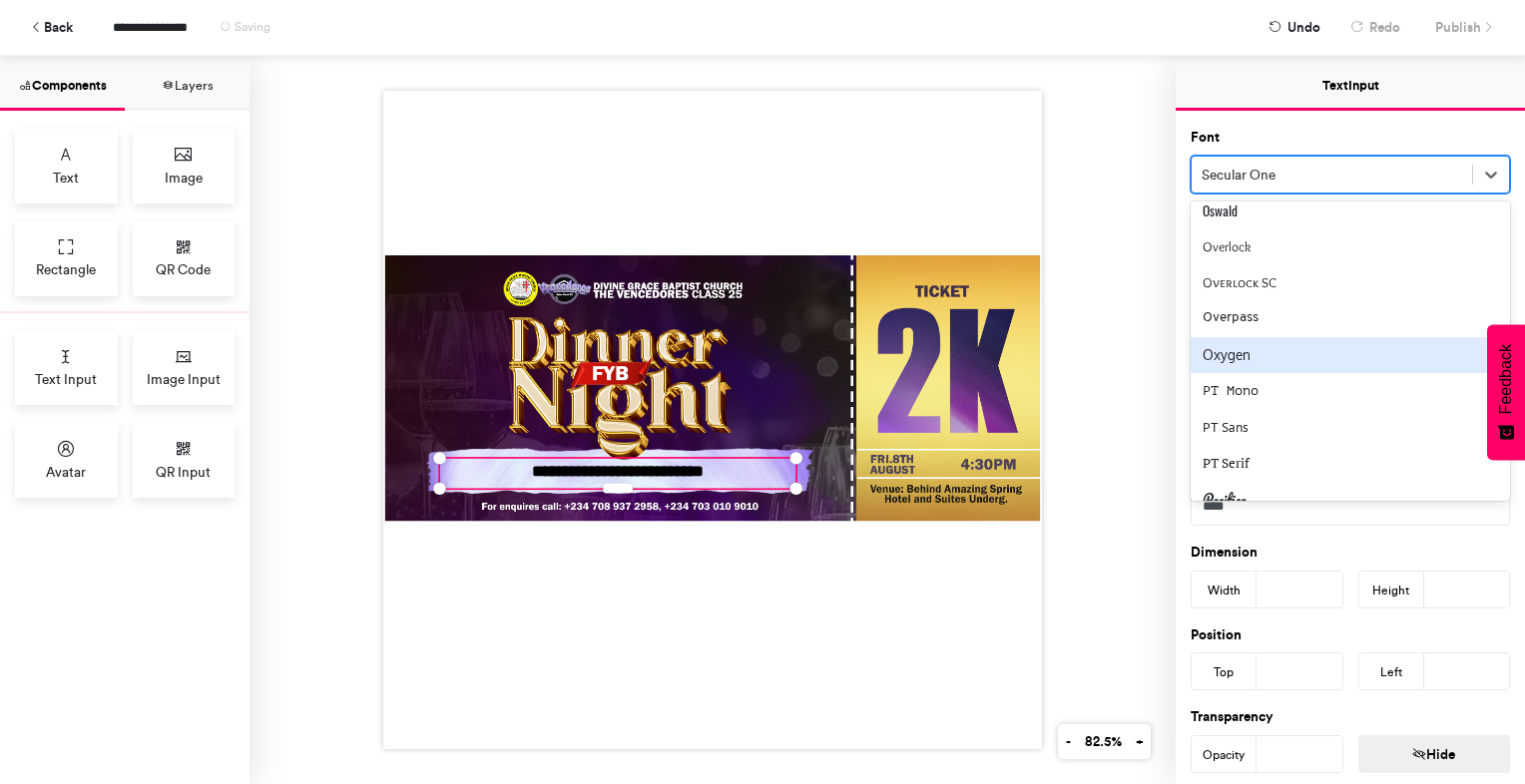 scroll, scrollTop: 3034, scrollLeft: 0, axis: vertical 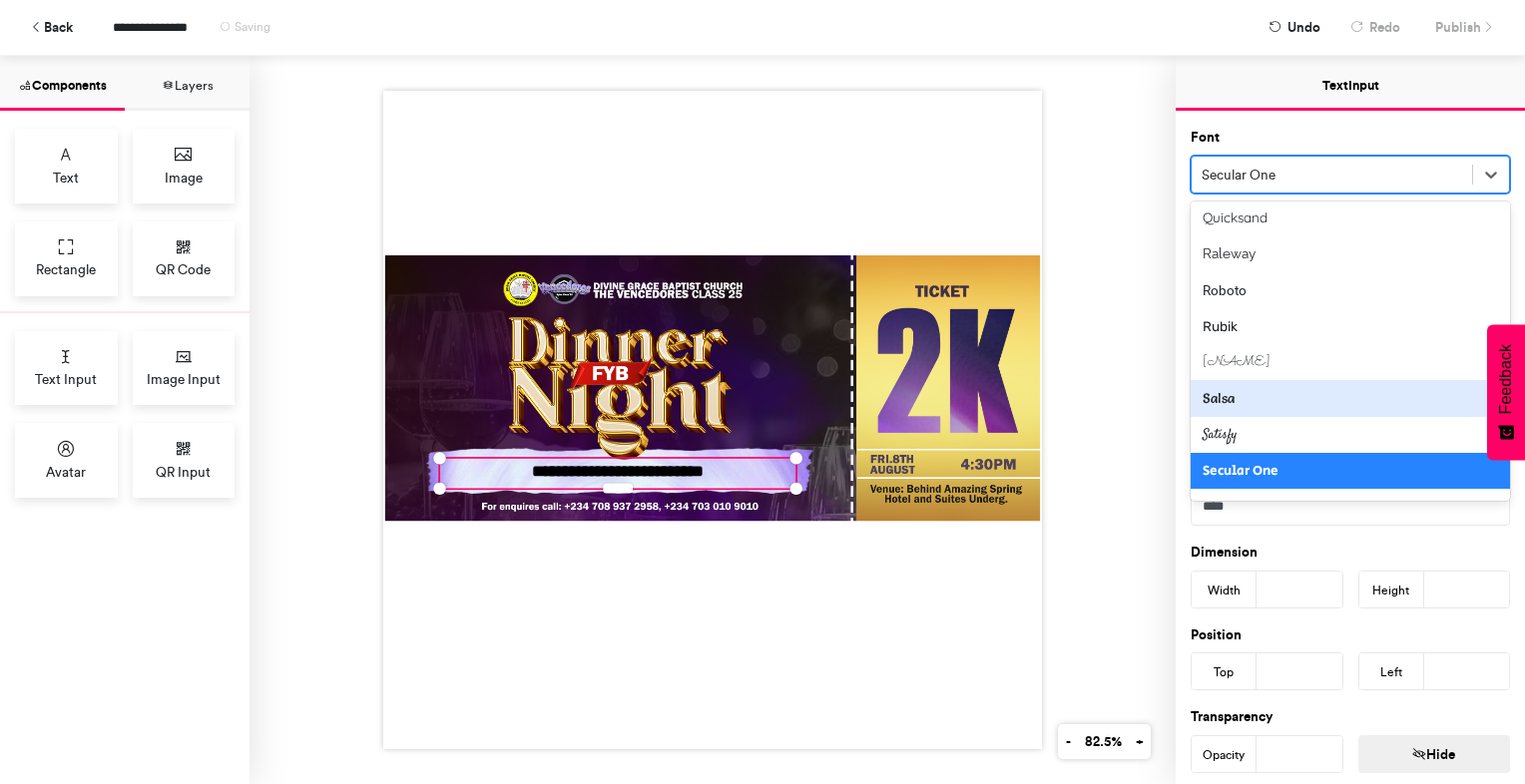 click on "Salsa" at bounding box center [1350, 398] 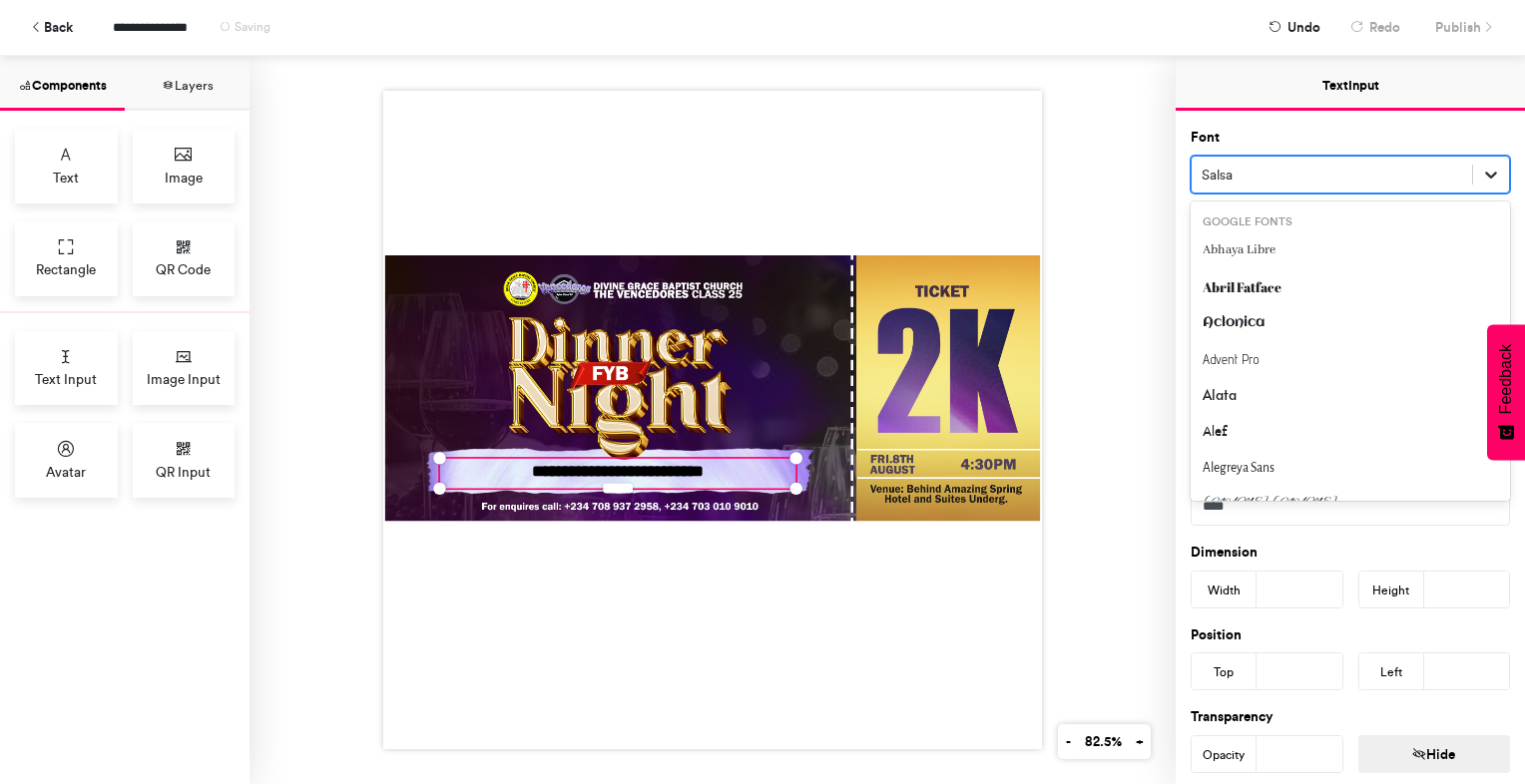 click at bounding box center [1491, 175] 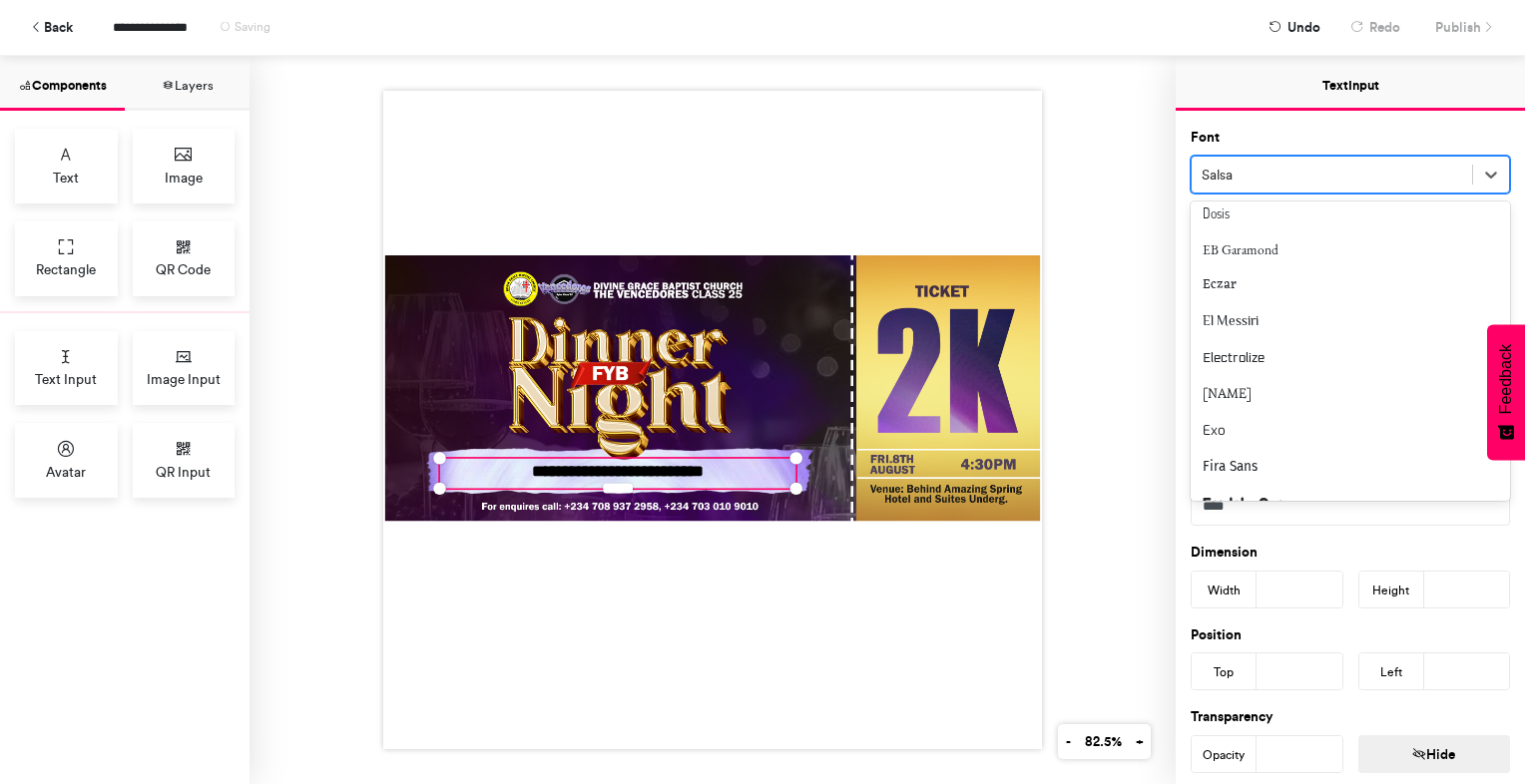 scroll, scrollTop: 0, scrollLeft: 0, axis: both 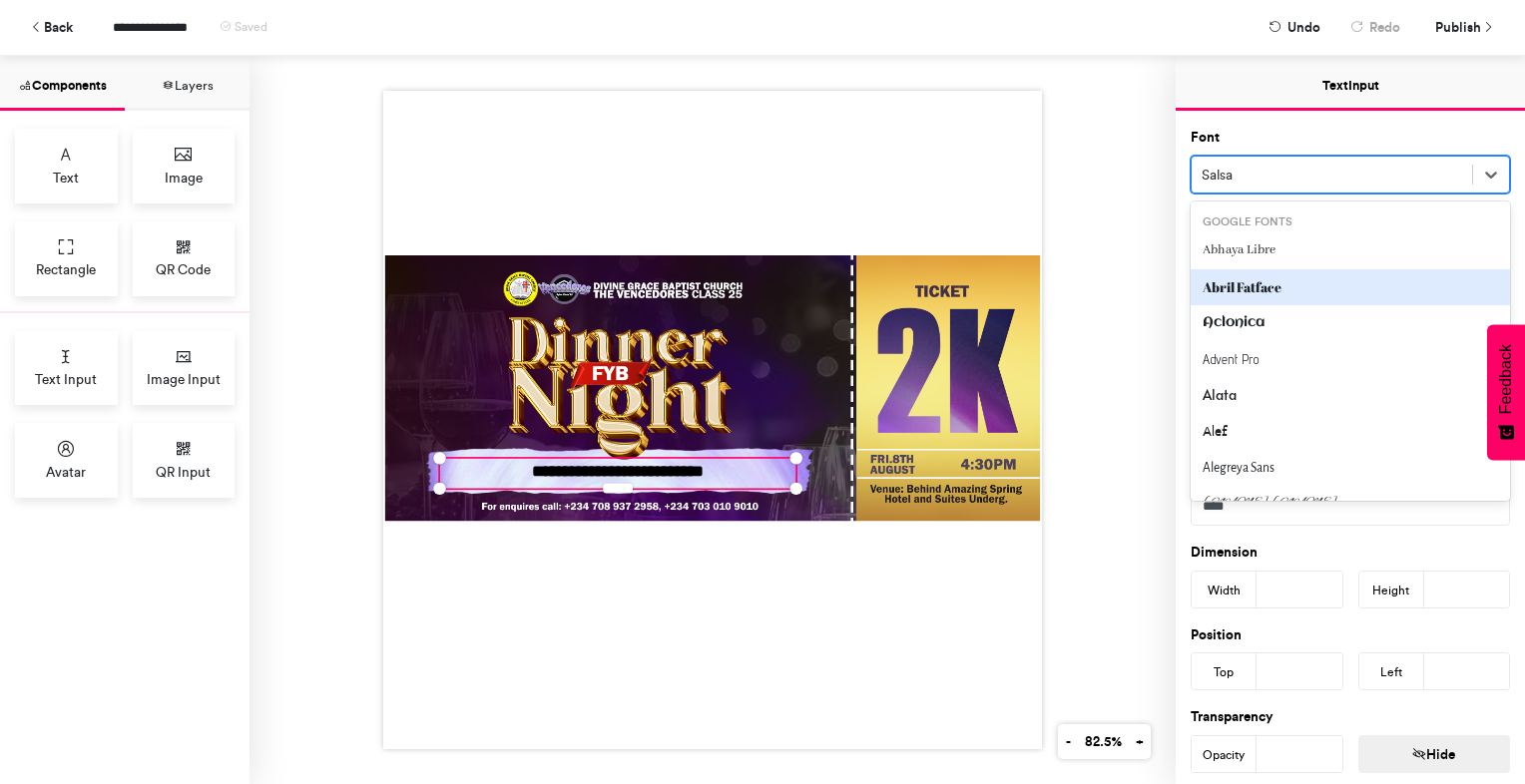 click on "Abril Fatface" at bounding box center (1350, 287) 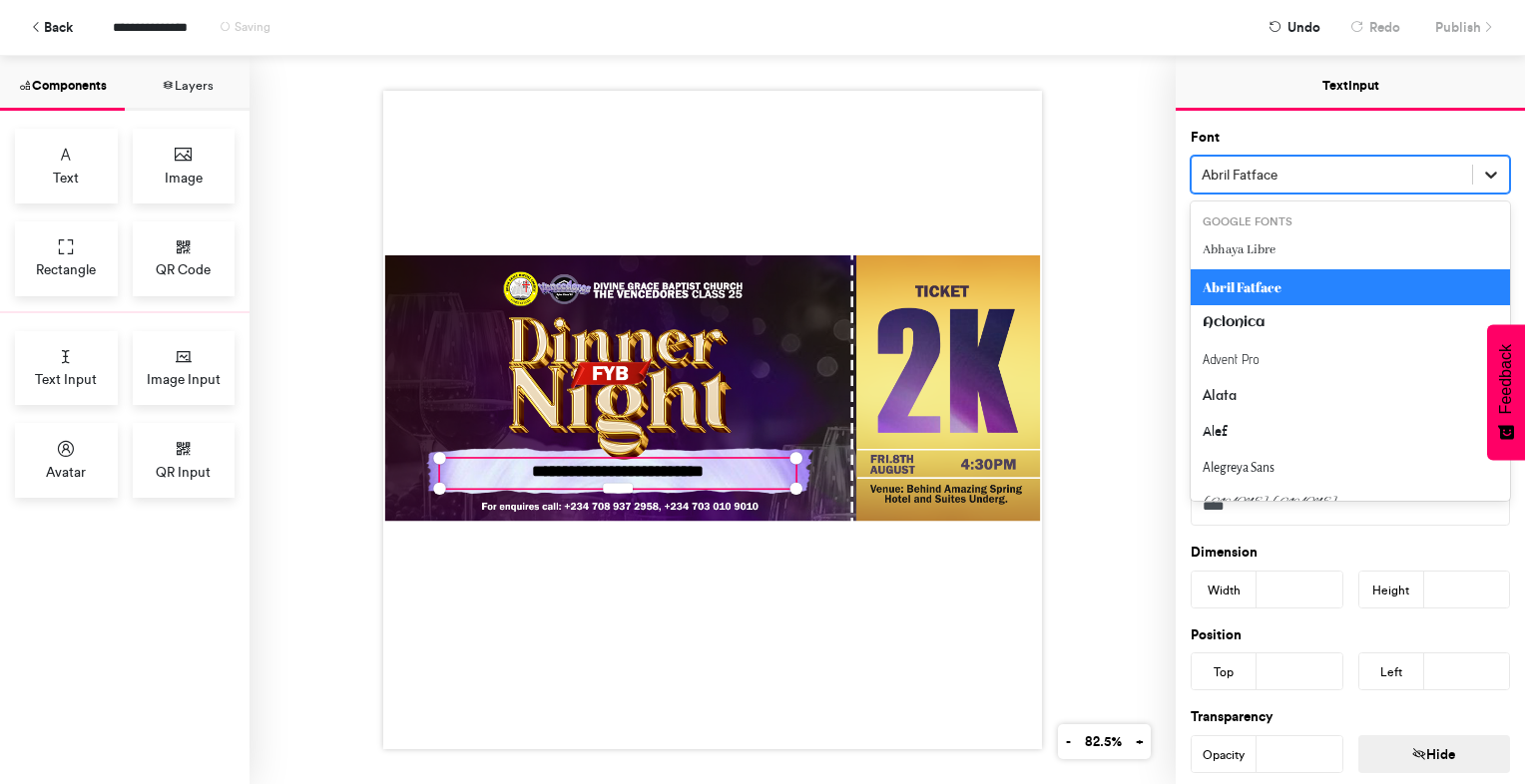 click 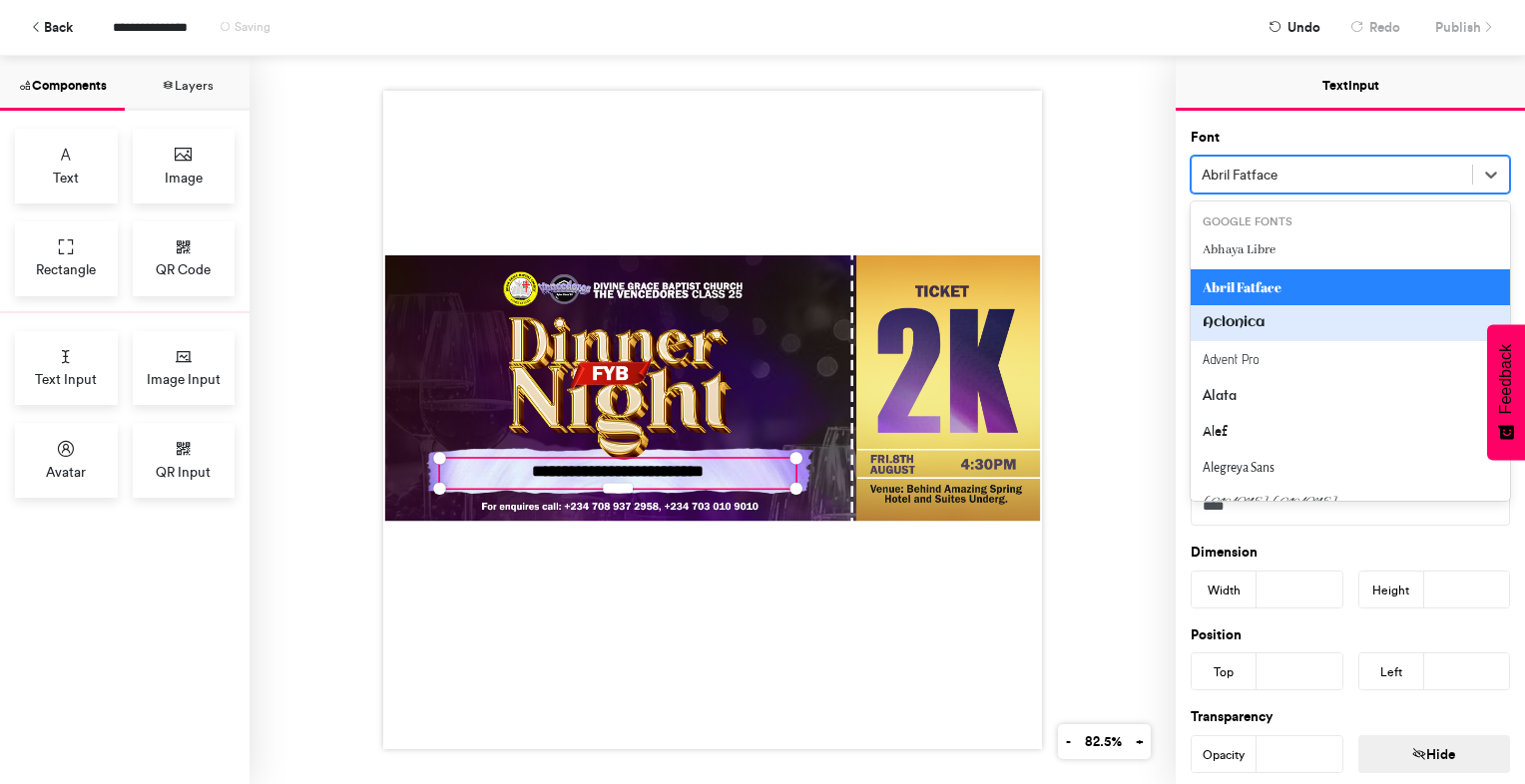 click on "Aclonica" at bounding box center [1350, 323] 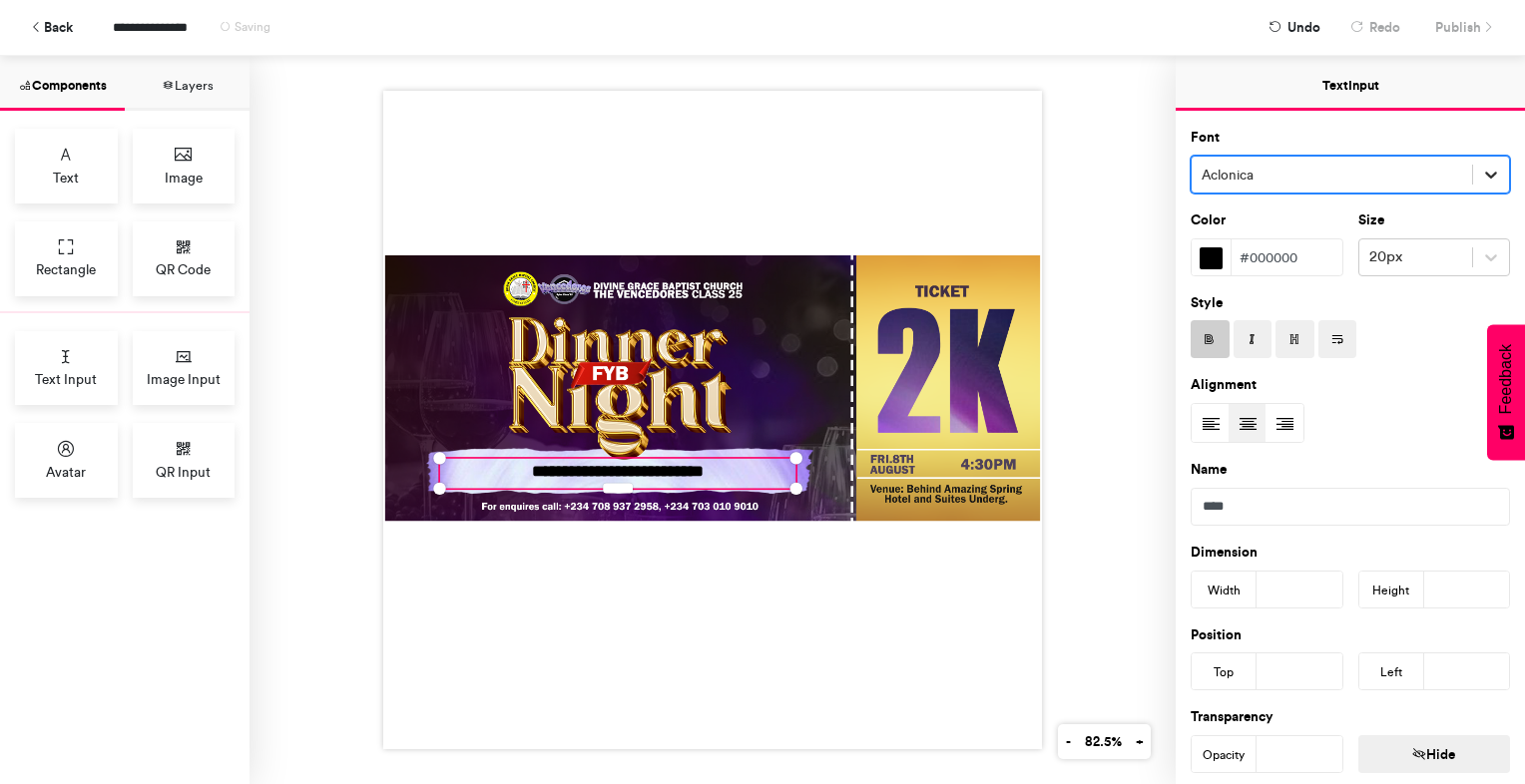 click at bounding box center (1491, 175) 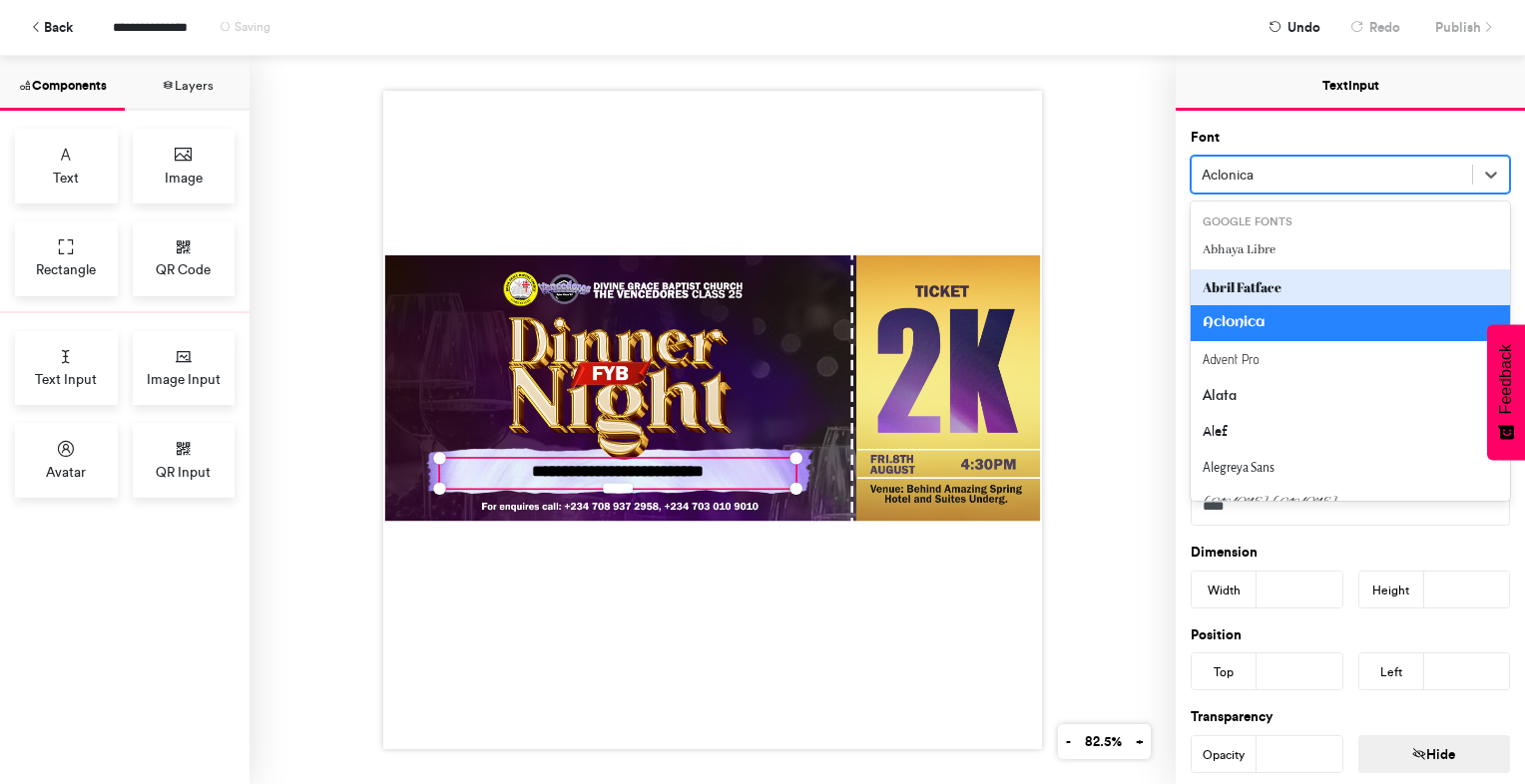 click on "Abril Fatface" at bounding box center [1350, 287] 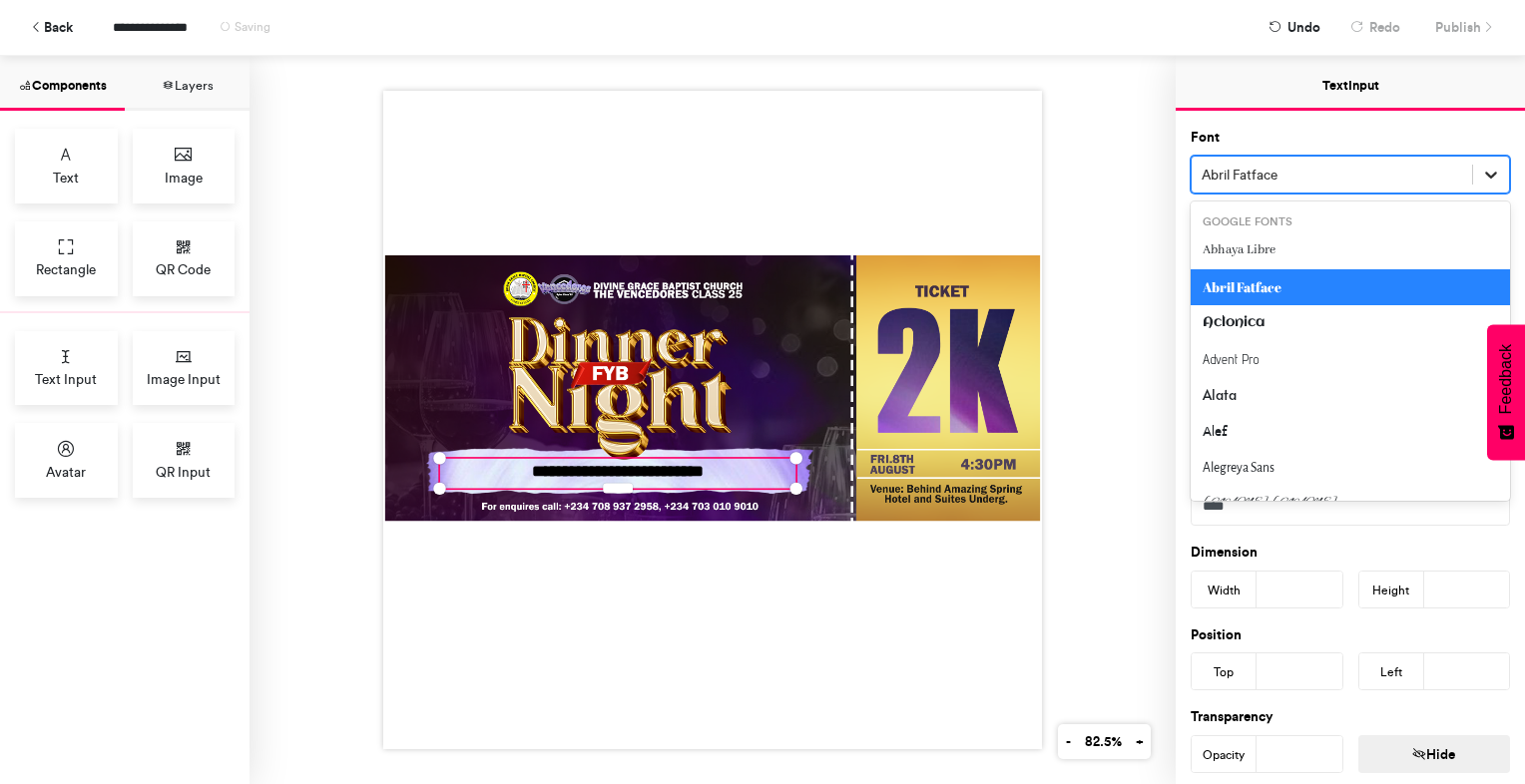 click at bounding box center [1491, 175] 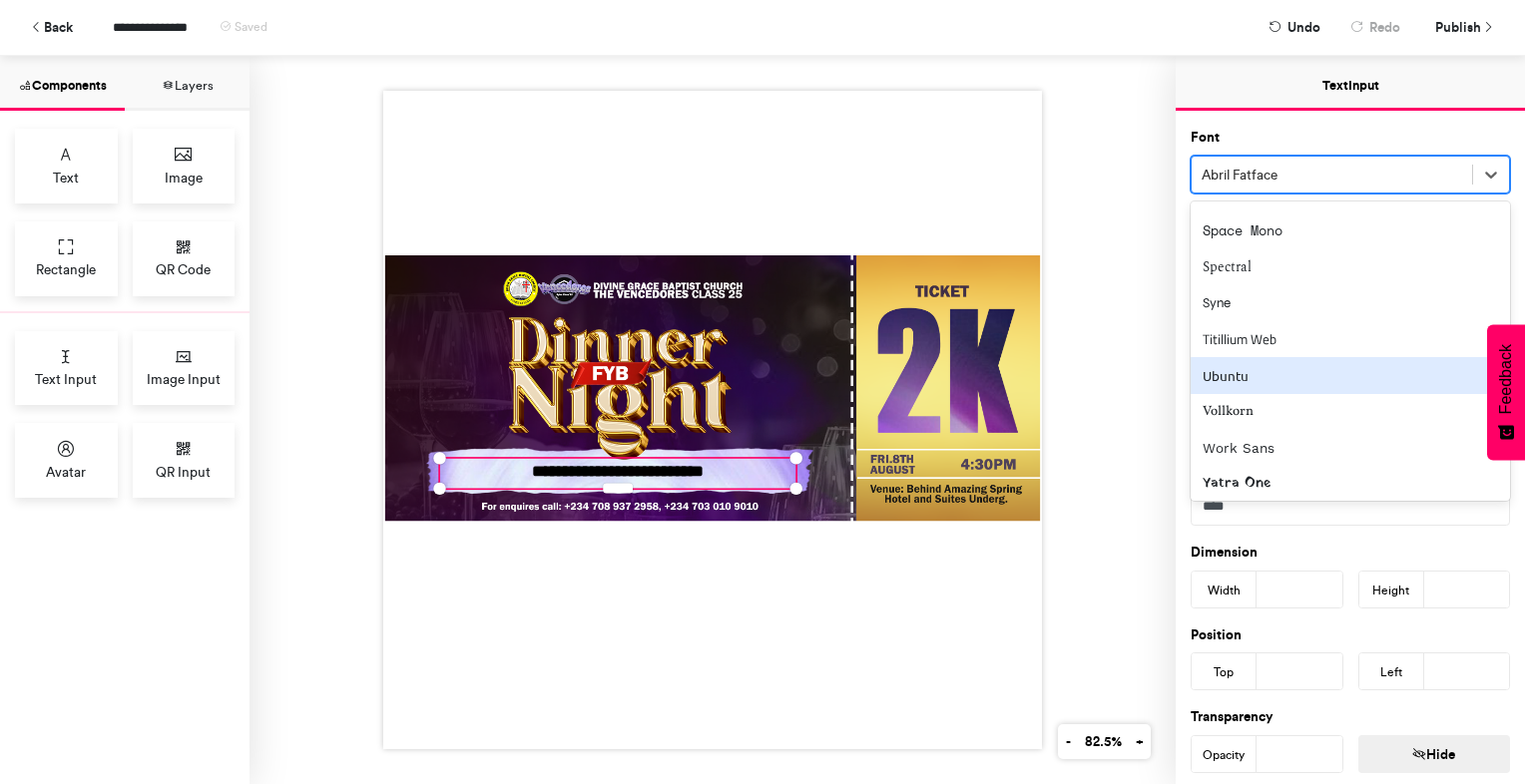 scroll, scrollTop: 2992, scrollLeft: 0, axis: vertical 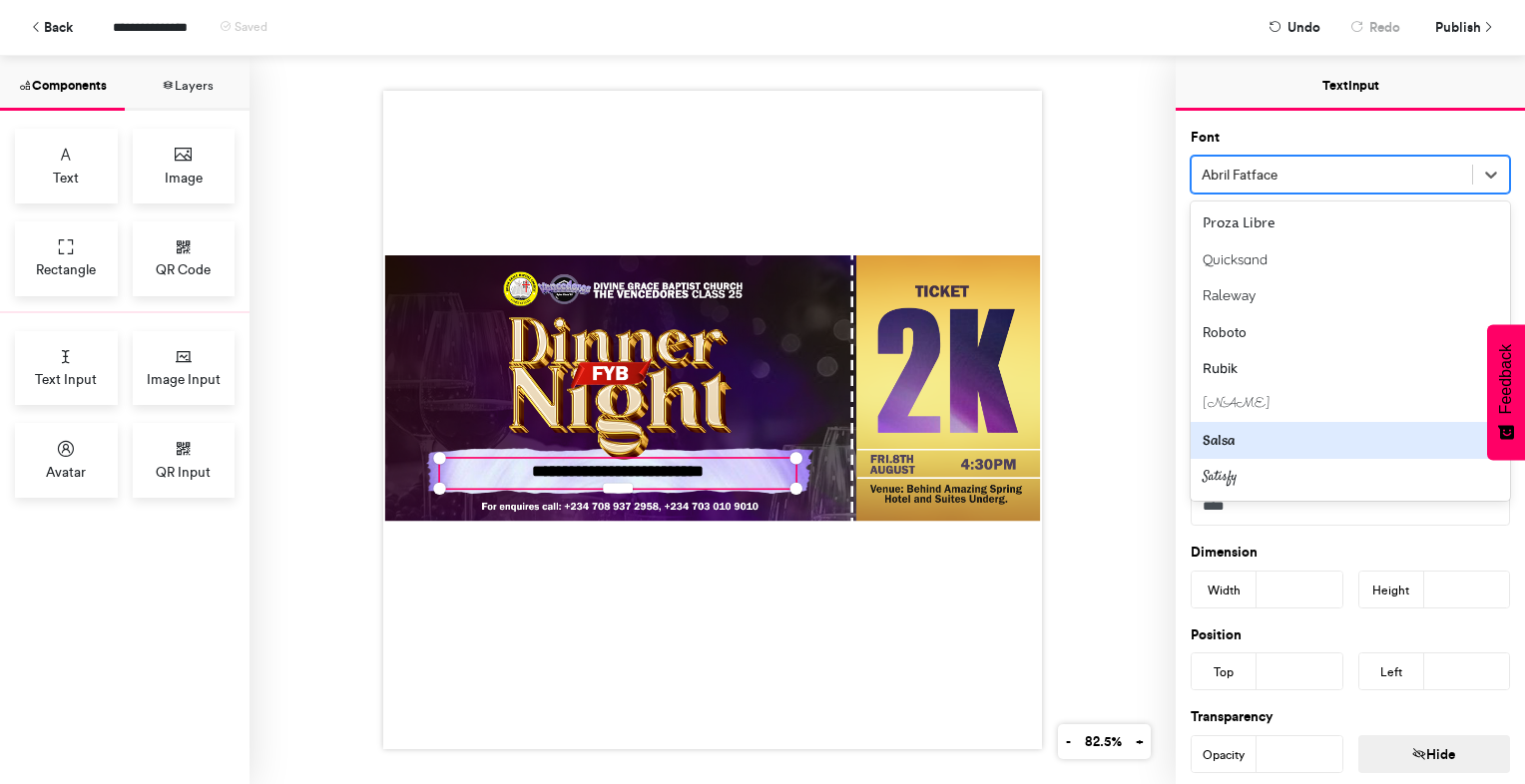 click on "Salsa" at bounding box center [1350, 440] 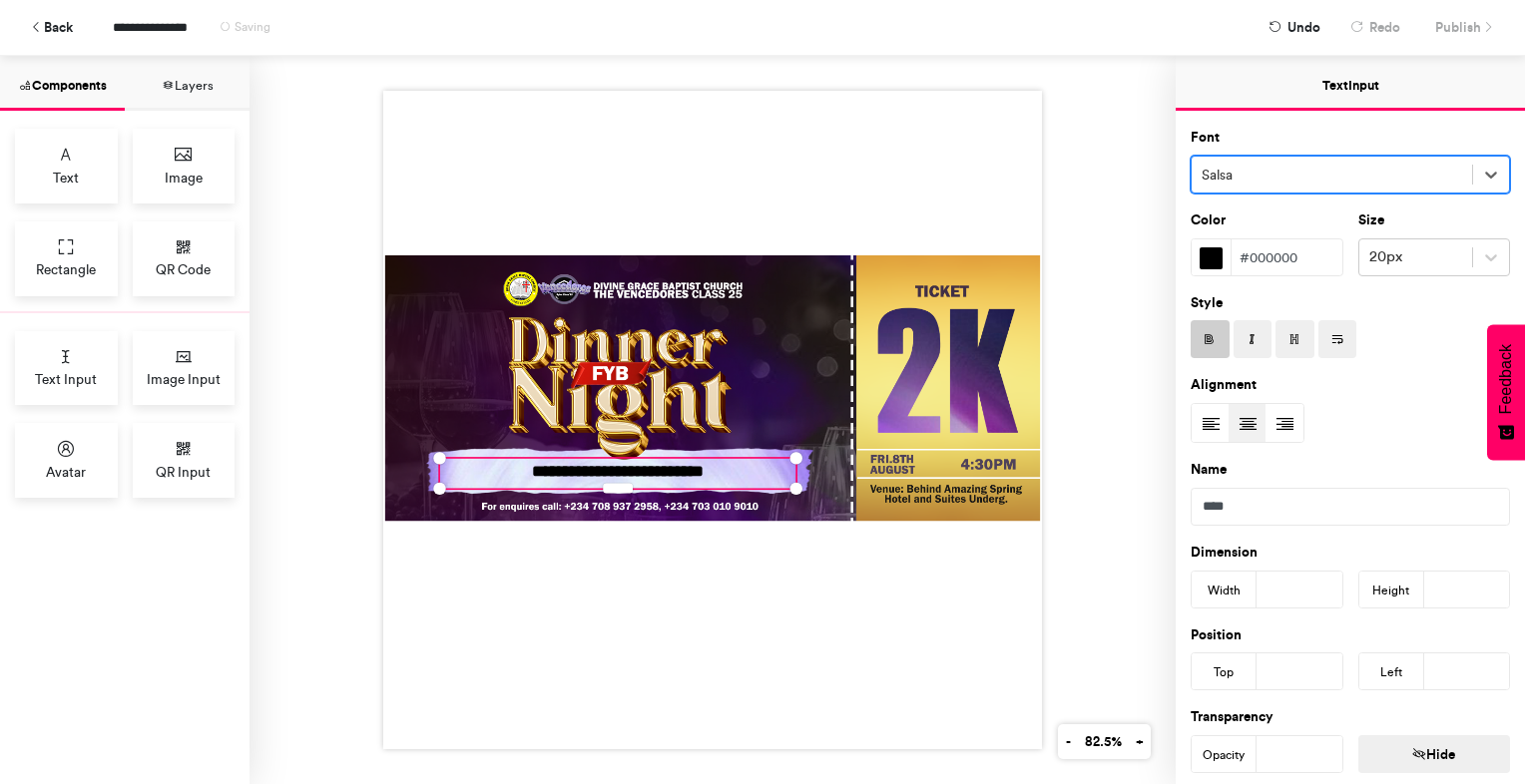 click at bounding box center [1331, 175] 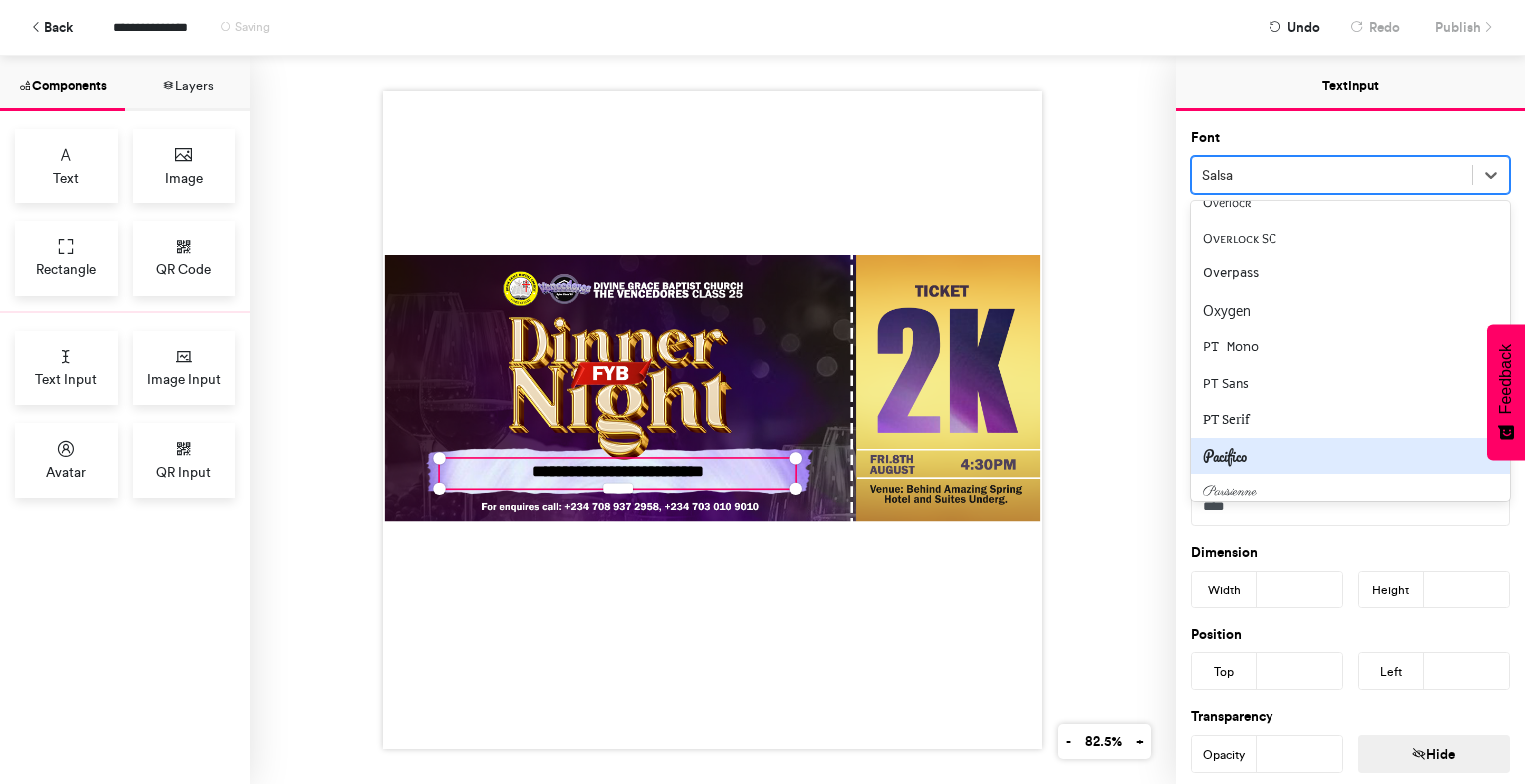 scroll, scrollTop: 3078, scrollLeft: 0, axis: vertical 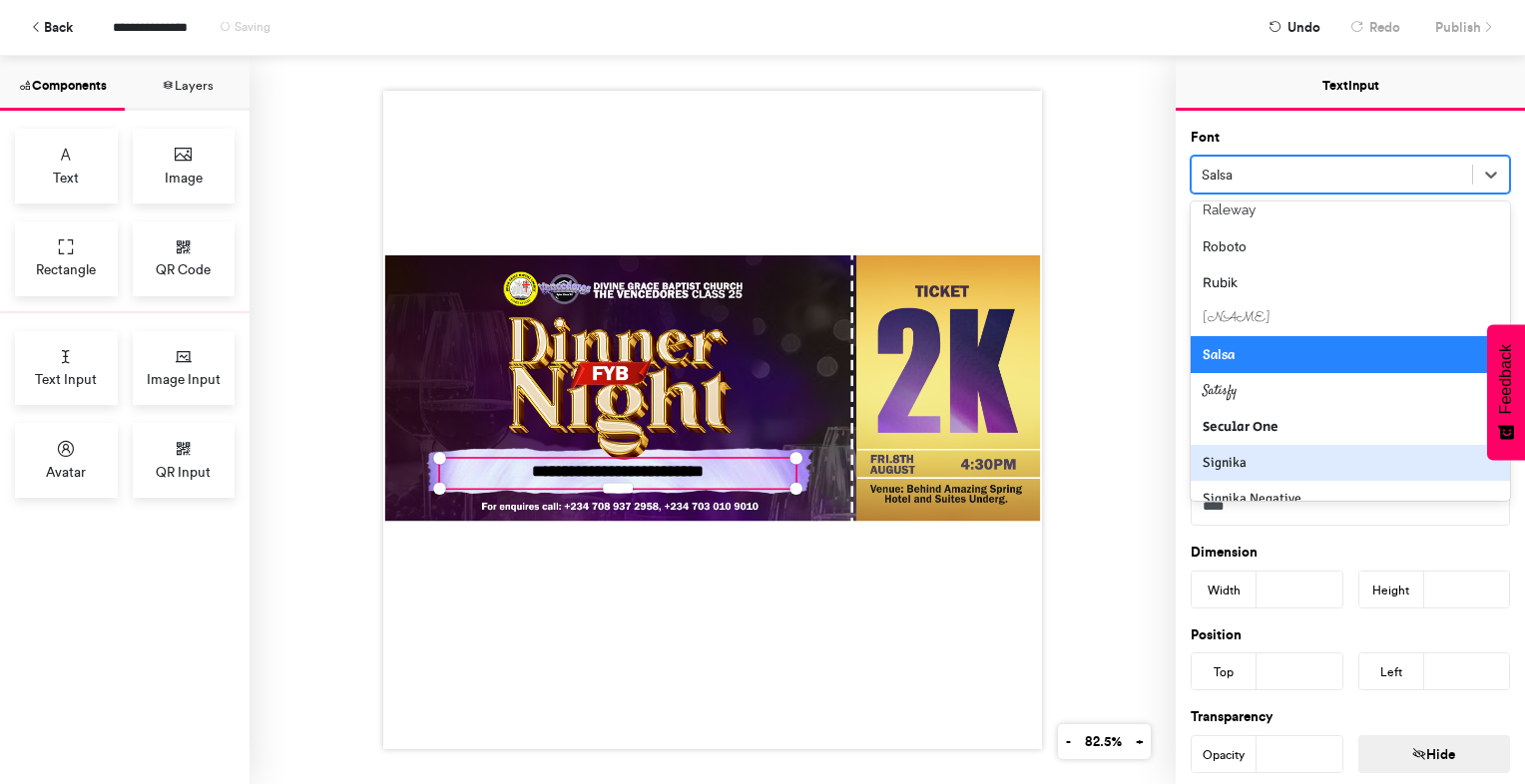 click on "Signika" at bounding box center (1350, 463) 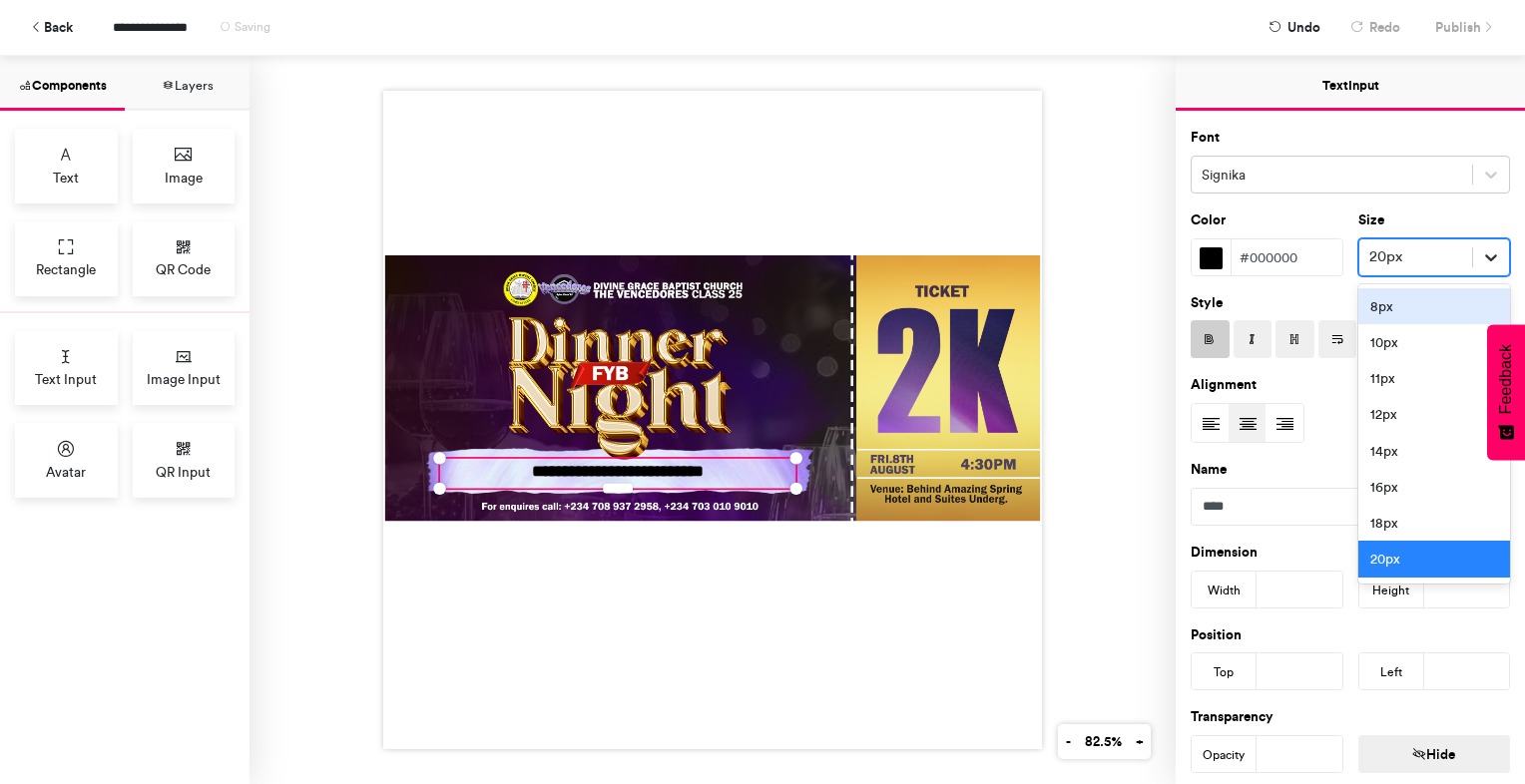 click at bounding box center (1491, 257) 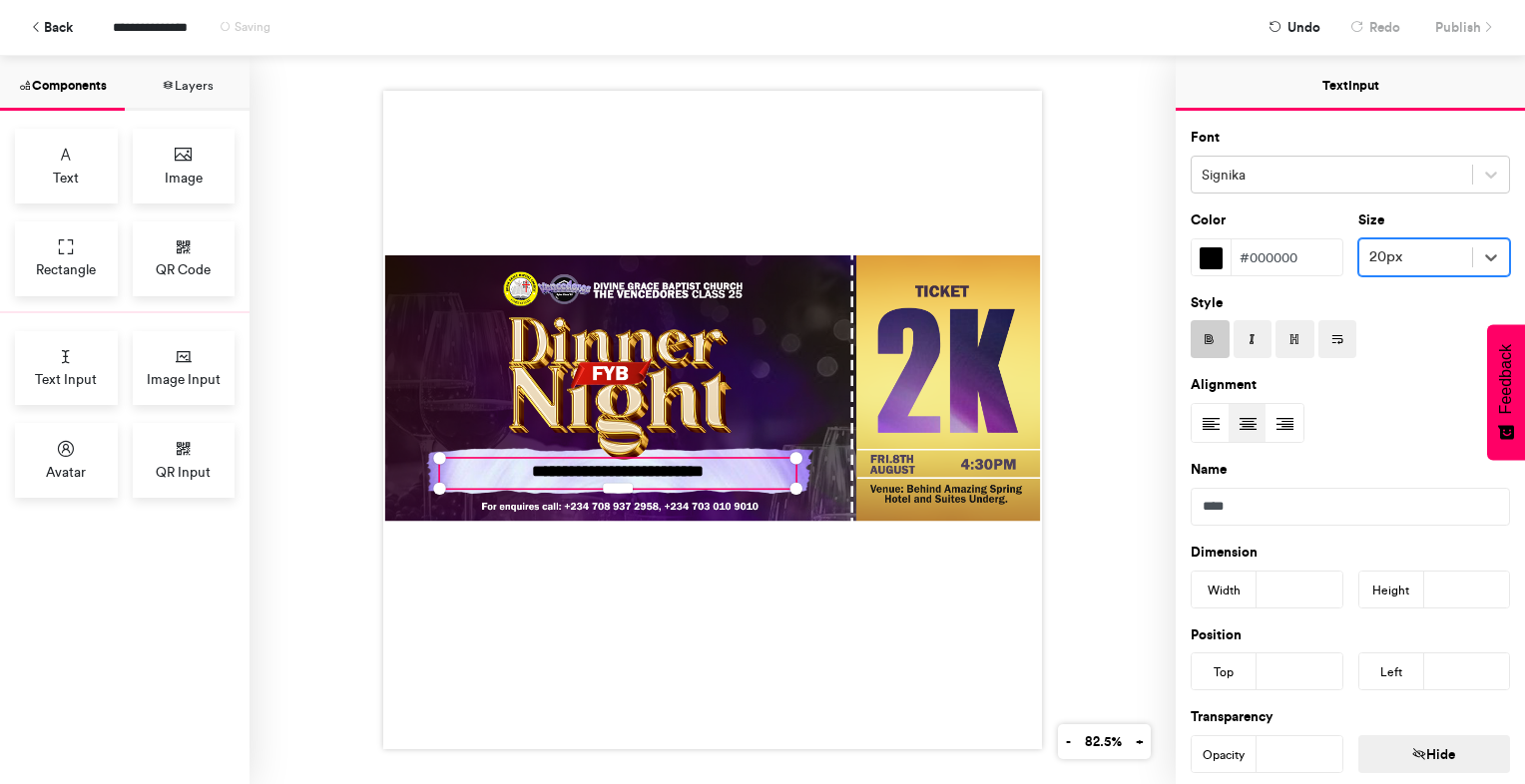 click at bounding box center (1416, 256) 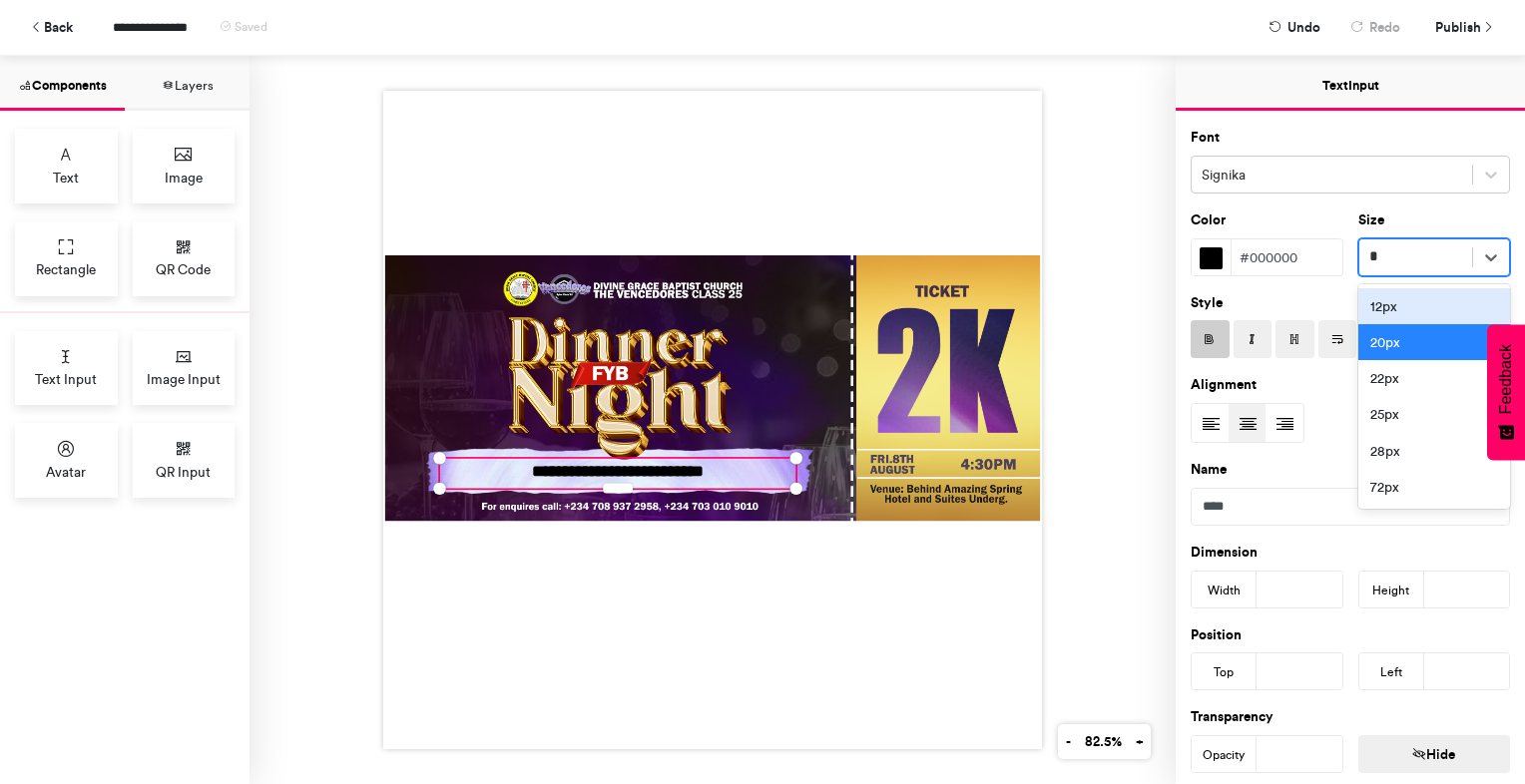 type on "**" 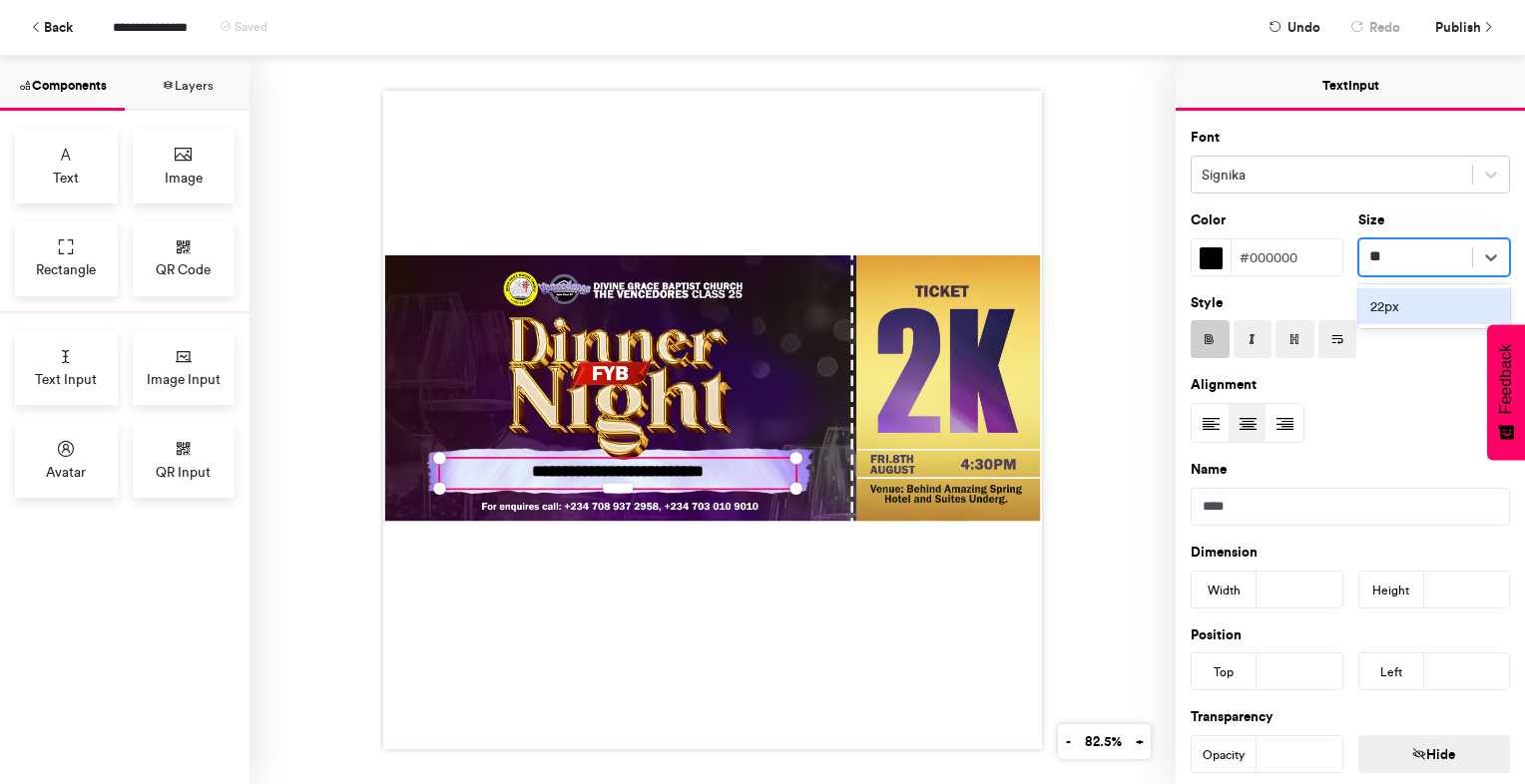 type 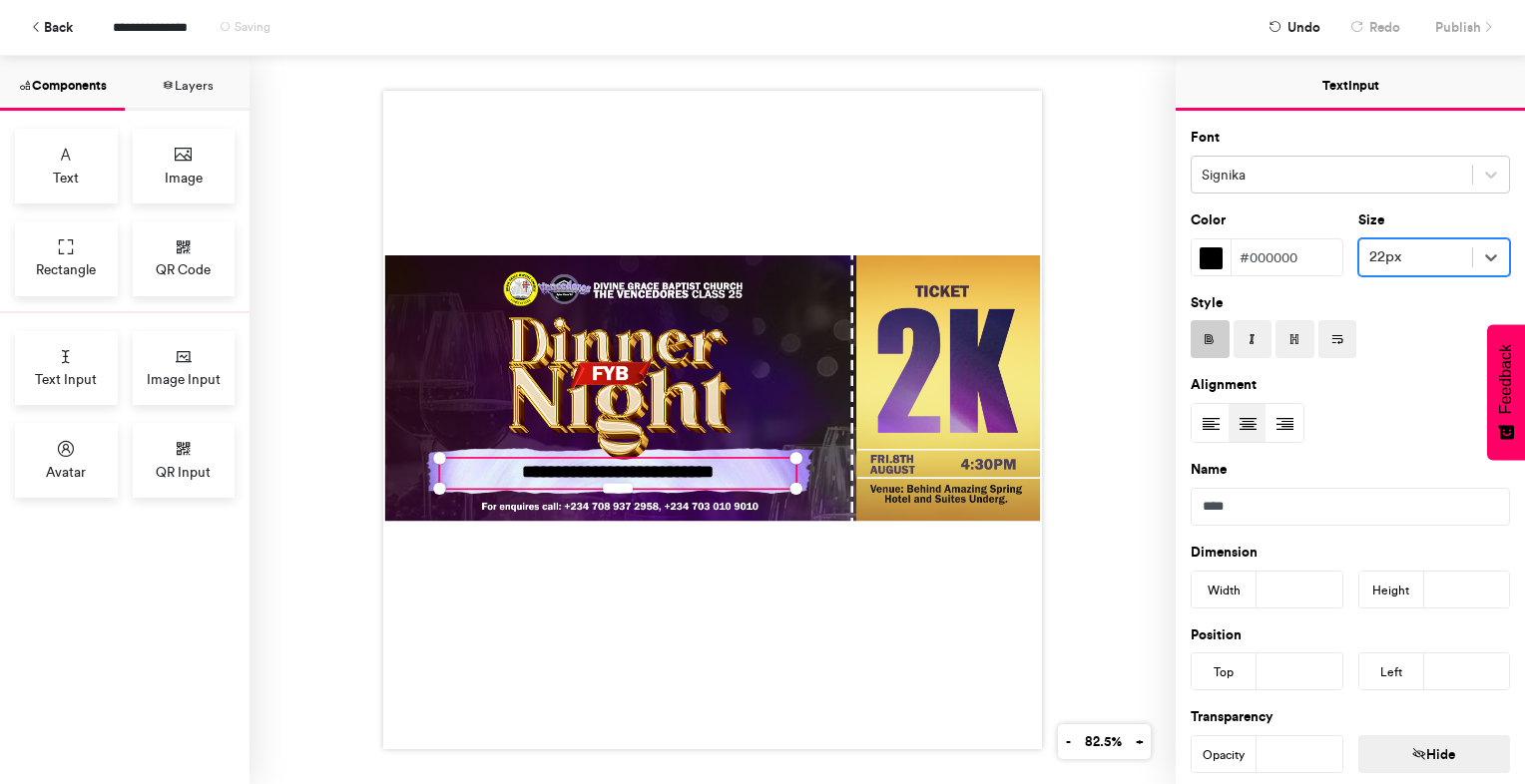 click on "**********" at bounding box center [713, 420] 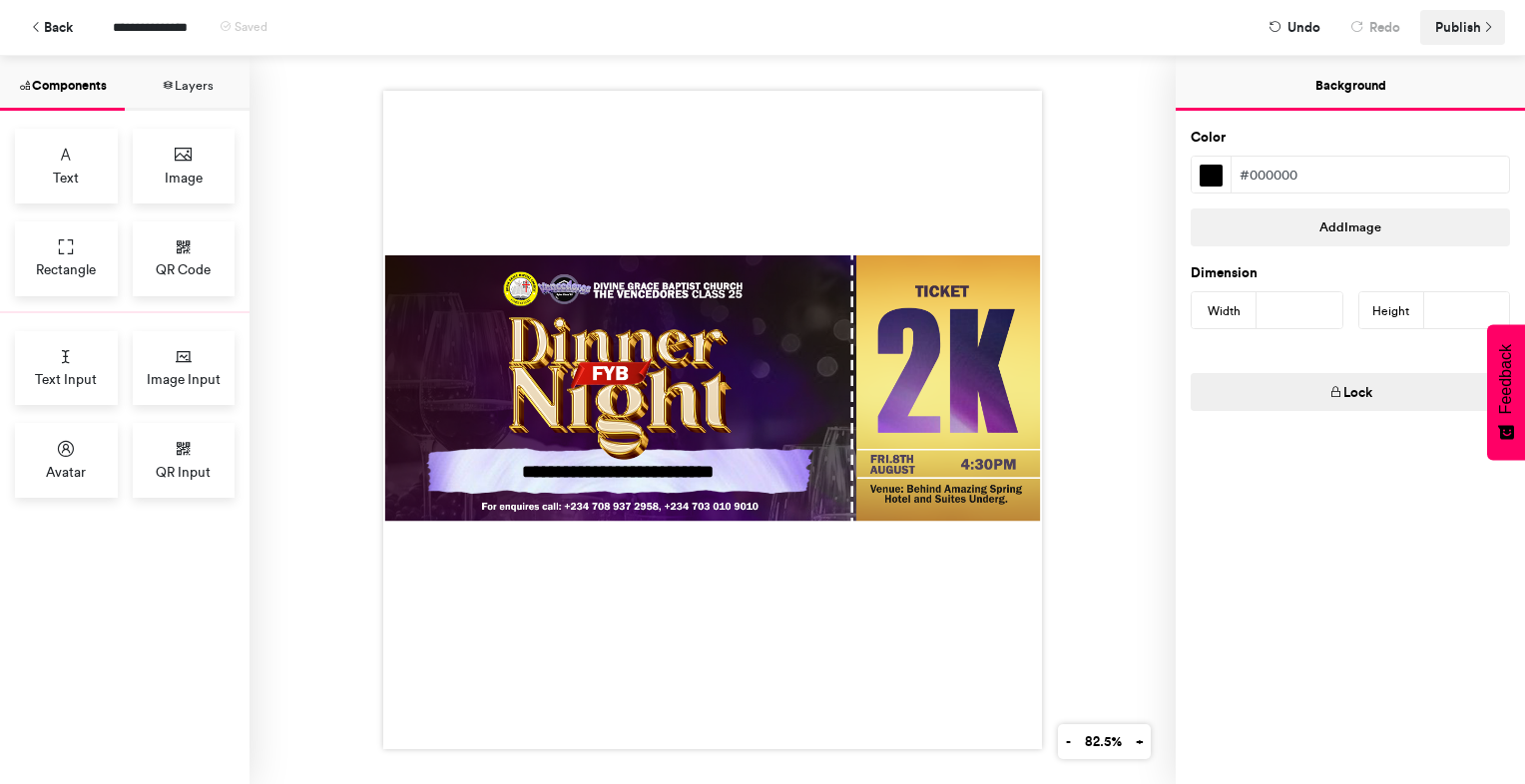 click on "Publish" at bounding box center (1458, 27) 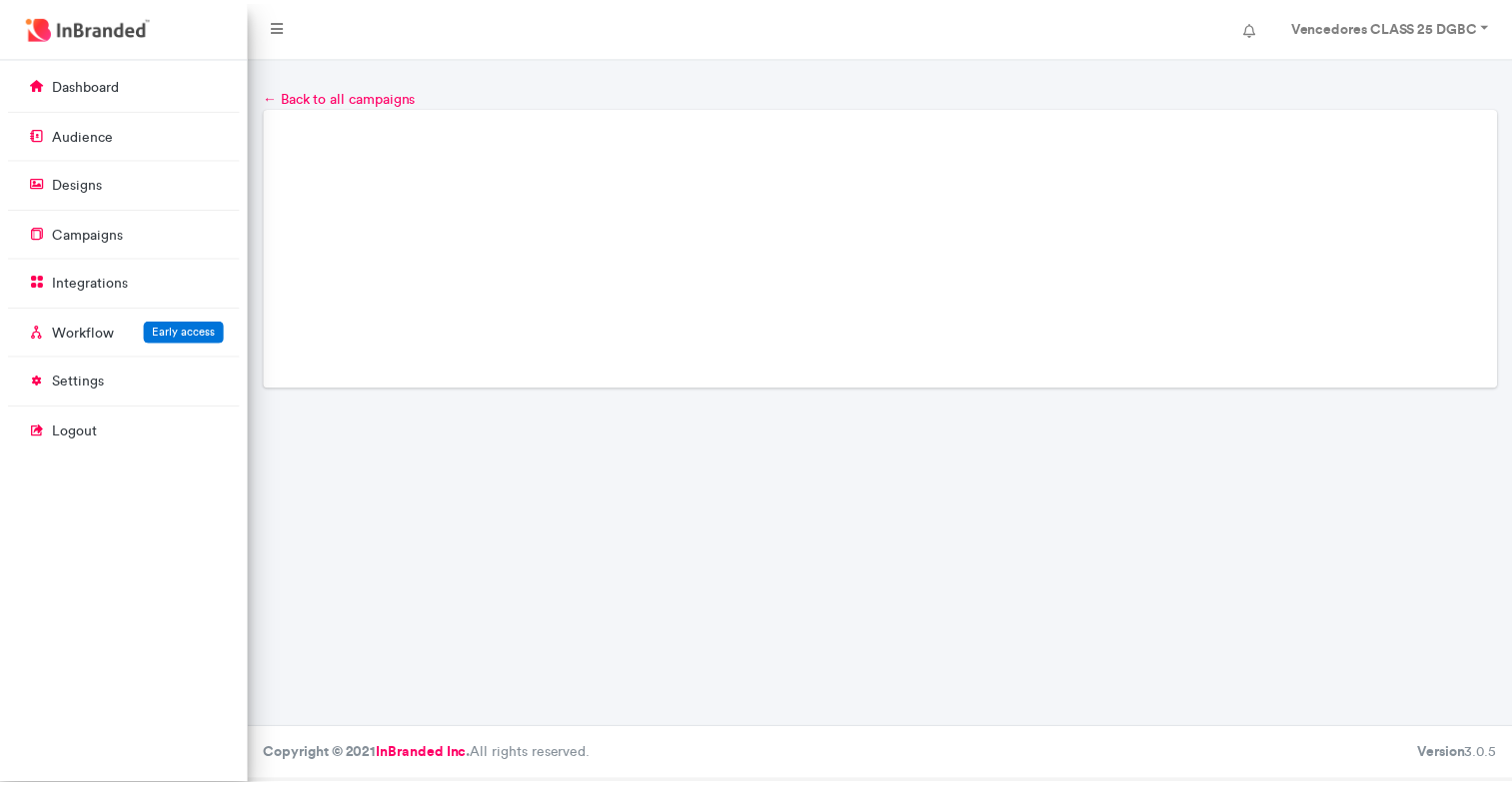 scroll, scrollTop: 0, scrollLeft: 0, axis: both 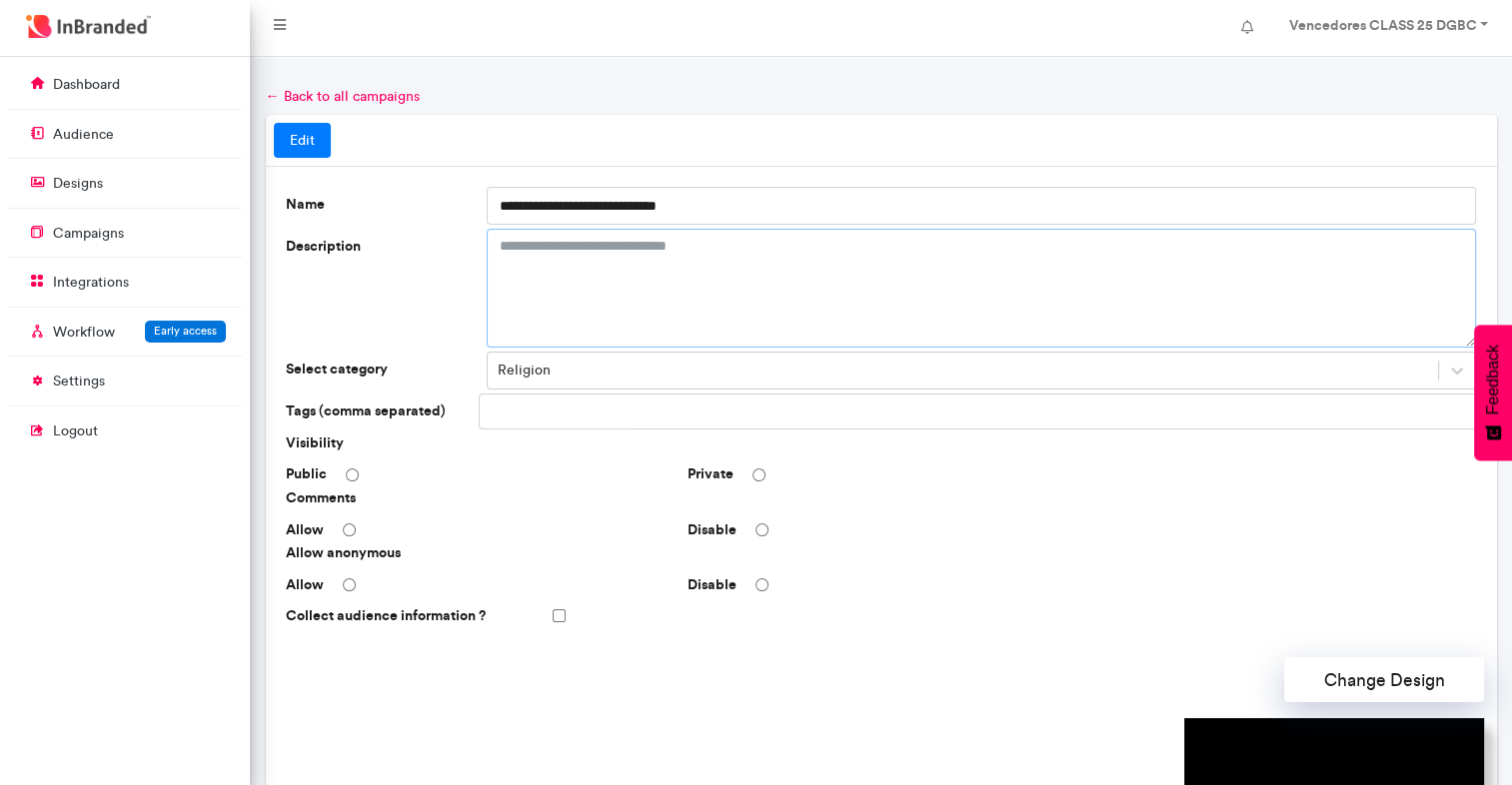 click on "Description" at bounding box center (981, 288) 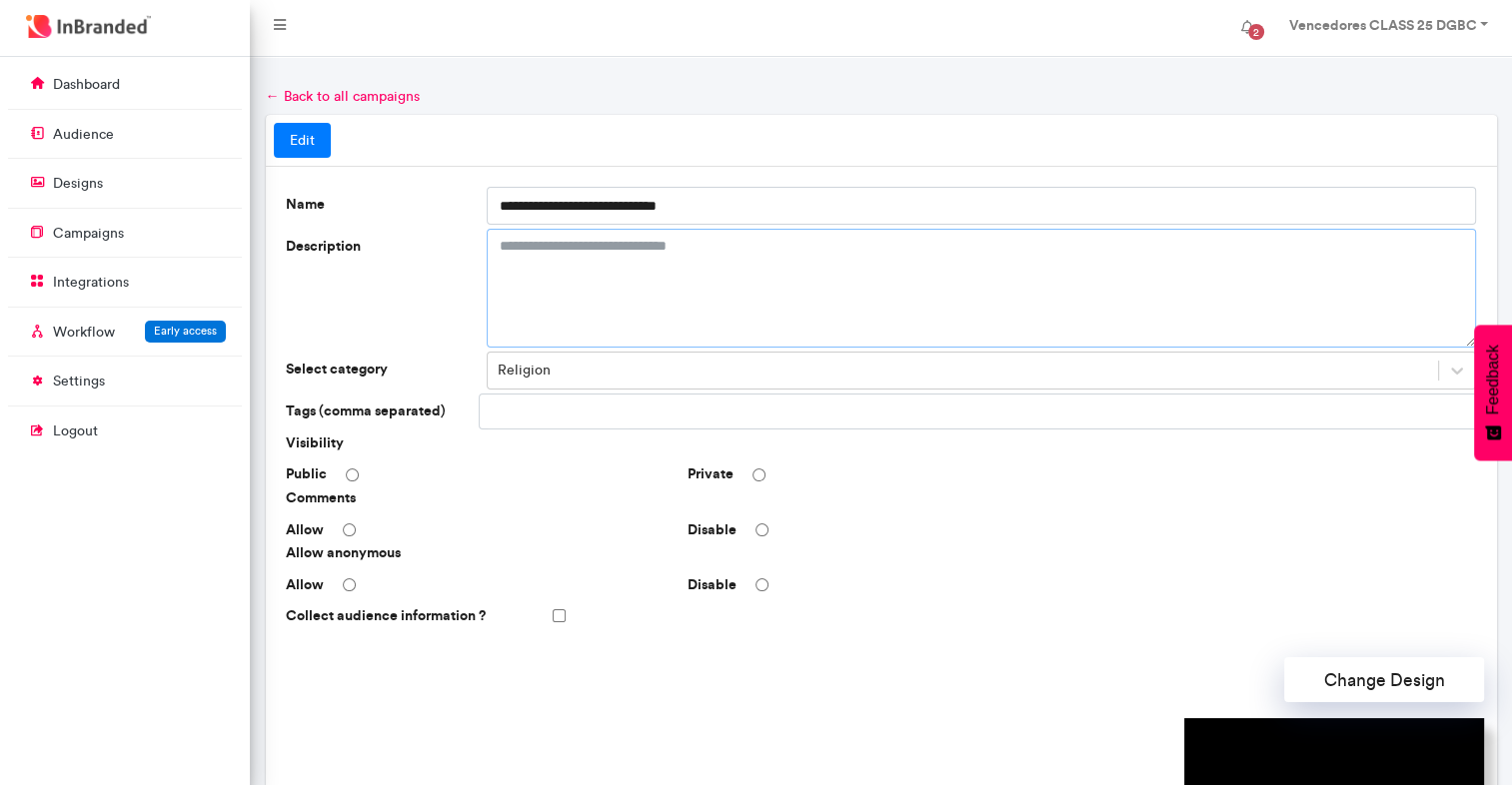 paste on "**********" 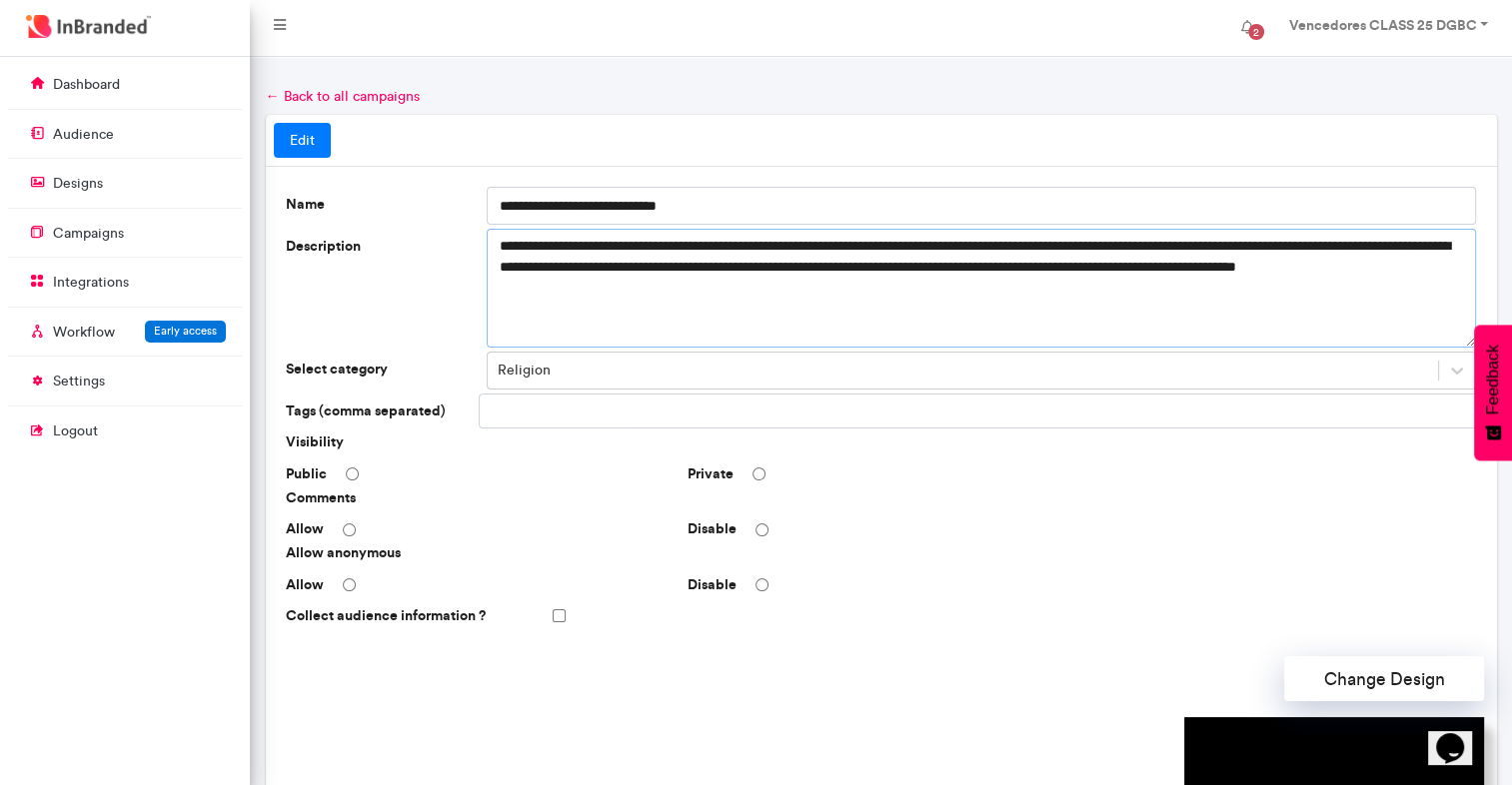 scroll, scrollTop: 0, scrollLeft: 0, axis: both 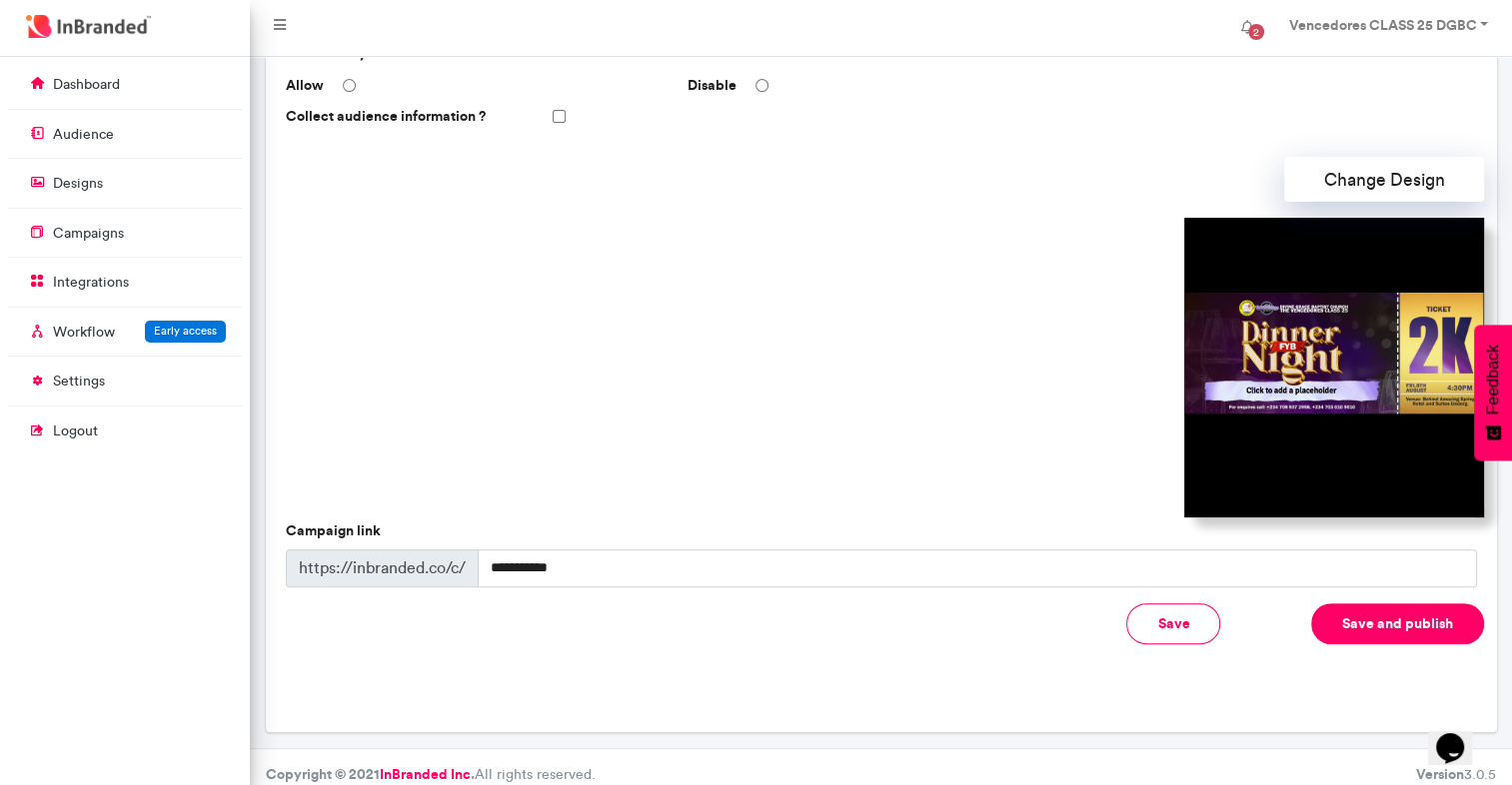type on "**********" 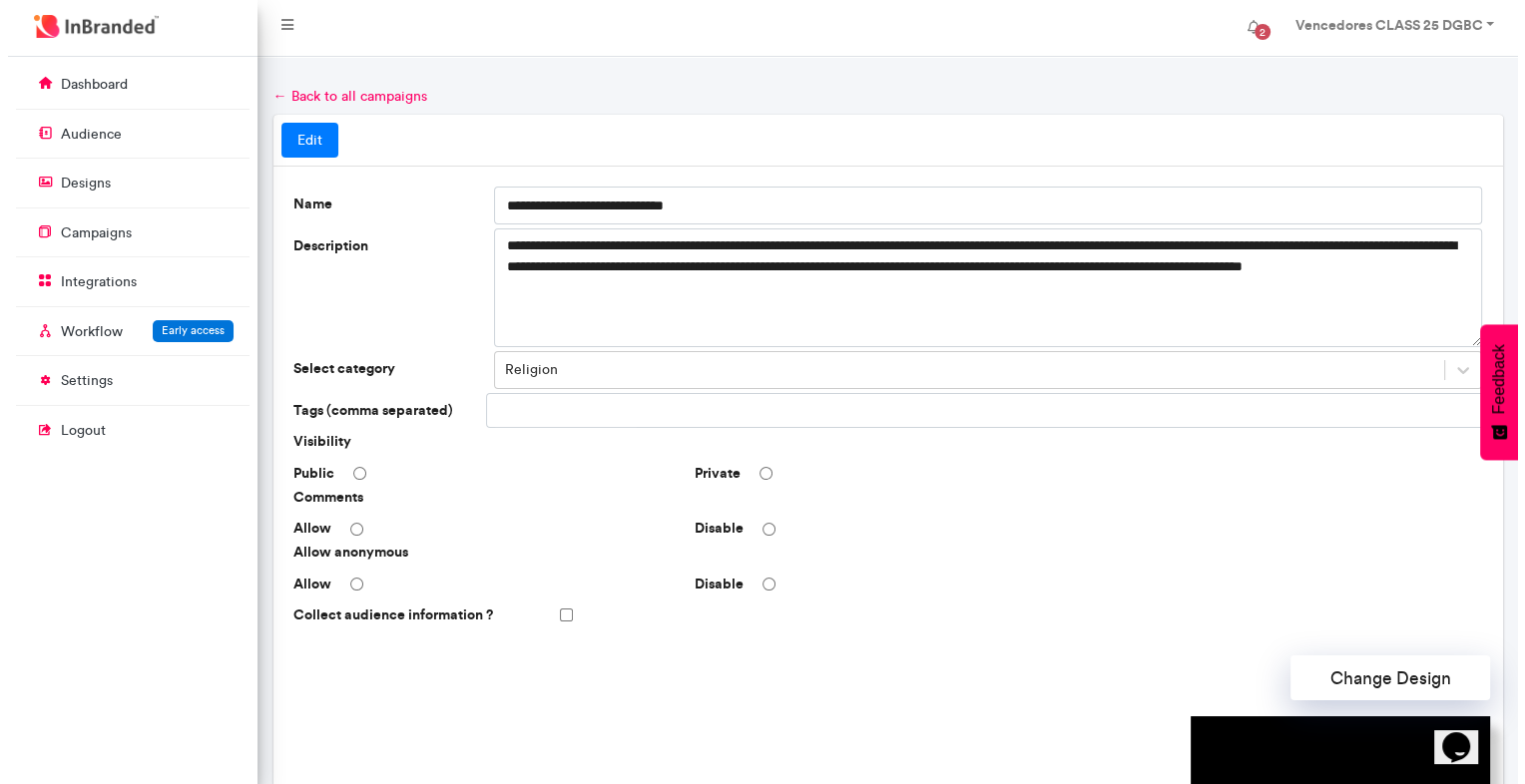 scroll, scrollTop: 499, scrollLeft: 0, axis: vertical 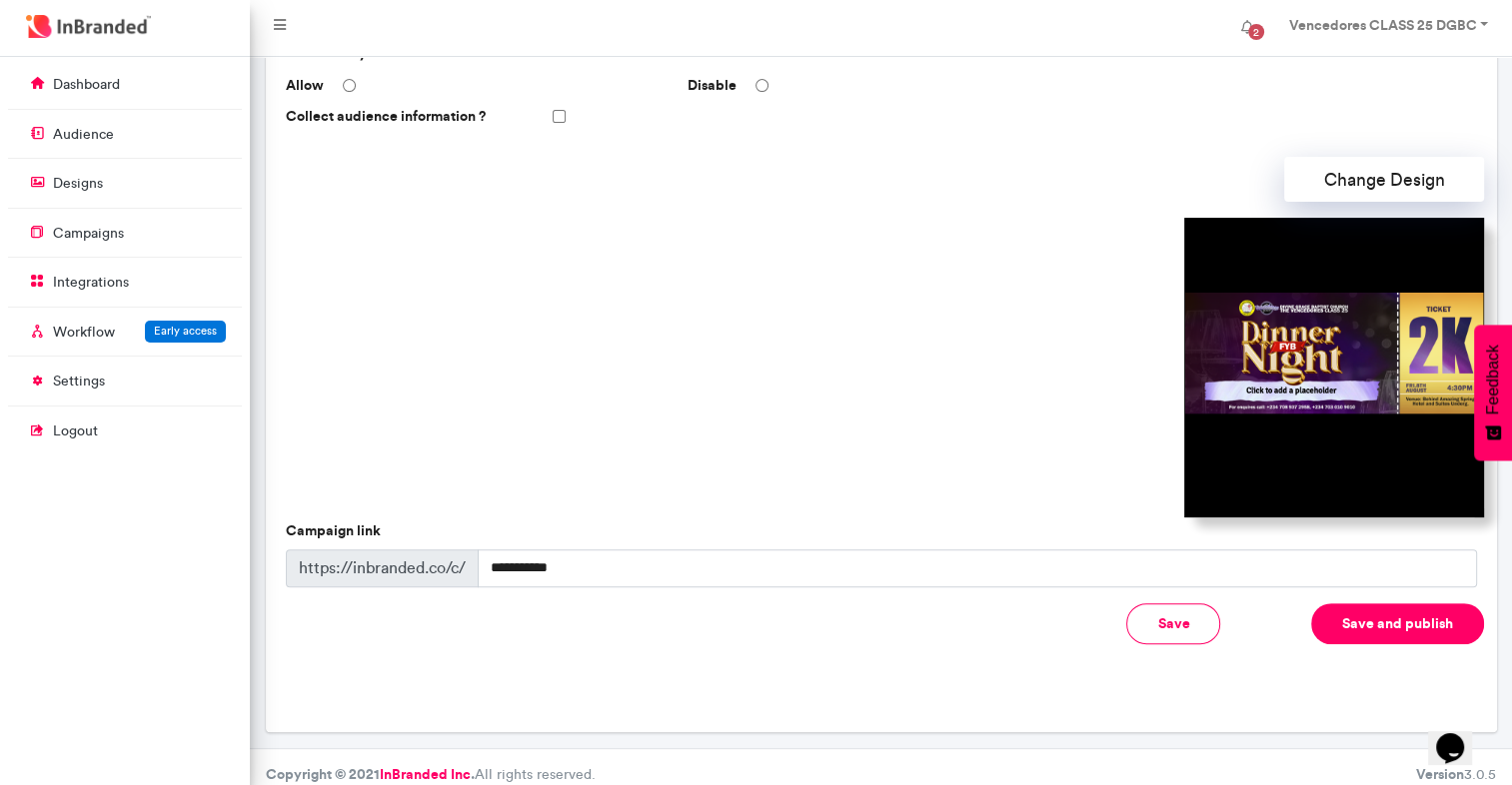click on "Save and publish" at bounding box center [1397, 623] 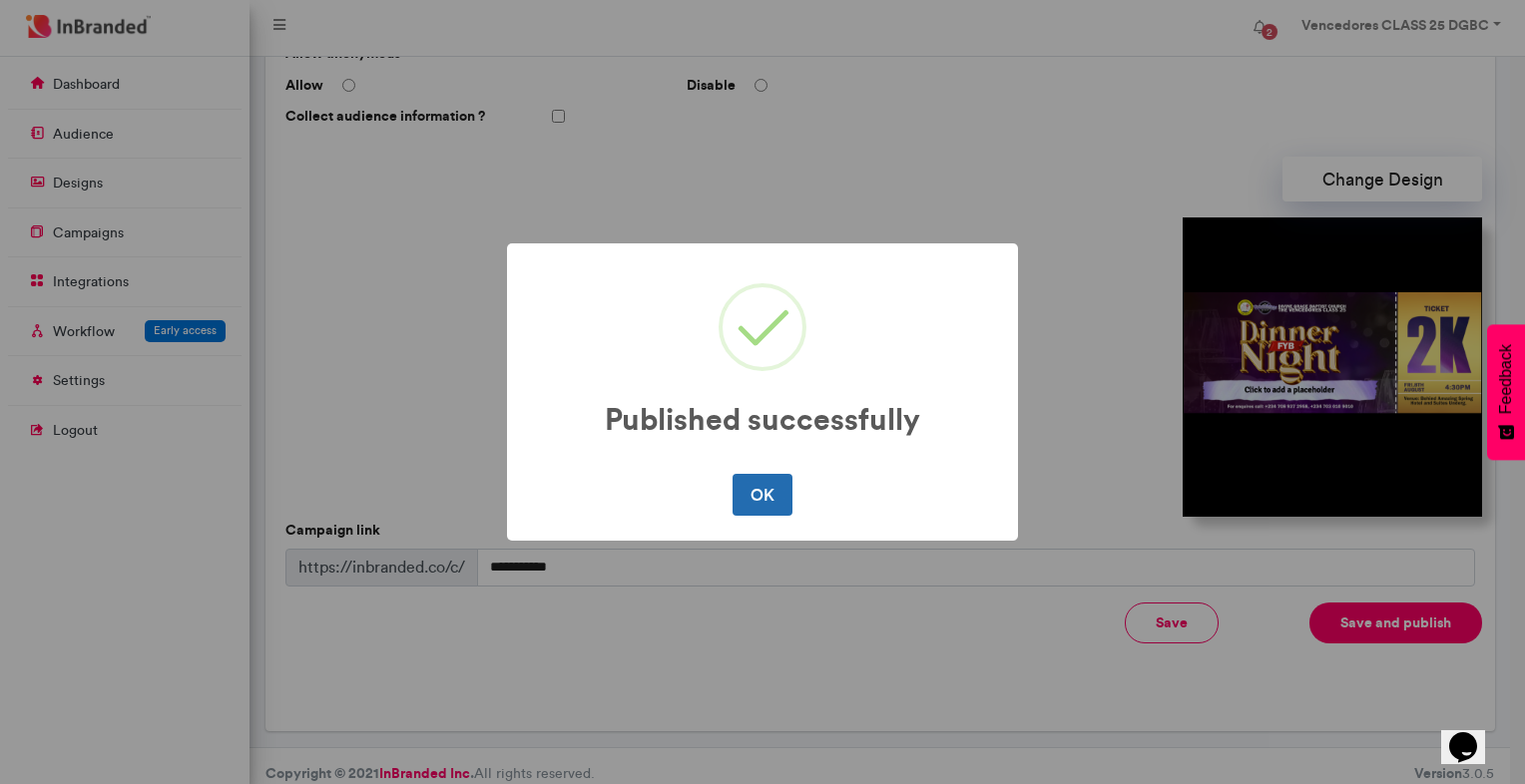 click on "OK" at bounding box center (762, 495) 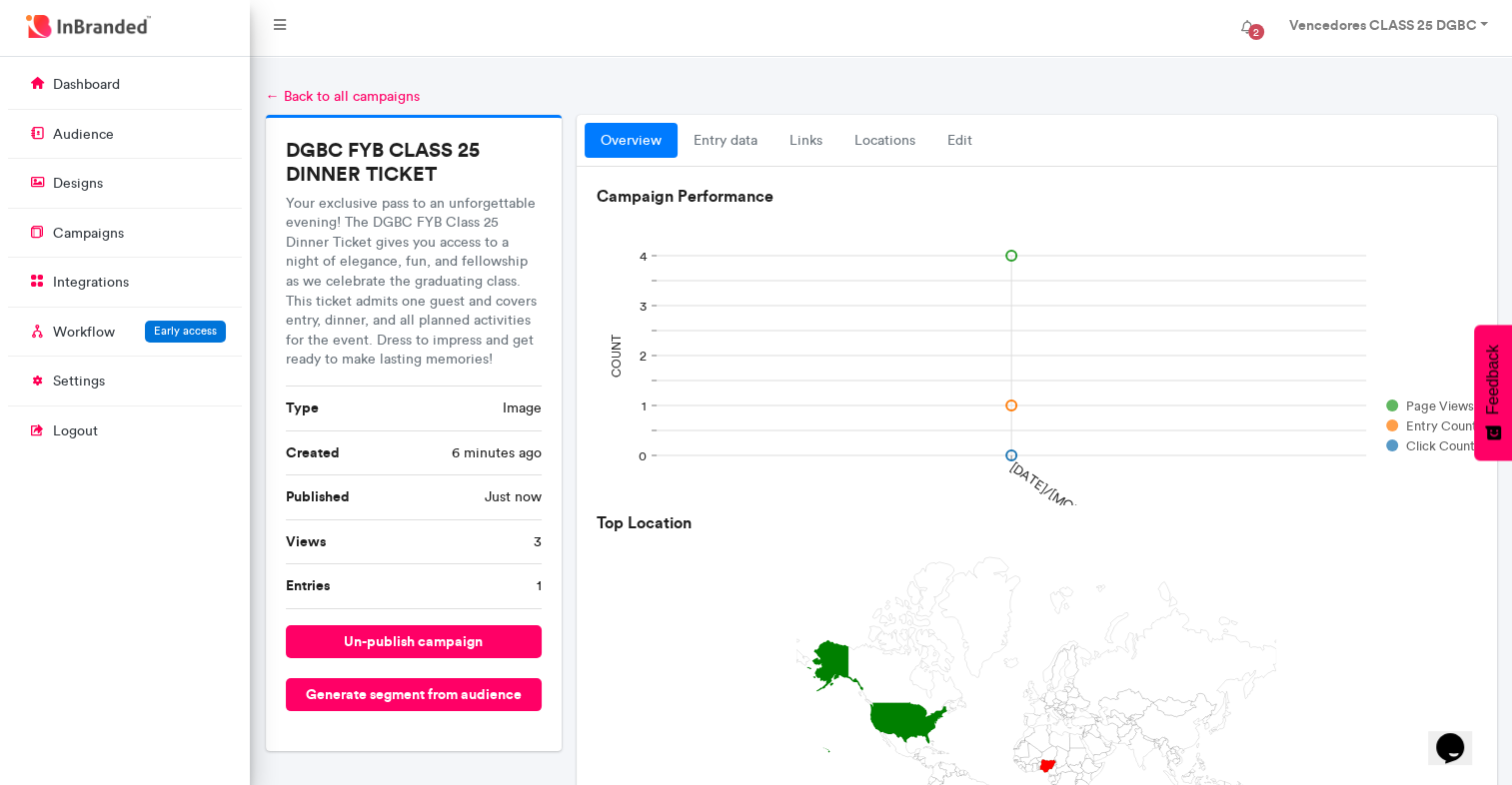 scroll, scrollTop: 499, scrollLeft: 0, axis: vertical 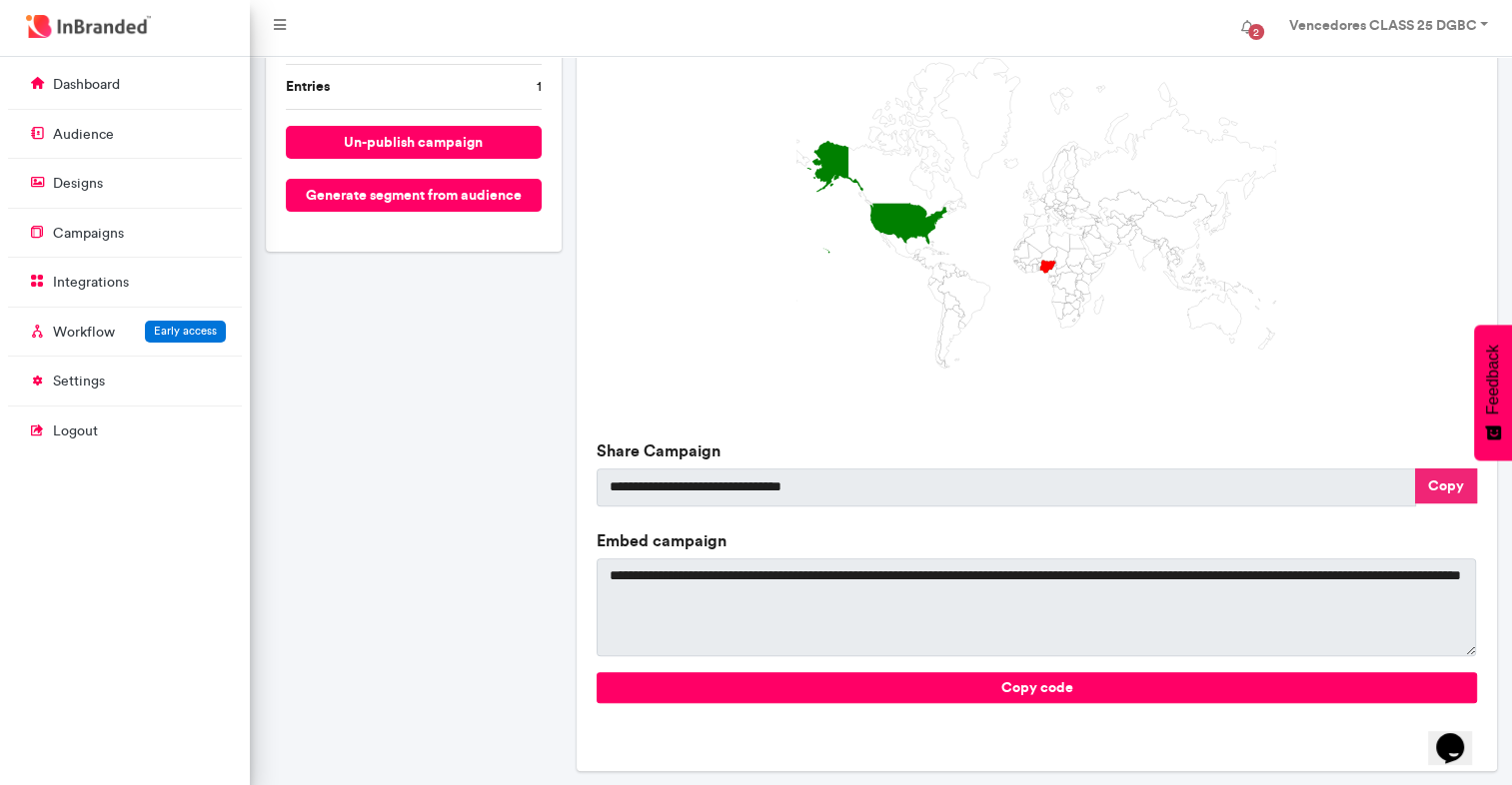 click on "Copy" at bounding box center (1446, 485) 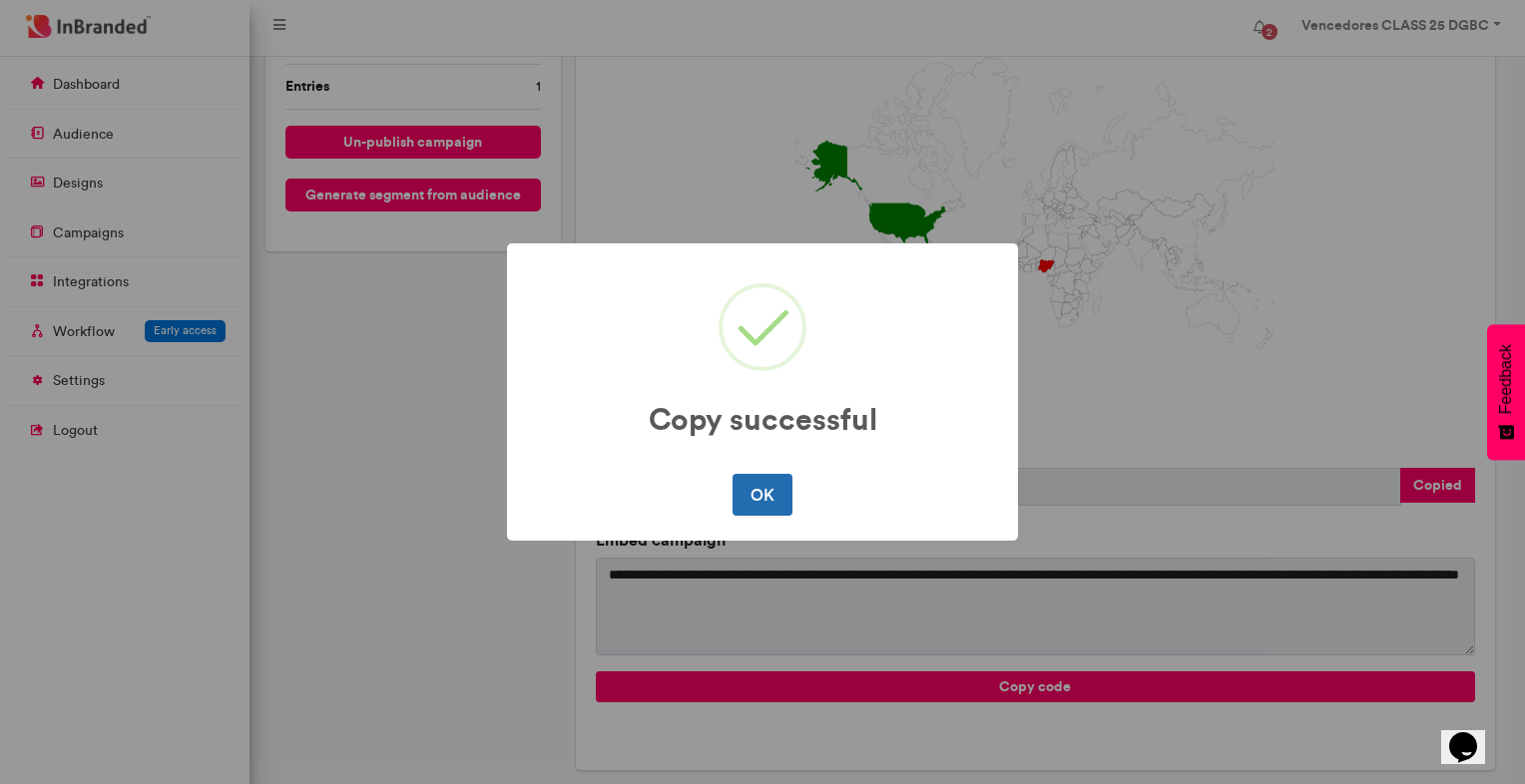 click on "OK" at bounding box center [762, 495] 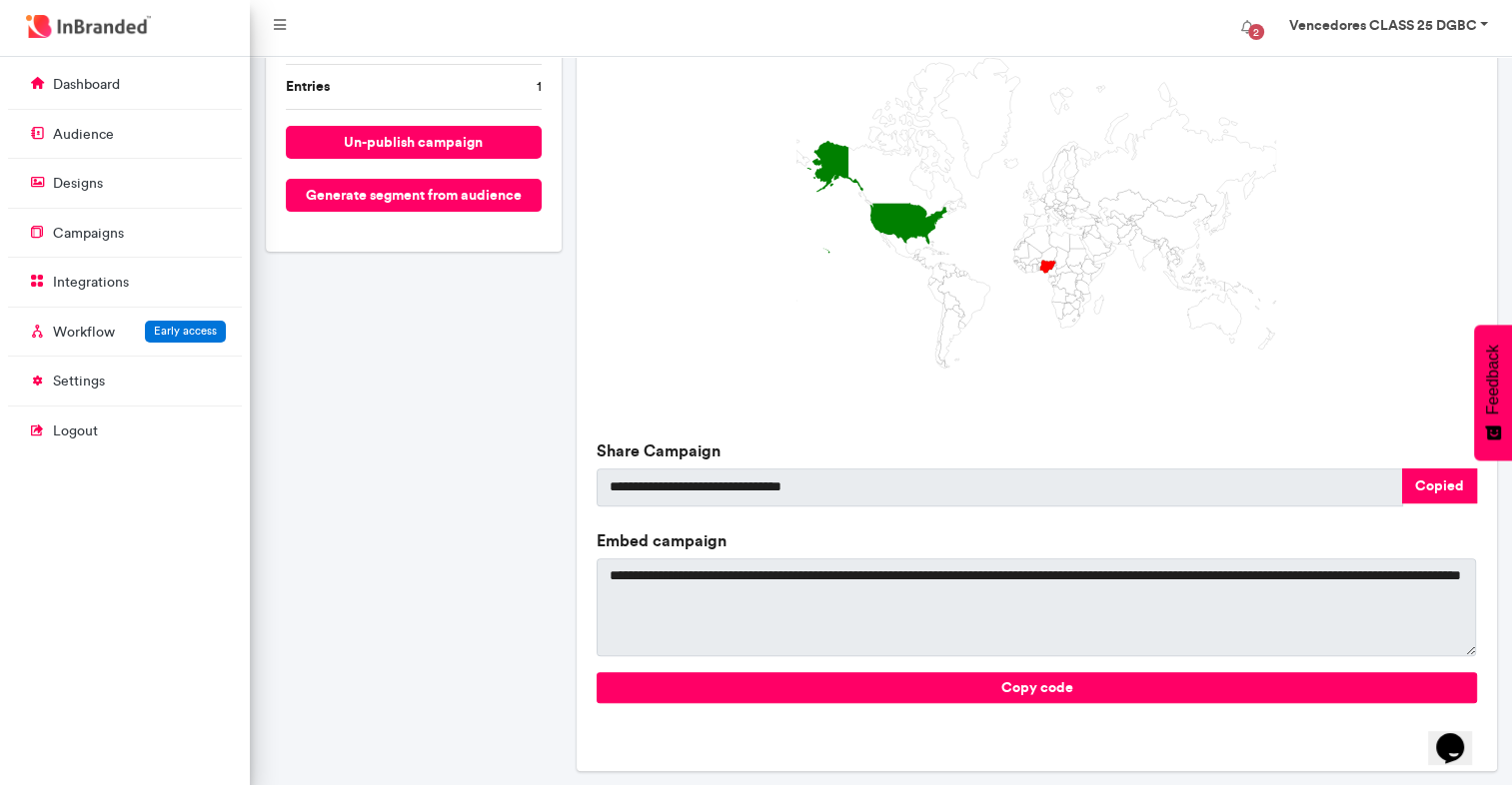 click on "Vencedores CLASS 25 DGBC" at bounding box center (1382, 25) 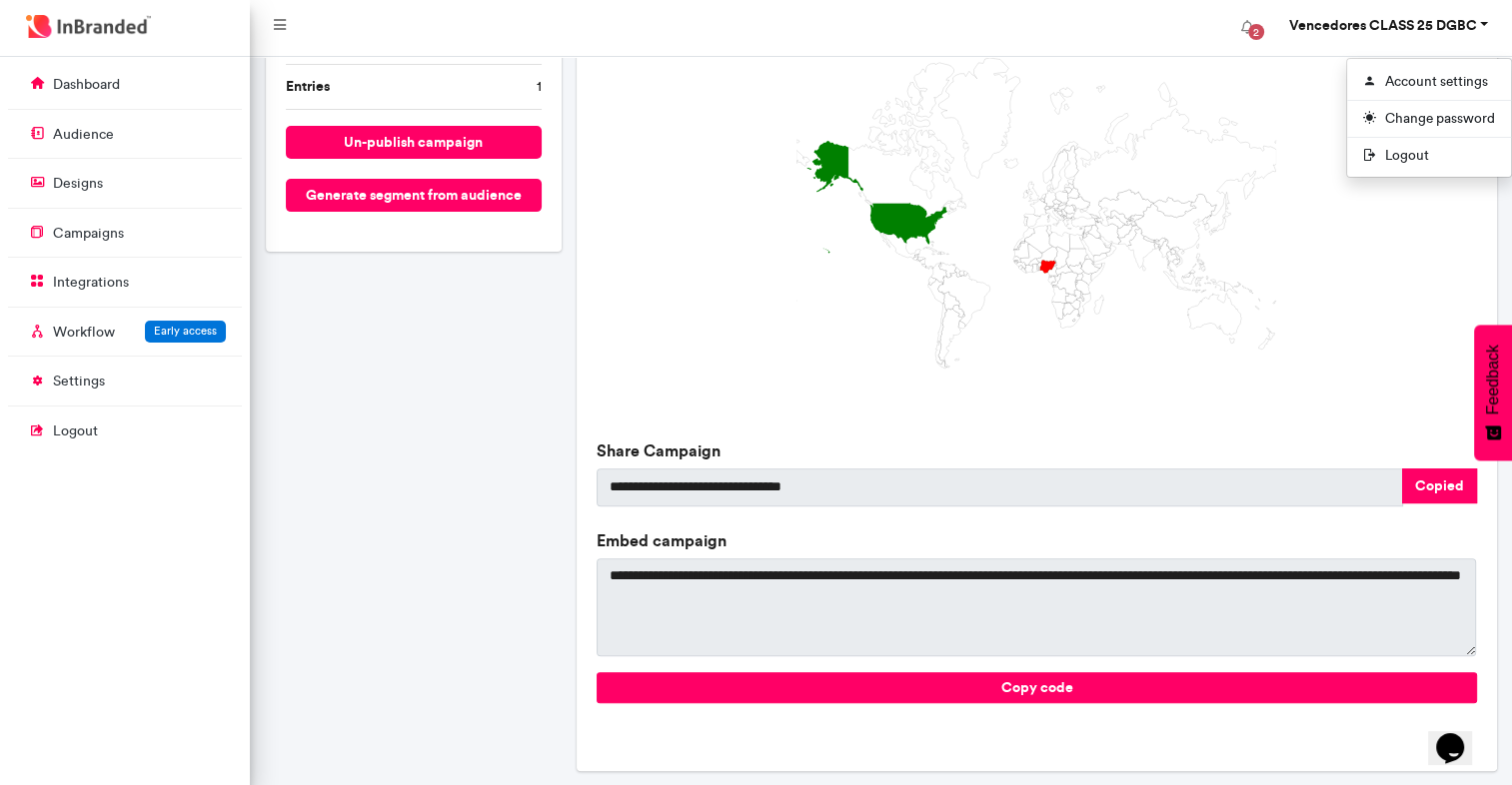 click on "Vencedores CLASS 25 DGBC" at bounding box center (1382, 25) 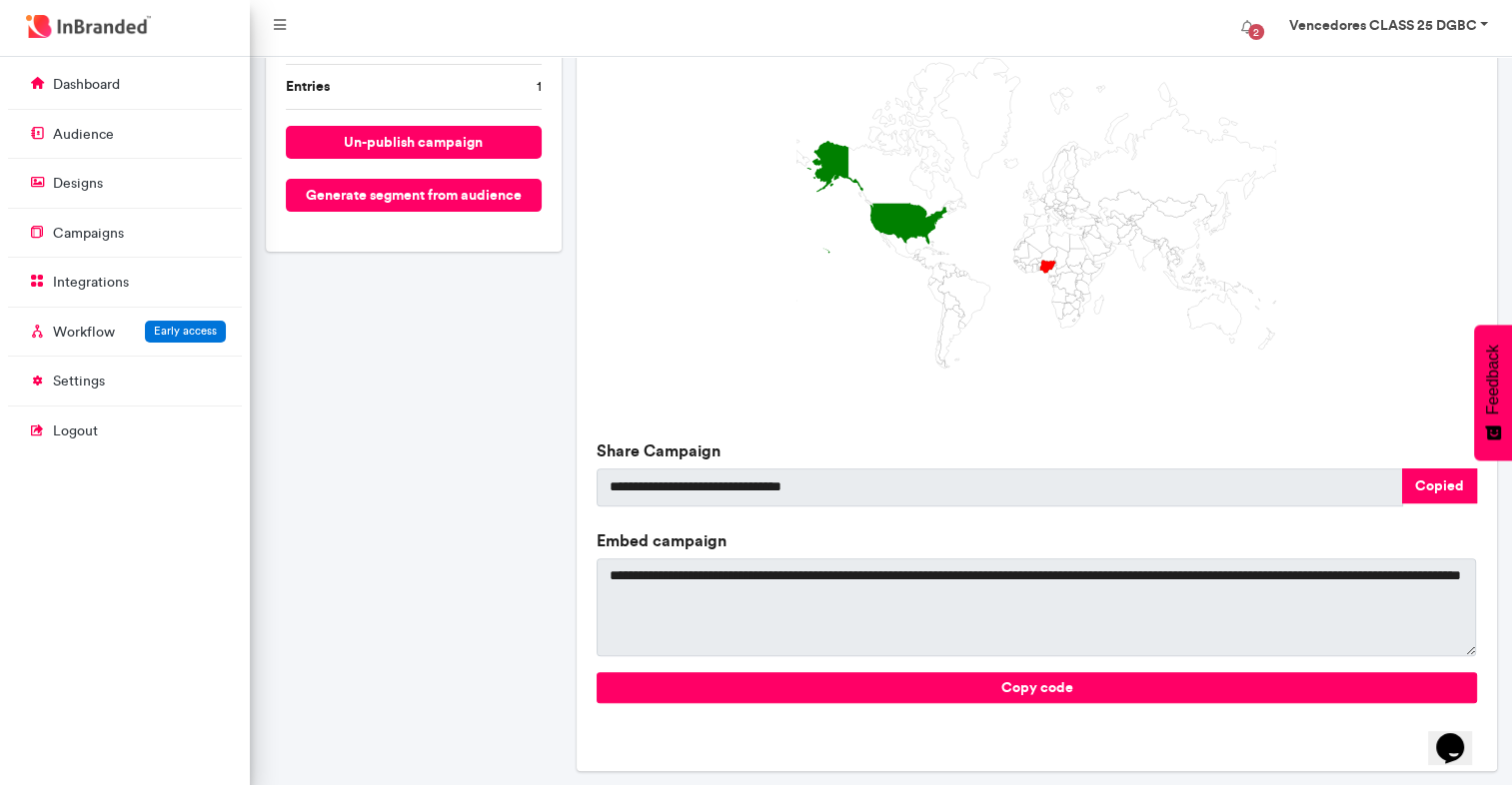 click on "Vencedores CLASS 25 DGBC" at bounding box center [1386, 28] 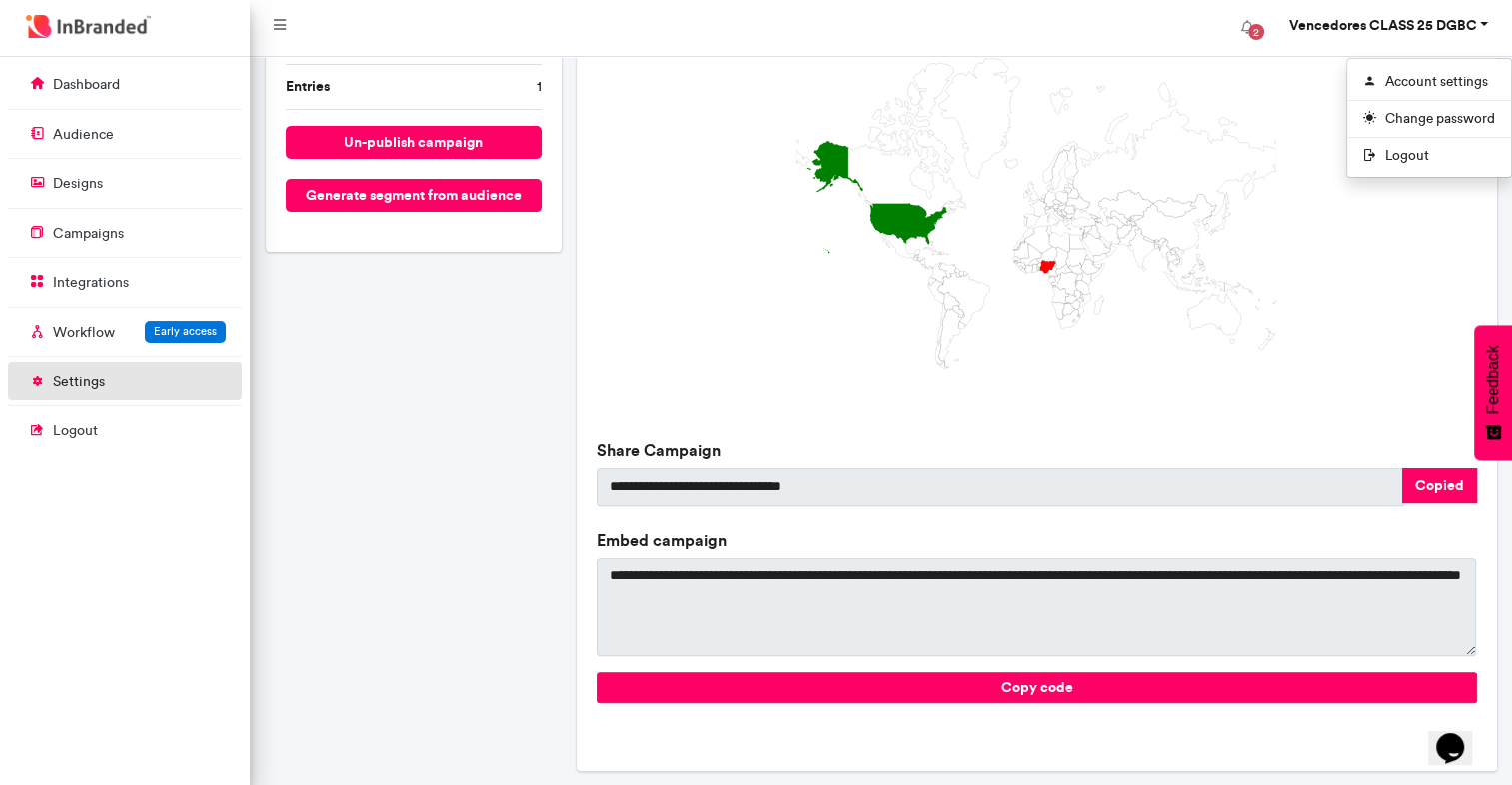 click on "settings" at bounding box center [79, 382] 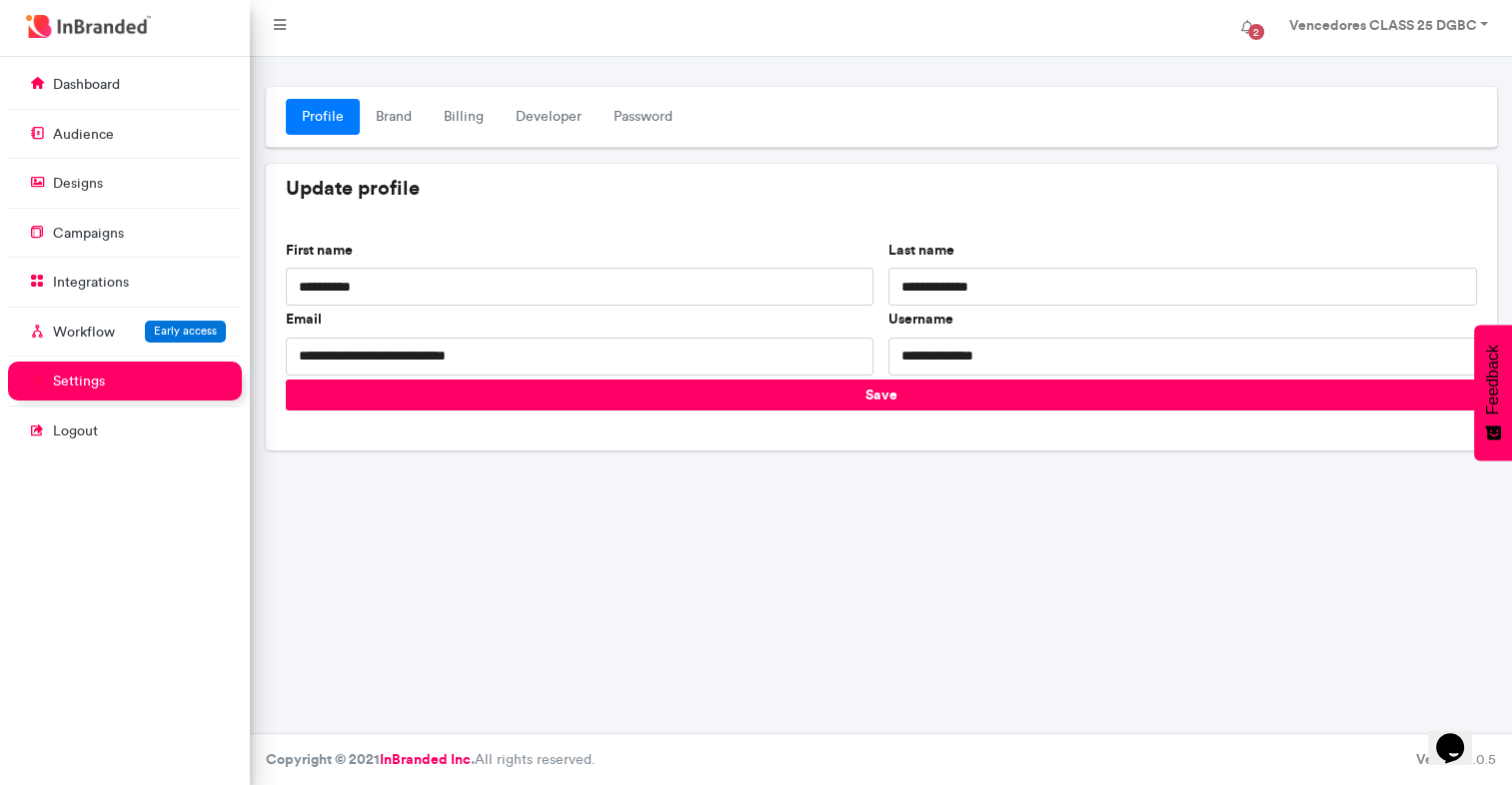 scroll, scrollTop: 0, scrollLeft: 0, axis: both 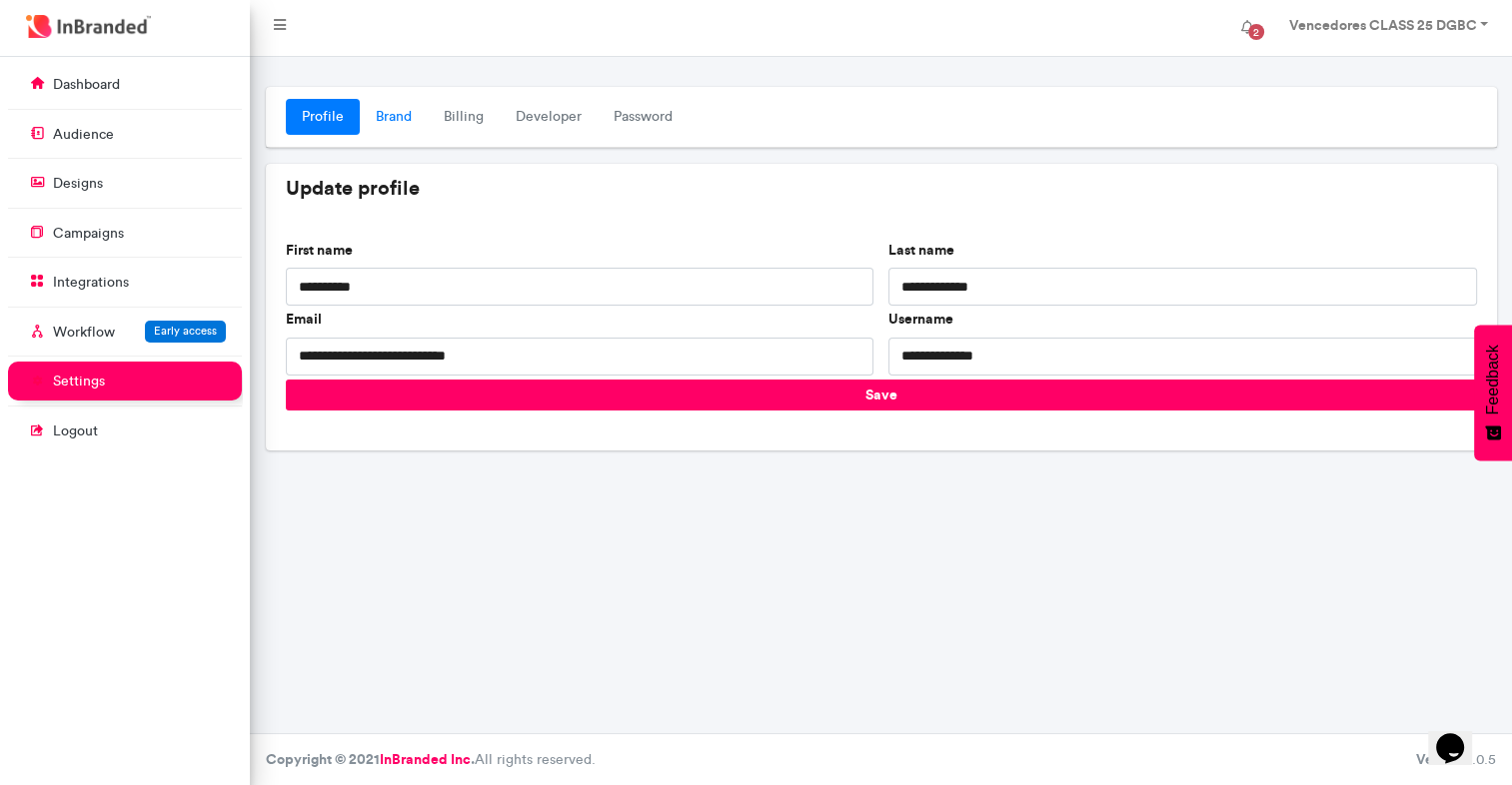 click on "Brand" at bounding box center (394, 117) 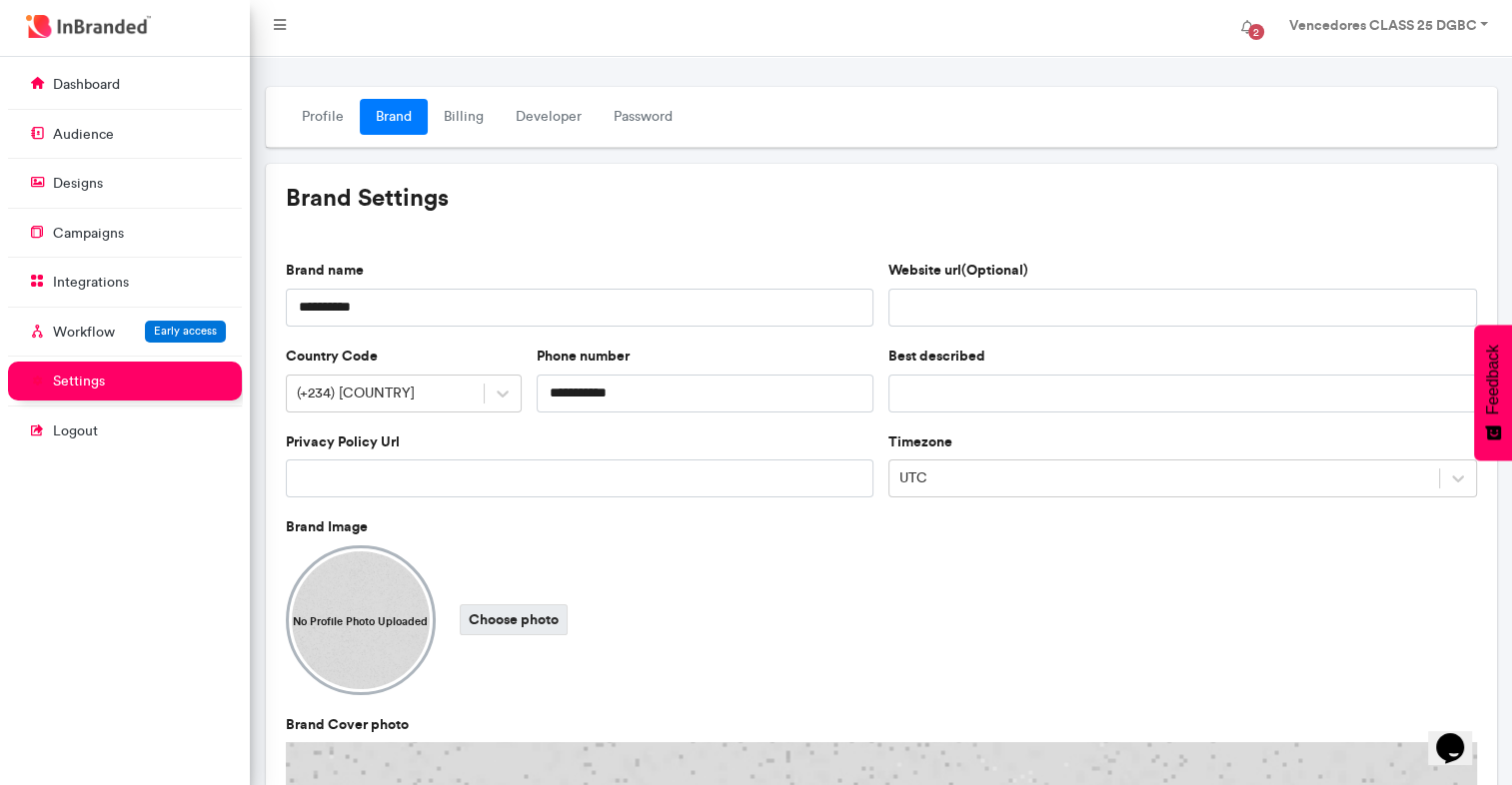 click on "Choose photo" at bounding box center (514, 619) 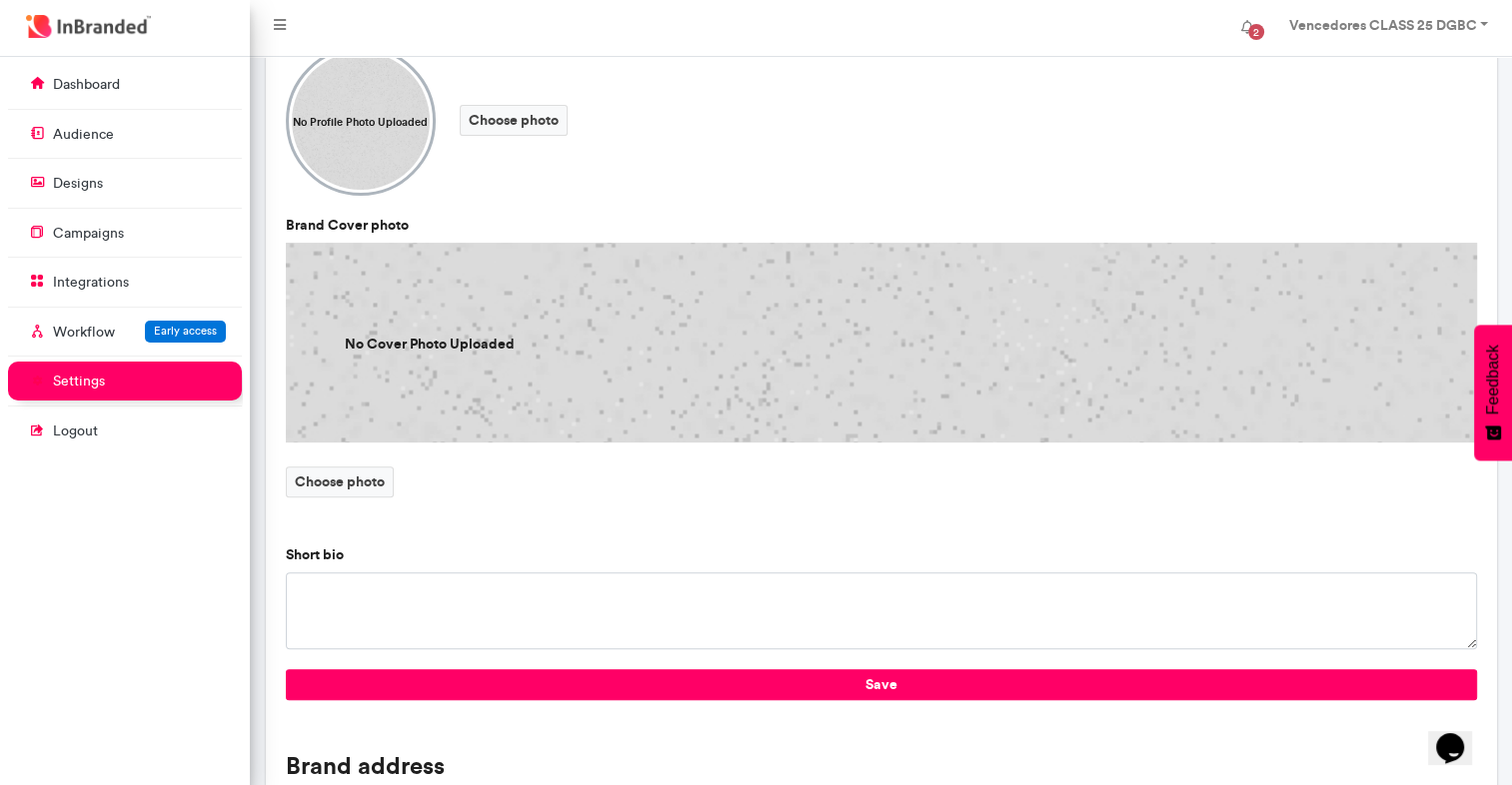 scroll, scrollTop: 0, scrollLeft: 0, axis: both 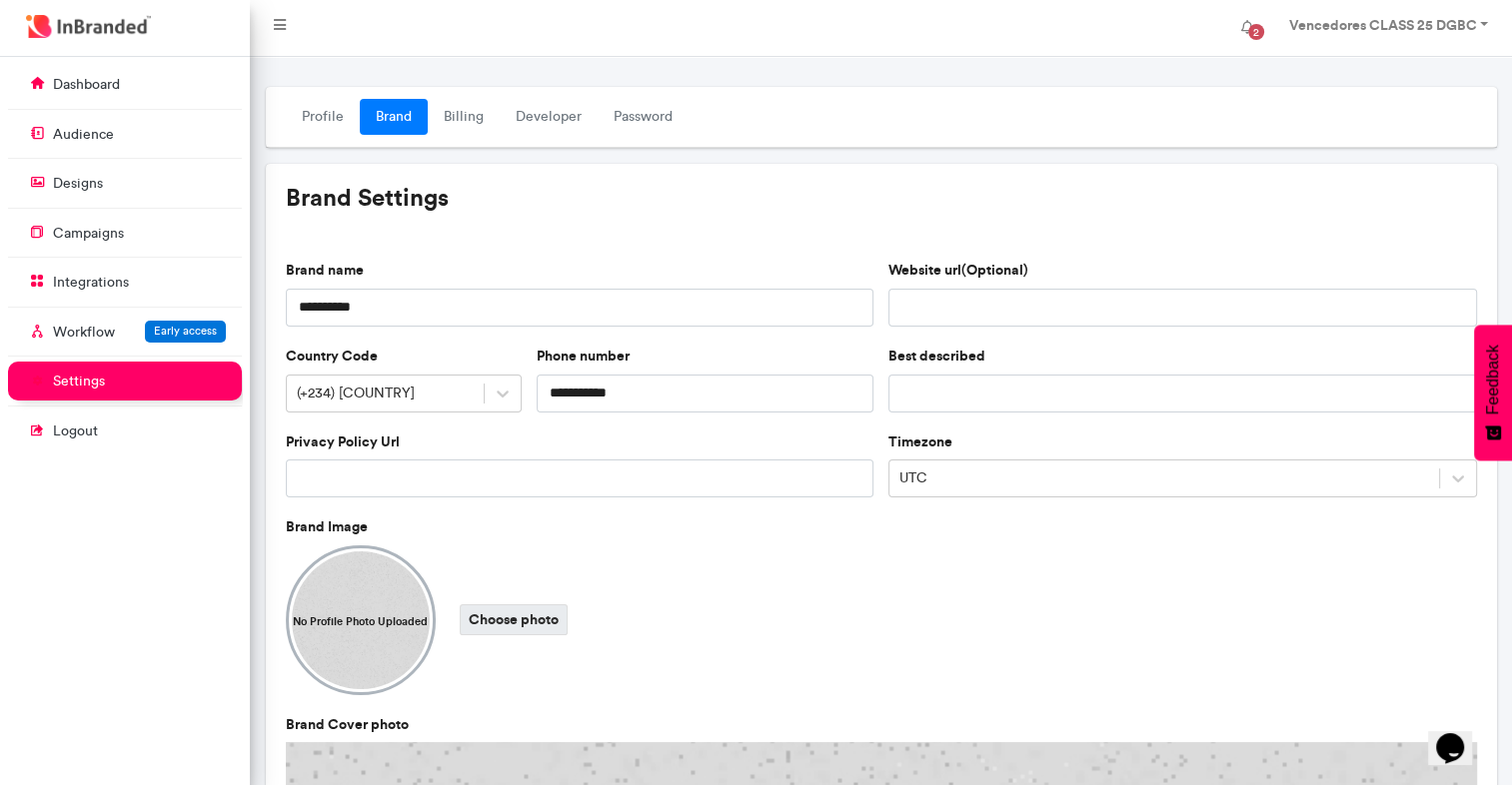 click on "Choose photo" at bounding box center [514, 619] 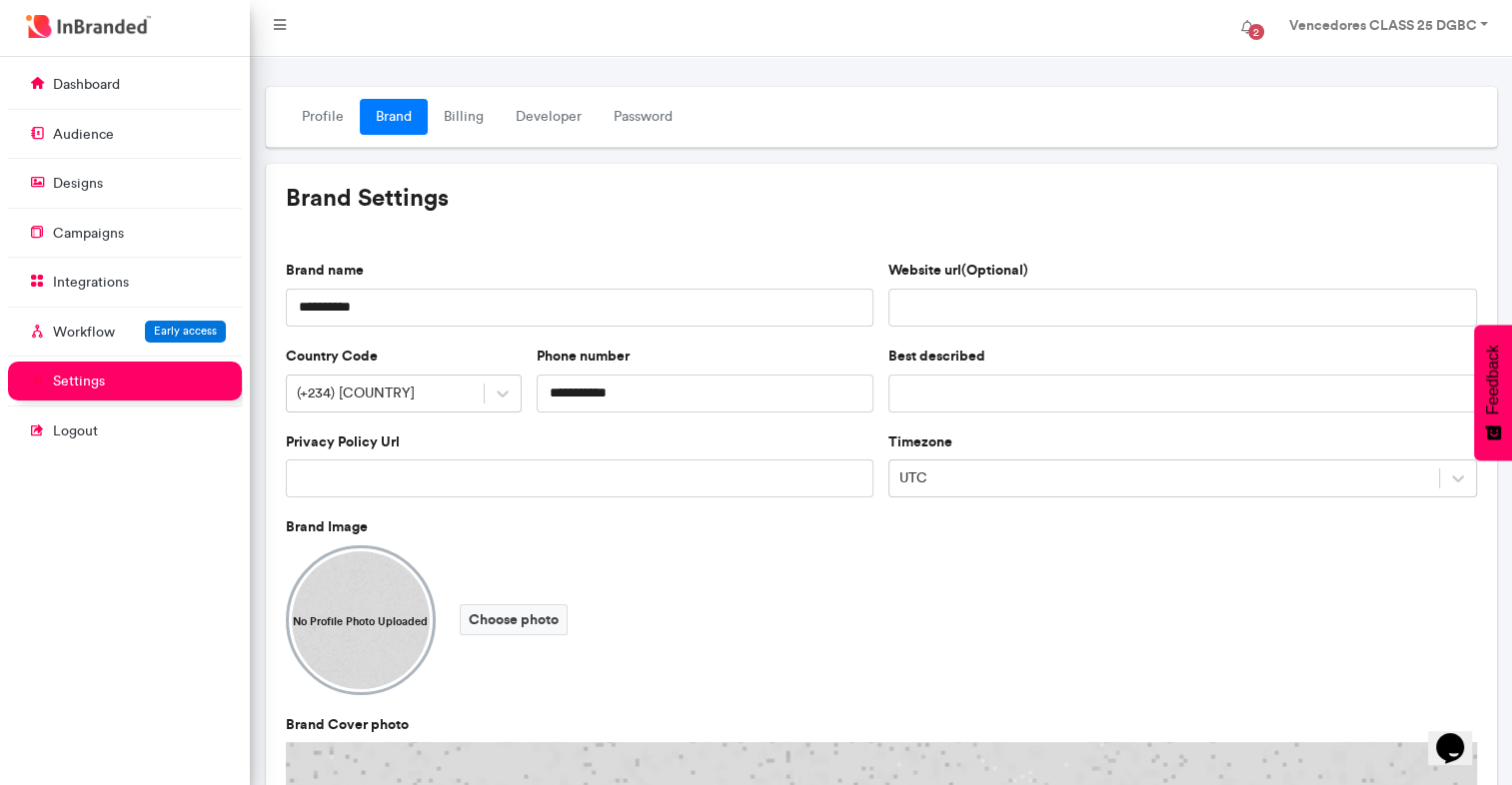 scroll, scrollTop: 499, scrollLeft: 0, axis: vertical 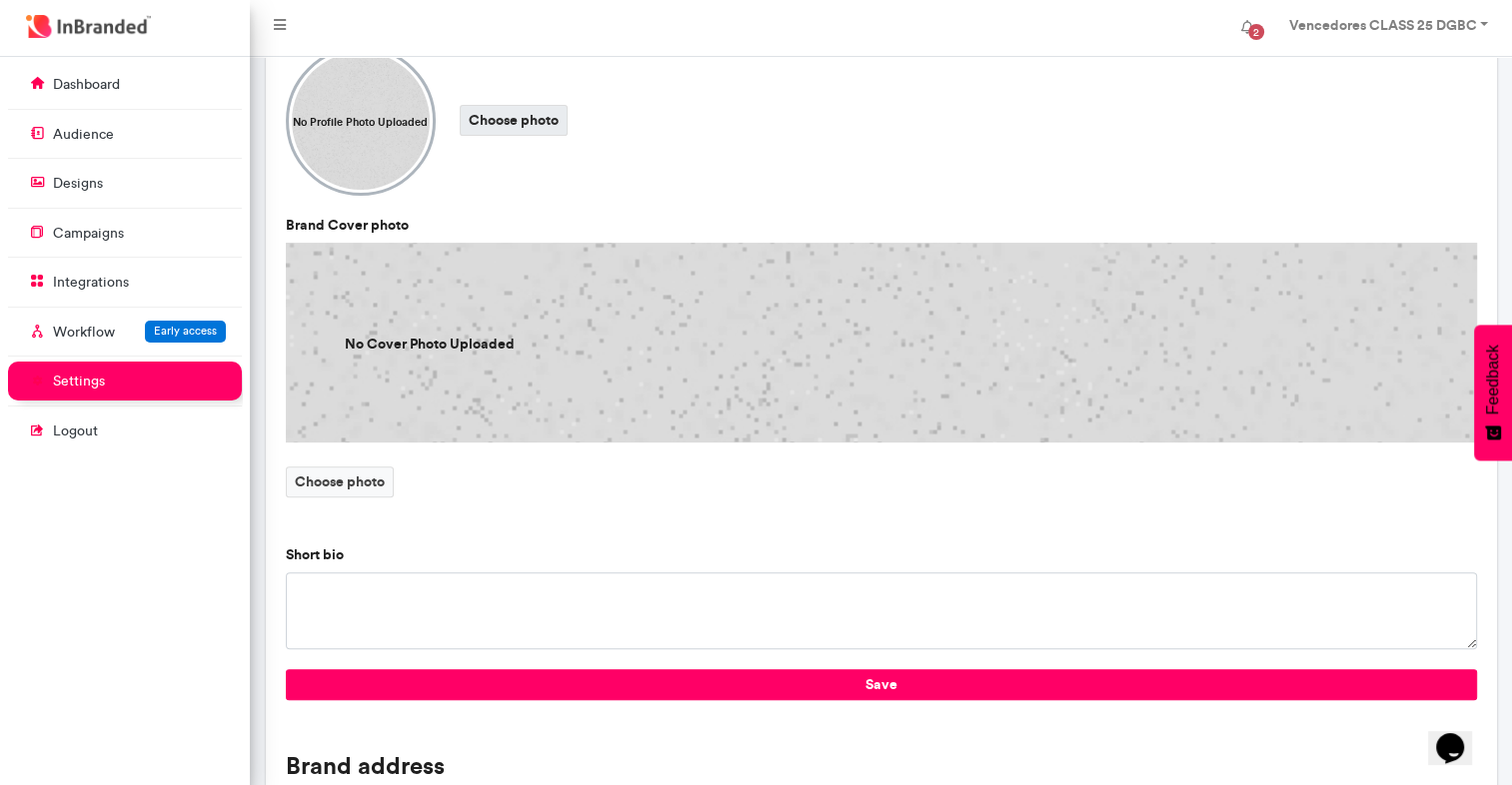 click on "Choose photo" at bounding box center [514, 120] 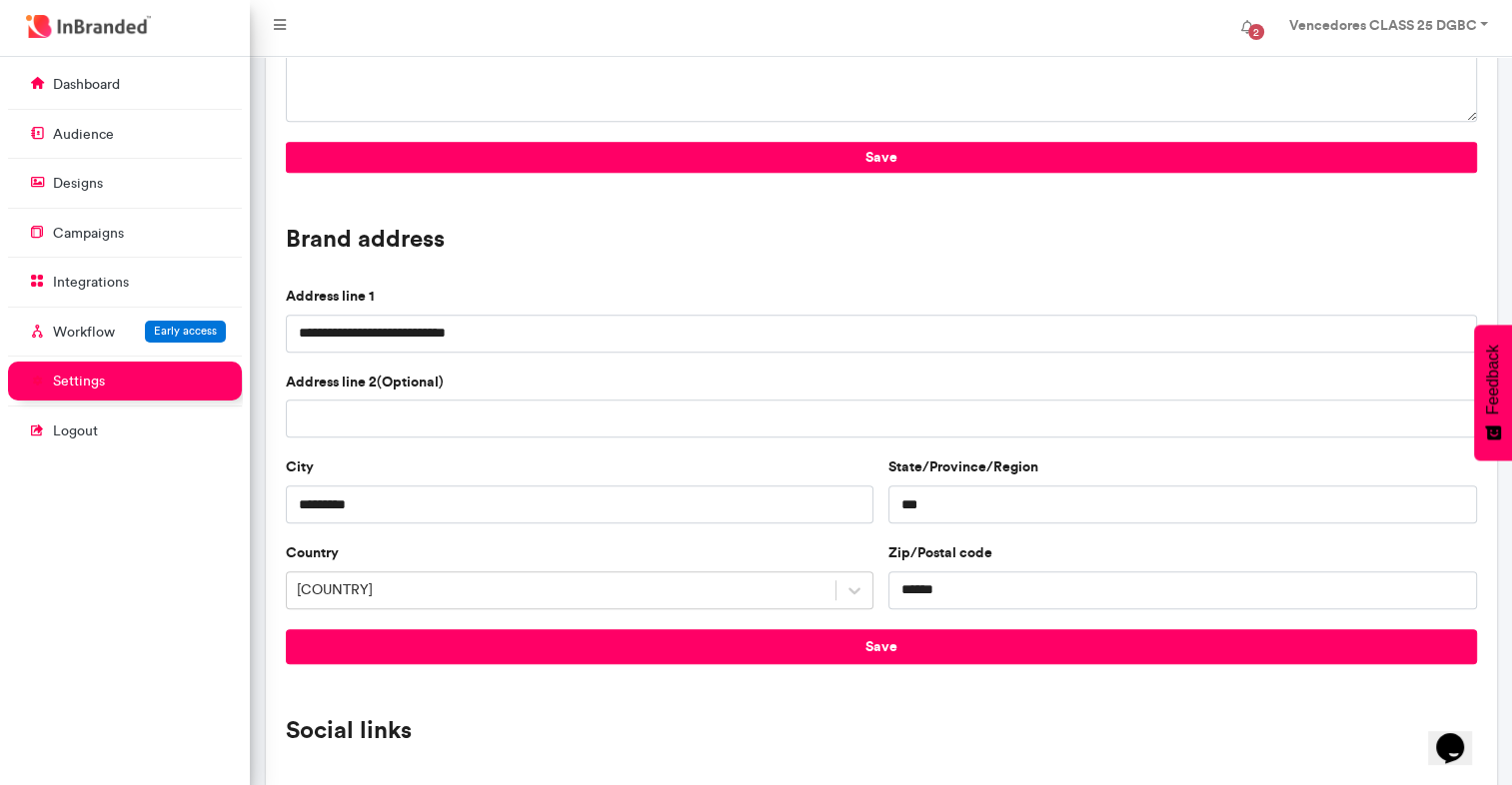 scroll, scrollTop: 1526, scrollLeft: 0, axis: vertical 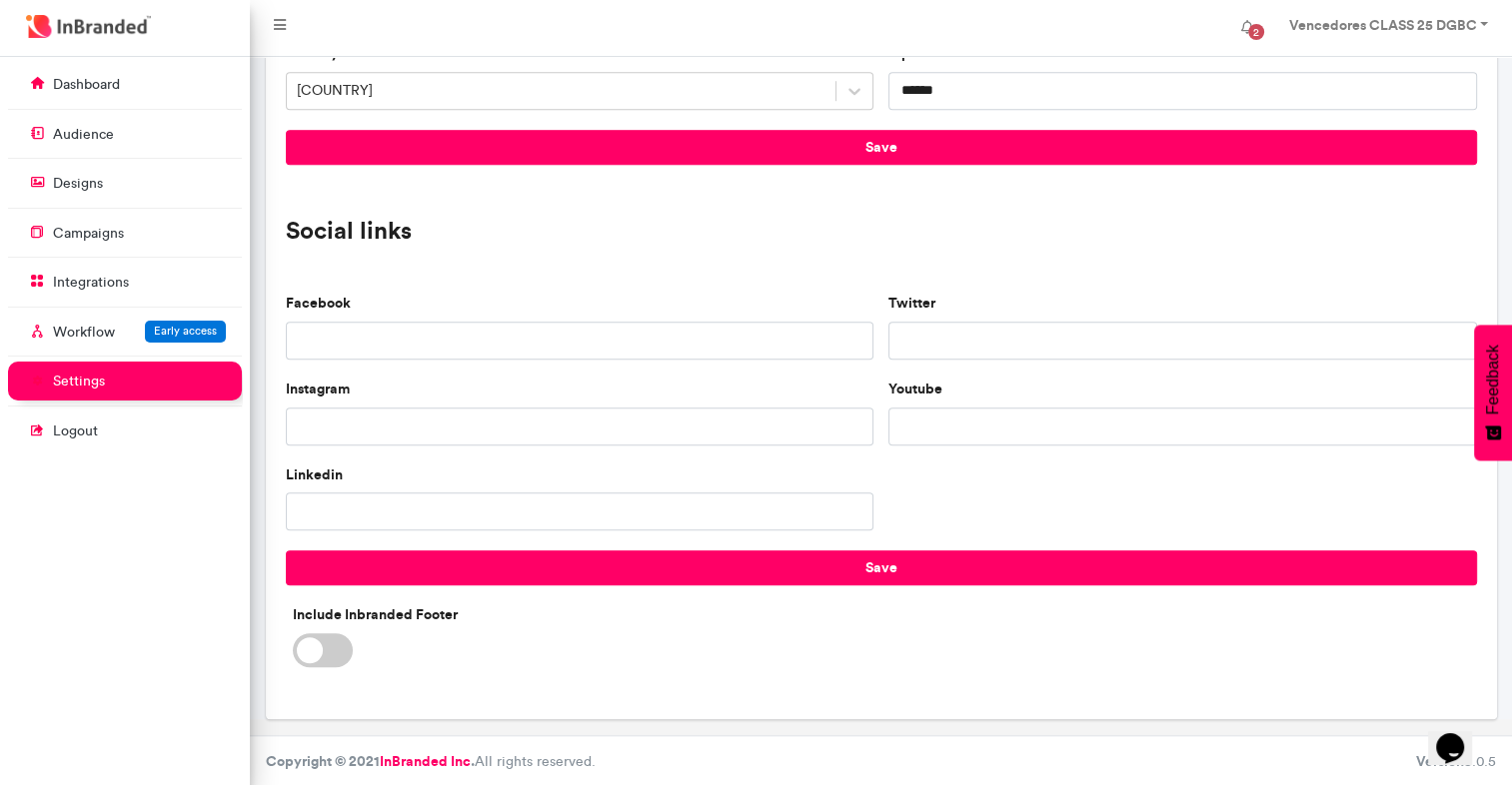 click at bounding box center [323, 650] 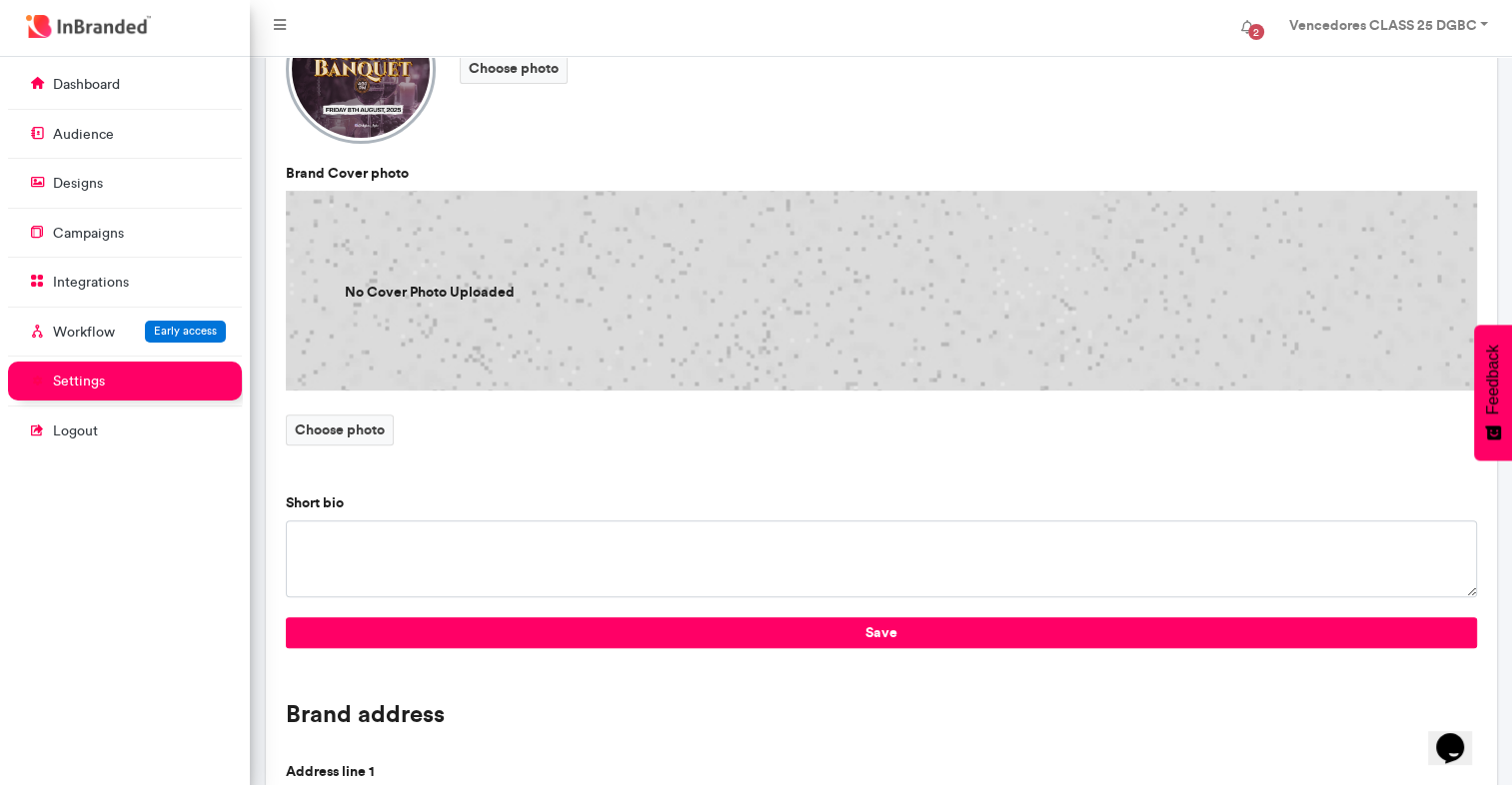 scroll, scrollTop: 1550, scrollLeft: 0, axis: vertical 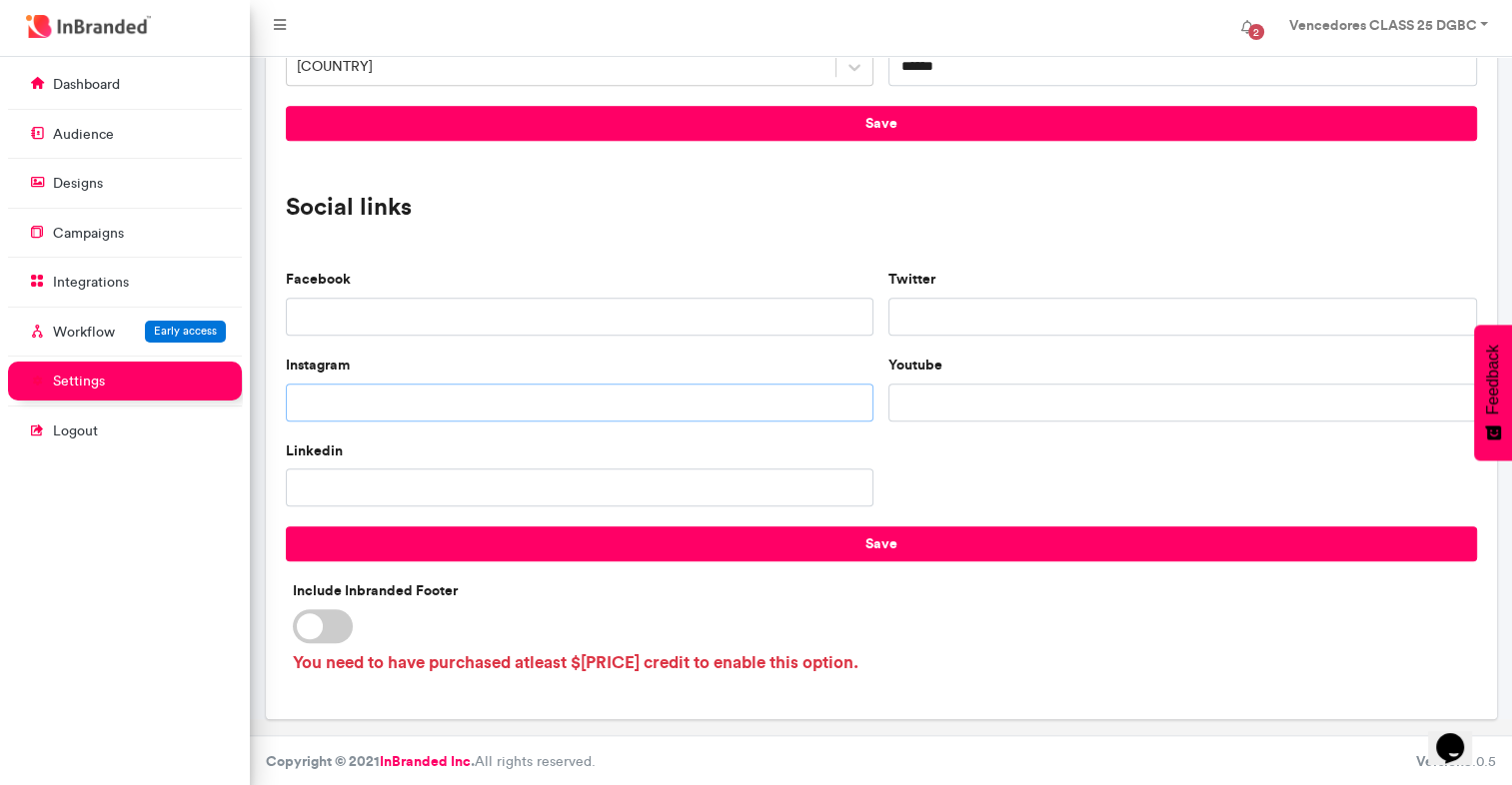 click on "Instagram" at bounding box center [580, 402] 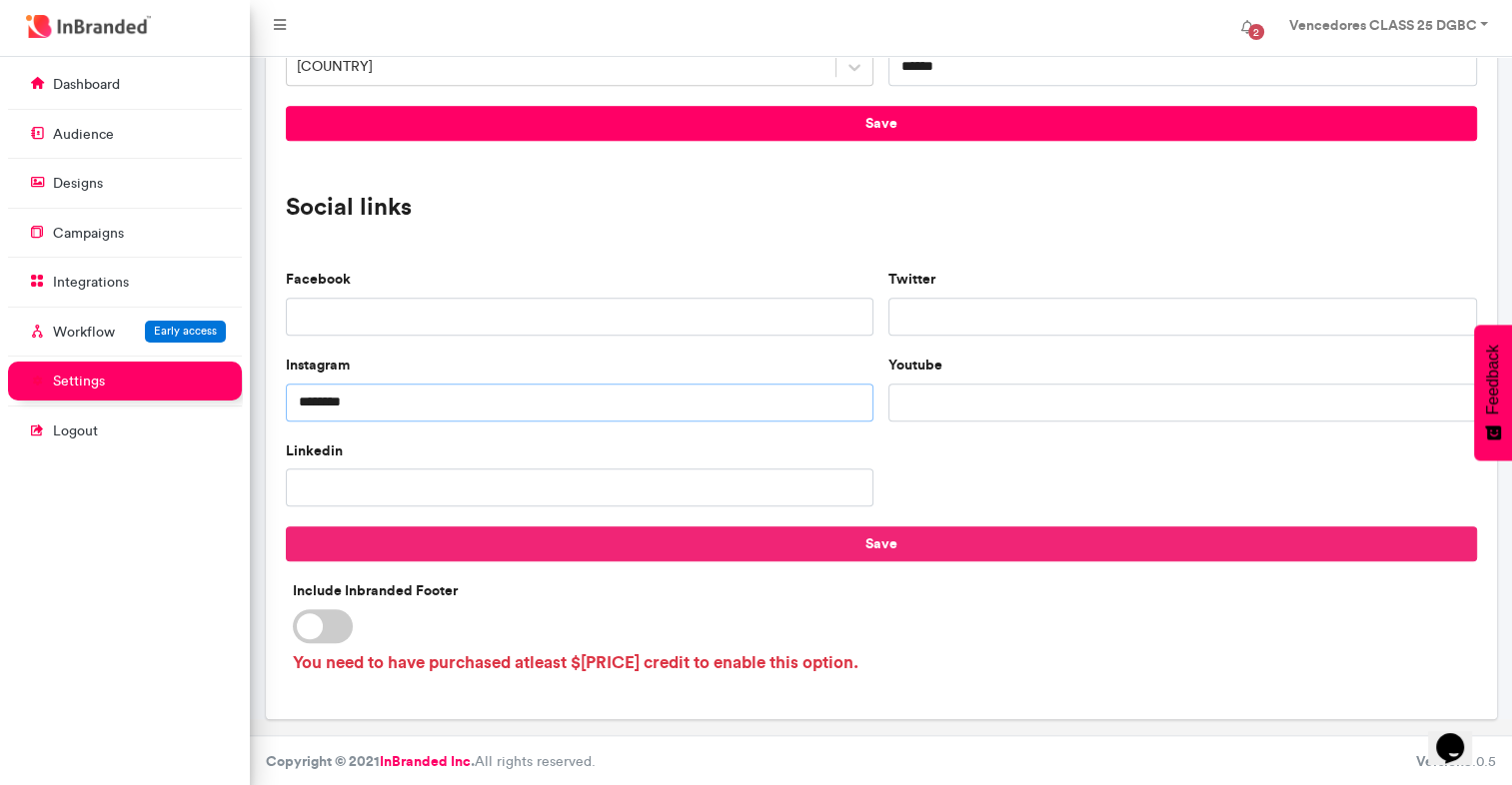 type on "********" 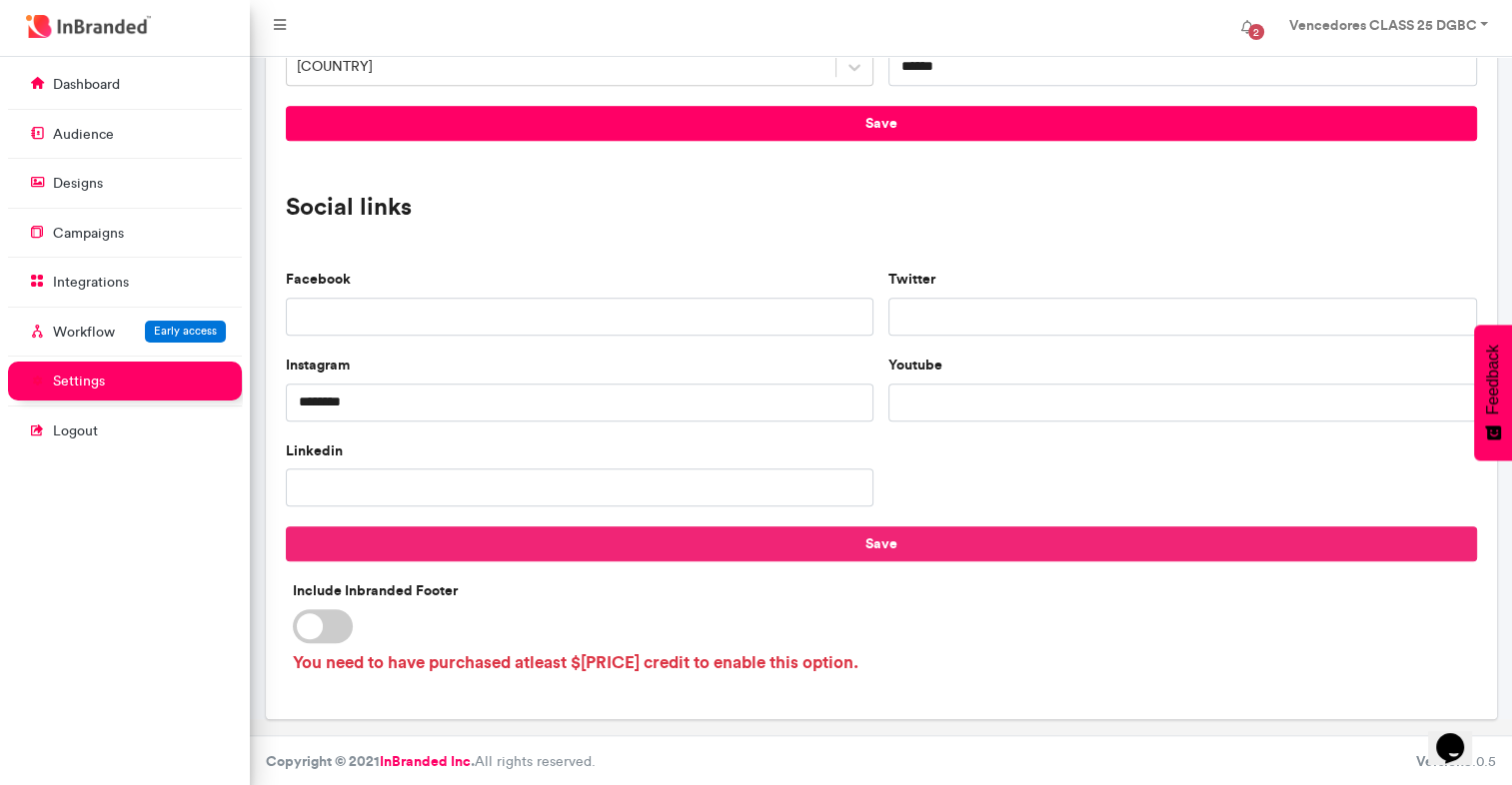 click on "Save" at bounding box center (881, 543) 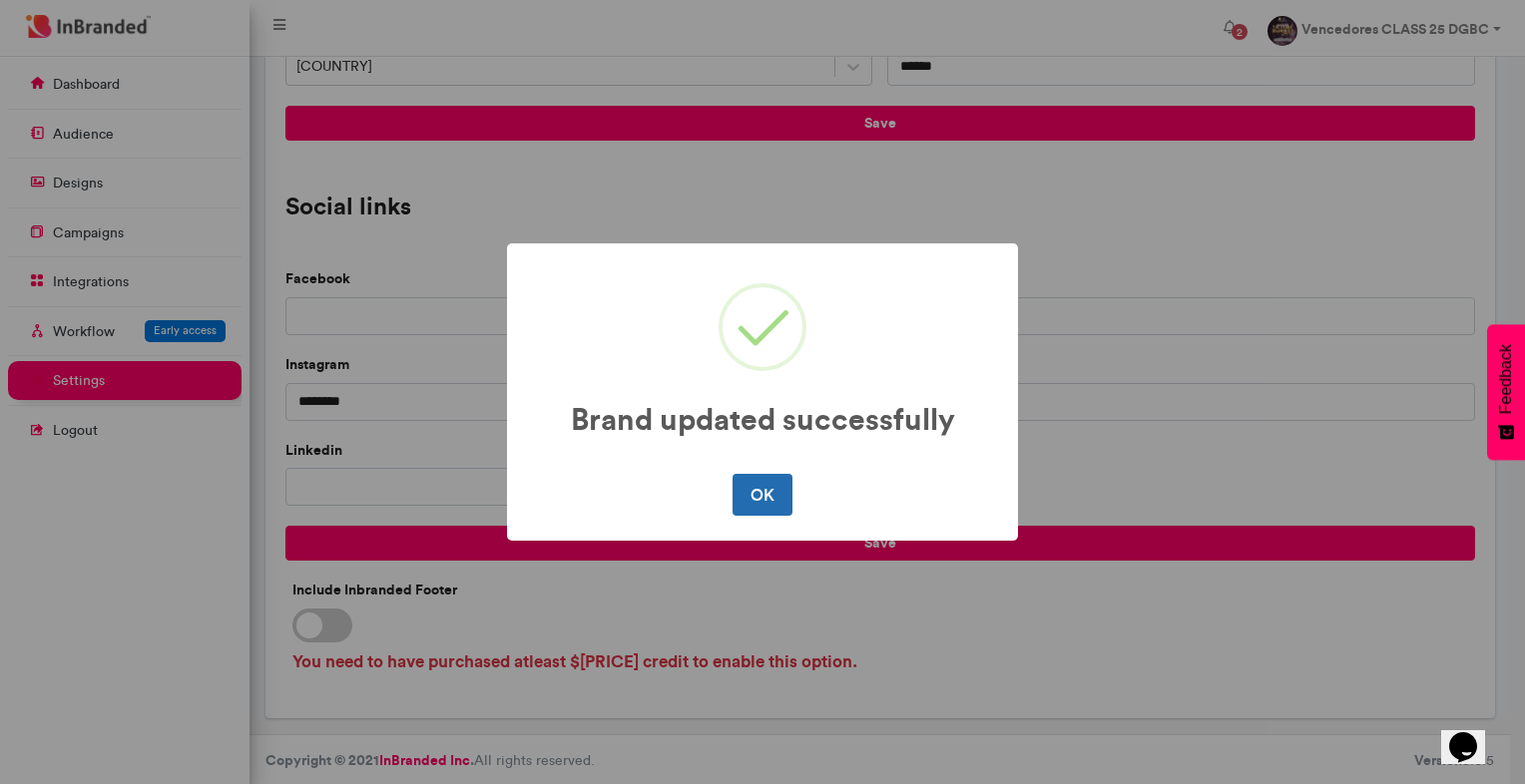 click on "OK" at bounding box center (762, 495) 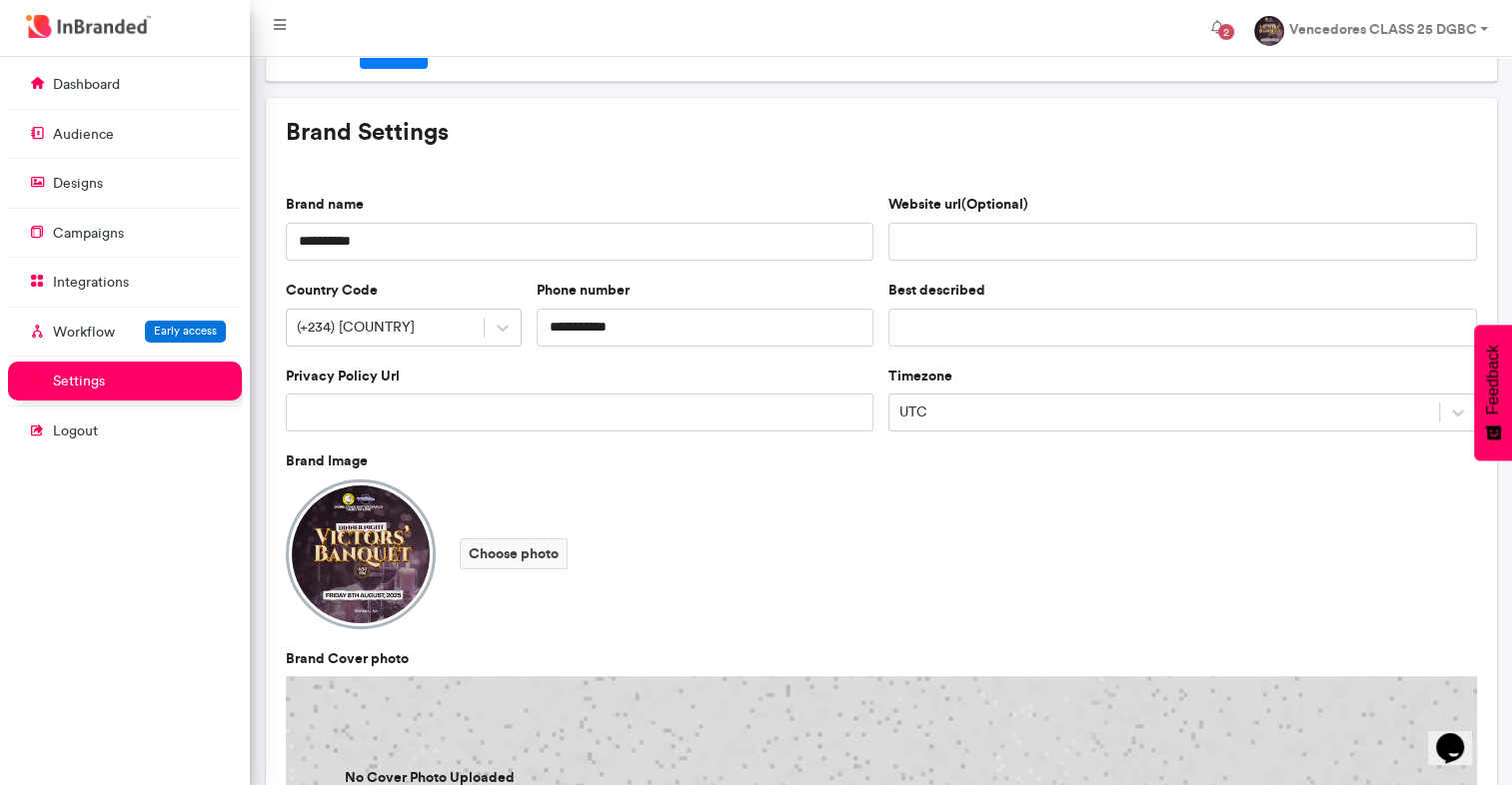 scroll, scrollTop: 0, scrollLeft: 0, axis: both 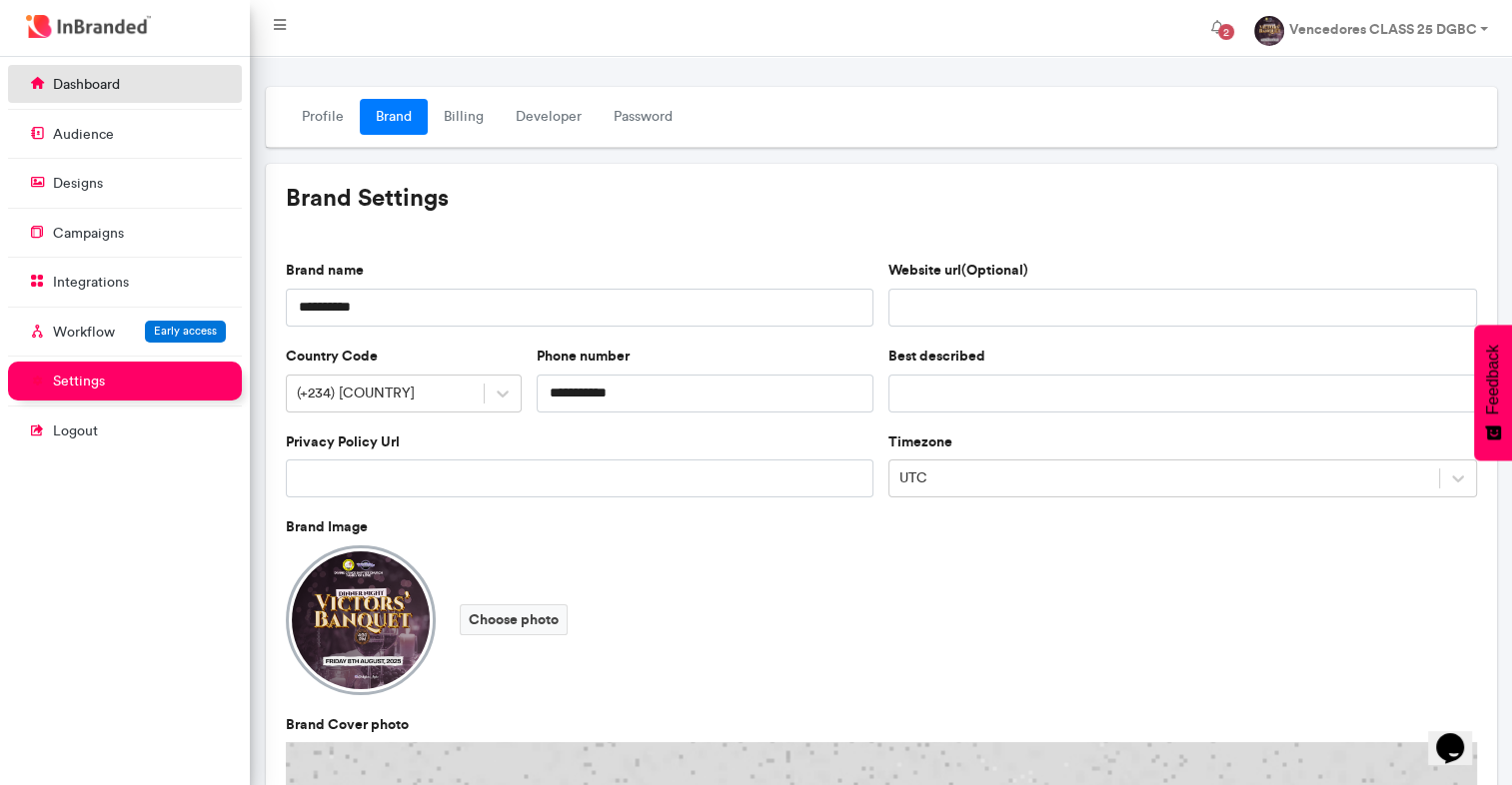 click on "dashboard" at bounding box center [125, 84] 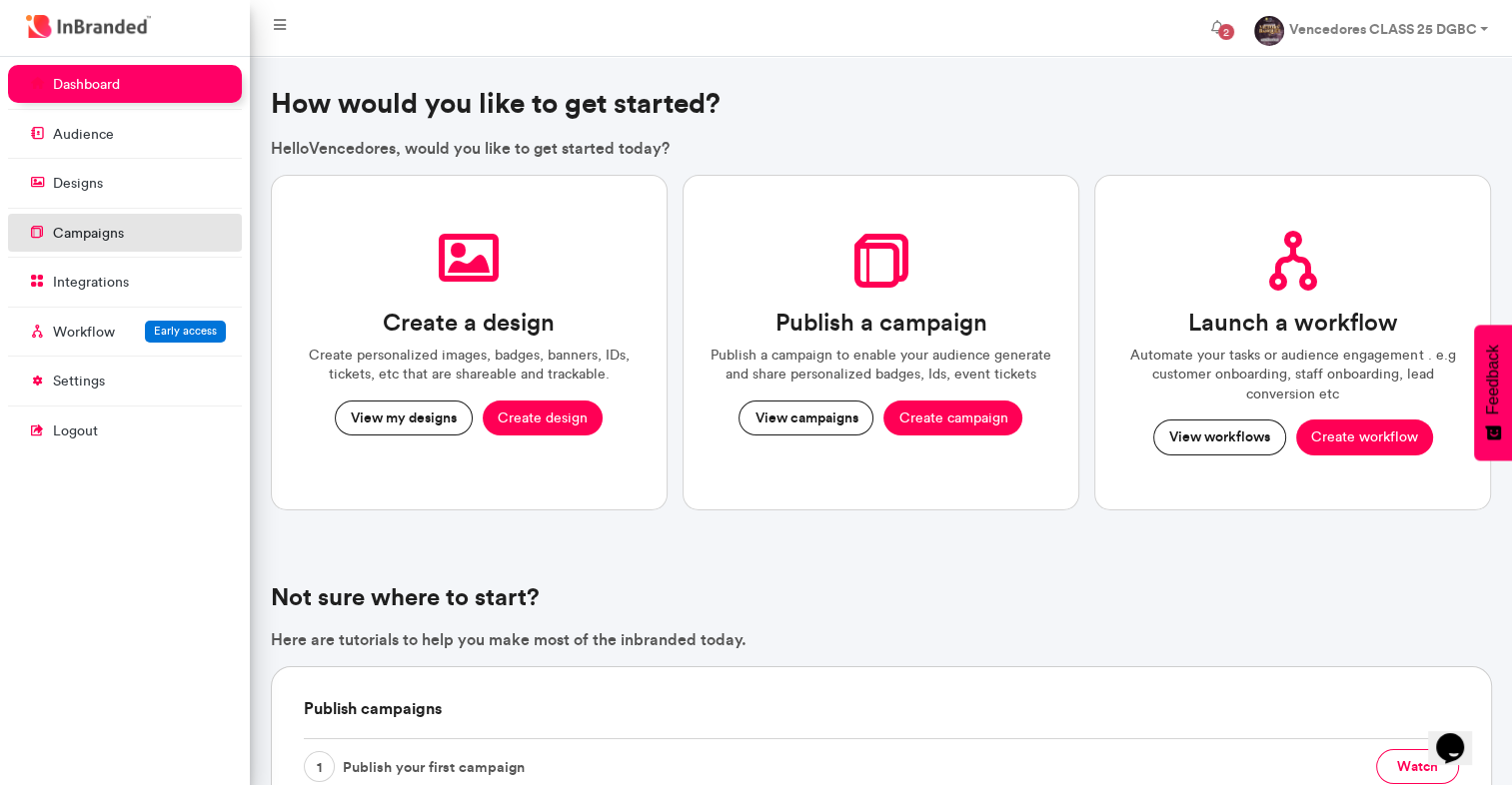 click on "campaigns" at bounding box center [88, 234] 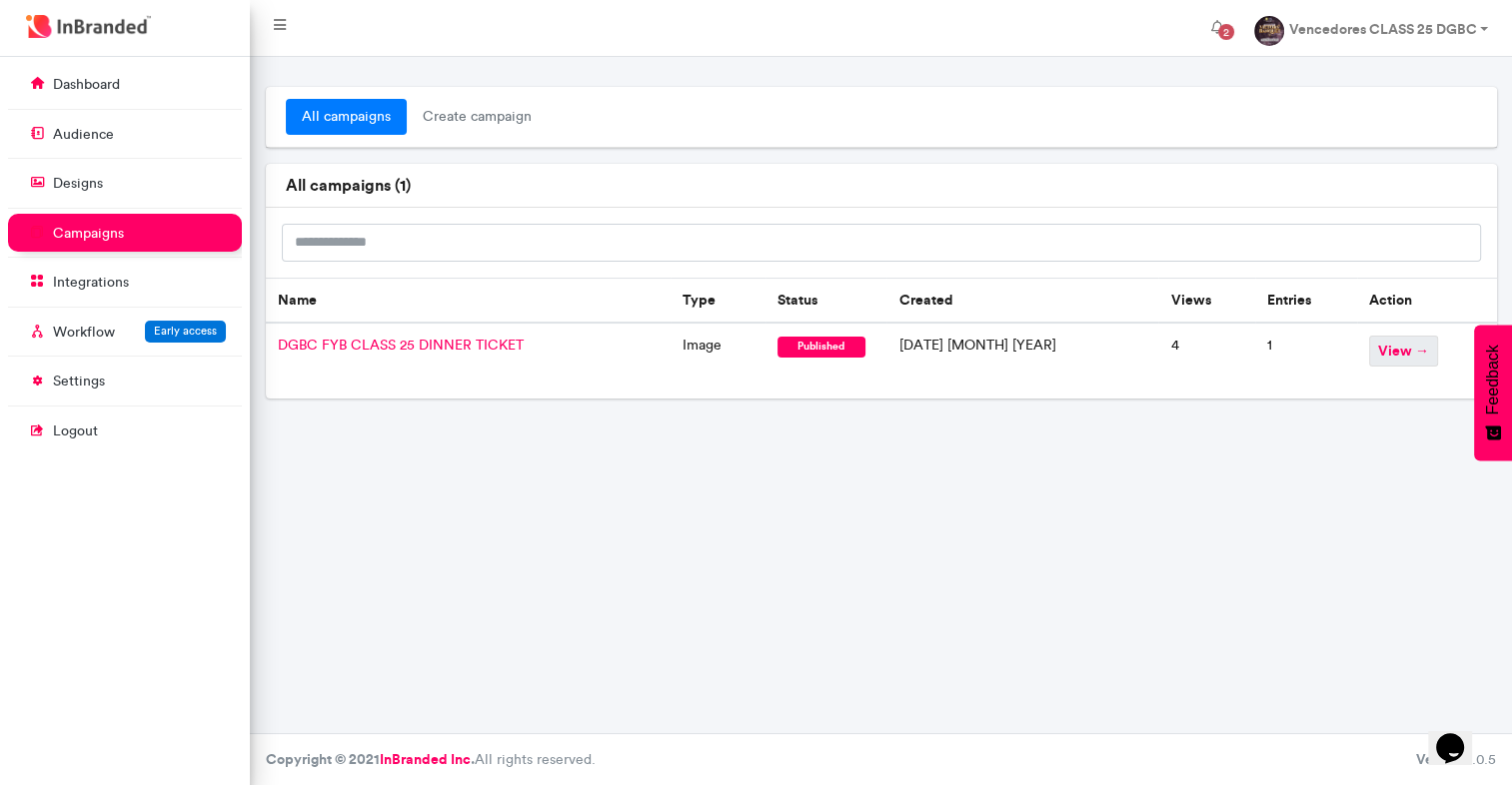 click on "view →" at bounding box center [1403, 351] 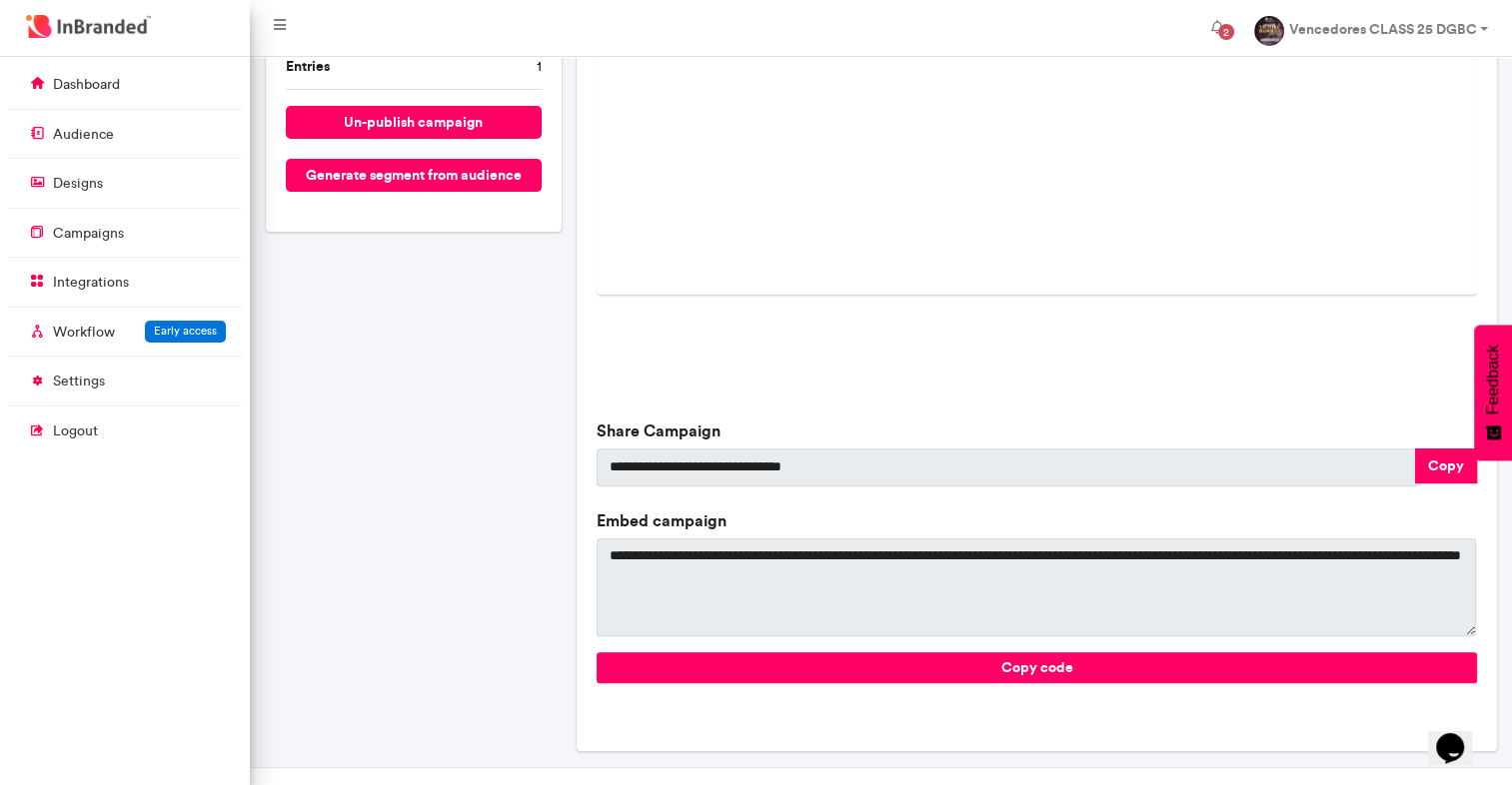 scroll, scrollTop: 552, scrollLeft: 0, axis: vertical 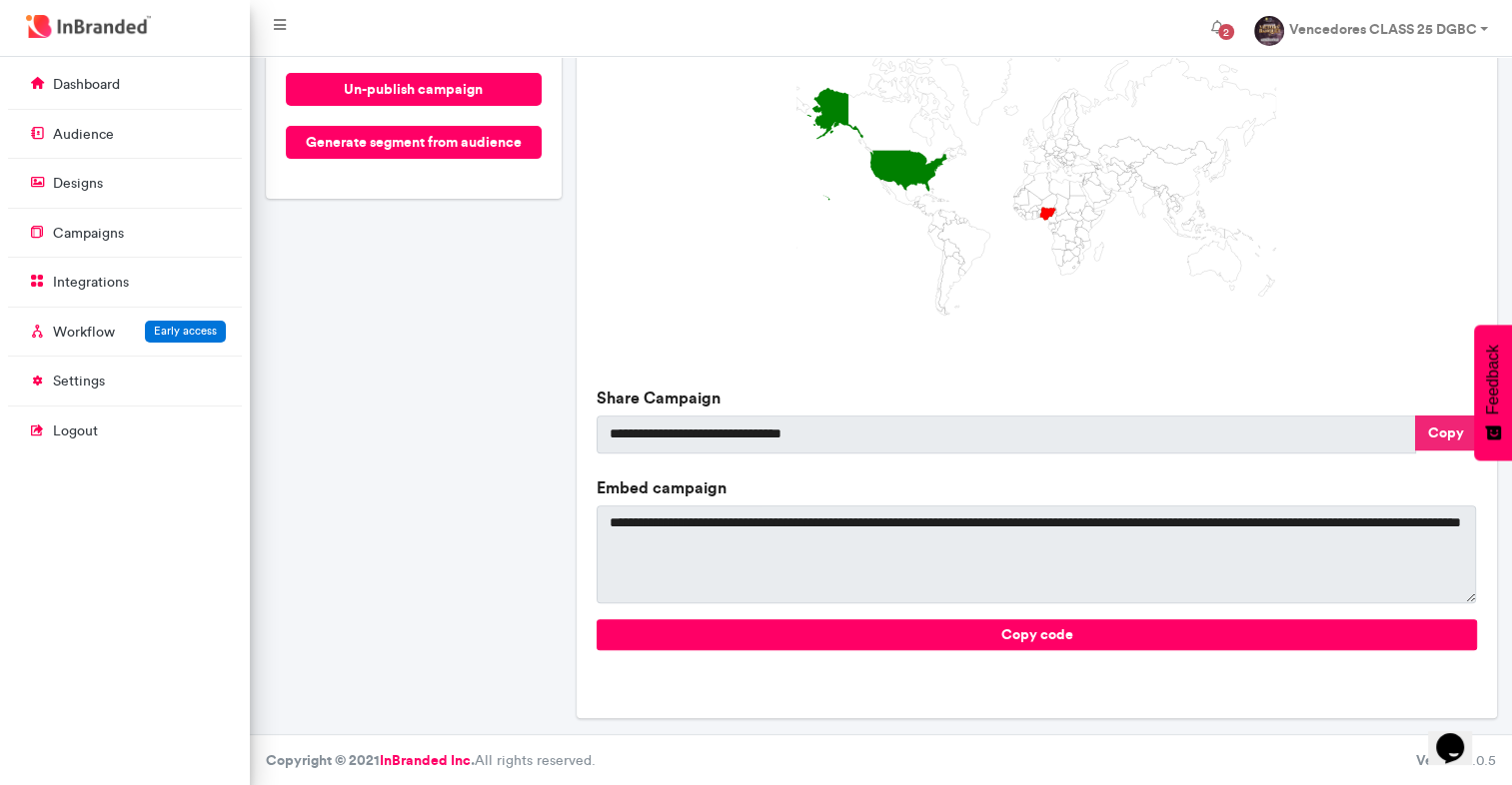 click on "Copy" at bounding box center [1446, 432] 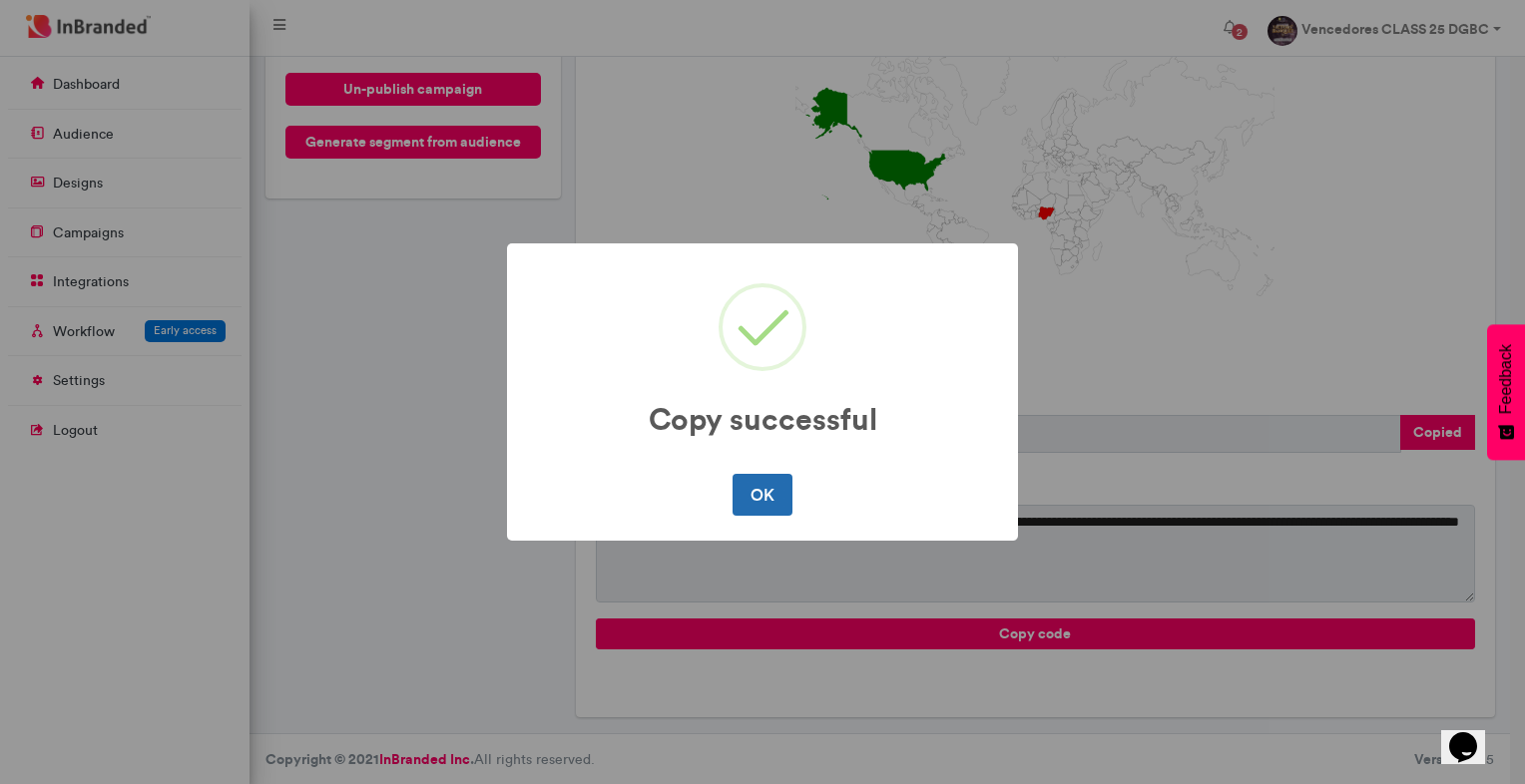 click on "OK" at bounding box center (762, 495) 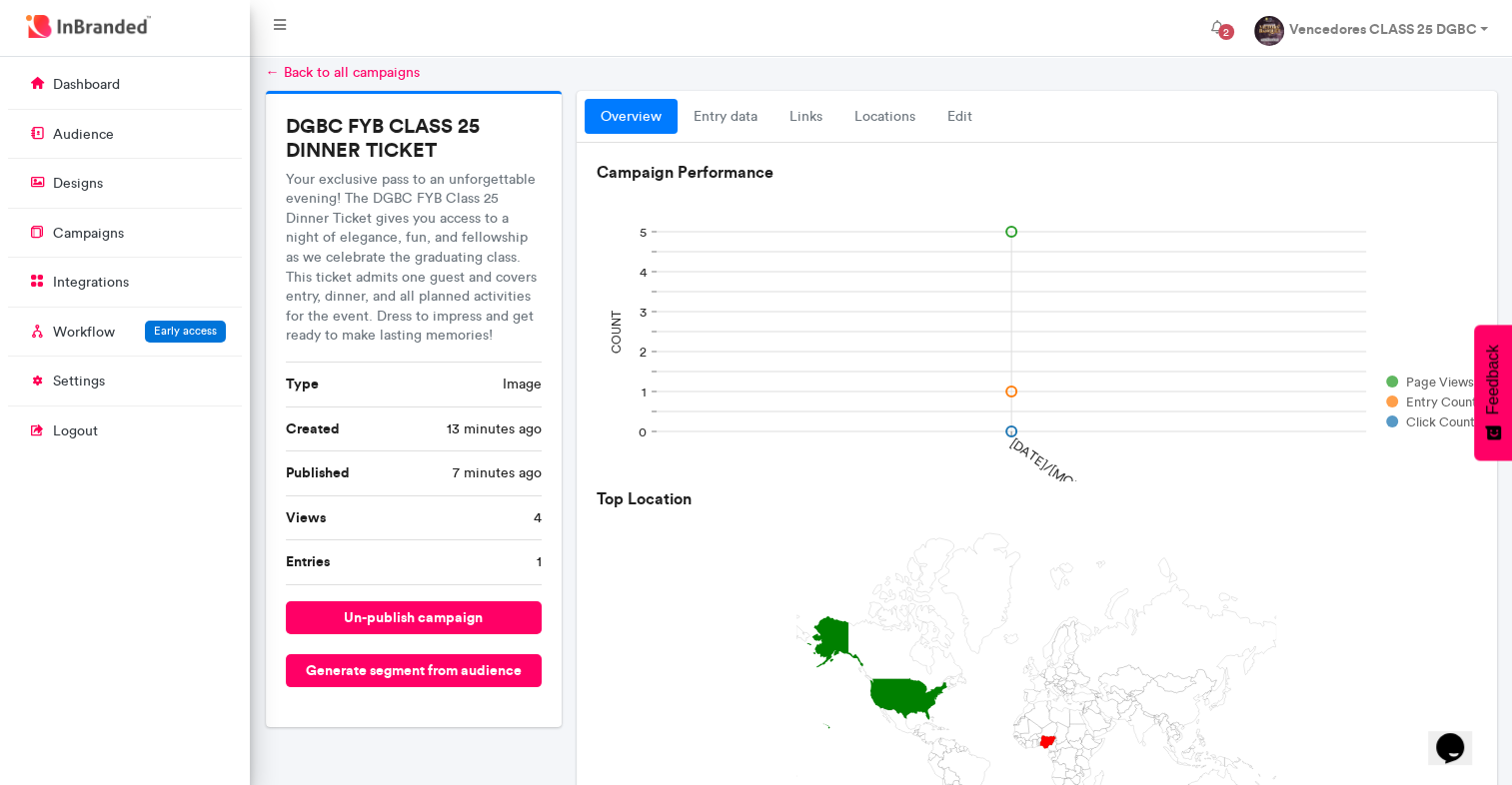 scroll, scrollTop: 0, scrollLeft: 0, axis: both 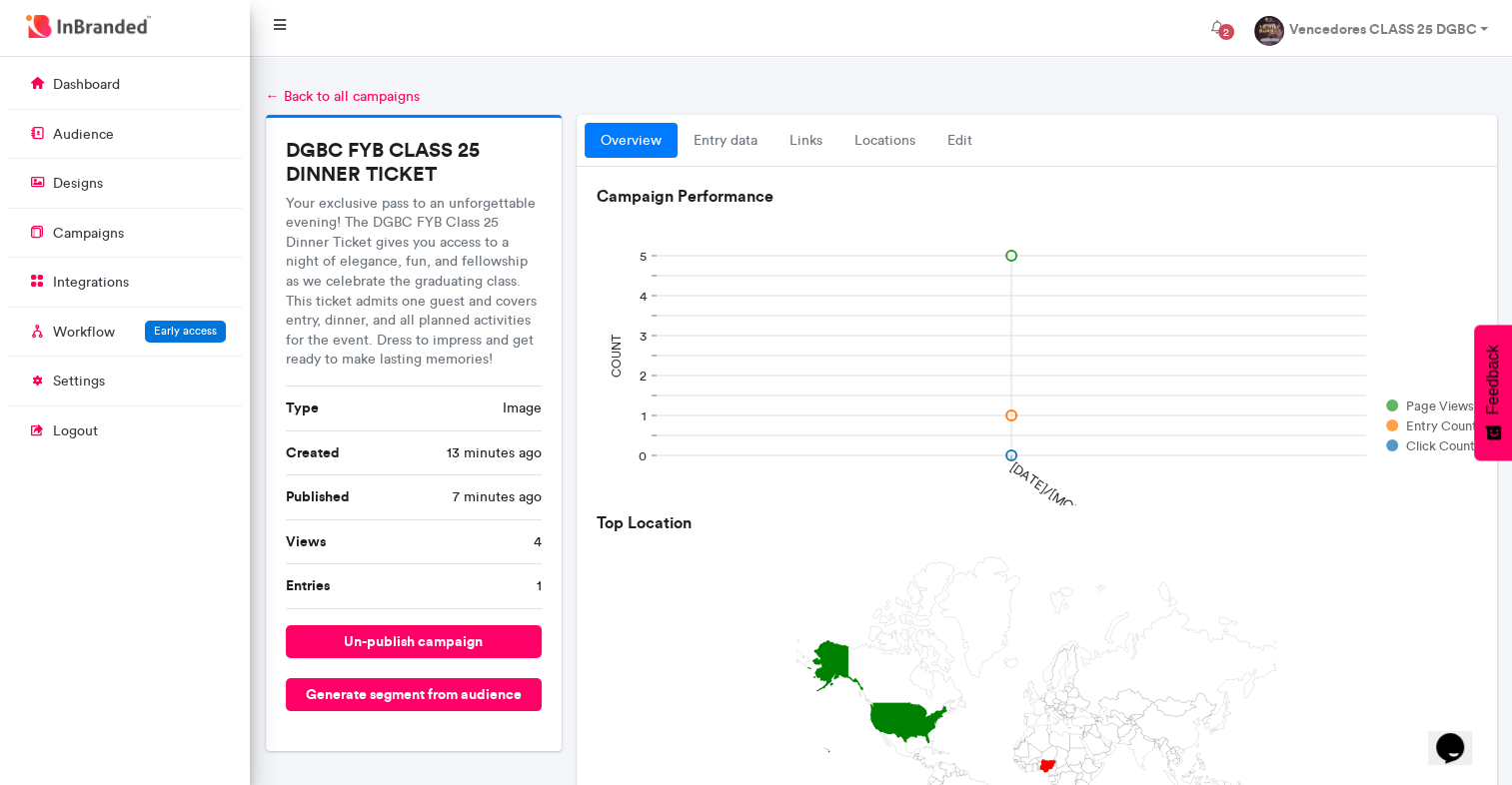 click at bounding box center [280, 25] 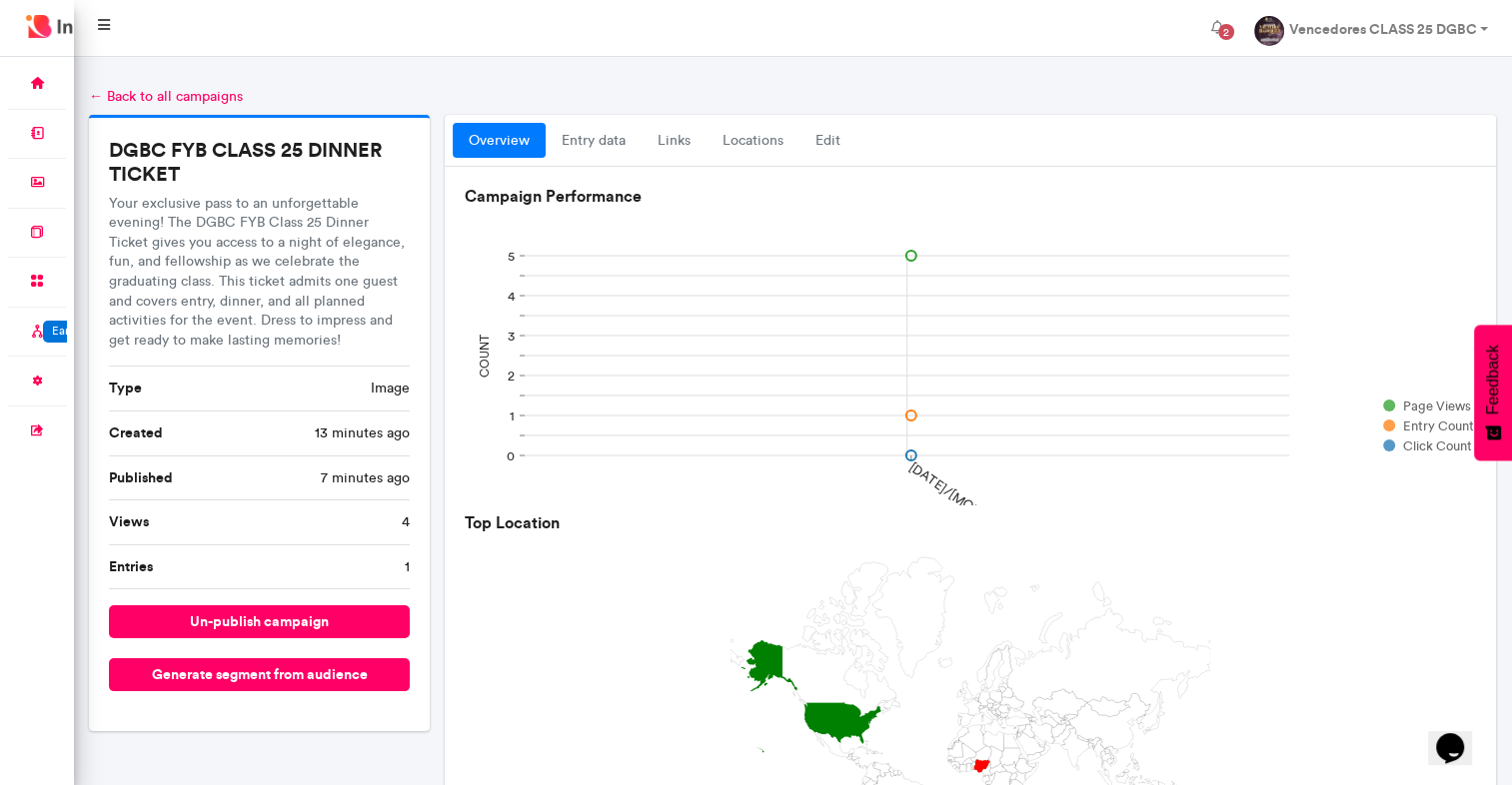 scroll, scrollTop: 727, scrollLeft: 73, axis: both 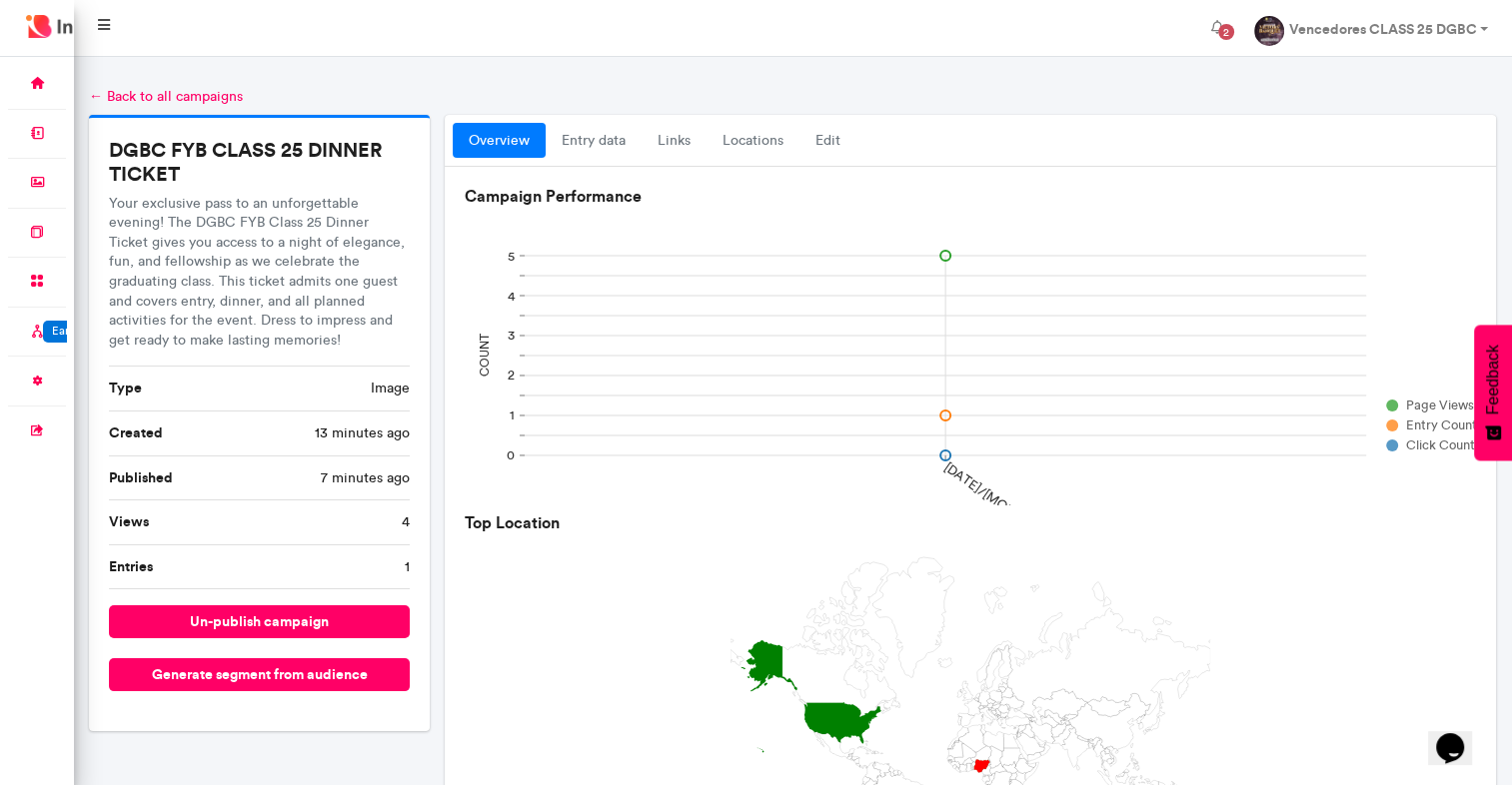 click at bounding box center [104, 25] 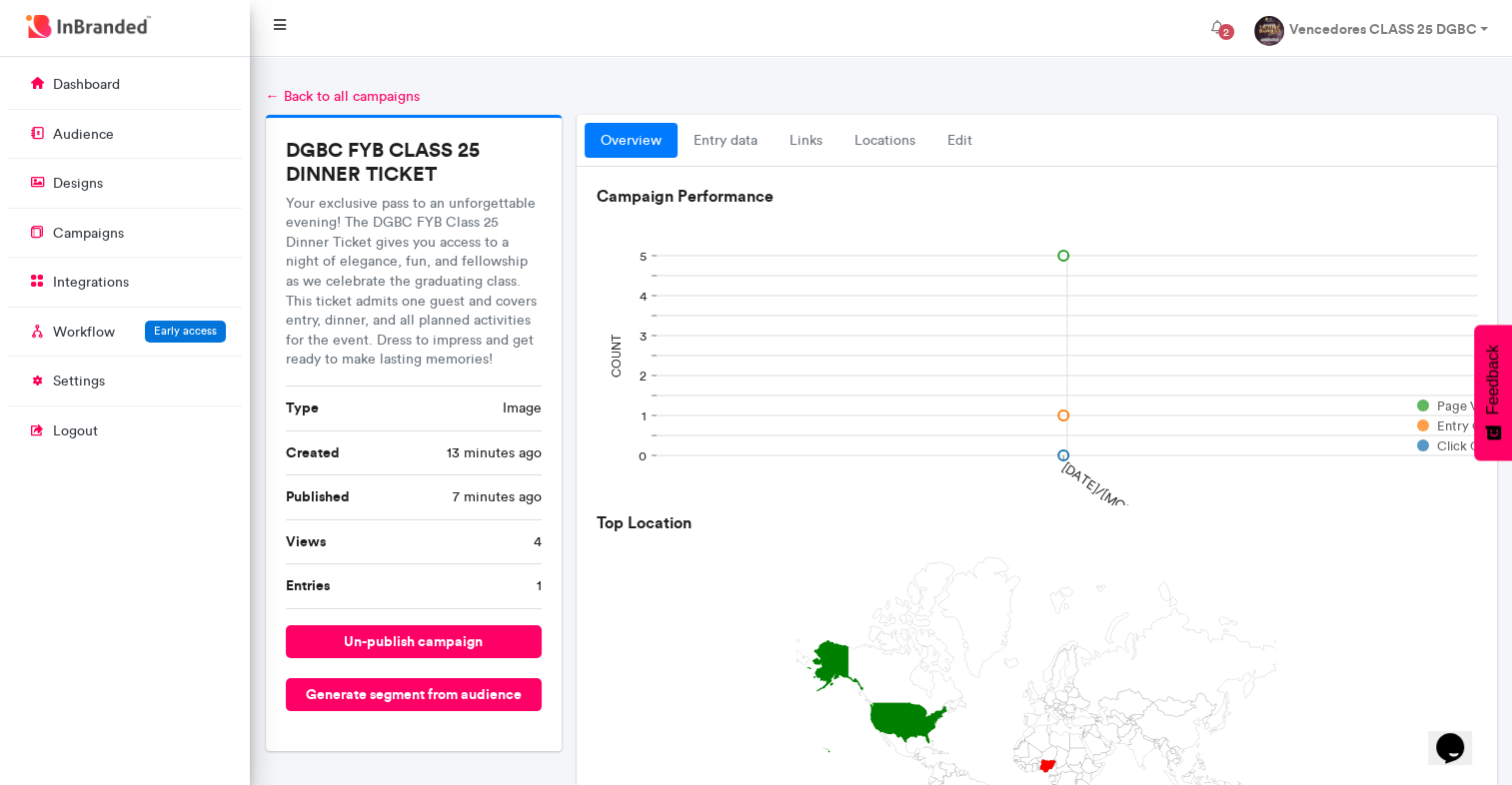 scroll, scrollTop: 727, scrollLeft: 249, axis: both 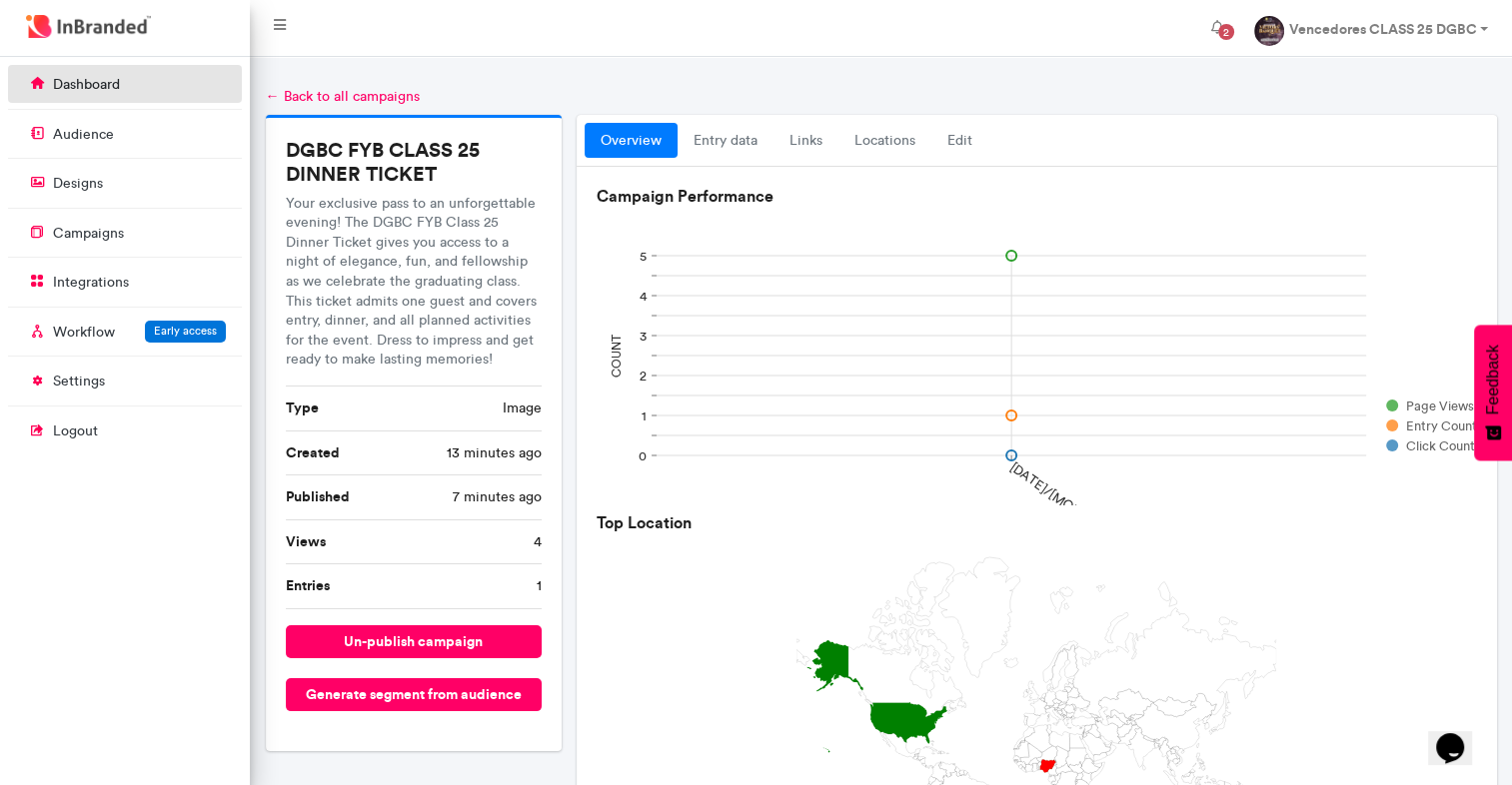 click on "dashboard" at bounding box center [86, 85] 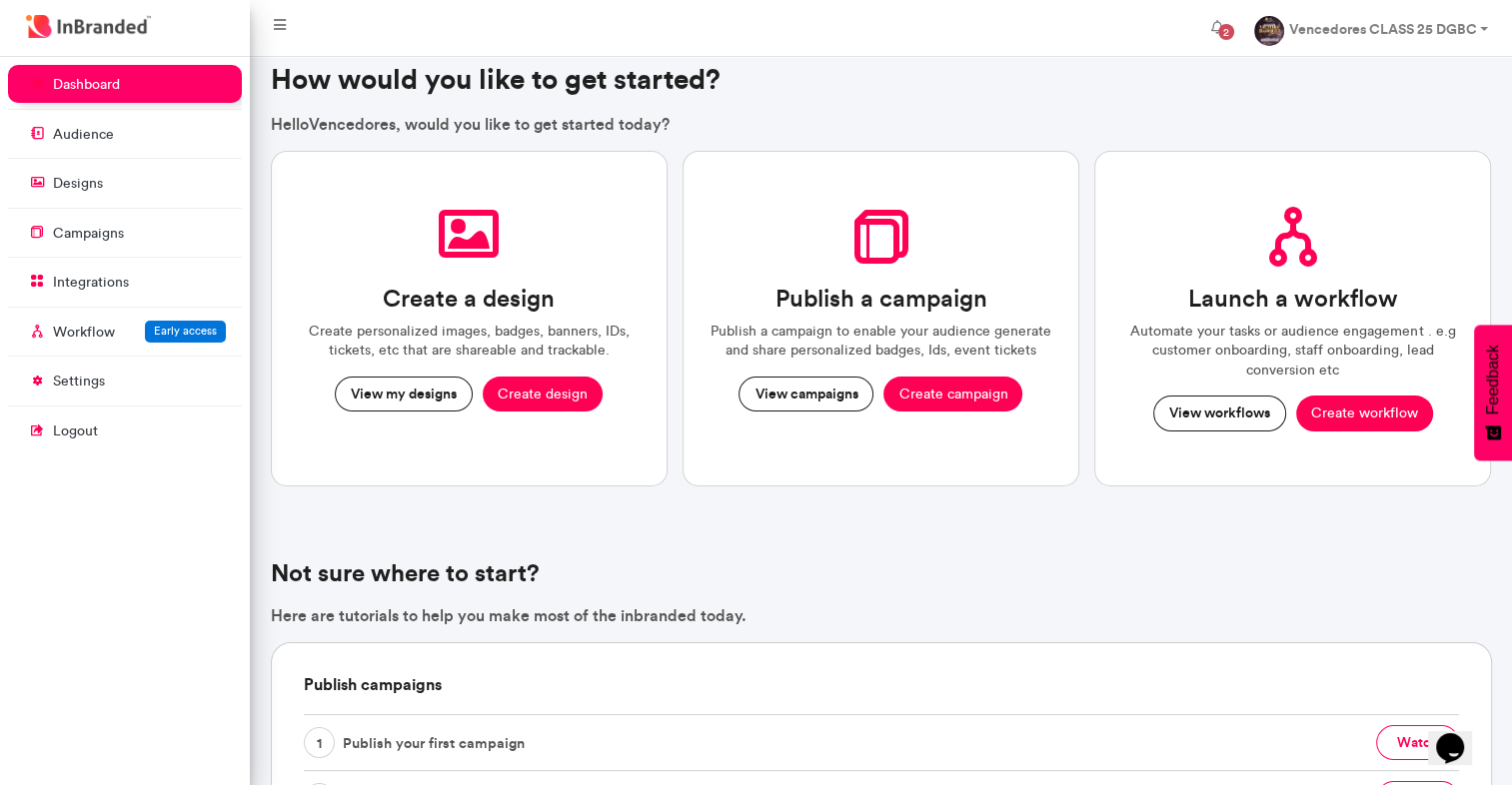 scroll, scrollTop: 0, scrollLeft: 0, axis: both 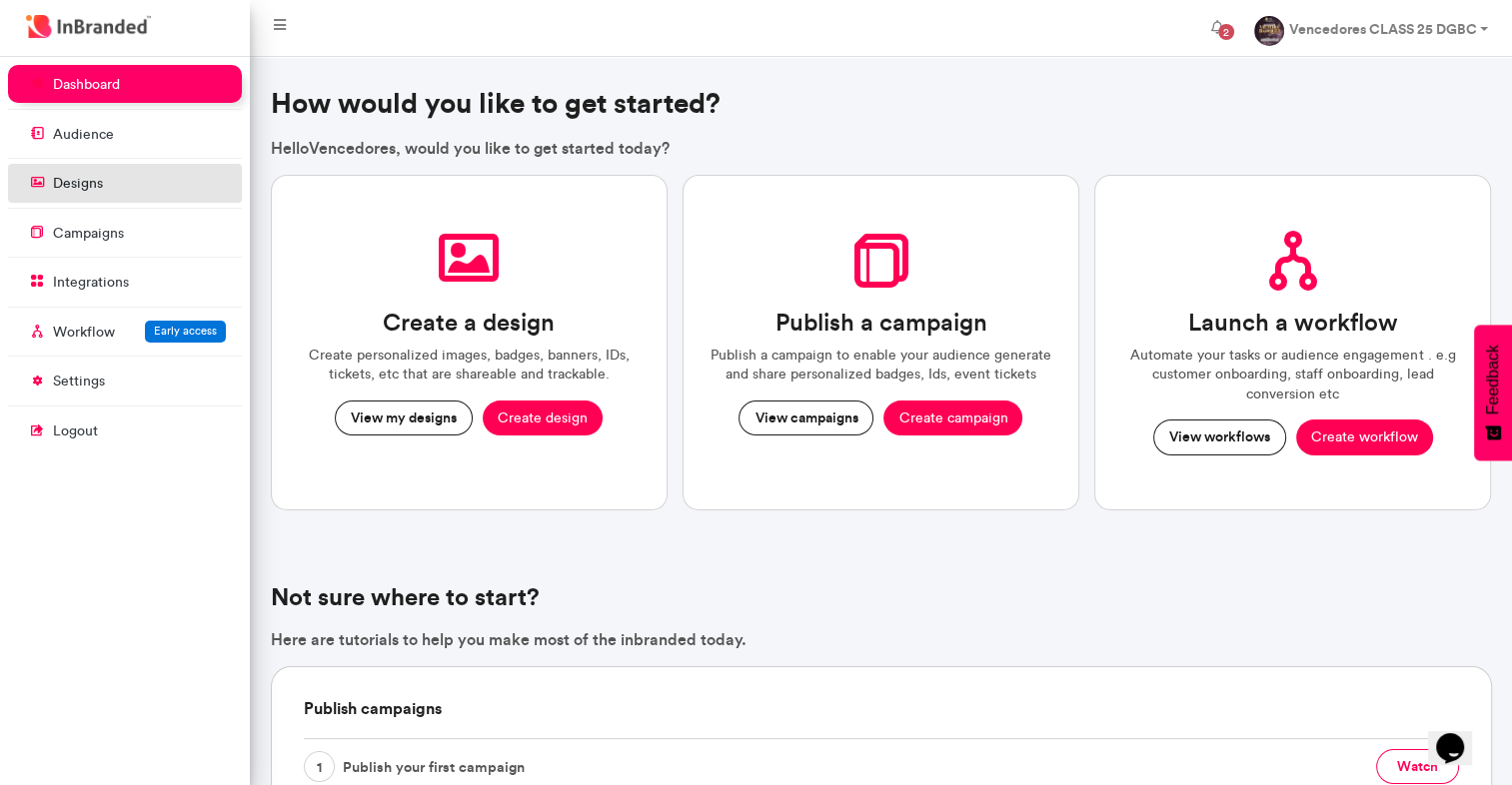 click on "designs" at bounding box center [125, 183] 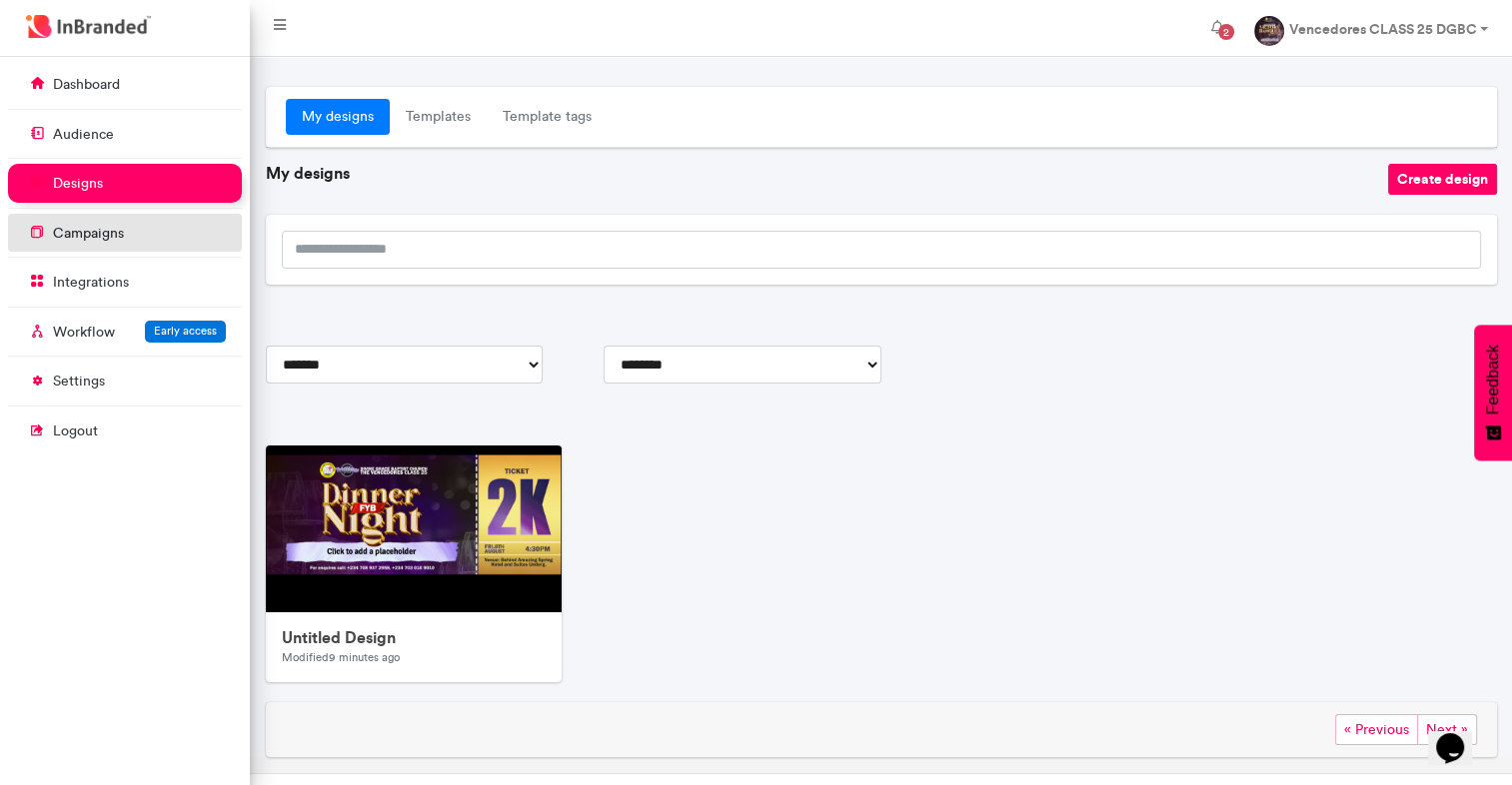 click on "campaigns" at bounding box center (125, 233) 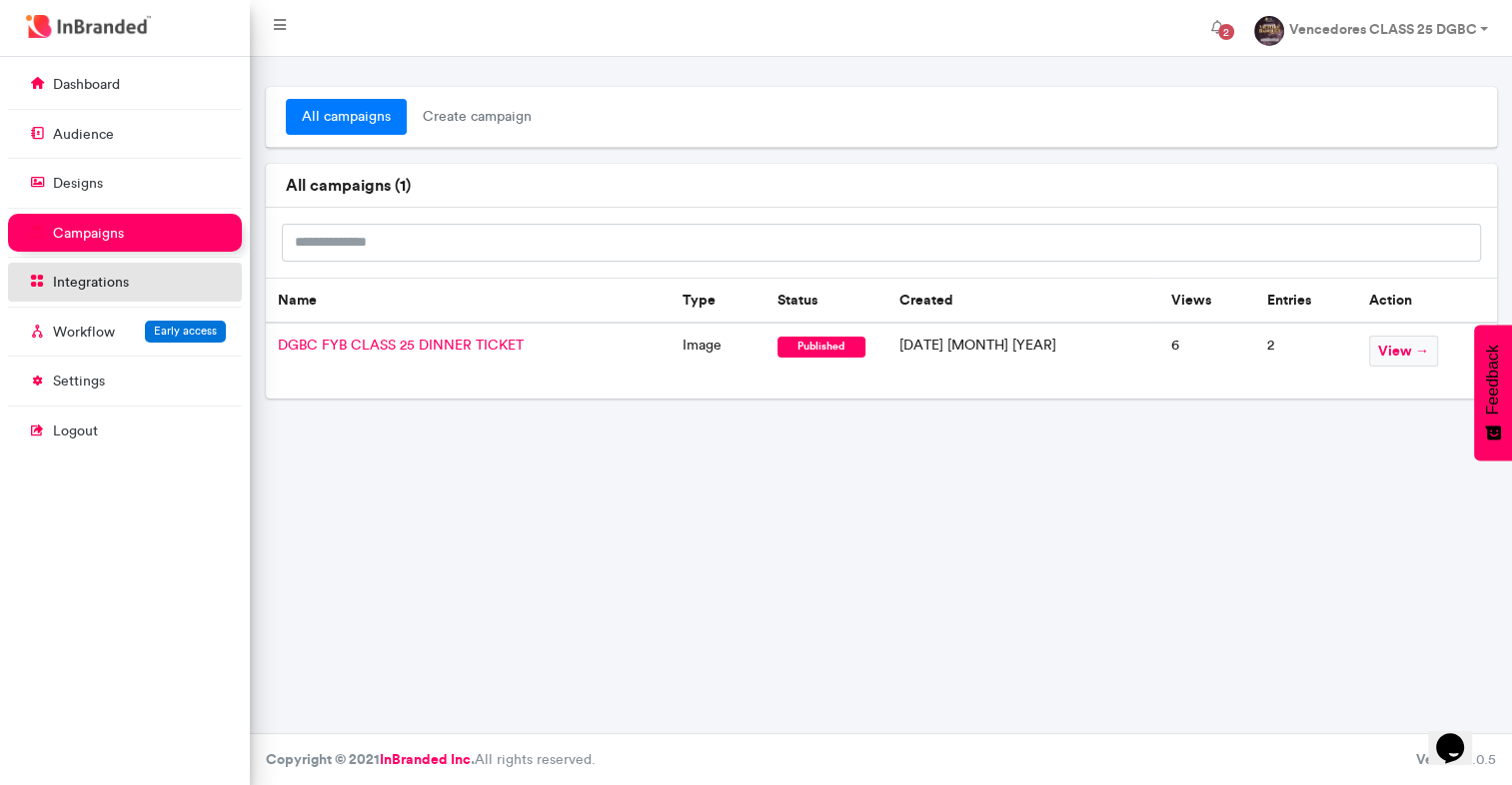click on "integrations" at bounding box center (125, 282) 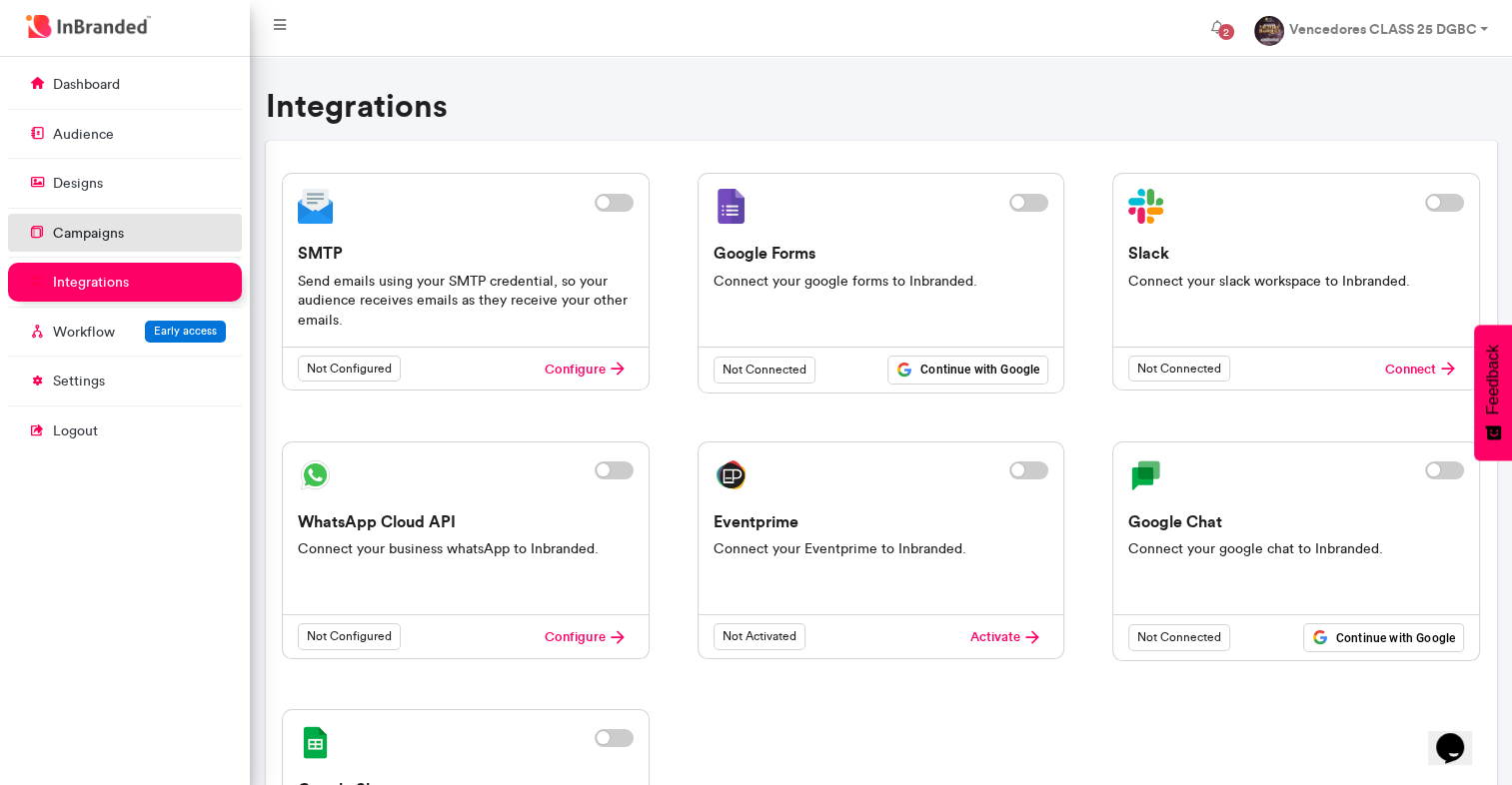 click on "campaigns" at bounding box center (125, 233) 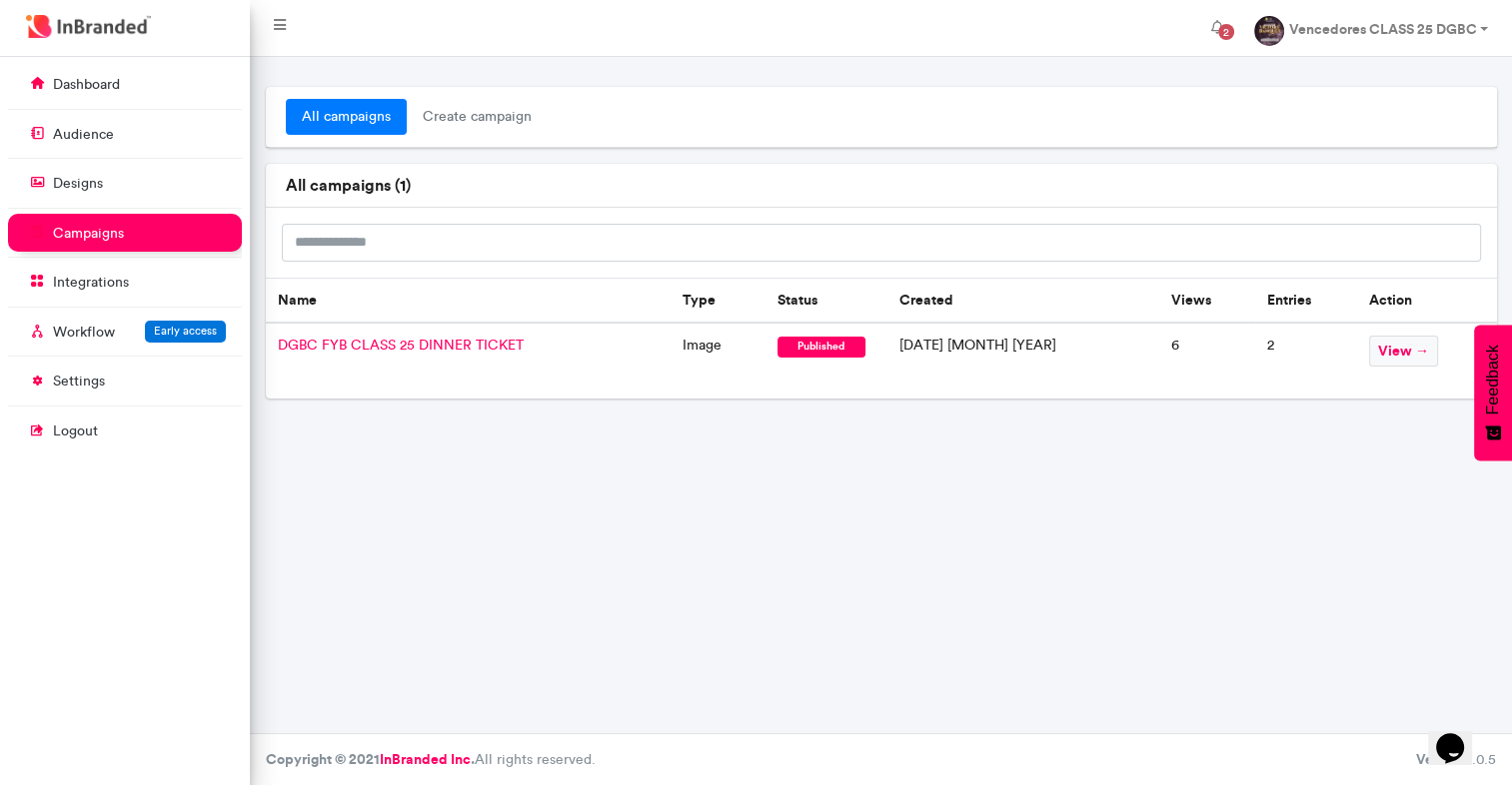 click on "DGBC FYB CLASS 25 DINNER TICKET" at bounding box center [469, 361] 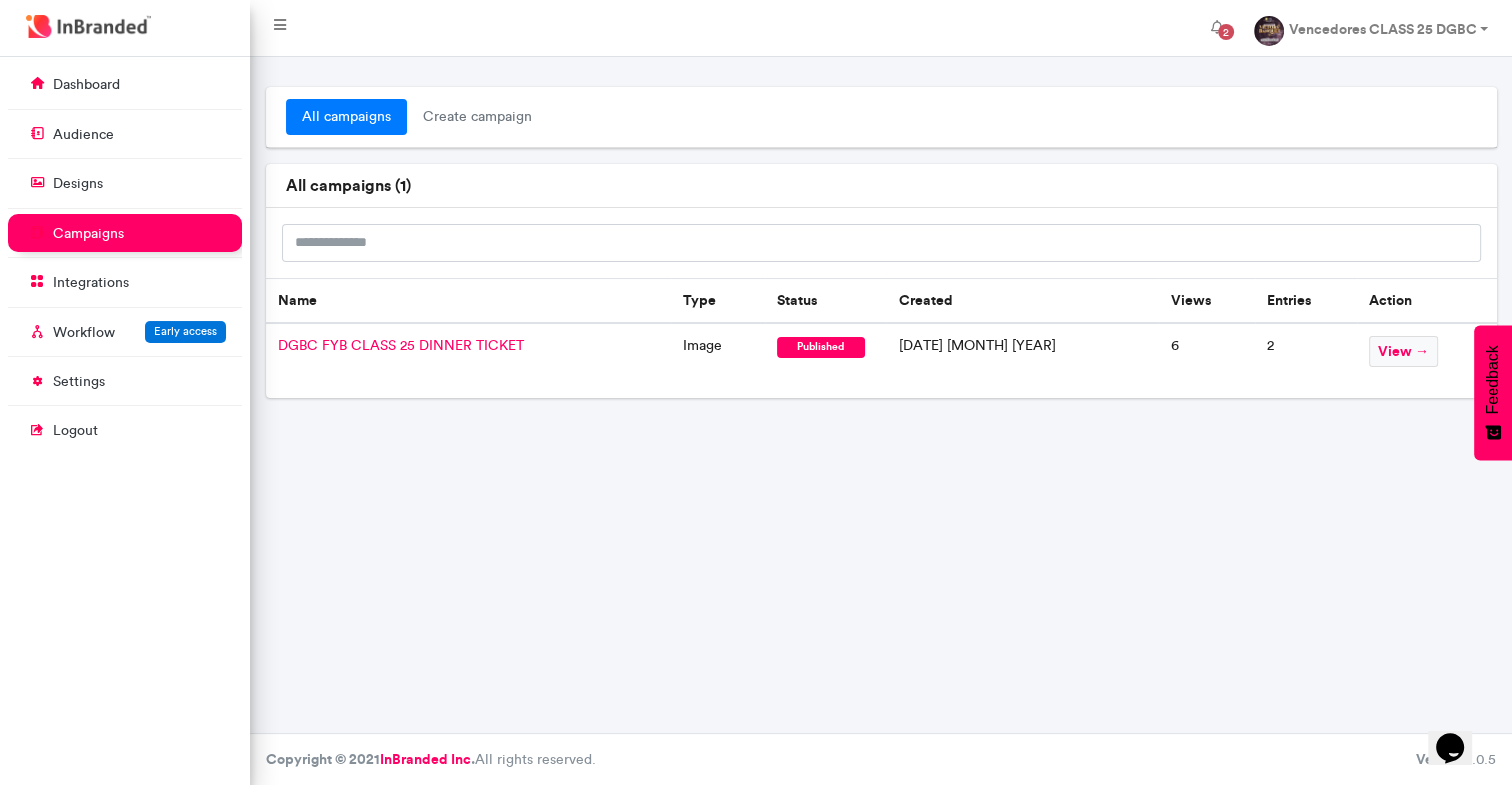 click on "DGBC FYB CLASS 25 DINNER TICKET" at bounding box center (401, 345) 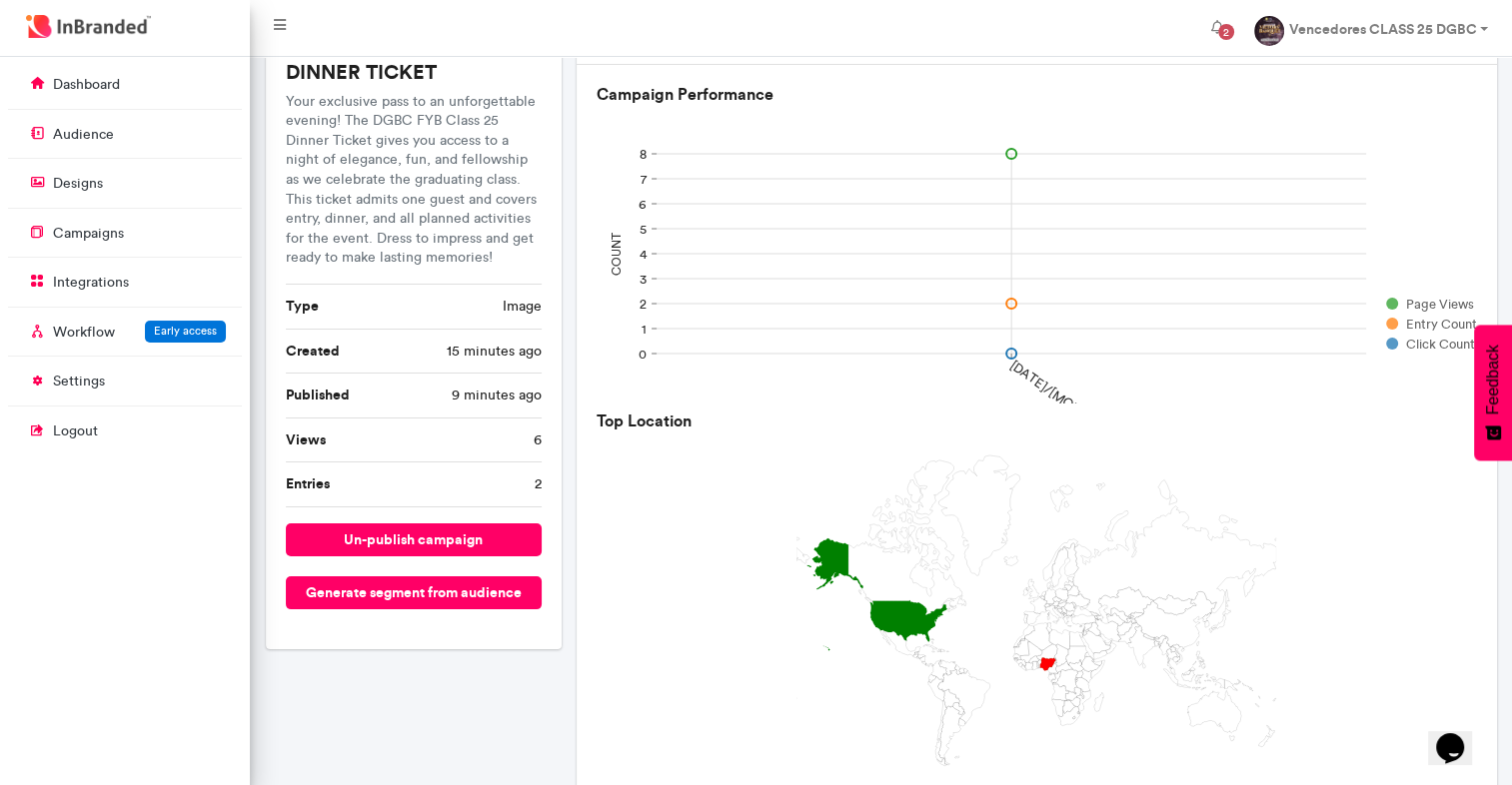 scroll, scrollTop: 53, scrollLeft: 0, axis: vertical 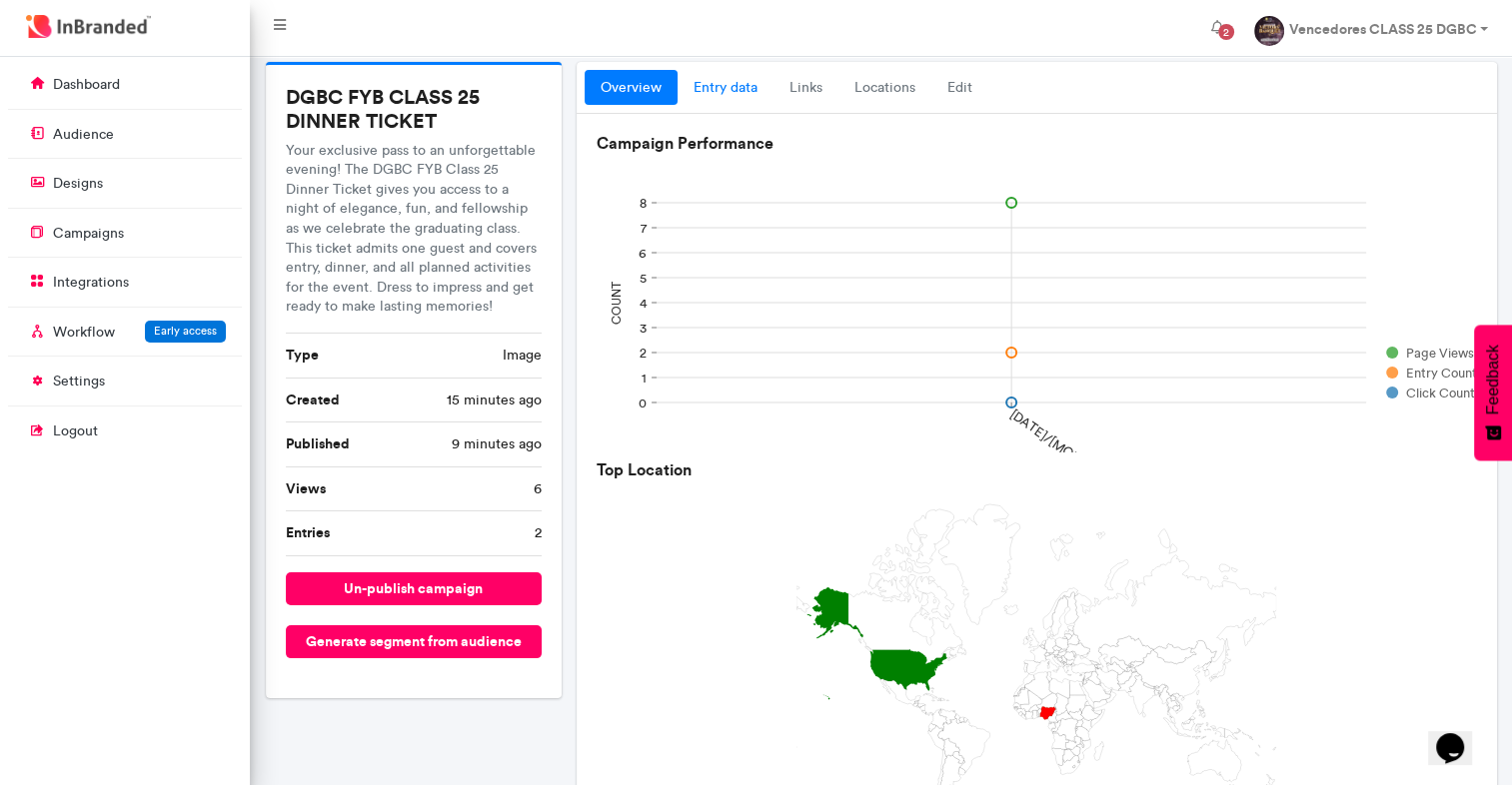 click on "entry data" at bounding box center (726, 88) 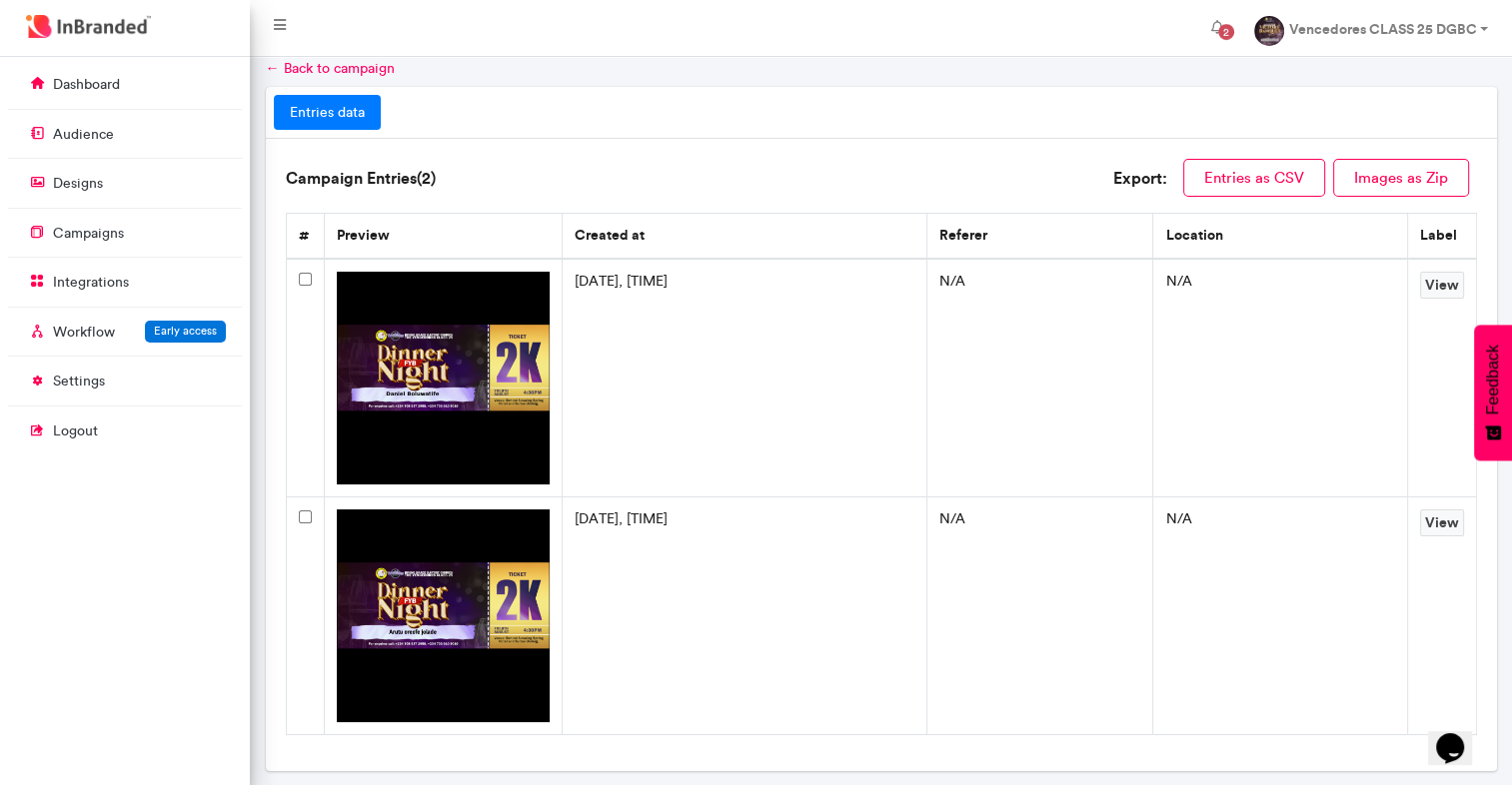scroll, scrollTop: 0, scrollLeft: 0, axis: both 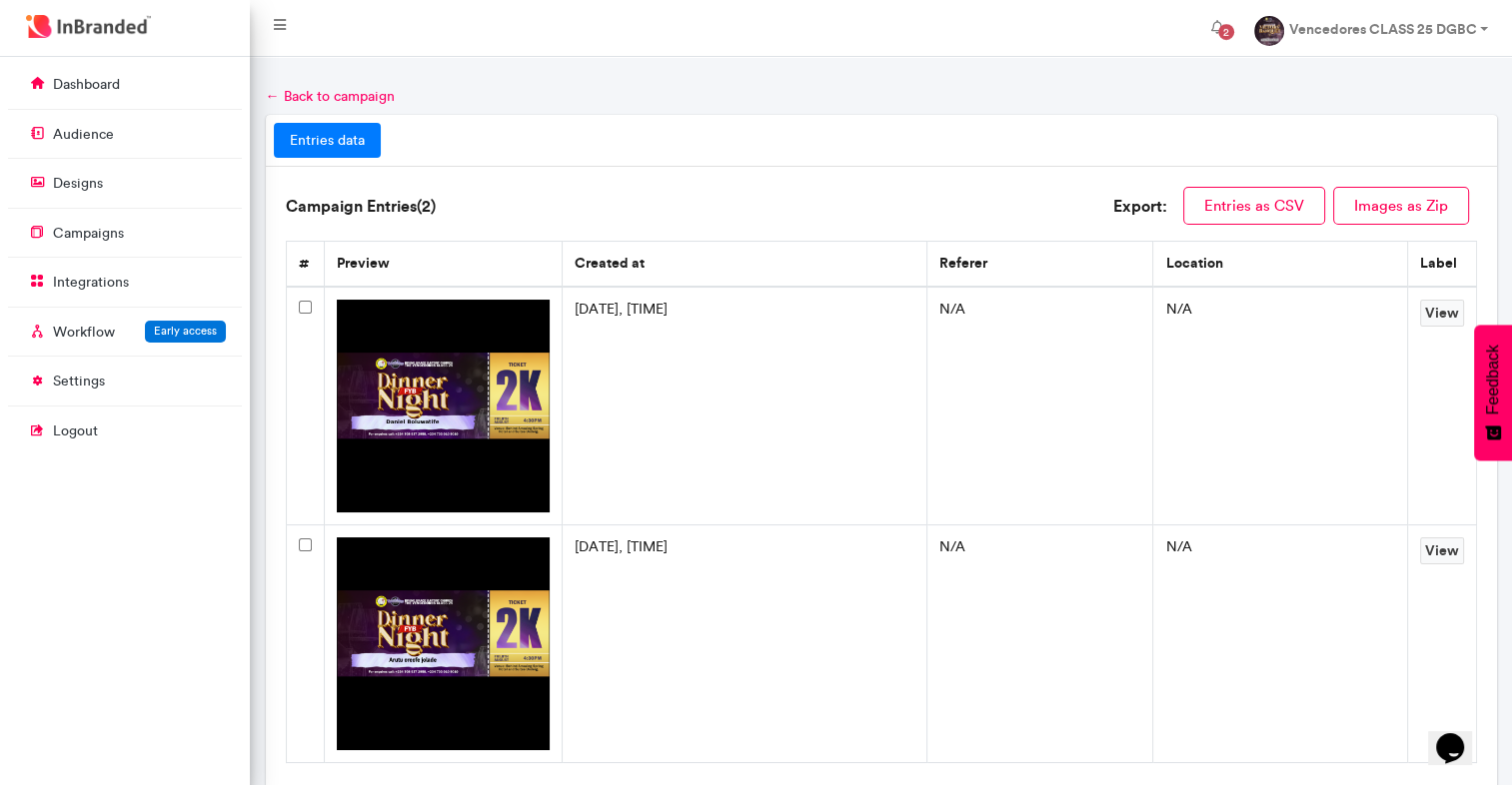 click on "entries data" at bounding box center (327, 141) 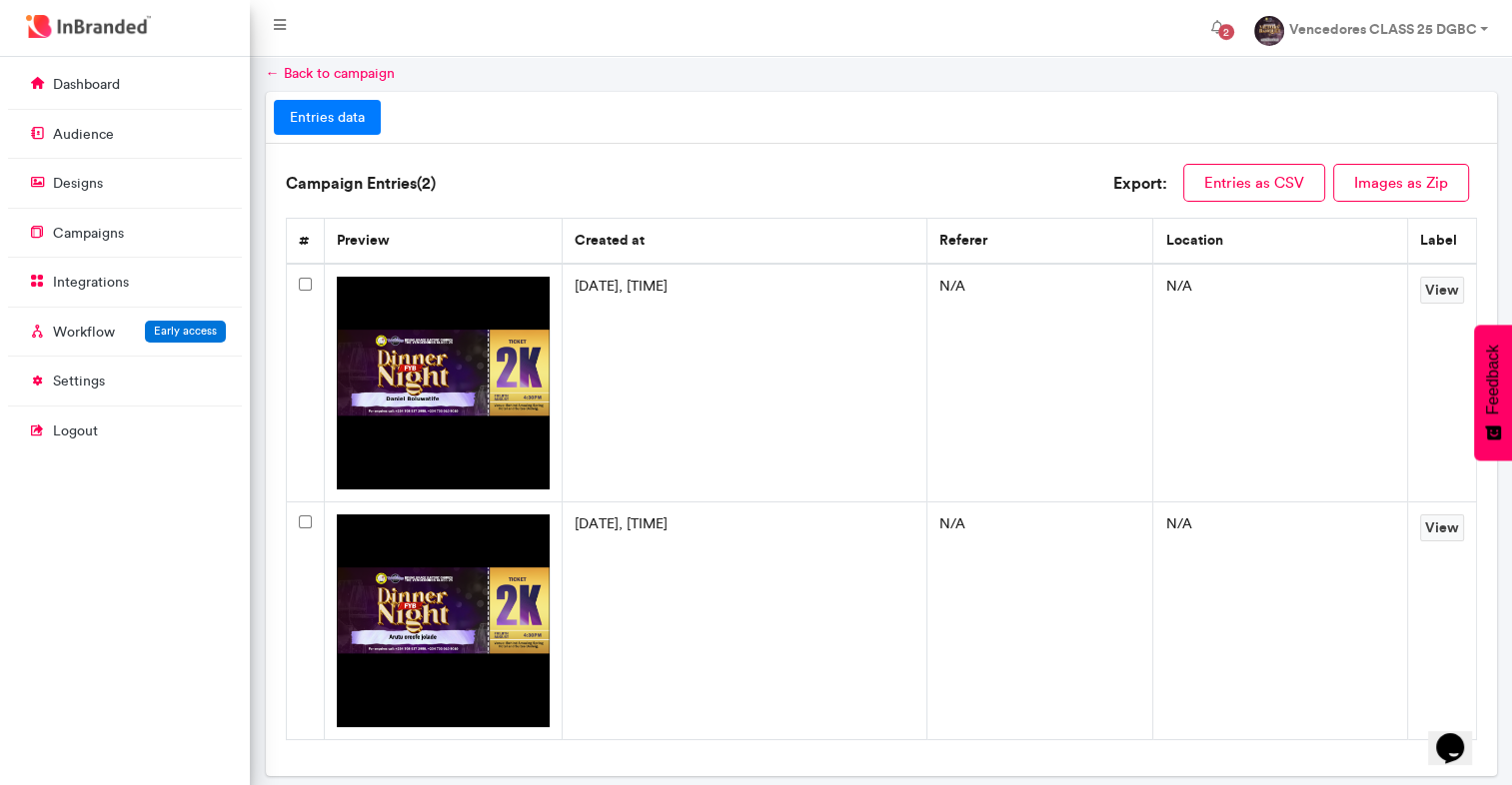 scroll, scrollTop: 0, scrollLeft: 0, axis: both 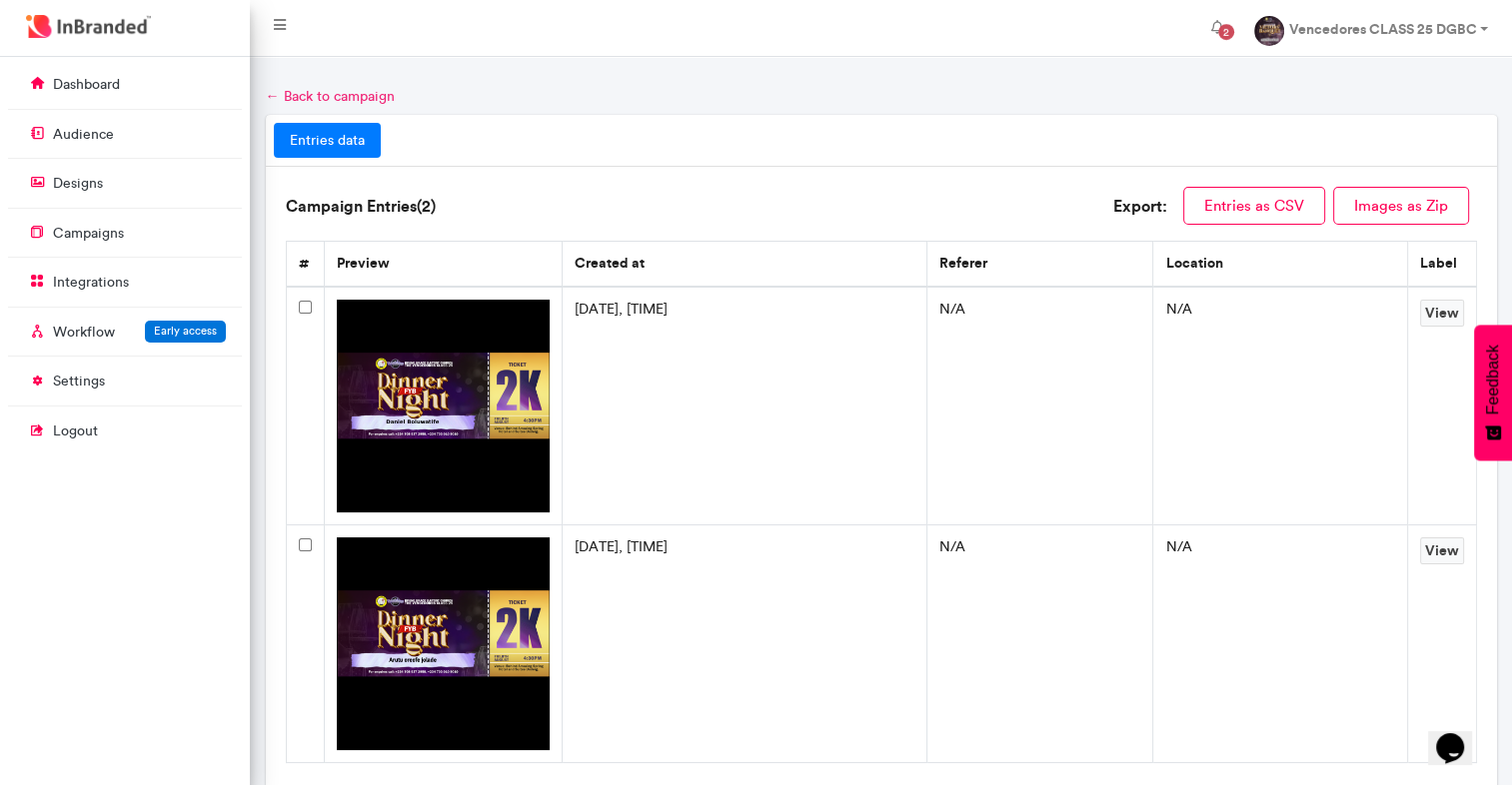 click on "← Back to campaign" at bounding box center [330, 96] 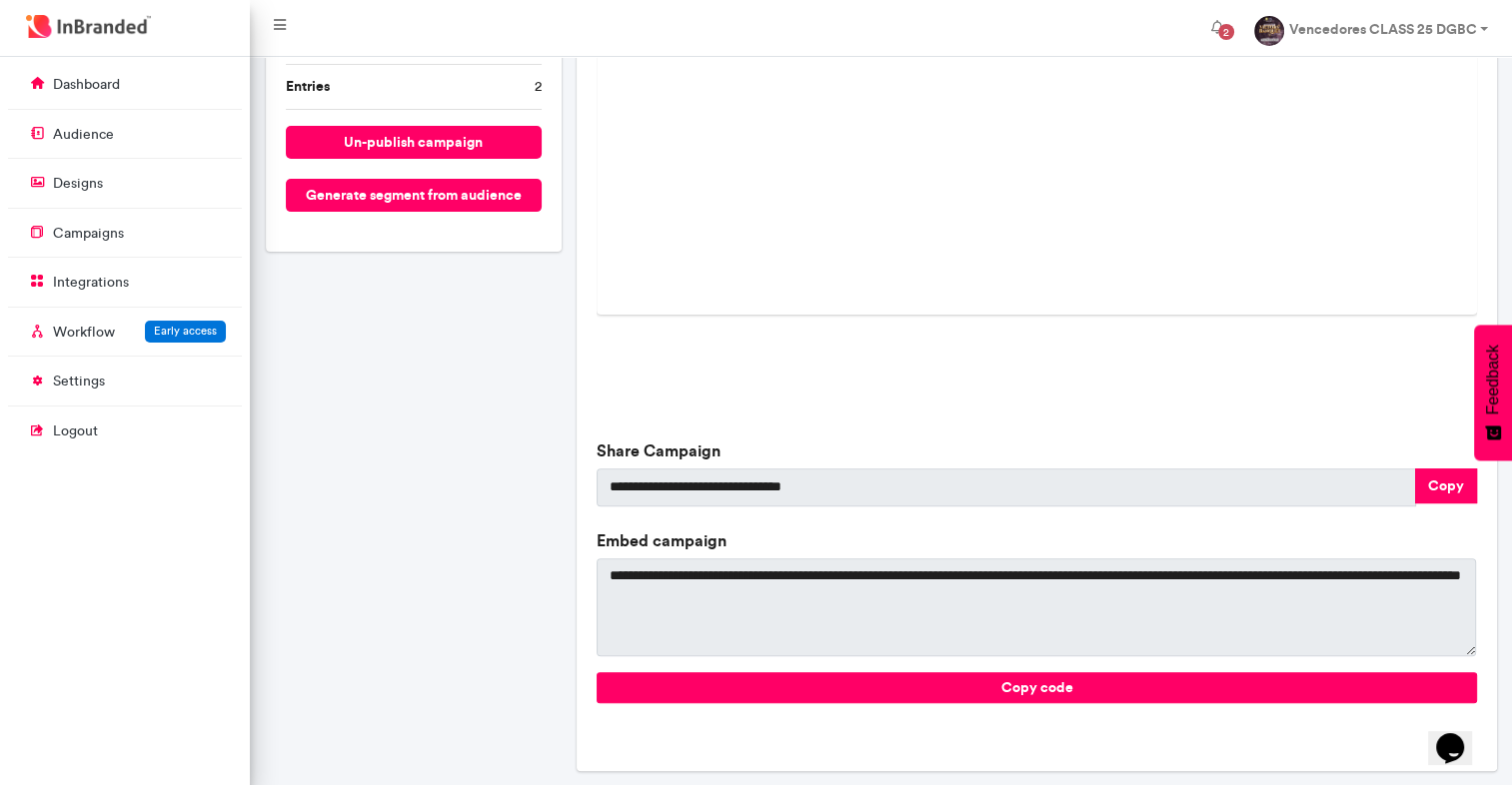 scroll, scrollTop: 0, scrollLeft: 0, axis: both 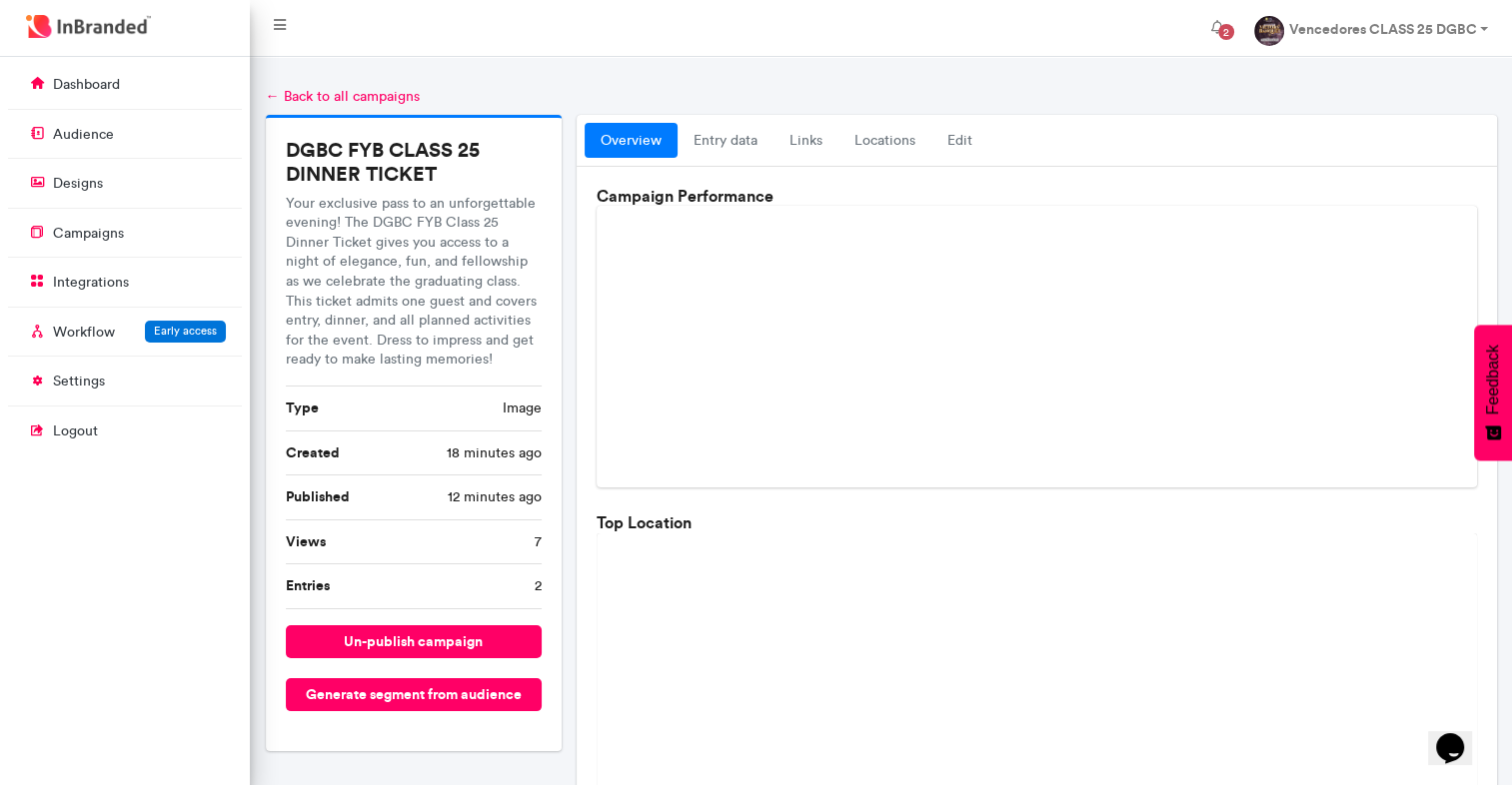 click on "Views" at bounding box center [306, 541] 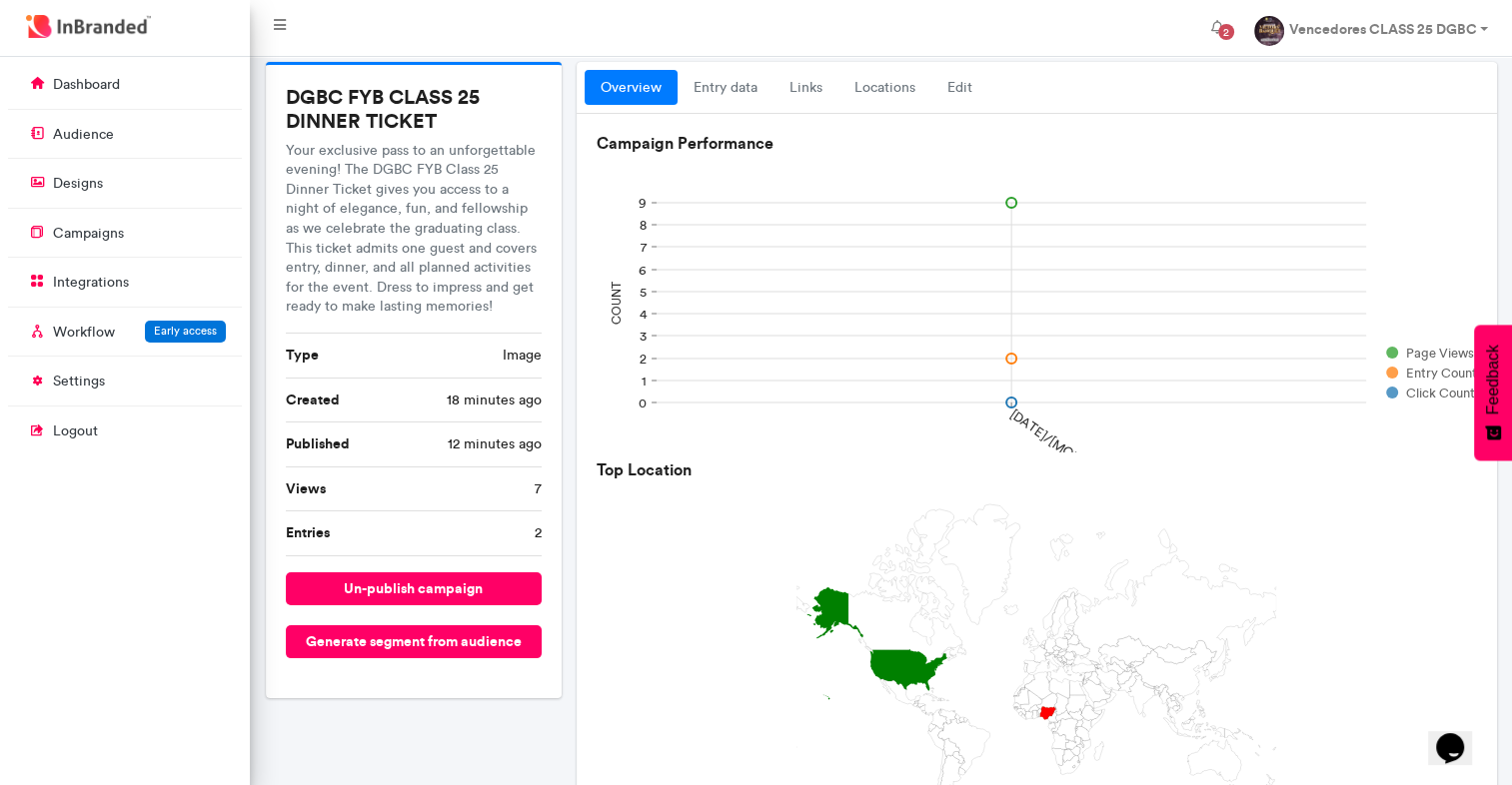 scroll, scrollTop: 552, scrollLeft: 0, axis: vertical 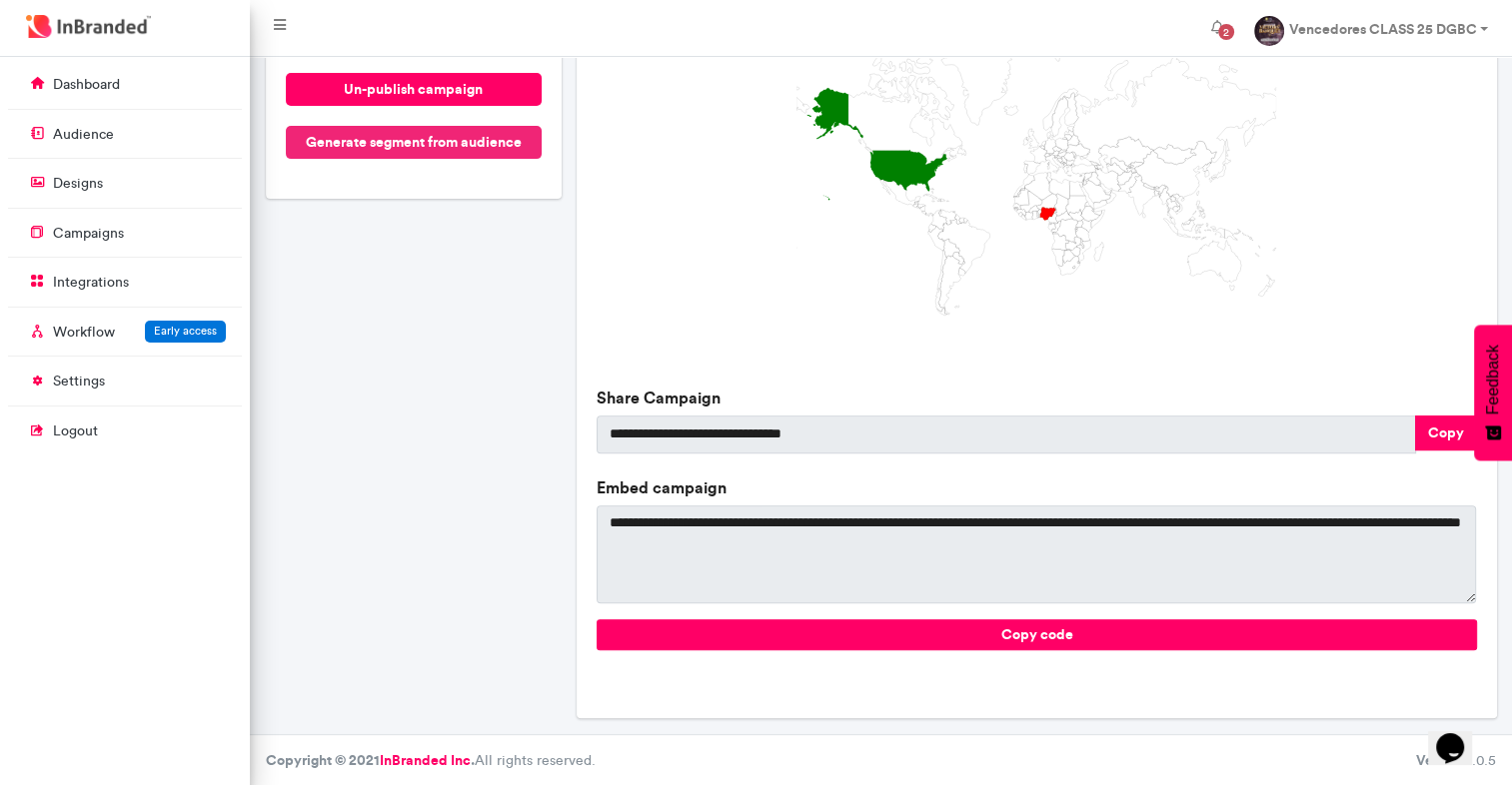 click on "Generate segment from audience" at bounding box center (414, 142) 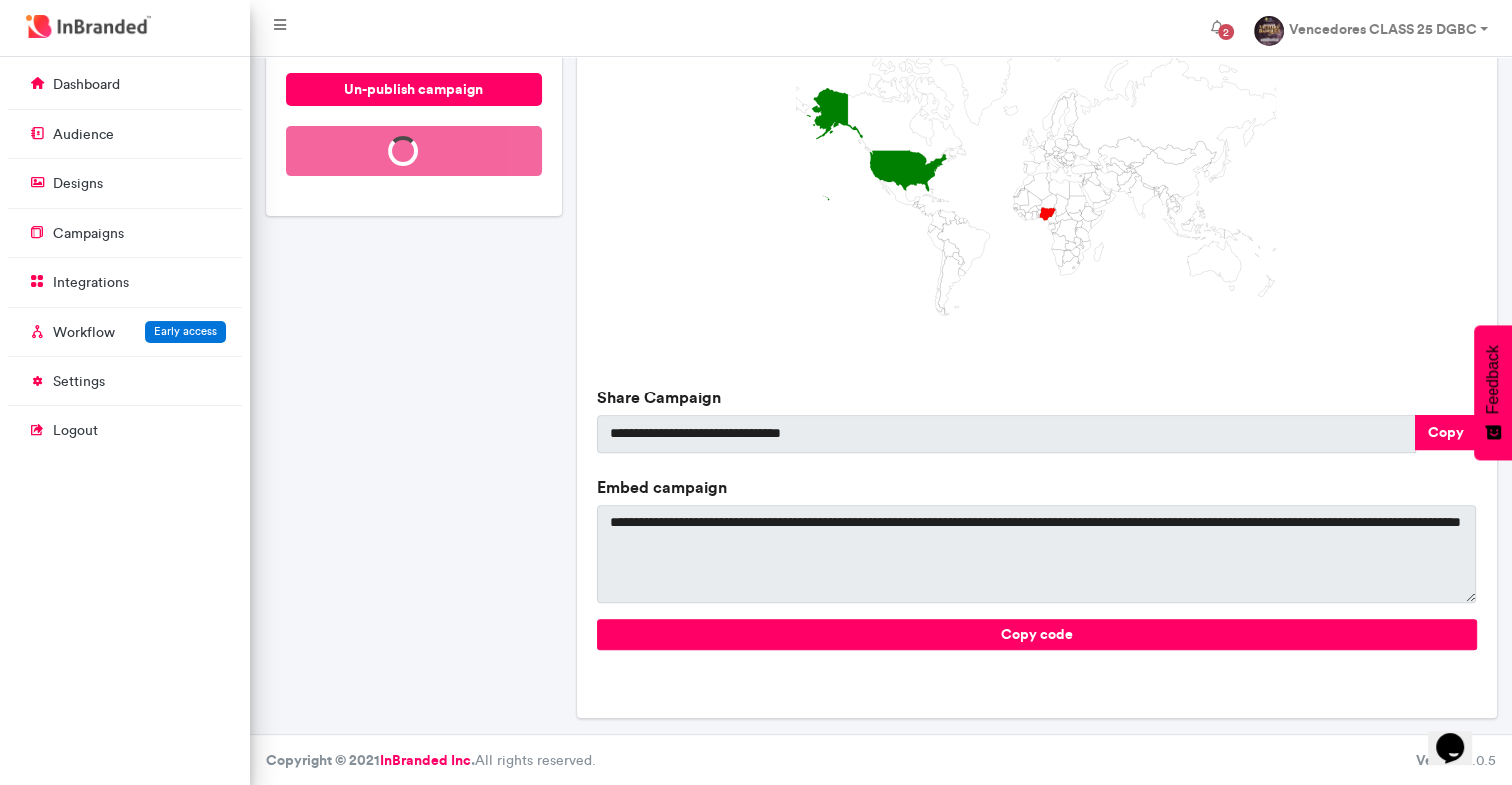 scroll, scrollTop: 0, scrollLeft: 0, axis: both 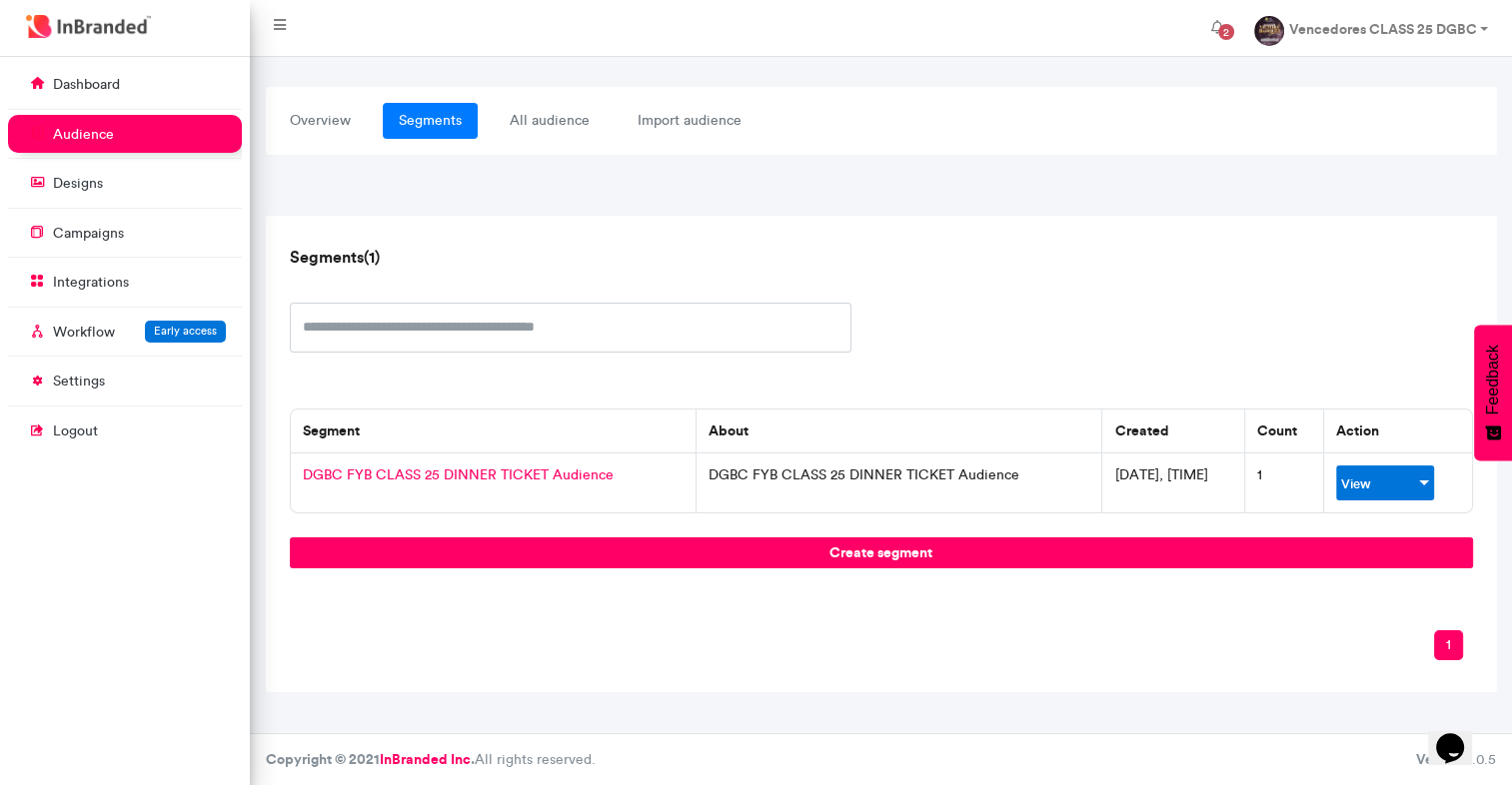 click on "View" at bounding box center (1380, 483) 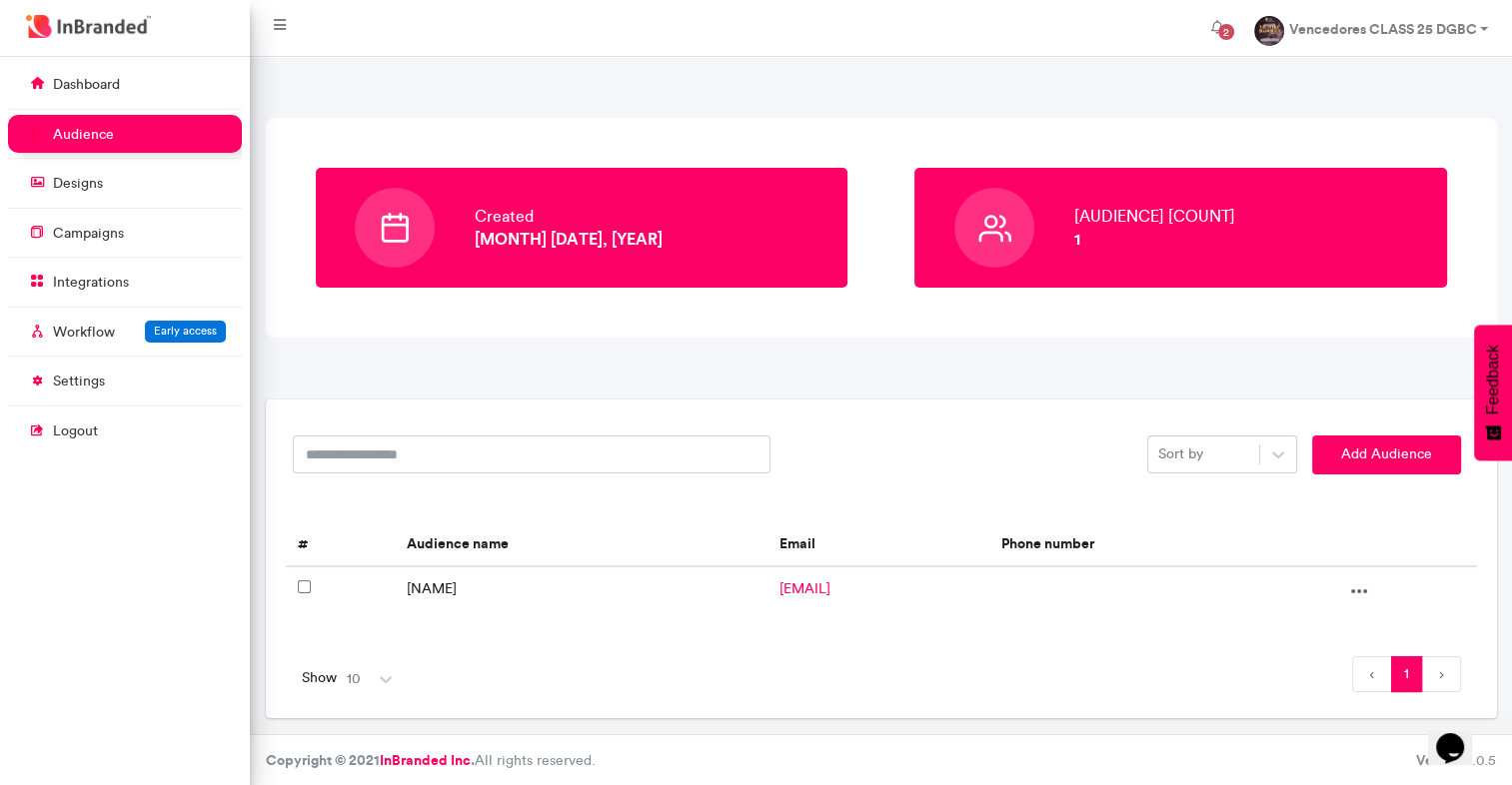 scroll, scrollTop: 0, scrollLeft: 0, axis: both 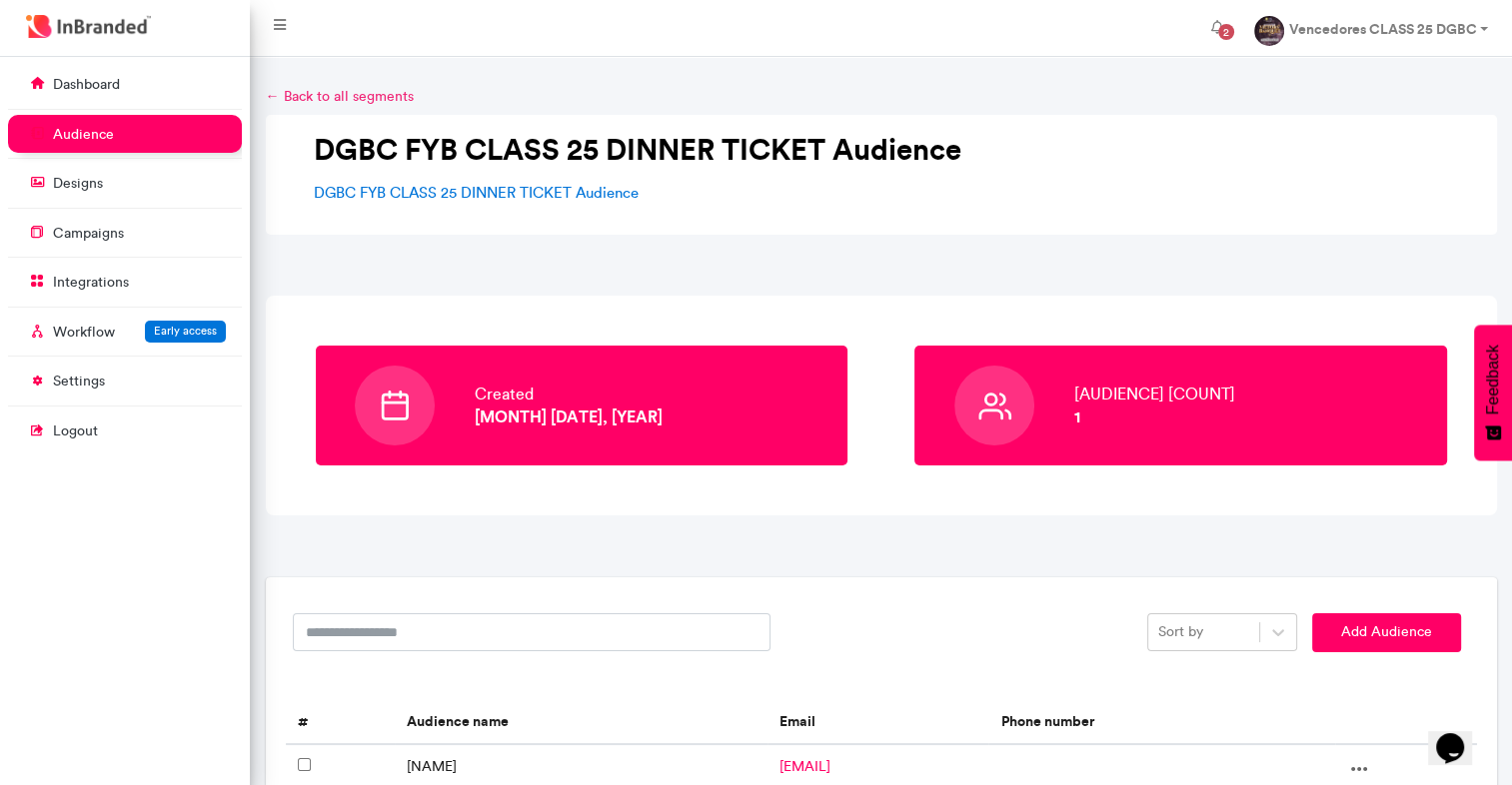 click on "← Back to all segments" at bounding box center (340, 96) 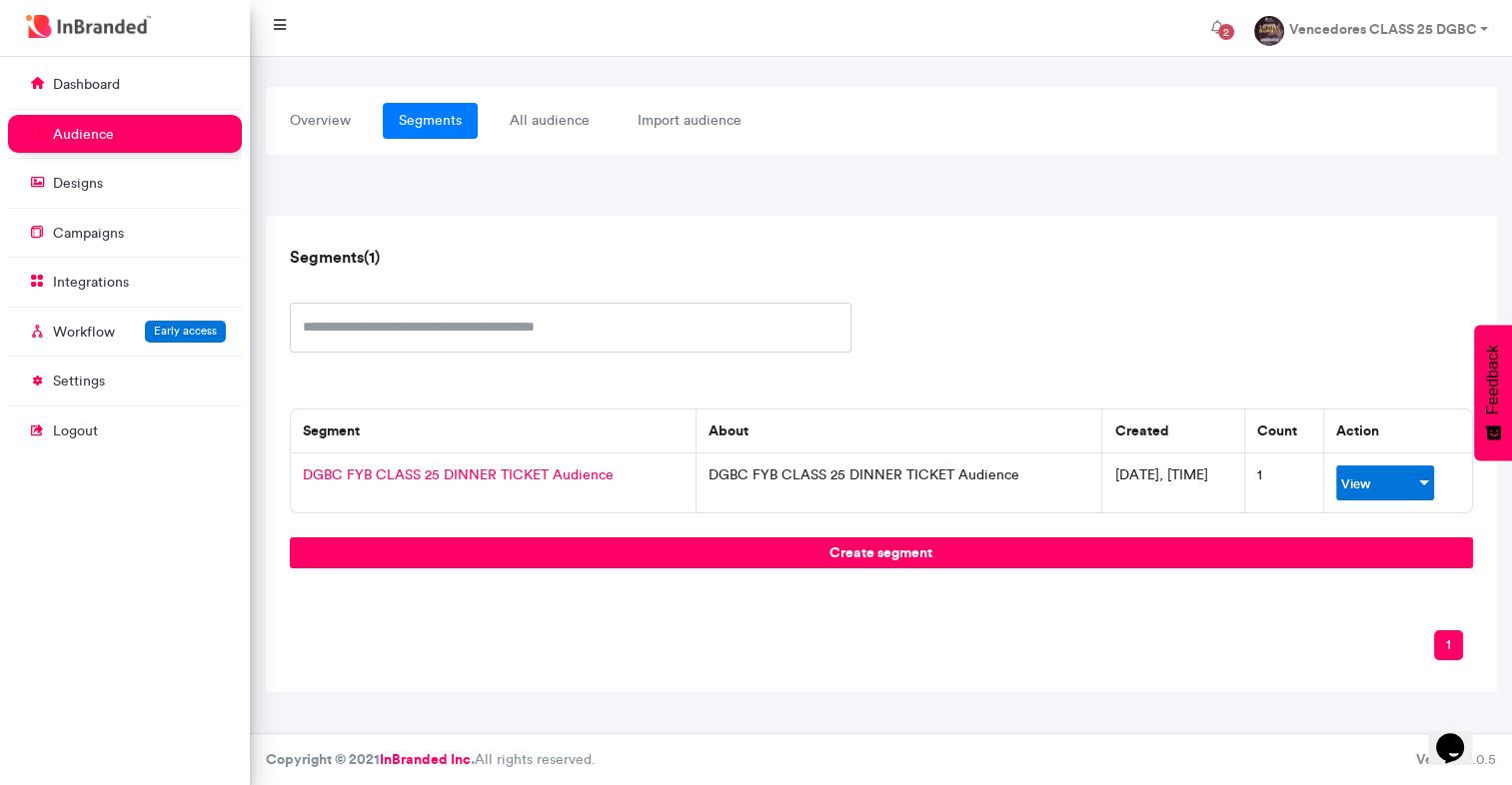 click at bounding box center (280, 28) 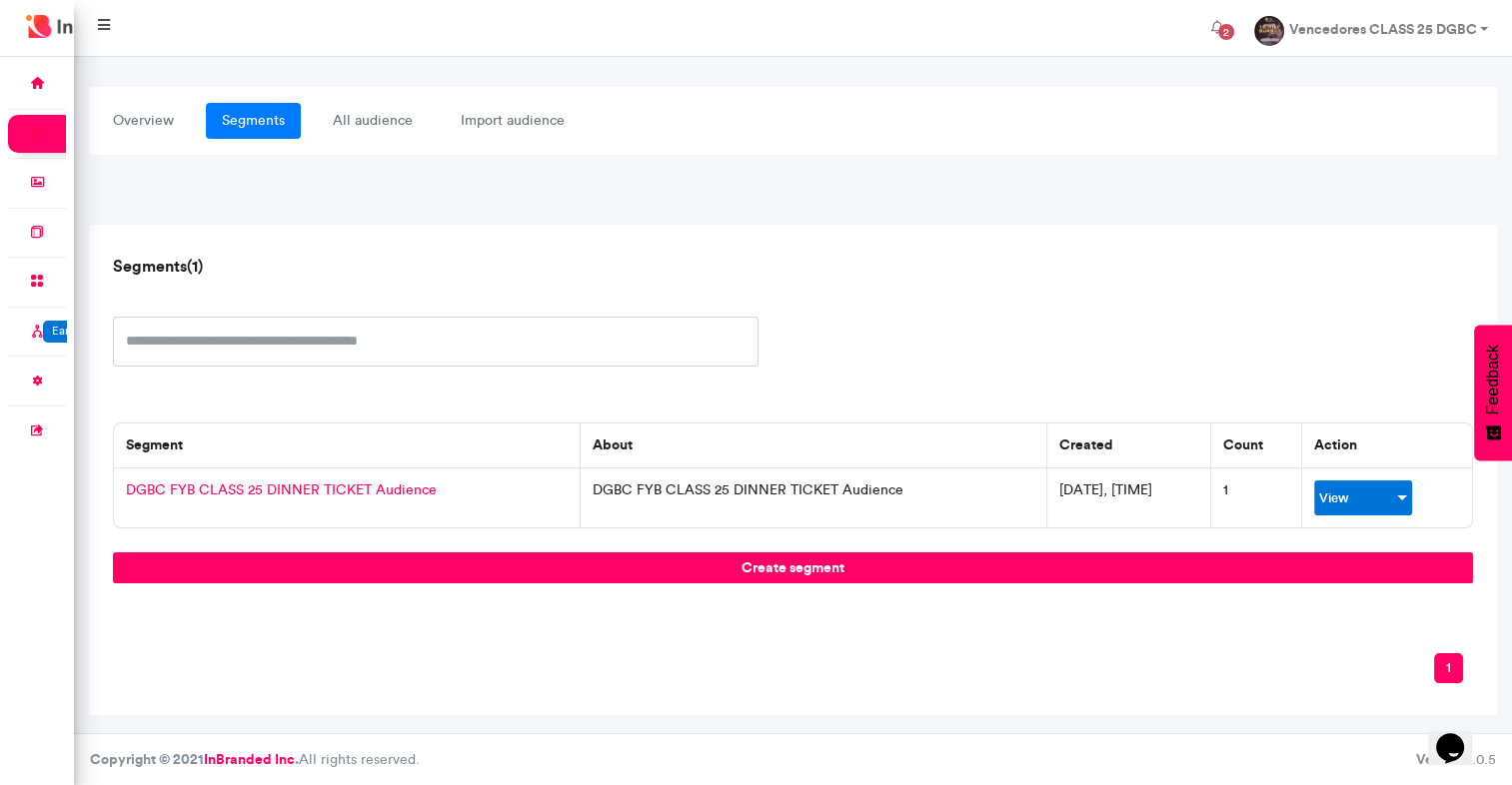 scroll, scrollTop: 727, scrollLeft: 73, axis: both 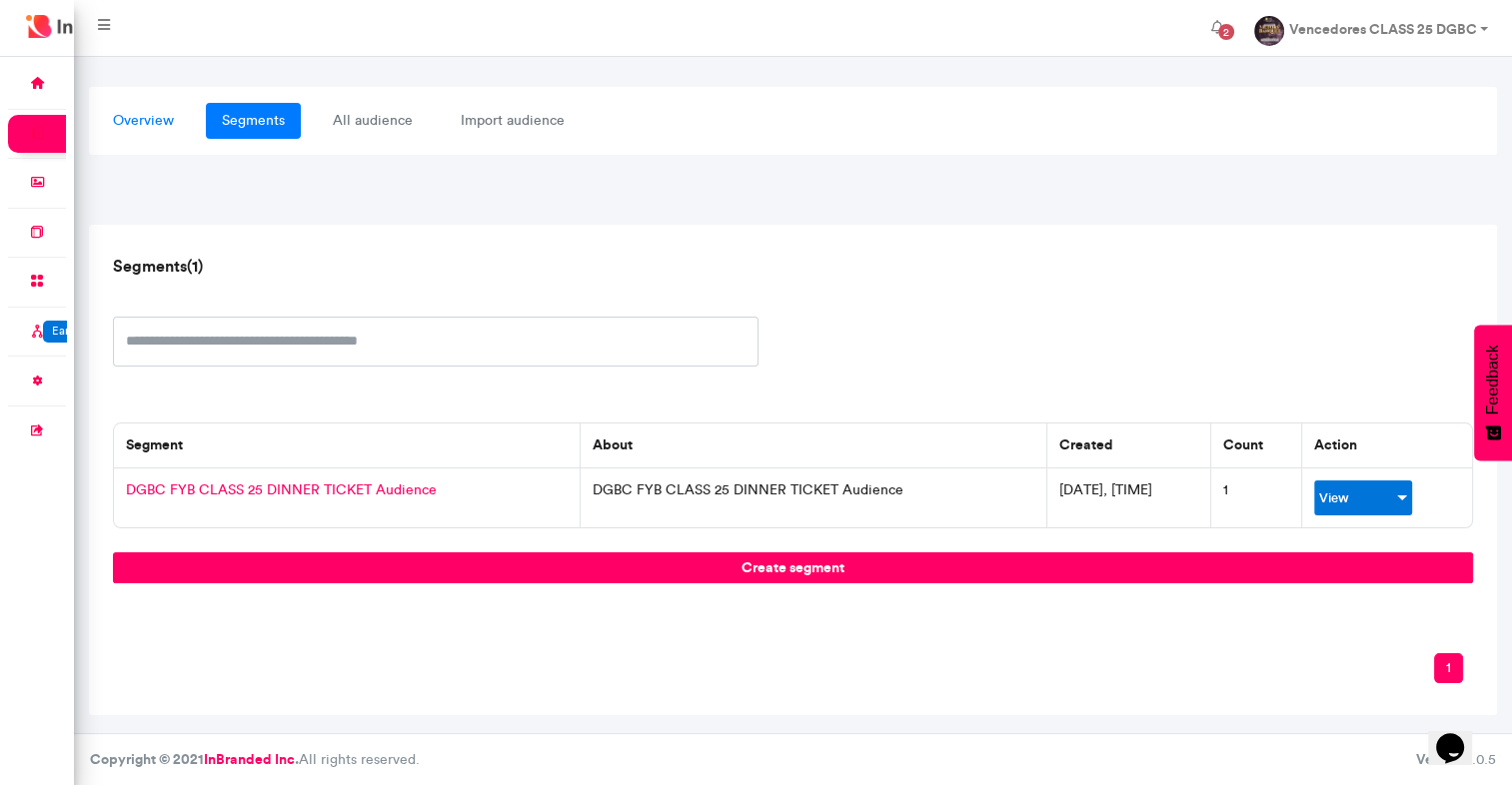 click on "overview" at bounding box center [143, 121] 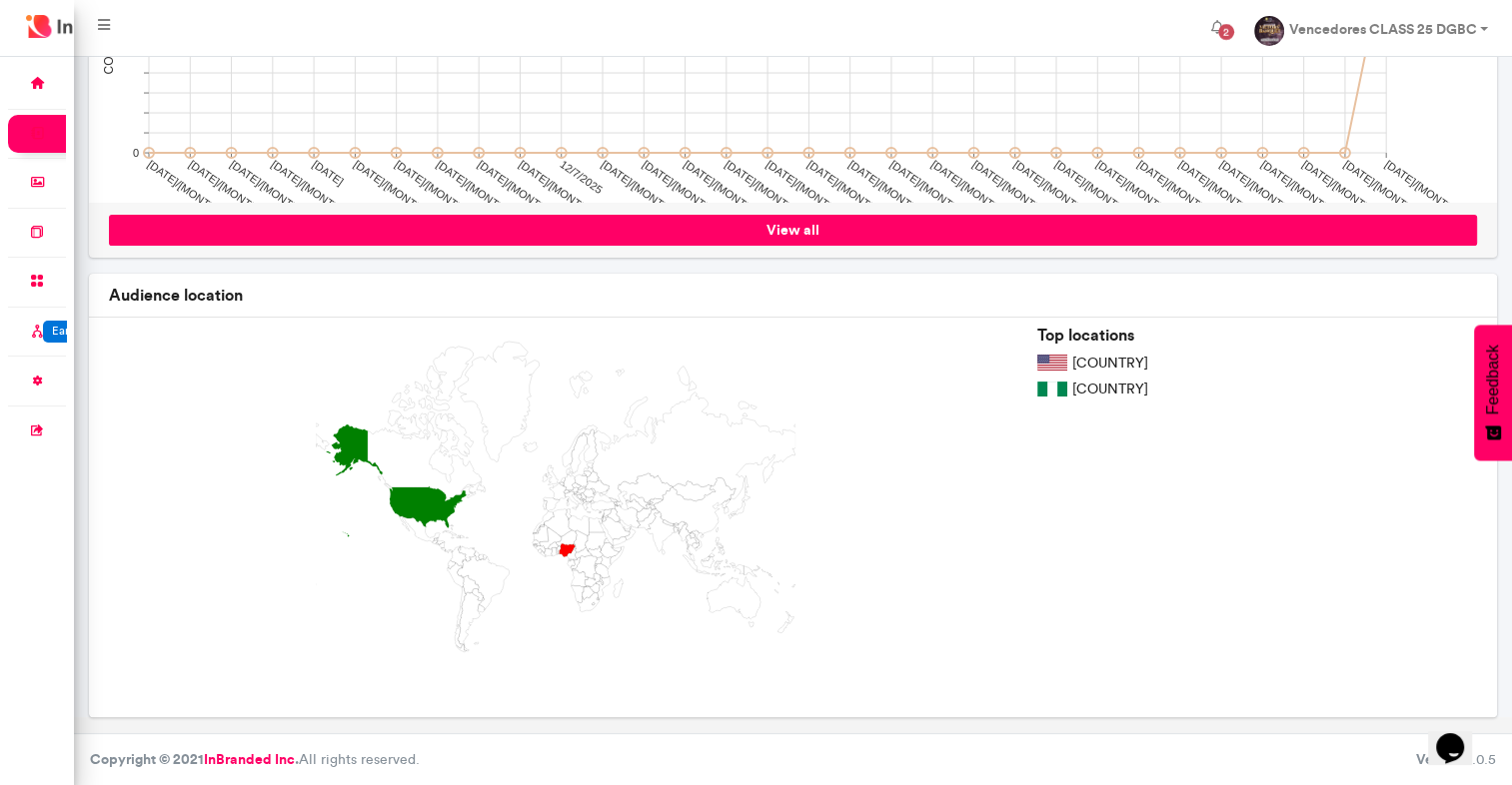 scroll, scrollTop: 0, scrollLeft: 0, axis: both 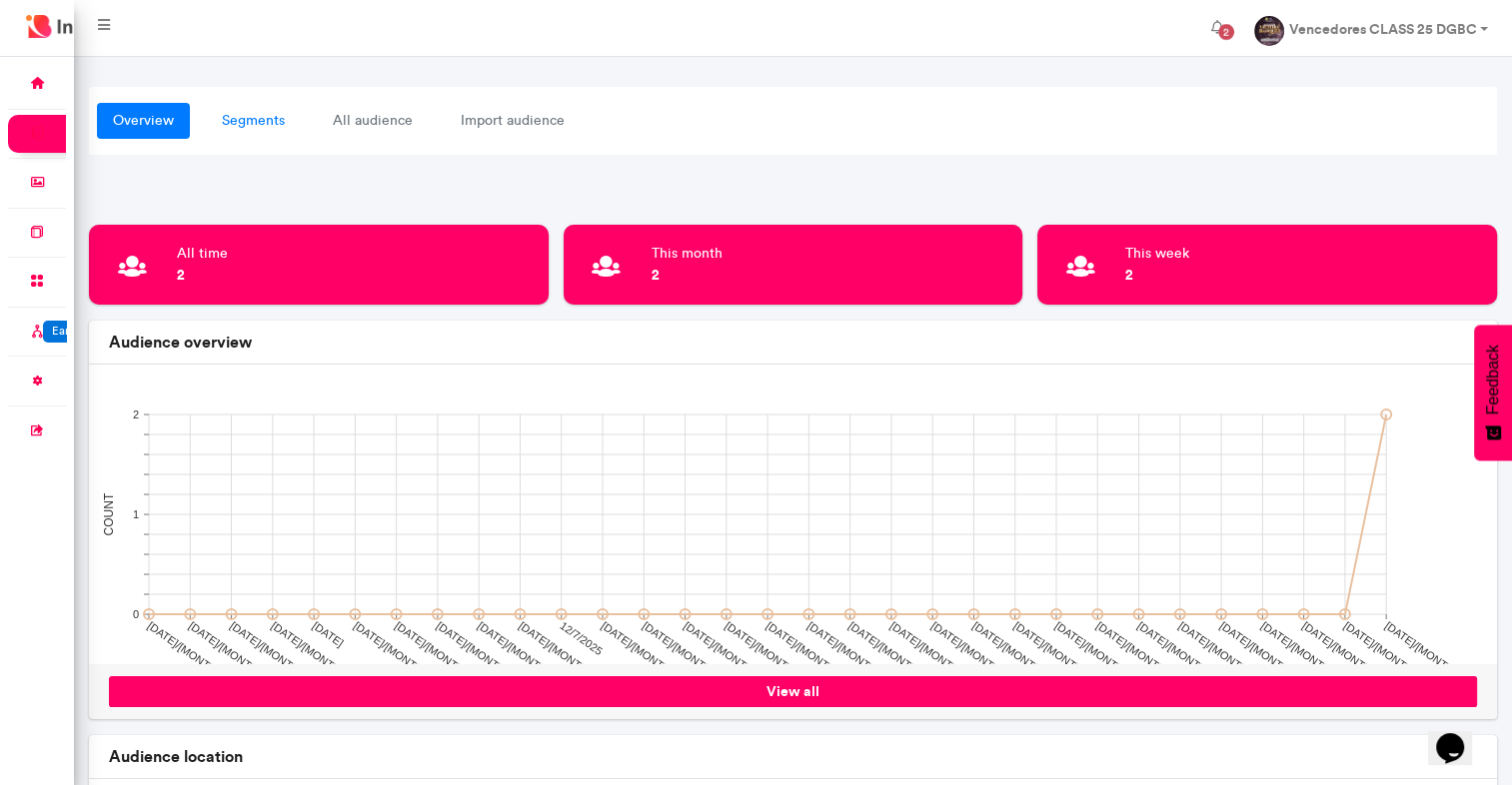 click on "segments" at bounding box center (253, 121) 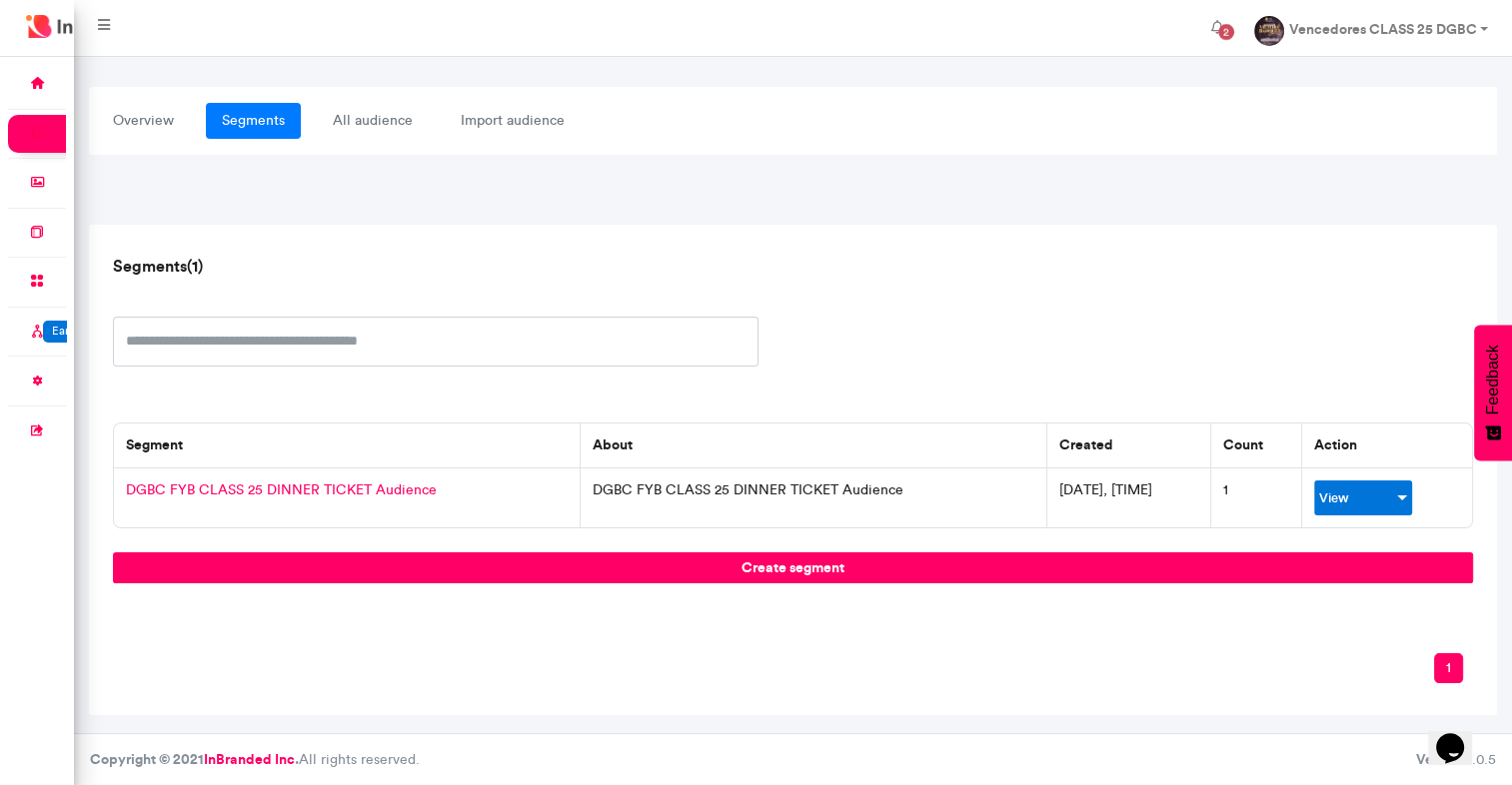 scroll, scrollTop: 727, scrollLeft: 73, axis: both 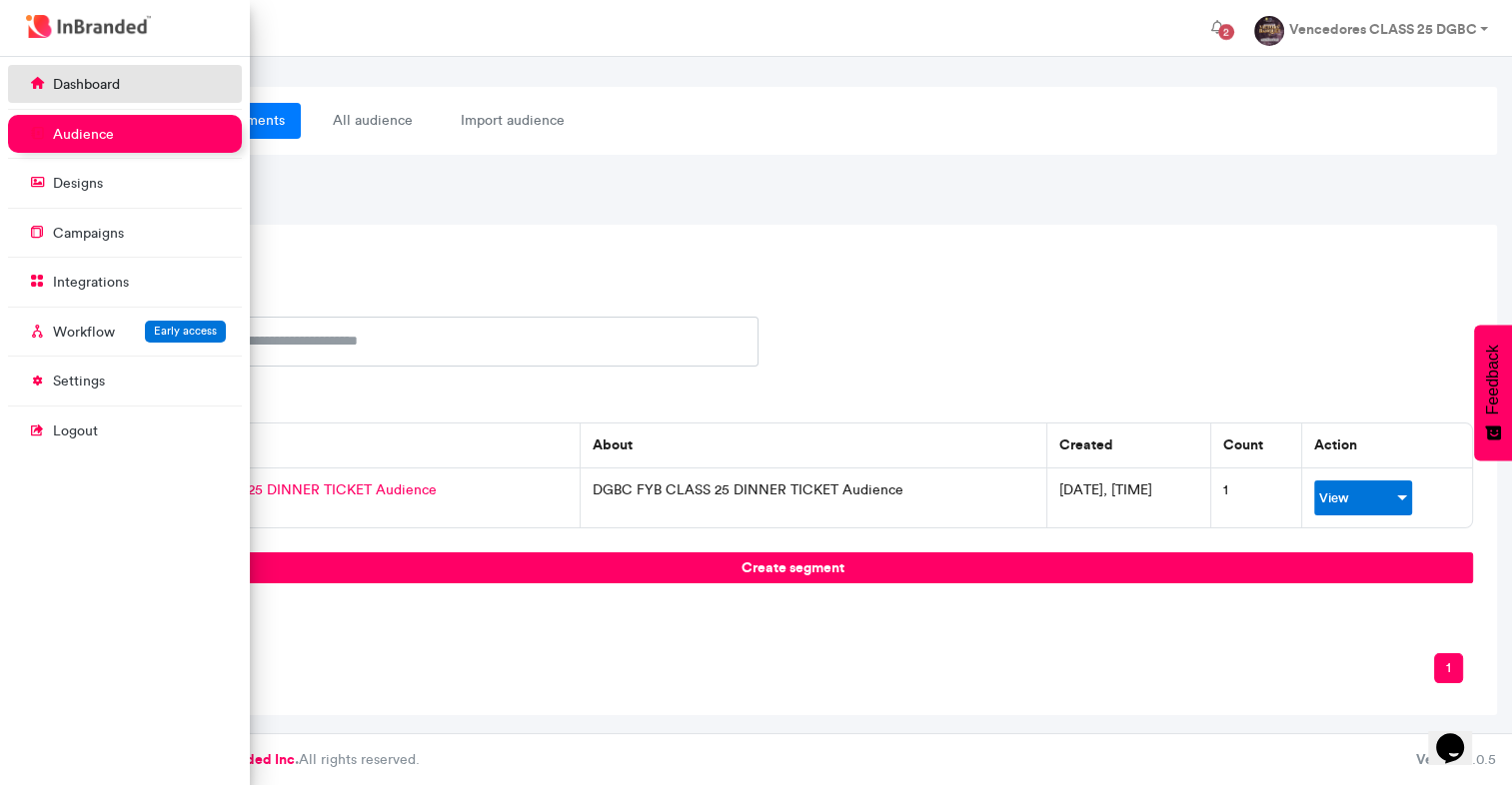 click at bounding box center [37, 83] 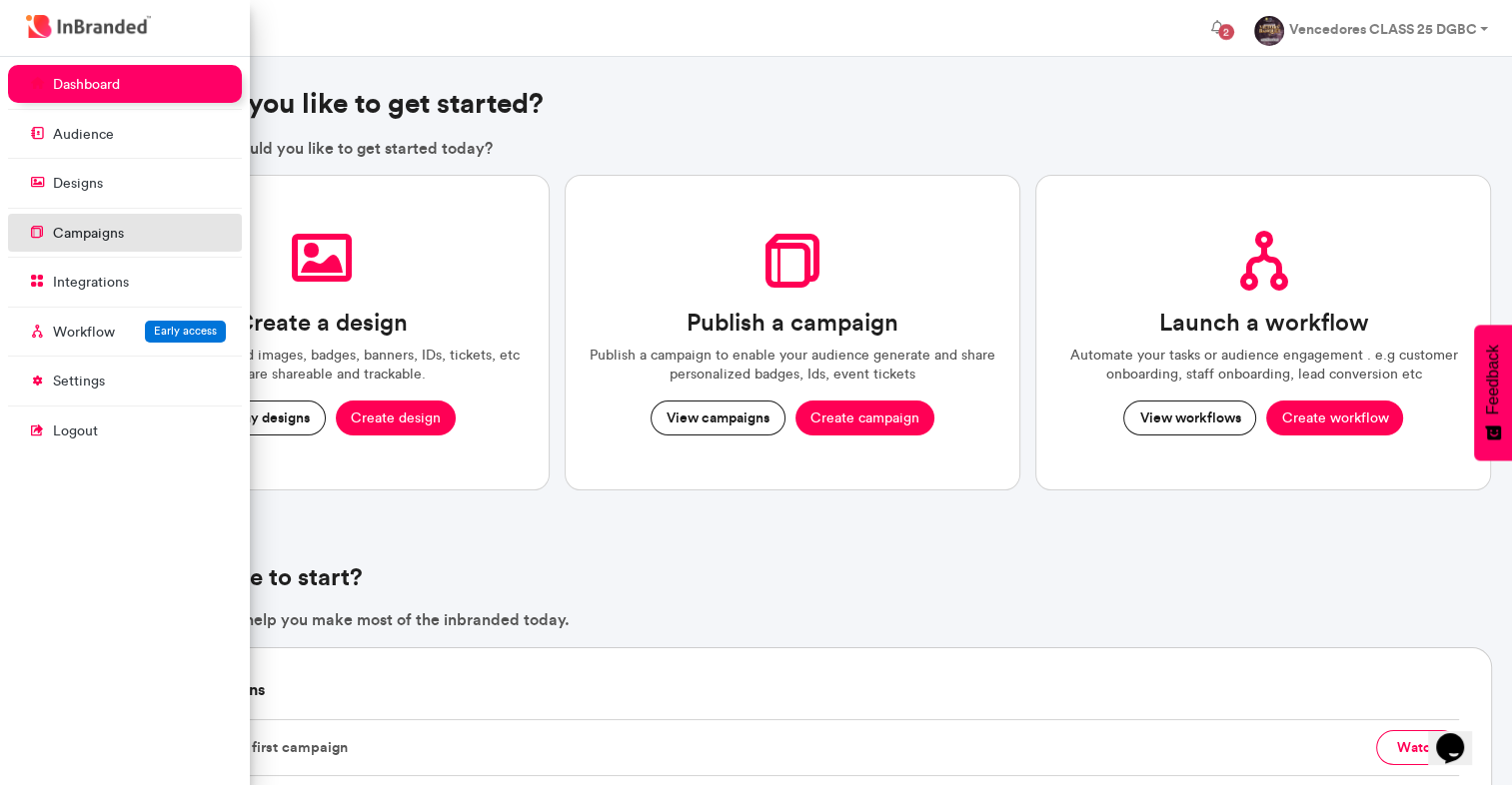 click on "campaigns" at bounding box center (53, 234) 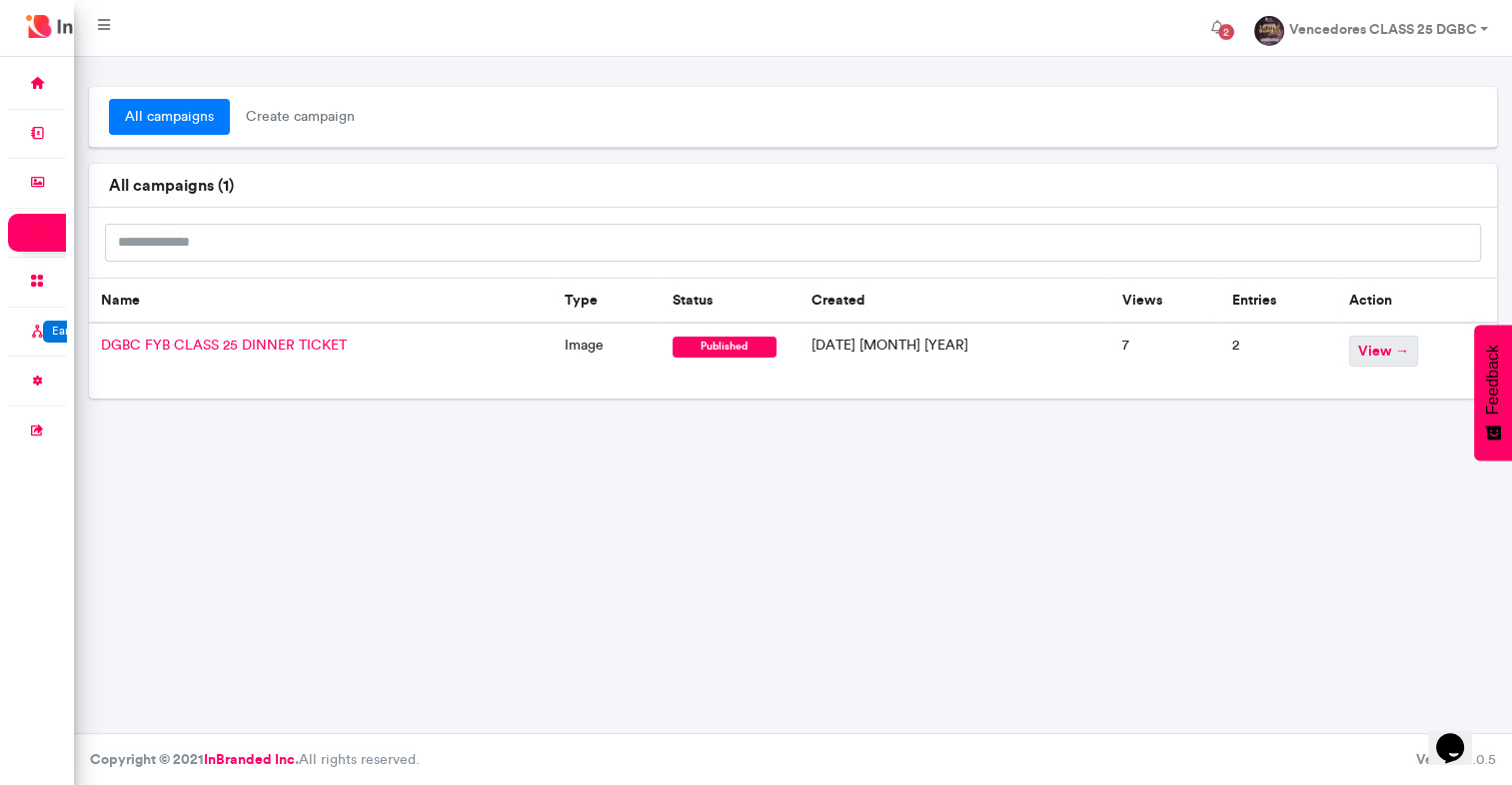 click on "view →" at bounding box center [1383, 351] 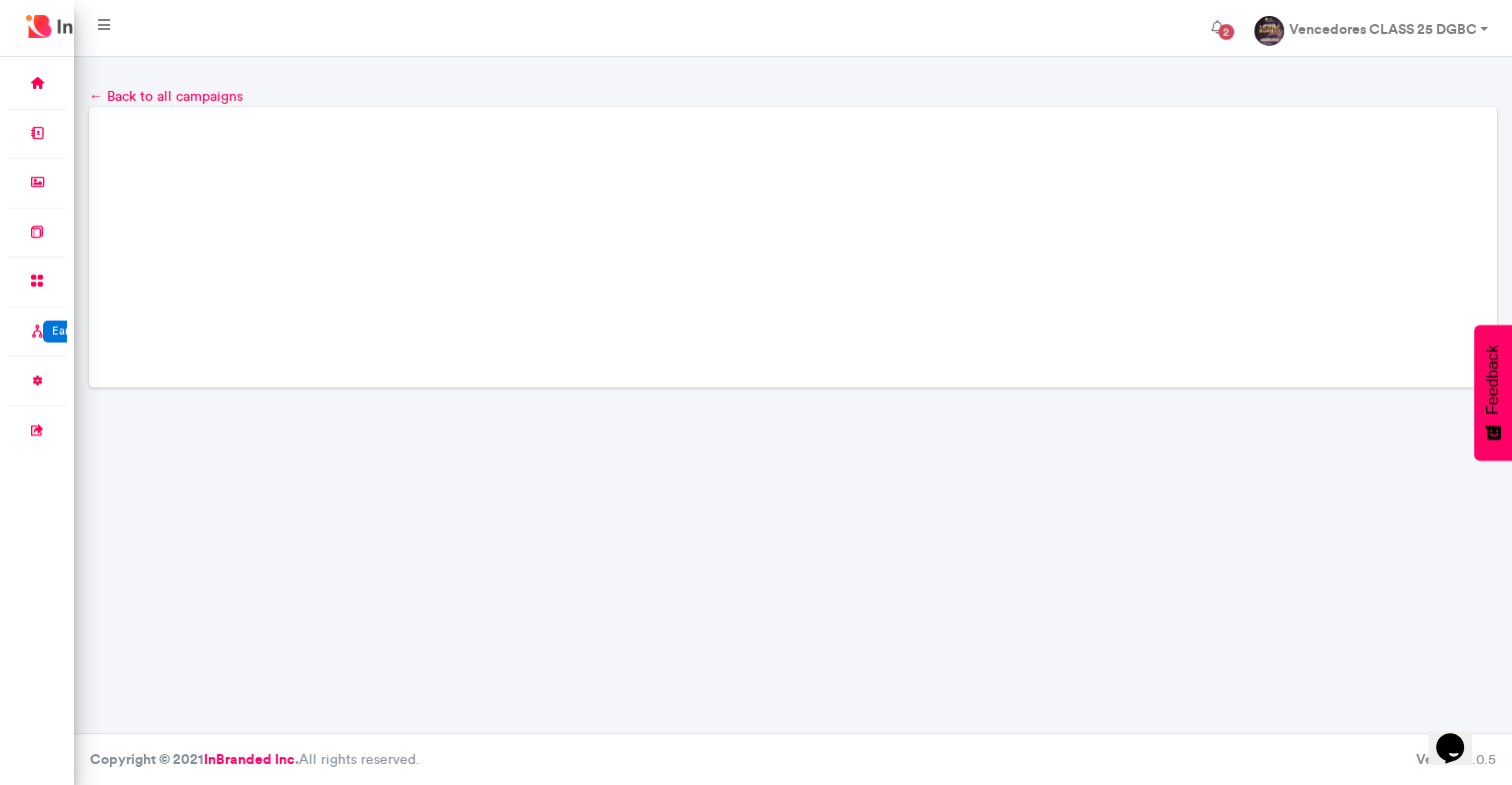 scroll, scrollTop: 727, scrollLeft: 73, axis: both 